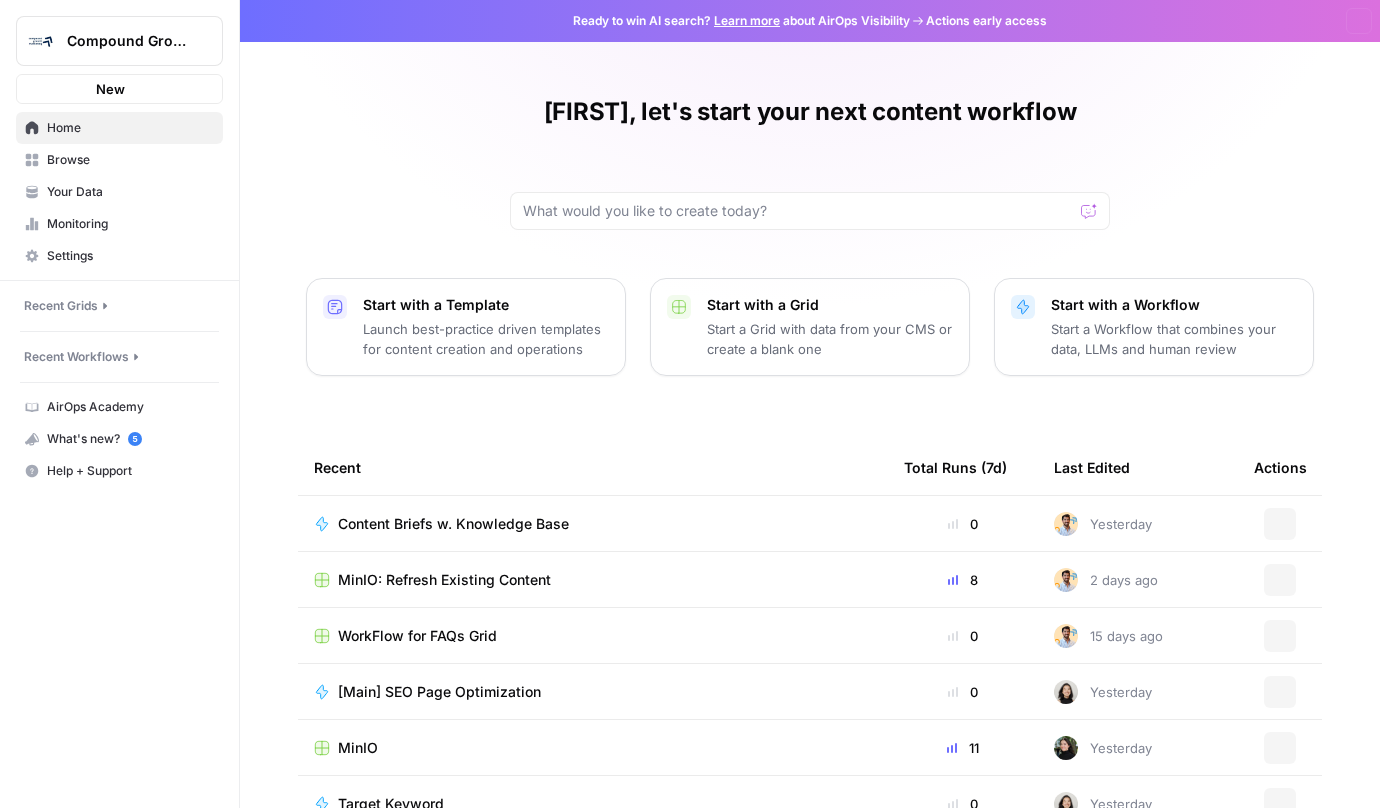 scroll, scrollTop: 0, scrollLeft: 0, axis: both 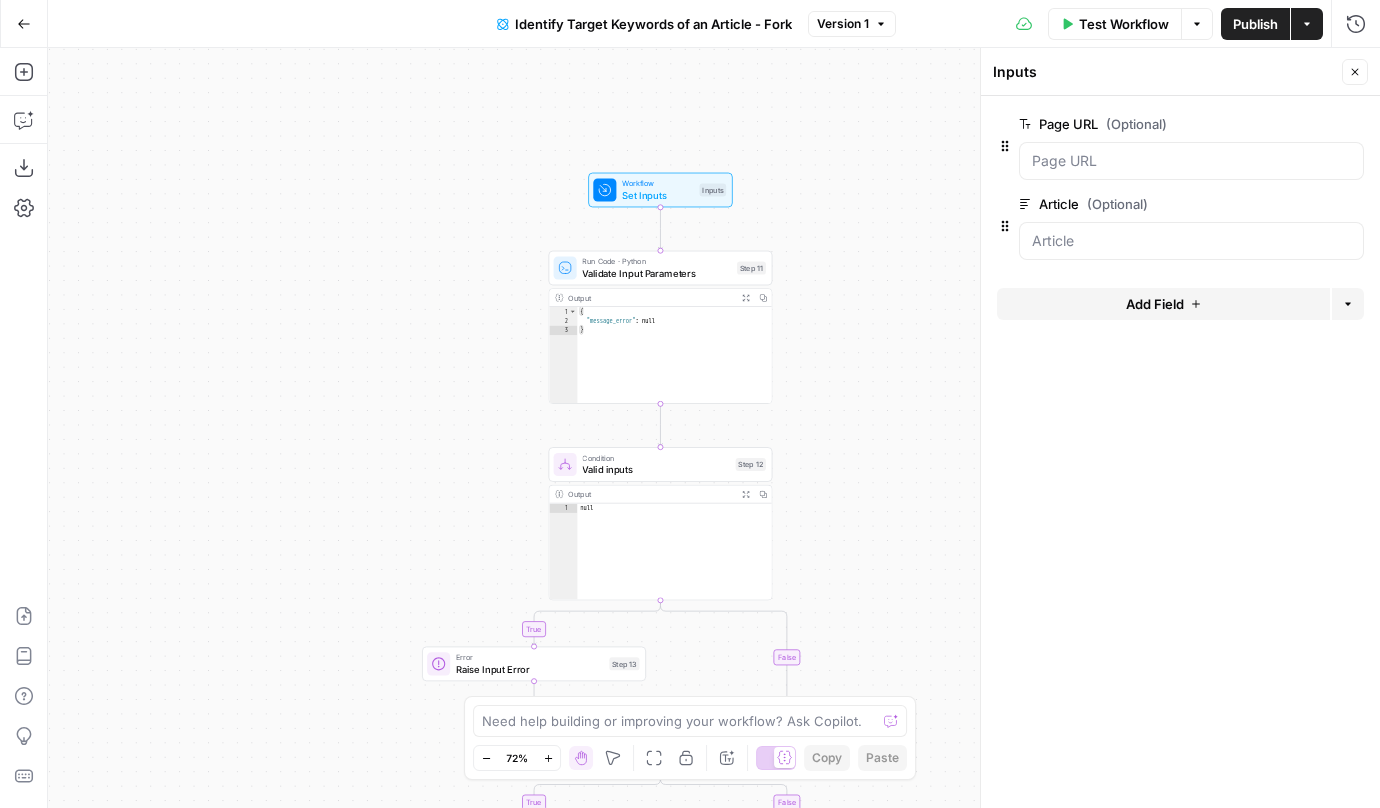 click 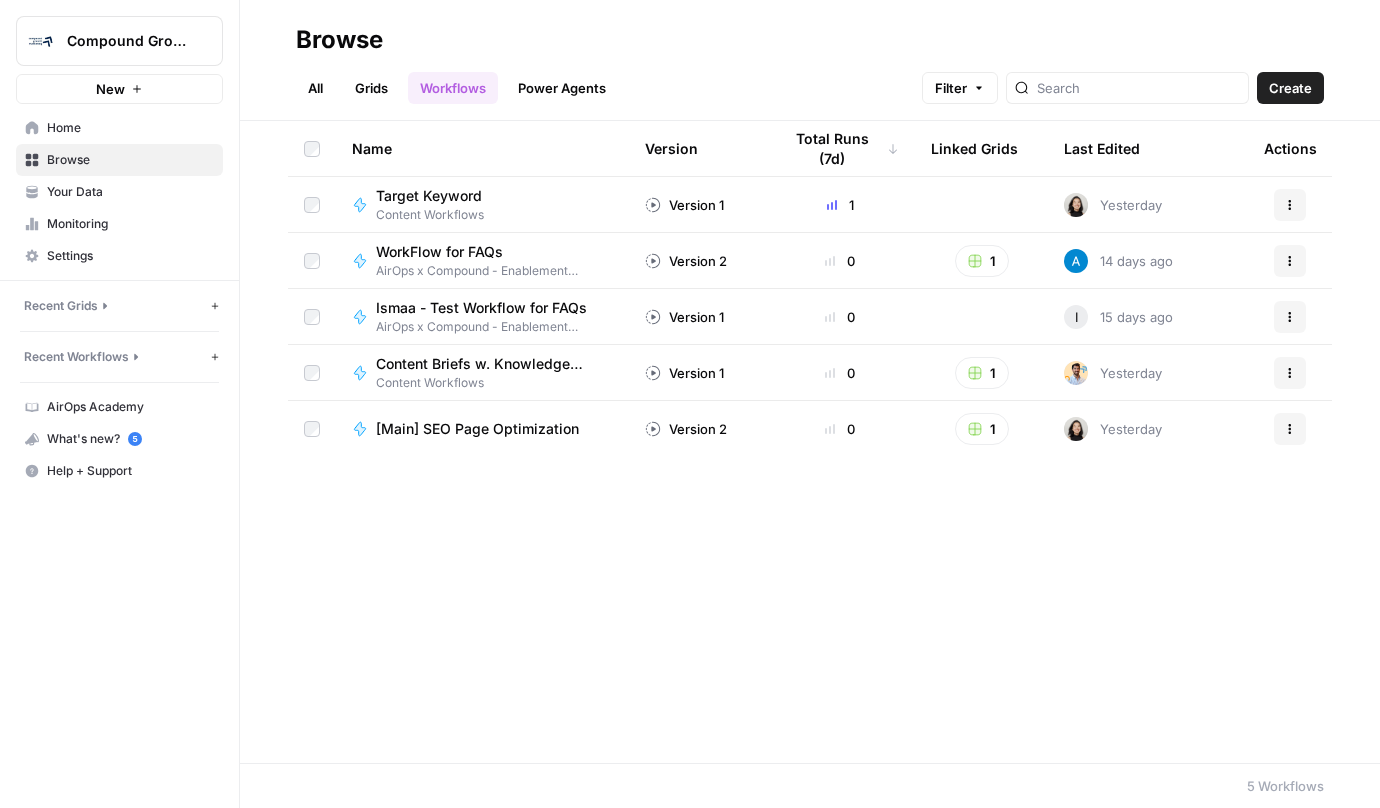 click on "Grids" at bounding box center (371, 88) 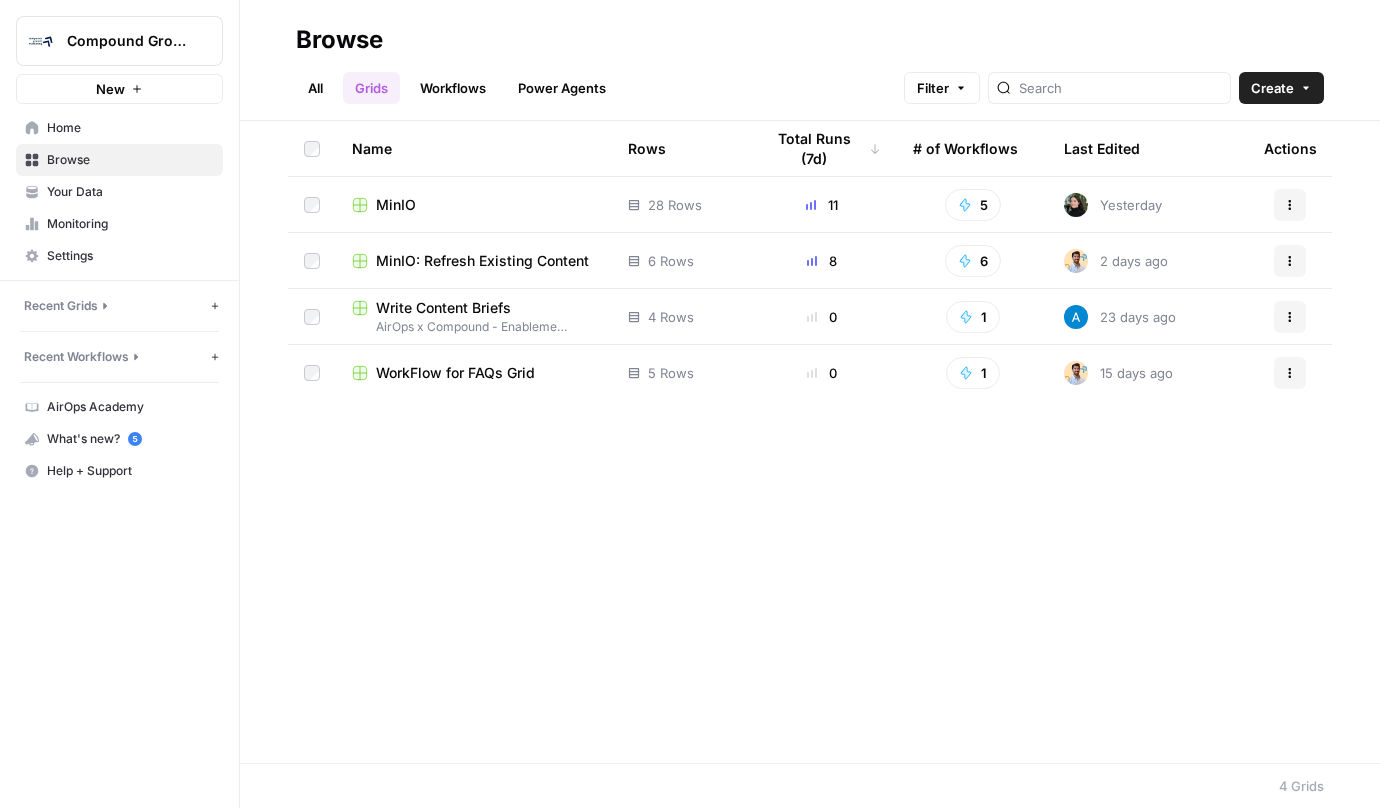 click at bounding box center (1076, 205) 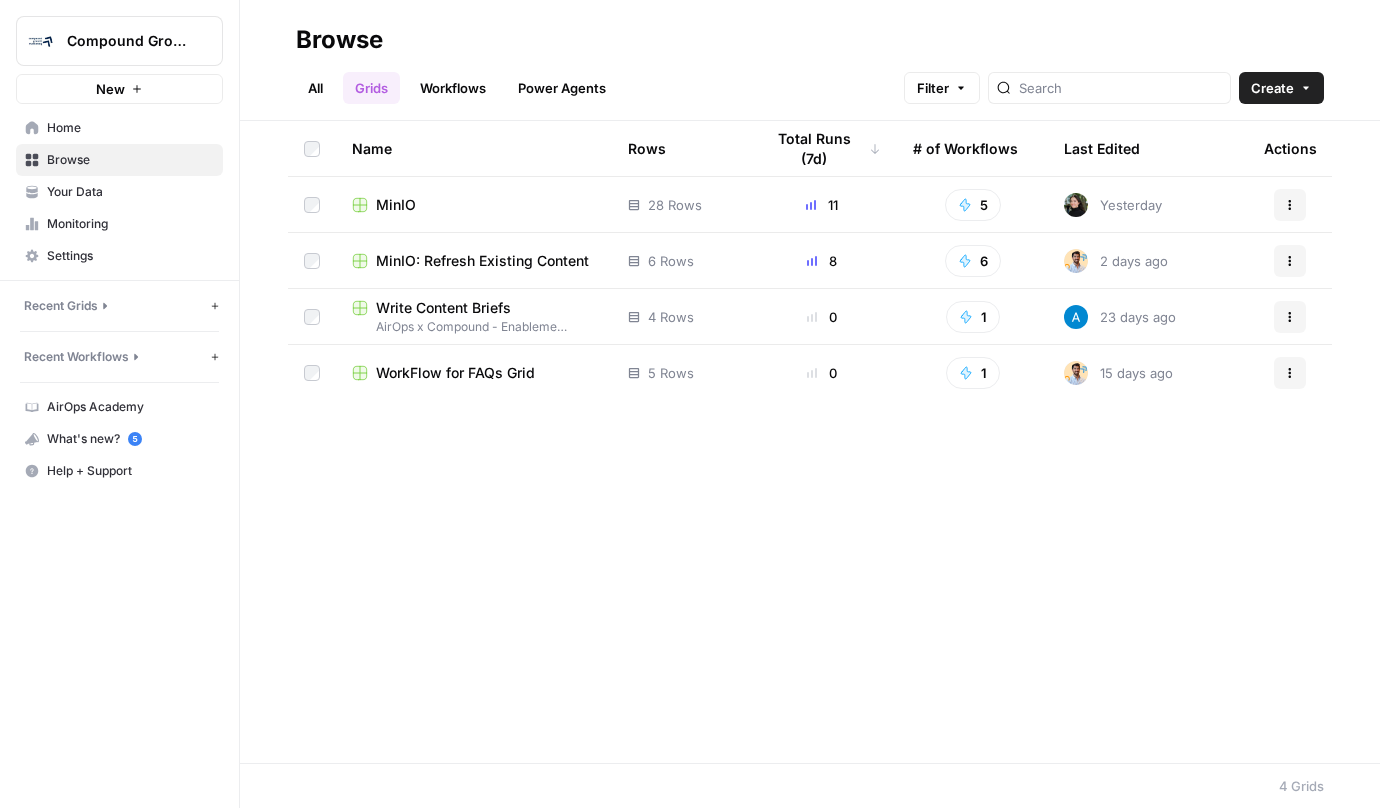 click on "MinIO" at bounding box center [474, 205] 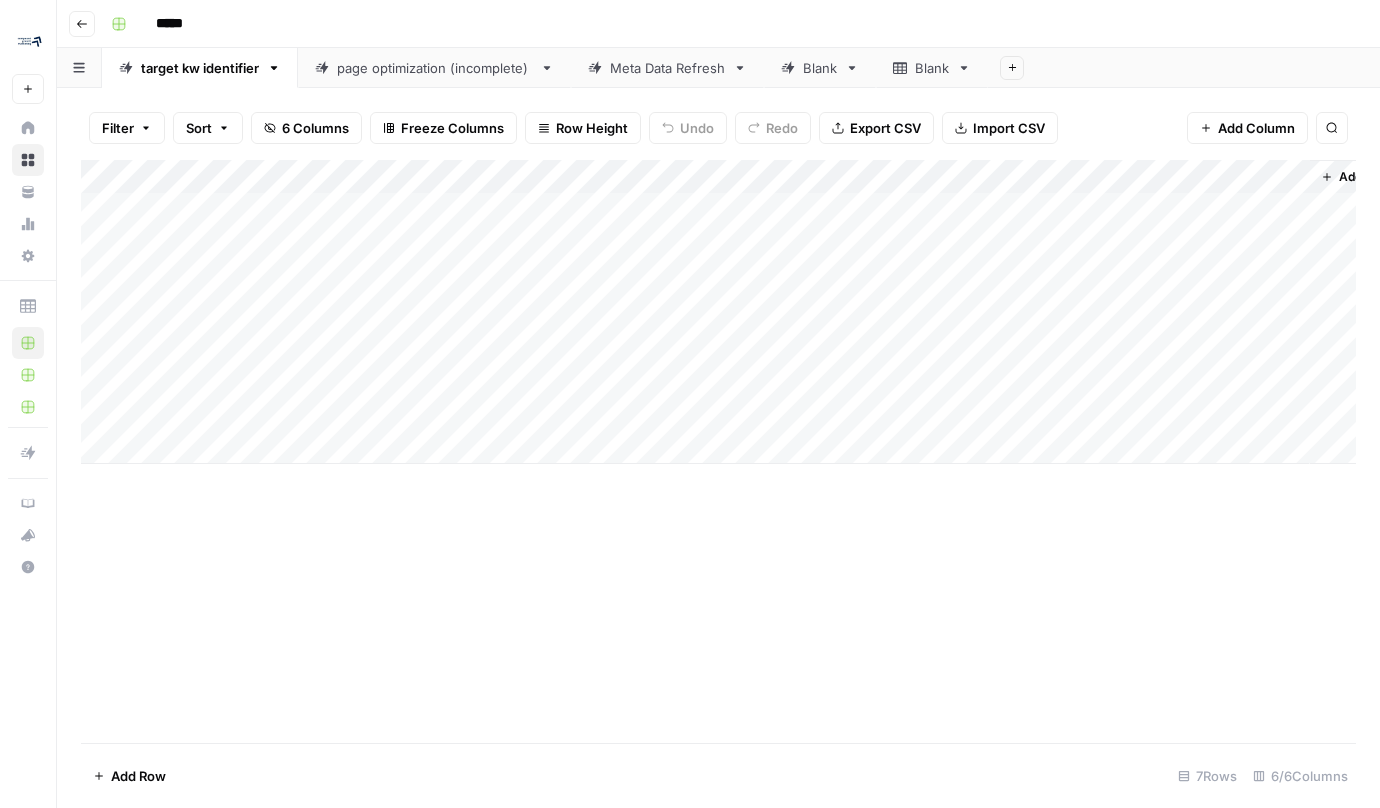 click on "Add Column" at bounding box center (718, 312) 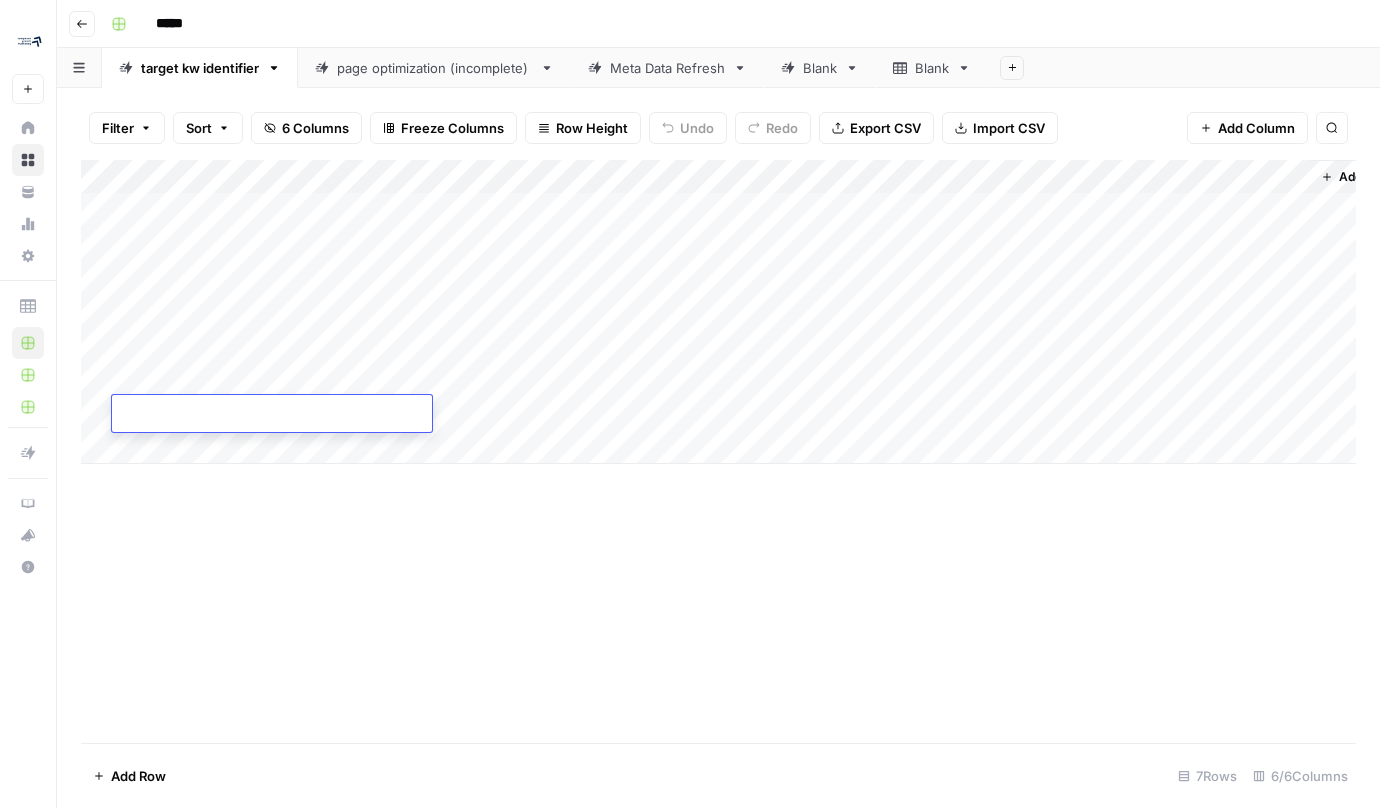 type on "**********" 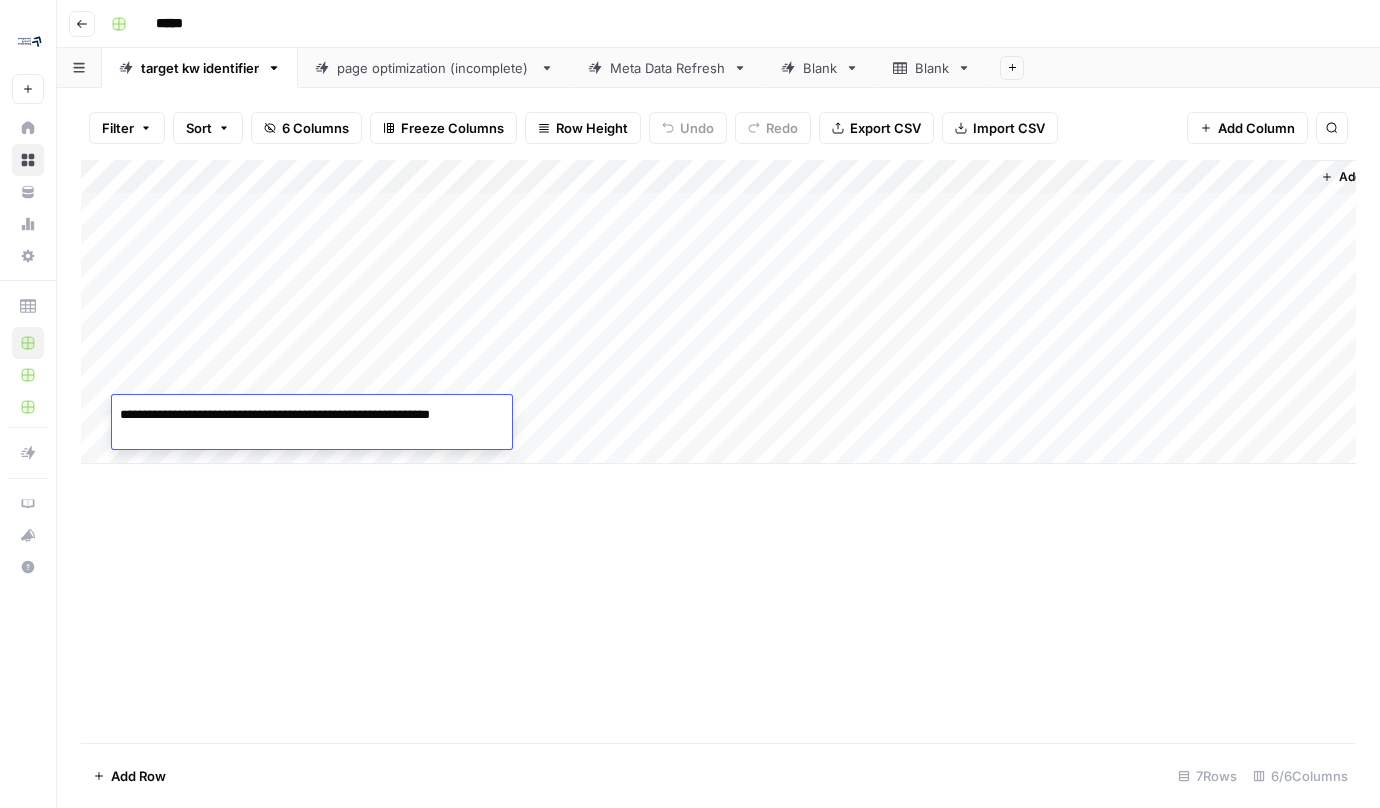 click on "Add Column" at bounding box center (718, 451) 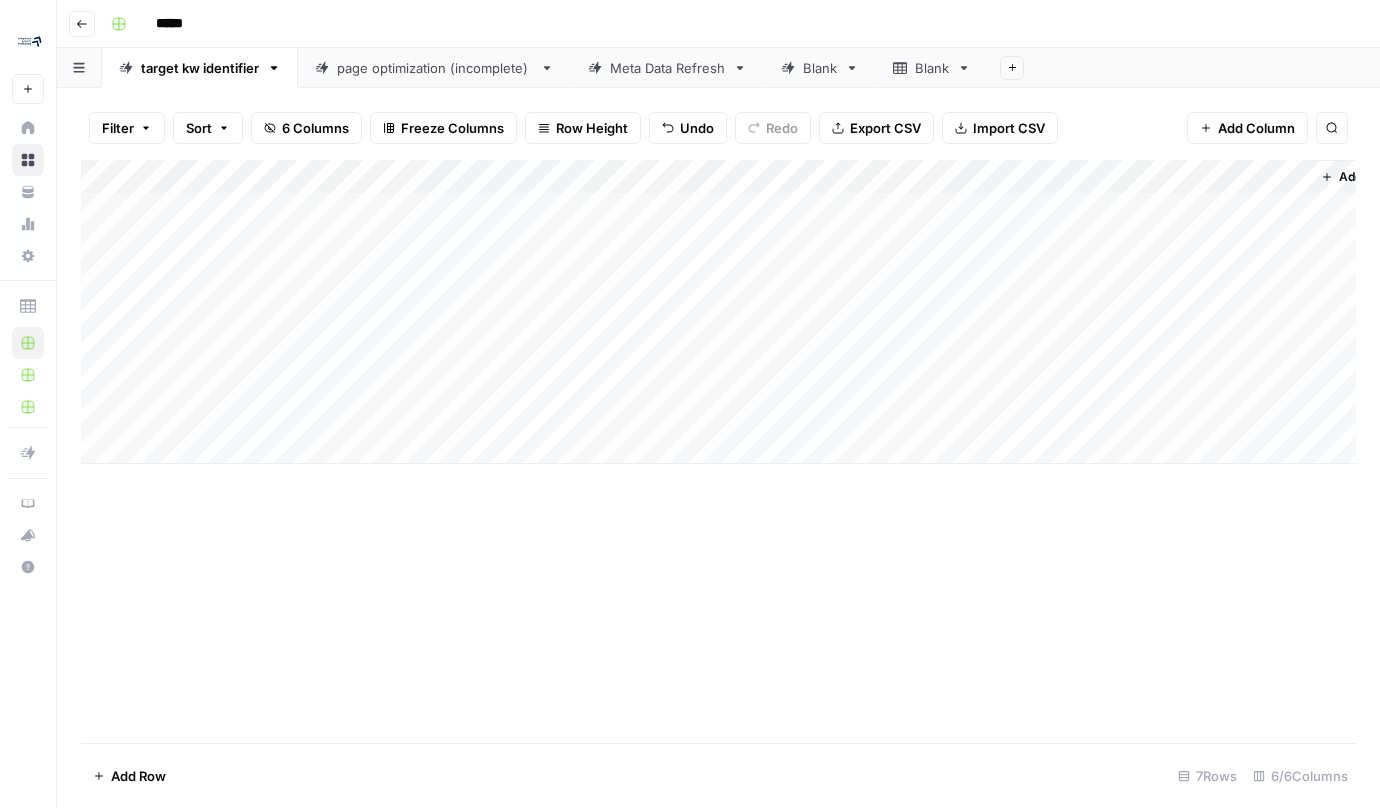 click on "Add Column" at bounding box center (718, 312) 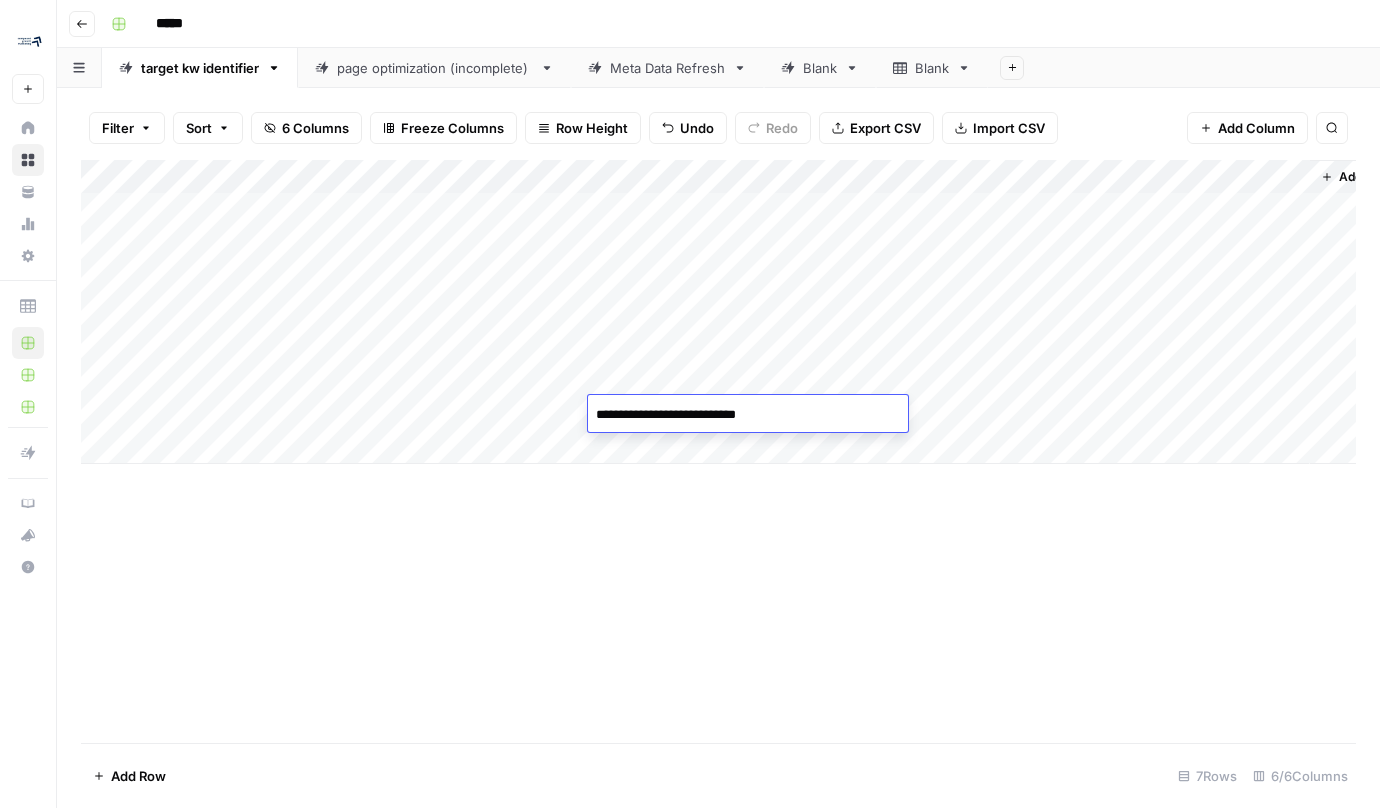 click on "Add Column" at bounding box center (718, 312) 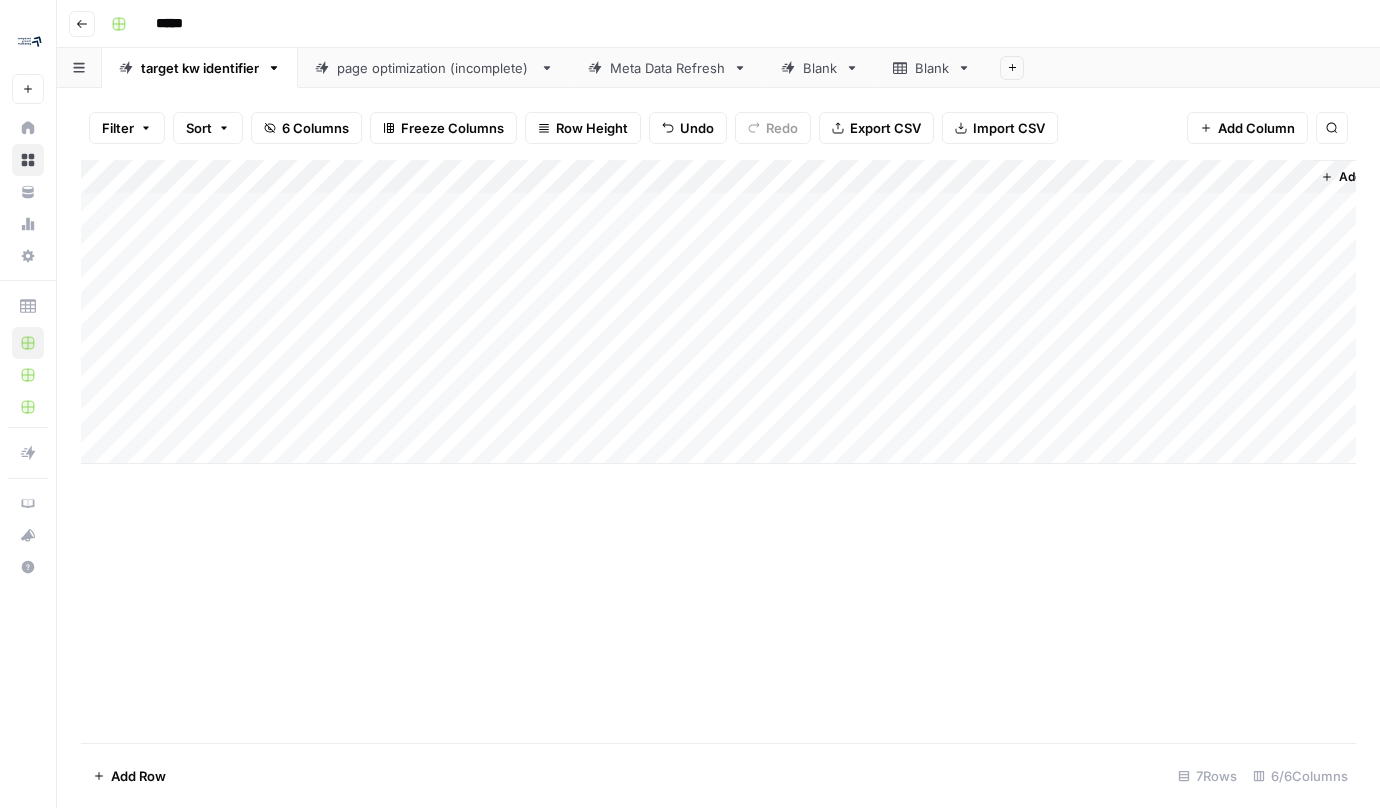 click on "Add Column" at bounding box center [718, 312] 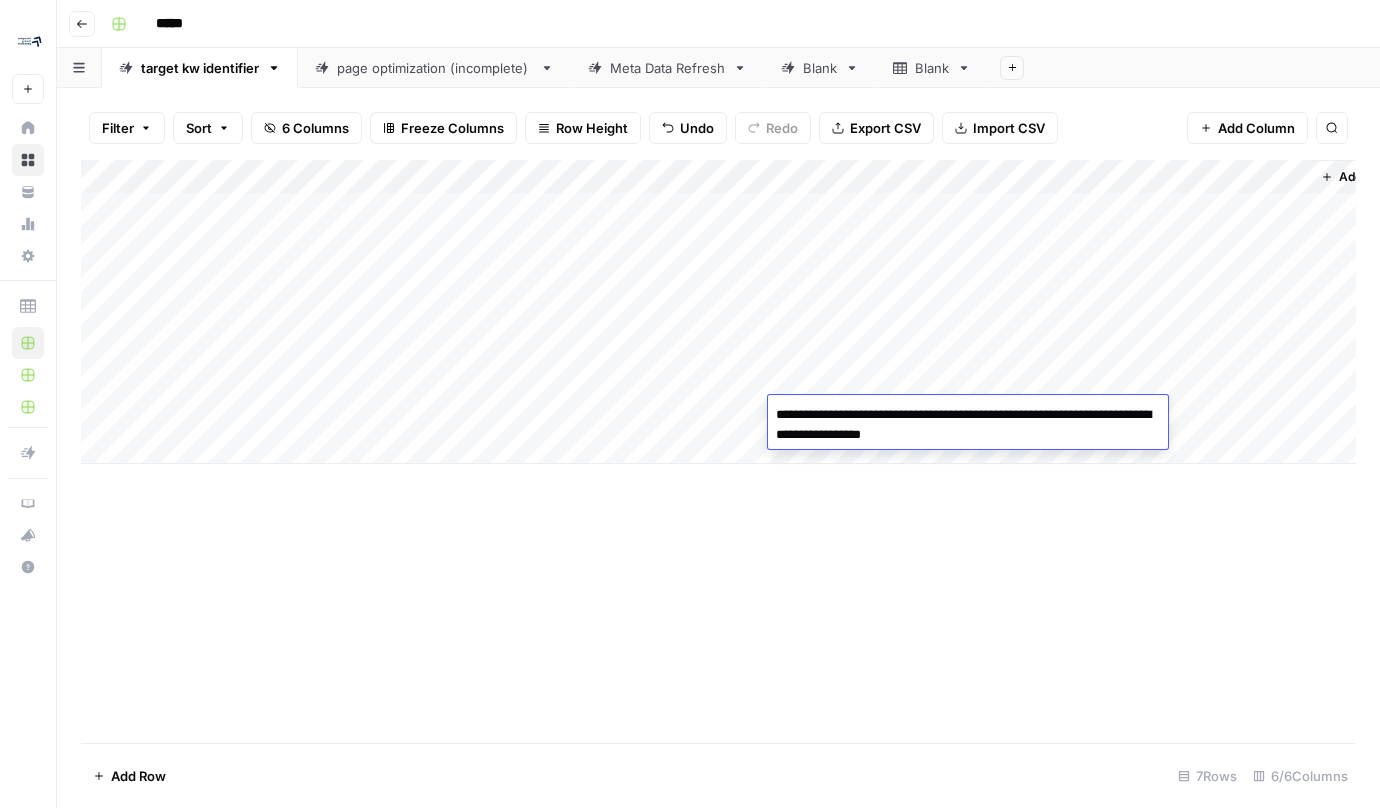 click on "Add Column" at bounding box center (718, 312) 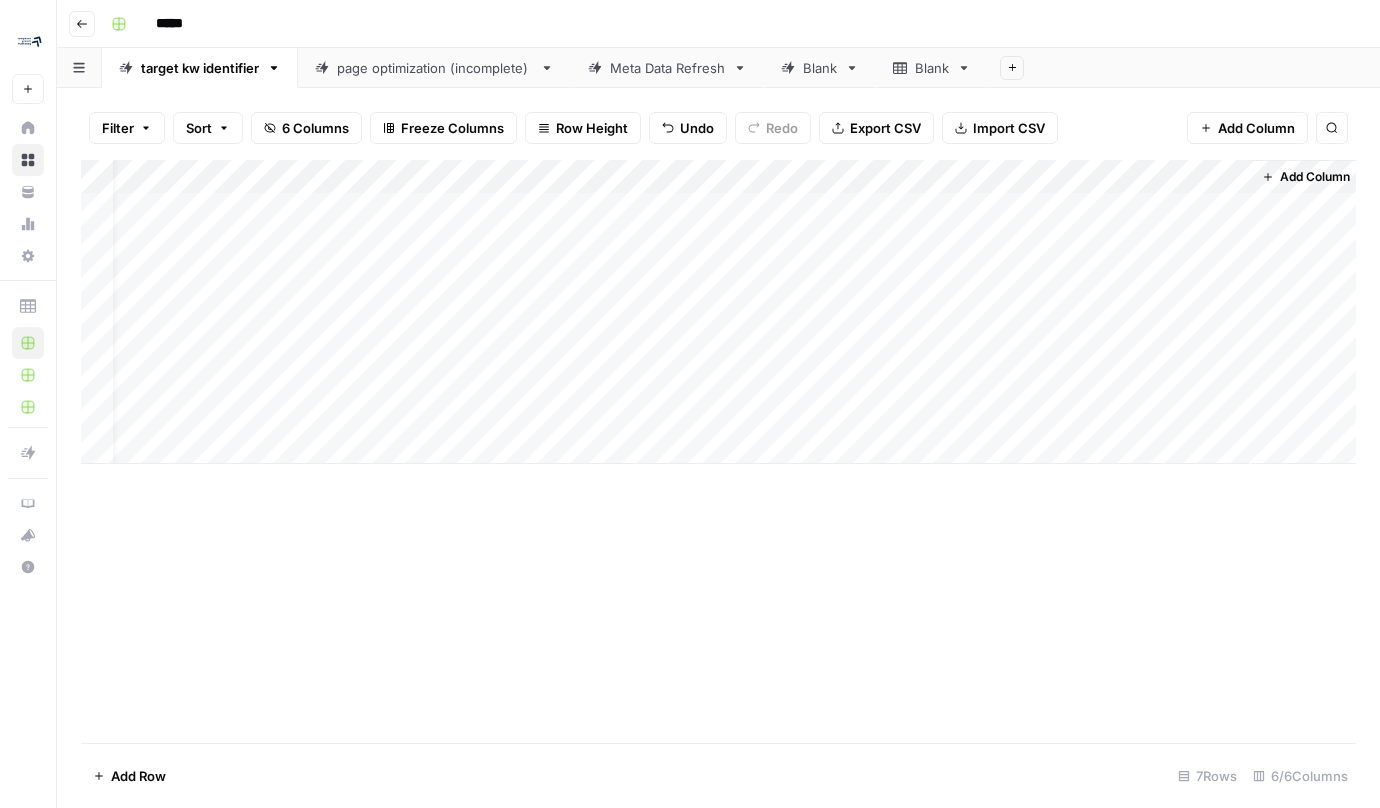 scroll, scrollTop: 0, scrollLeft: 65, axis: horizontal 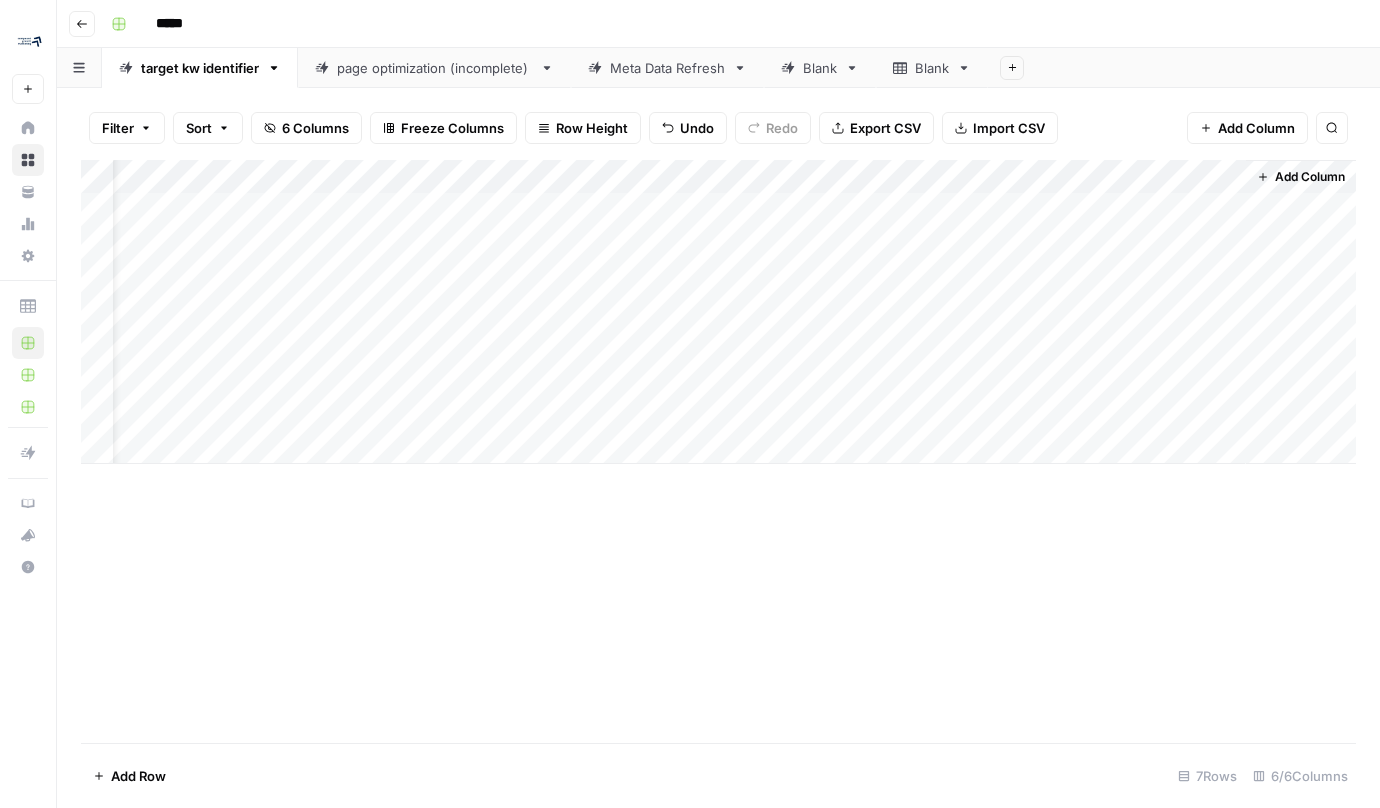 click on "Add Column" at bounding box center (1310, 177) 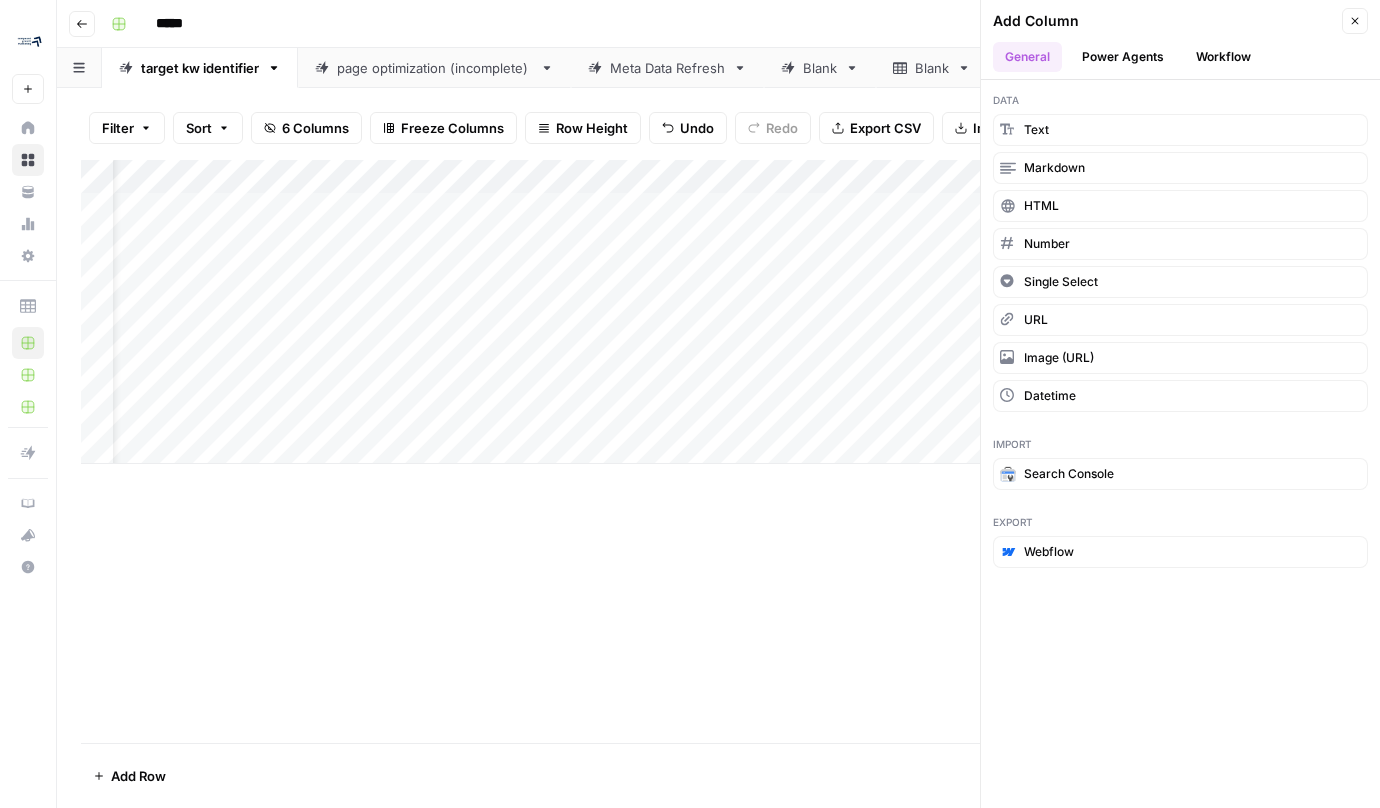 click on "Power Agents" at bounding box center [1123, 57] 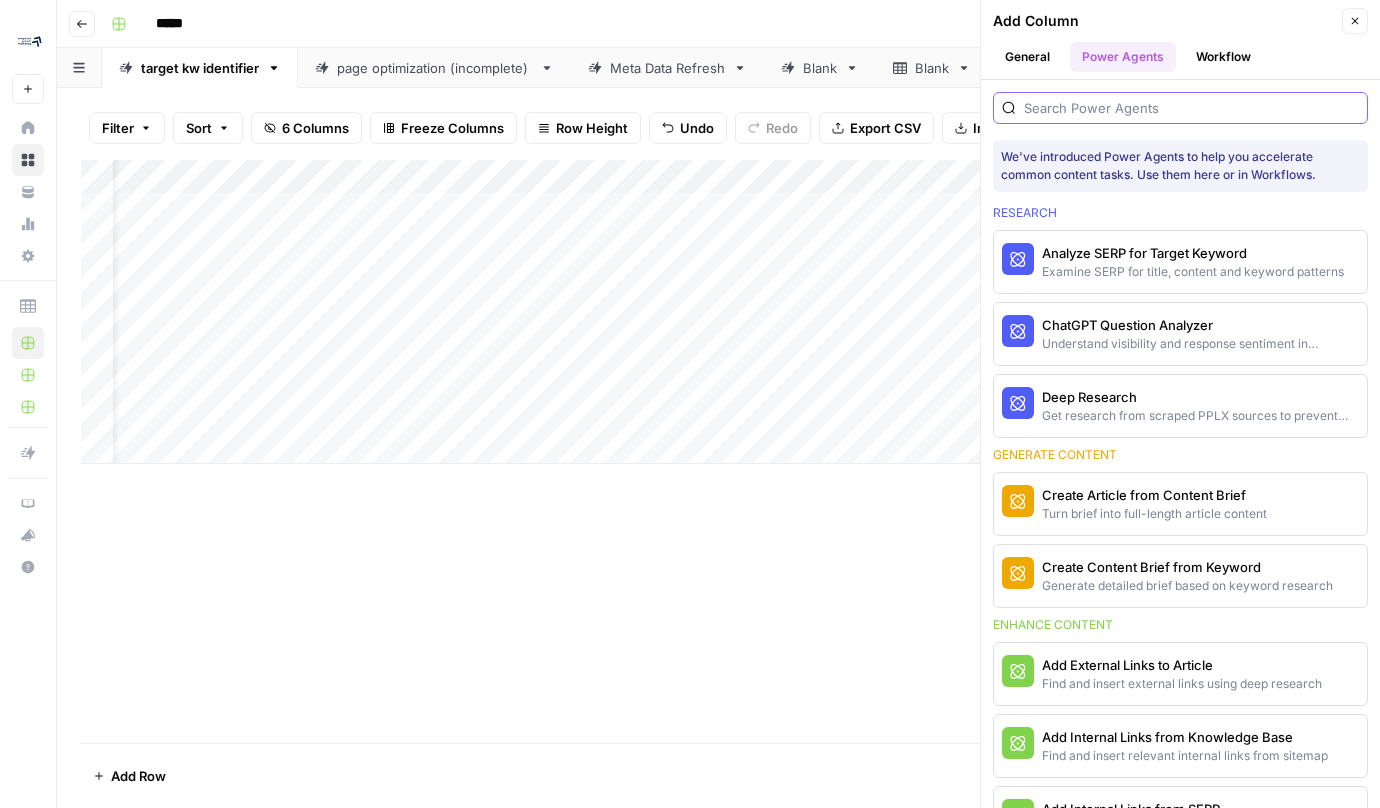 click at bounding box center [1191, 108] 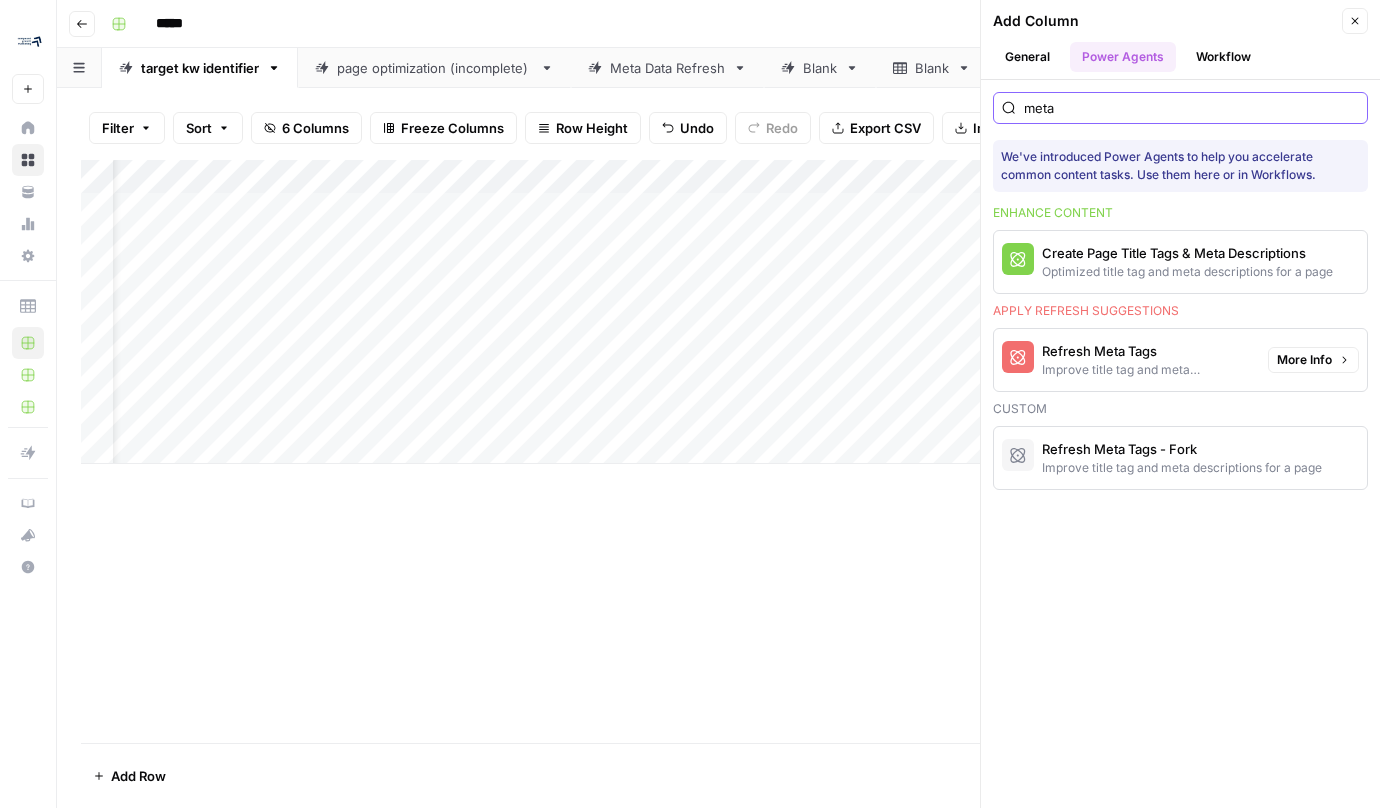 type on "meta" 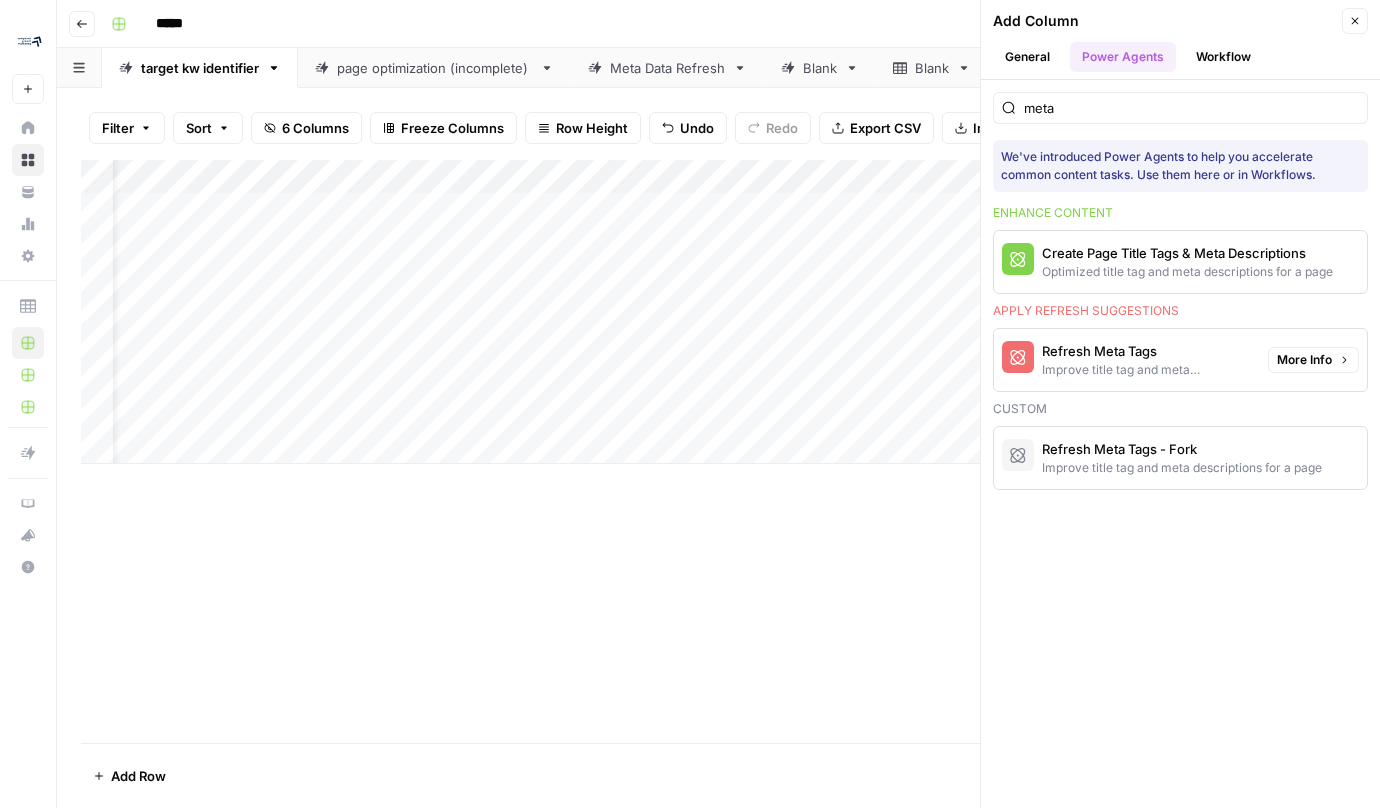 click on "Improve title tag and meta descriptions for a page" at bounding box center [1147, 370] 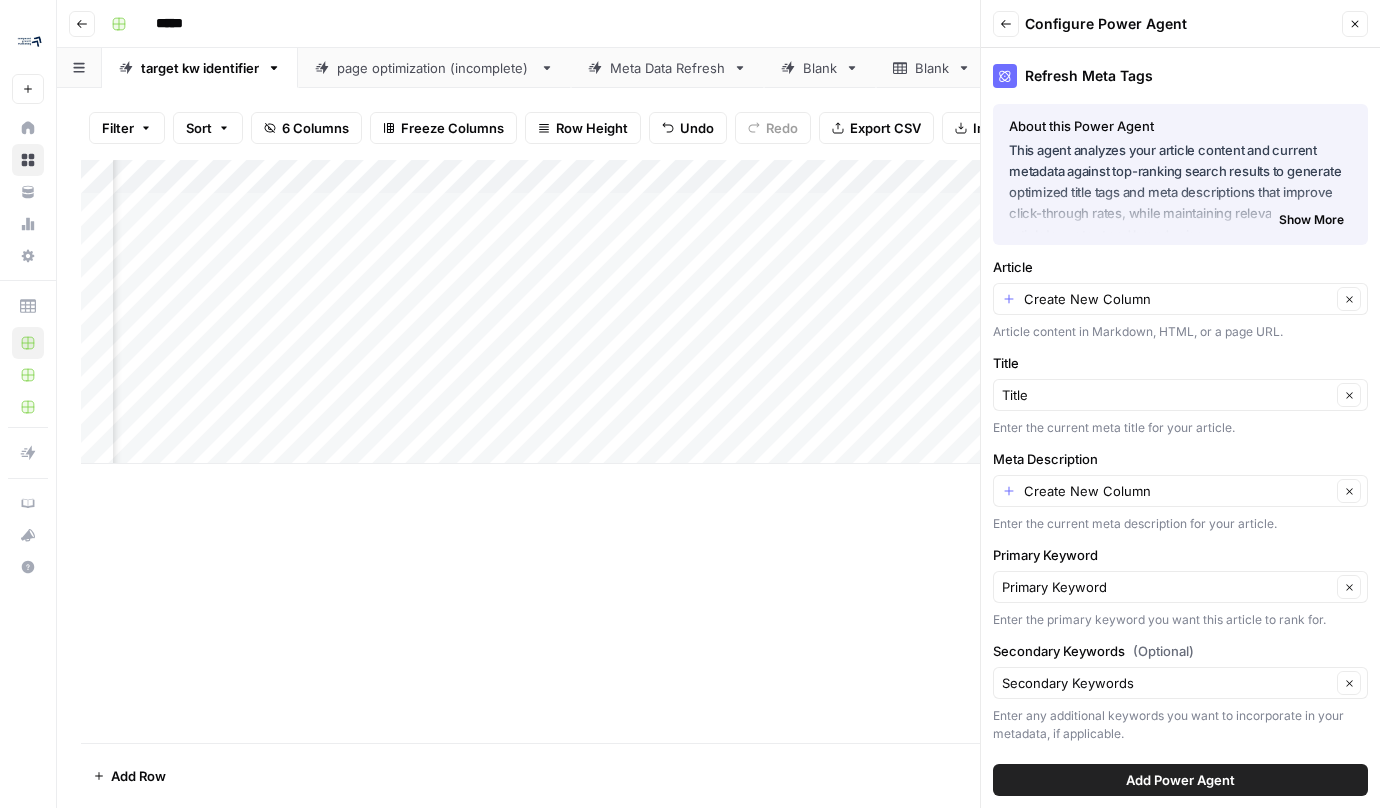 scroll, scrollTop: 0, scrollLeft: 354, axis: horizontal 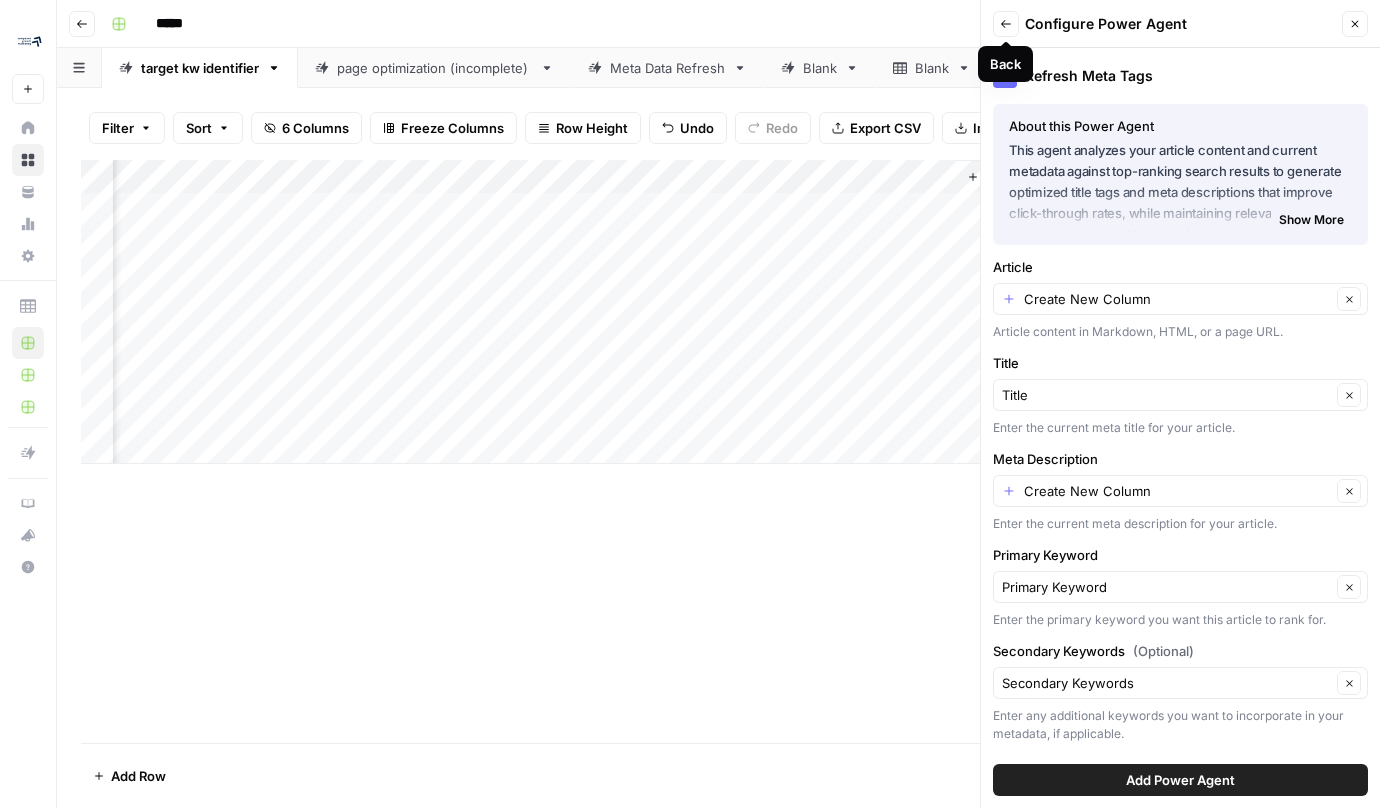 click on "Back" at bounding box center (1006, 24) 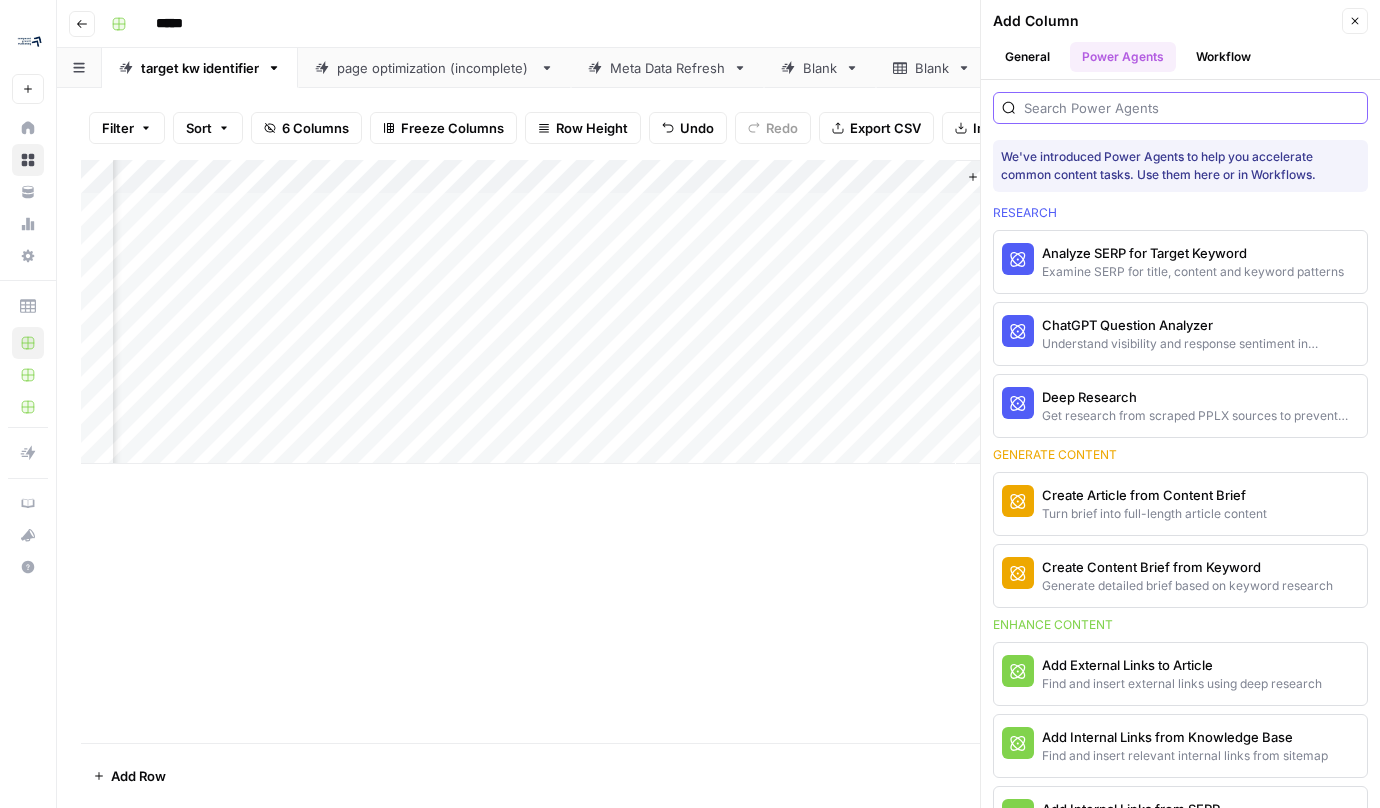 click at bounding box center (1191, 108) 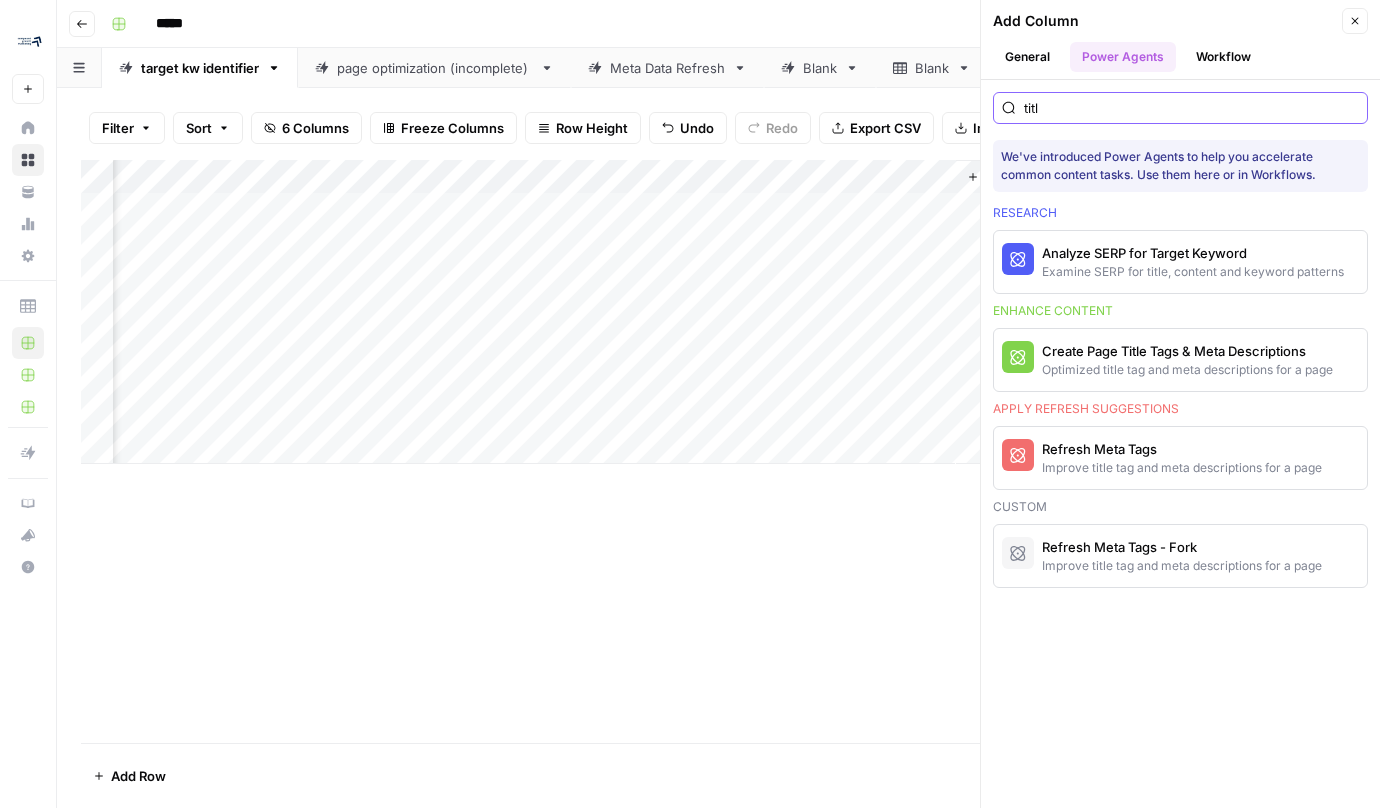 type on "title" 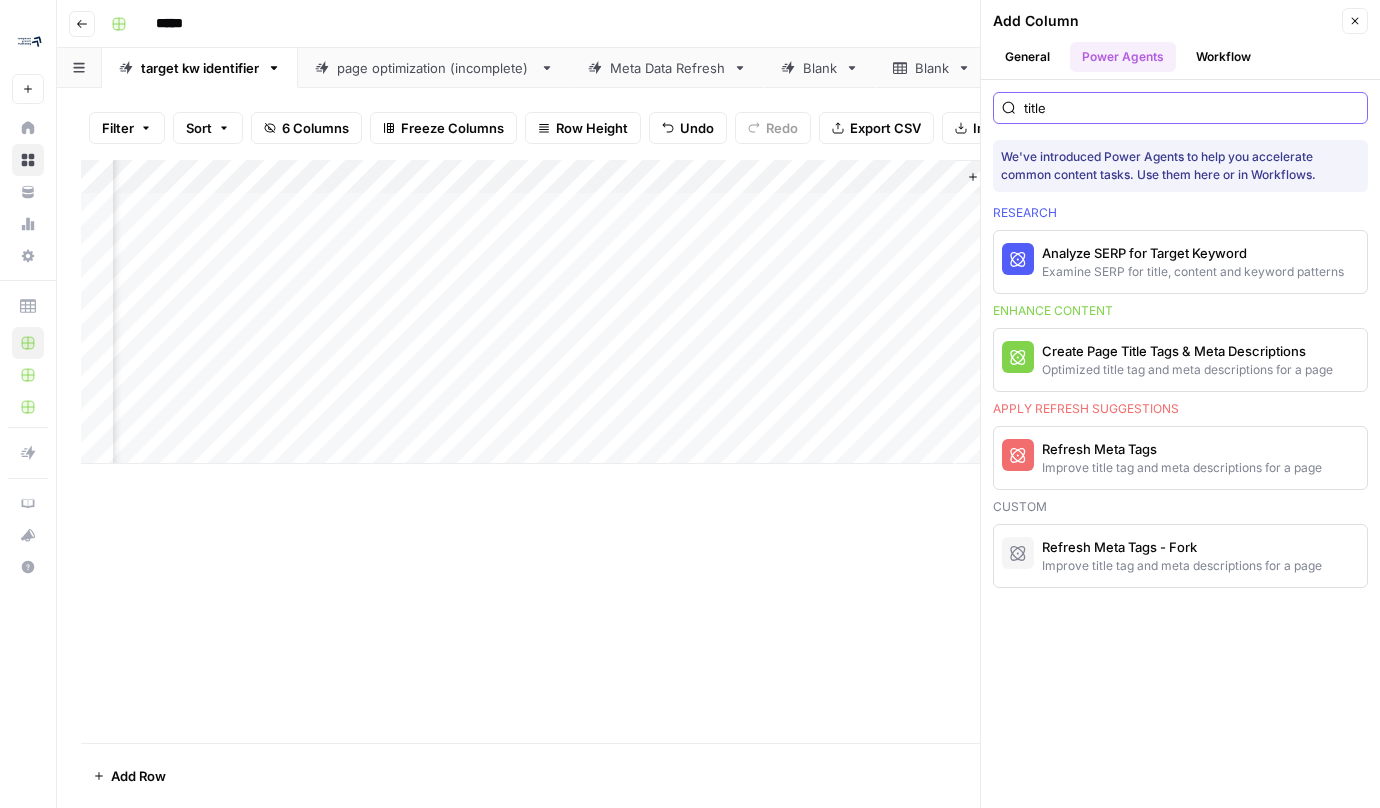 type 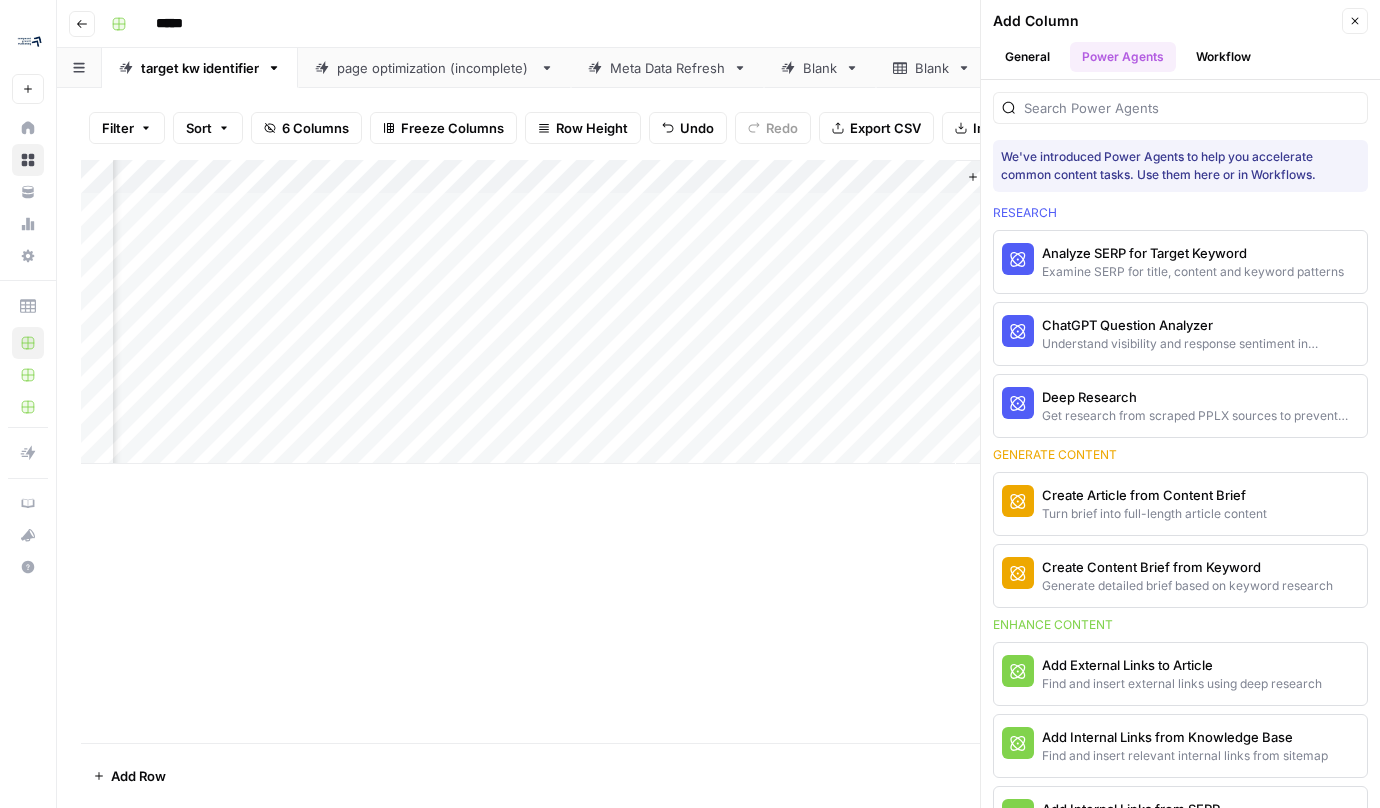 click on "General" at bounding box center (1027, 57) 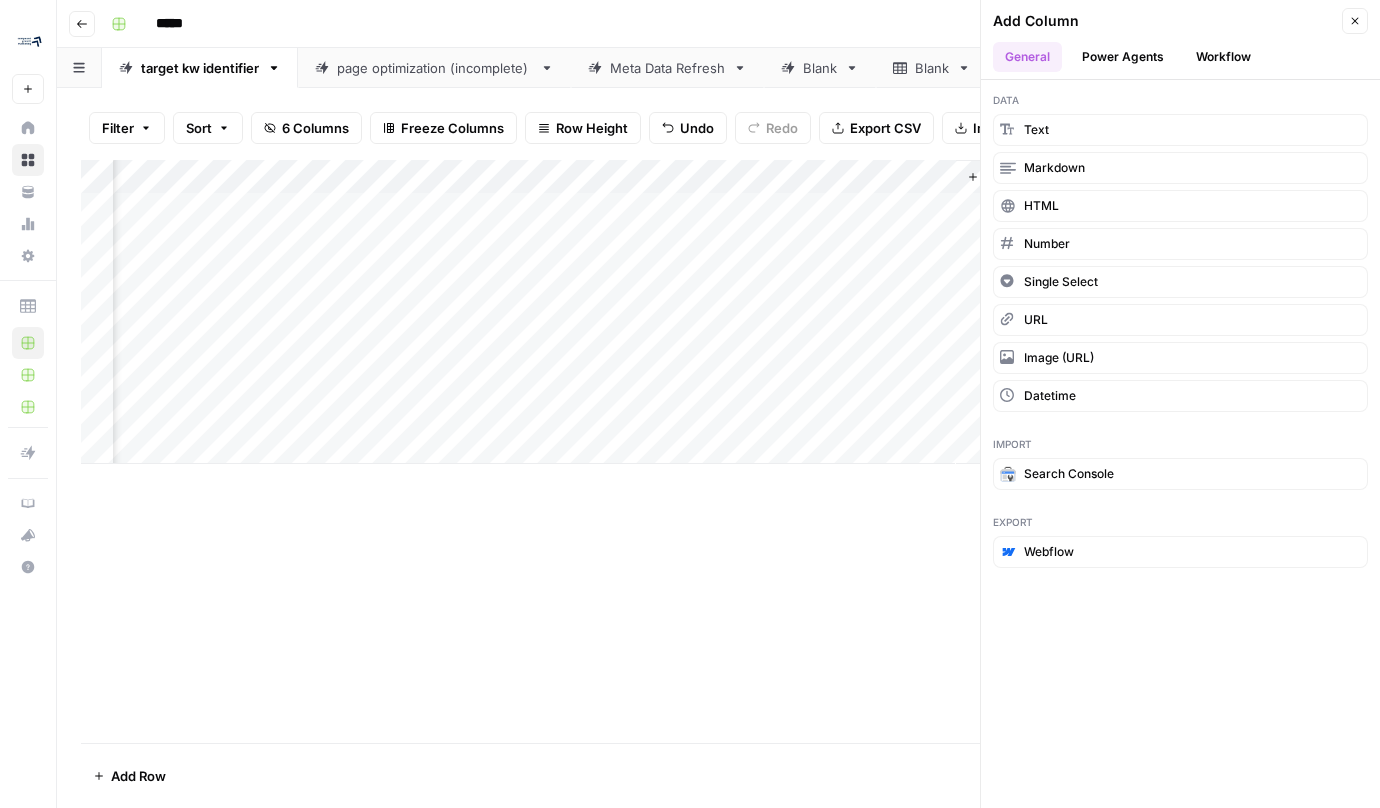 click on "Workflow" at bounding box center [1223, 57] 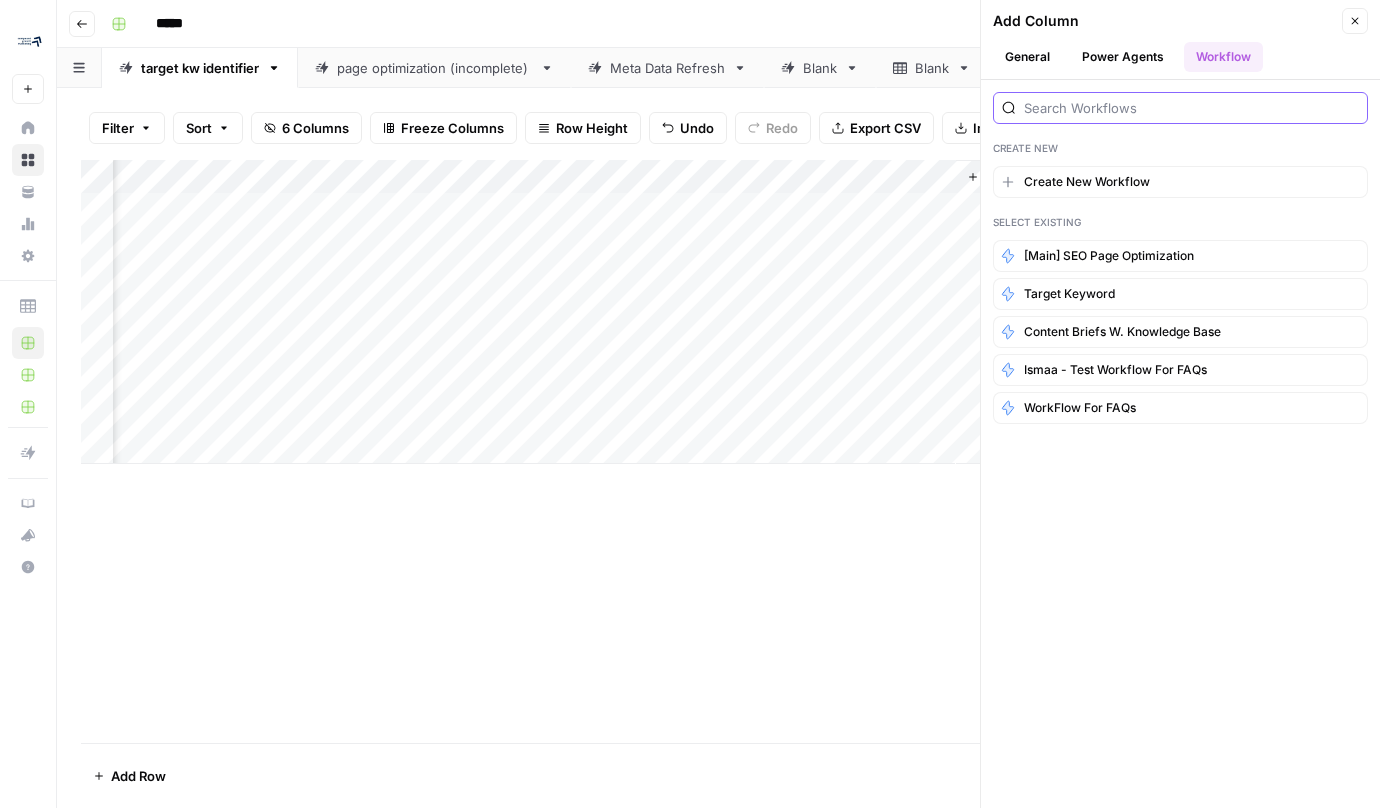click at bounding box center (1191, 108) 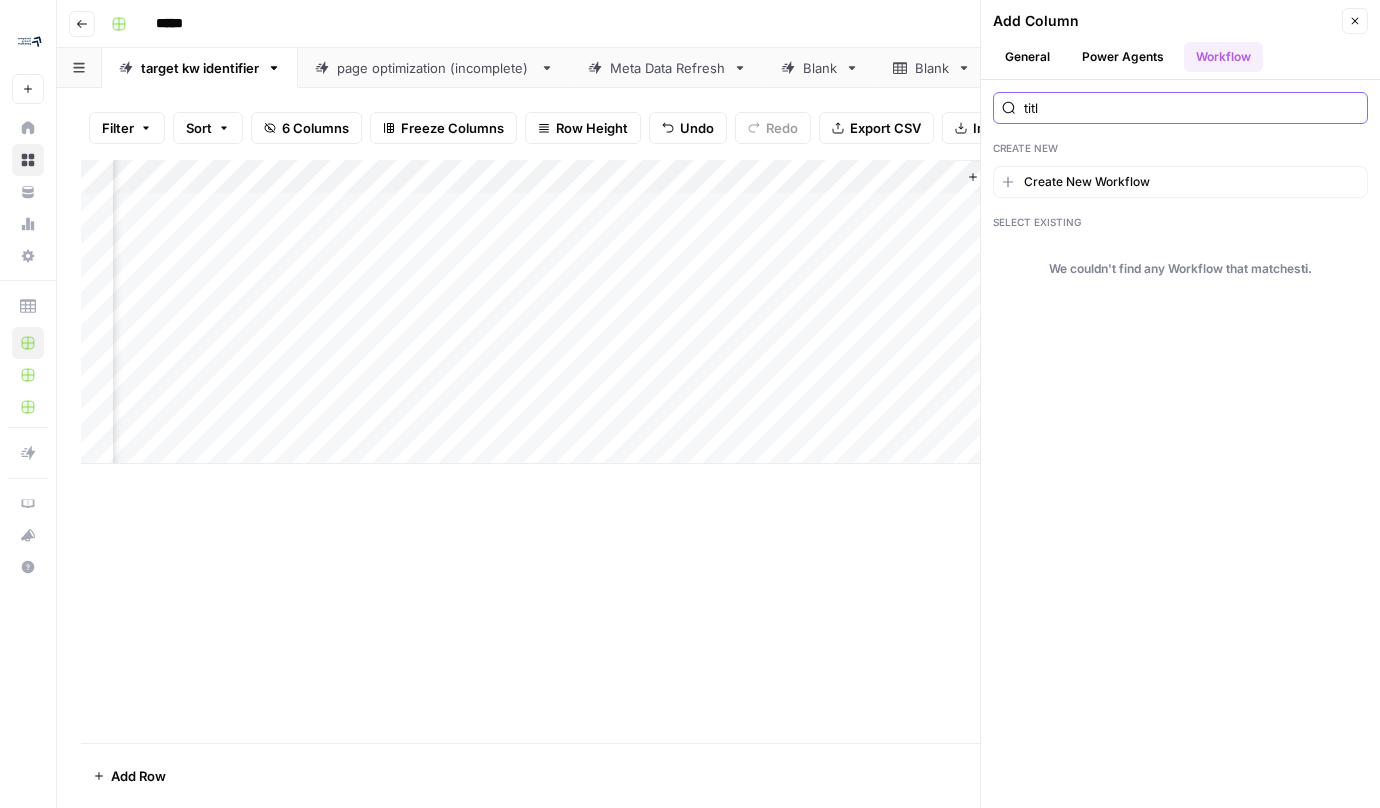 type on "title" 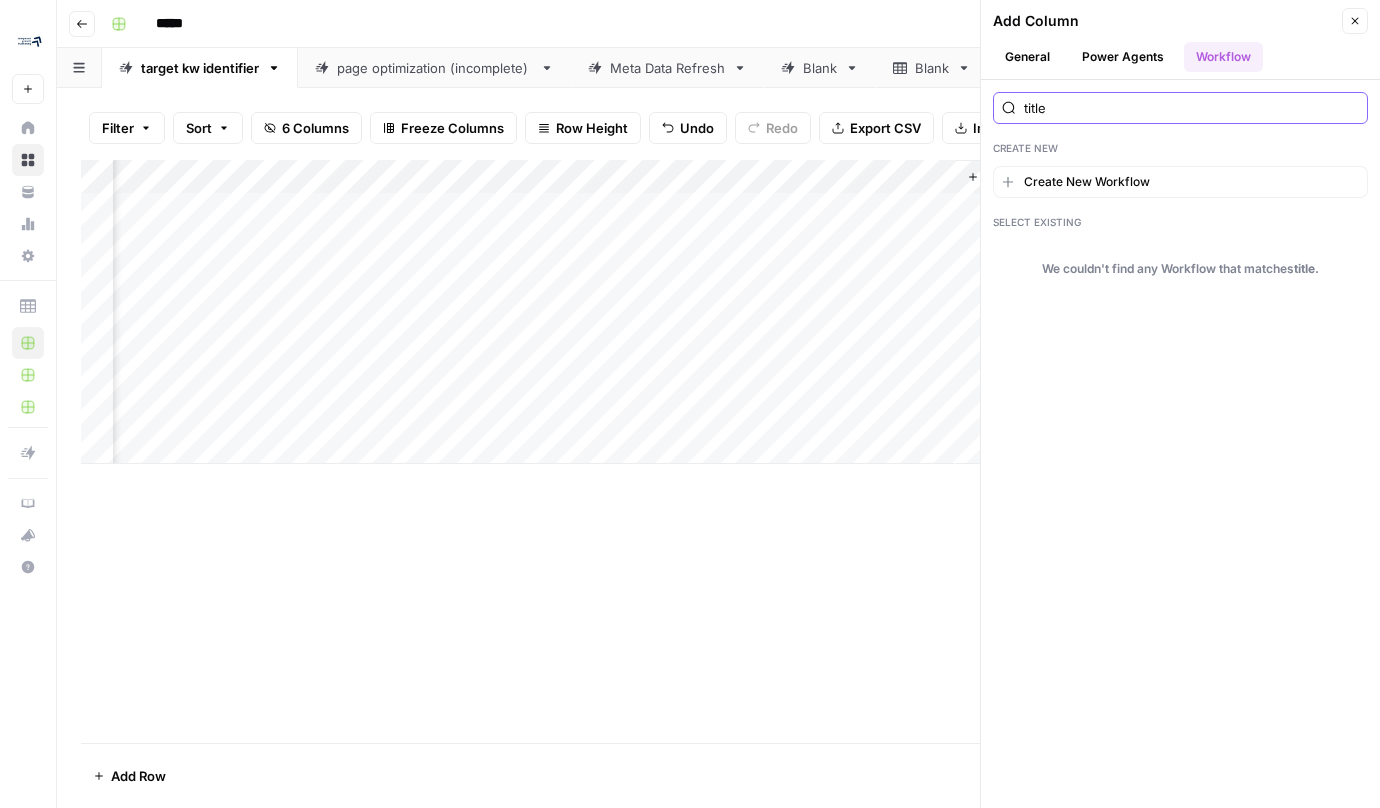 type 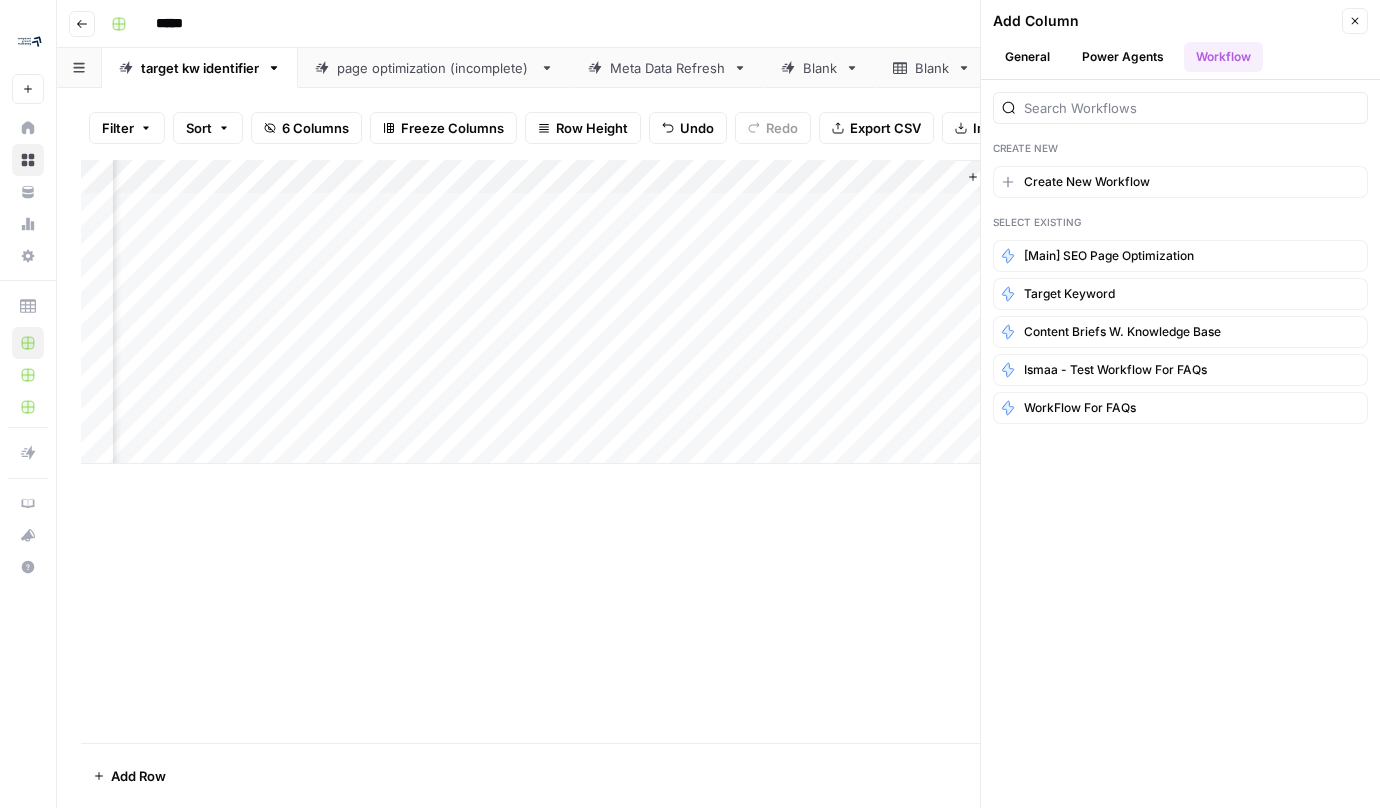 click on "Add Column" at bounding box center [718, 451] 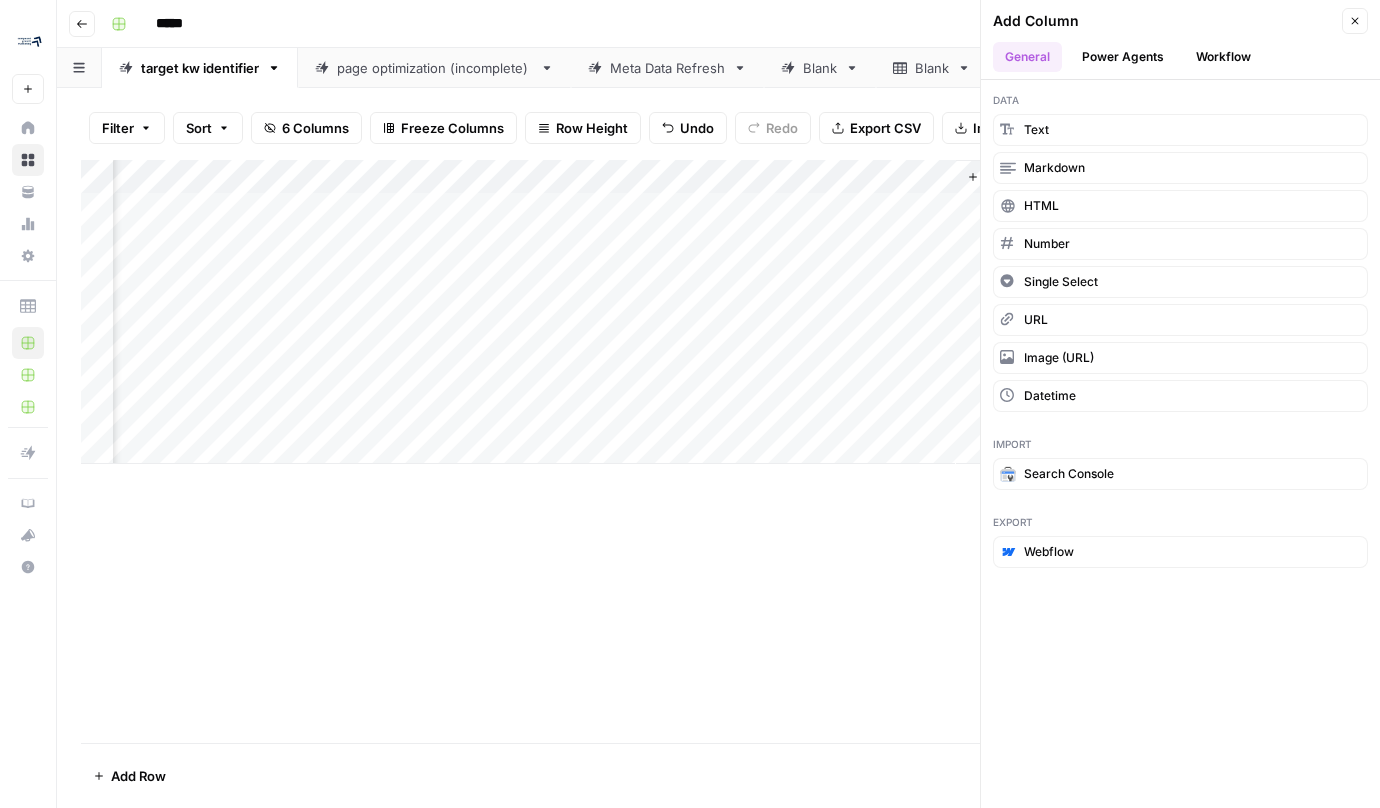 click on "Close" at bounding box center [1355, 21] 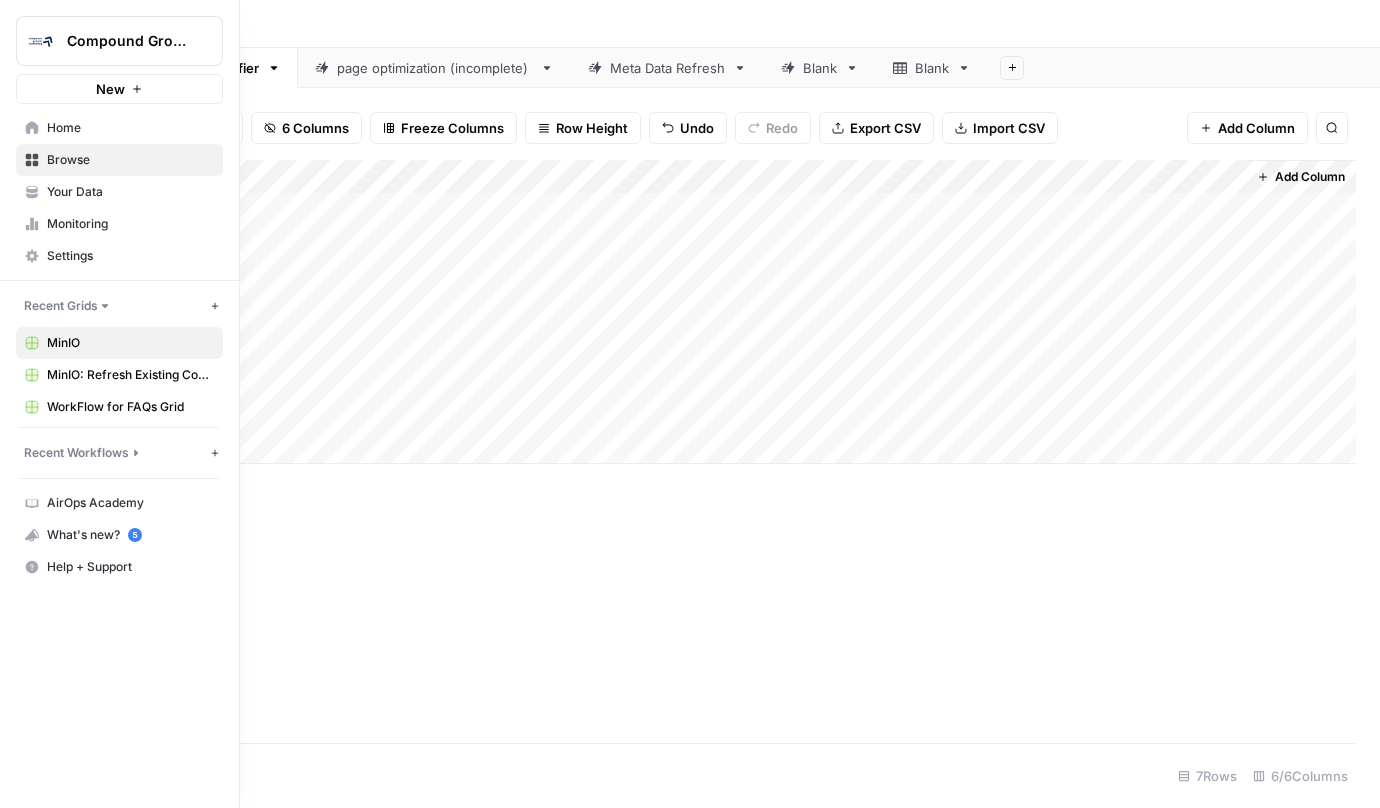 click on "Your Data" at bounding box center [130, 192] 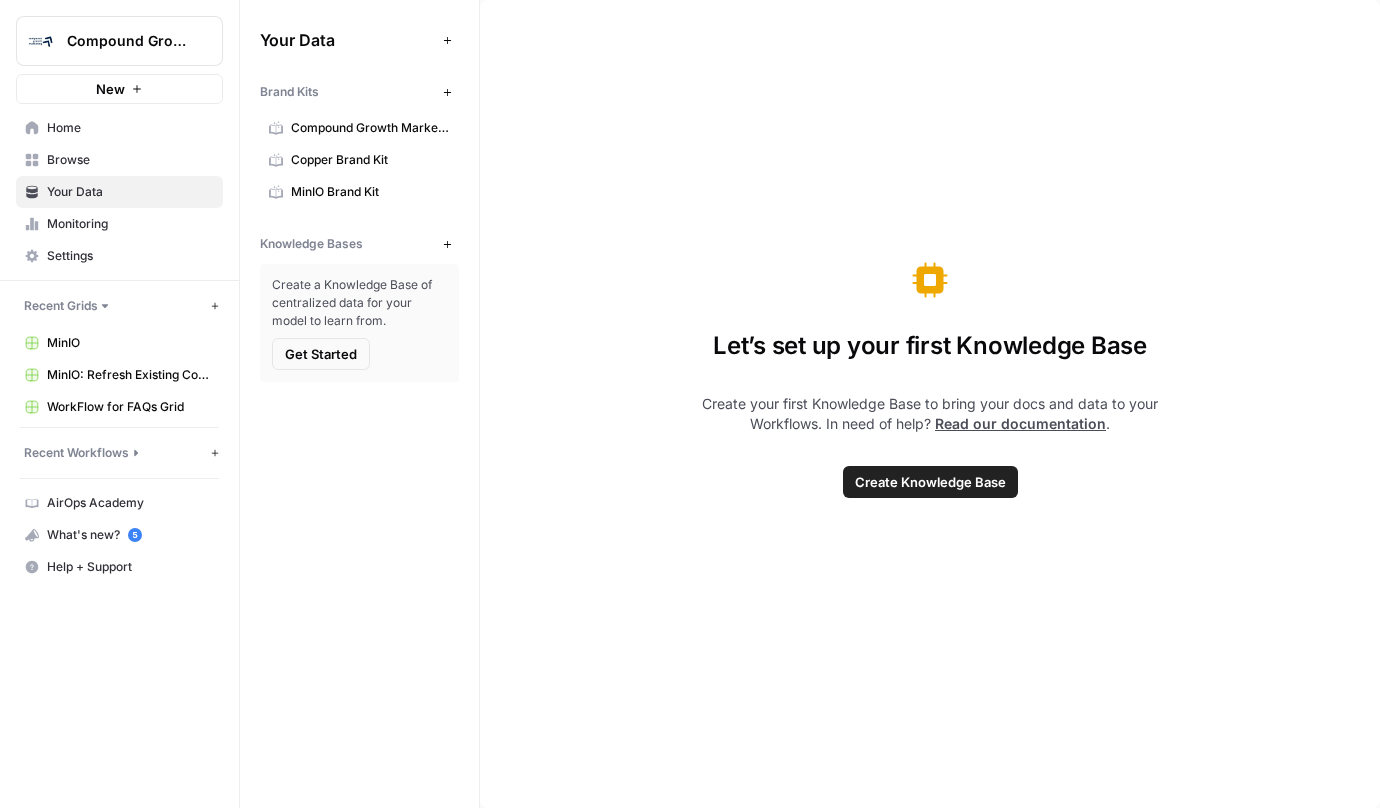 click on "Your Data" at bounding box center [130, 192] 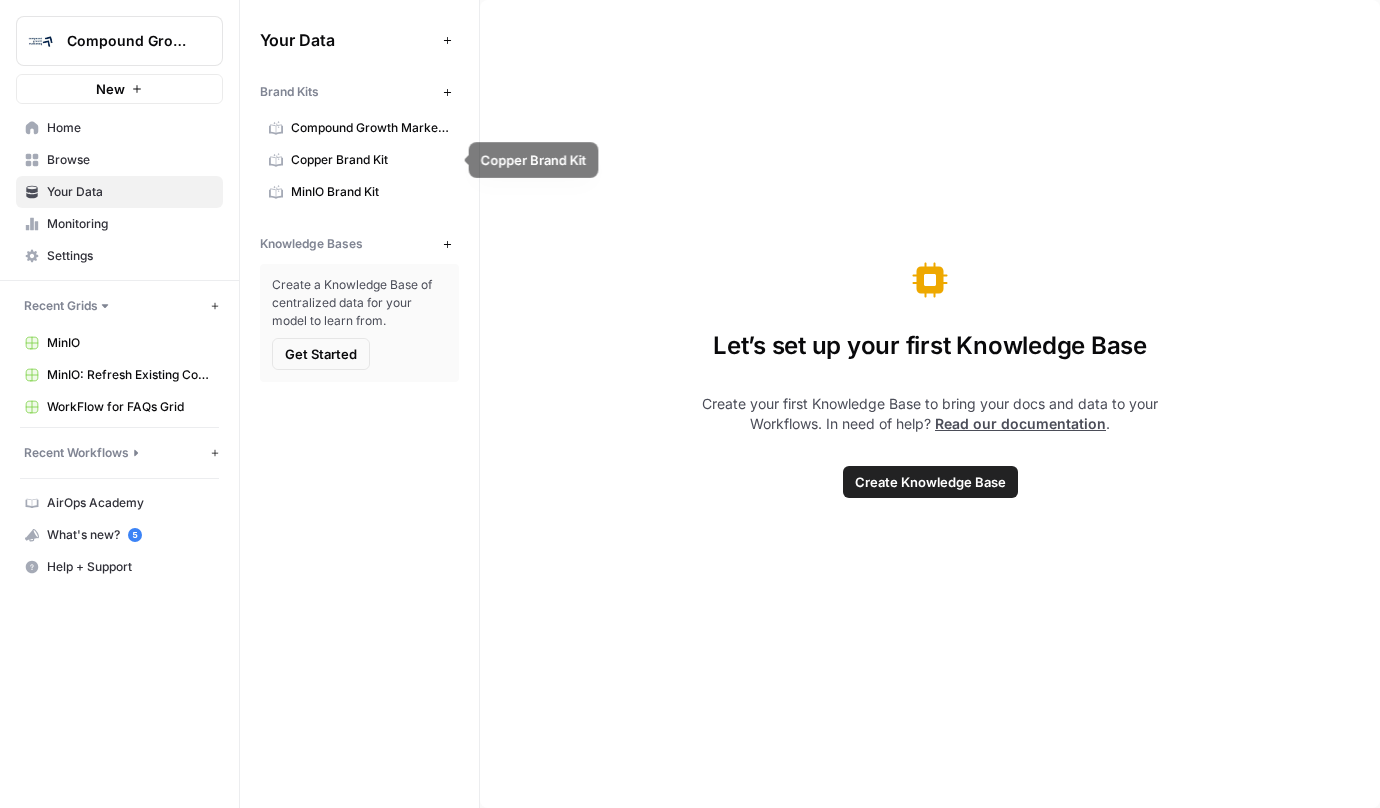 click on "Copper Brand Kit" at bounding box center (370, 160) 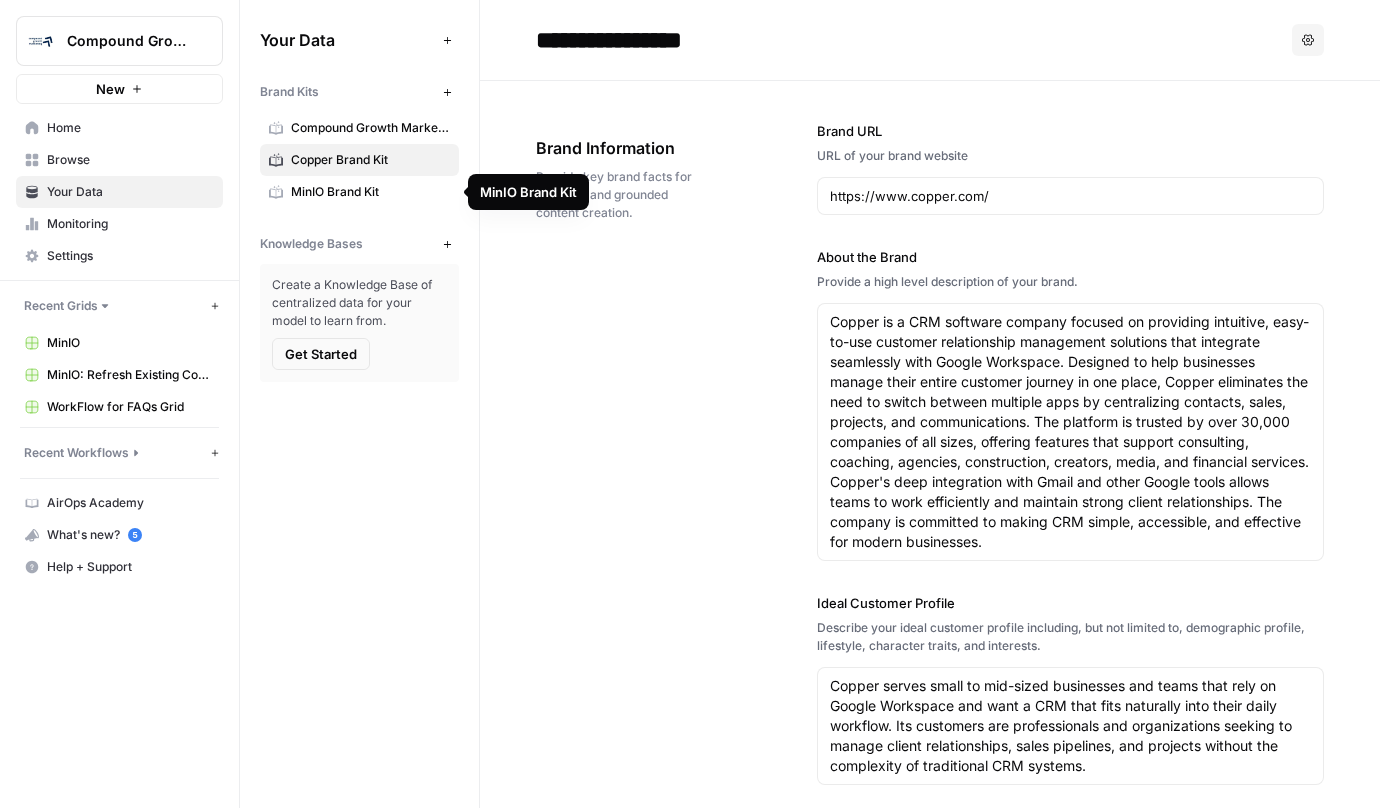 click on "MinIO Brand Kit" at bounding box center (370, 192) 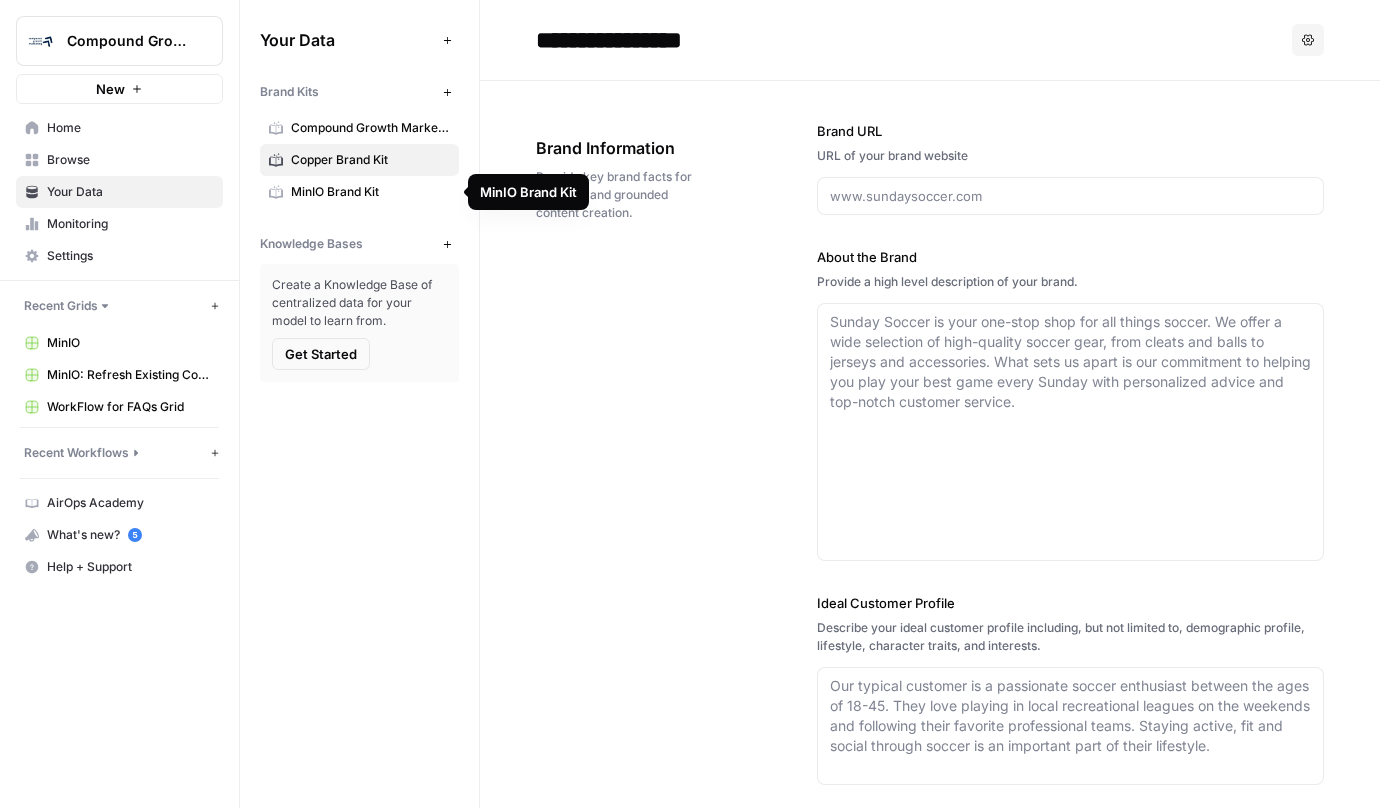 type on "https://min.io/" 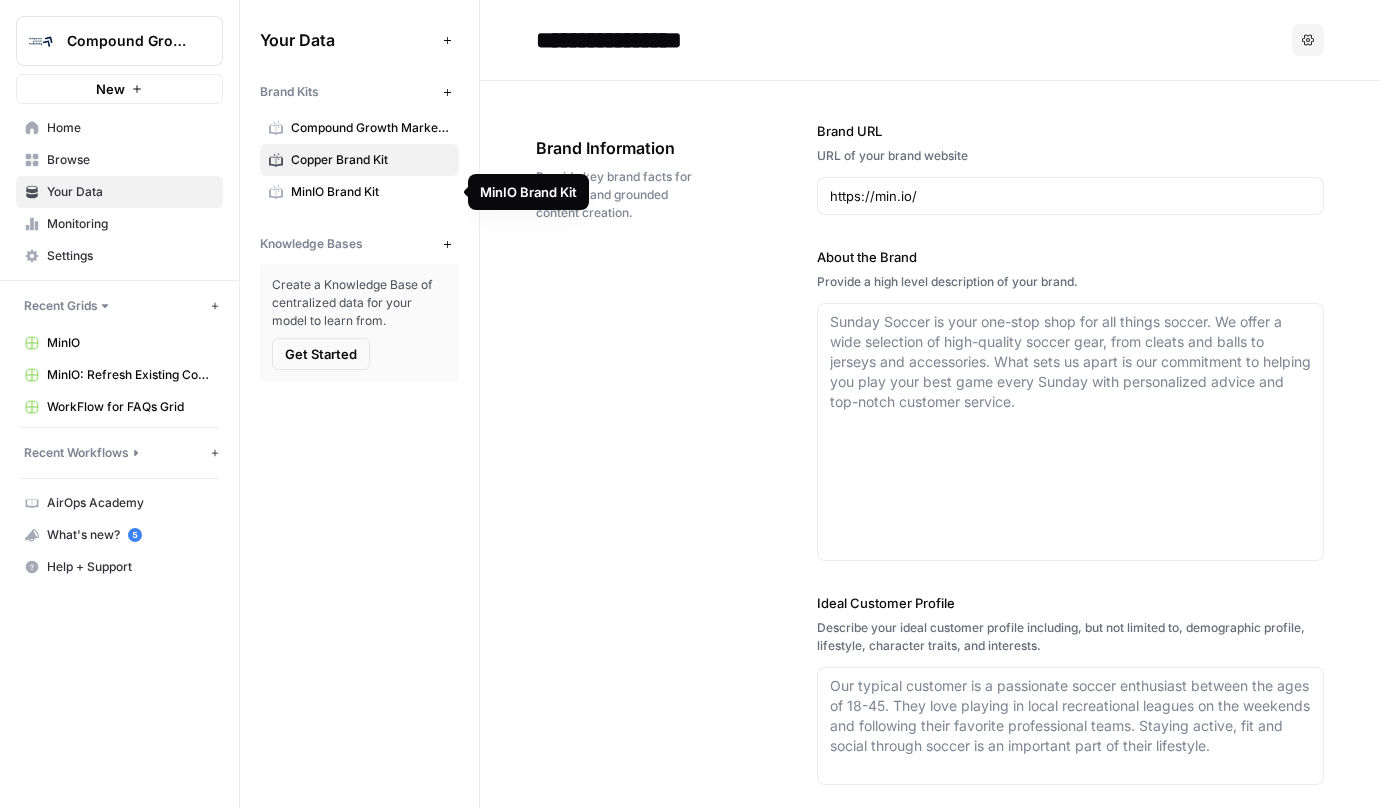 type on "MinIO is the Software-Defined Object Storage Leader.
MinIO Delivers the world’s fastest and most cost-efficient AI storage at any scale.
MinIO is a leading provider of high-performance, S3-compatible object storage solutions designed for AI and modern data infrastructure.
Its flagship product, AIStor, enables enterprises to consolidate all their data on a single, private cloud namespace, delivering exceptional throughput and scalability at a fraction of public cloud costs.
MinIO's software-defined approach allows deployment on any commodity hardware, supporting both ARM and x86 architectures, and offers robust features such as multi-site replication, advanced encryption, and comprehensive enterprise capabilities. The platform is built for exascale environments, making it ideal for demanding AI, machine learning, and data analytics workloads. MinIO is recognized for its simplicity and flexibility in object storage." 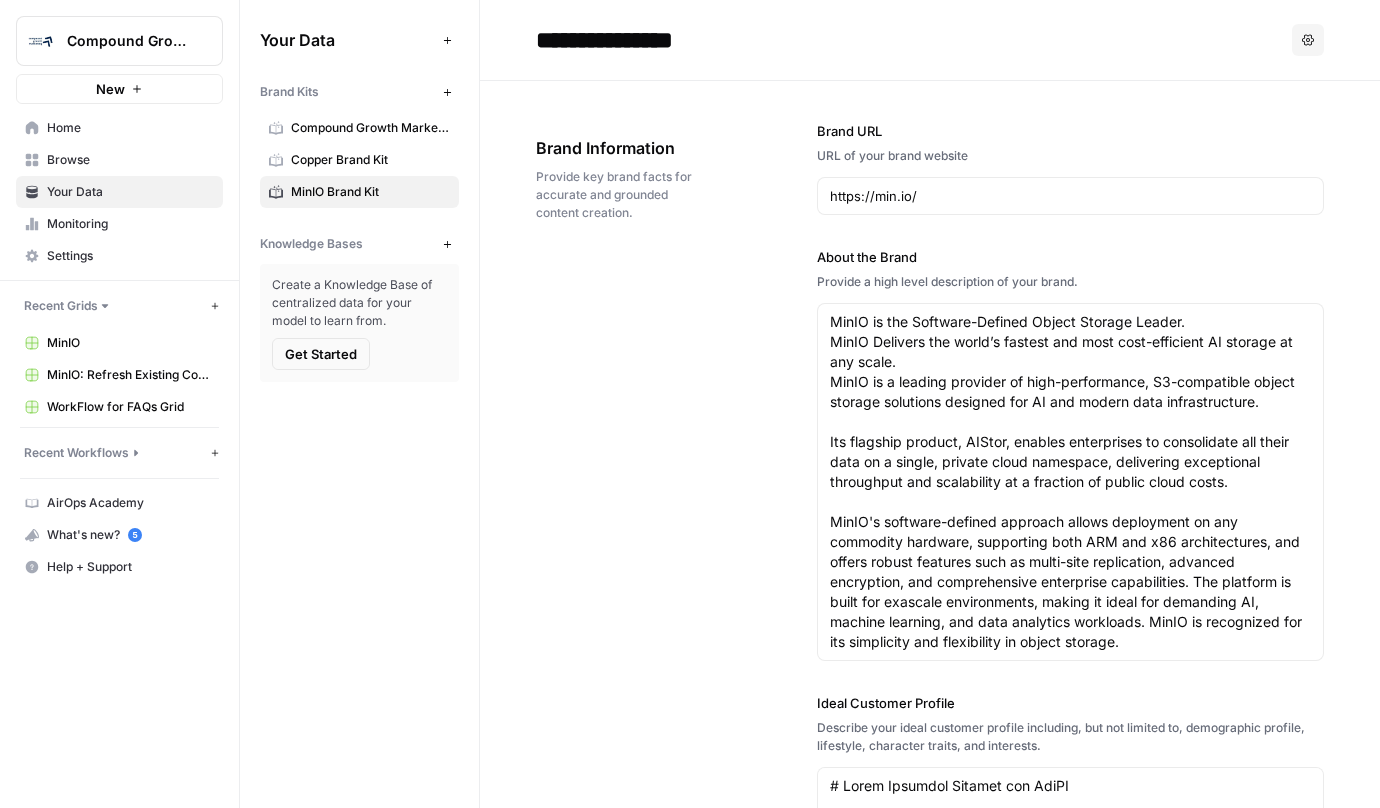 click on "Get Started" at bounding box center (321, 354) 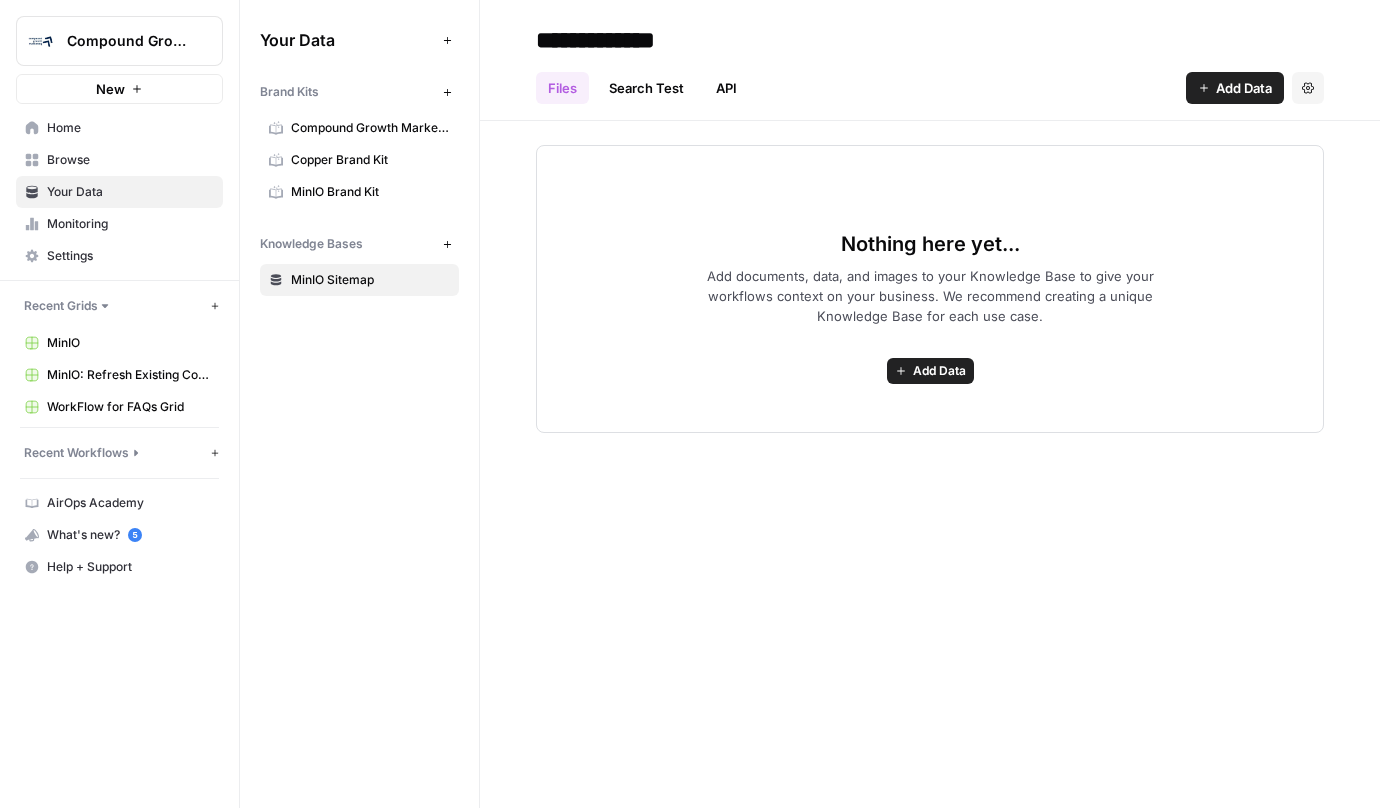 type on "**********" 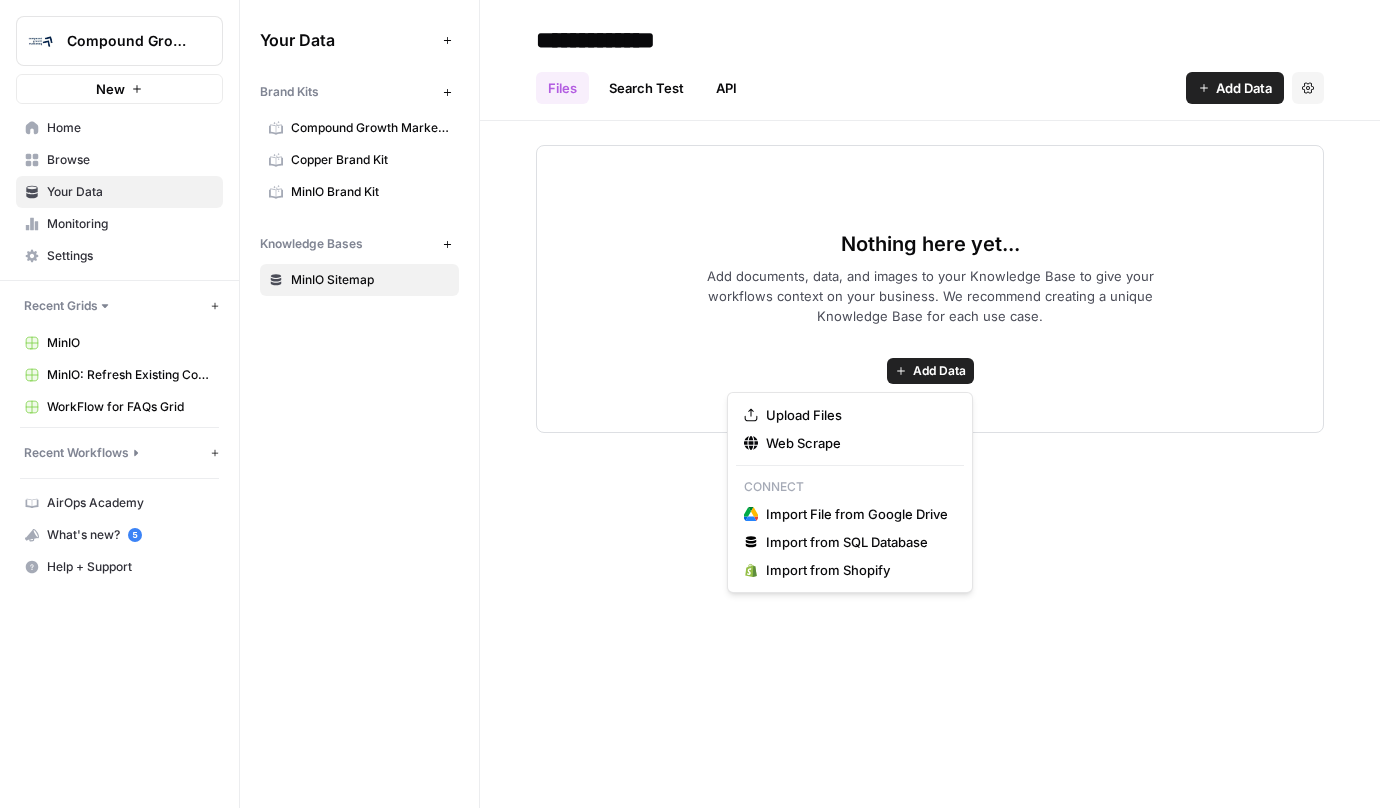 click on "Add Data" at bounding box center [939, 371] 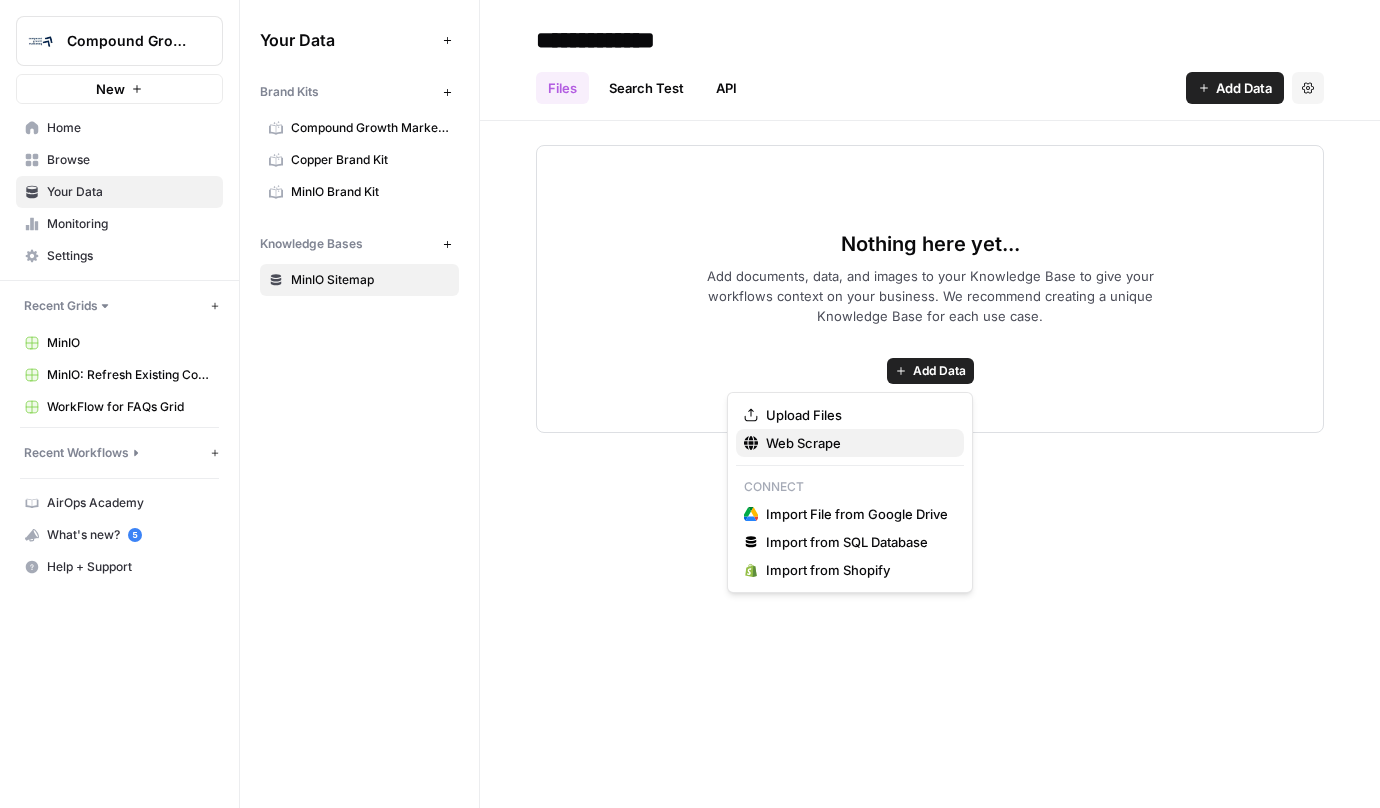 drag, startPoint x: 818, startPoint y: 423, endPoint x: 818, endPoint y: 444, distance: 21 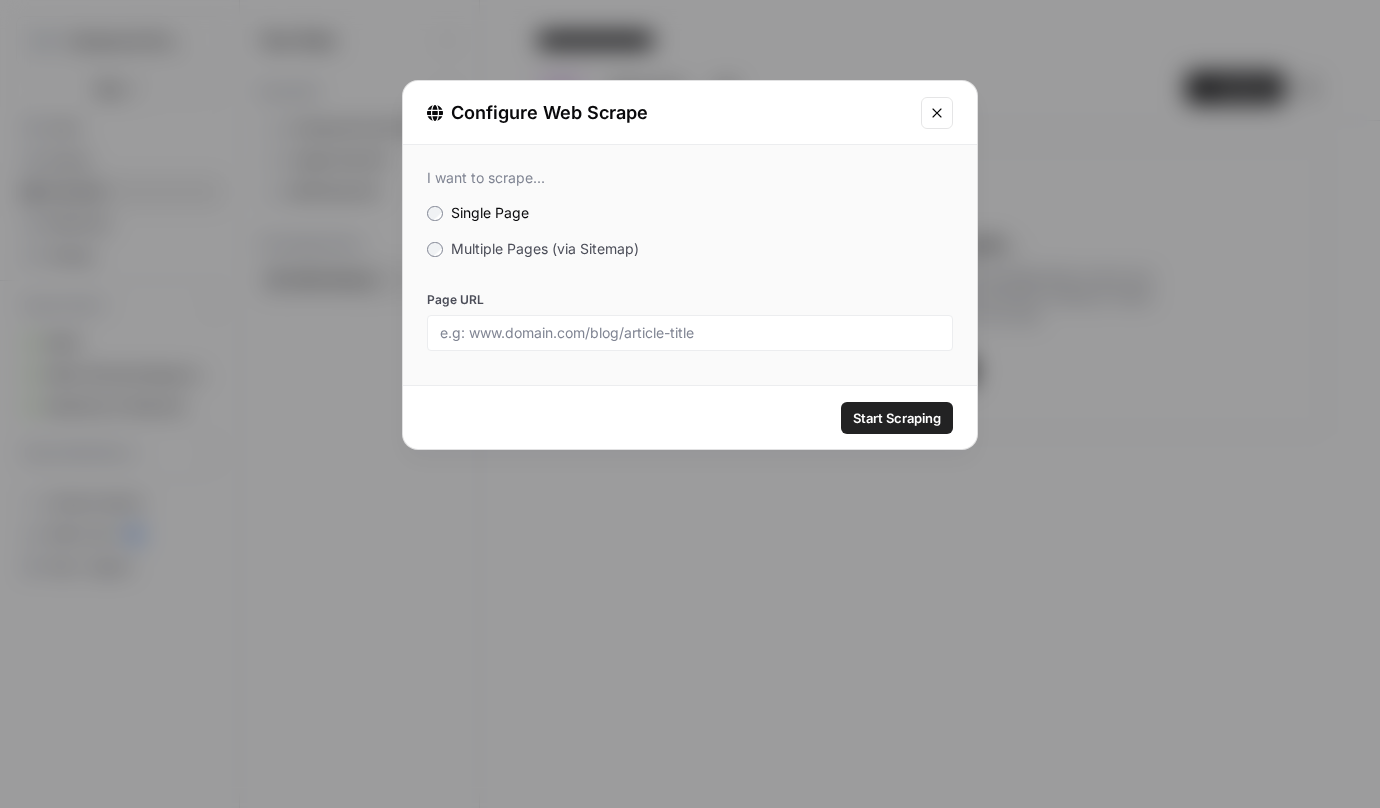 click on "Multiple Pages (via Sitemap)" at bounding box center (545, 248) 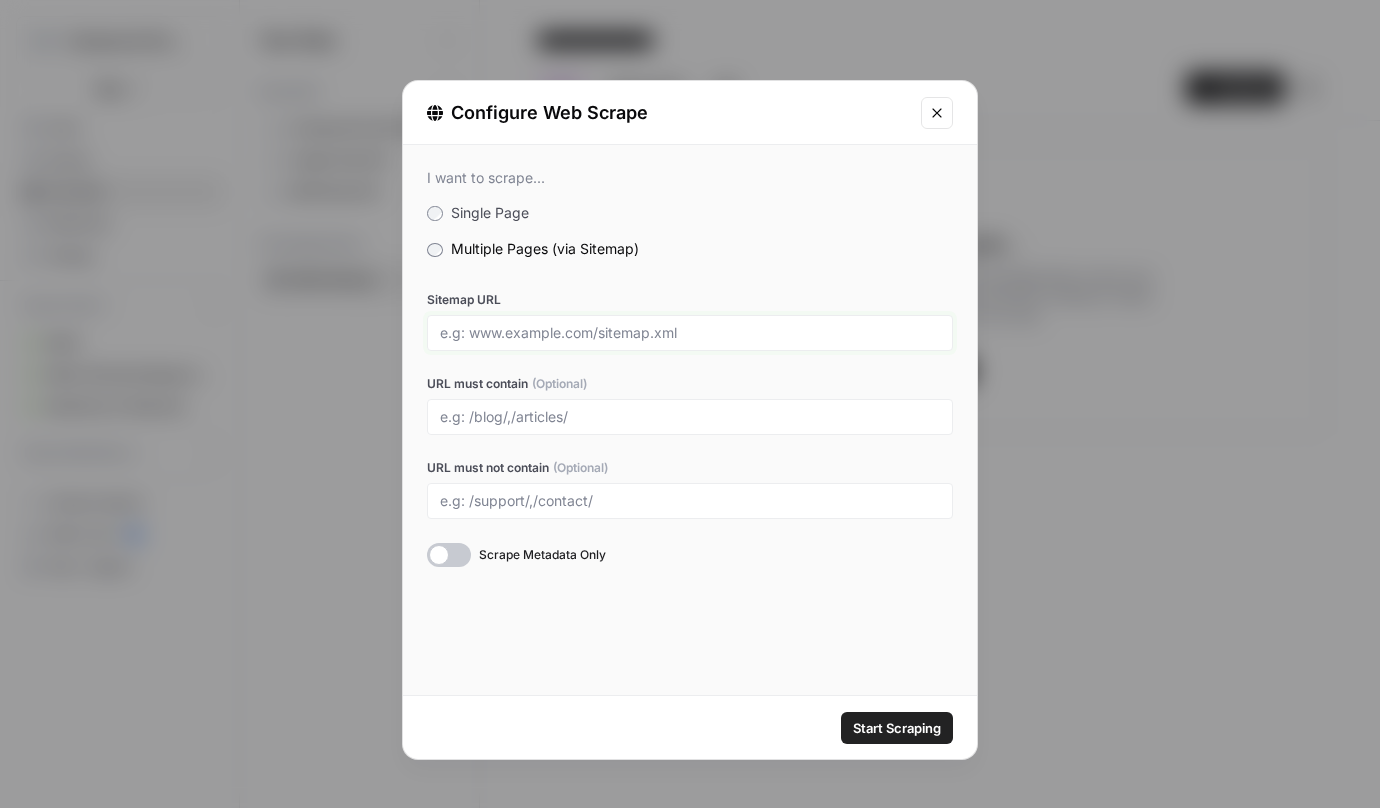 click on "Sitemap URL" at bounding box center [690, 333] 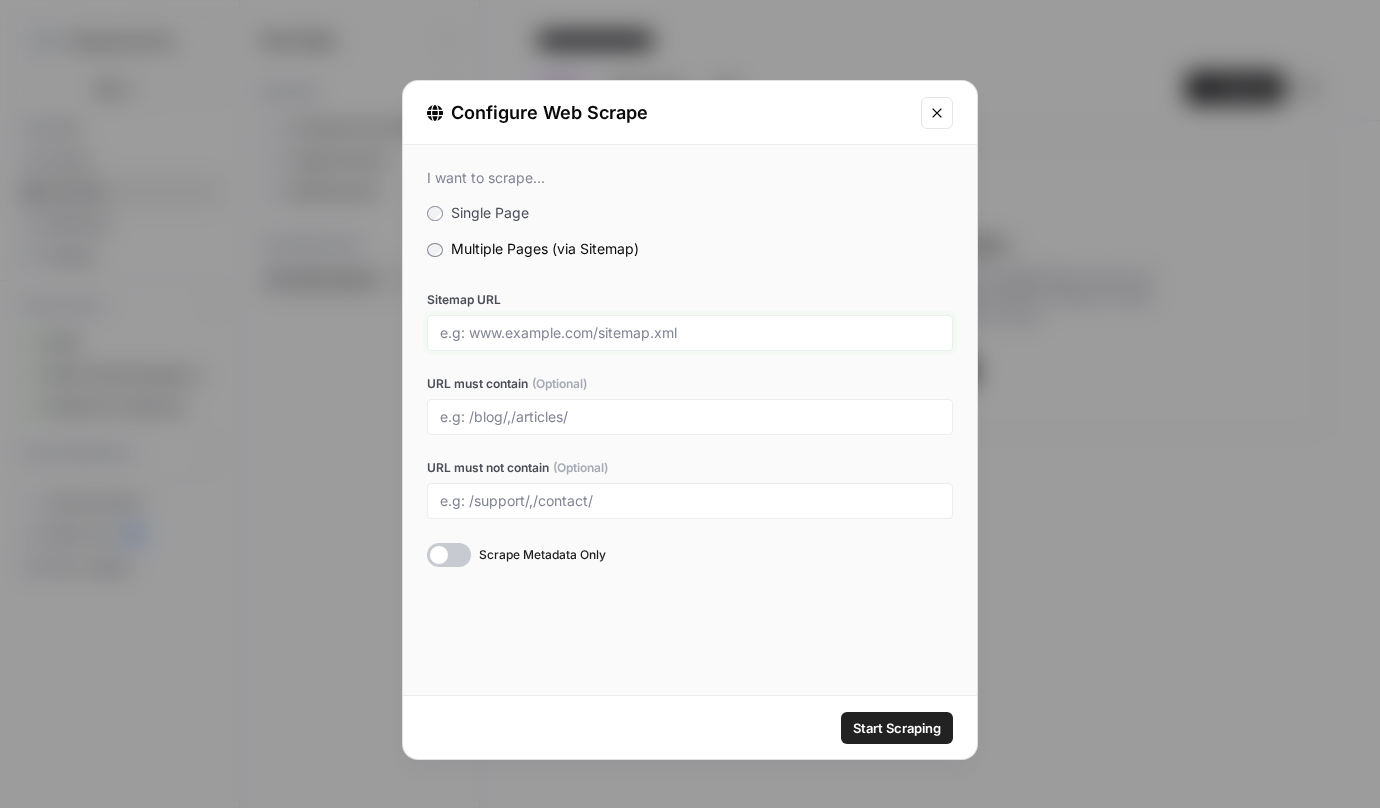paste on "https://www.min.io/sitemap.xml" 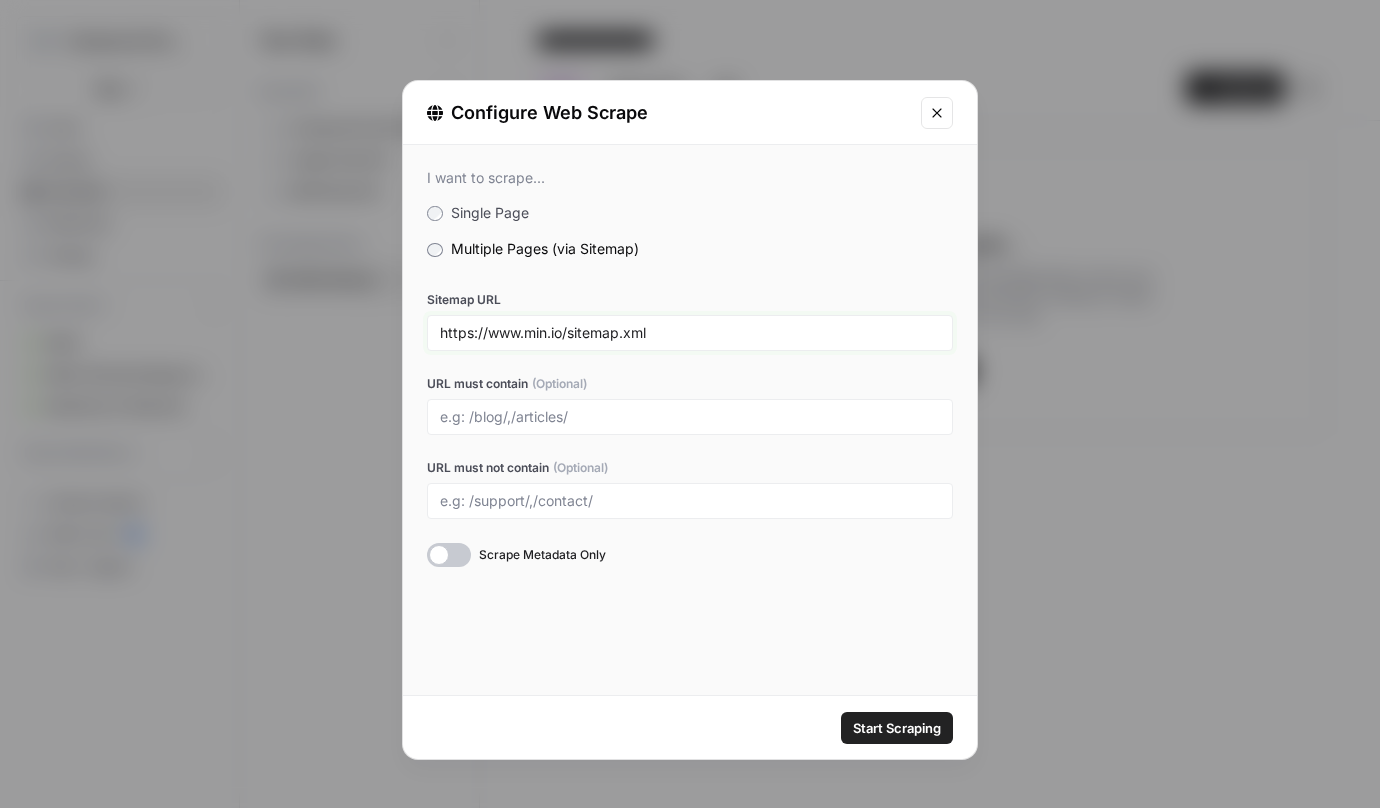 type on "https://www.min.io/sitemap.xml" 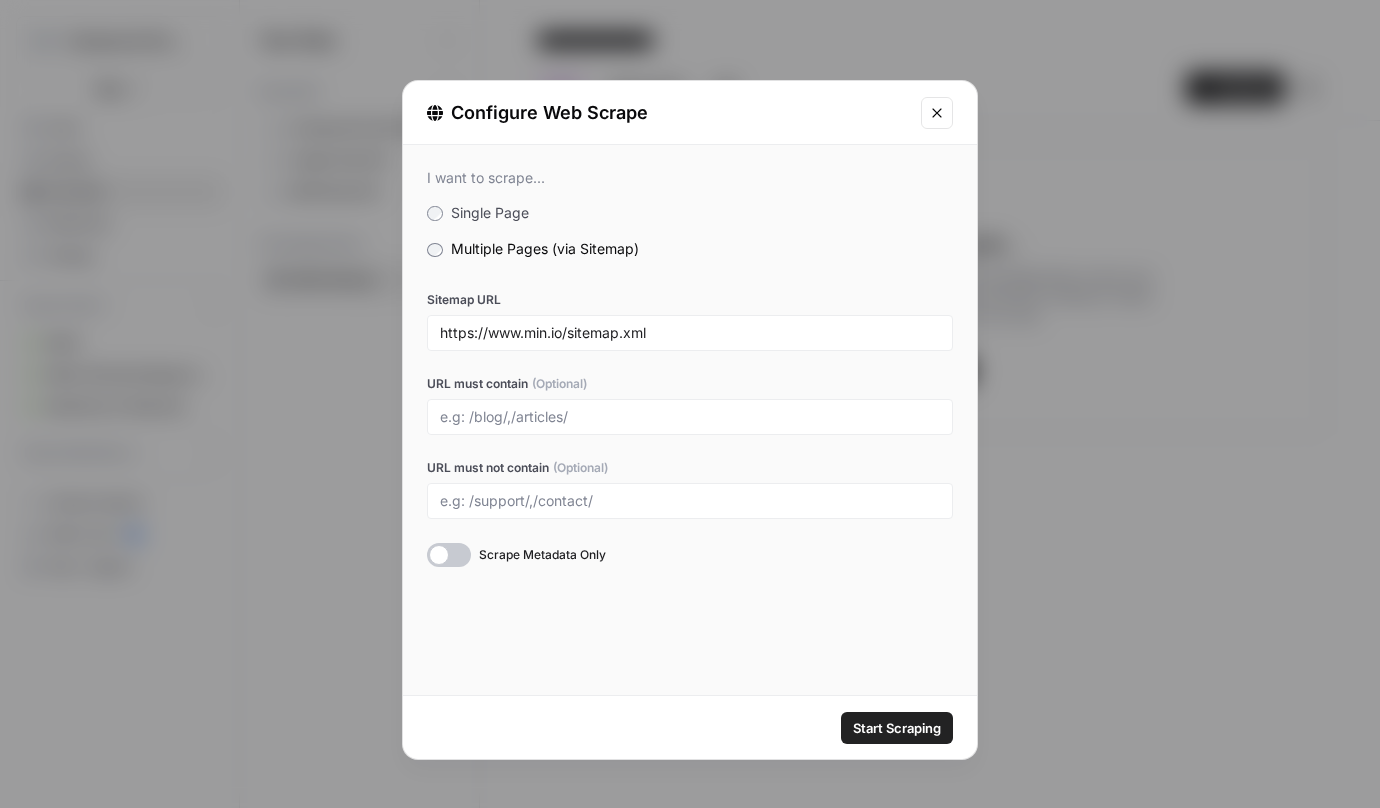 click at bounding box center (690, 417) 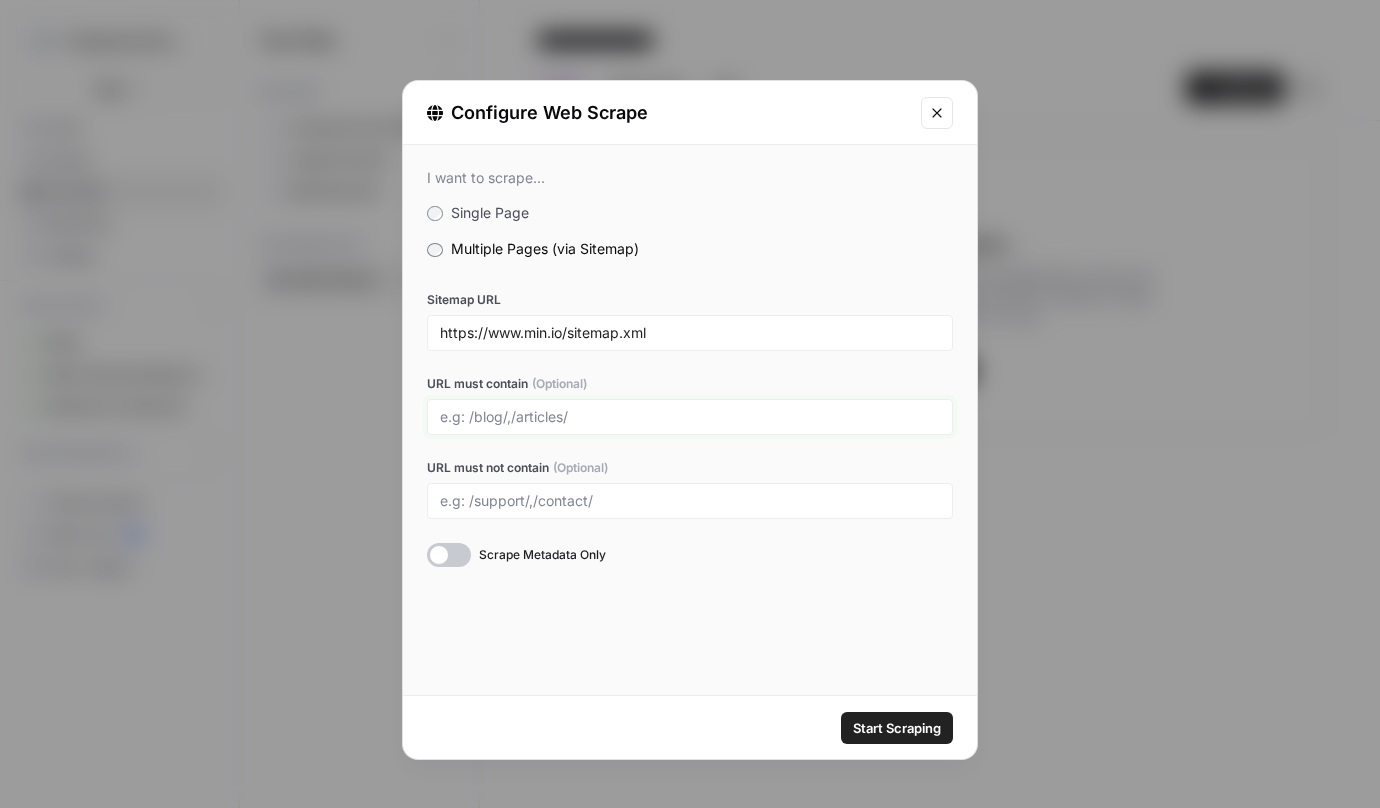 click on "URL must contain (Optional)" at bounding box center (690, 417) 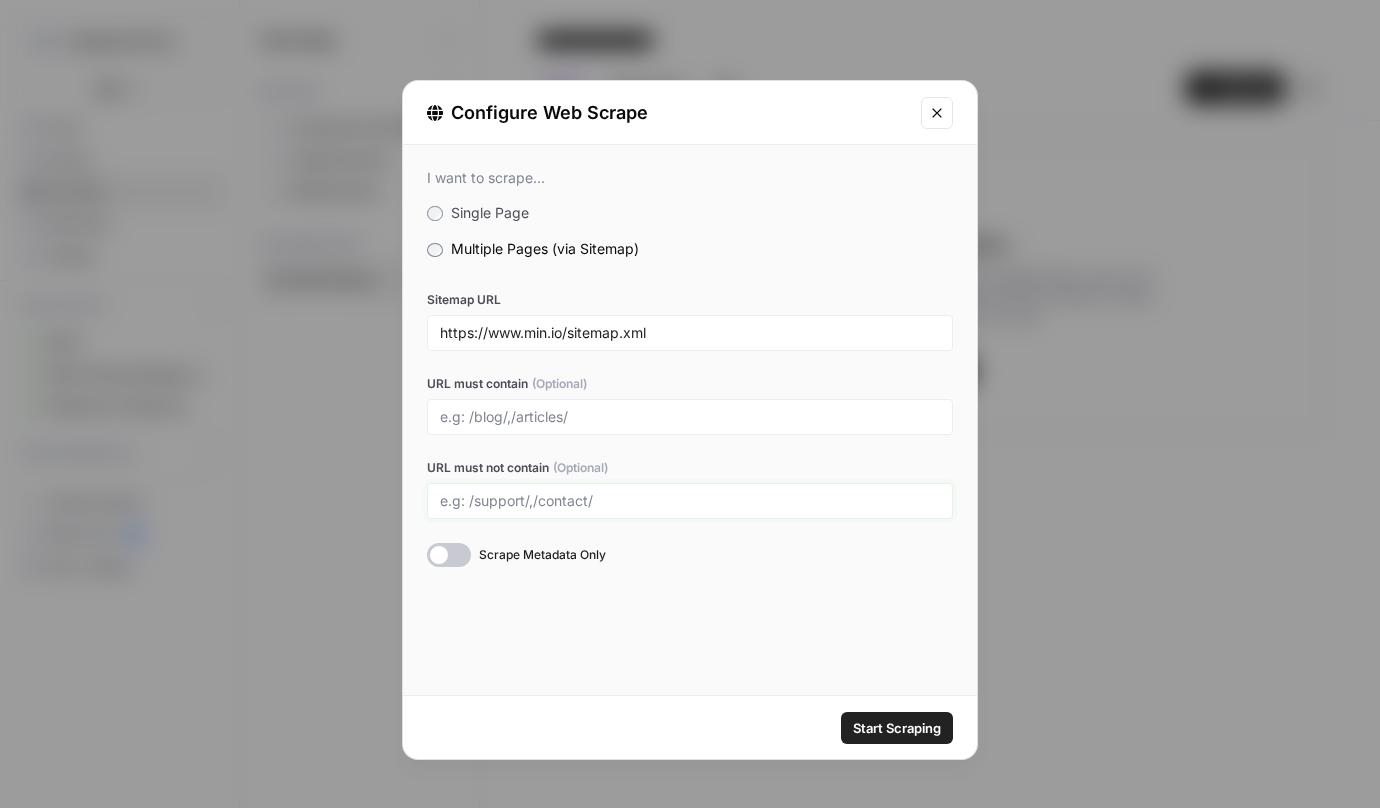 click on "URL must not contain (Optional)" at bounding box center [690, 501] 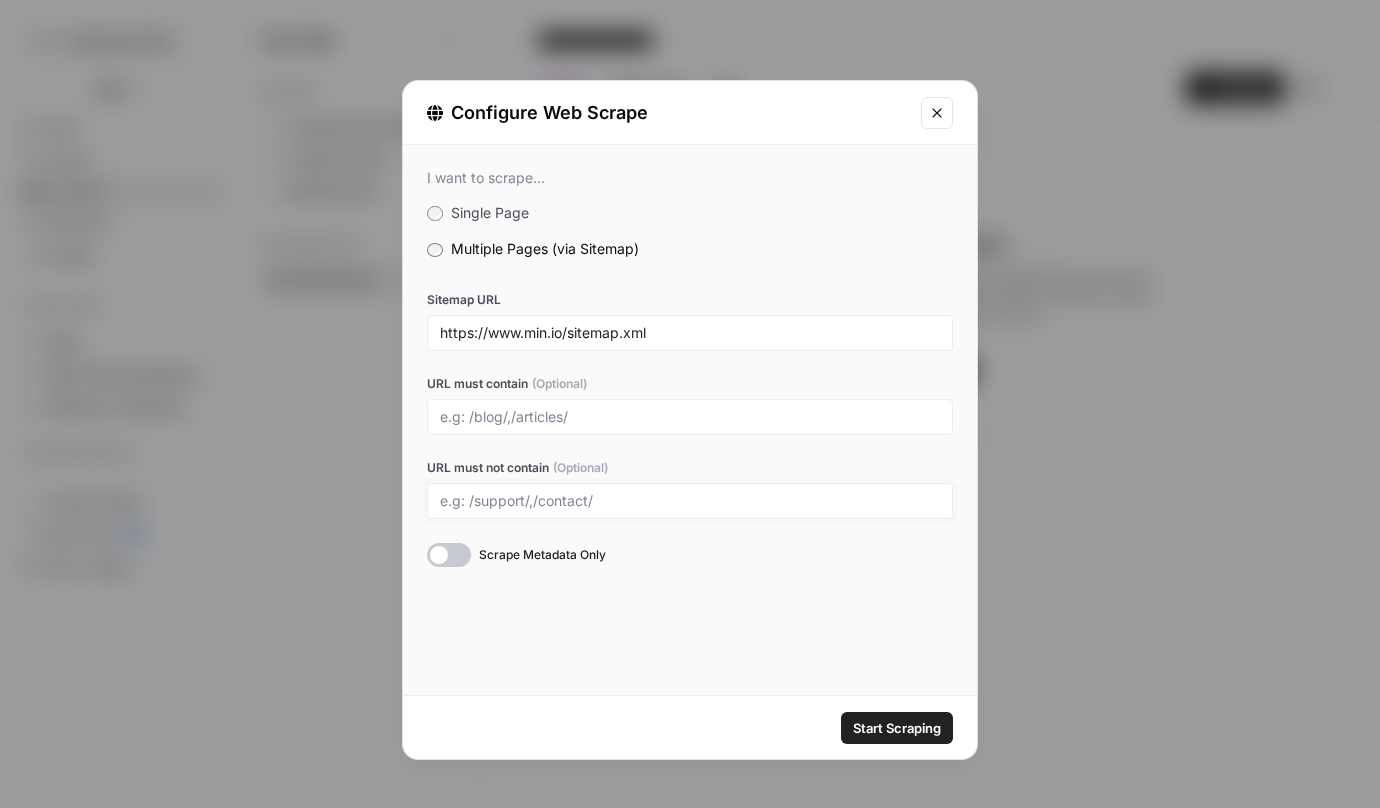 type on "/open-source/,/docs/,/tag/,/author/,dl.," 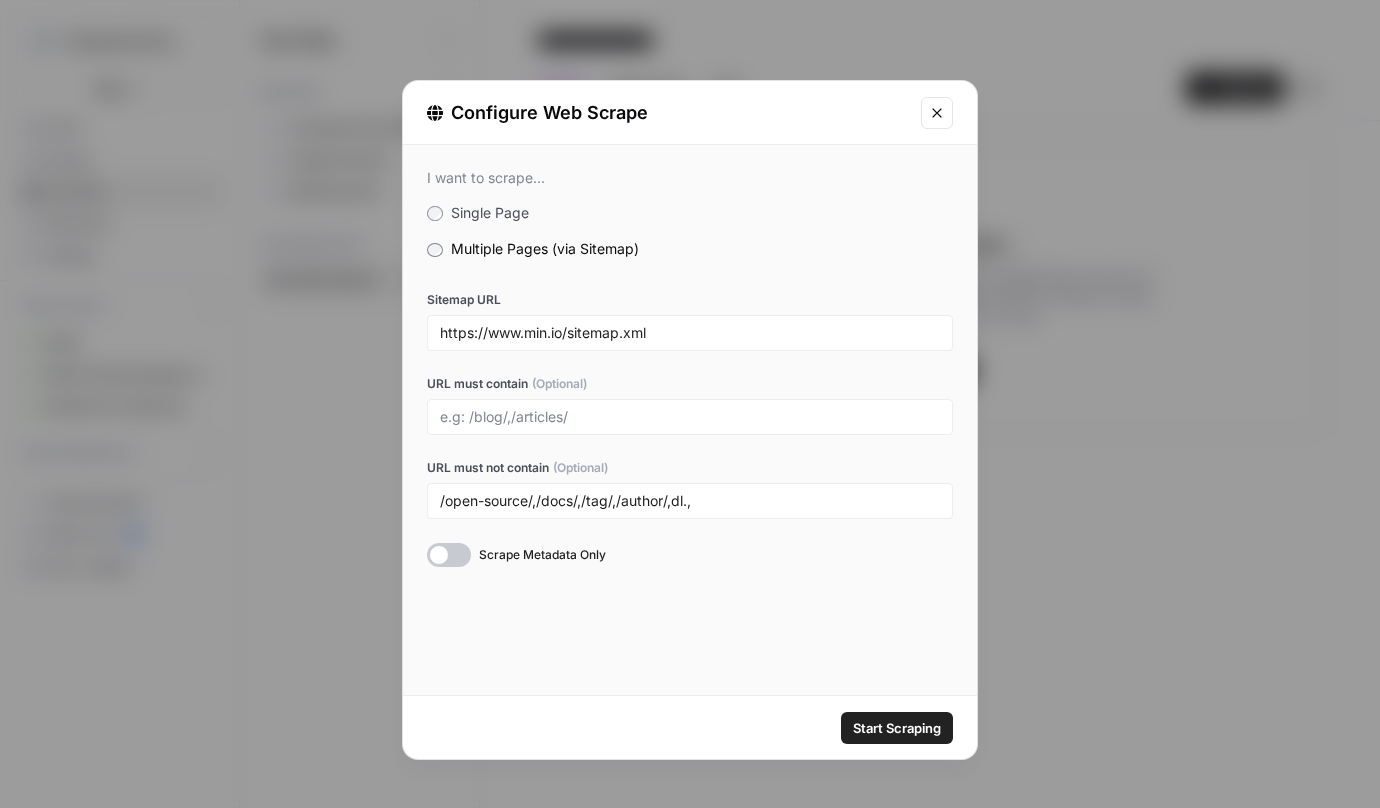 click on "Start Scraping" at bounding box center (897, 728) 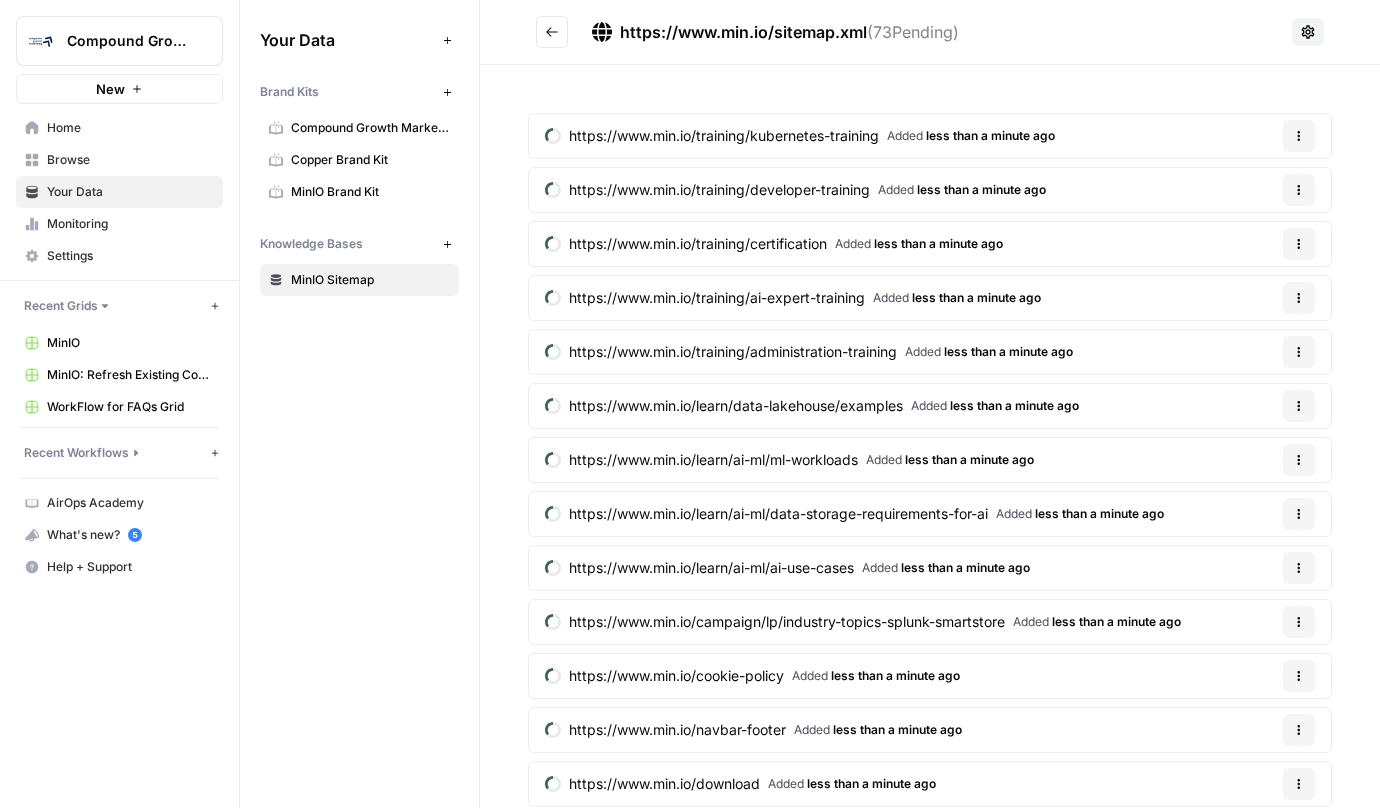 click on "Browse" at bounding box center [130, 160] 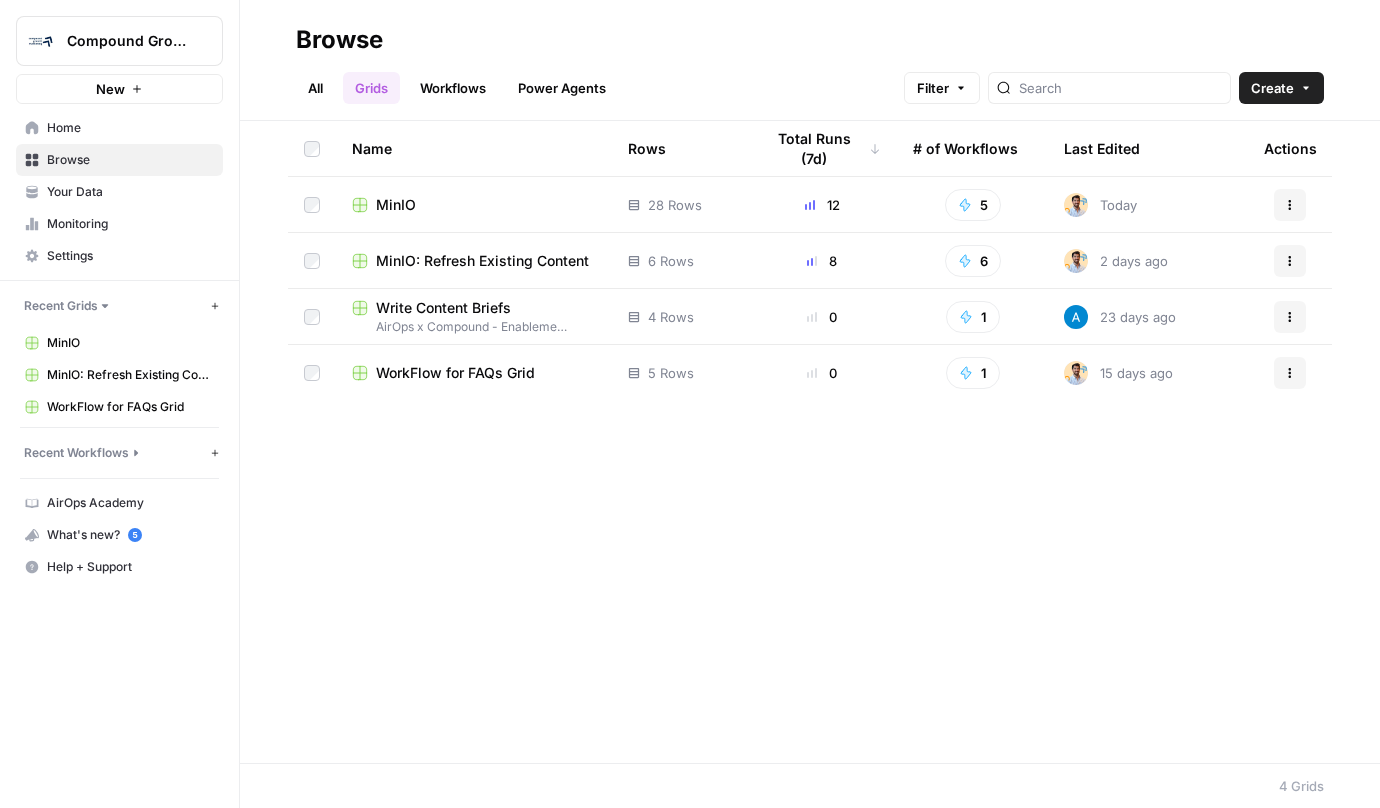 click on "Workflows" at bounding box center (453, 88) 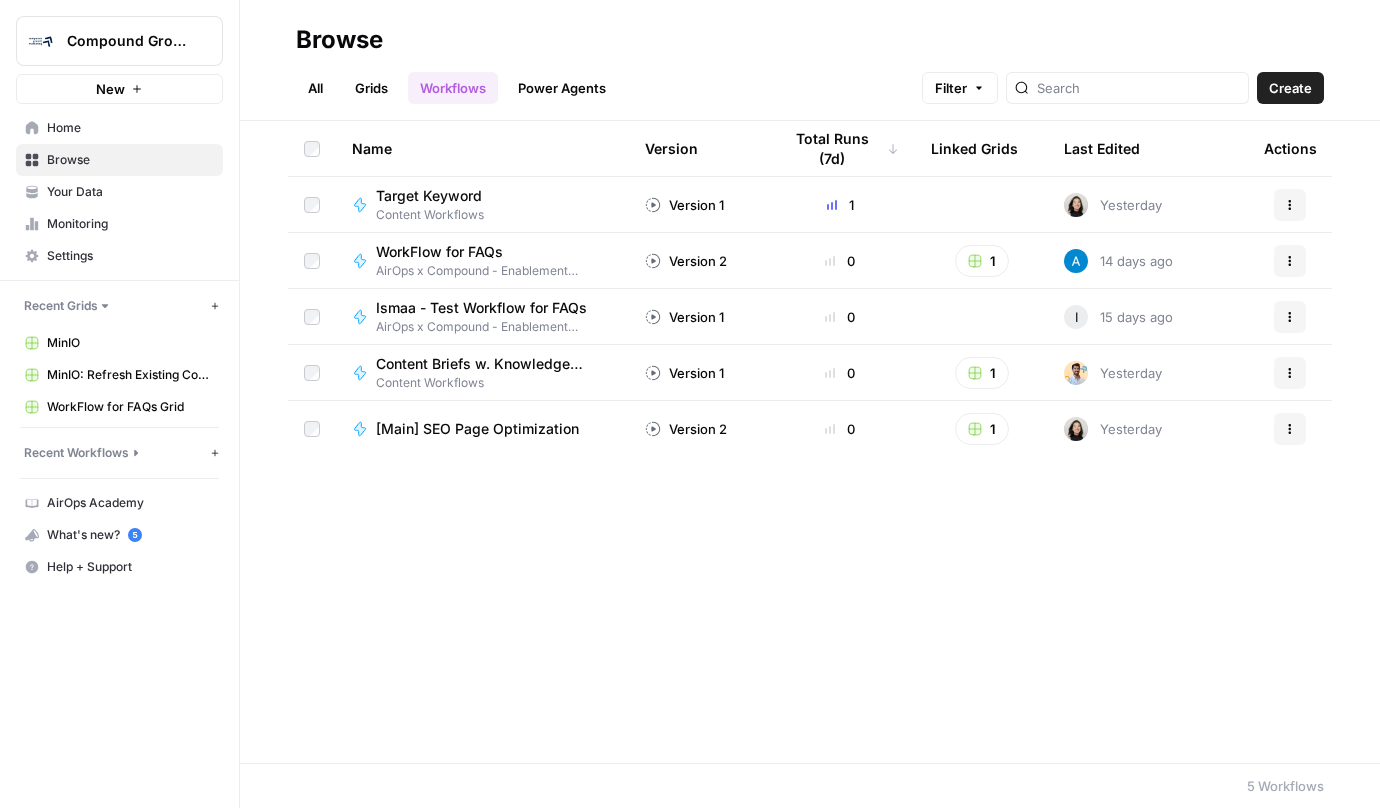 click on "Power Agents" at bounding box center [562, 88] 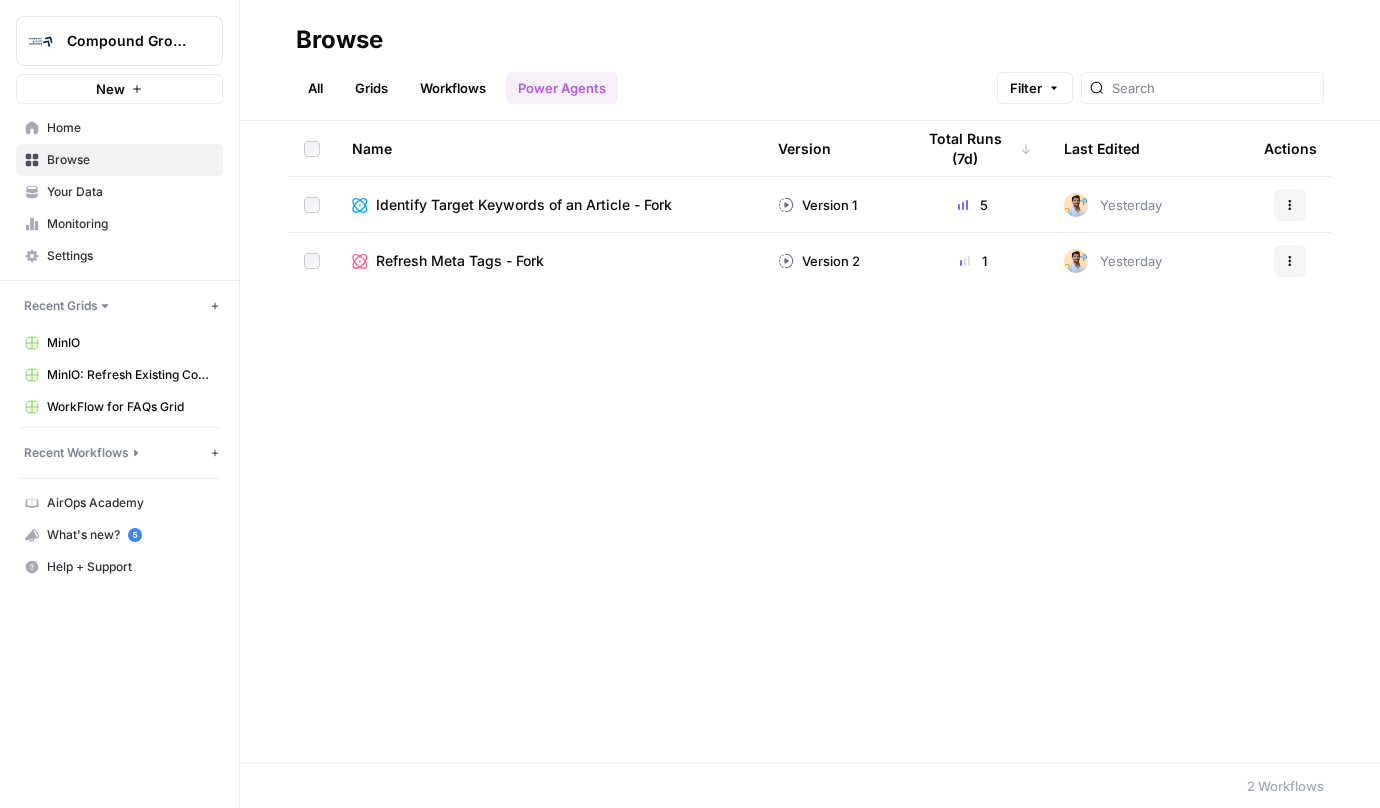 click on "All" at bounding box center (315, 88) 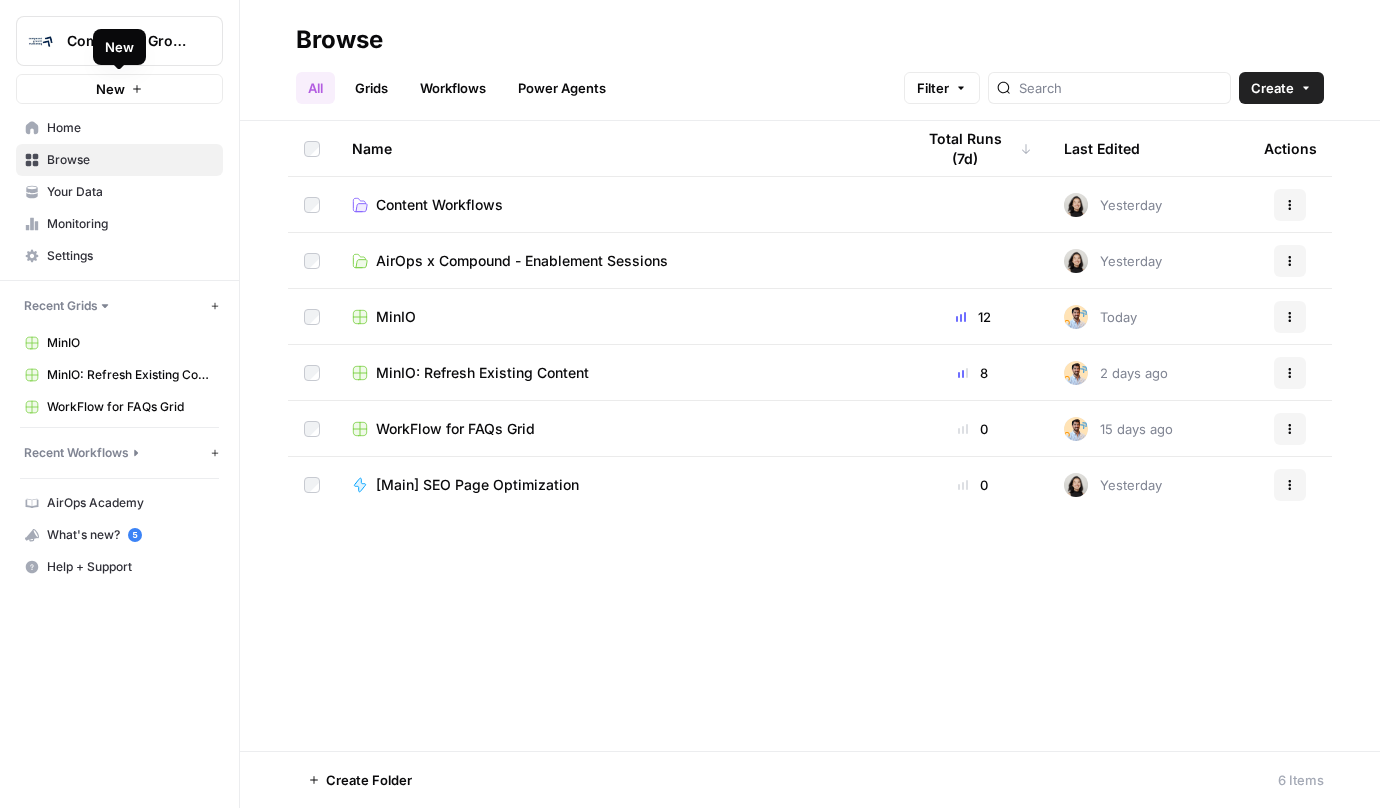 click on "New" at bounding box center (119, 89) 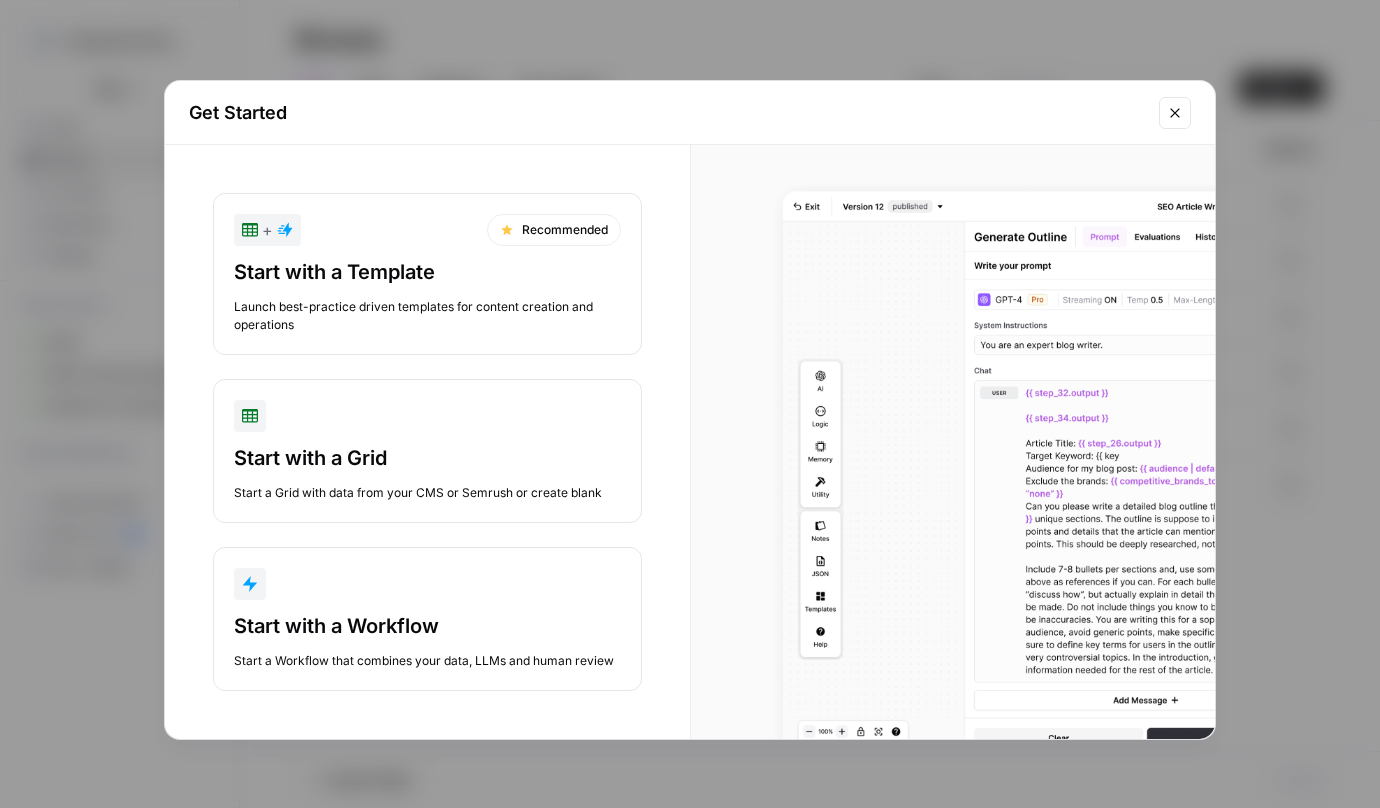 click on "Start with a Workflow Start a Workflow that combines your data, LLMs and human review" at bounding box center [427, 619] 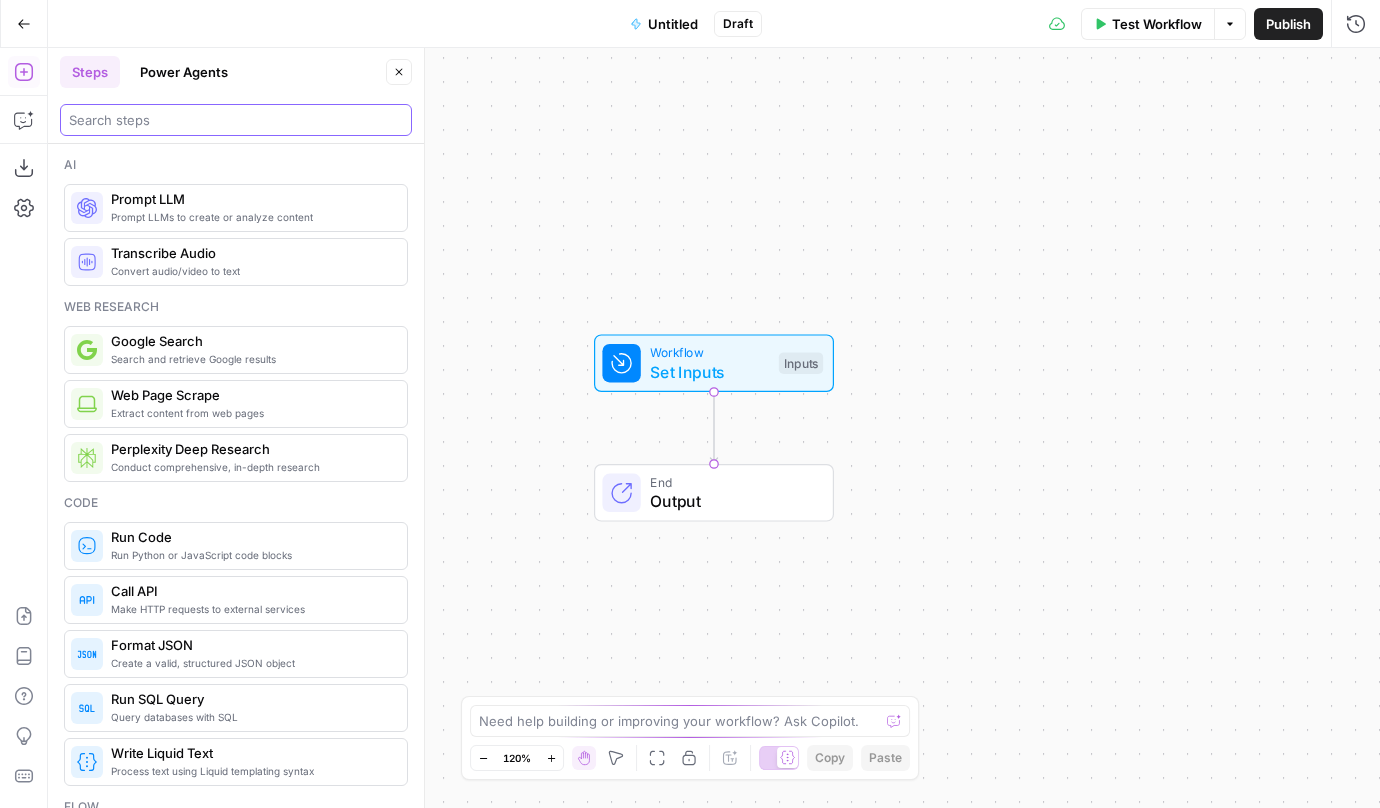 click at bounding box center [236, 120] 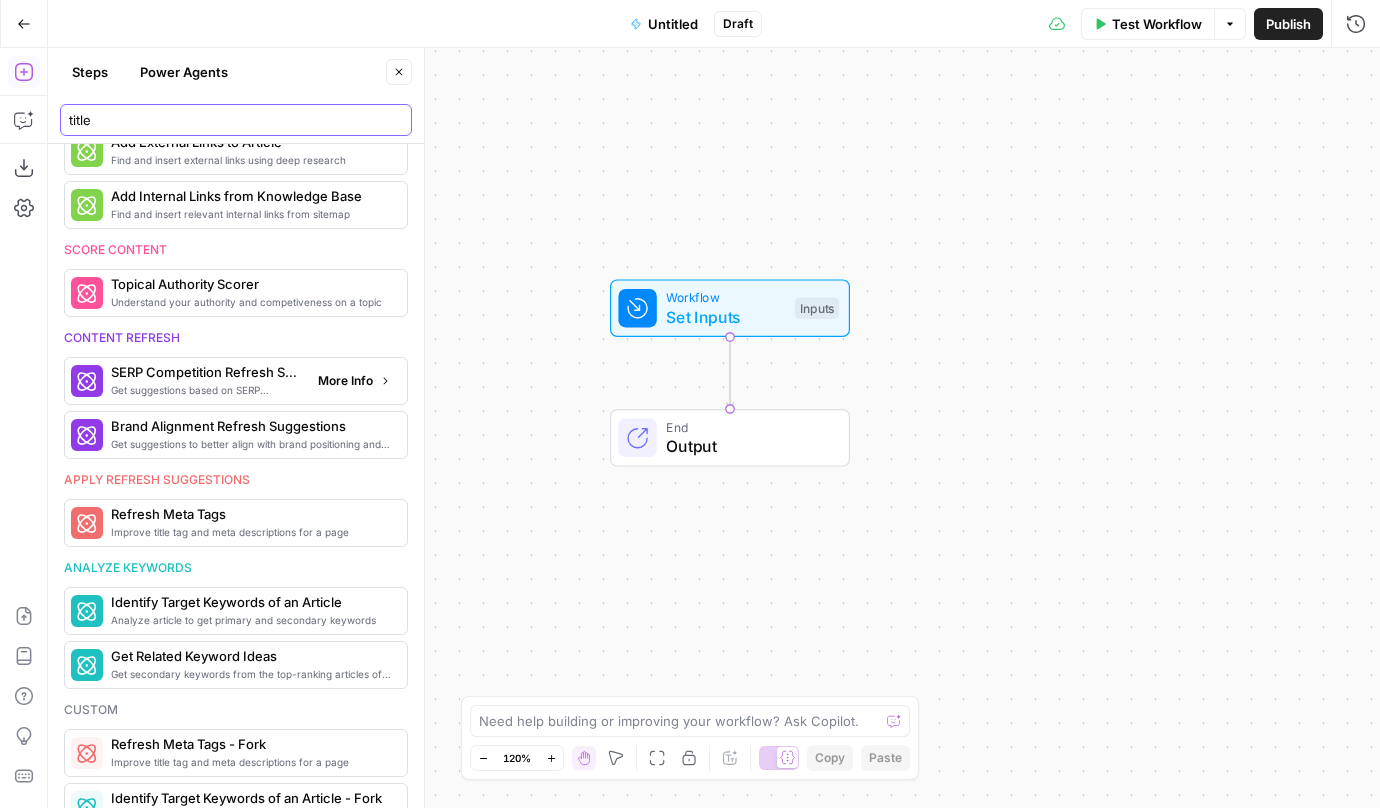 scroll, scrollTop: 1118, scrollLeft: 0, axis: vertical 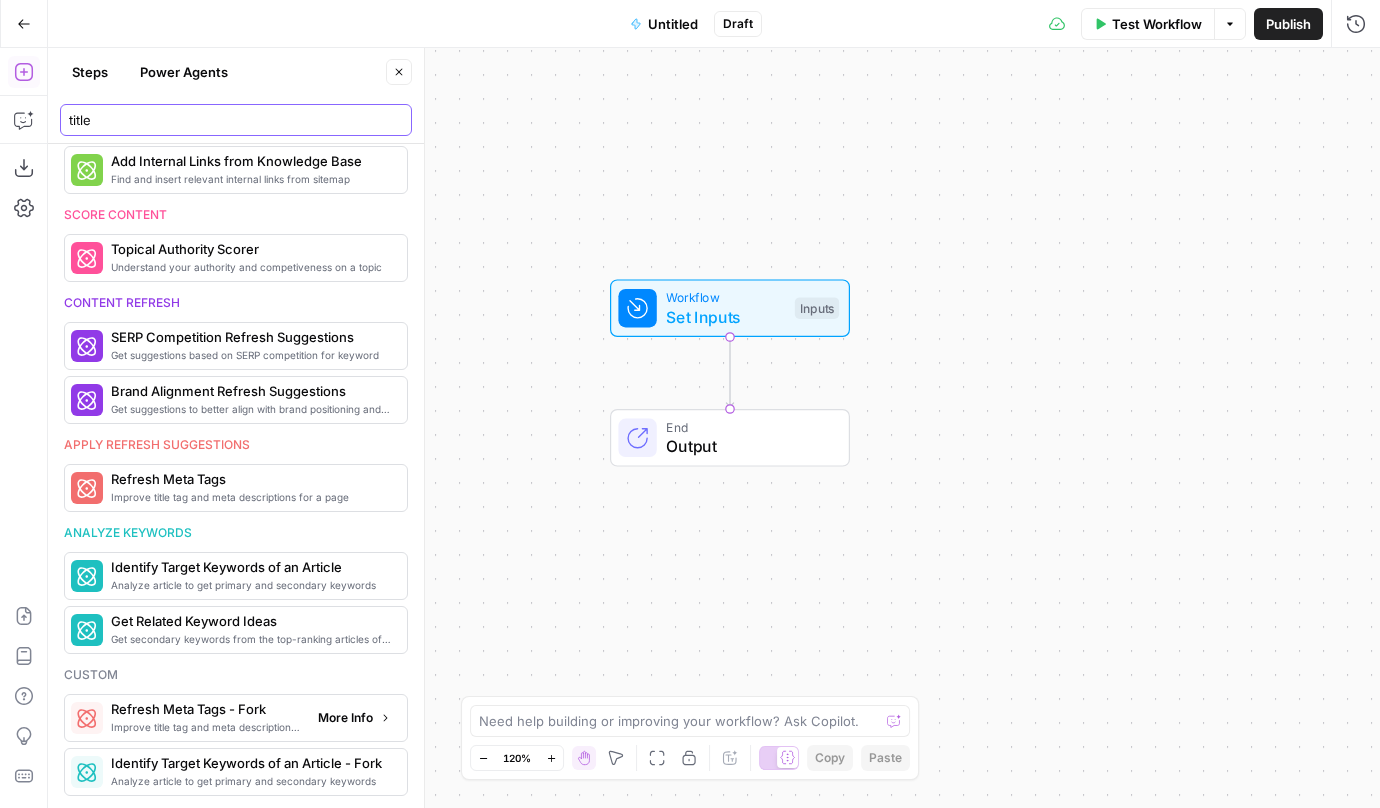 type on "title" 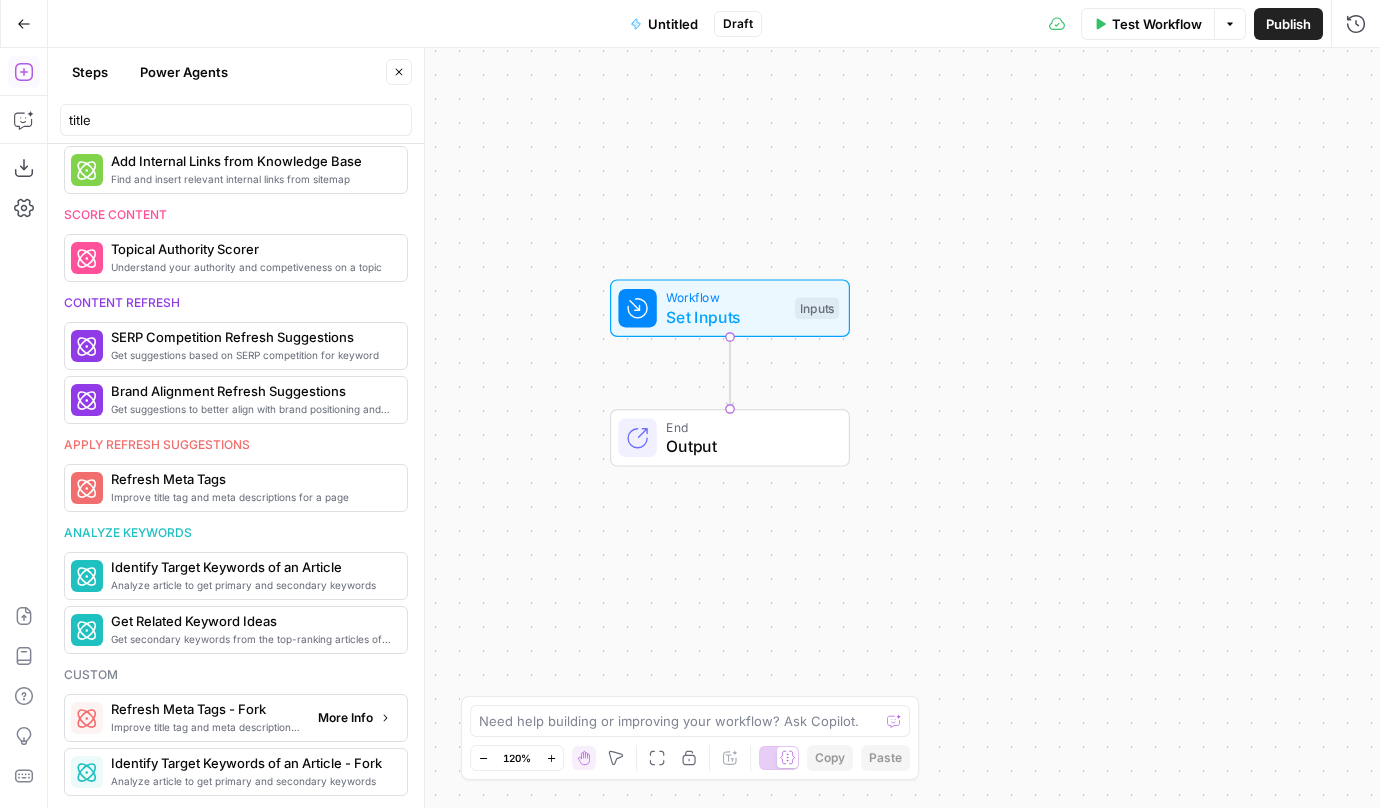 click on "Improve title tag and meta descriptions for a page" at bounding box center (206, 727) 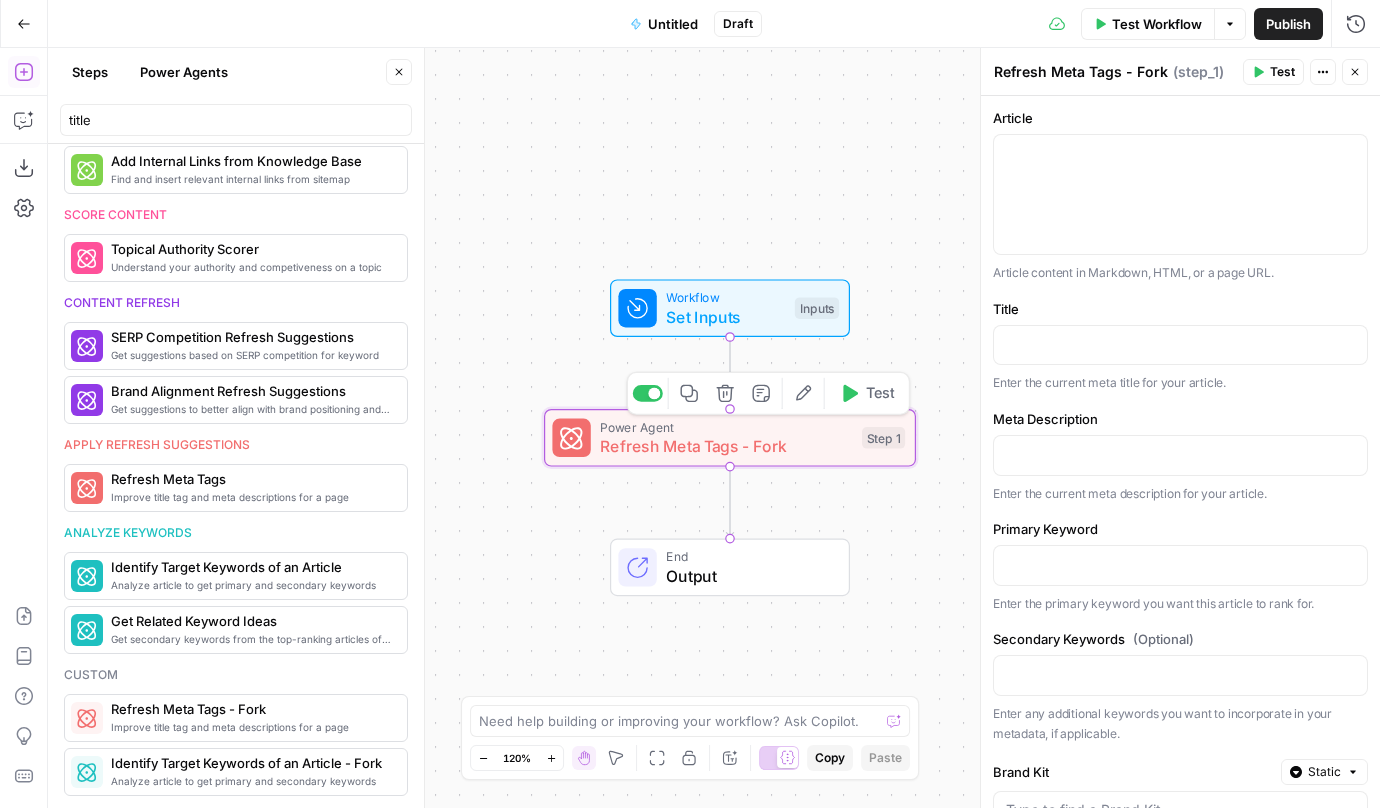 click on "Power Agent" at bounding box center [726, 426] 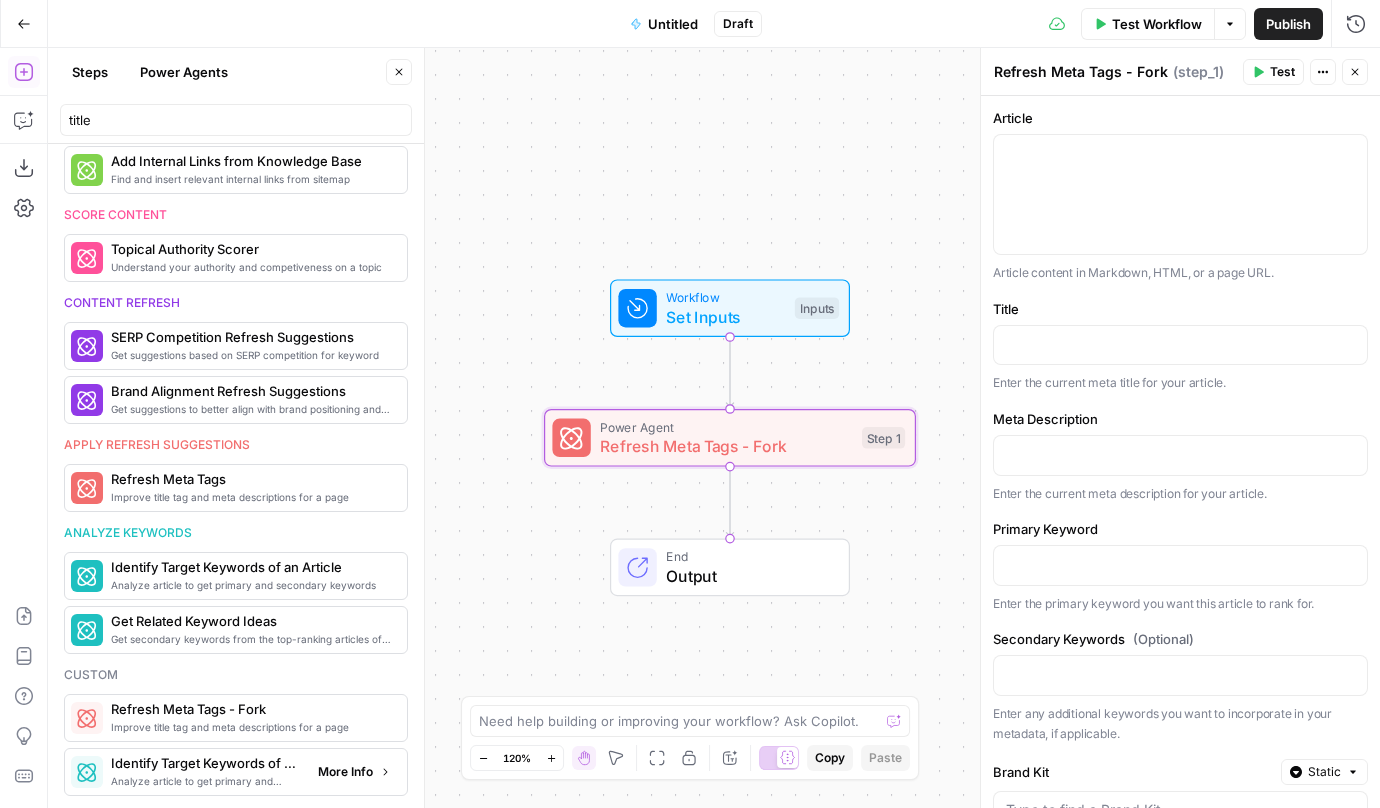 click on "Identify Target Keywords of an Article - Fork" at bounding box center (206, 763) 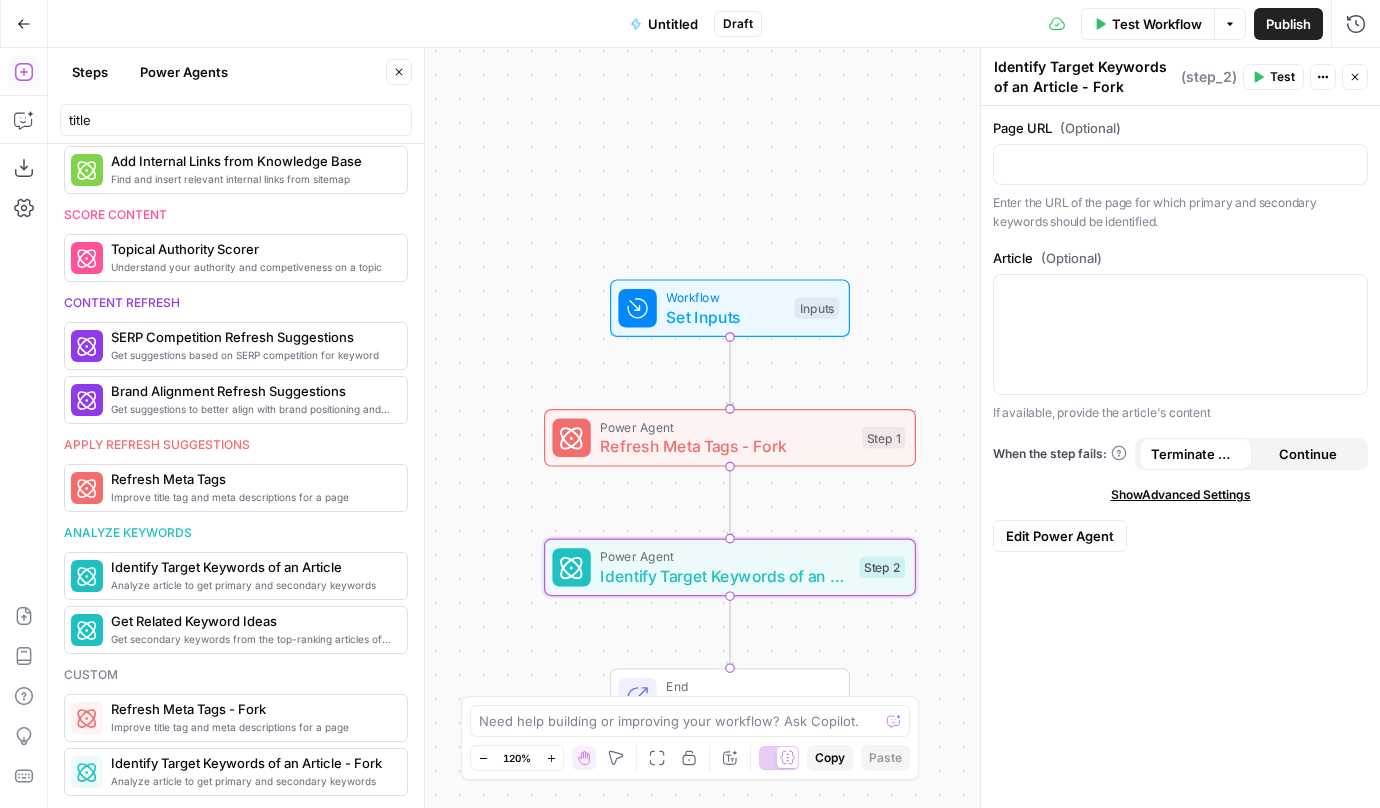 click 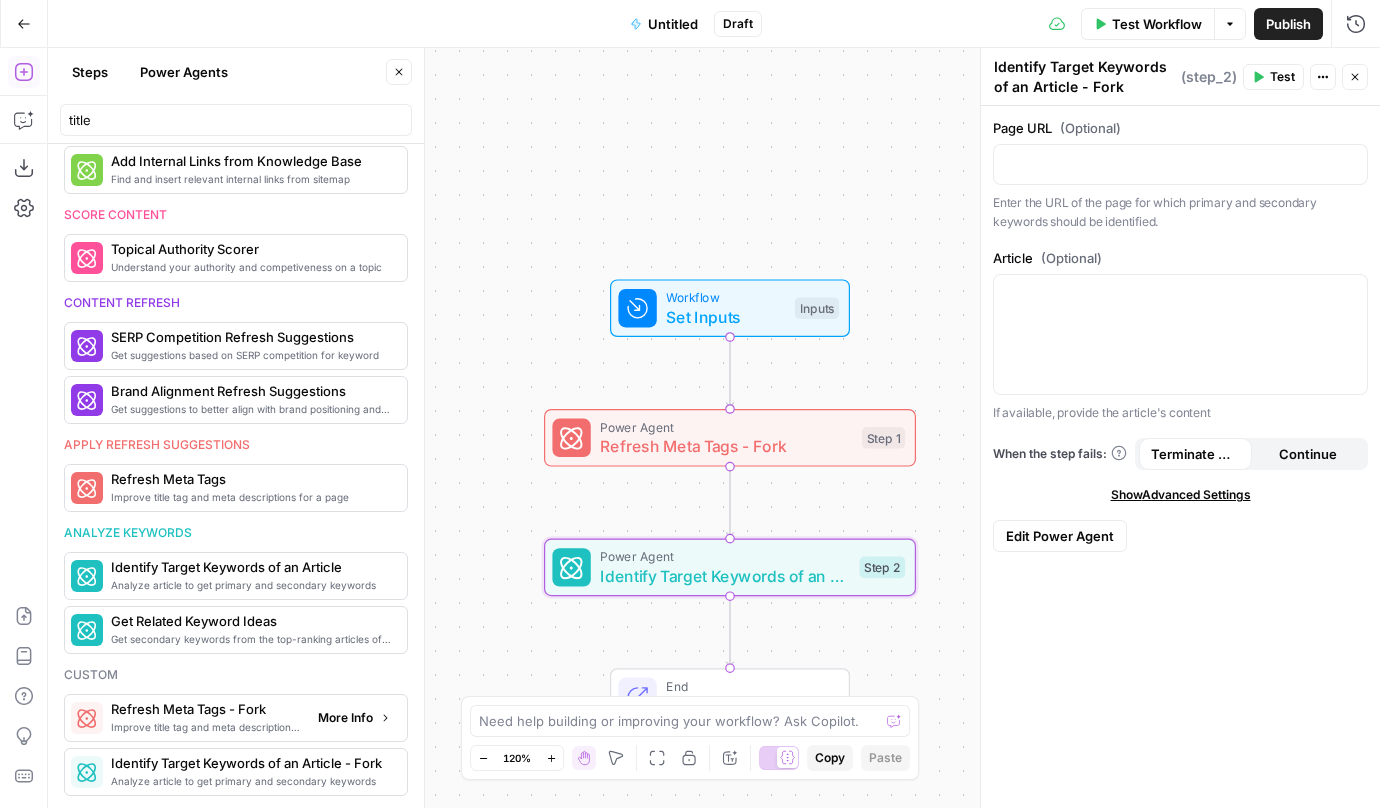 click on "Refresh Meta Tags - Fork" at bounding box center [206, 709] 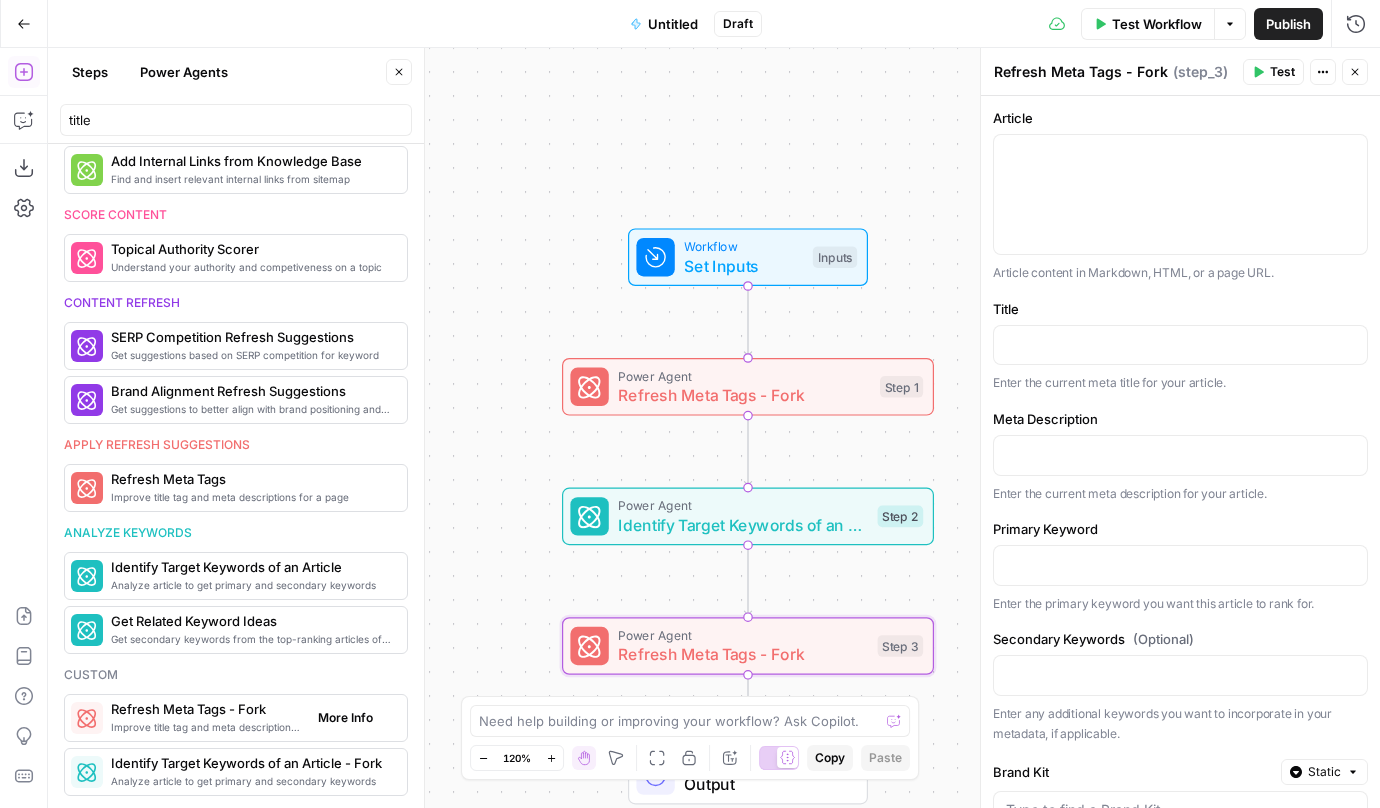 click on "Refresh Meta Tags - Fork" at bounding box center (206, 709) 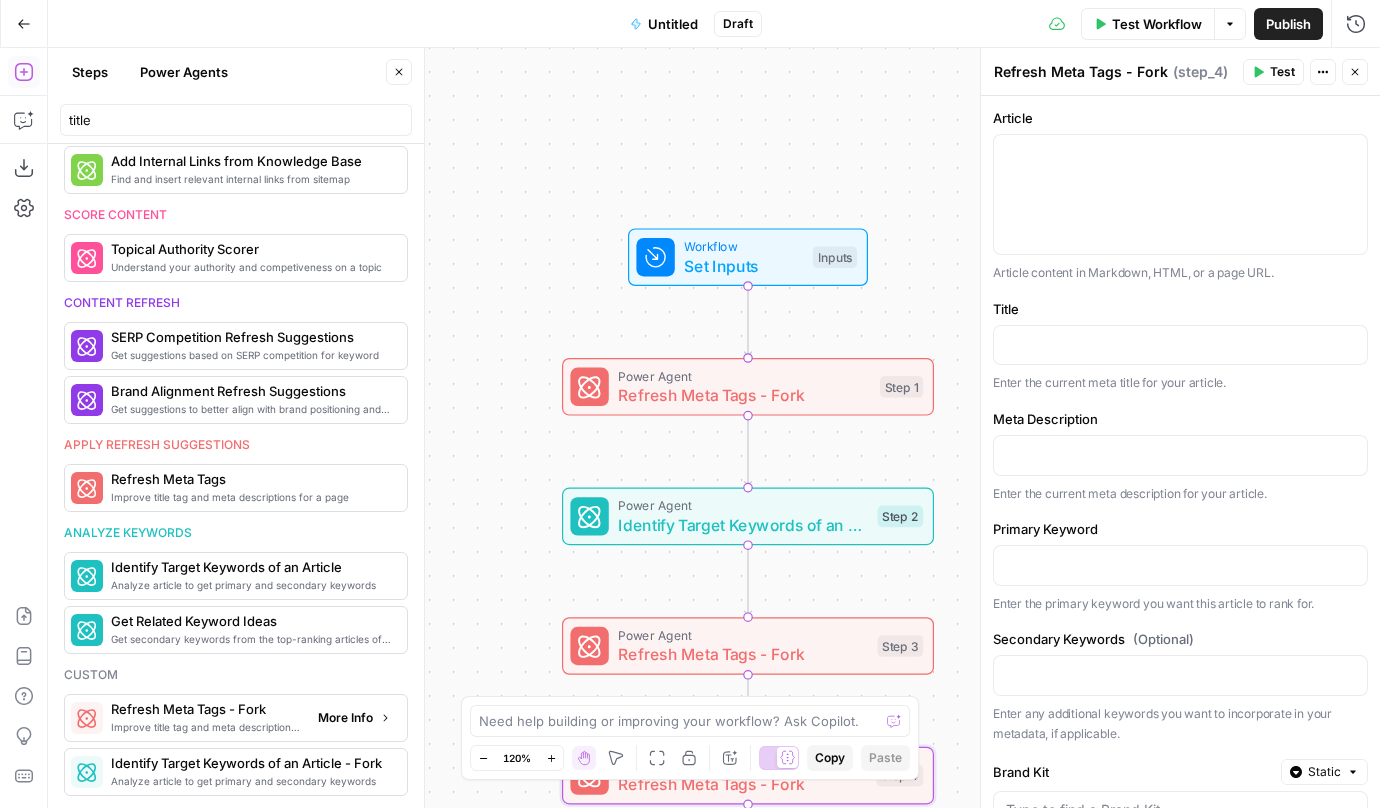 click on "Refresh Meta Tags - Fork" at bounding box center (206, 709) 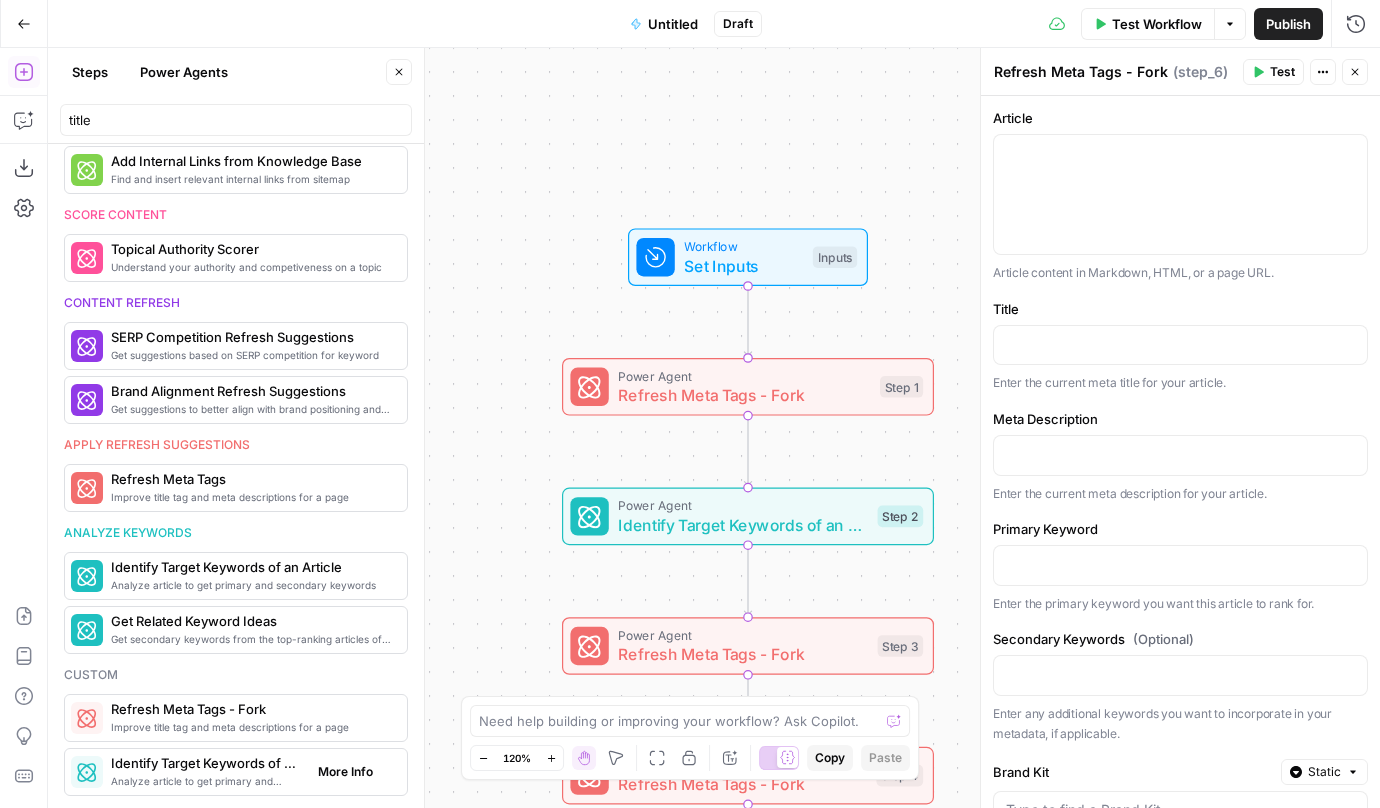 click on "Analyze article to get primary and secondary keywords" at bounding box center (206, 781) 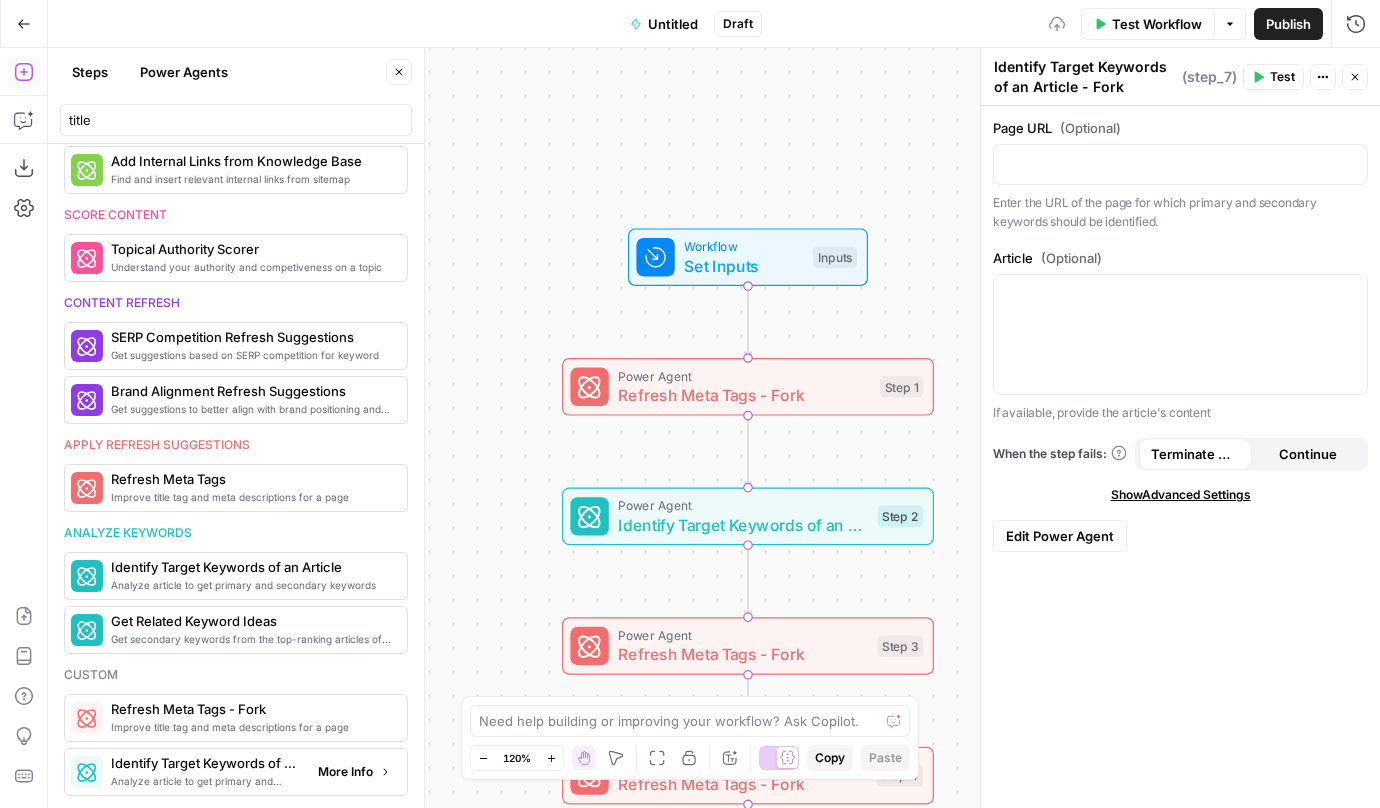 click on "Analyze article to get primary and secondary keywords" at bounding box center [206, 781] 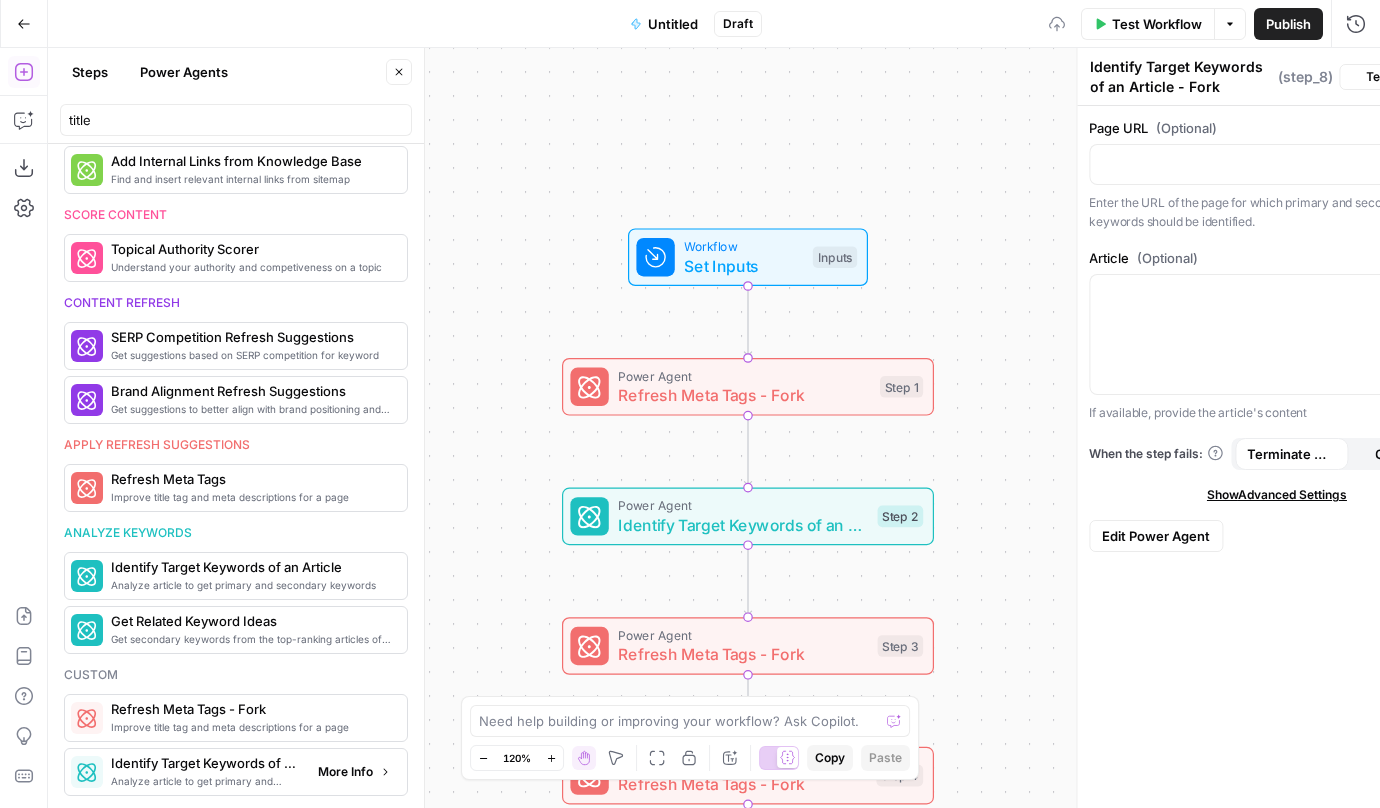 click on "Analyze article to get primary and secondary keywords" at bounding box center [206, 781] 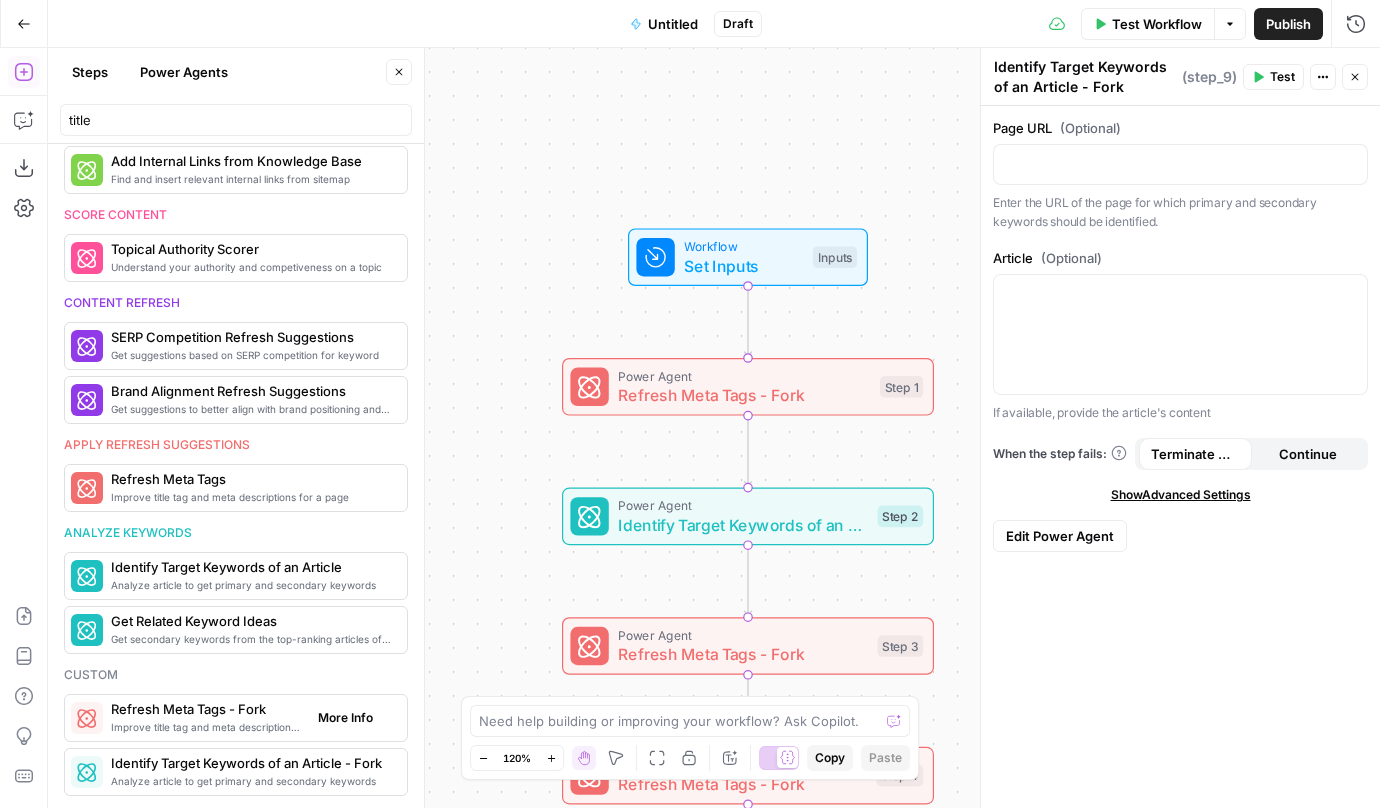 click on "Improve title tag and meta descriptions for a page Refresh Meta Tags - Fork  More Info" at bounding box center [236, 718] 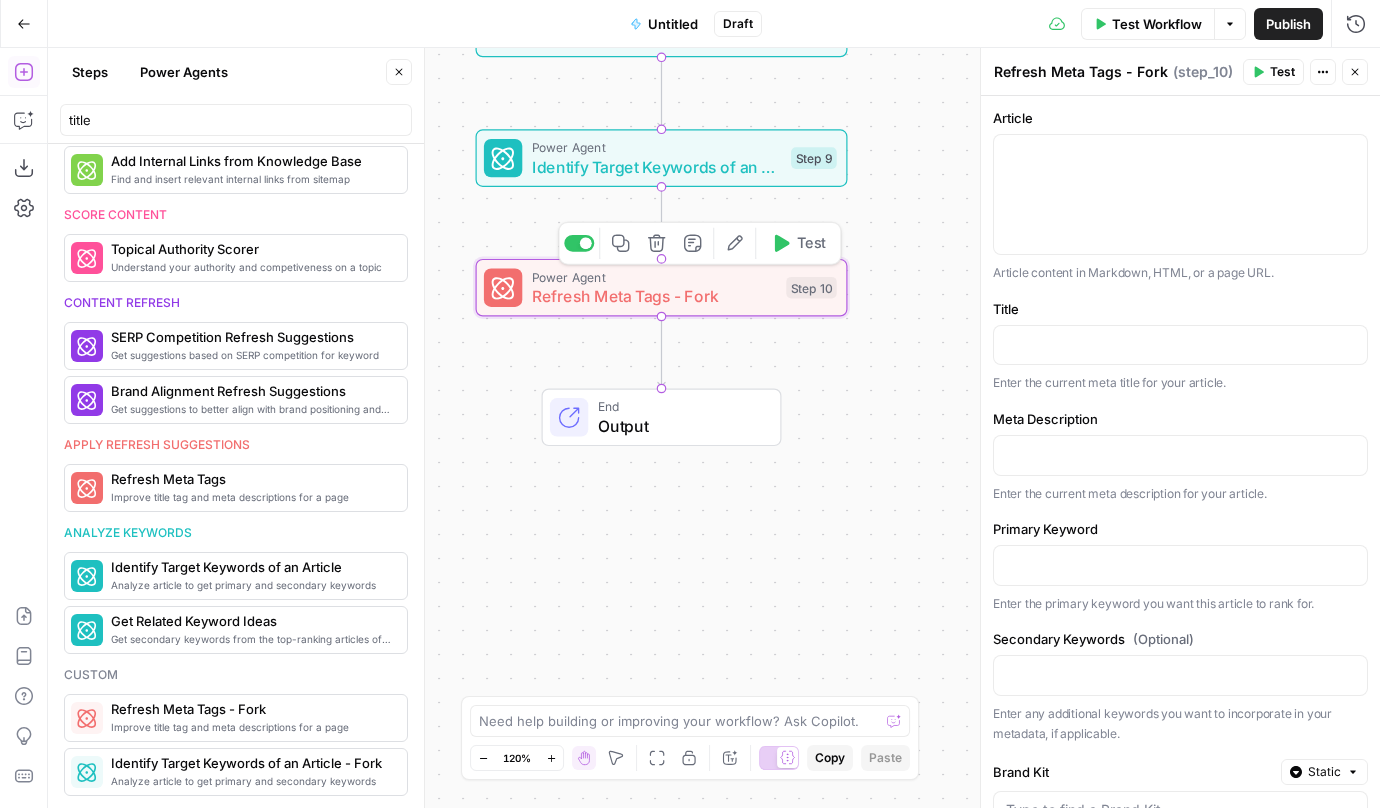 click 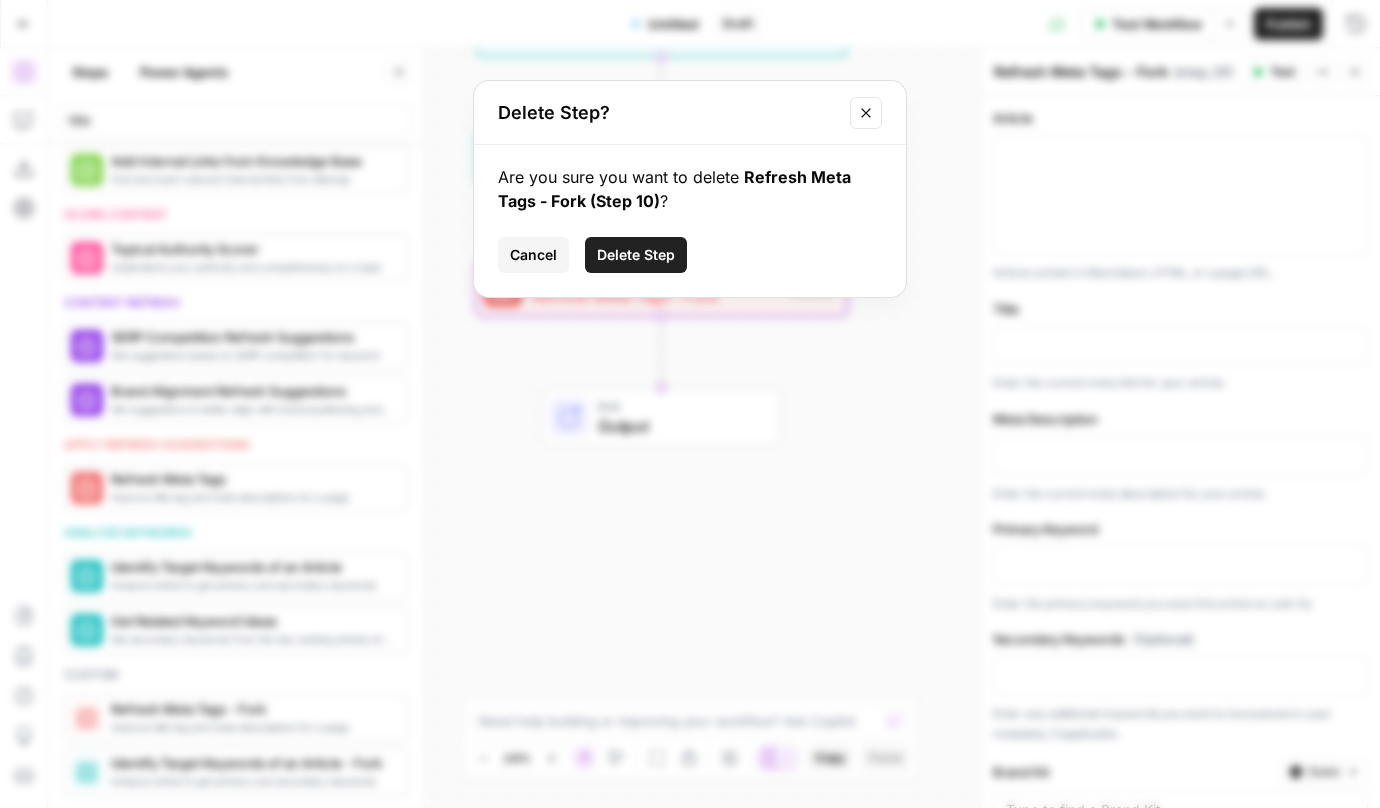 click on "Delete Step" at bounding box center (636, 255) 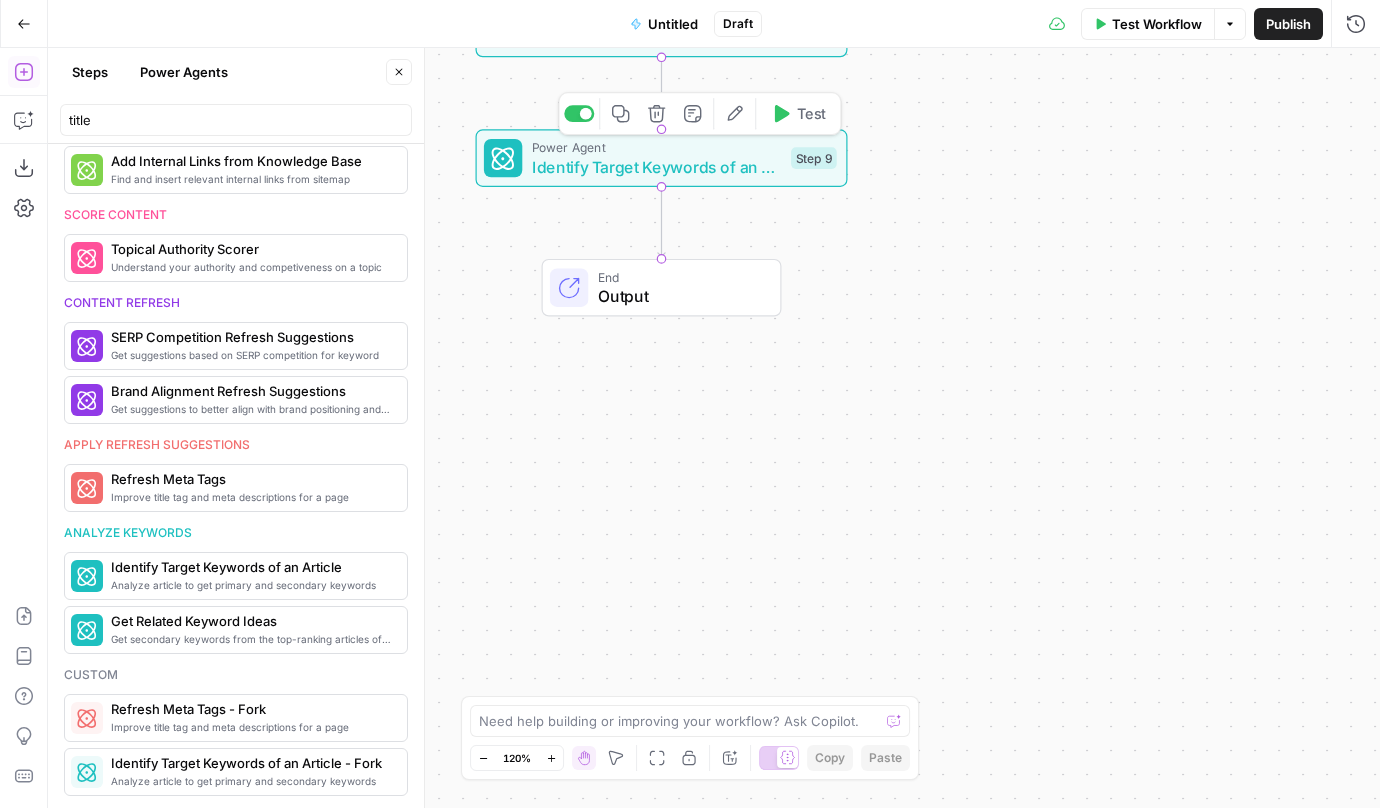 click on "Delete step" at bounding box center (656, 113) 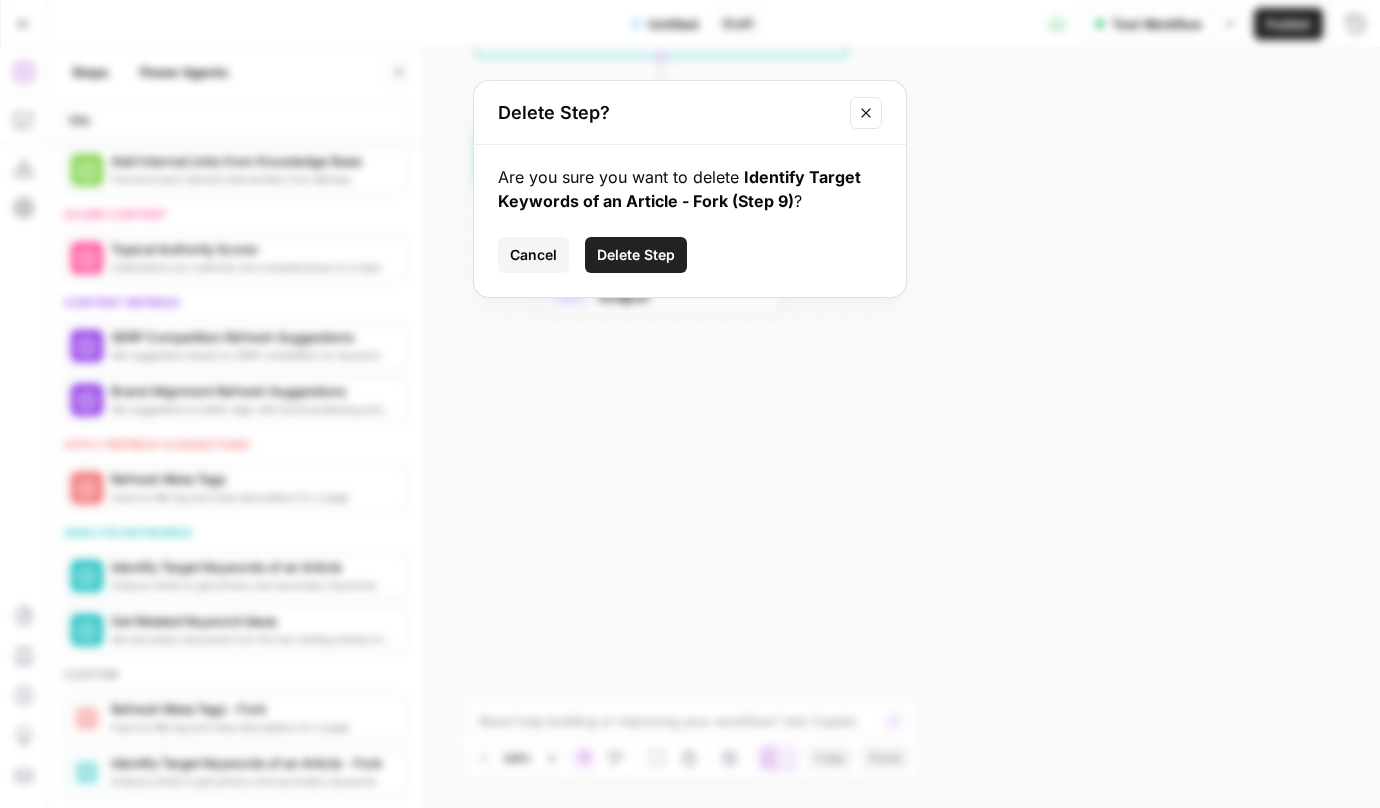 click on "Delete Step" at bounding box center (636, 255) 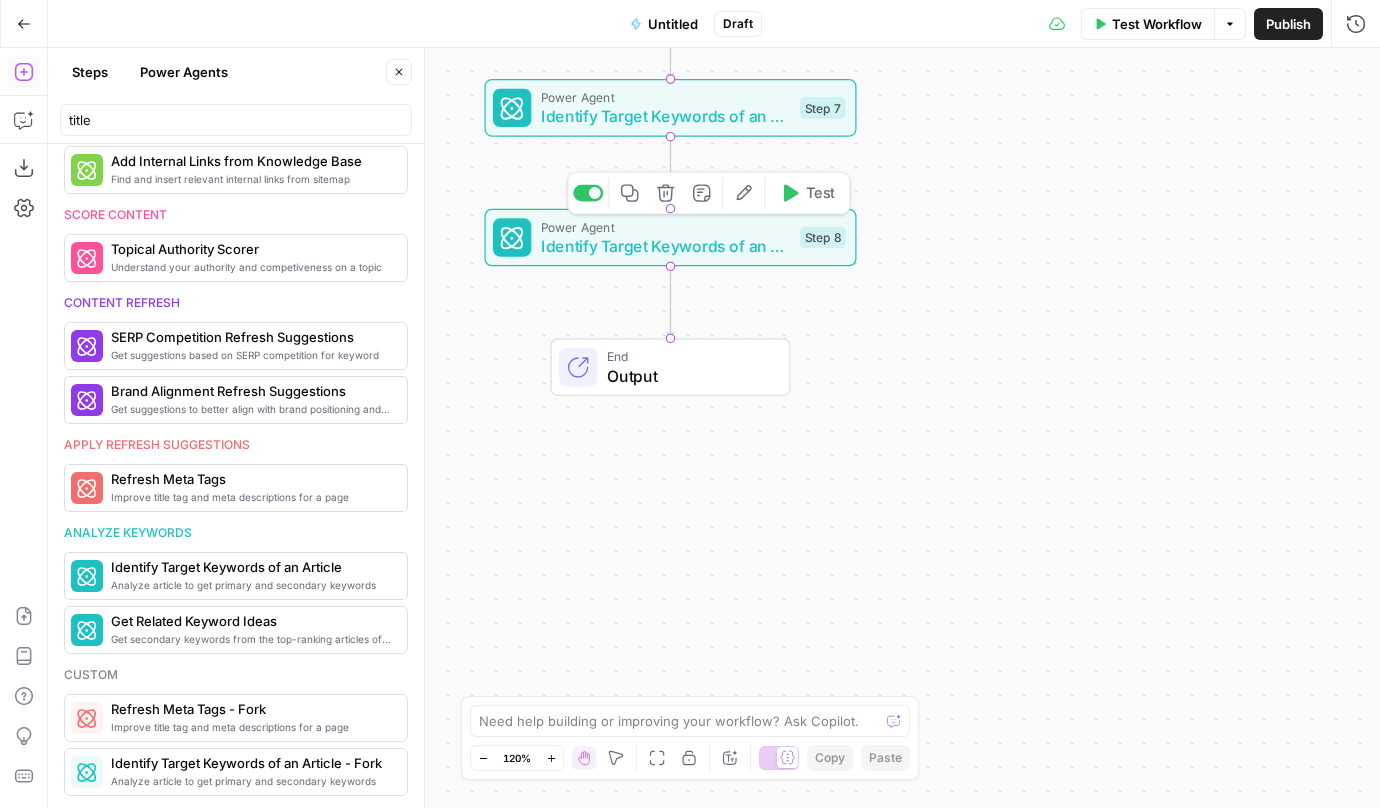 click 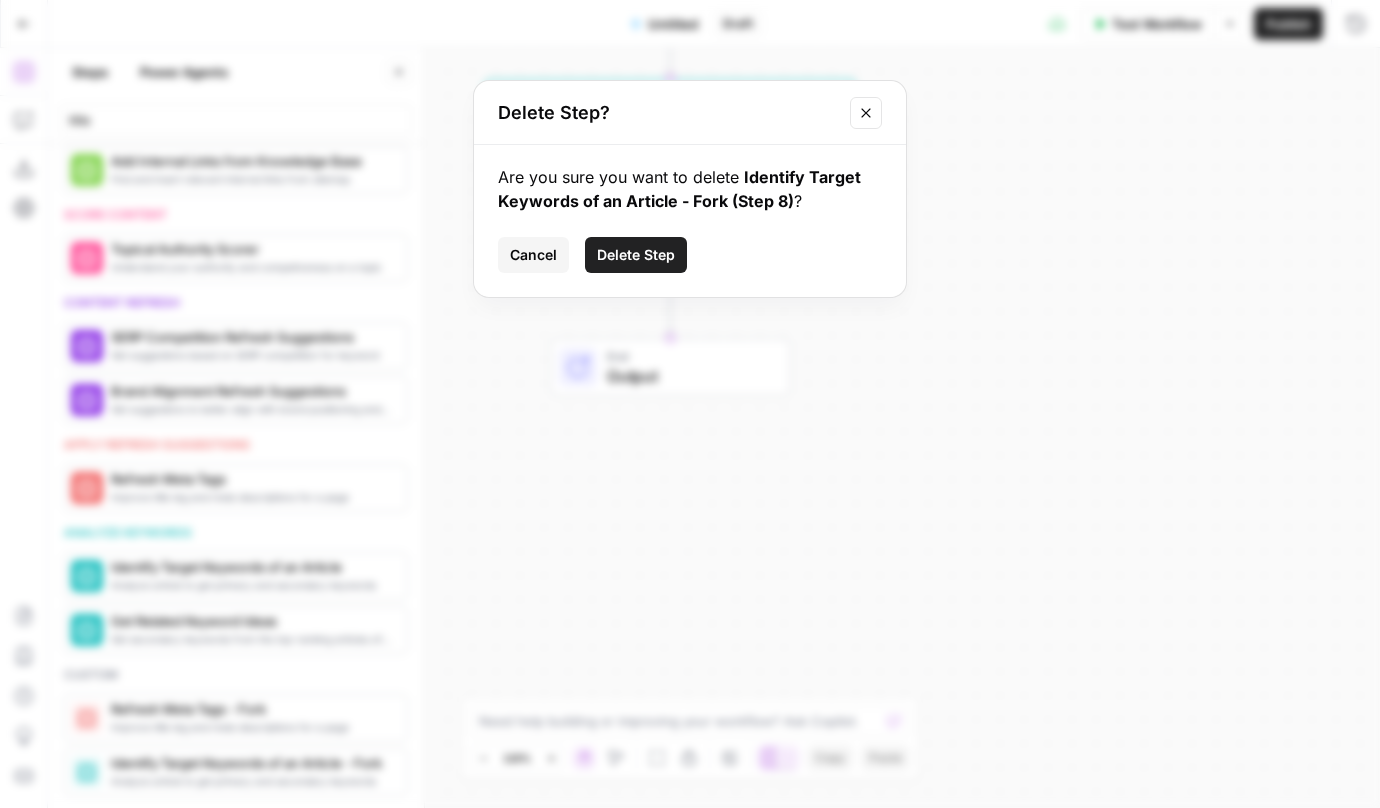 click on "Delete Step" at bounding box center [636, 255] 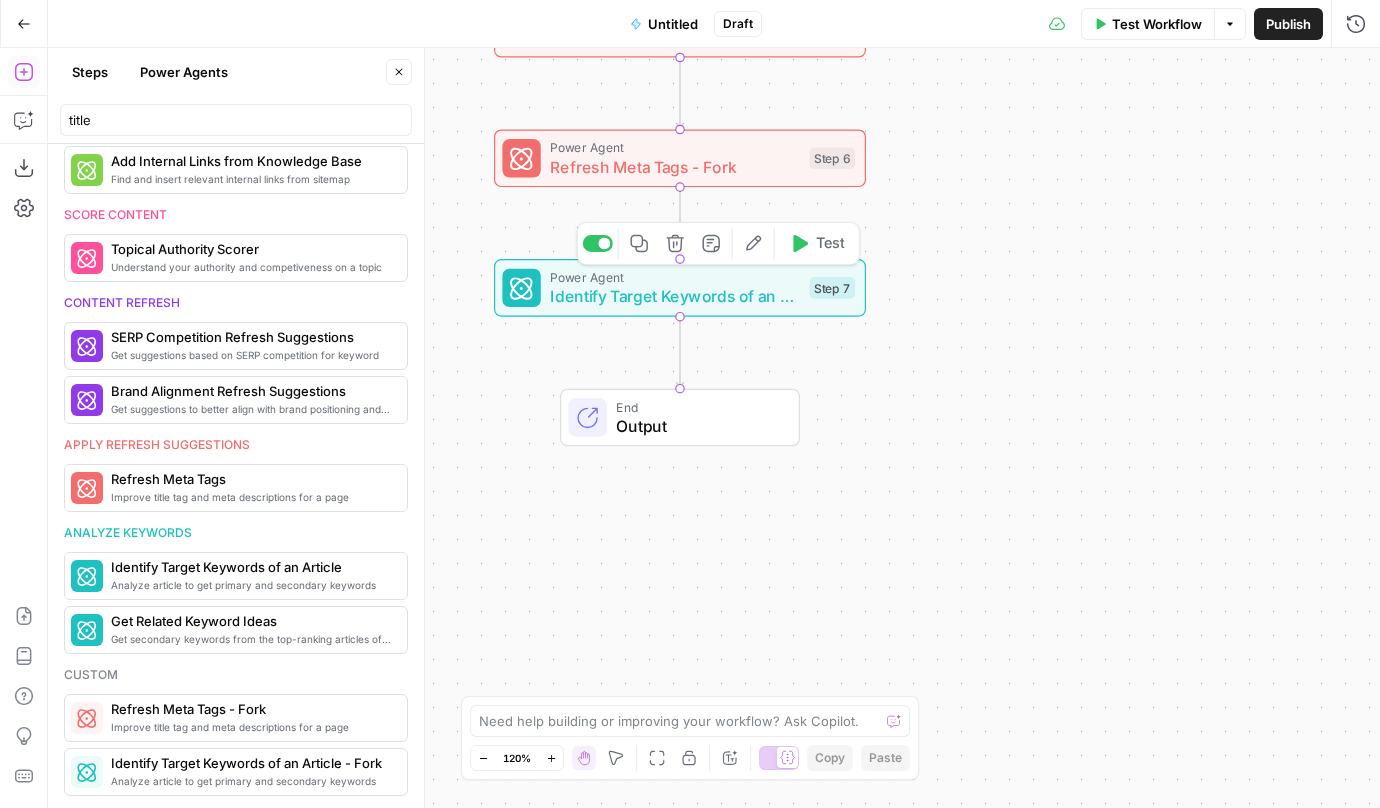 click 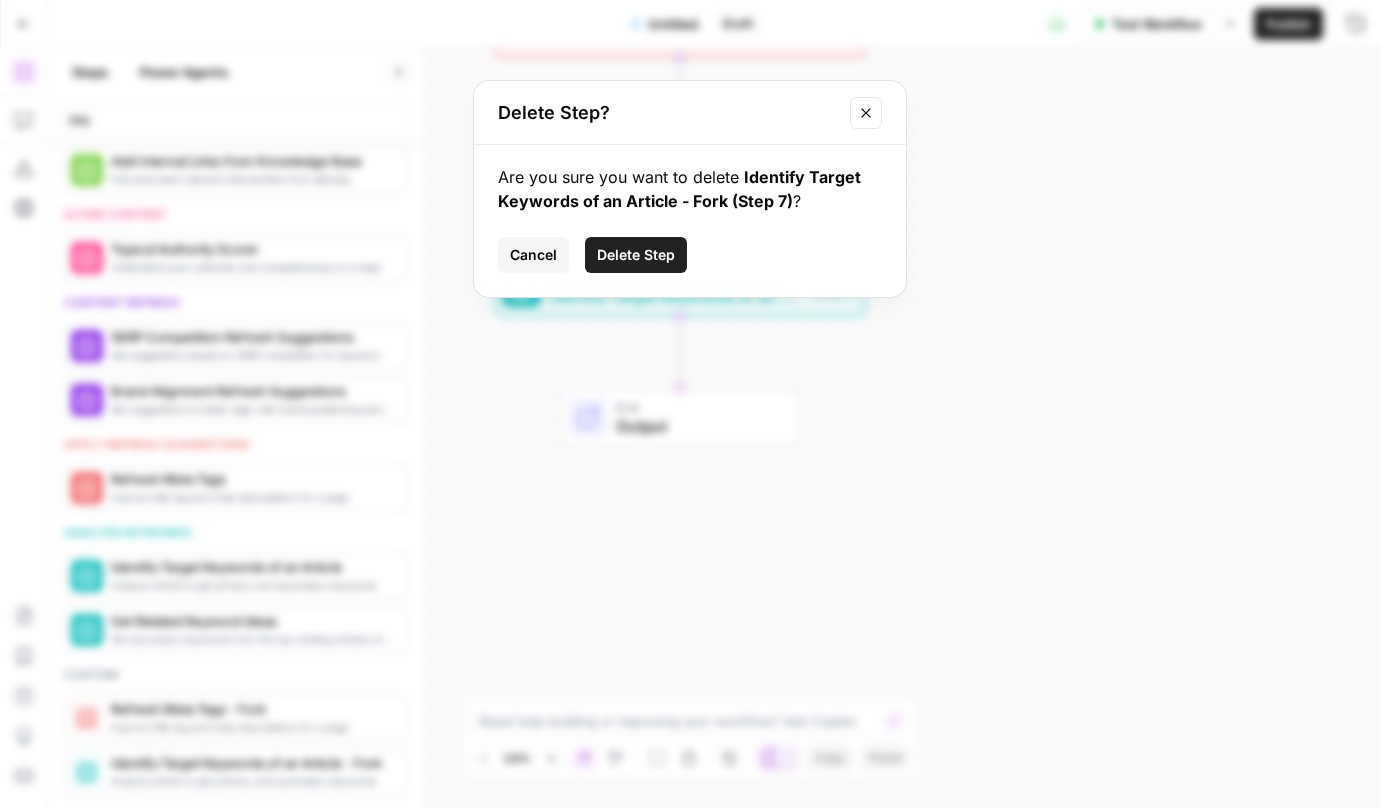 click on "Delete Step" at bounding box center [636, 255] 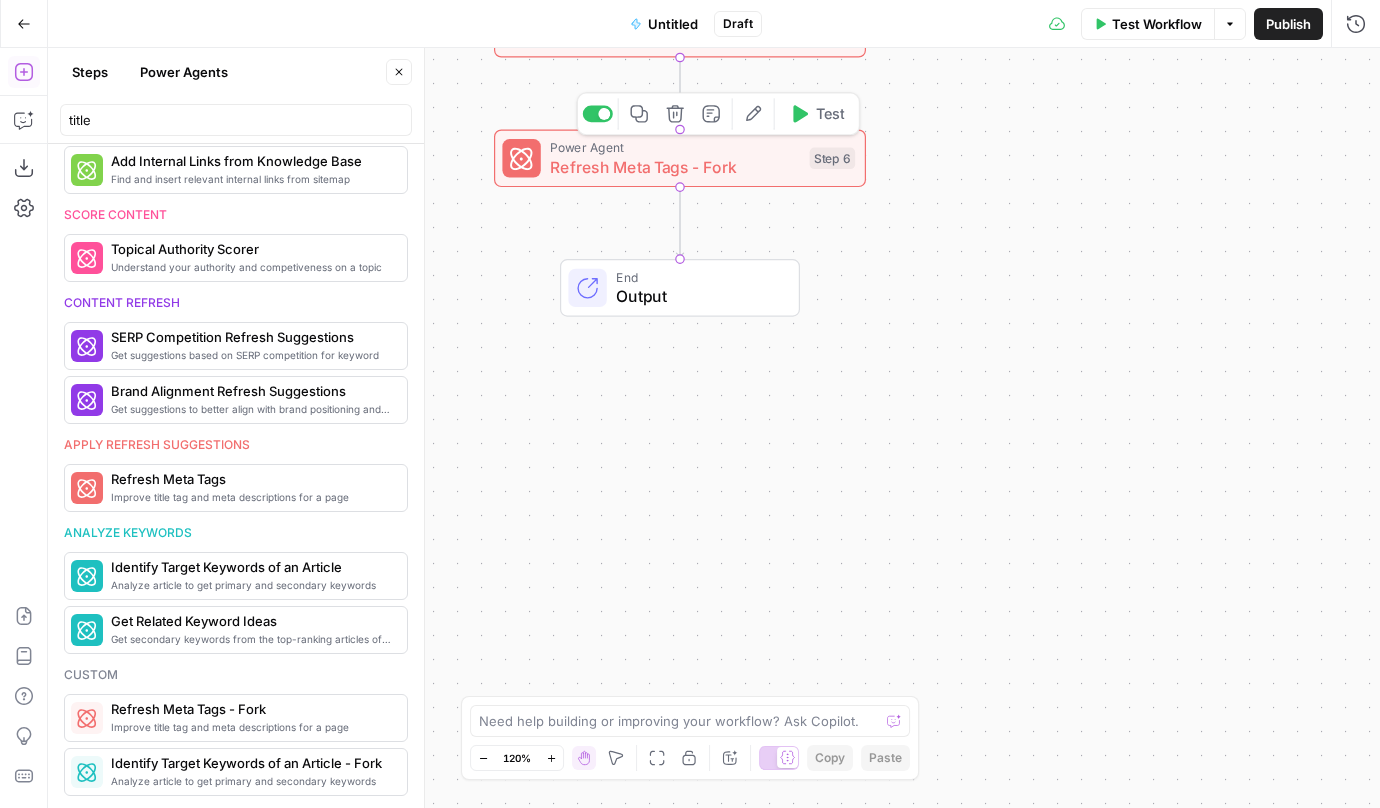 click 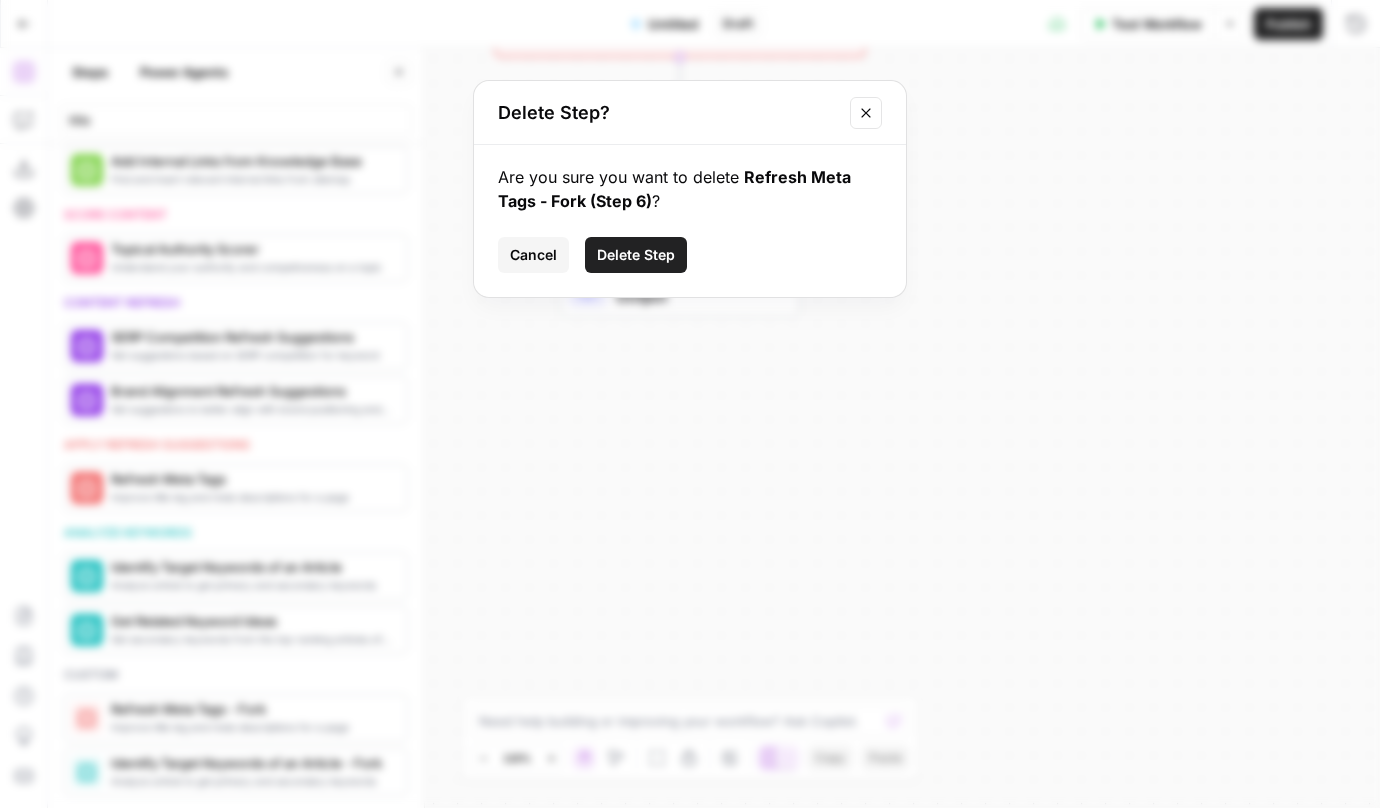 click on "Delete Step" at bounding box center [636, 255] 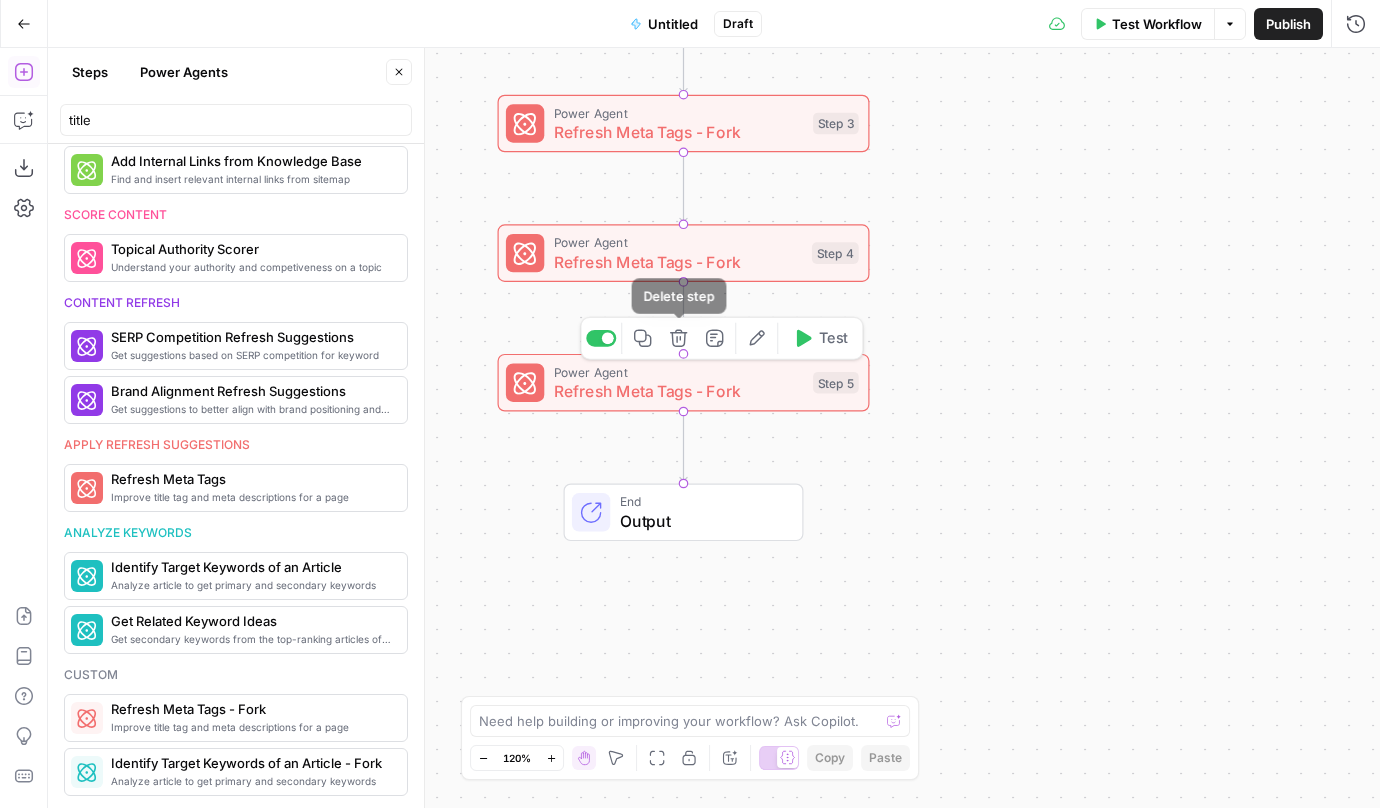 click 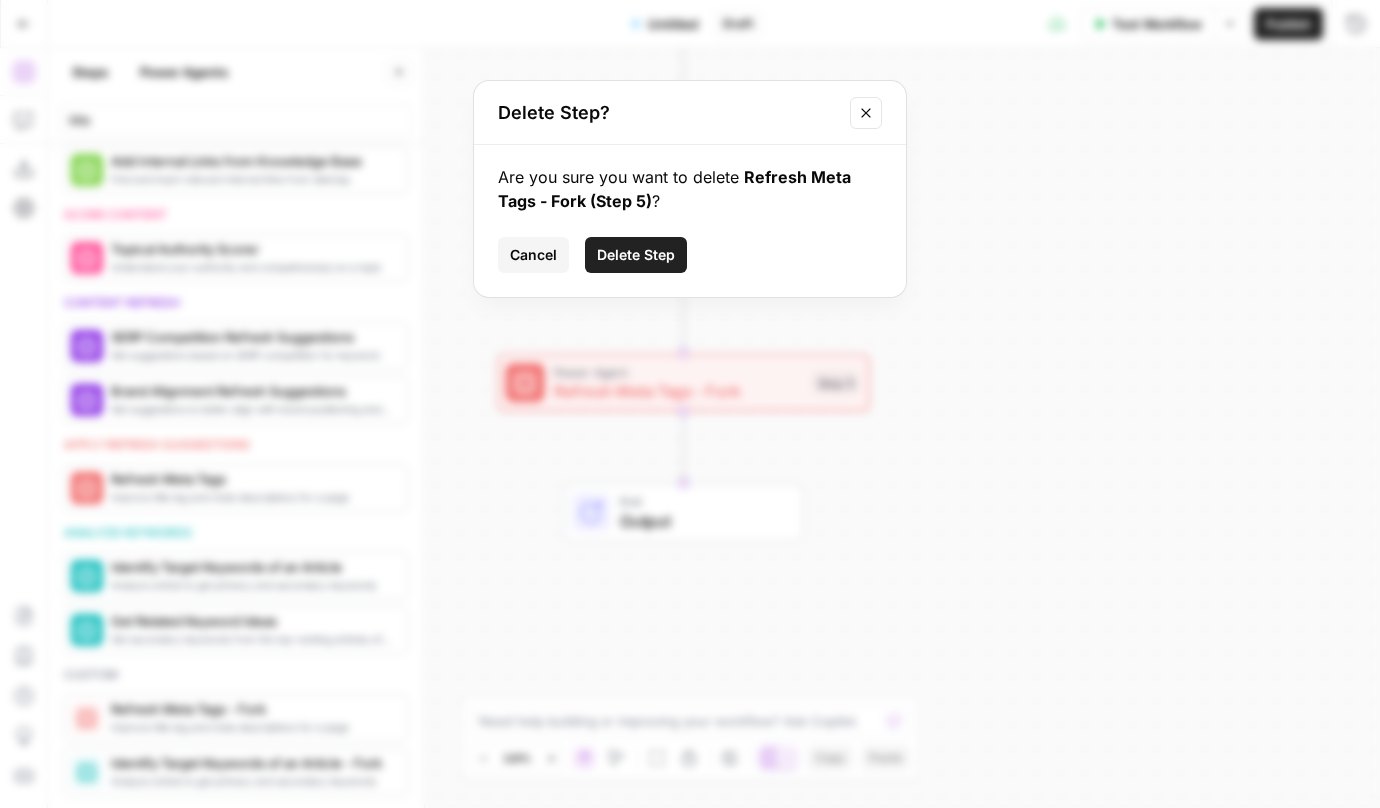 click on "Delete Step" at bounding box center (636, 255) 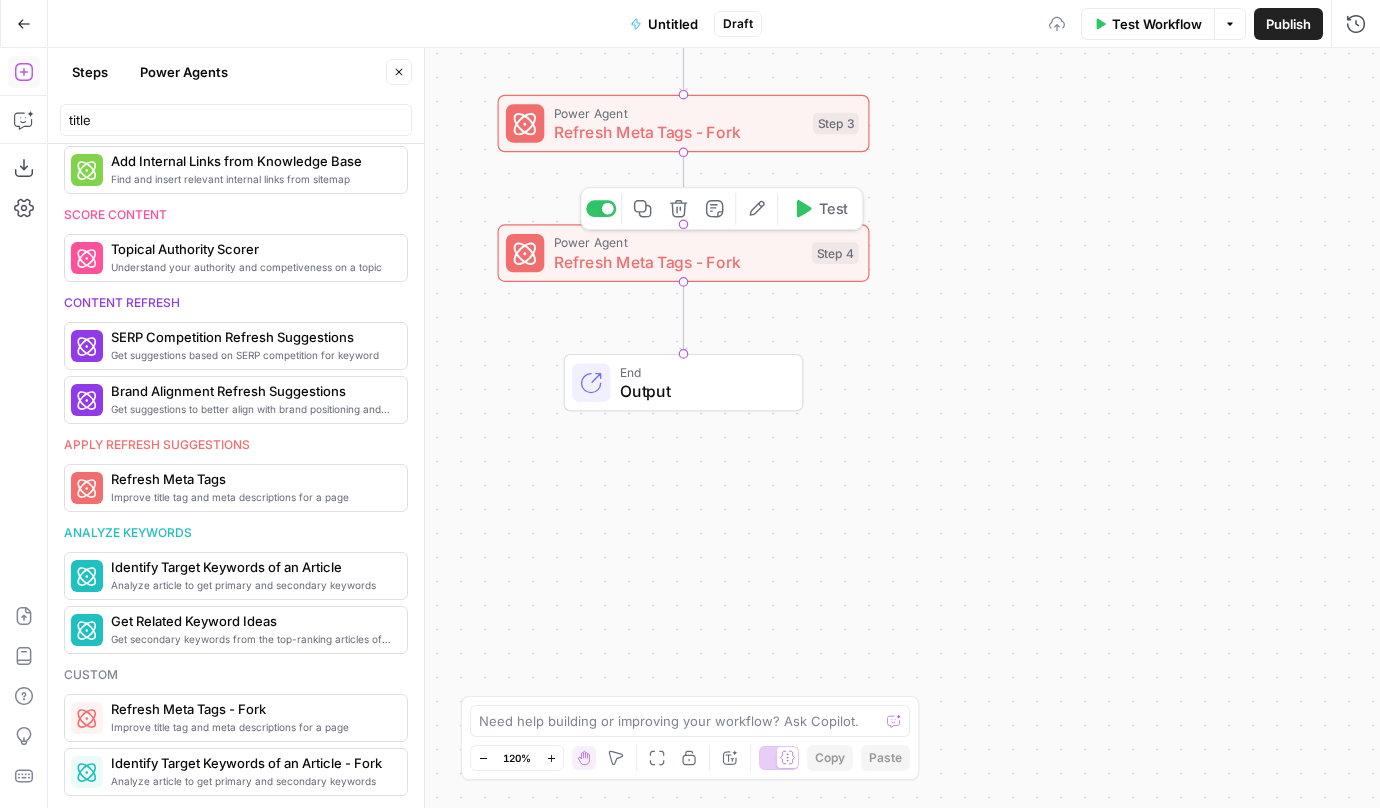 click 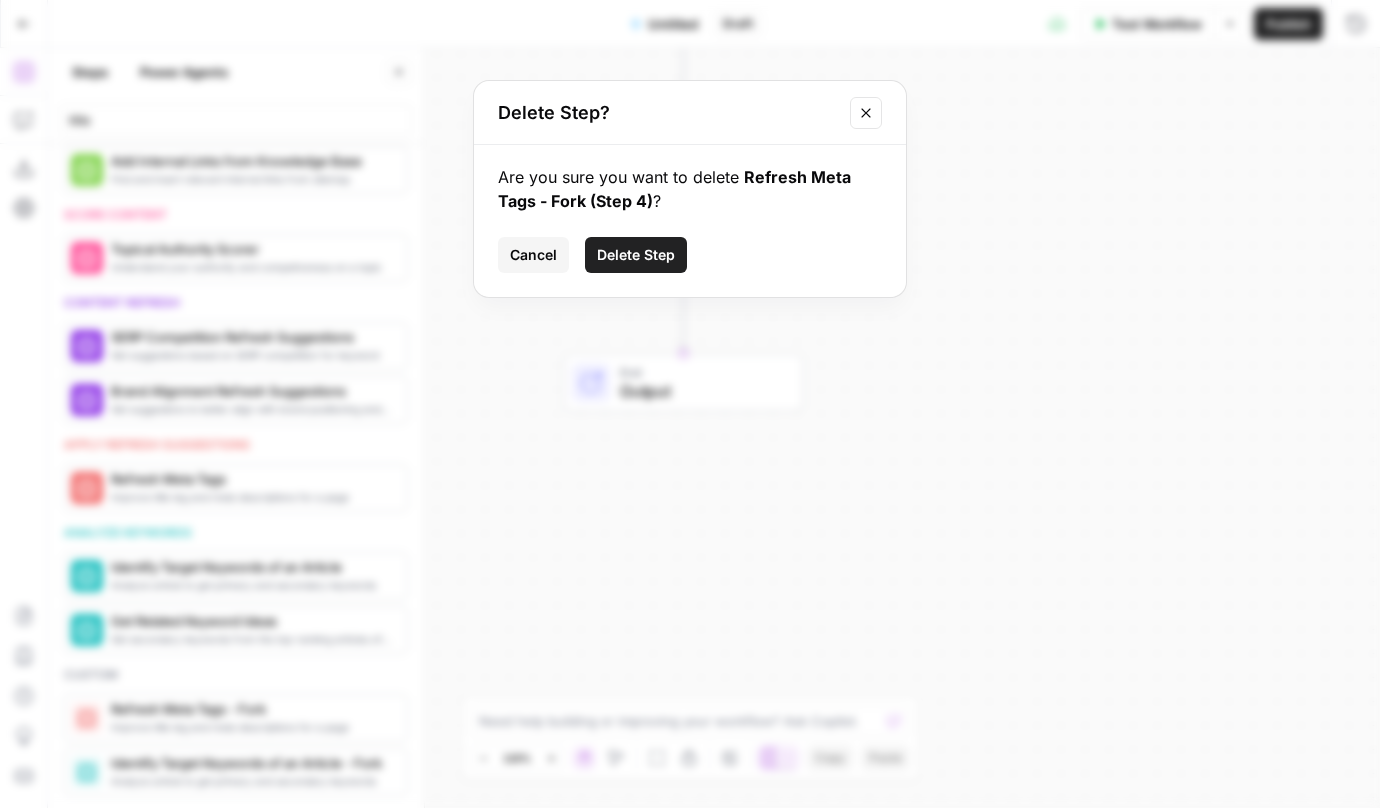 click on "Delete Step" at bounding box center [636, 255] 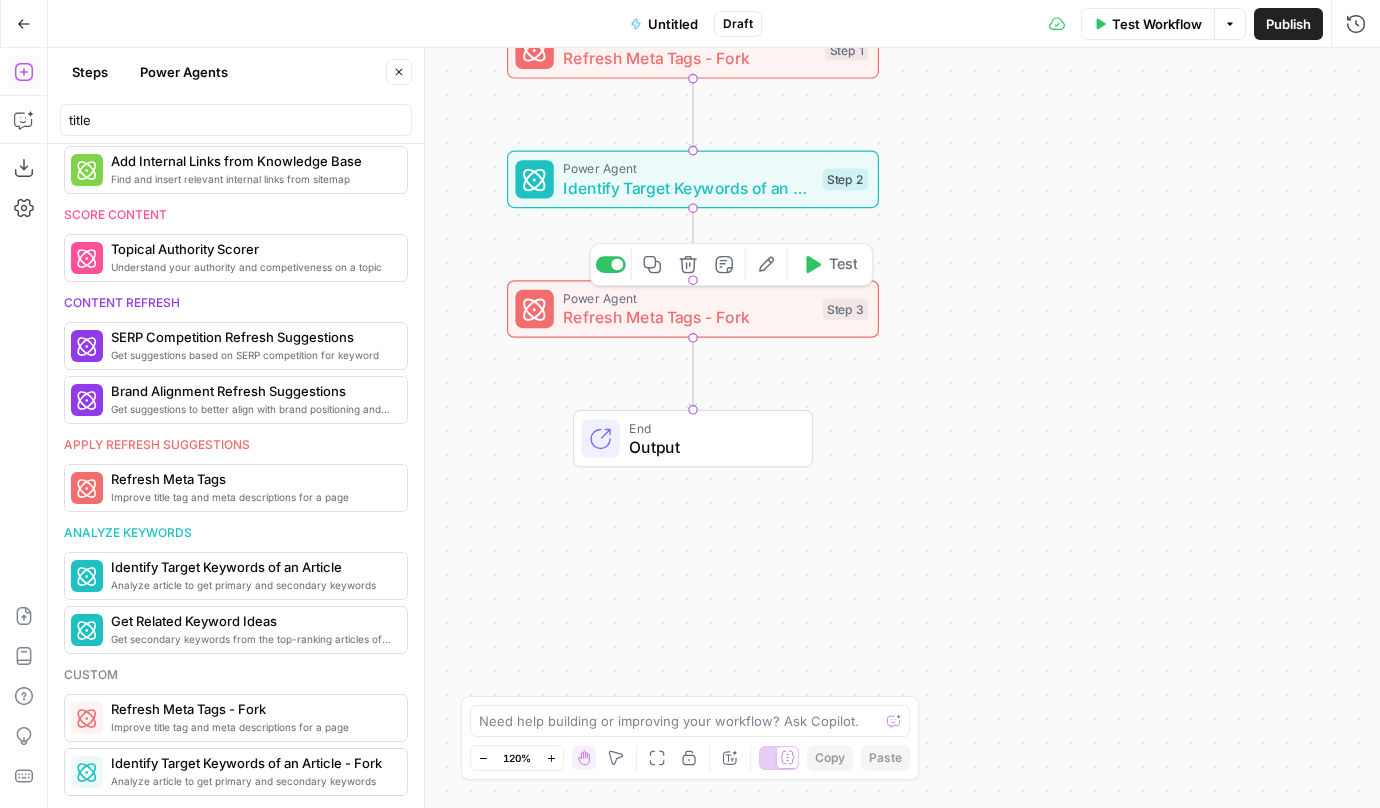 click 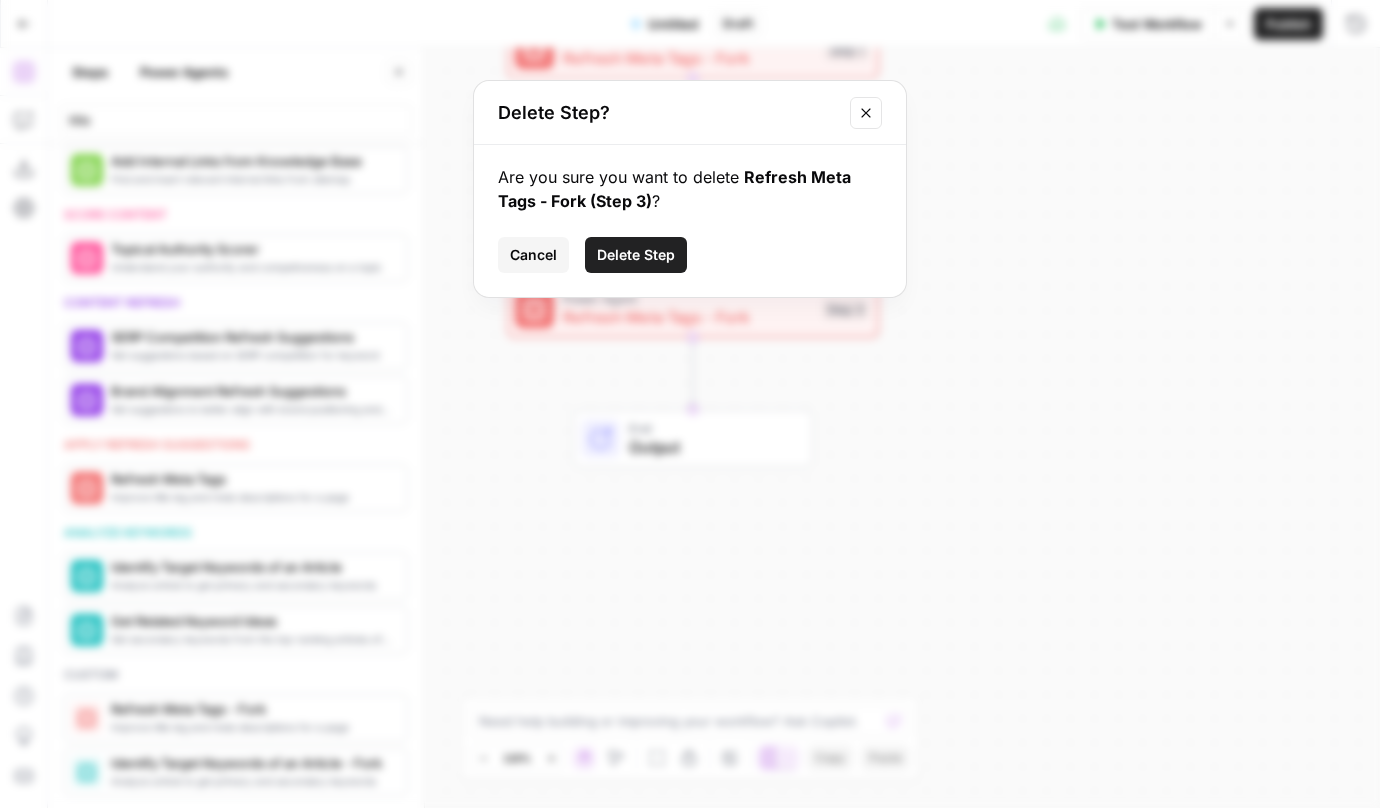 click on "Delete Step" at bounding box center (636, 255) 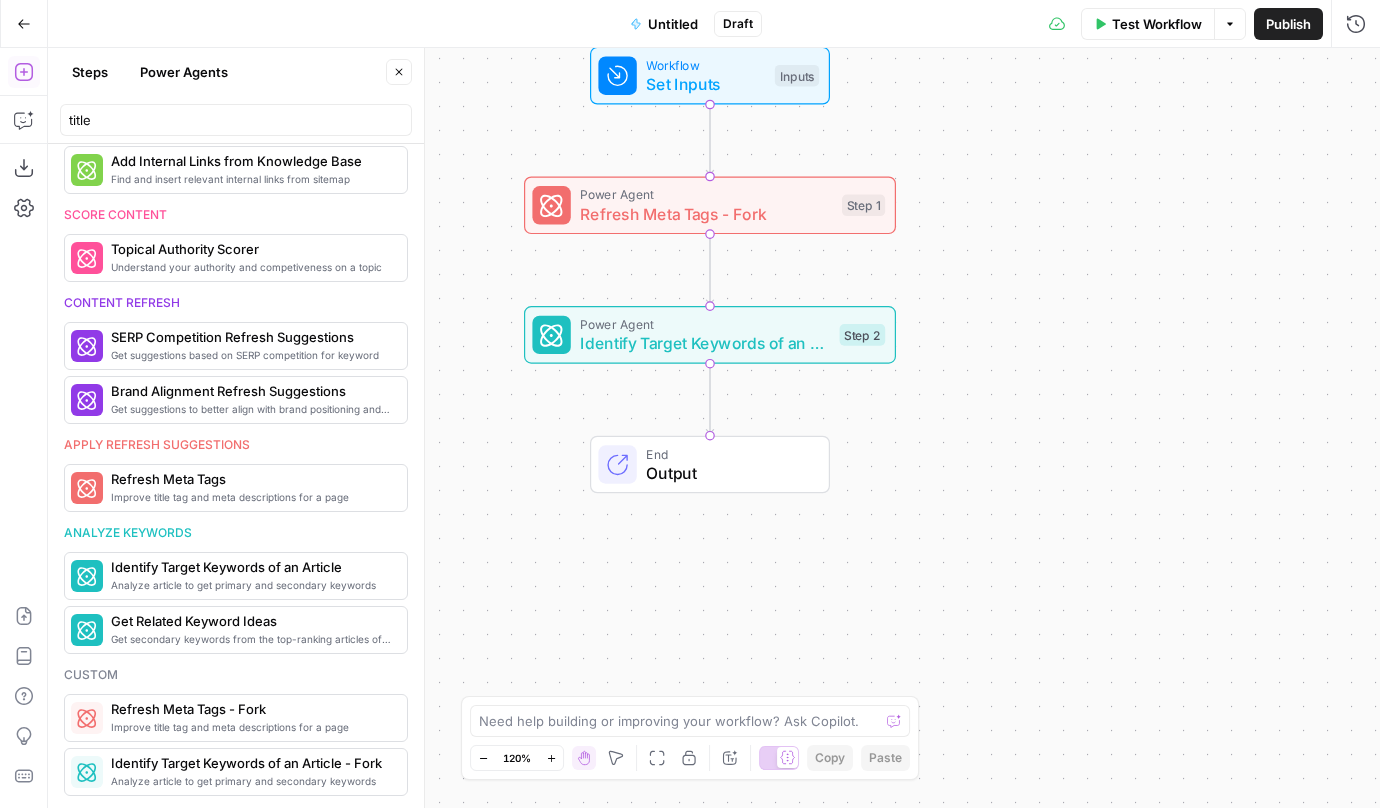 click 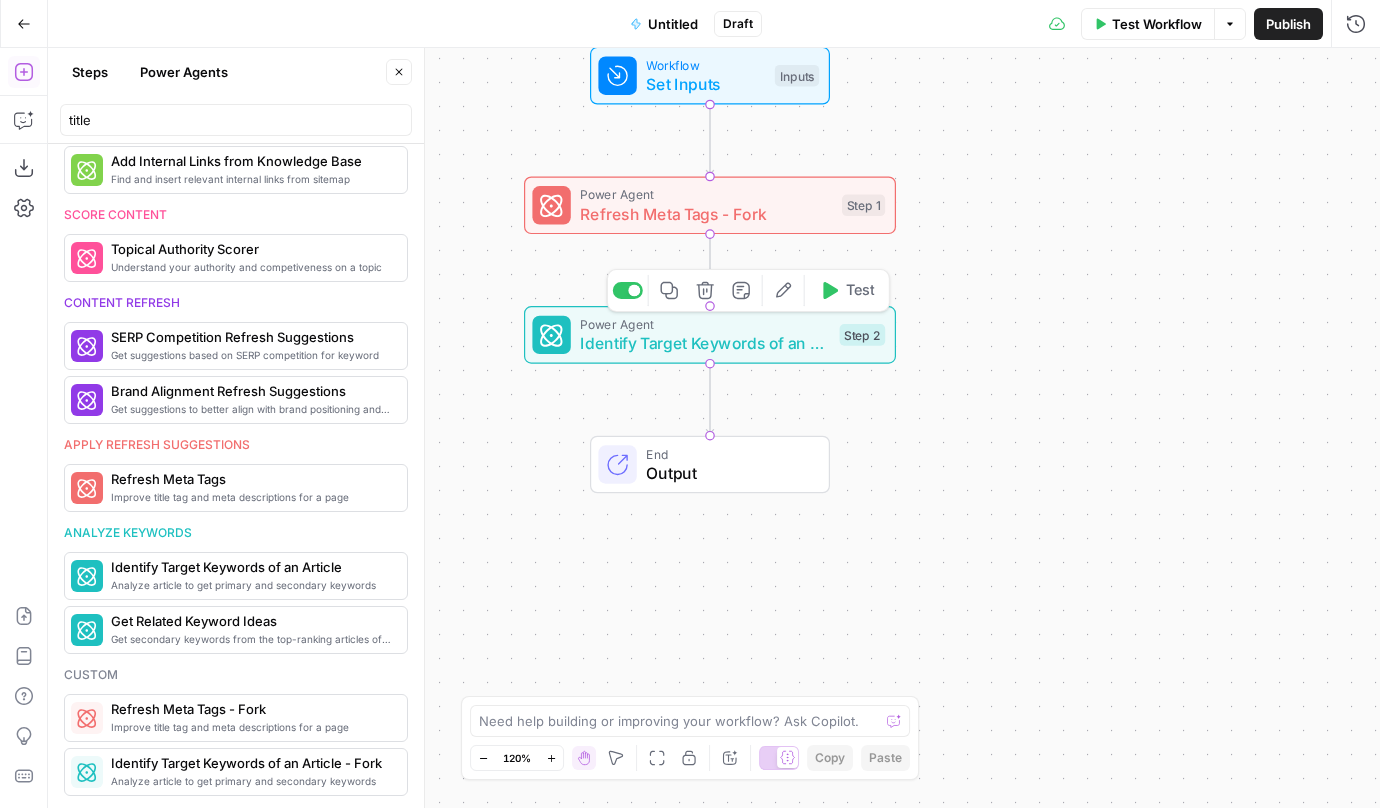 click 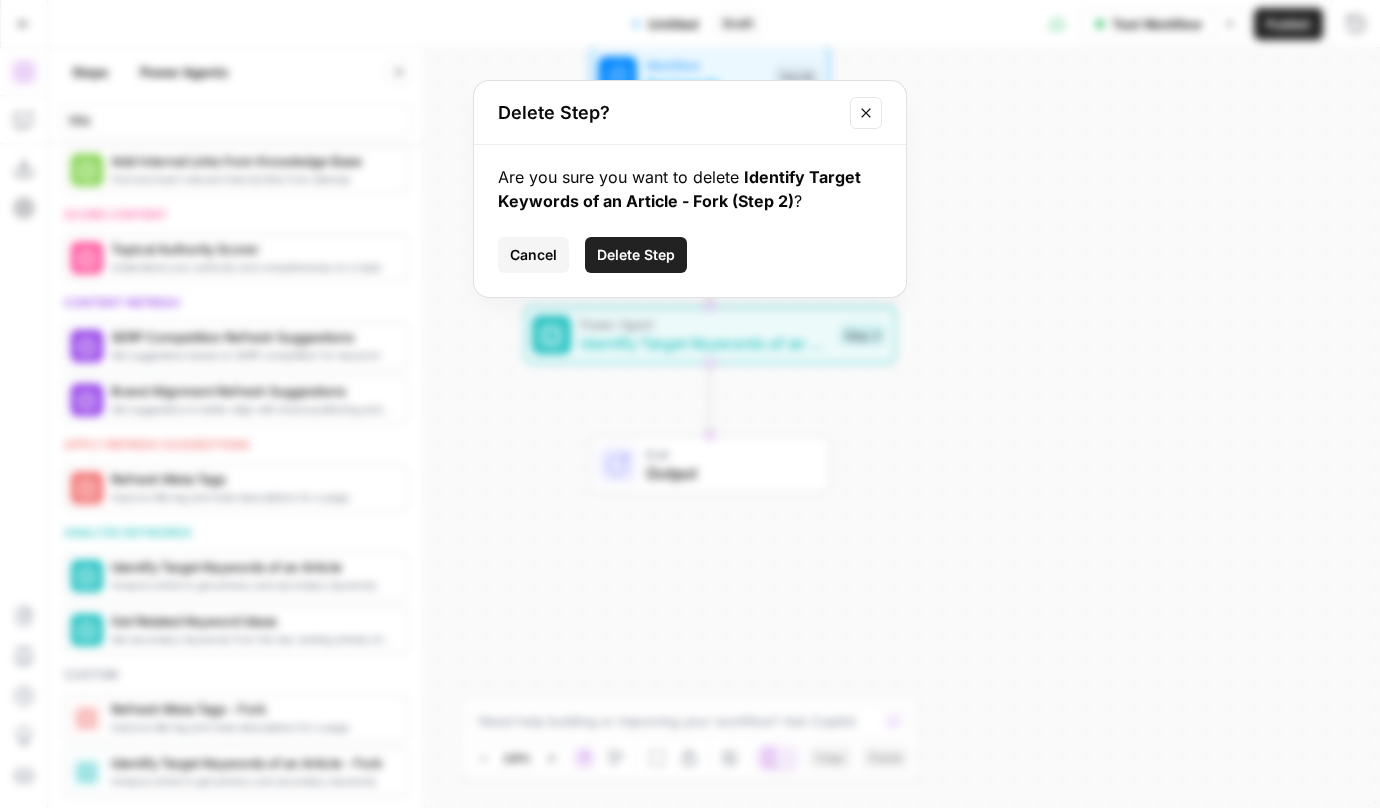 click on "Delete Step" at bounding box center [636, 255] 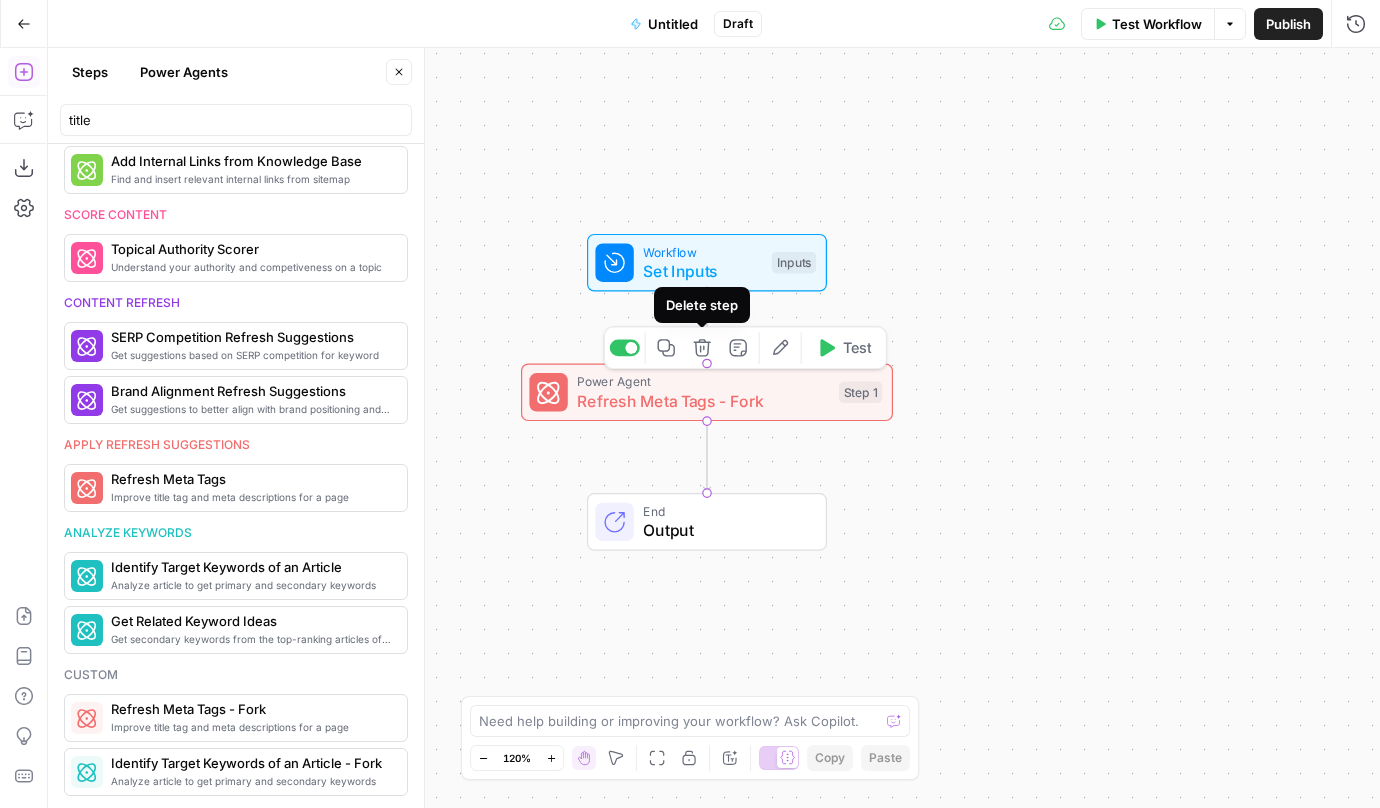click 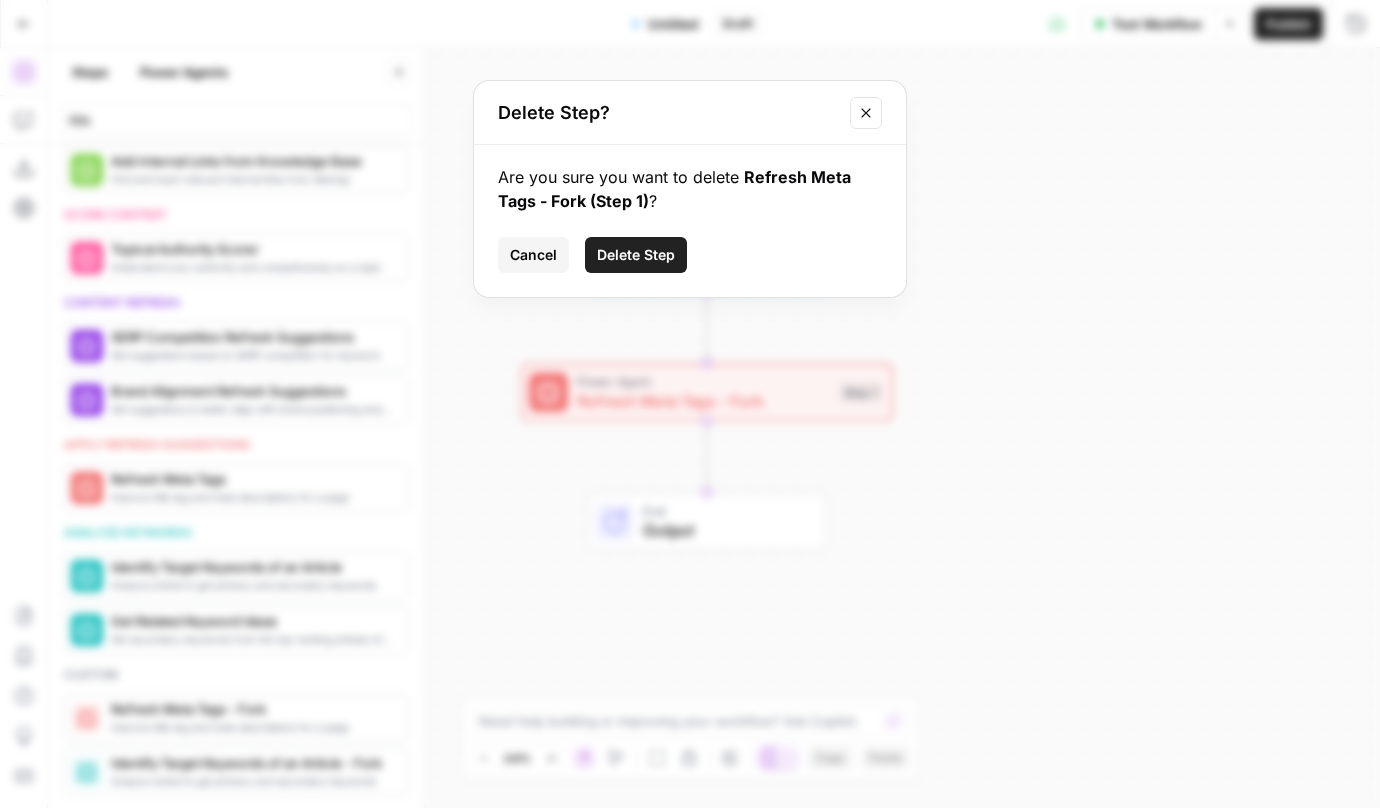click on "Delete Step" at bounding box center (636, 255) 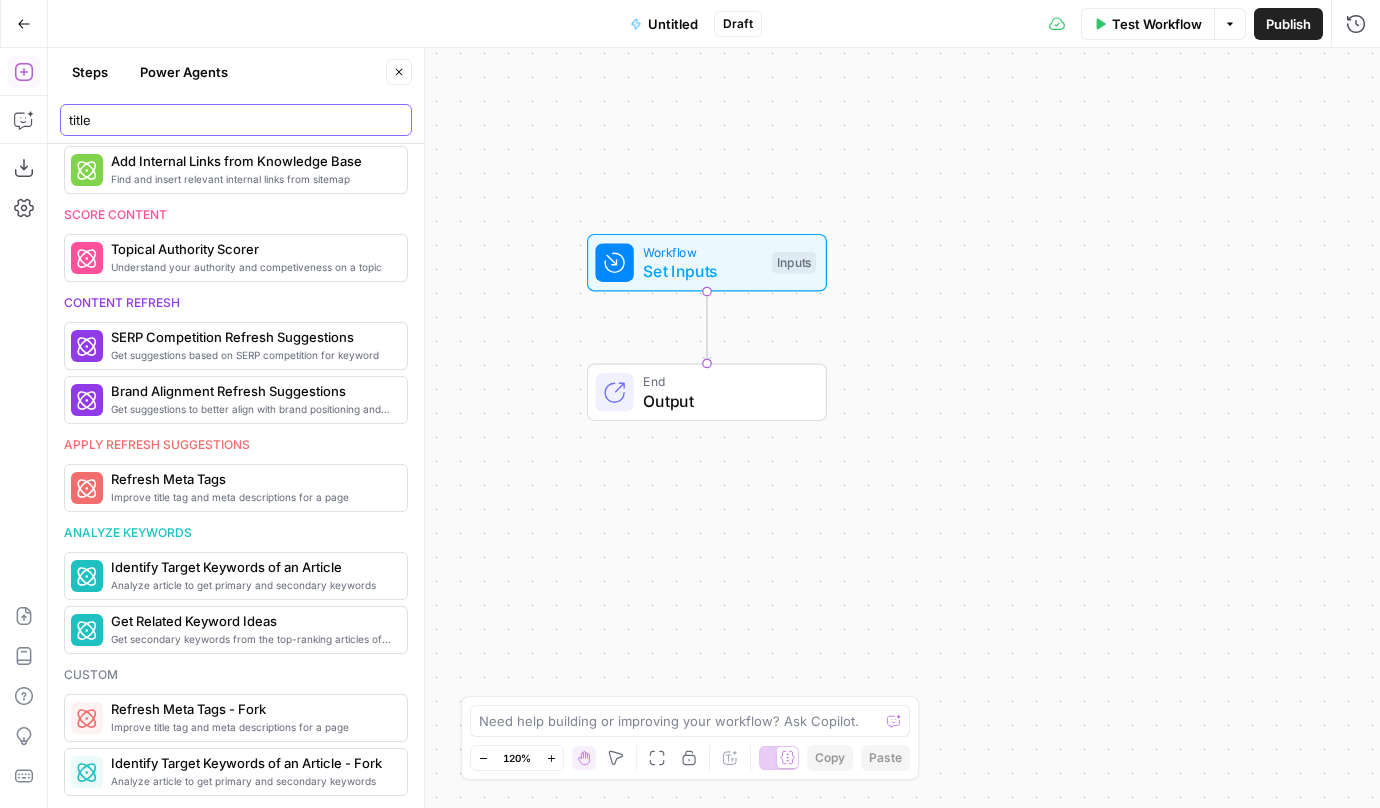 click on "title" at bounding box center [236, 120] 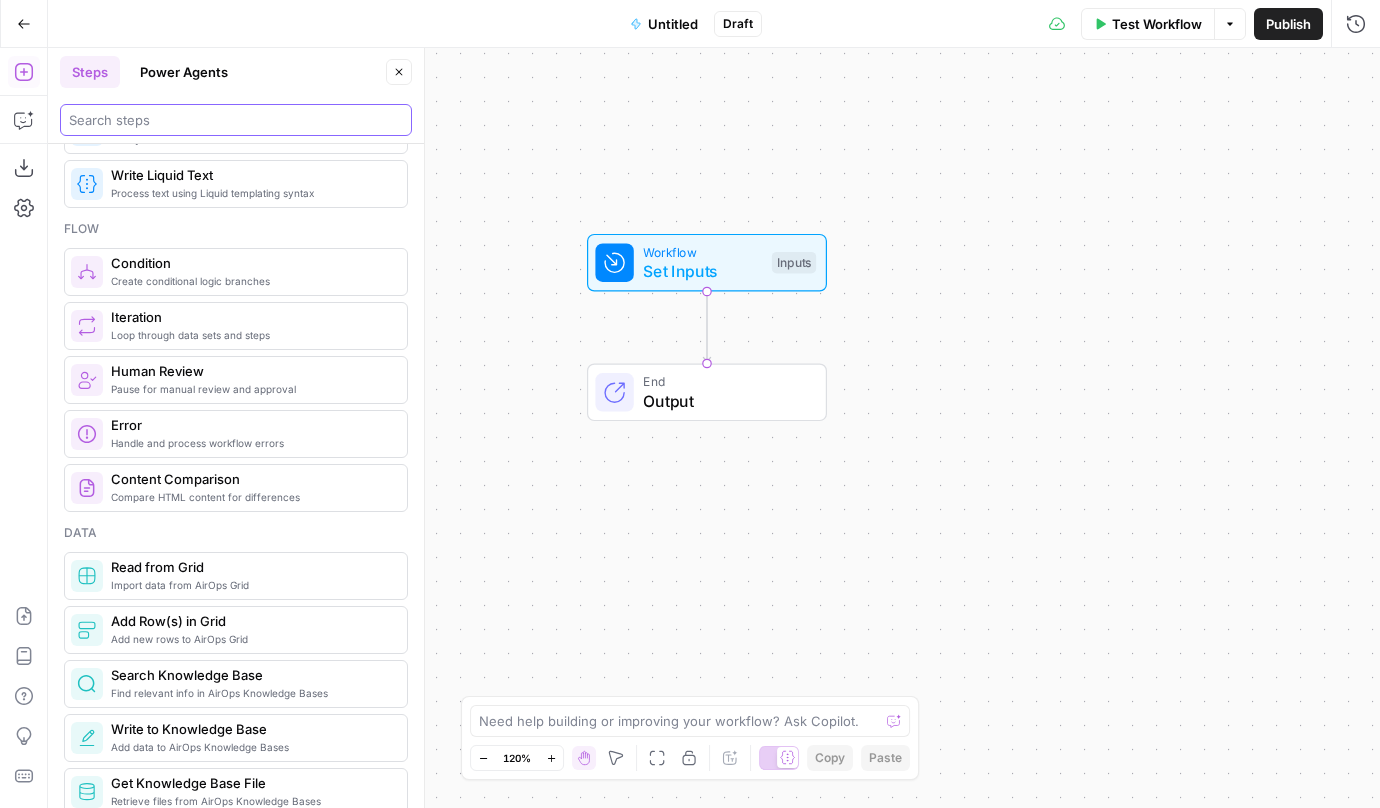 scroll, scrollTop: 0, scrollLeft: 0, axis: both 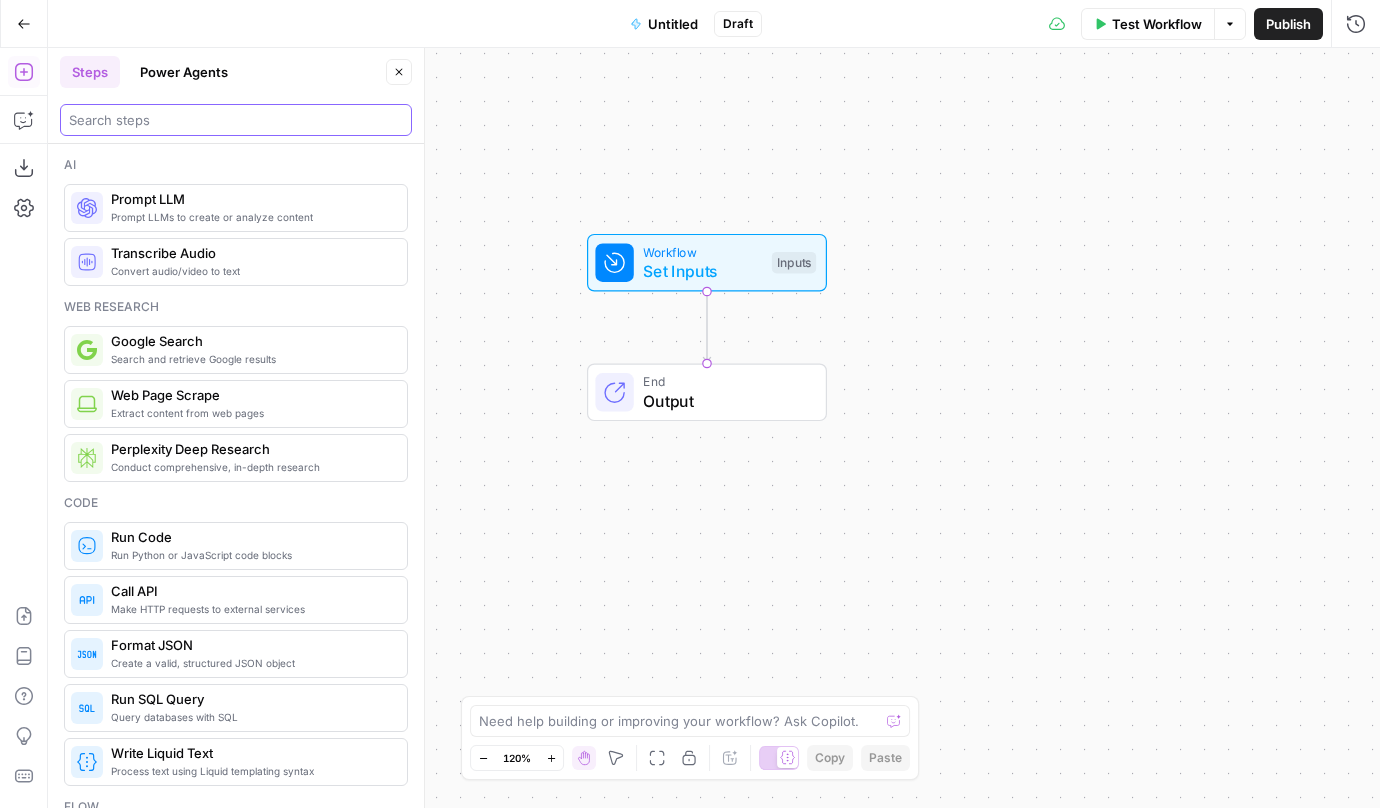 type 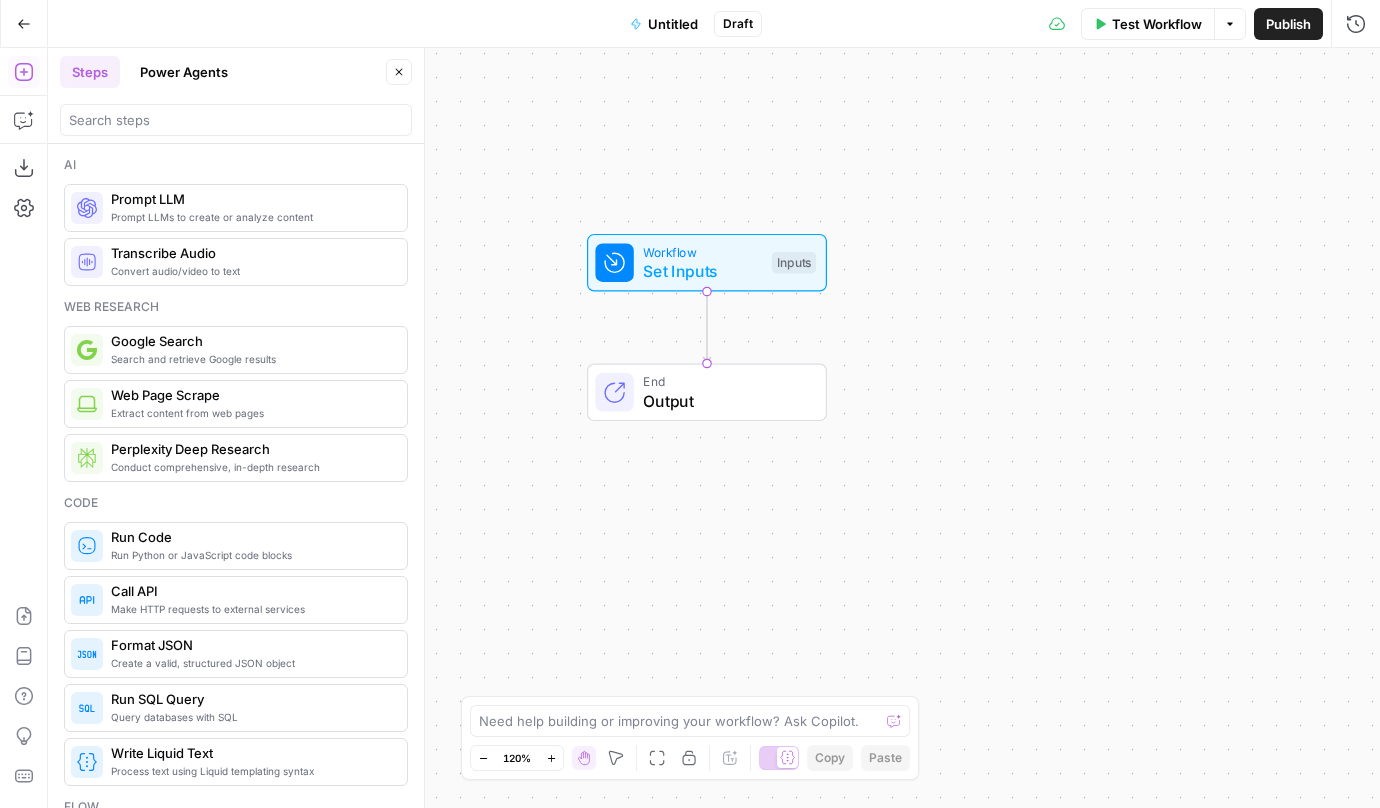 click 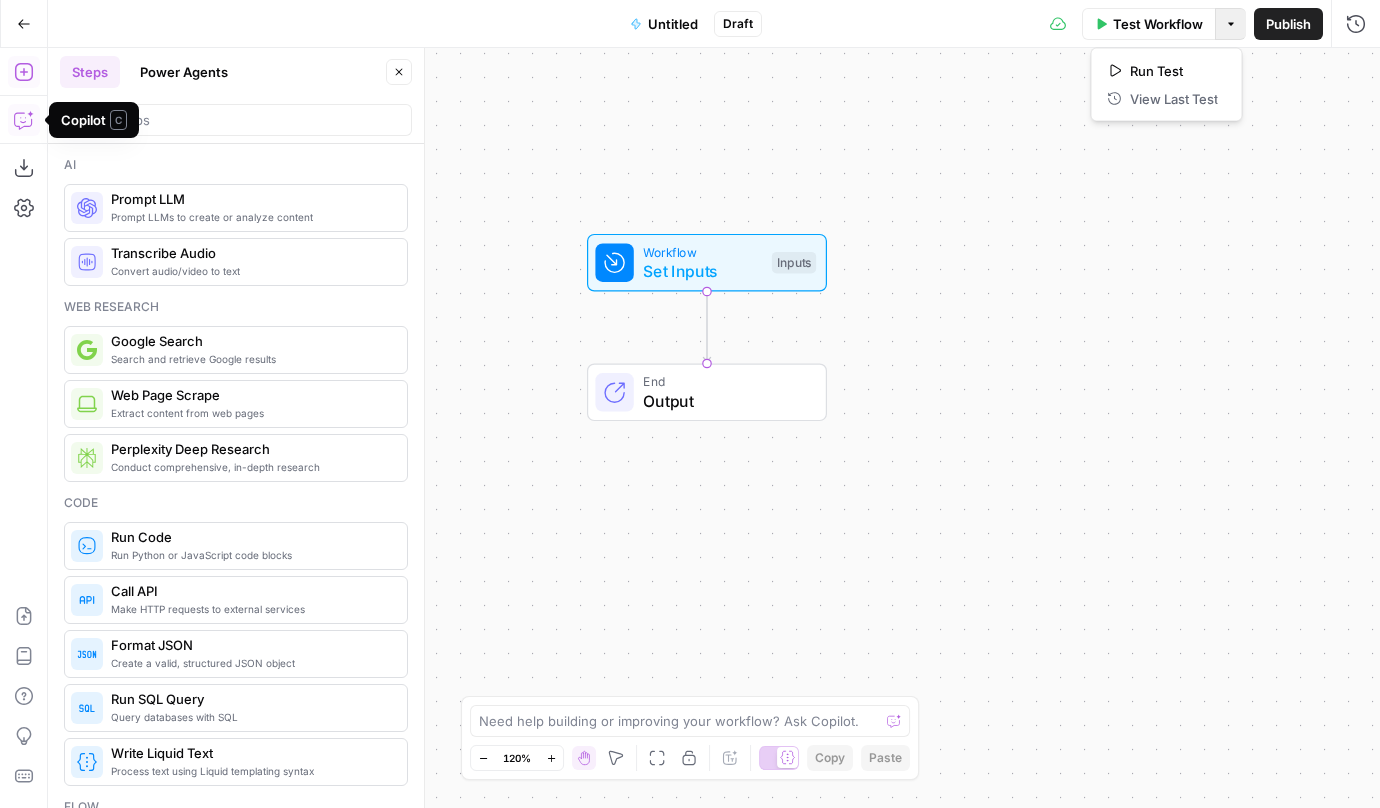 click 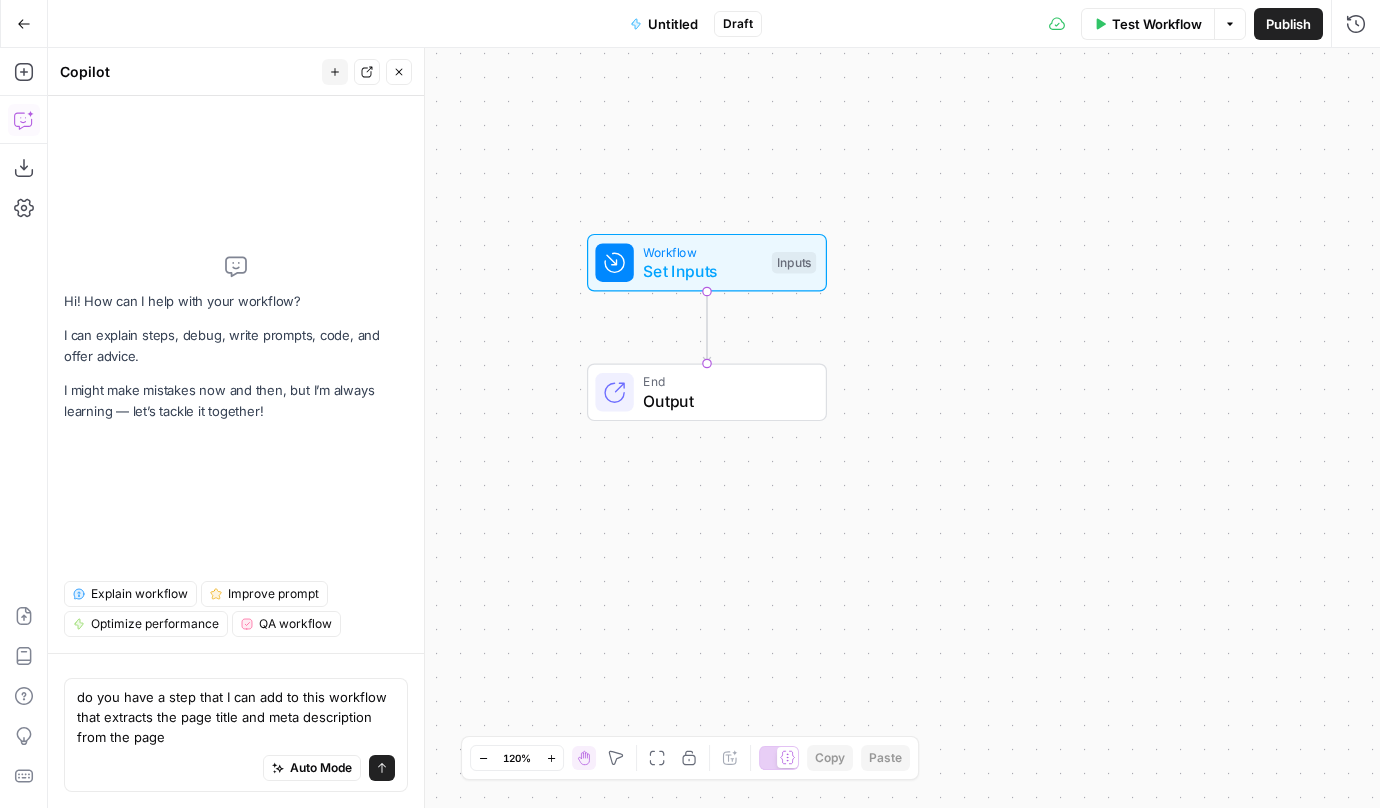 type on "do you have a step that I can add to this workflow that extracts the page title and meta description from the page?" 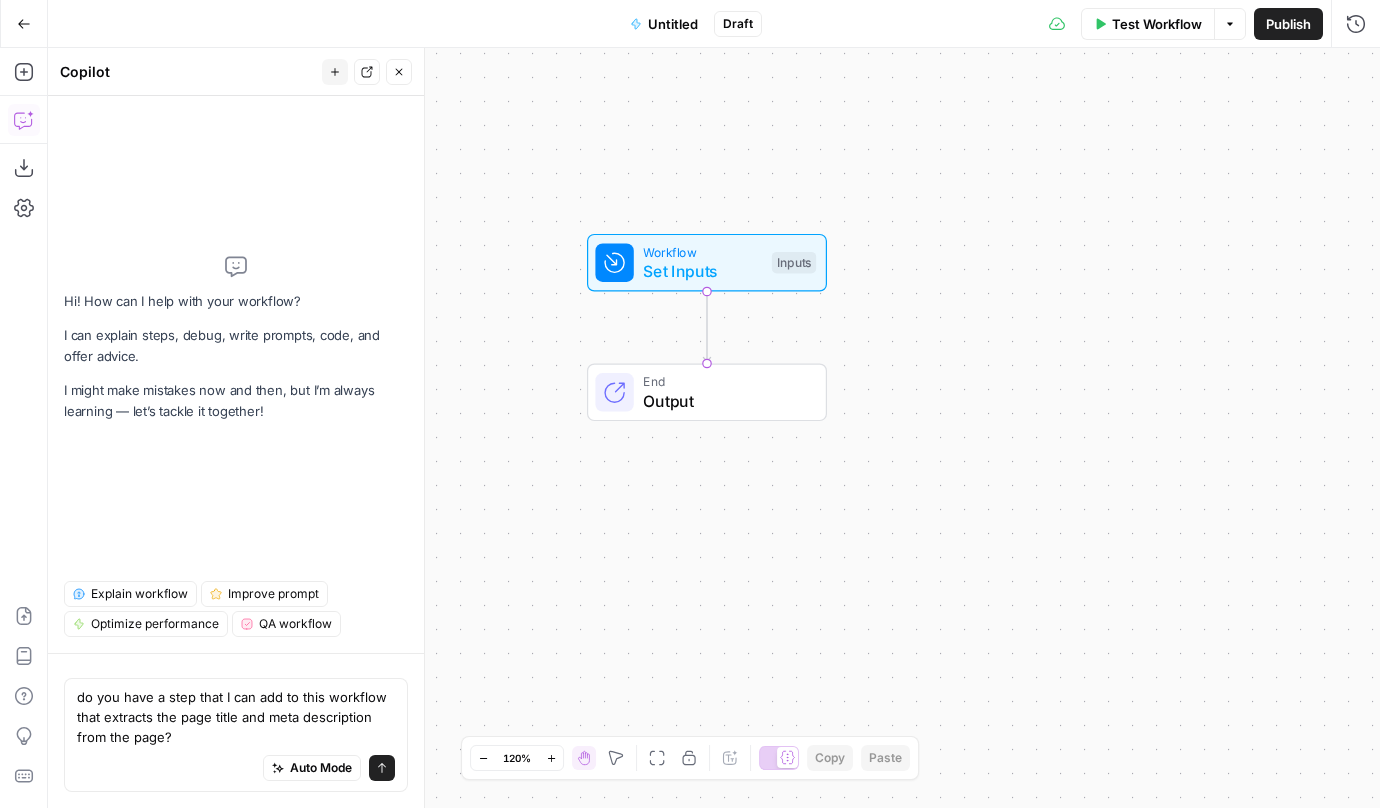 type 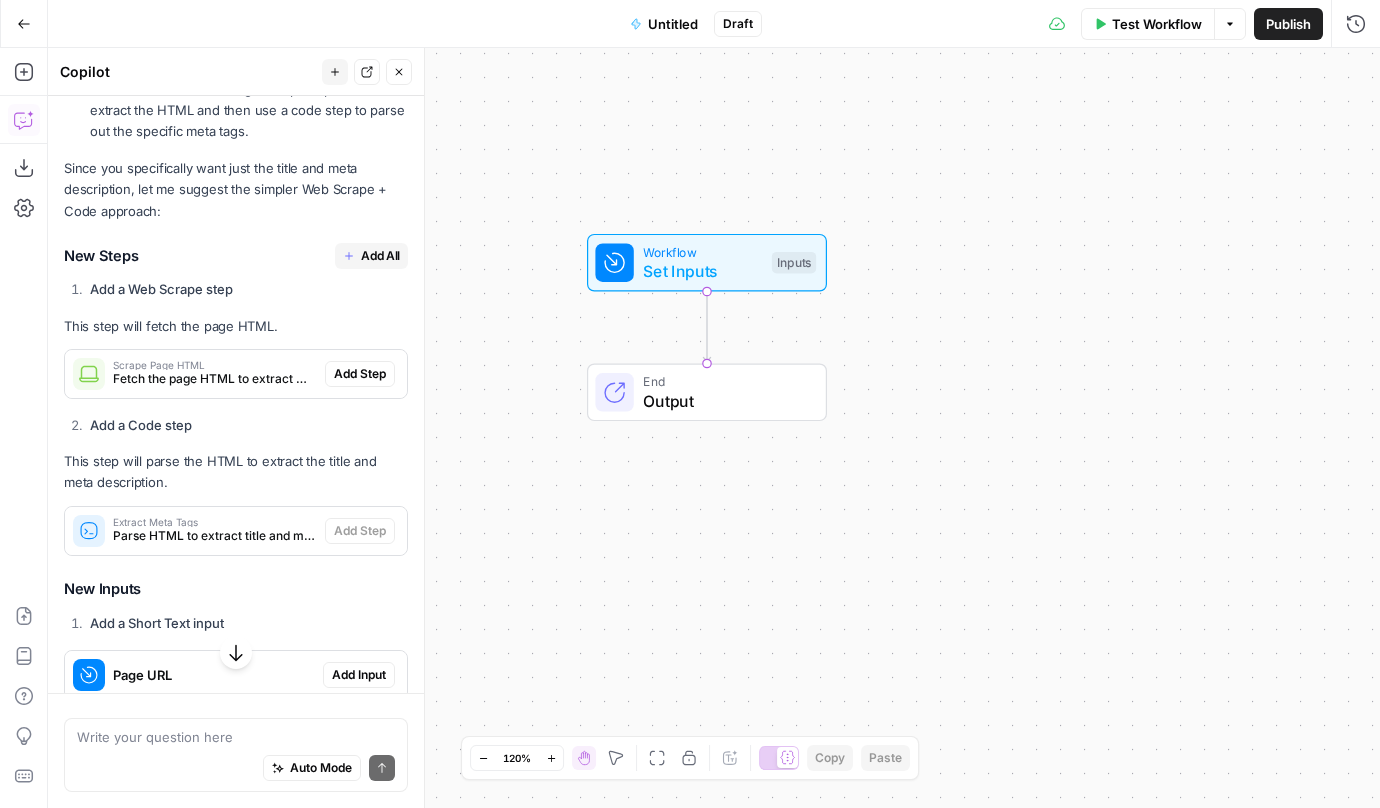 scroll, scrollTop: 428, scrollLeft: 0, axis: vertical 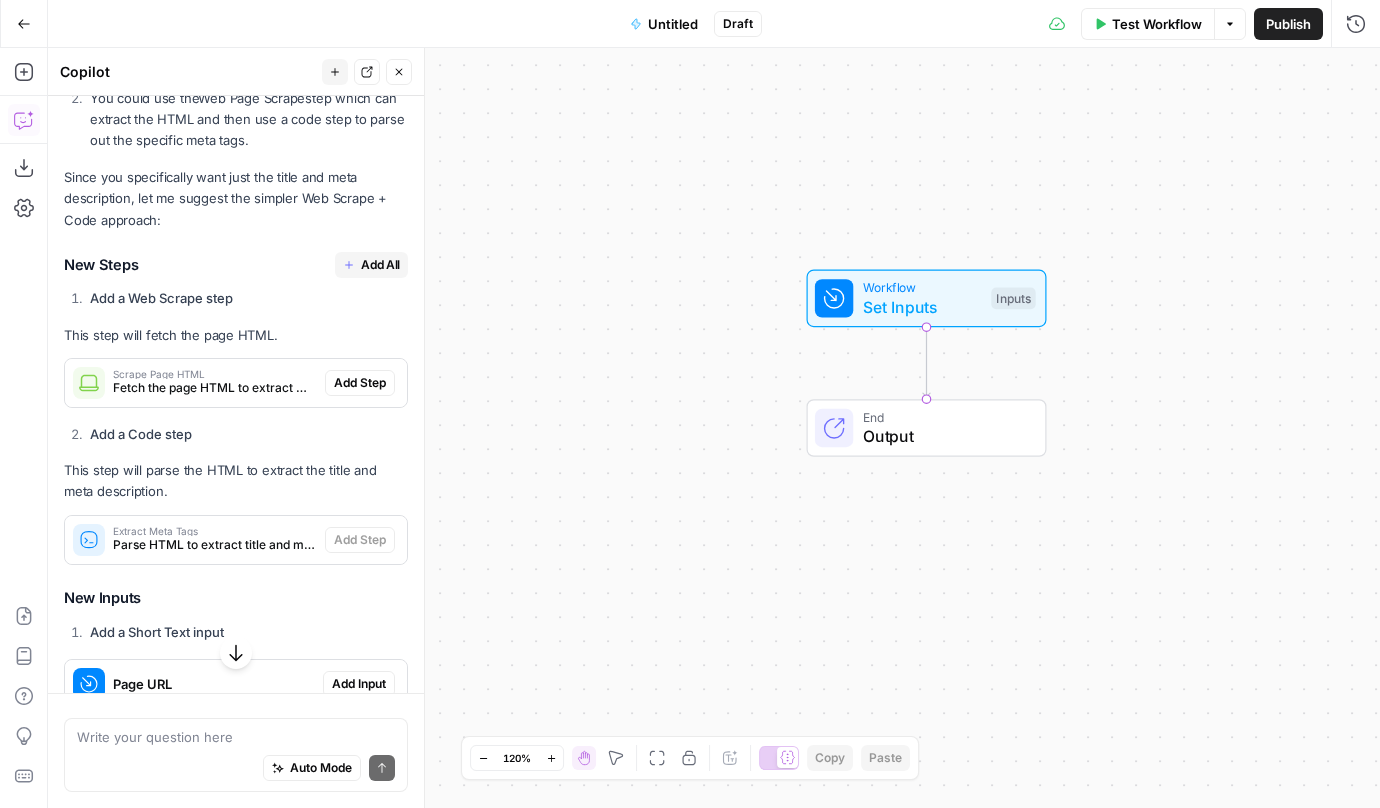 click on "Fetch the page HTML to extract metadata" at bounding box center [215, 388] 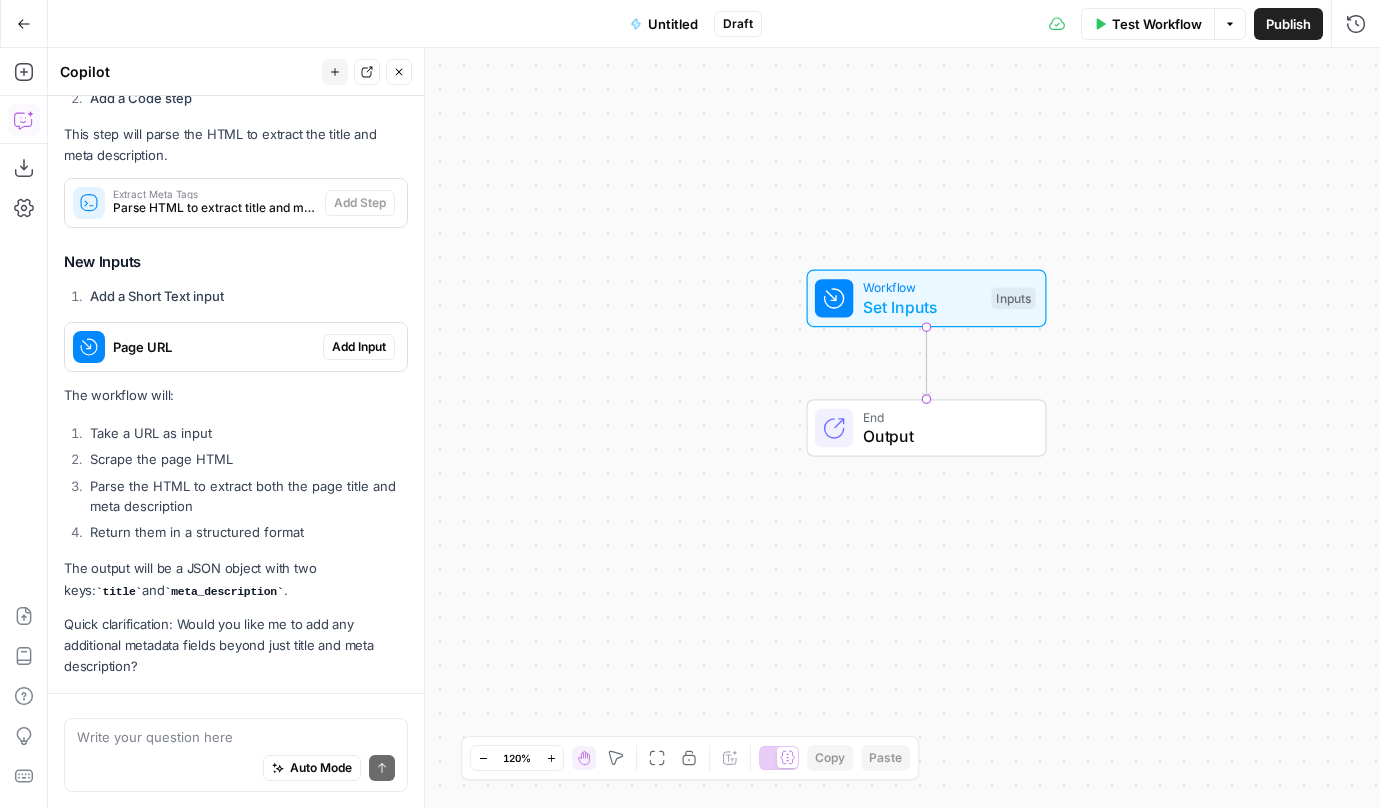 scroll, scrollTop: 1041, scrollLeft: 0, axis: vertical 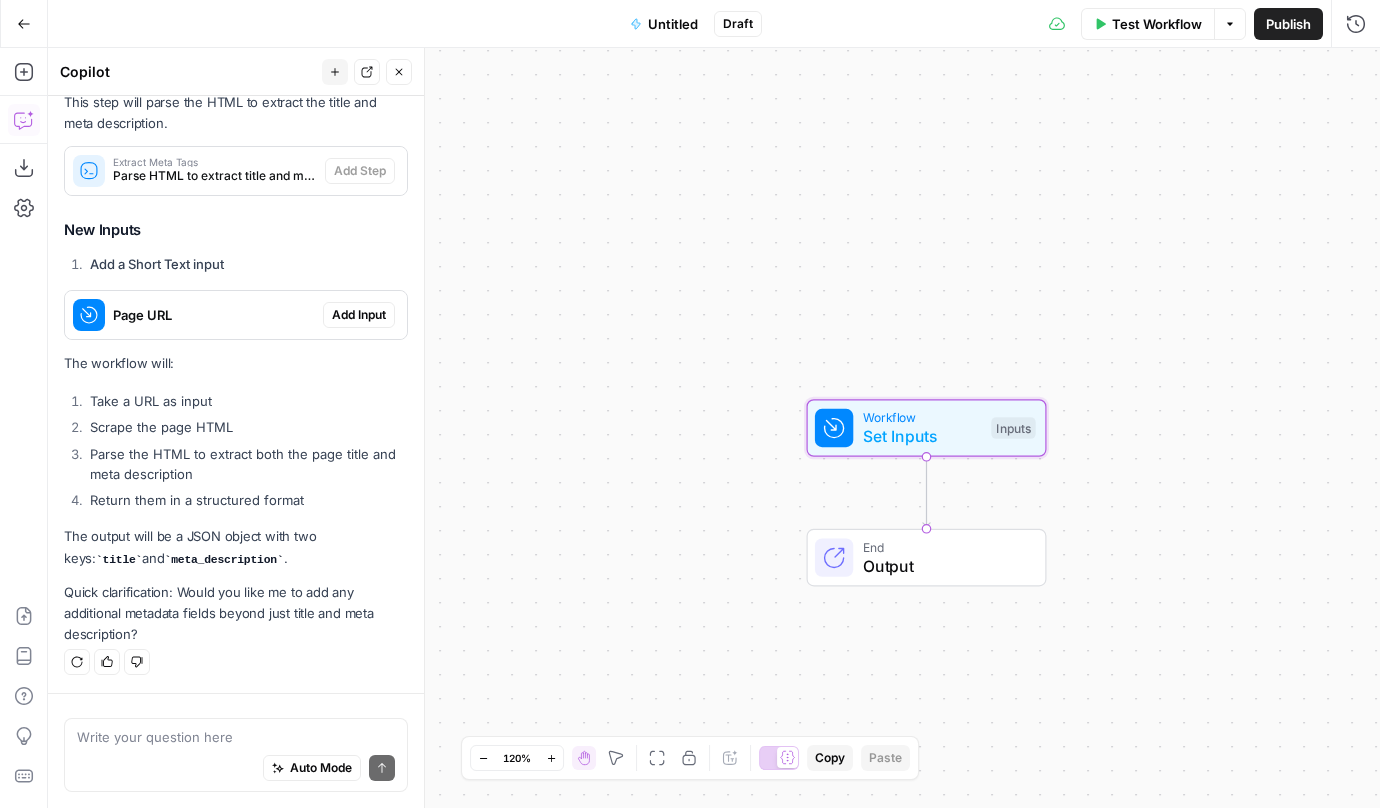 click on "Add Input" at bounding box center [359, 315] 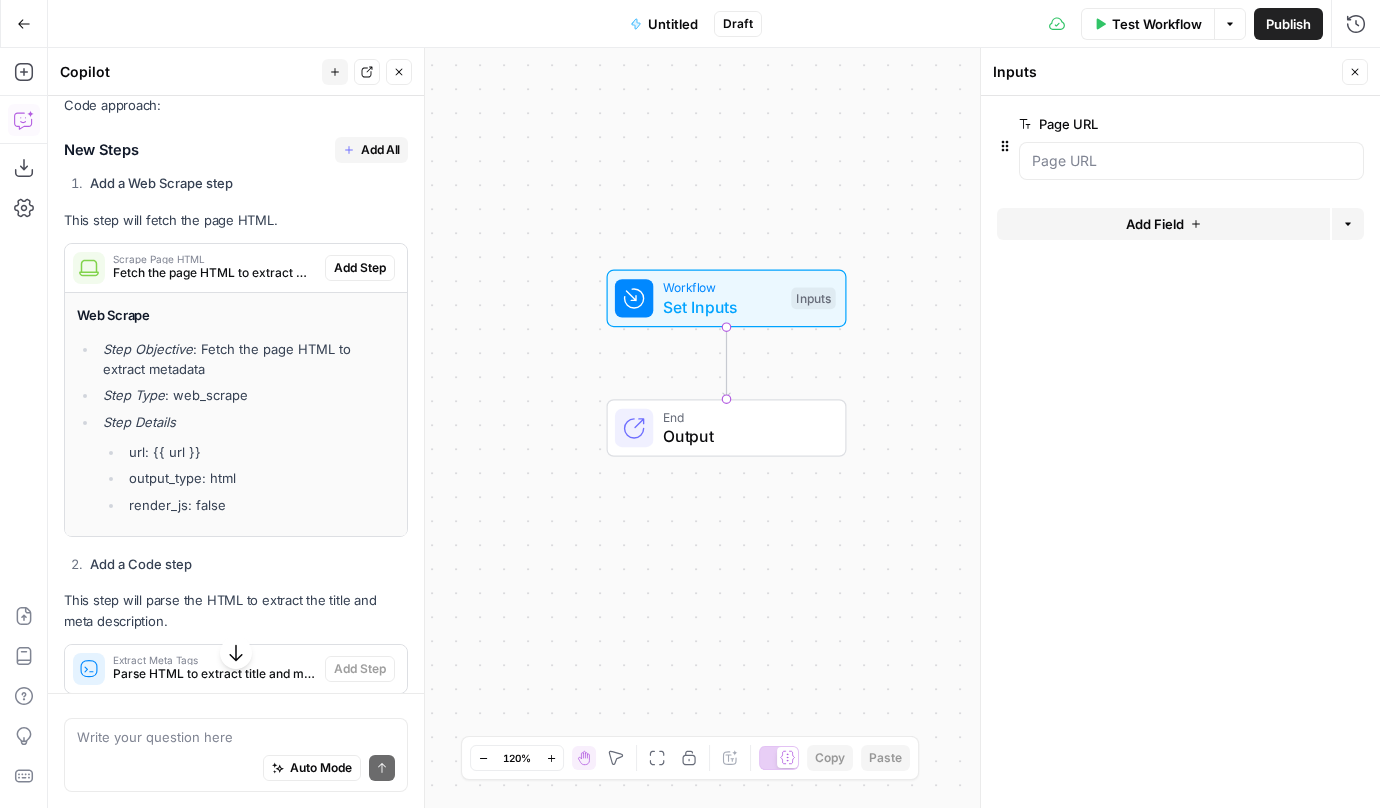 scroll, scrollTop: 568, scrollLeft: 0, axis: vertical 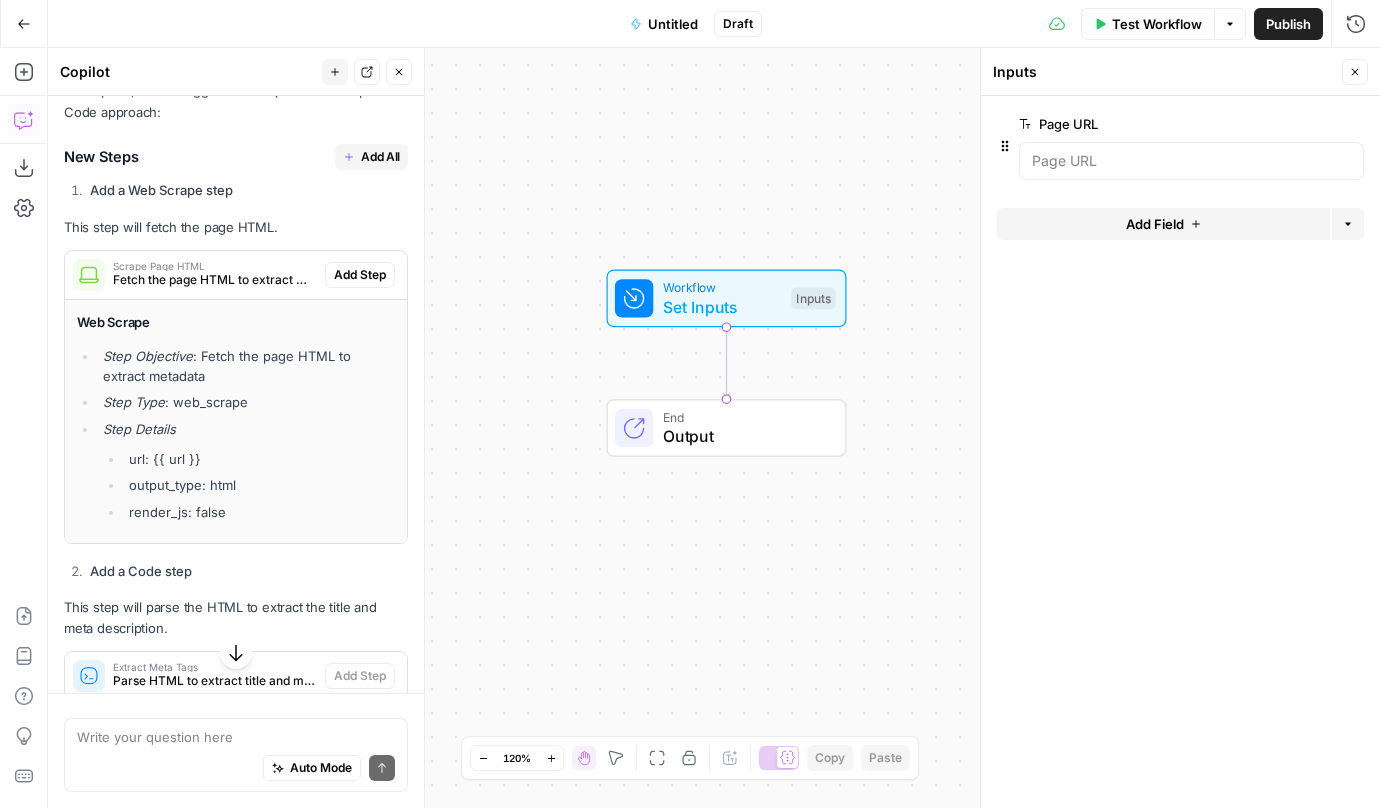 click on "Add All" at bounding box center (380, 157) 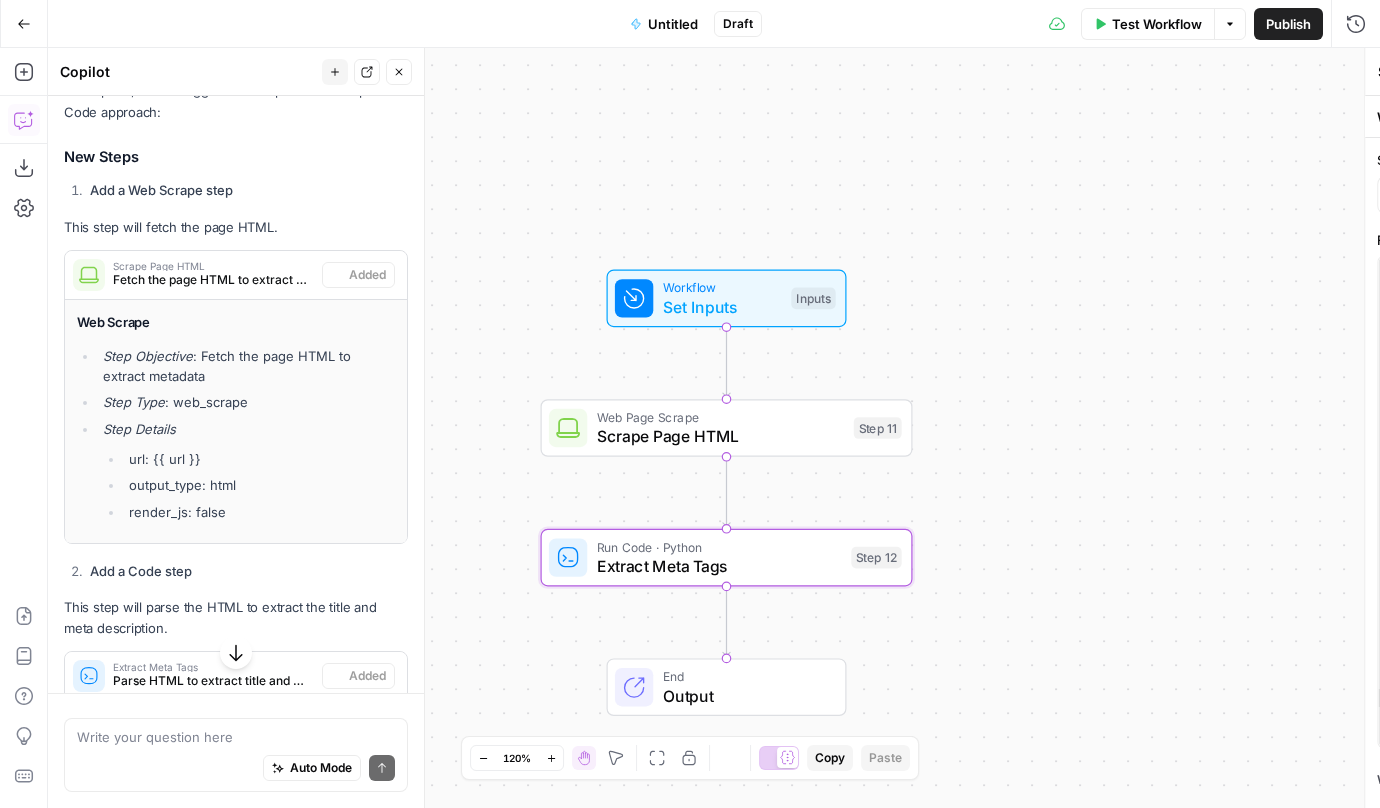 type on "Extract Meta Tags" 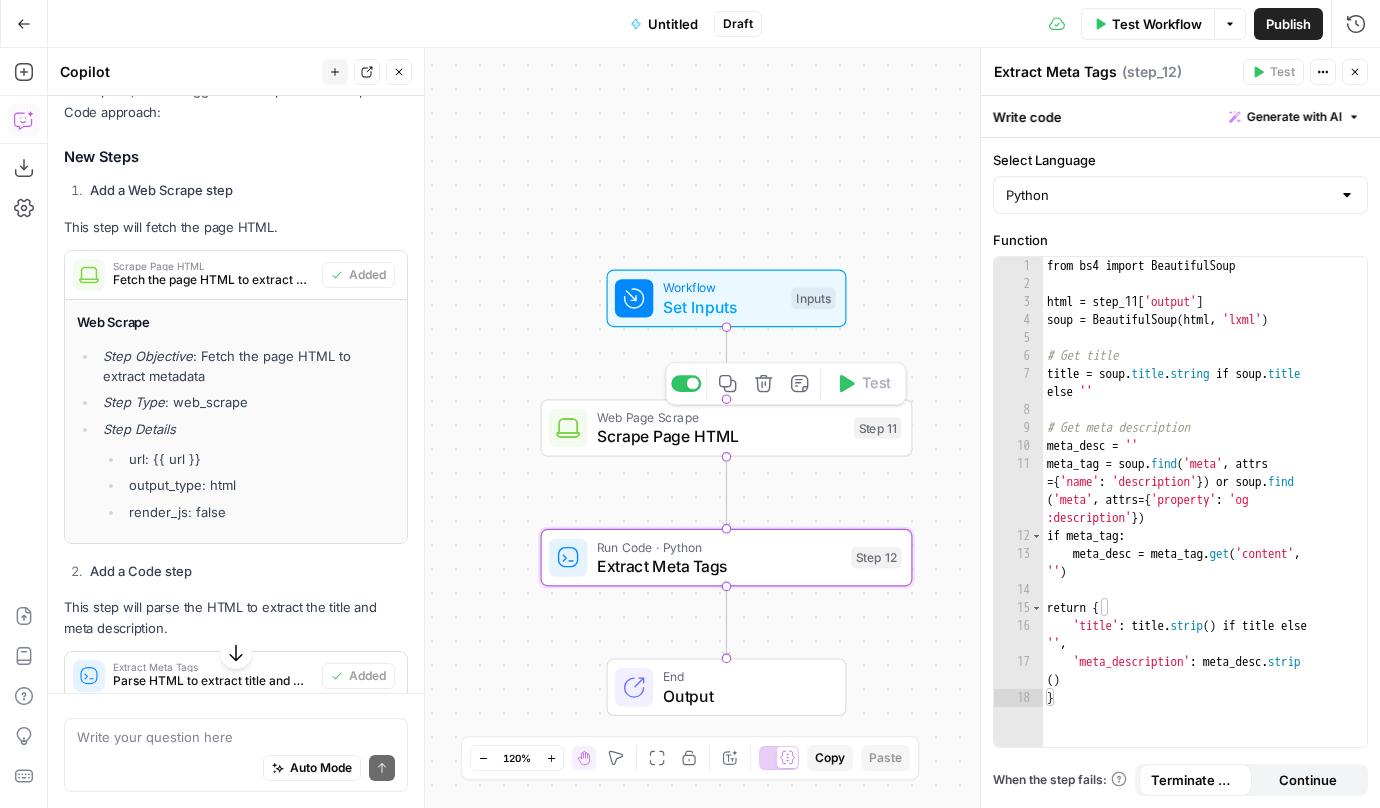 click on "Scrape Page HTML" at bounding box center (720, 436) 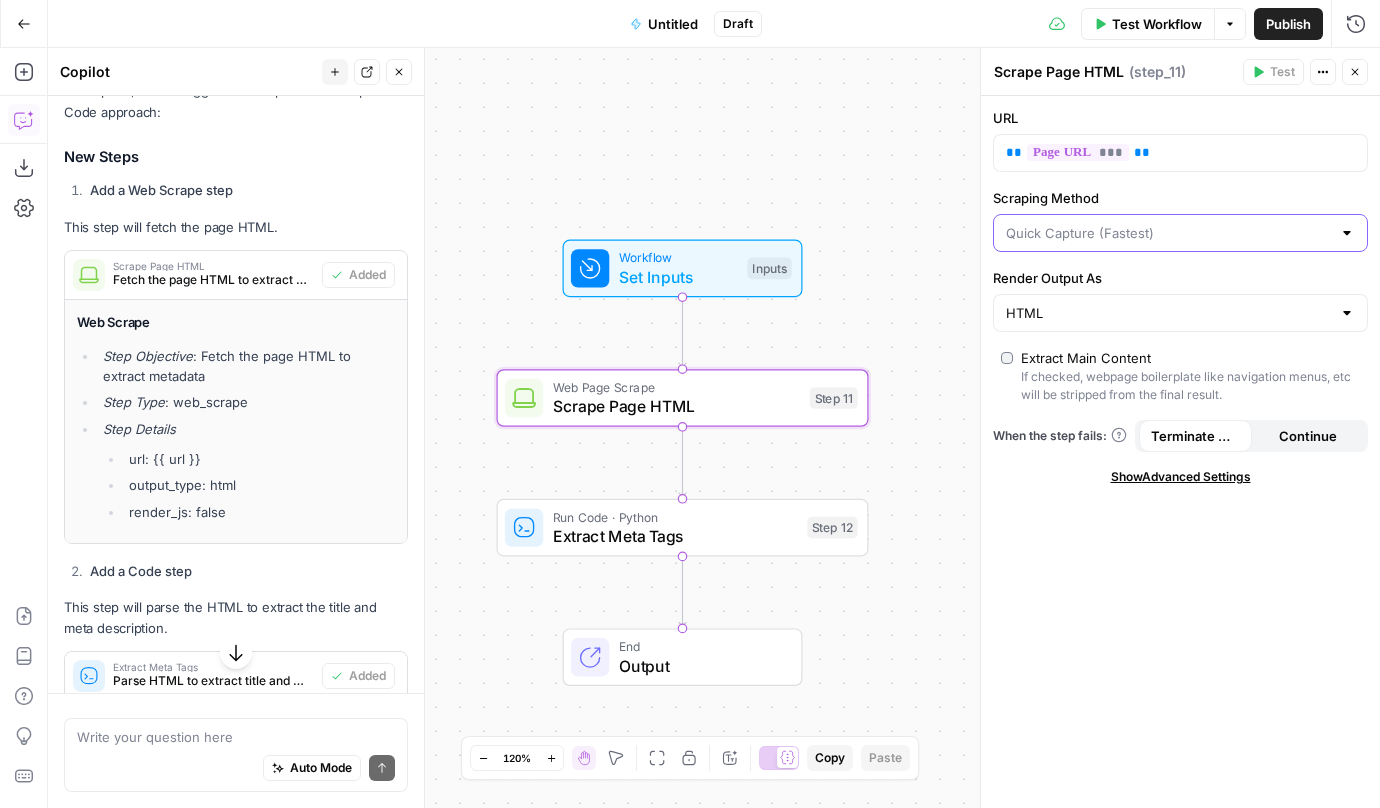 click on "Scraping Method" at bounding box center [1168, 233] 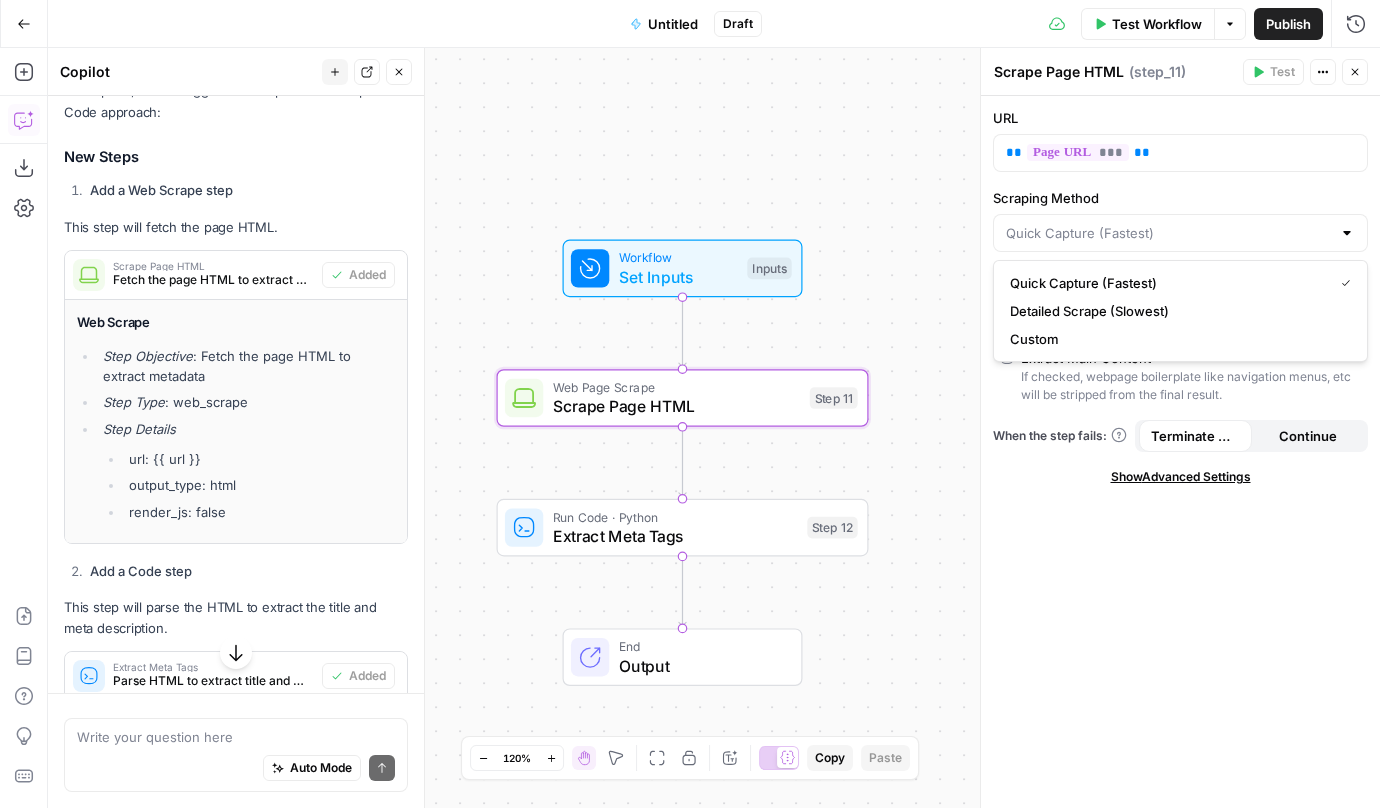 type on "Quick Capture (Fastest)" 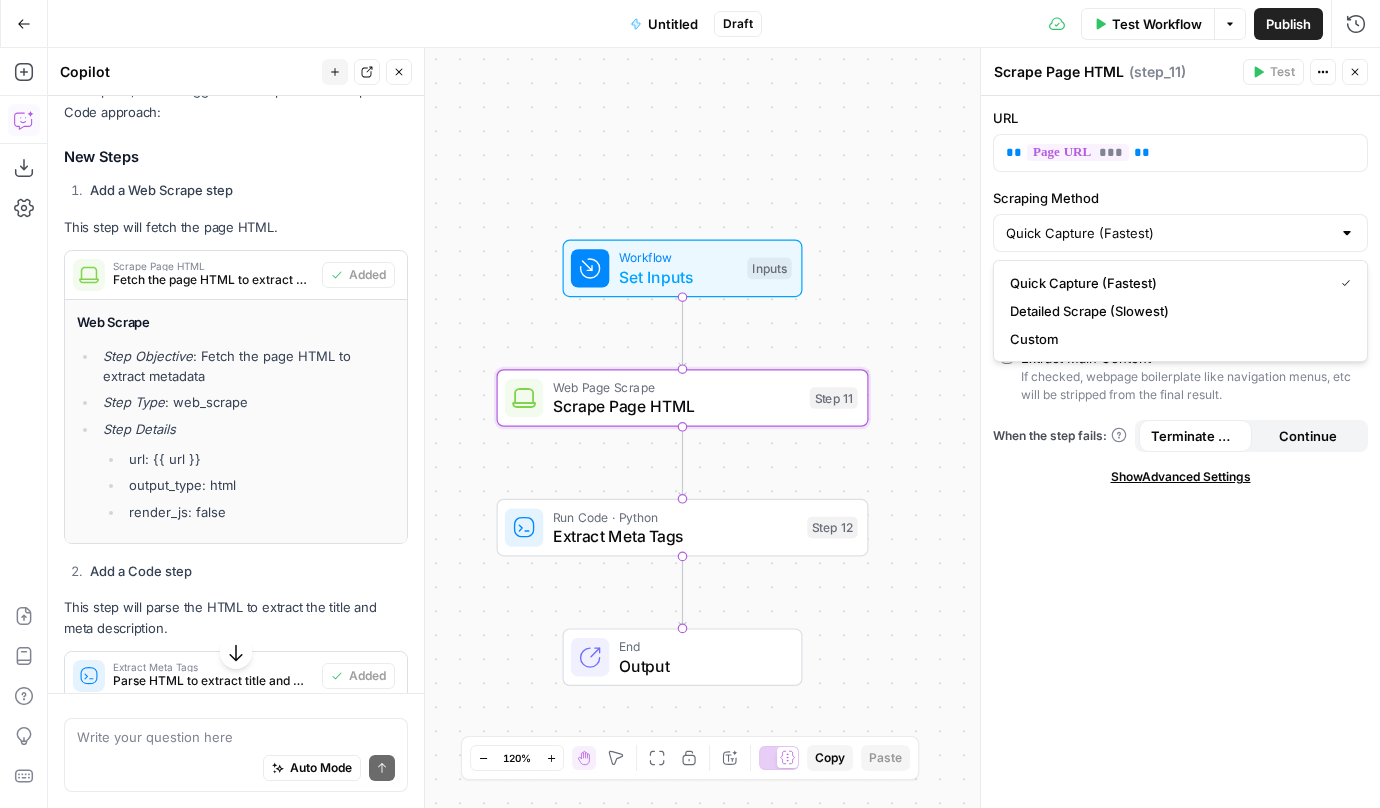 click on "Workflow Set Inputs Inputs Web Page Scrape Scrape Page HTML Step 11 Run Code · Python Extract Meta Tags Step 12 End Output" at bounding box center (714, 428) 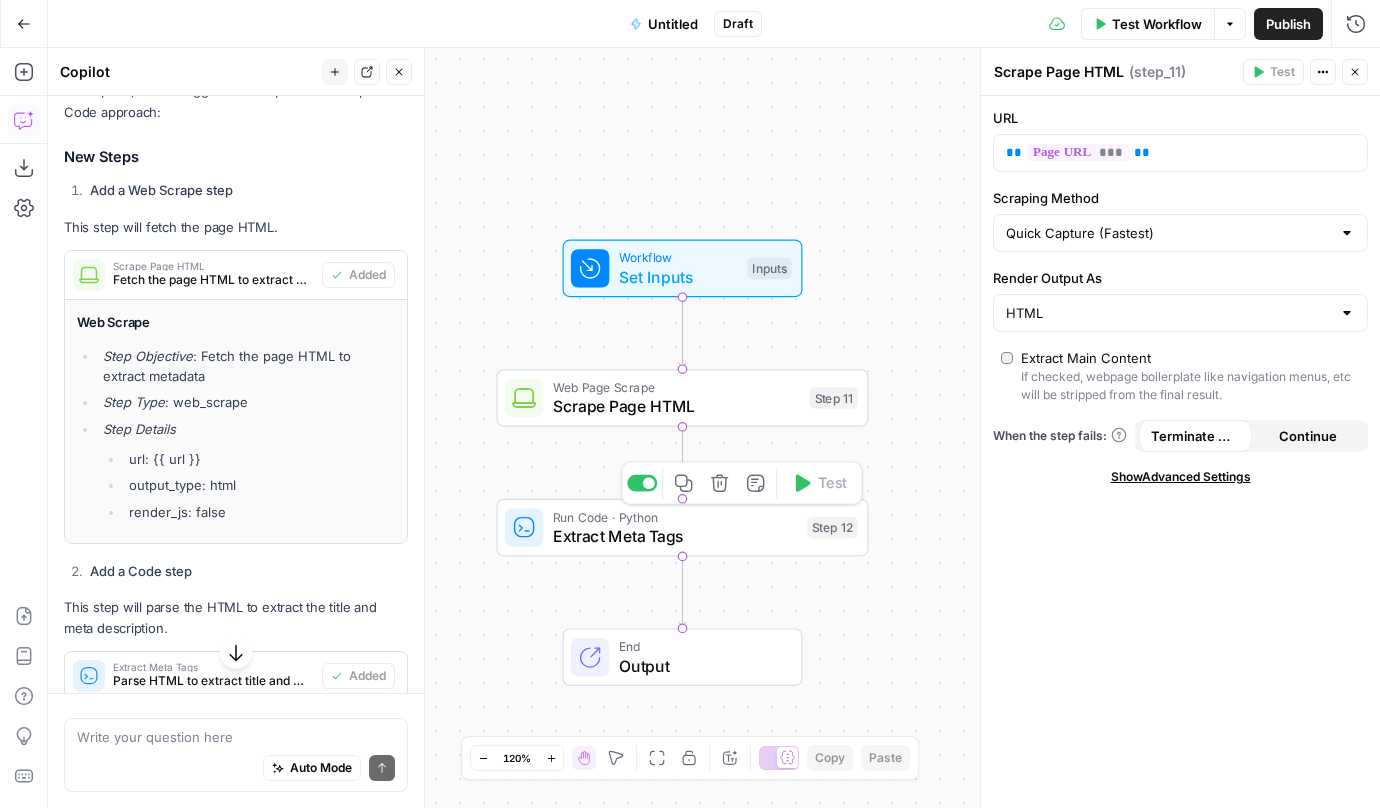 click on "Extract Meta Tags" at bounding box center (675, 536) 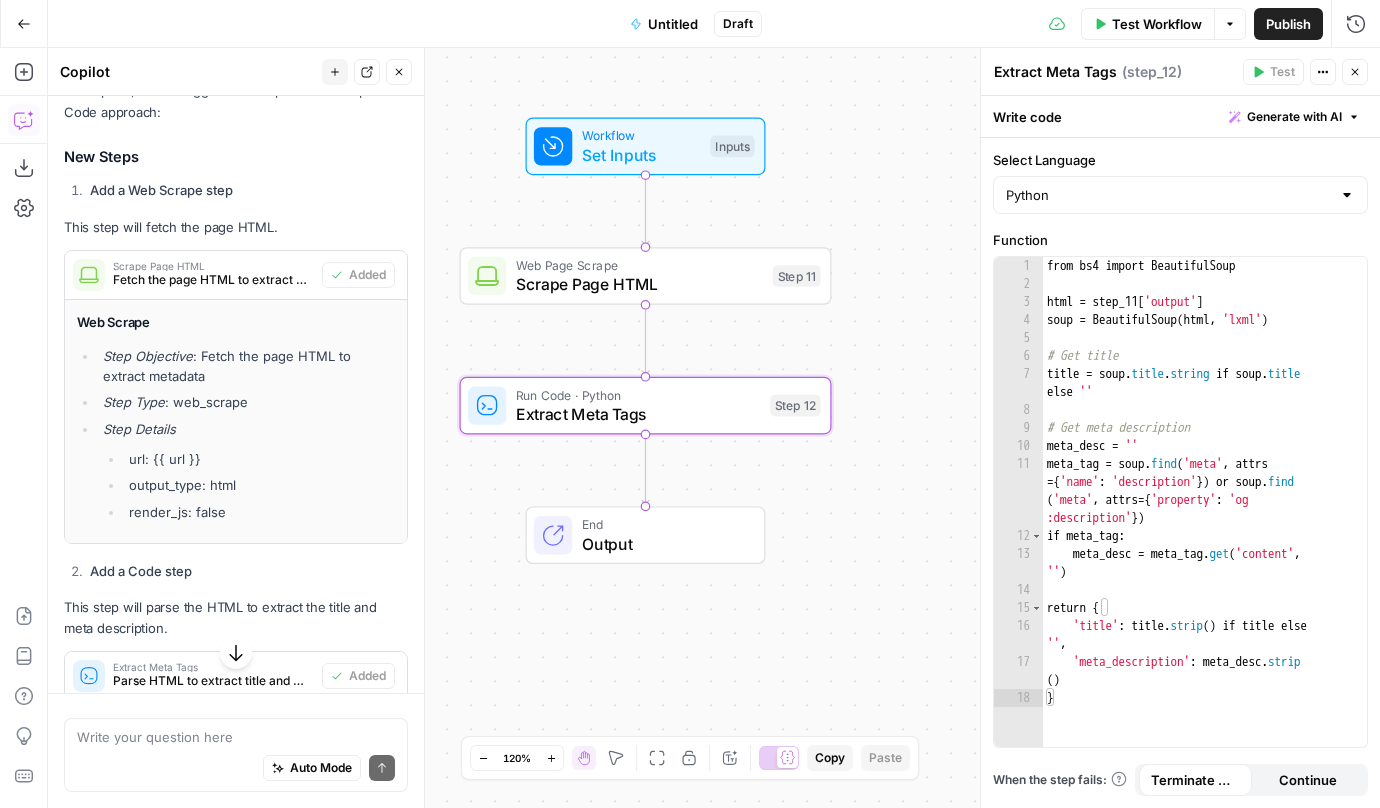click on "Output" at bounding box center (663, 544) 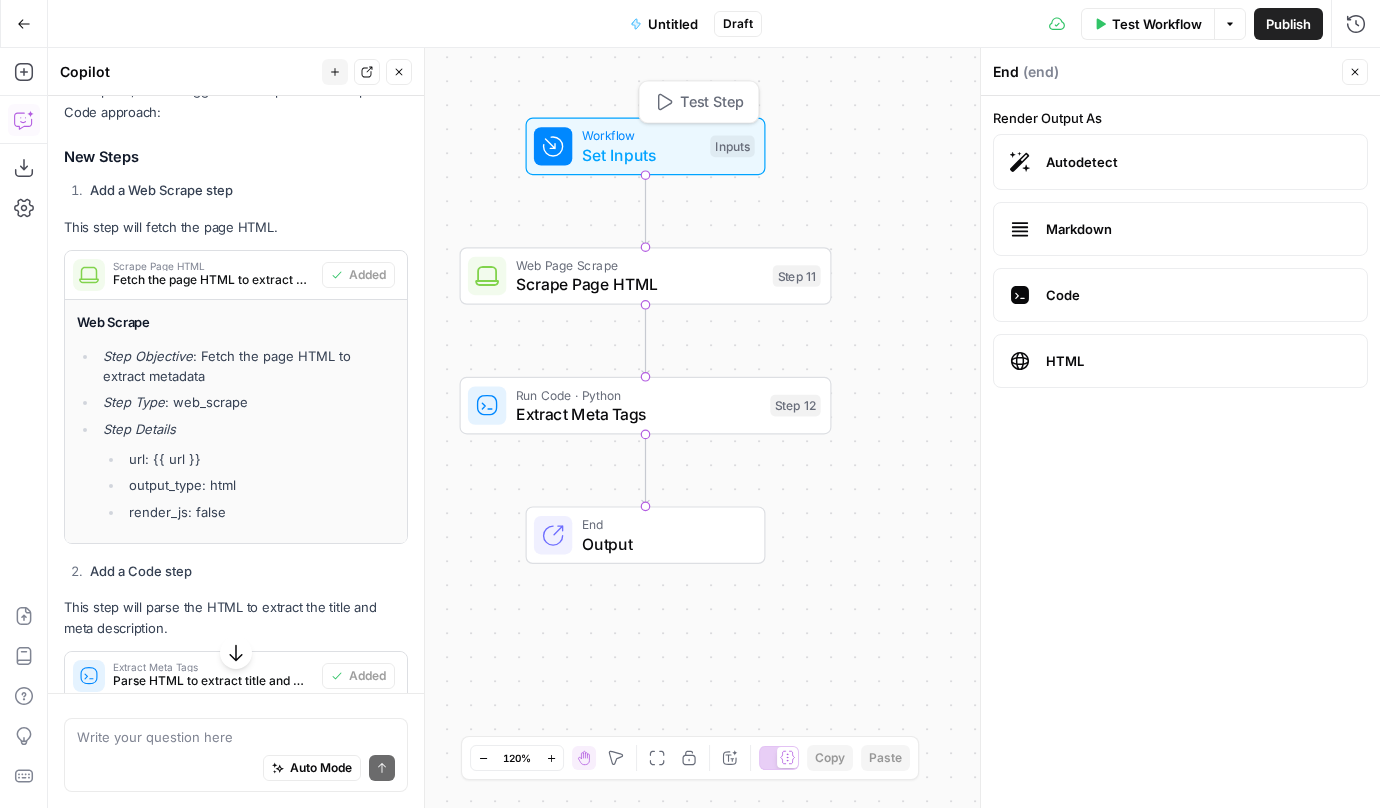 click on "Set Inputs" at bounding box center (641, 155) 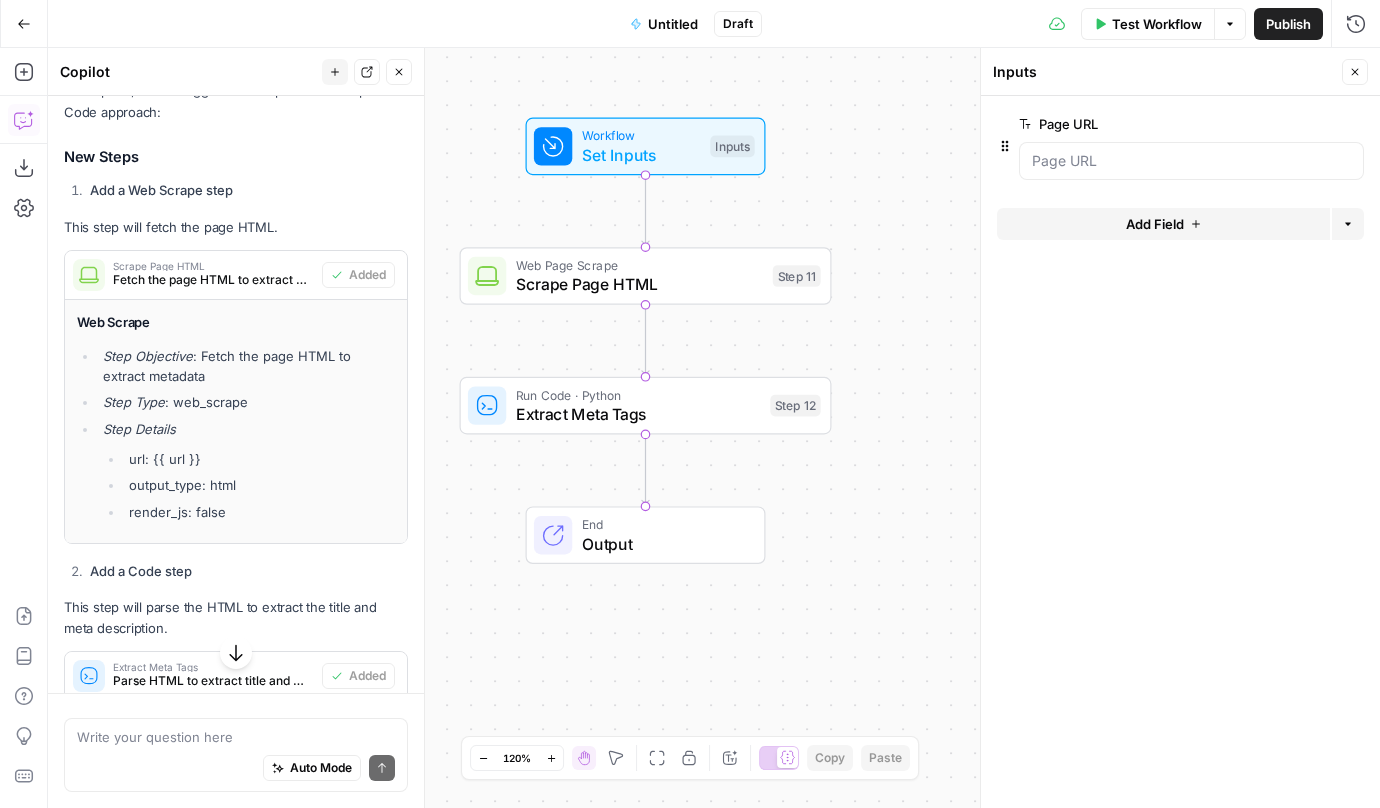 click on "Scrape Page HTML" at bounding box center (639, 284) 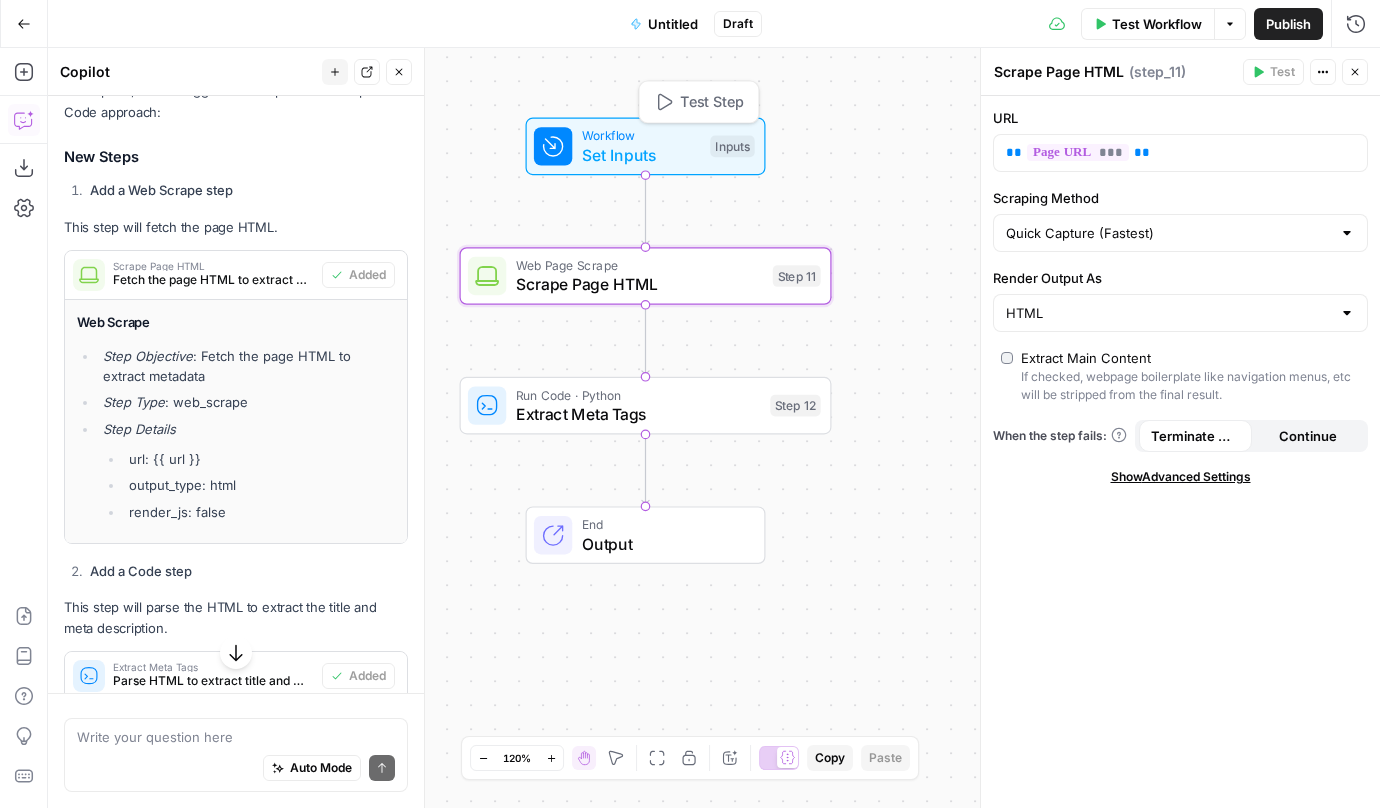click on "Workflow" at bounding box center (641, 135) 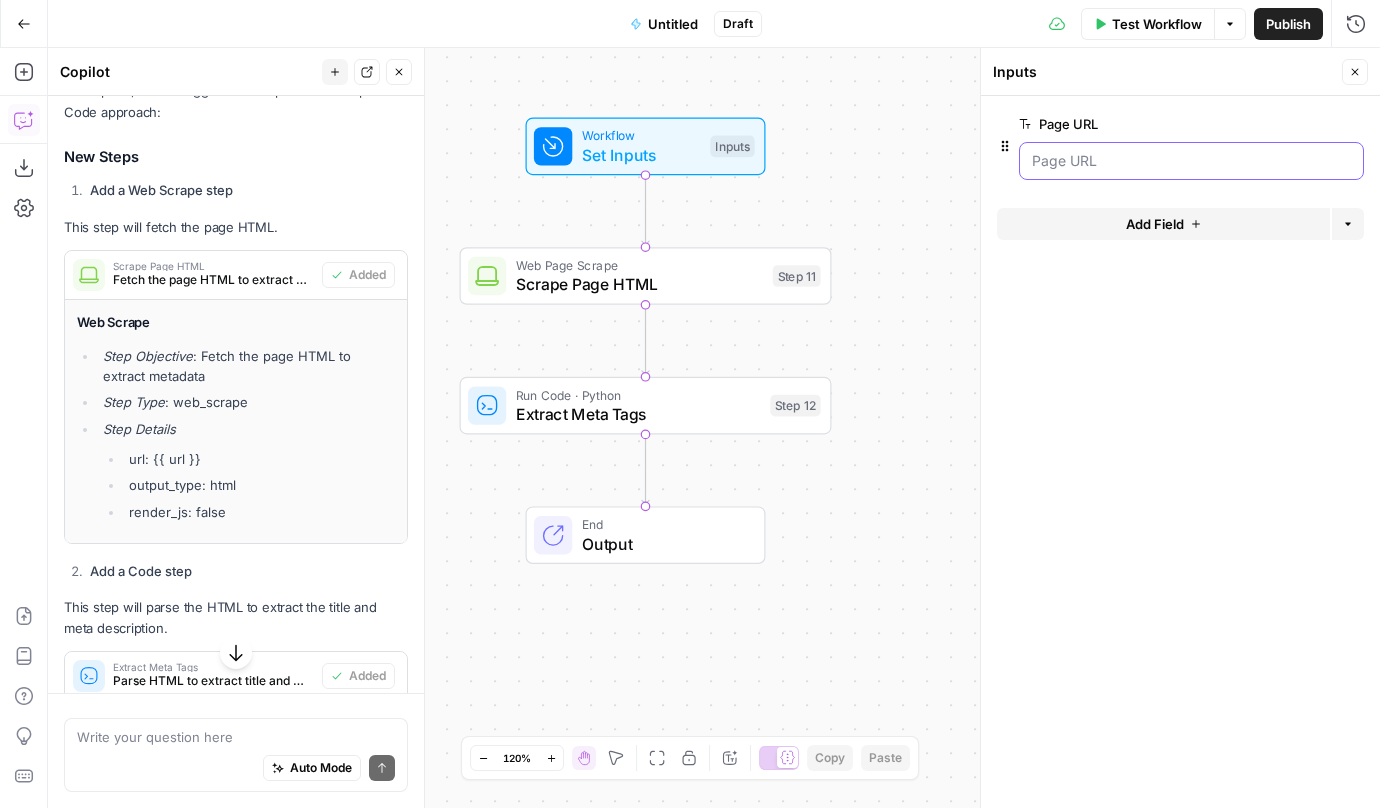 click on "Page URL" at bounding box center (1191, 161) 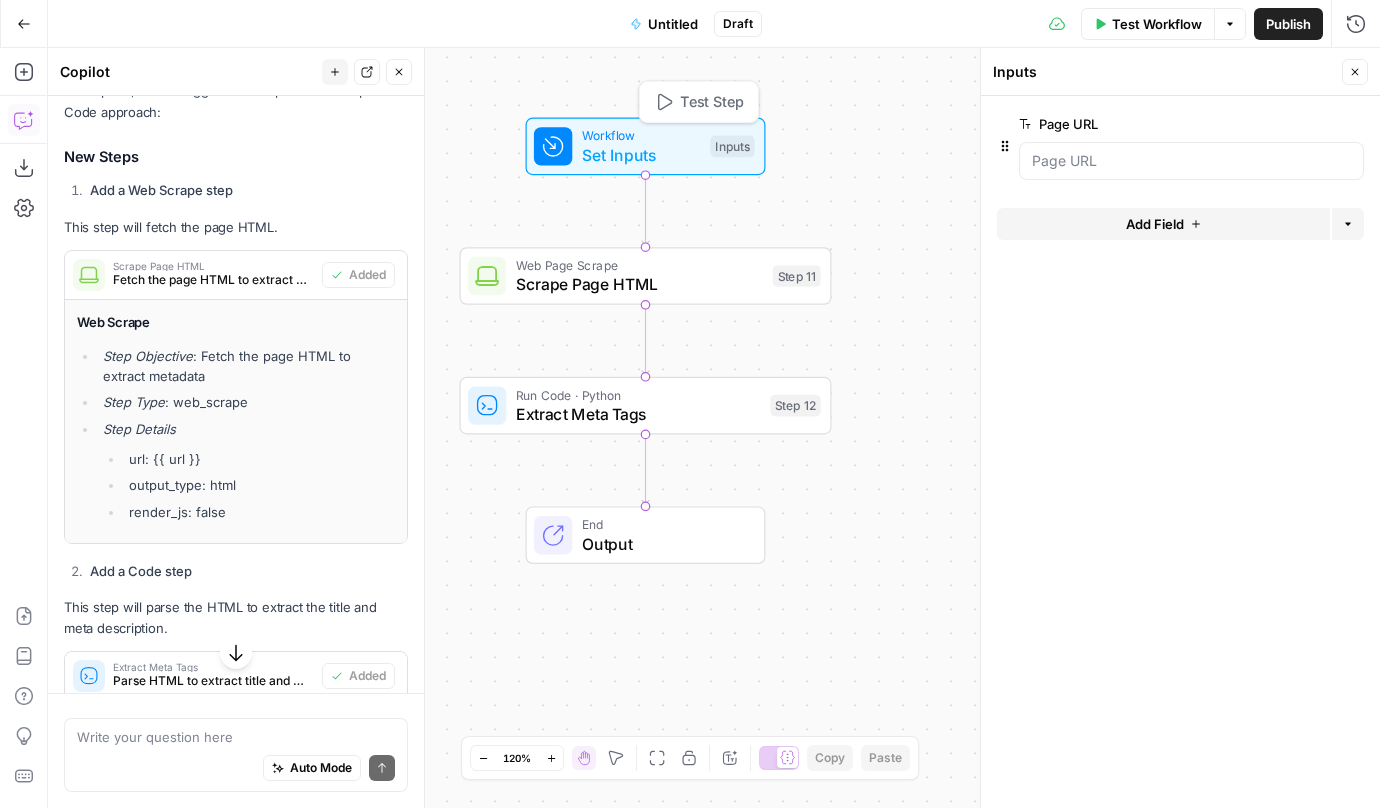 click on "Test Step" at bounding box center [698, 101] 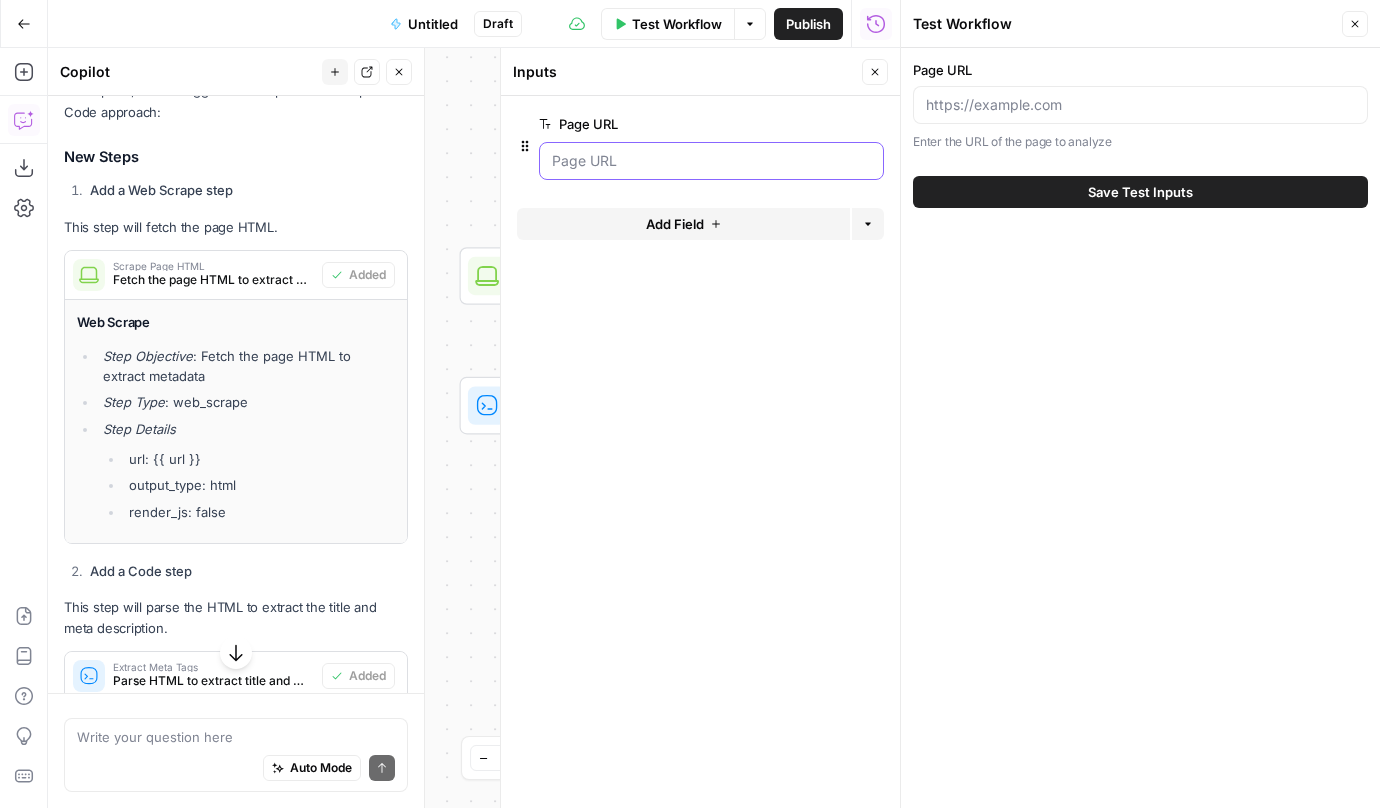 click on "Page URL" at bounding box center [711, 161] 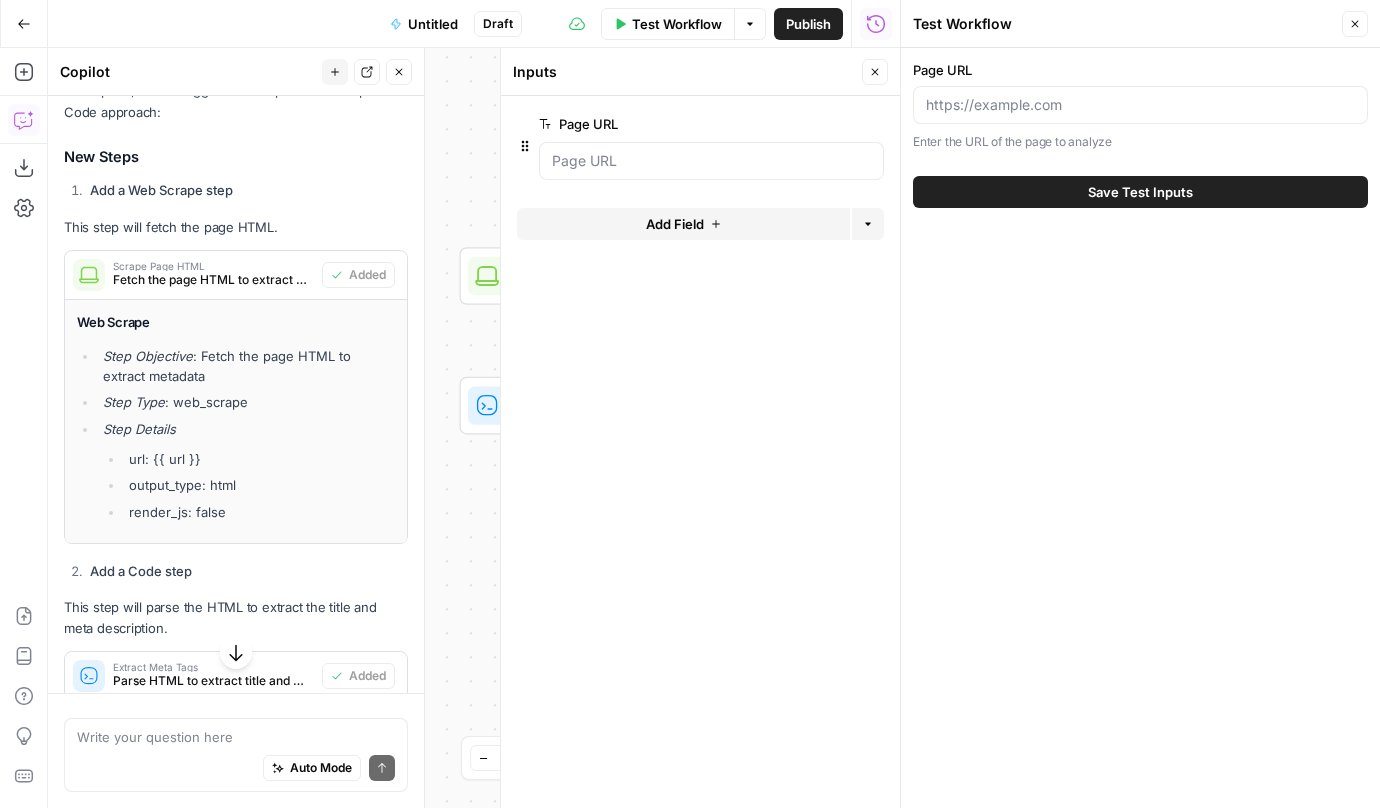 click on "Test Workflow" at bounding box center [677, 24] 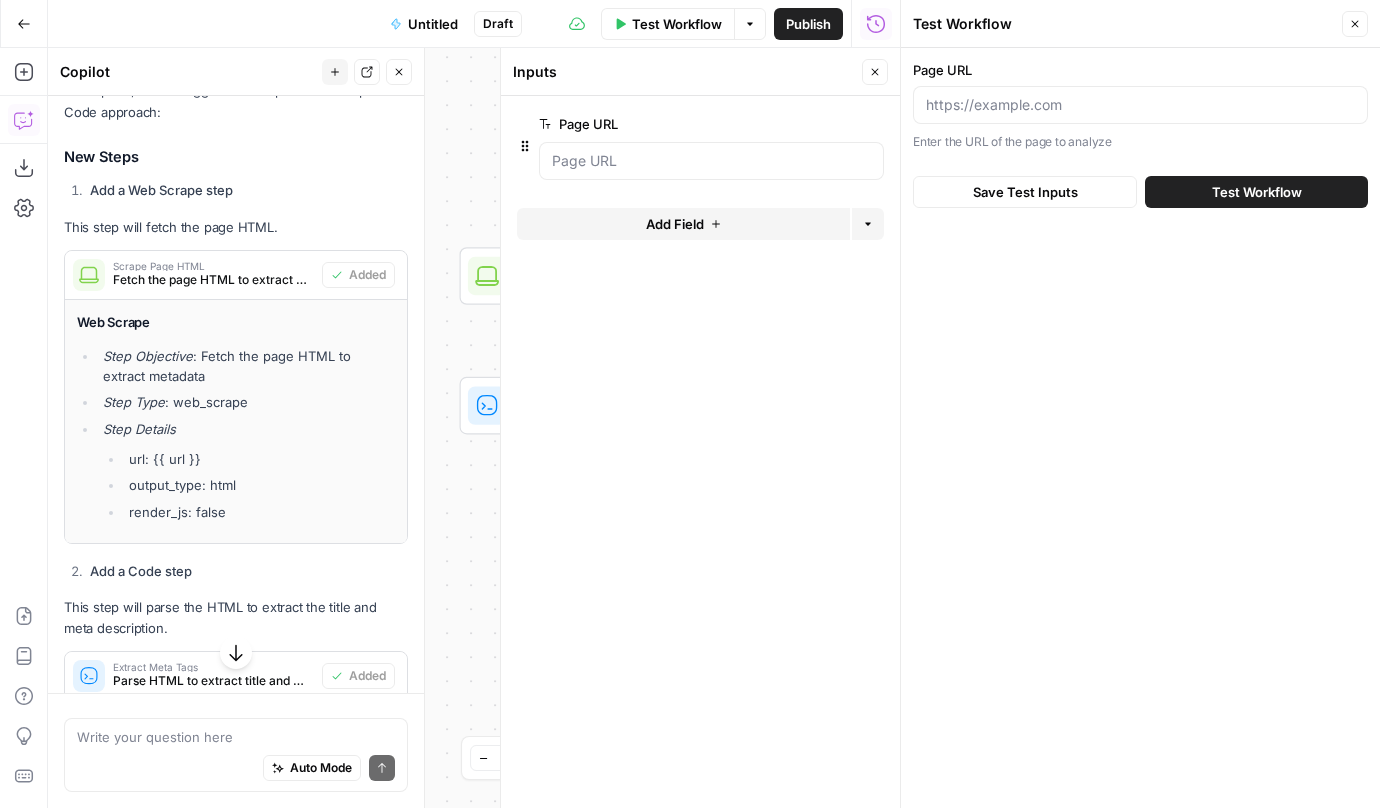 click 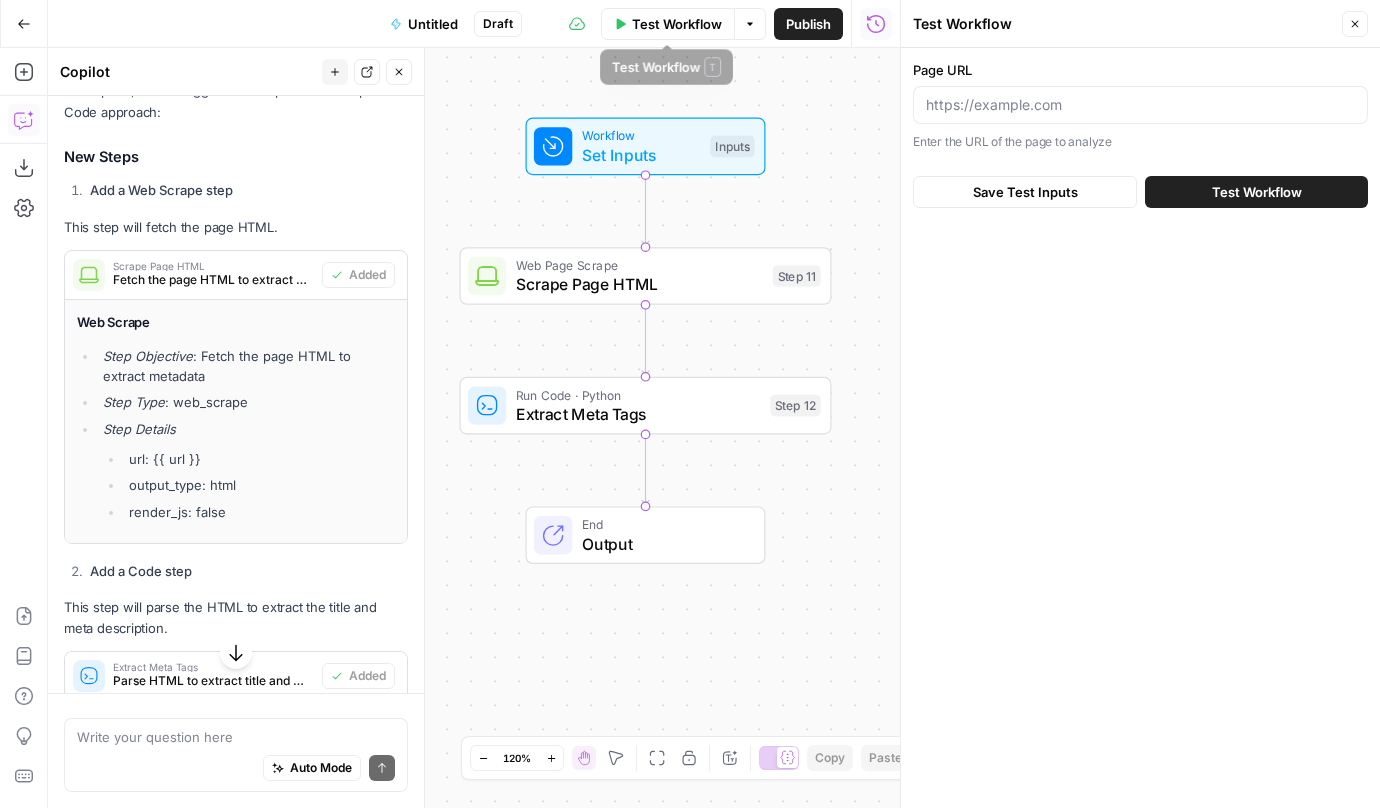 click on "Test Workflow" at bounding box center [677, 24] 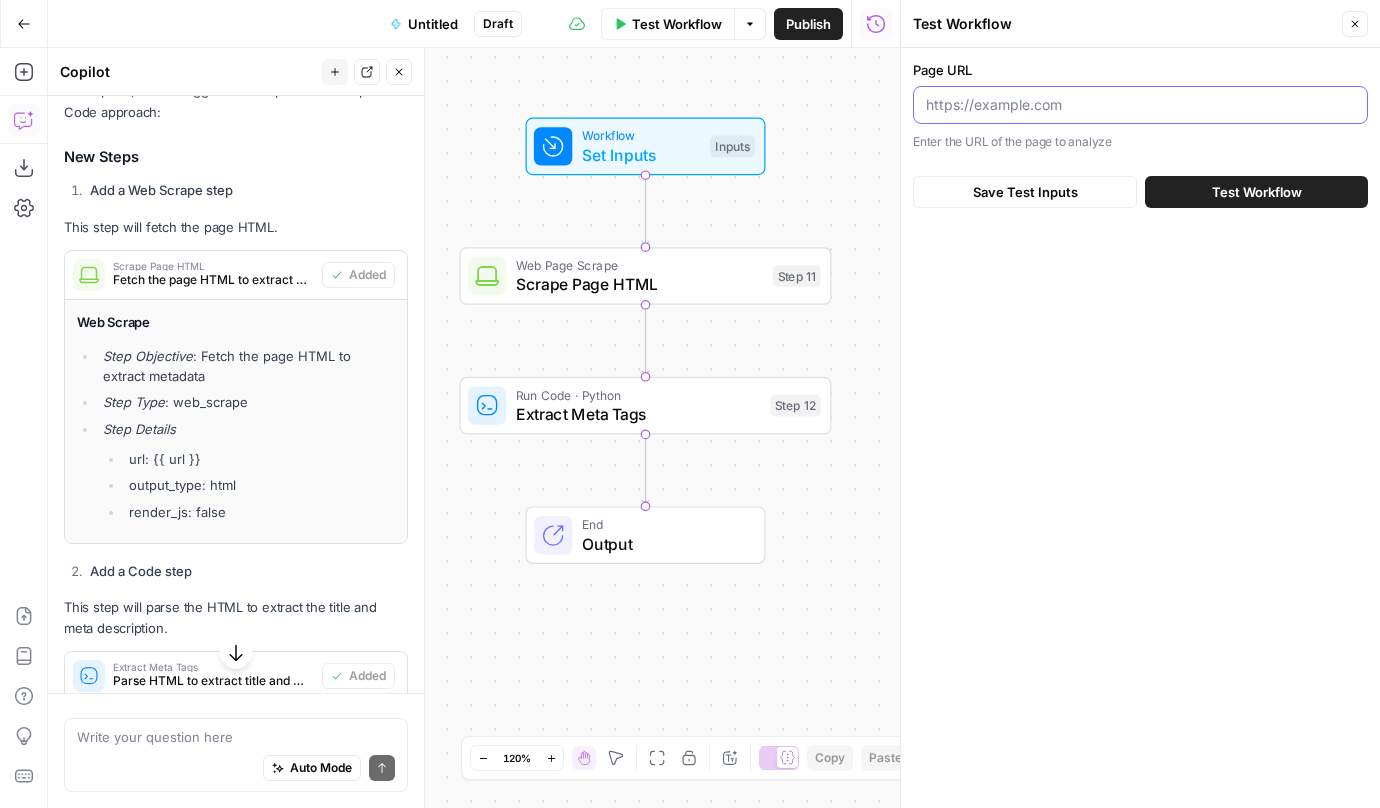 click on "Page URL" at bounding box center (1140, 105) 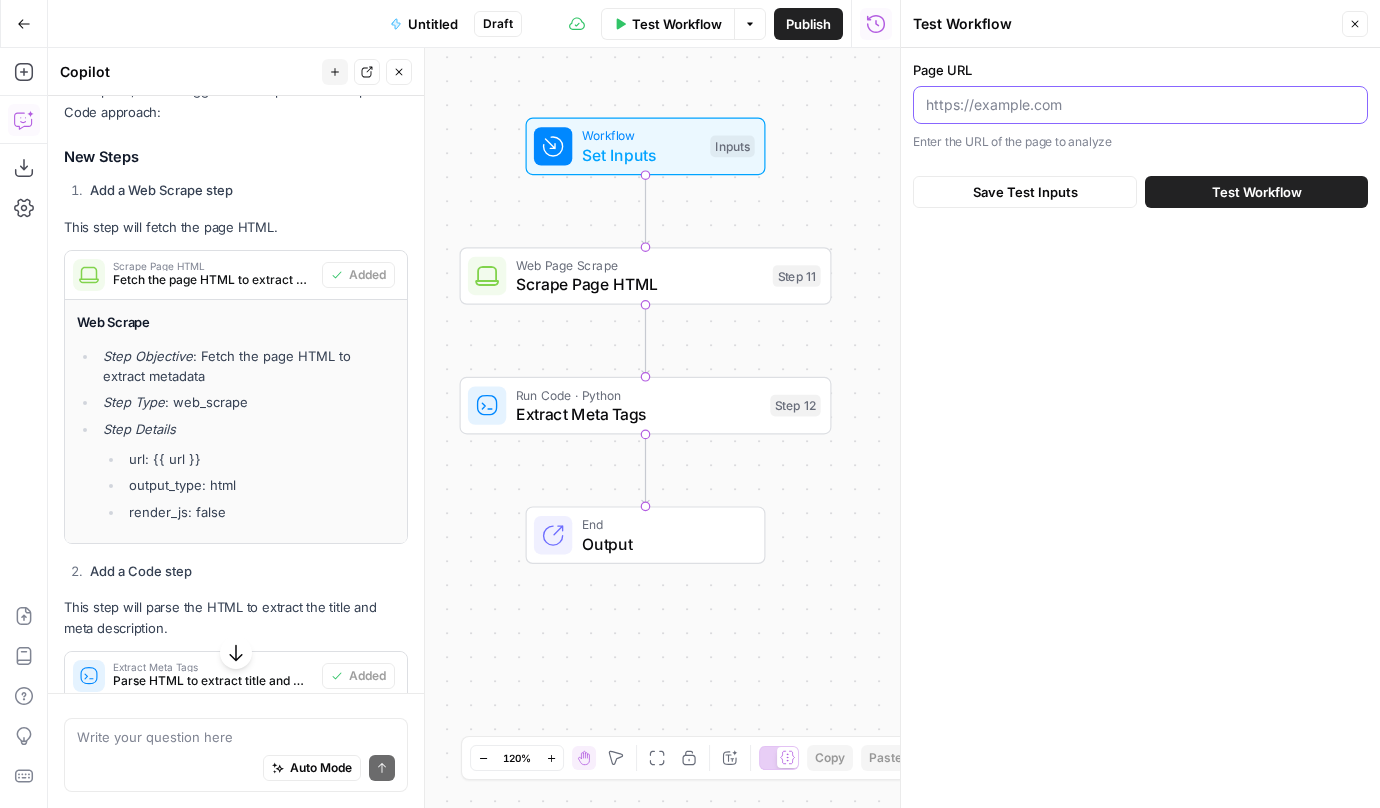 paste on "https://blog.min.io/why-object-storage-is-superior-to-san-nas/" 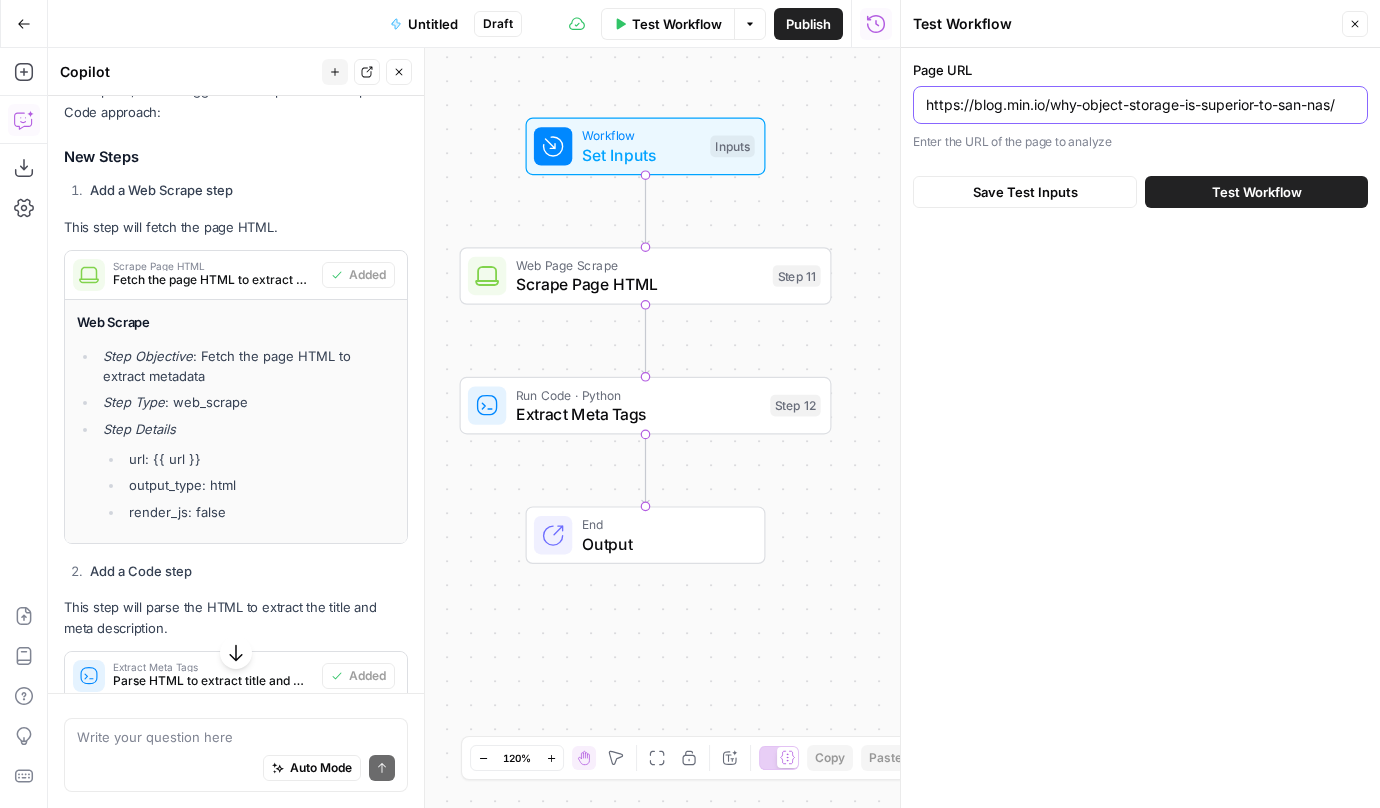 type on "https://blog.min.io/why-object-storage-is-superior-to-san-nas/" 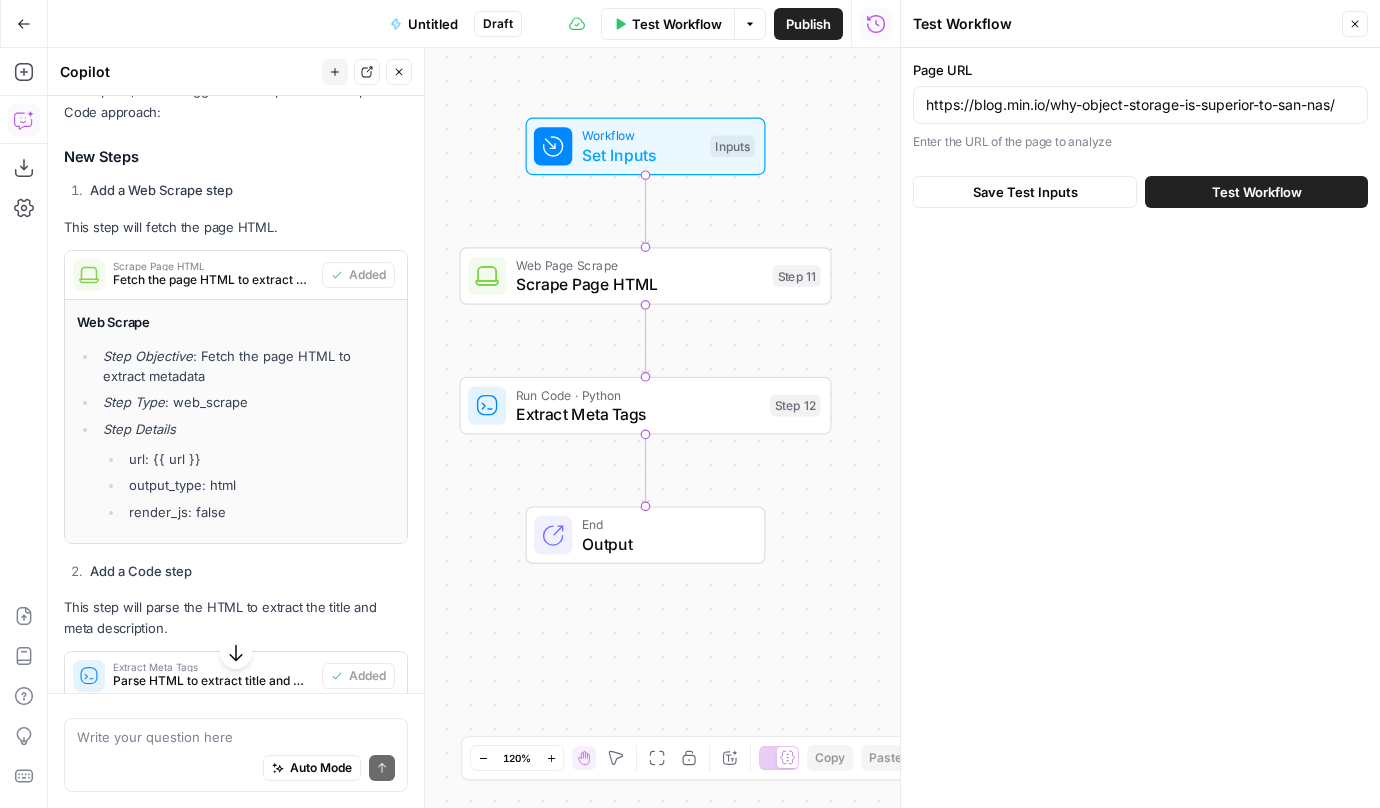 click on "Test Workflow" at bounding box center (1257, 192) 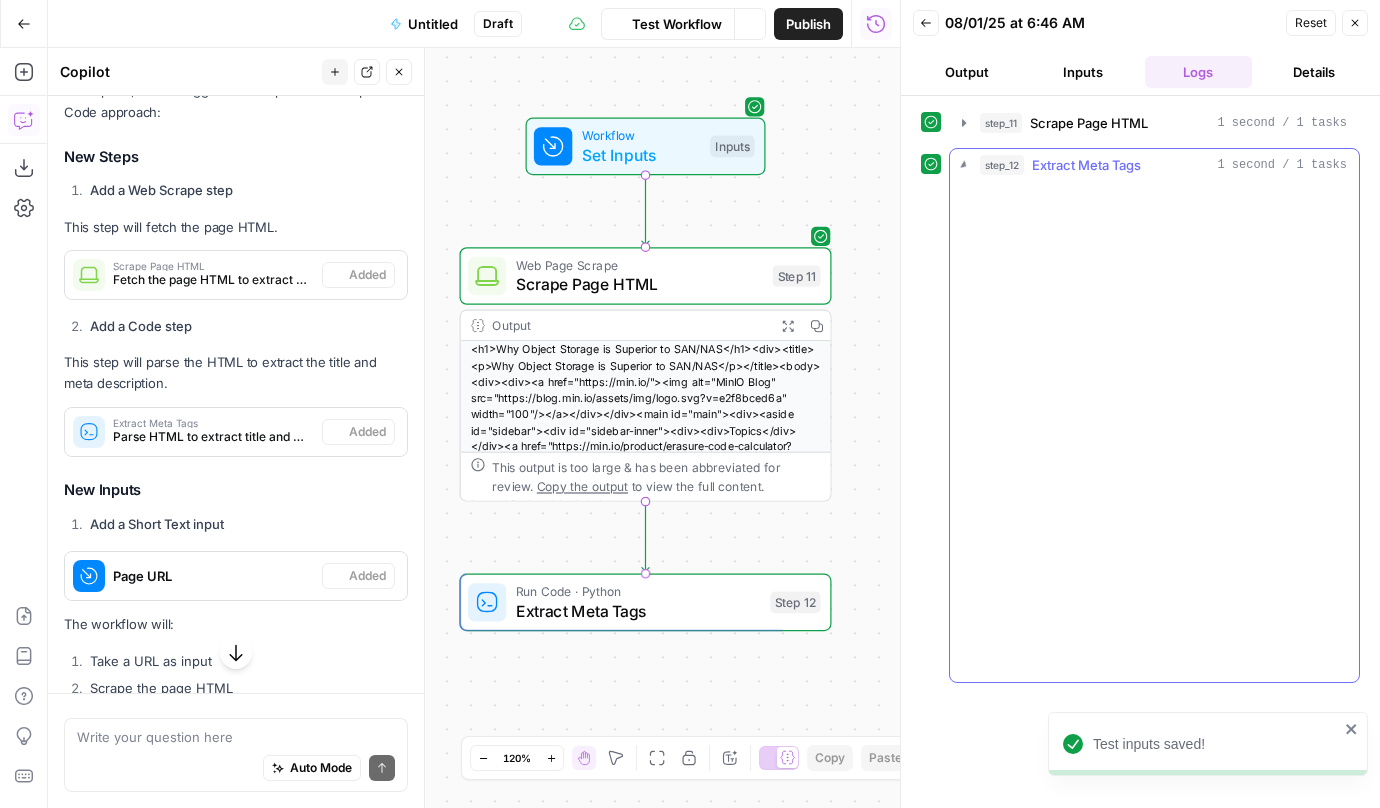 scroll, scrollTop: 568, scrollLeft: 0, axis: vertical 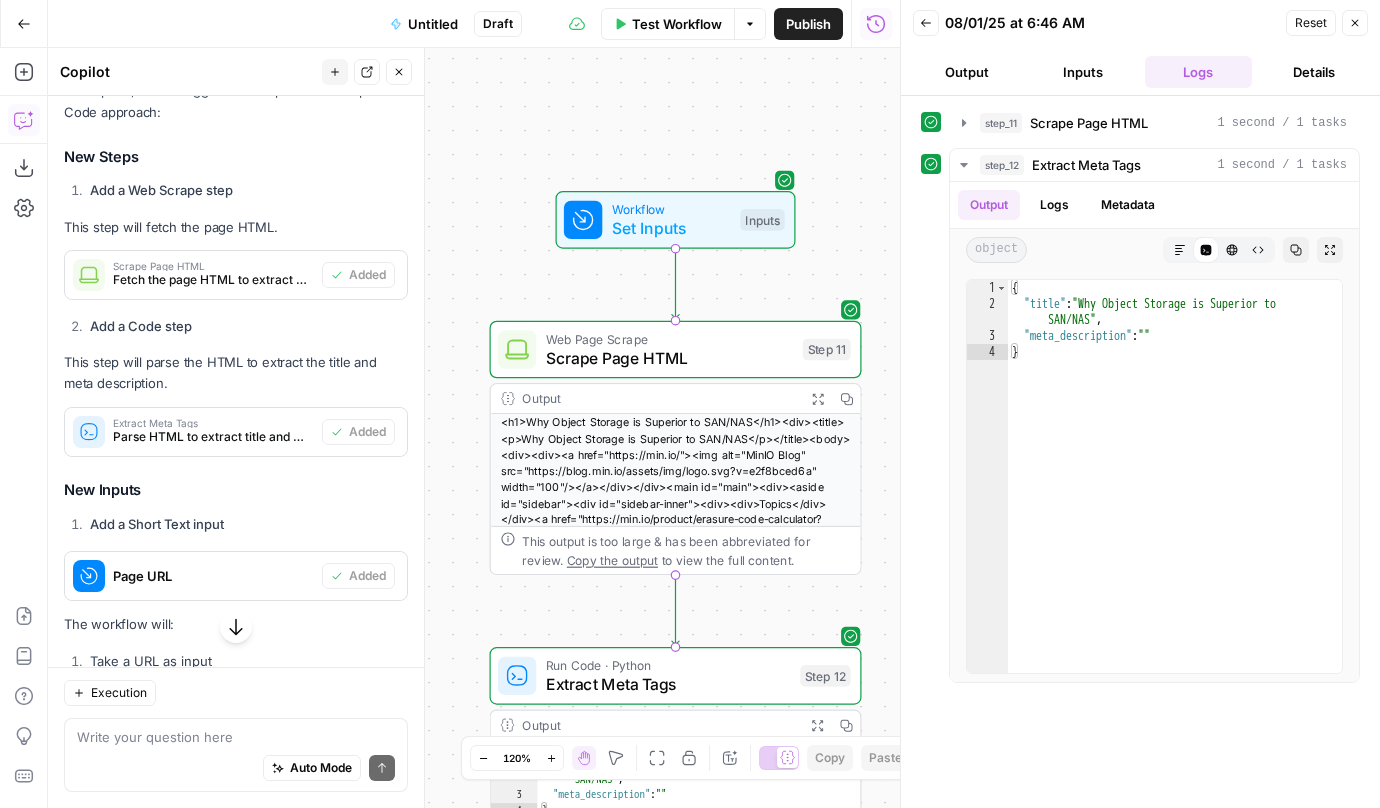 click on "Untitled" at bounding box center [433, 24] 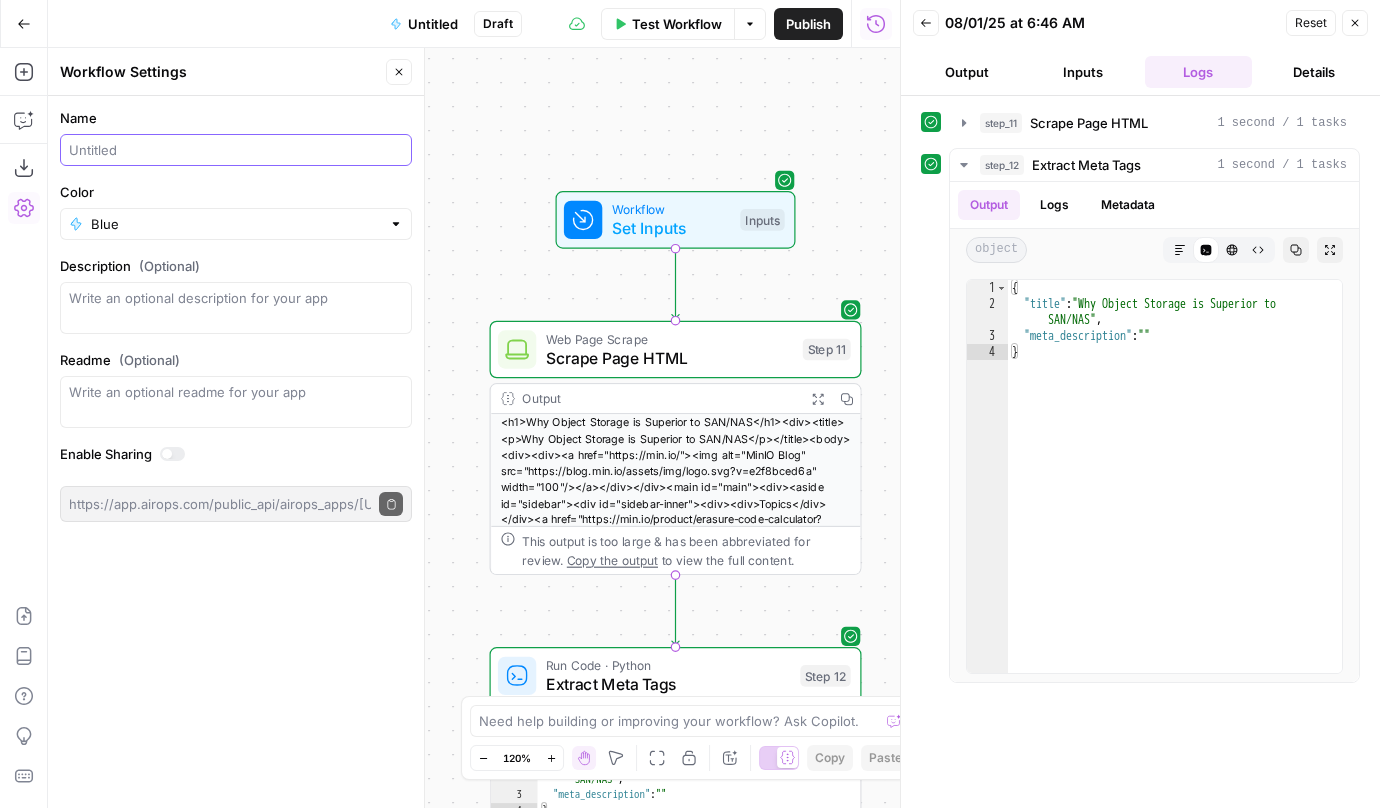click on "Name" at bounding box center (236, 150) 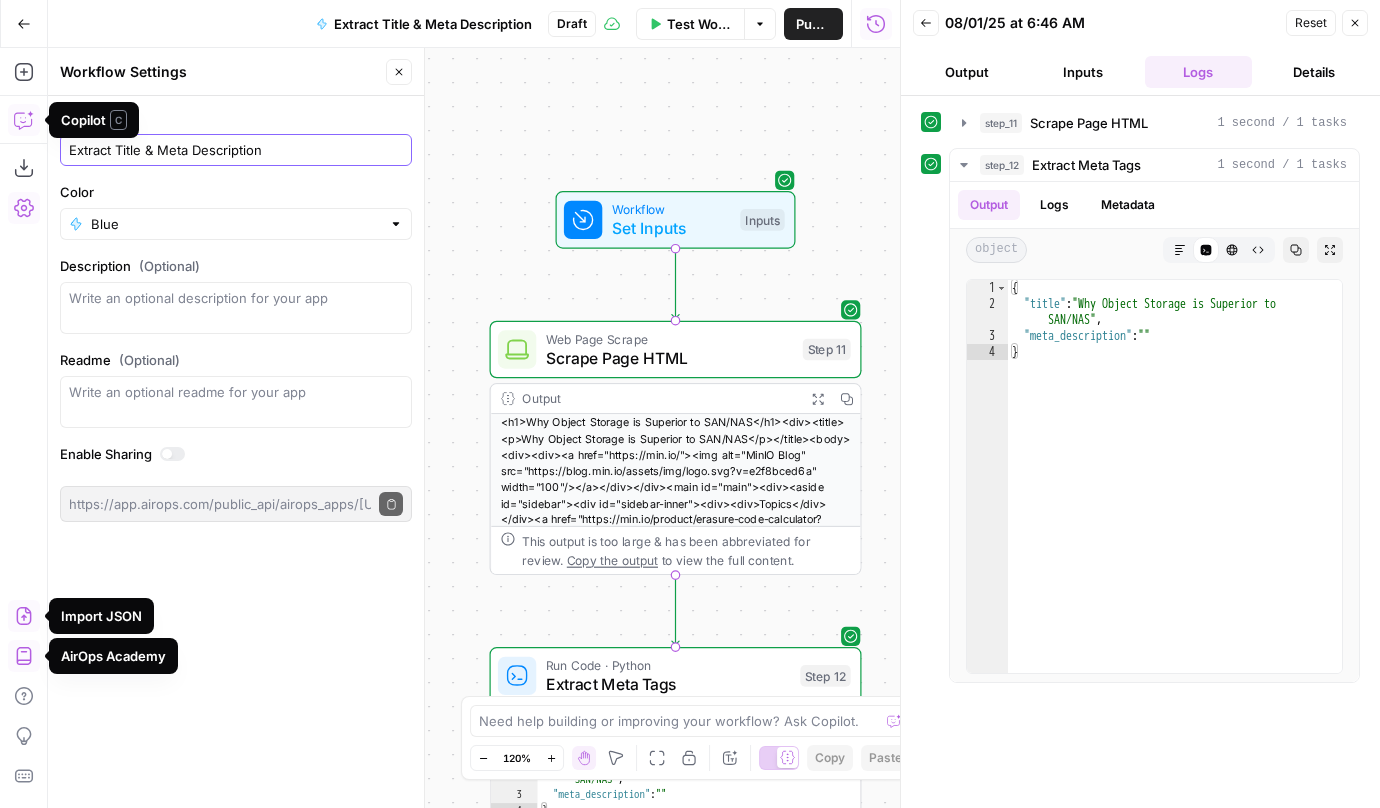 type on "Extract Title & Meta Description" 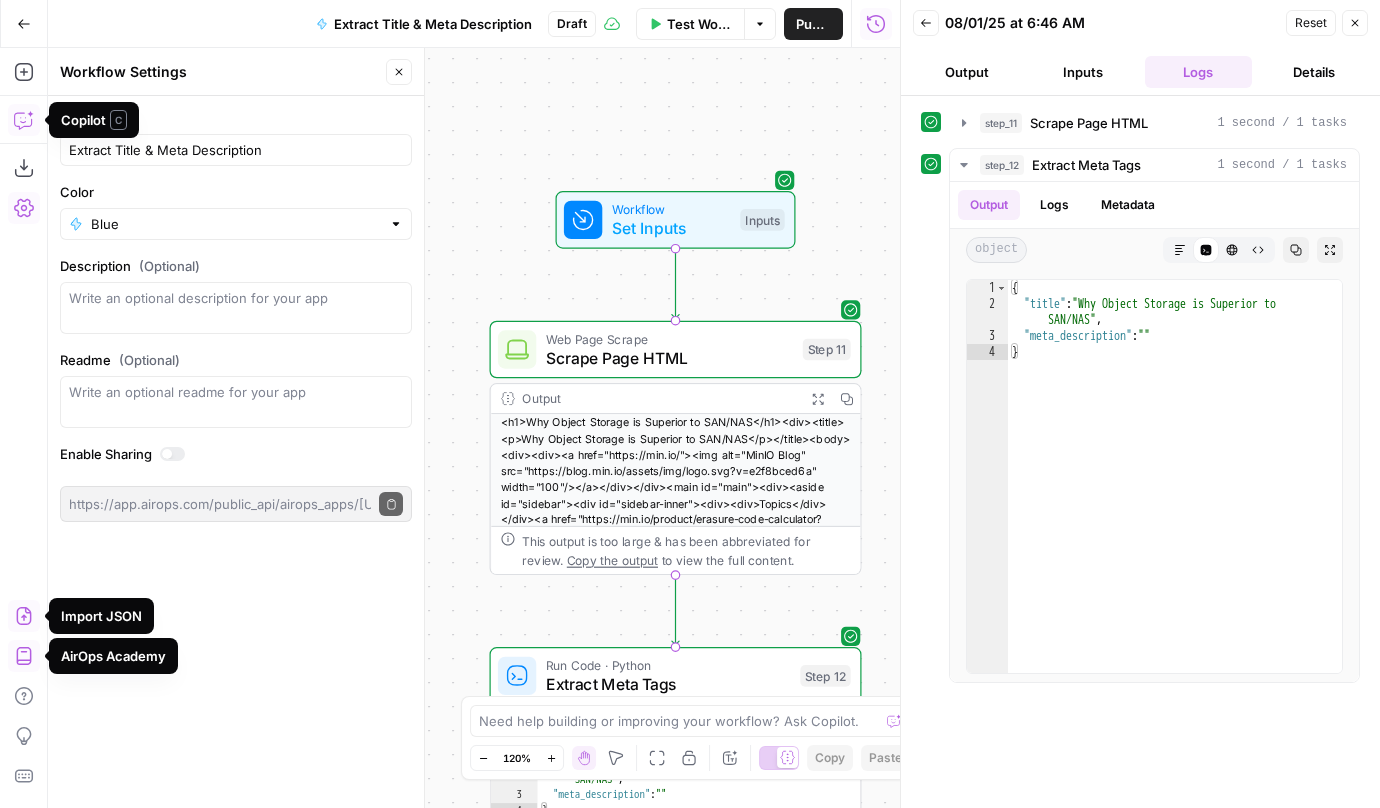 click on "Copilot" at bounding box center [24, 120] 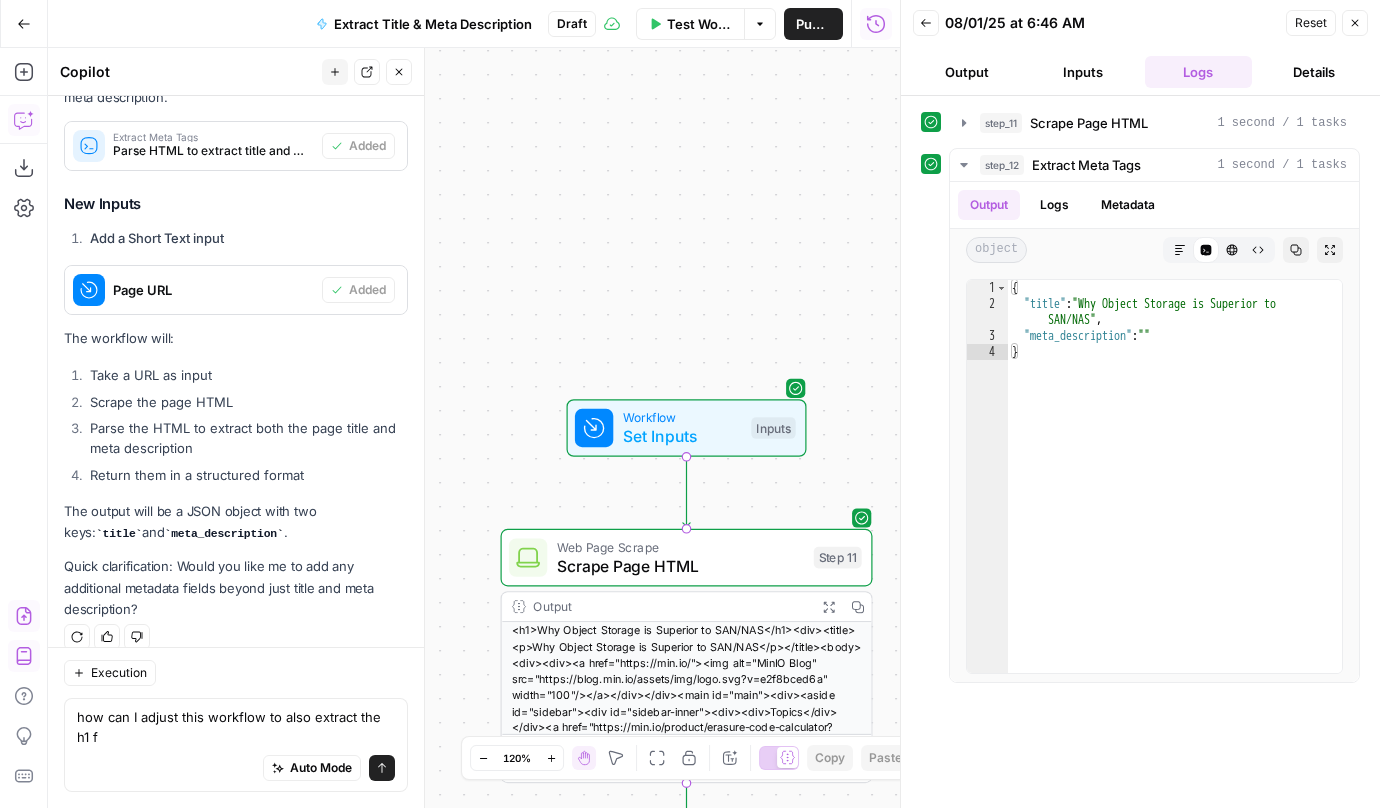 scroll, scrollTop: 874, scrollLeft: 0, axis: vertical 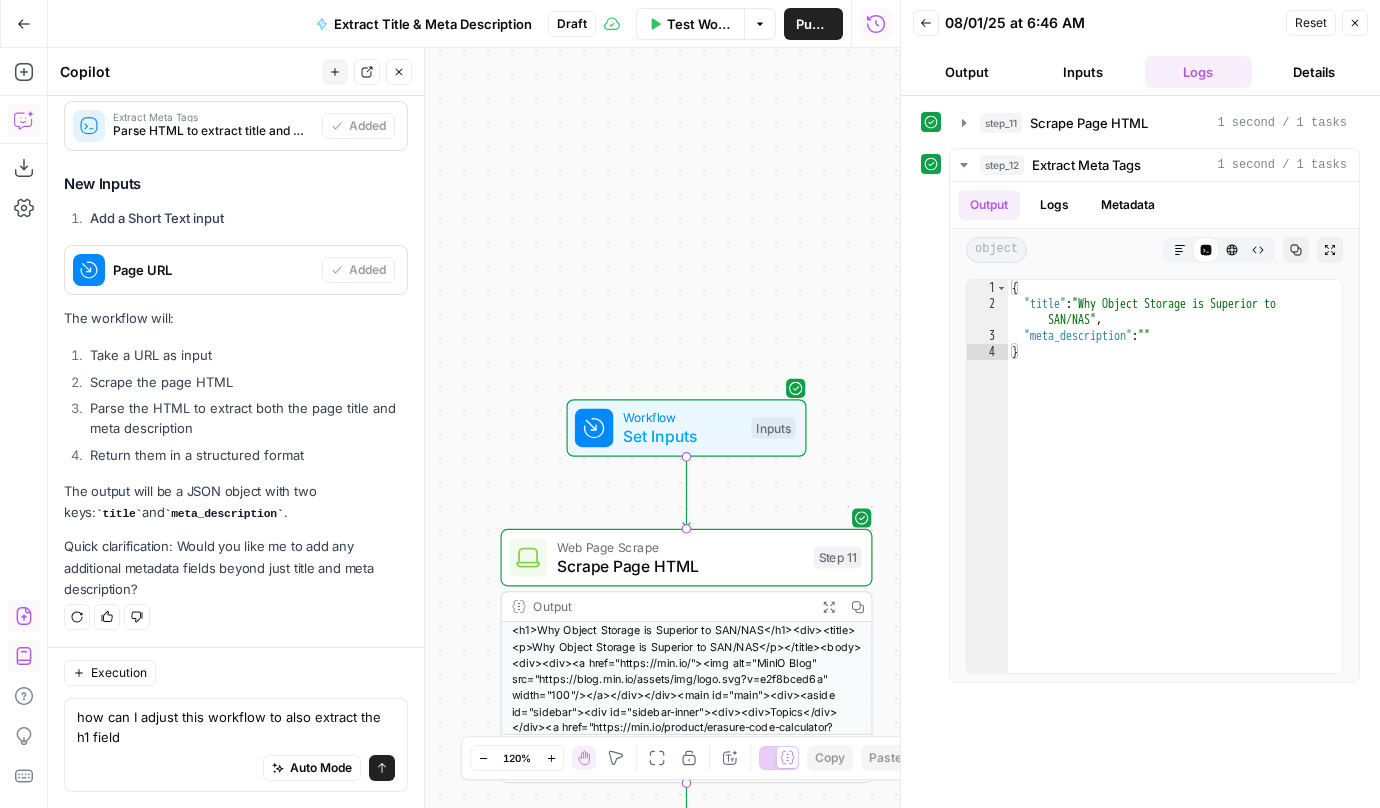 type on "how can I adjust this workflow to also extract the h1 field?" 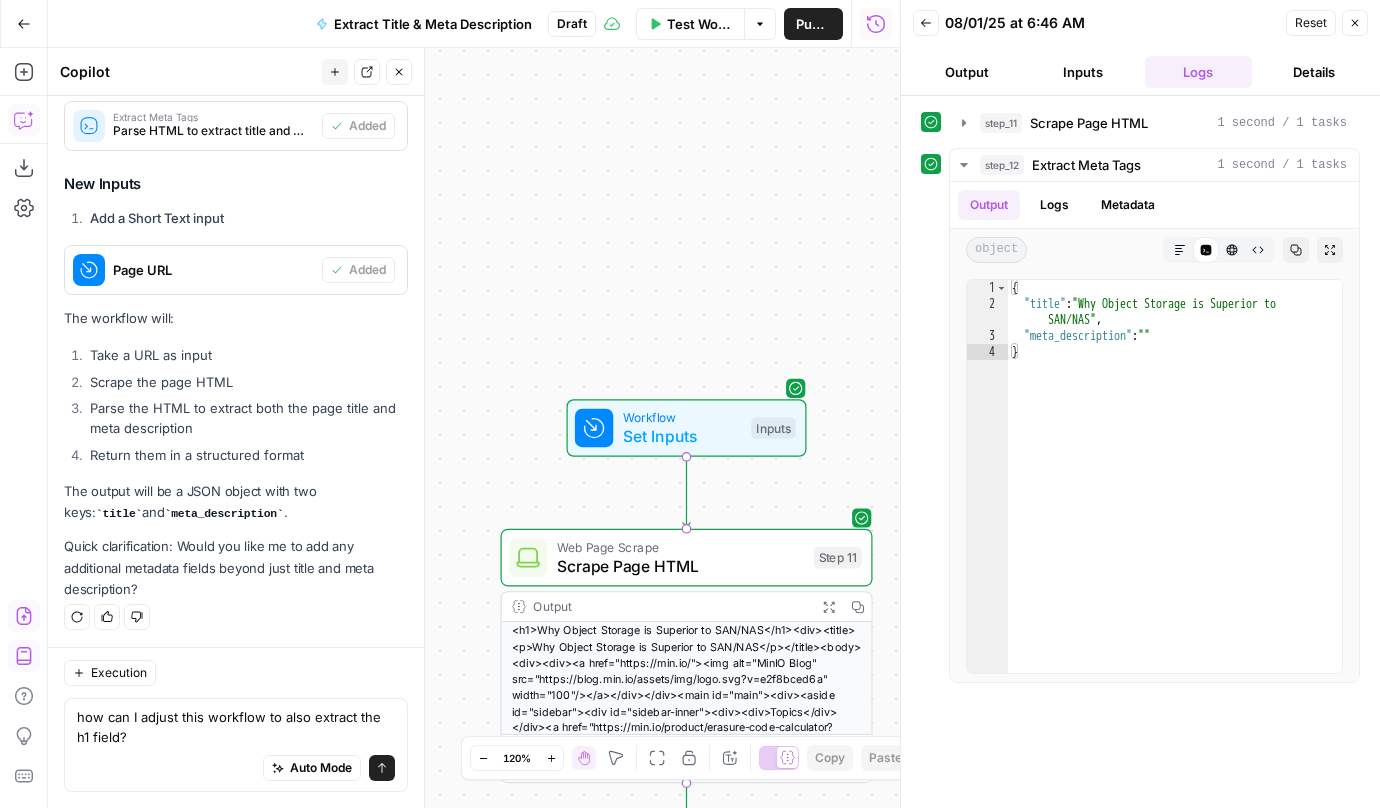 type 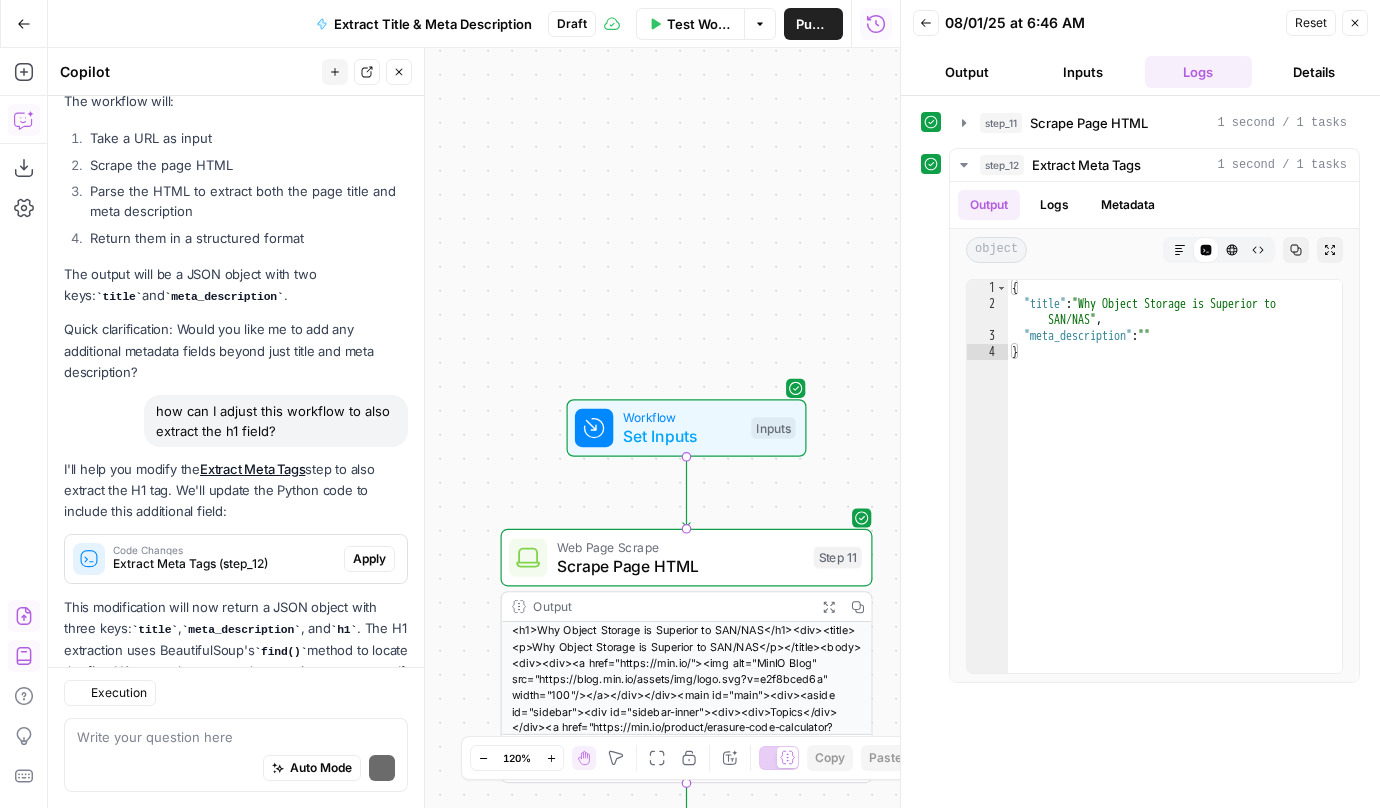scroll, scrollTop: 1195, scrollLeft: 0, axis: vertical 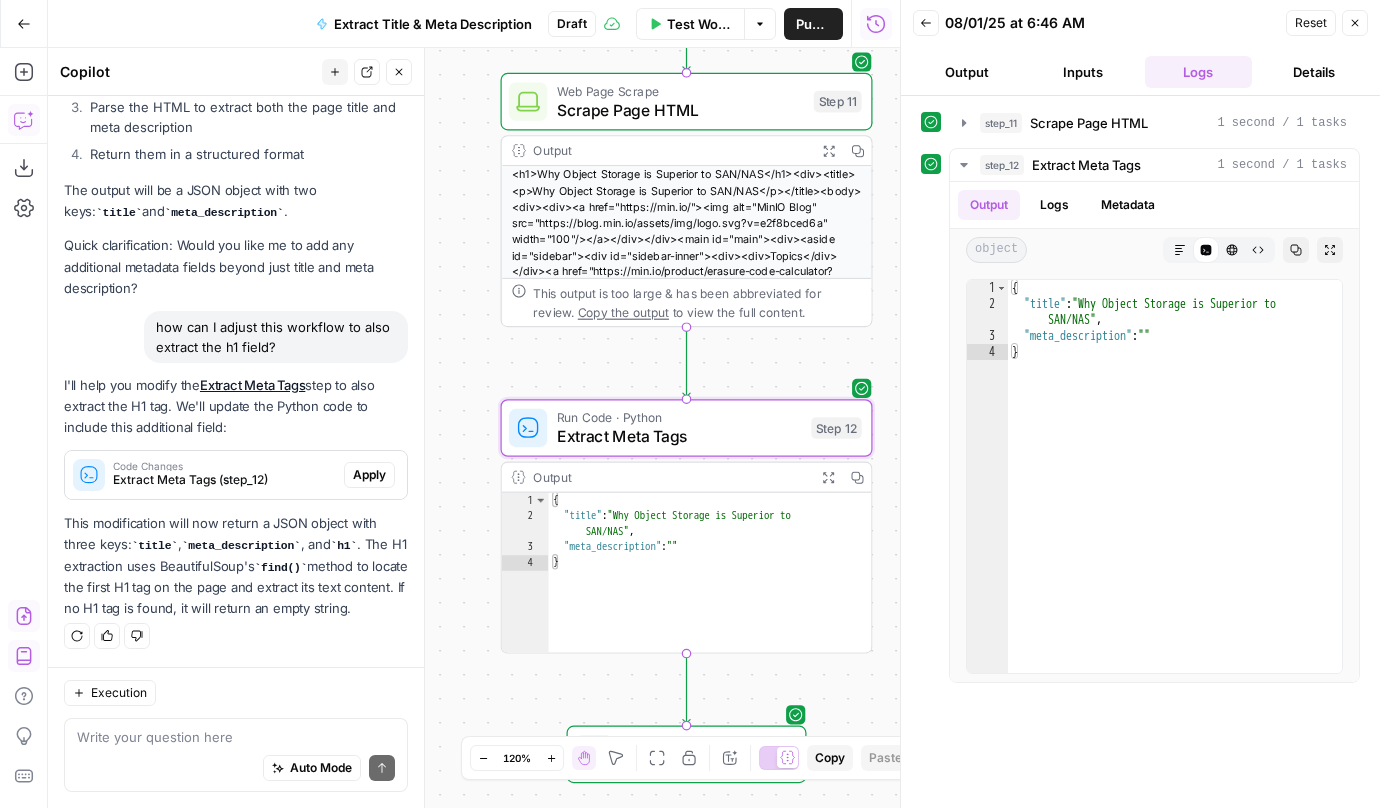 click on "Apply" at bounding box center (369, 475) 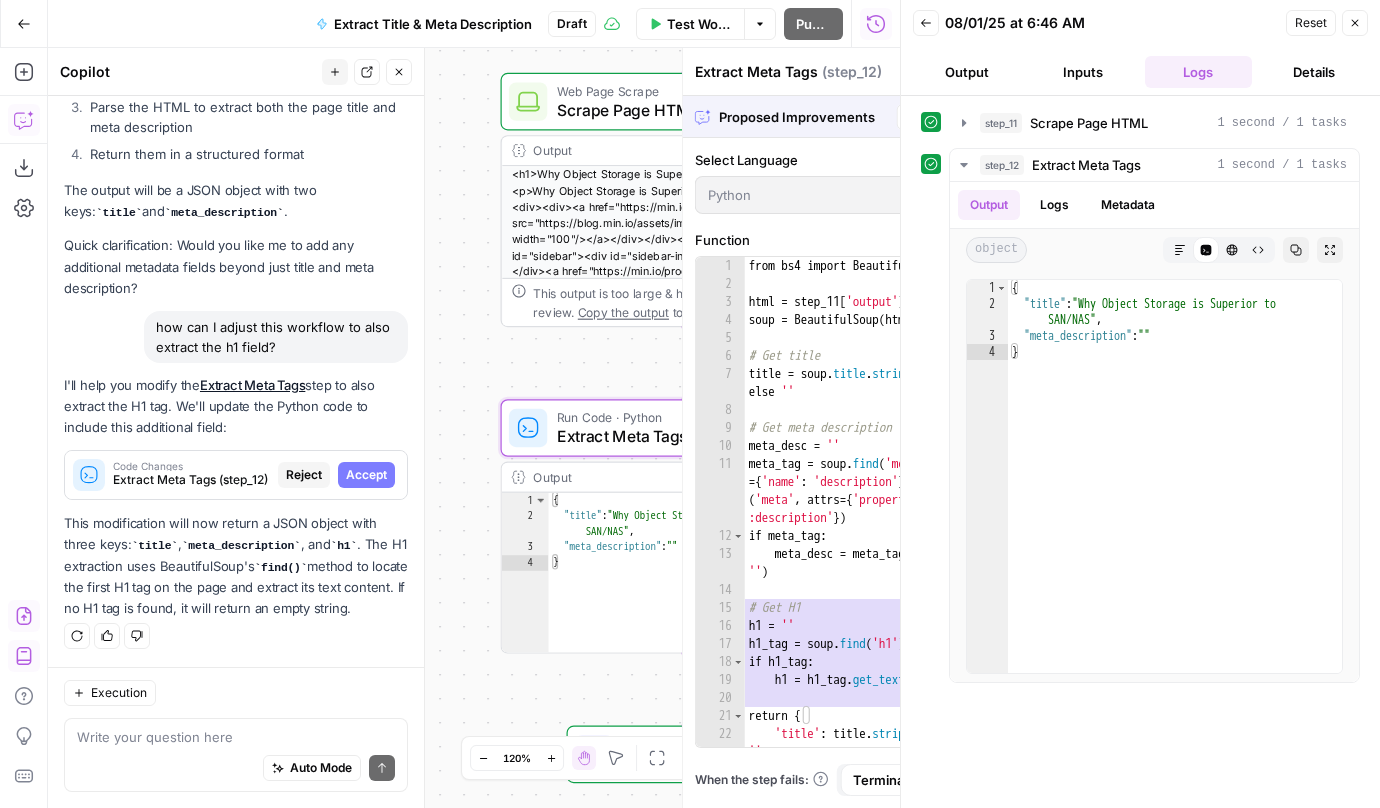 scroll, scrollTop: 1163, scrollLeft: 0, axis: vertical 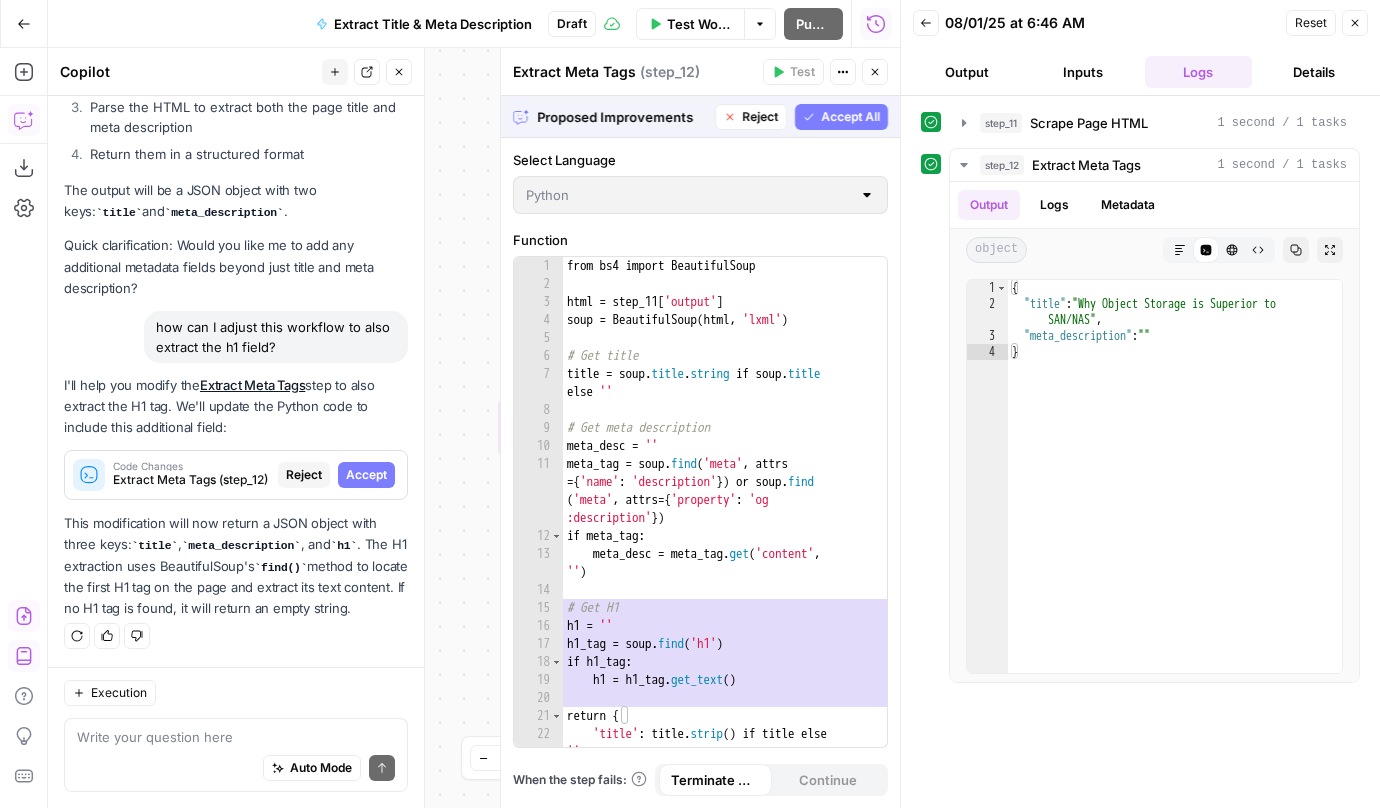 click on "Accept" at bounding box center [366, 475] 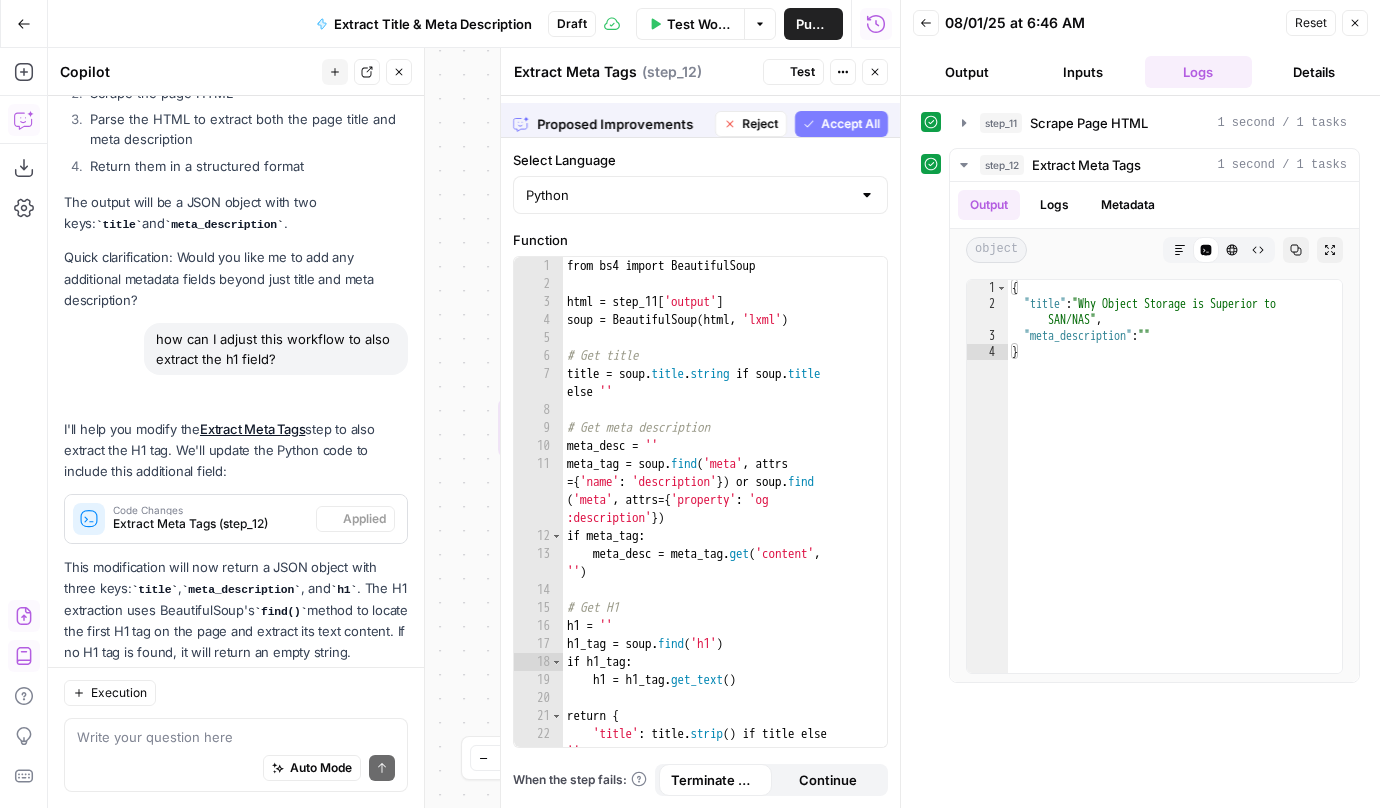 scroll, scrollTop: 1227, scrollLeft: 0, axis: vertical 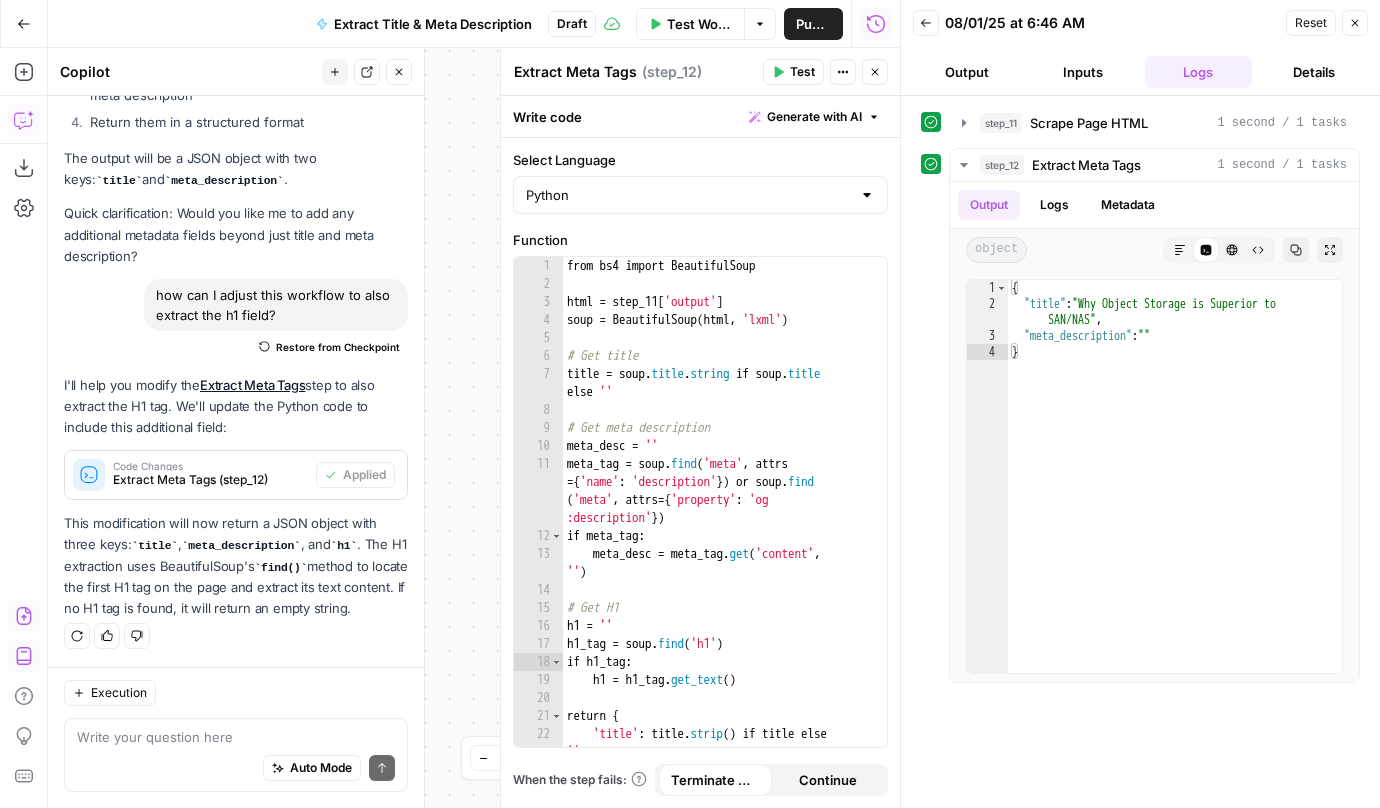 click on "Test Workflow" at bounding box center [699, 24] 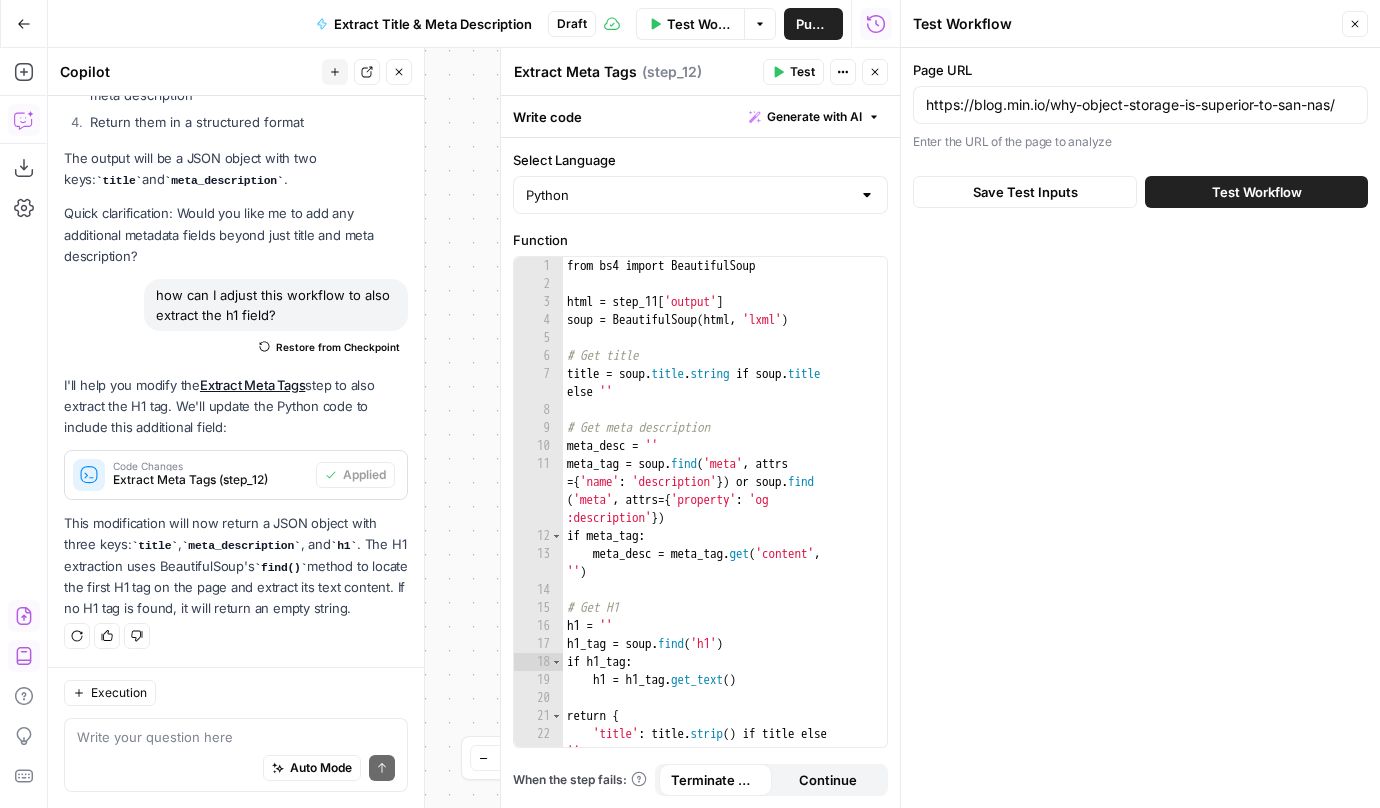 click on "Test Workflow" at bounding box center (1257, 192) 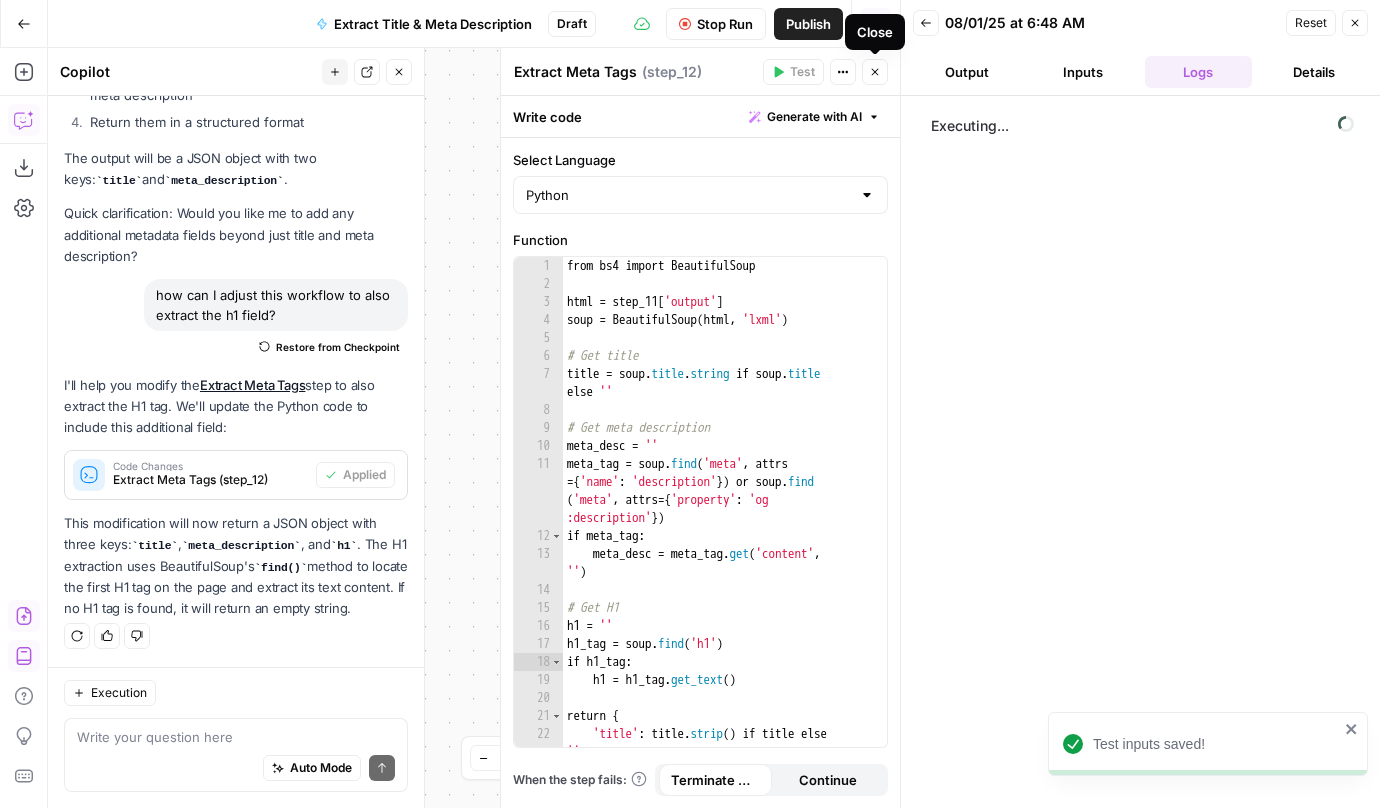 click 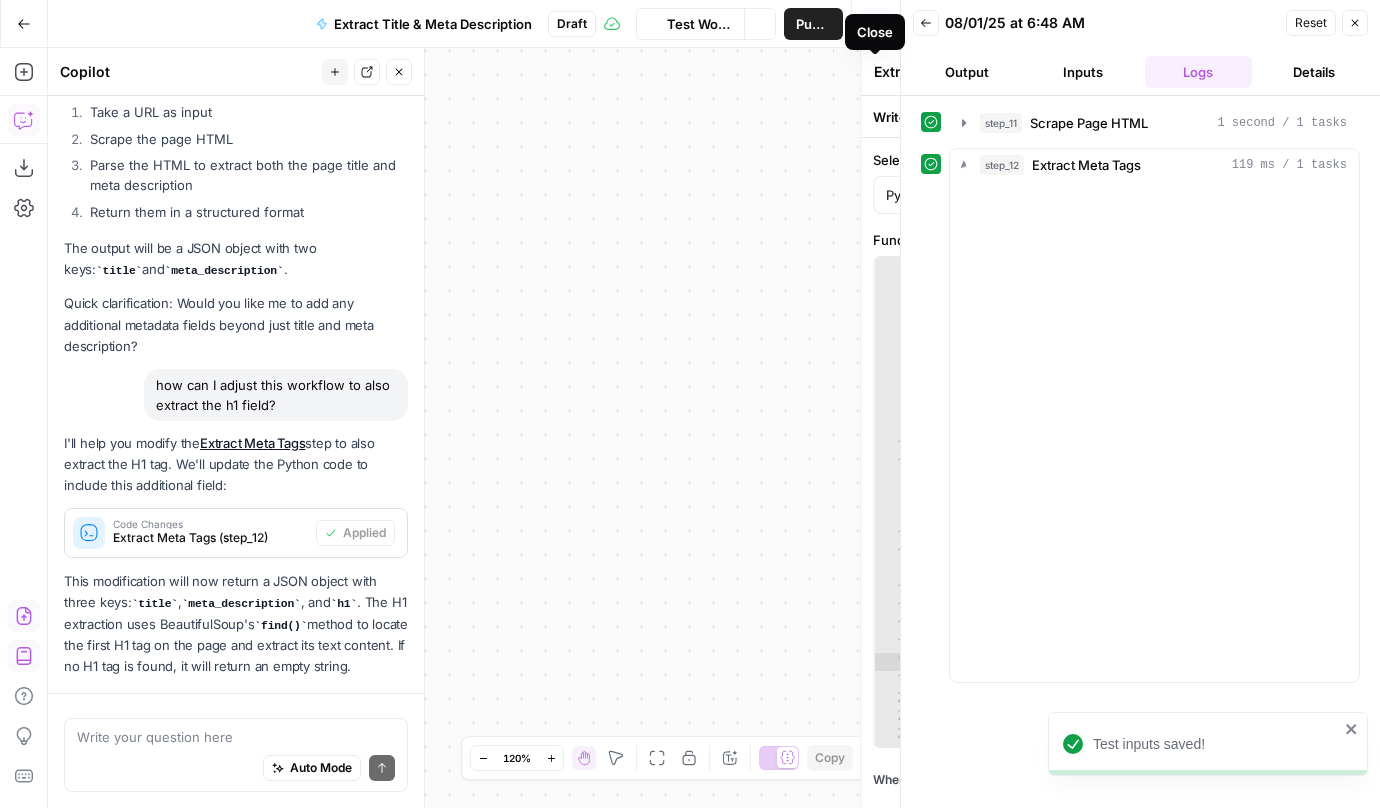 scroll, scrollTop: 1227, scrollLeft: 0, axis: vertical 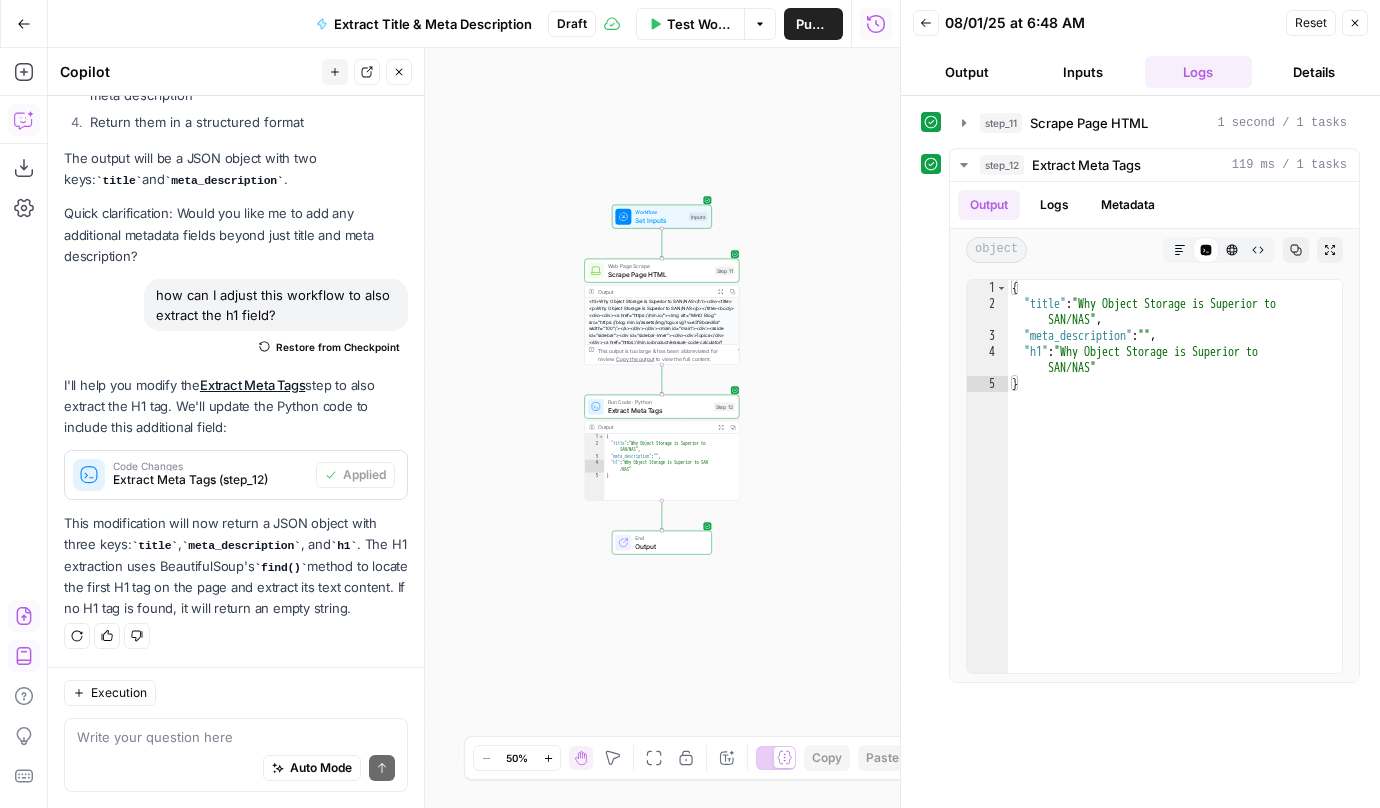 drag, startPoint x: 674, startPoint y: 329, endPoint x: 833, endPoint y: 400, distance: 174.13214 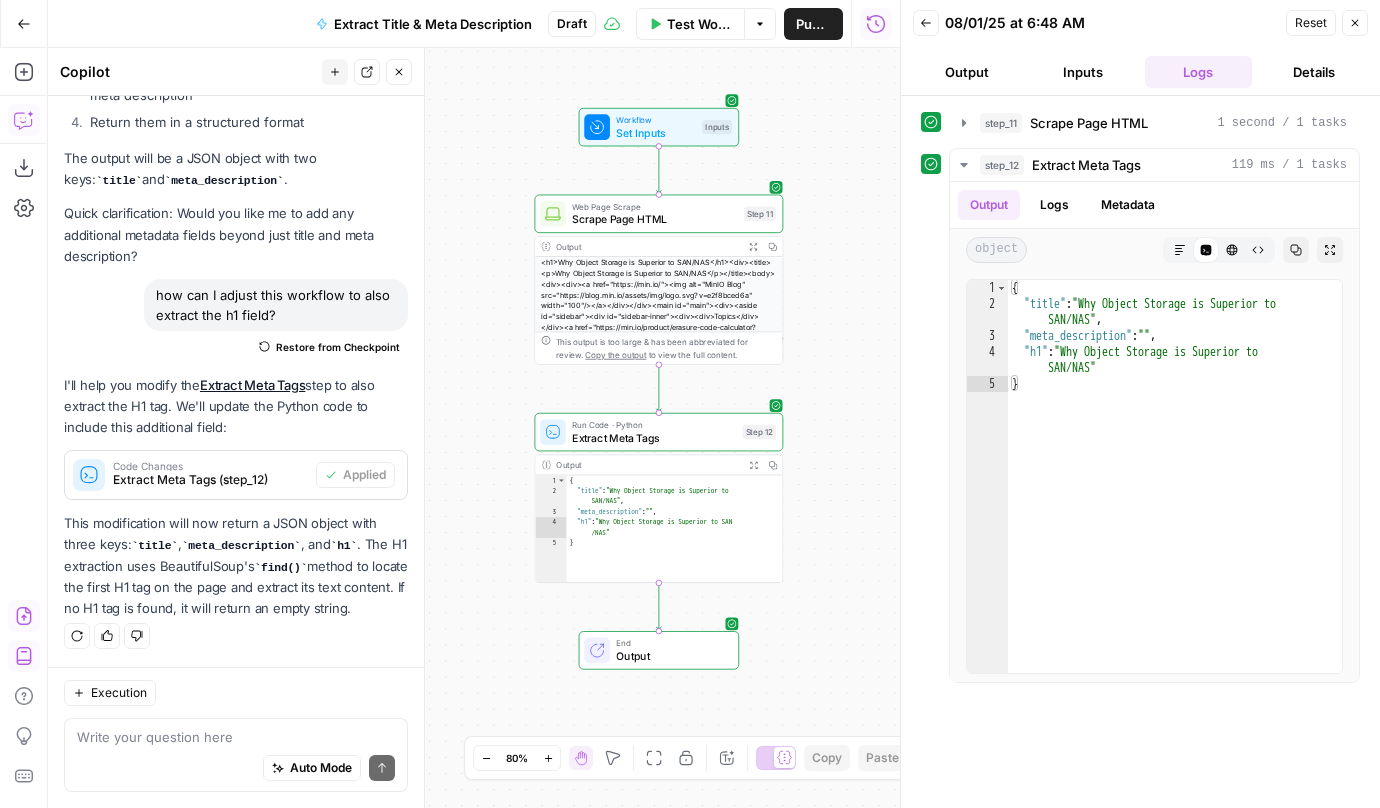 click on "Extract Title & Meta Description" at bounding box center (433, 24) 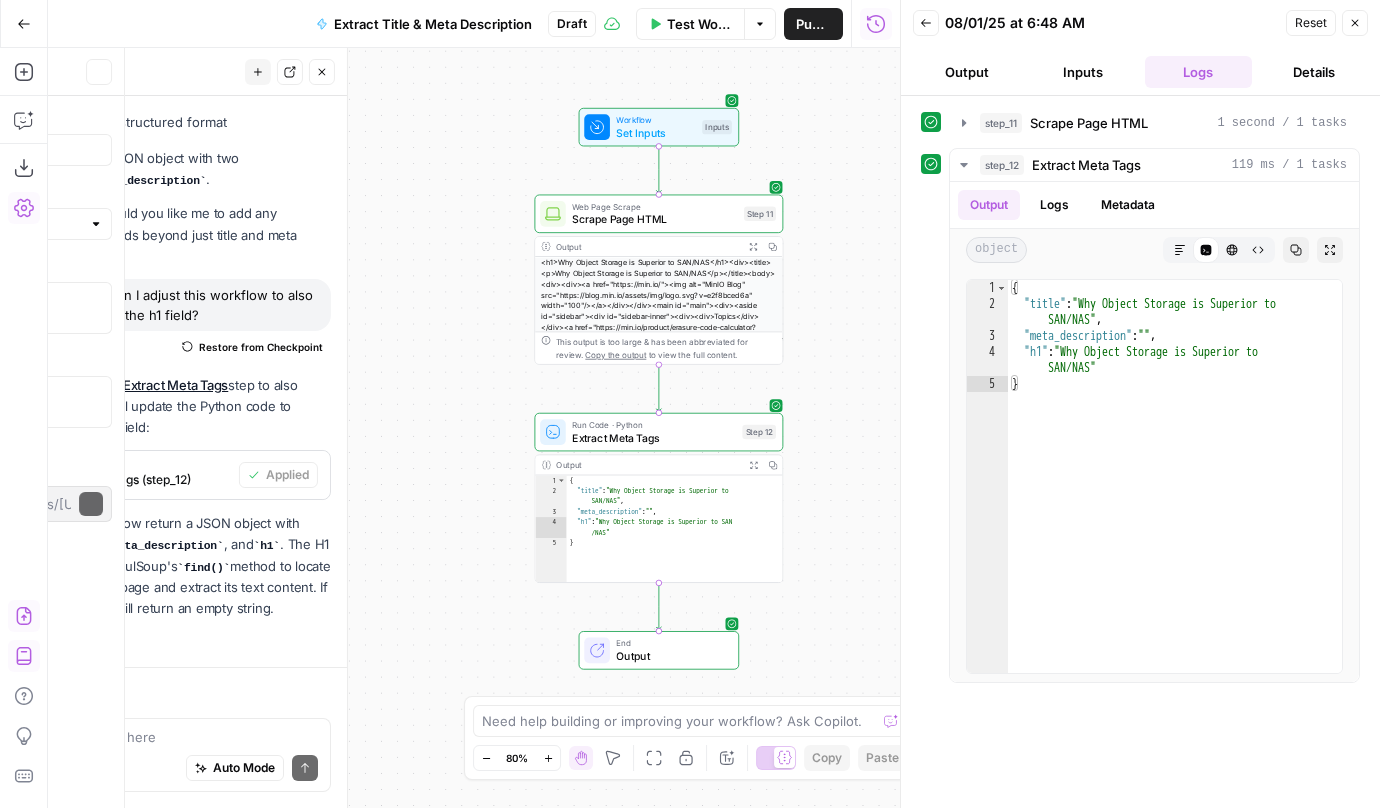 click on "Extract Title & Meta Description" at bounding box center [433, 24] 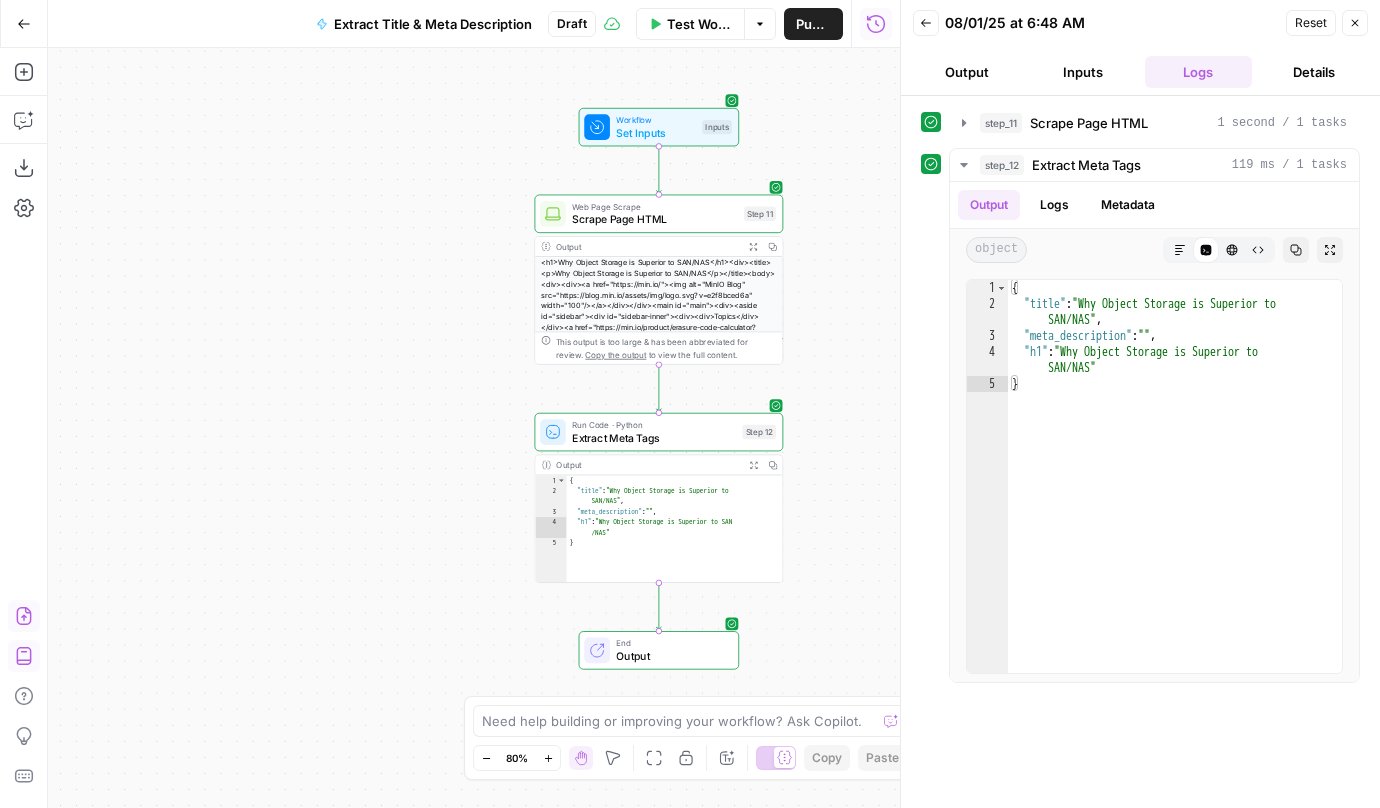 click on "Extract Title & Meta Description" at bounding box center (433, 24) 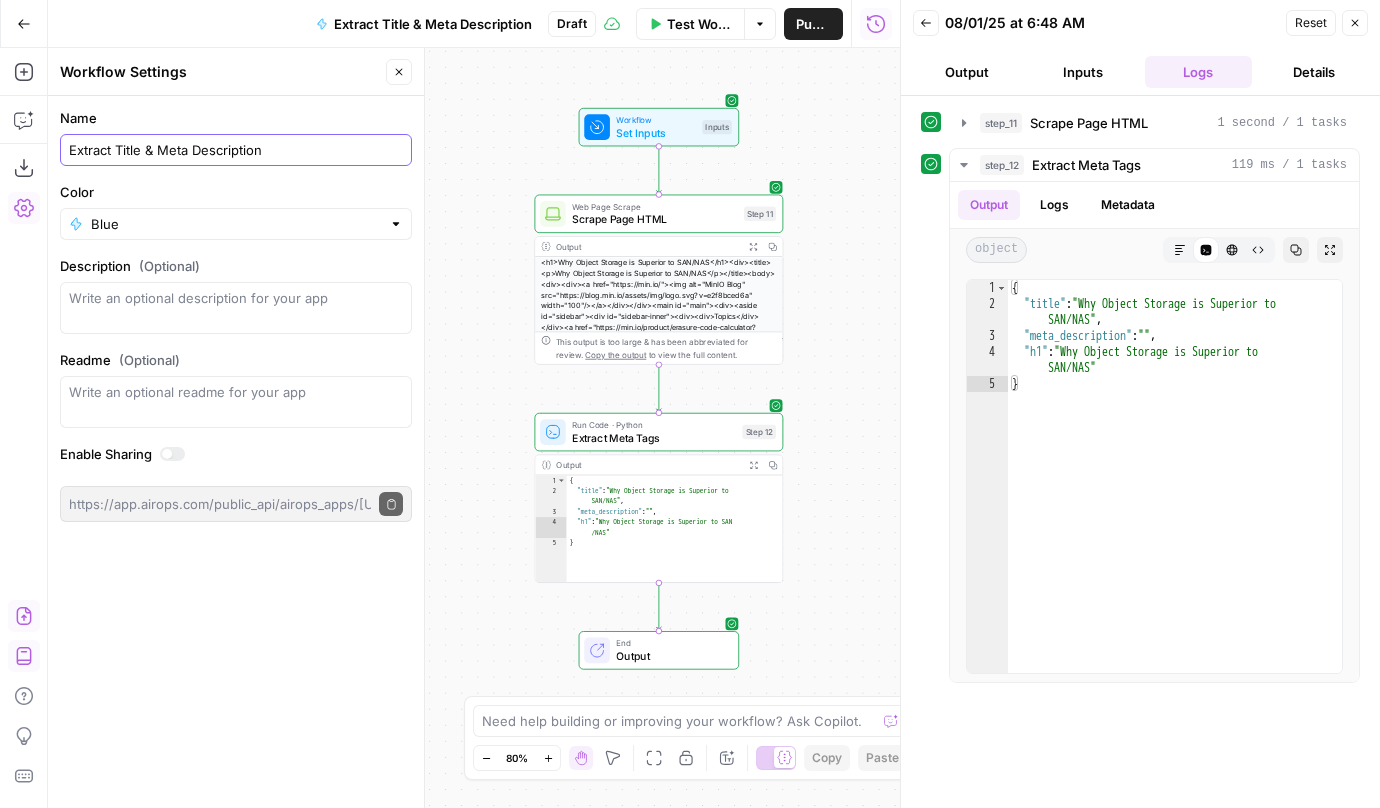 click on "Extract Title & Meta Description" at bounding box center (236, 150) 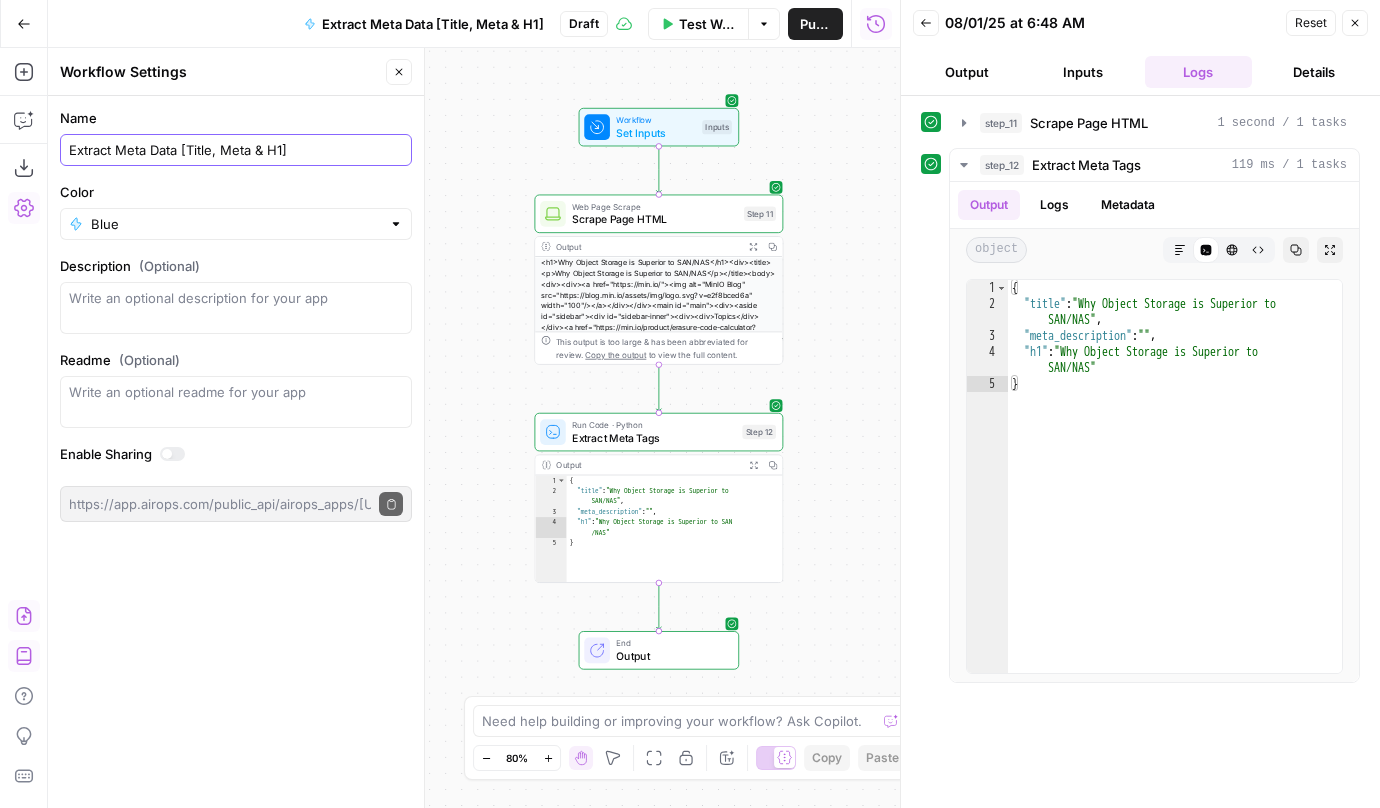 type on "Extract Meta Data [Title, Meta & H1]" 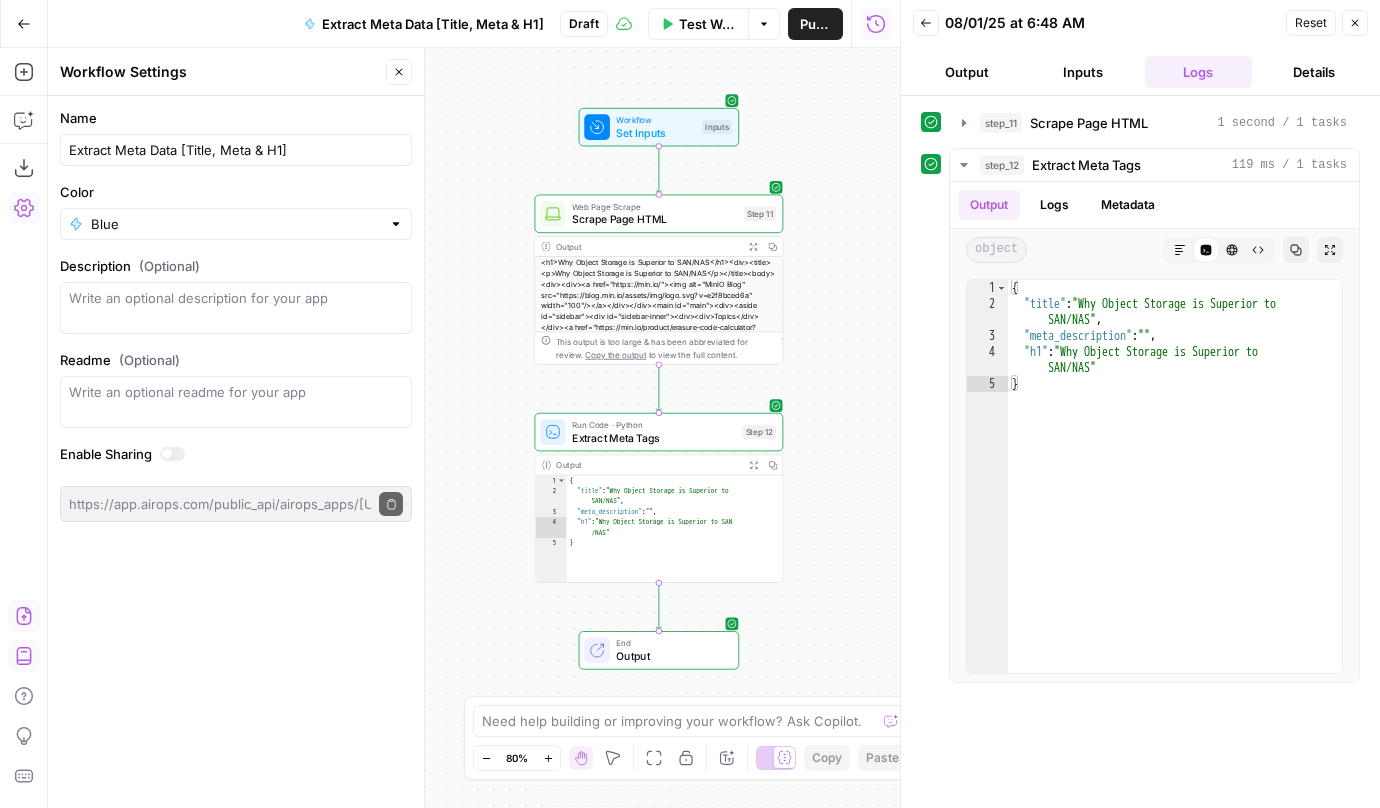 click on "Name Extract Meta Data [Title, Meta & H1] Color Blue Description   (Optional) Readme   (Optional) Write an optional readme for your app Enable Sharing https://app.airops.com/public_api/airops_apps/13a16fb2-8cd1-454c-af7d-3a186c03dd45/execute Copy public execute URL" at bounding box center (236, 315) 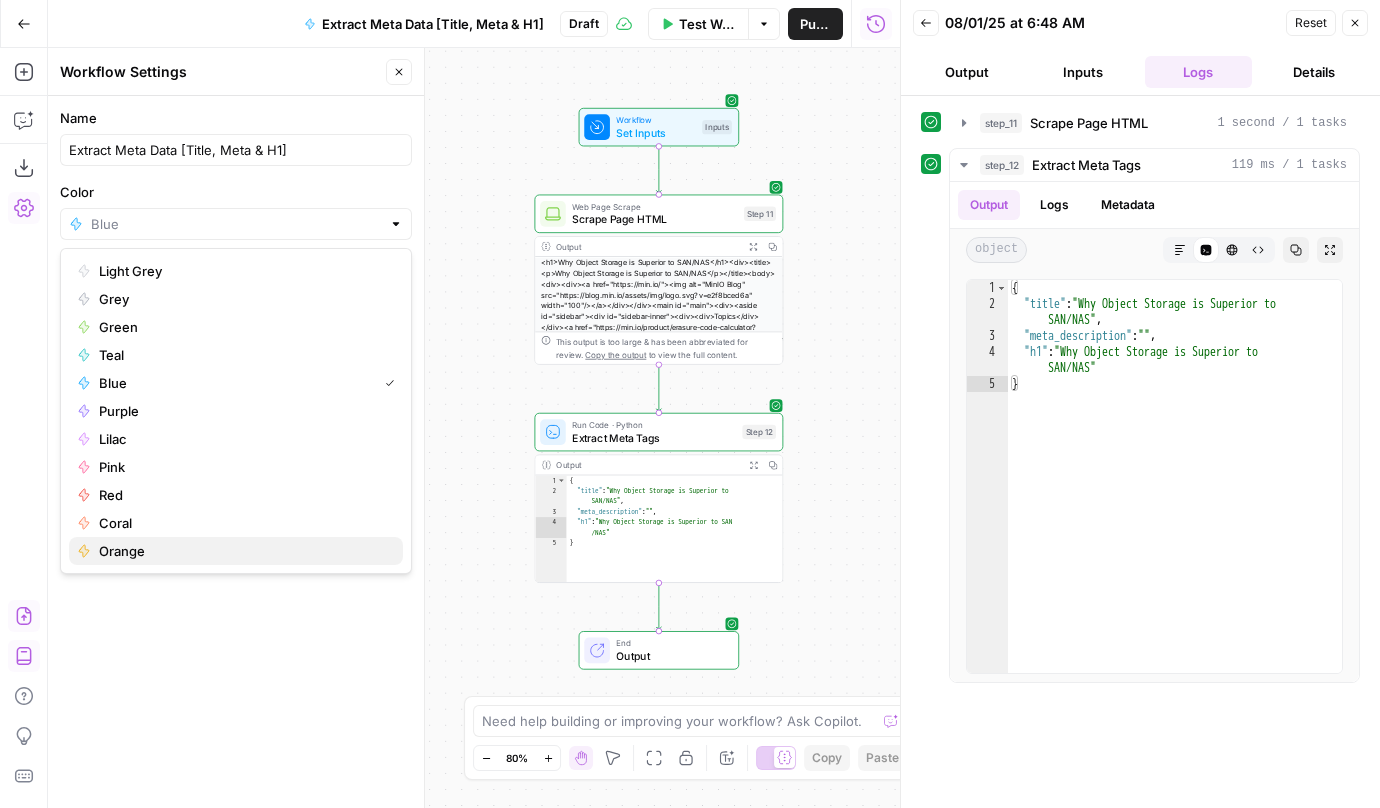 click on "Orange" at bounding box center (243, 551) 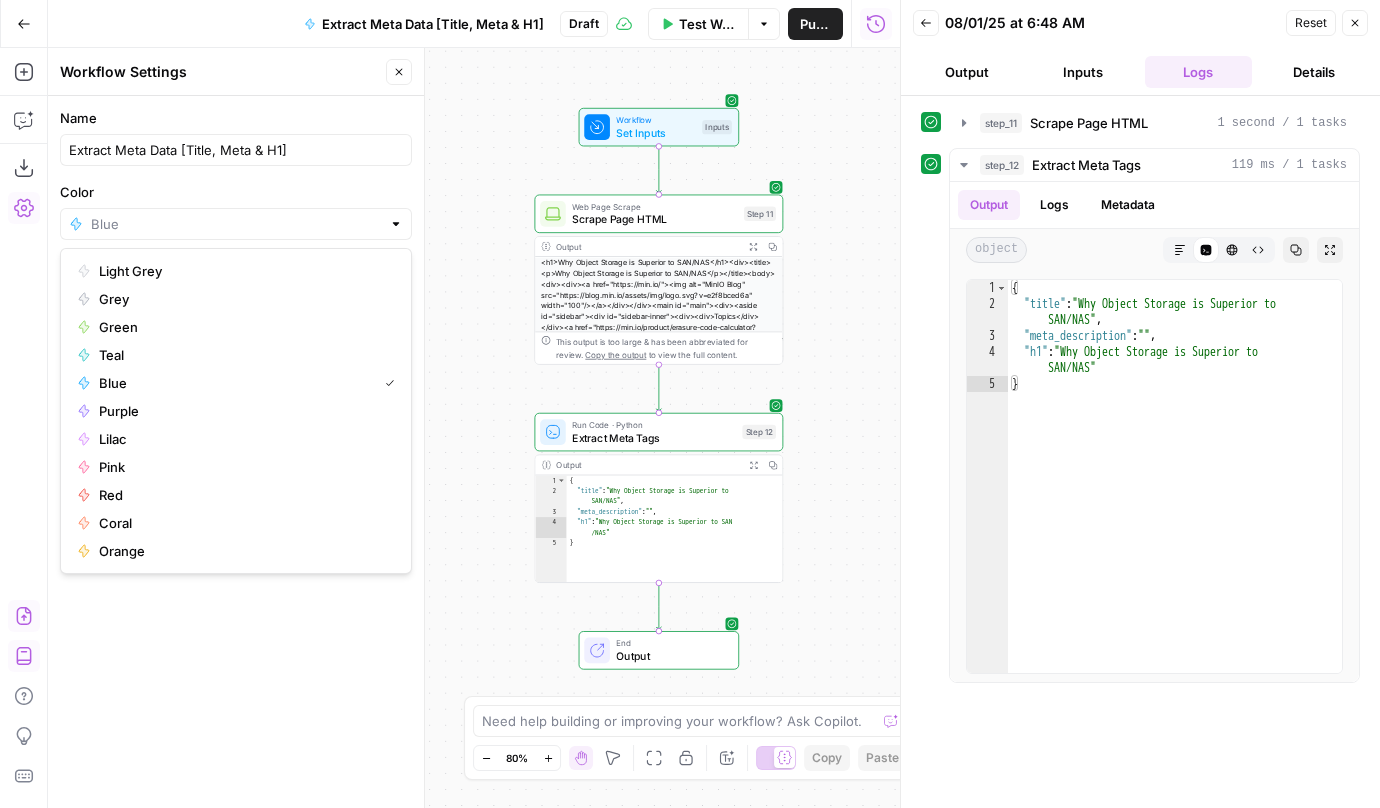 type on "Orange" 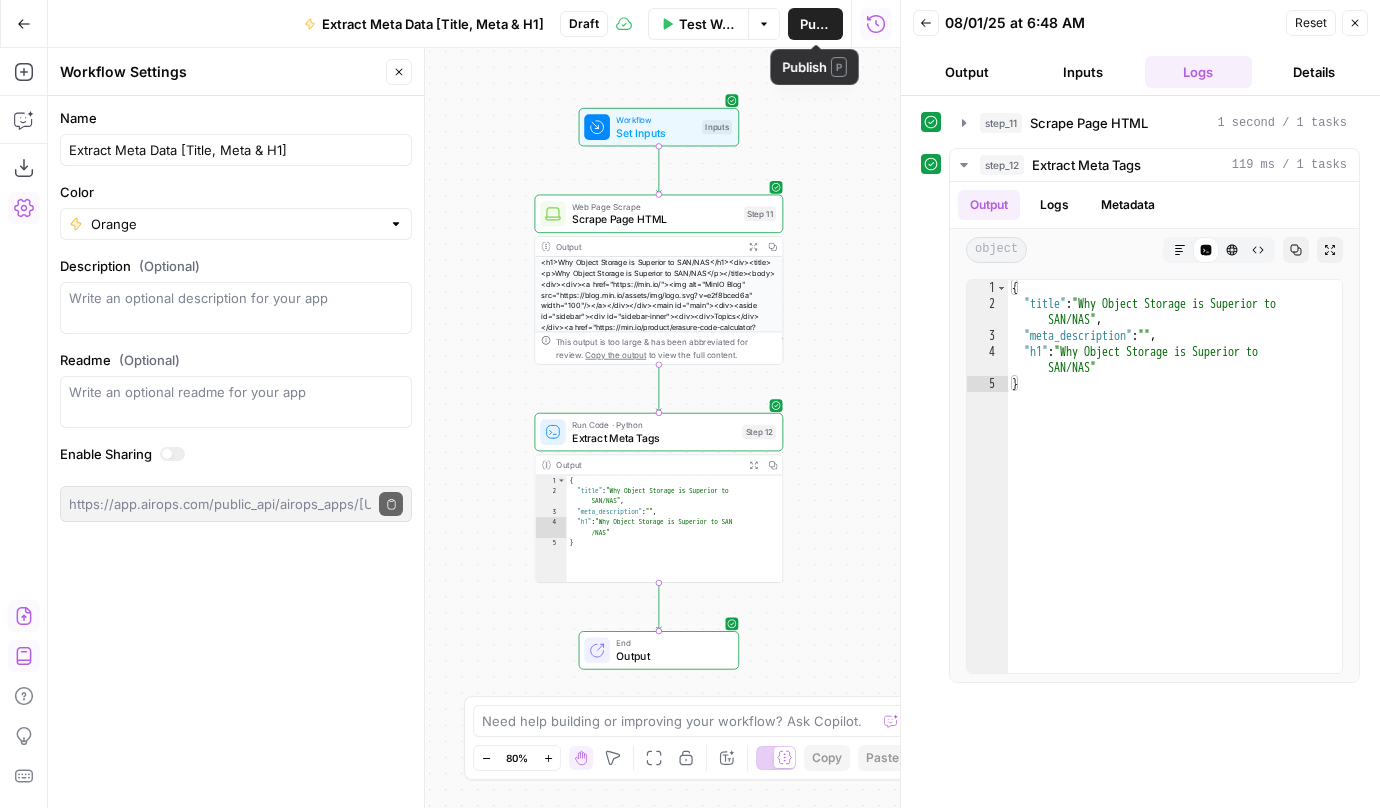 click on "Publish" at bounding box center (815, 24) 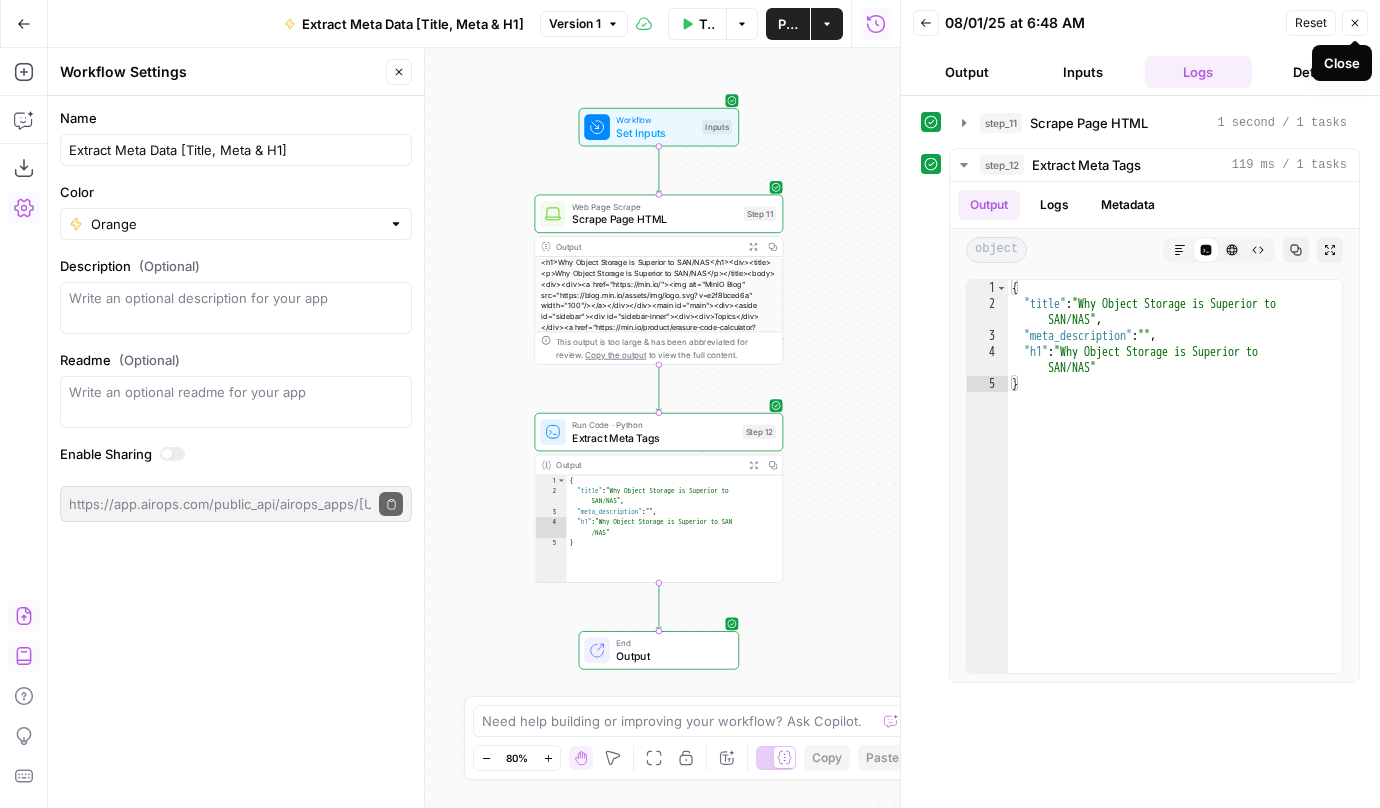 click on "Close" at bounding box center [1355, 23] 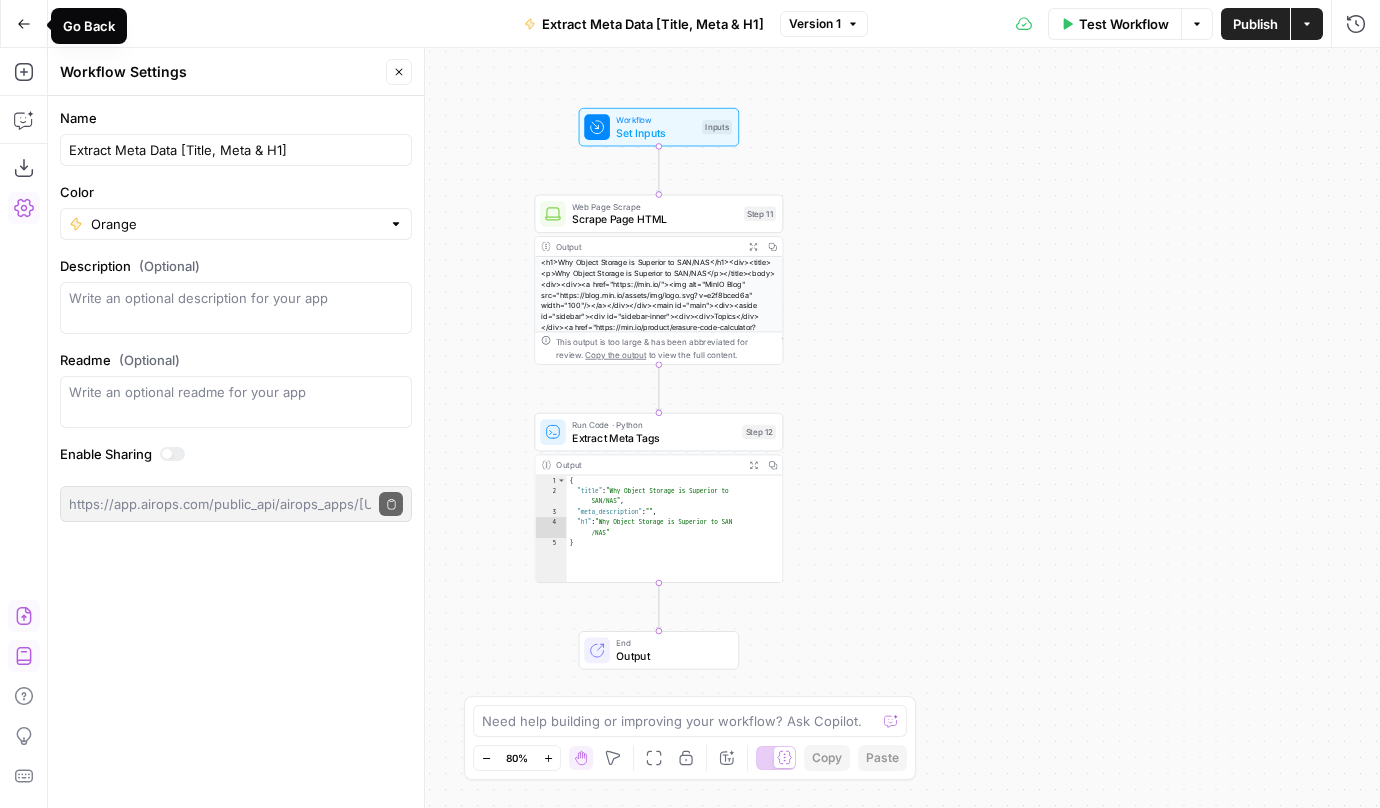 click 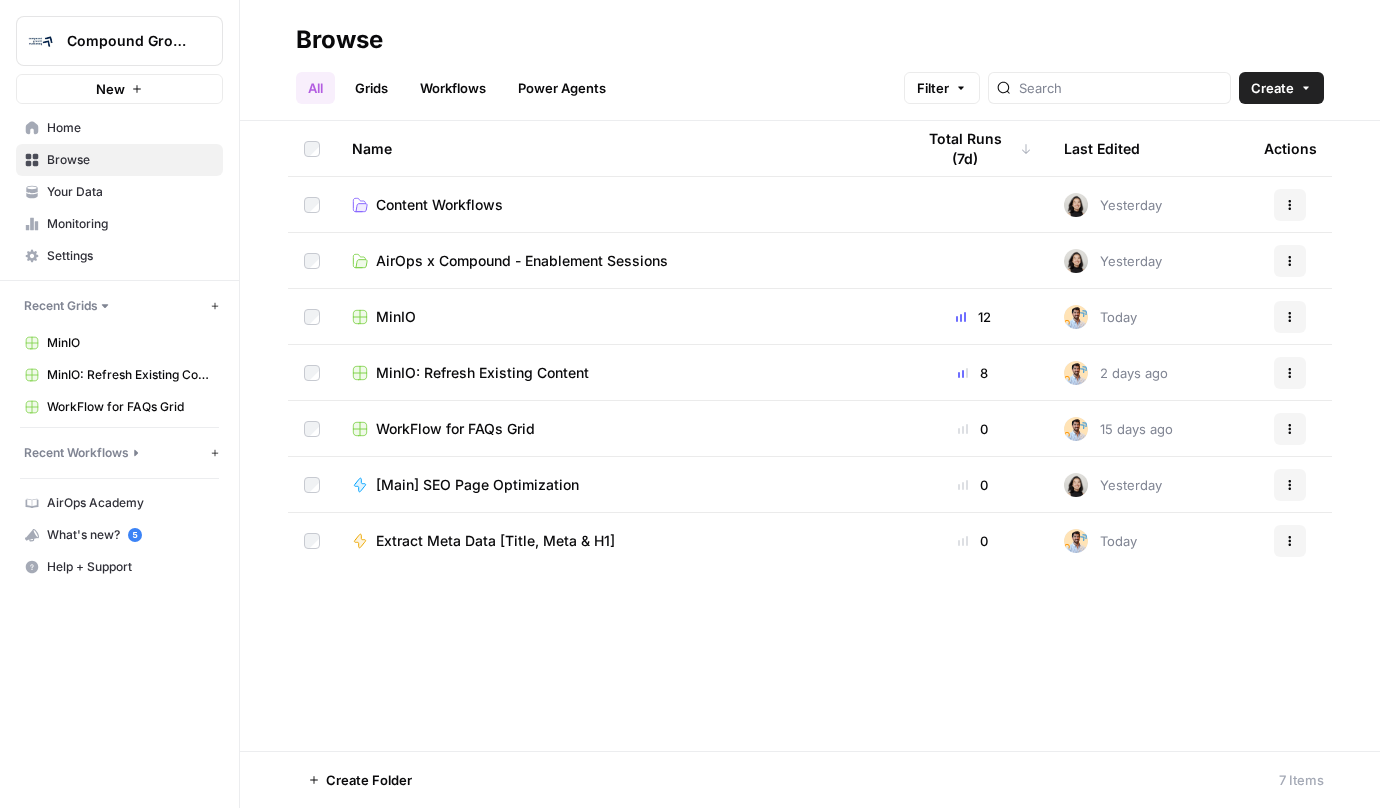 click on "MinIO" at bounding box center [396, 317] 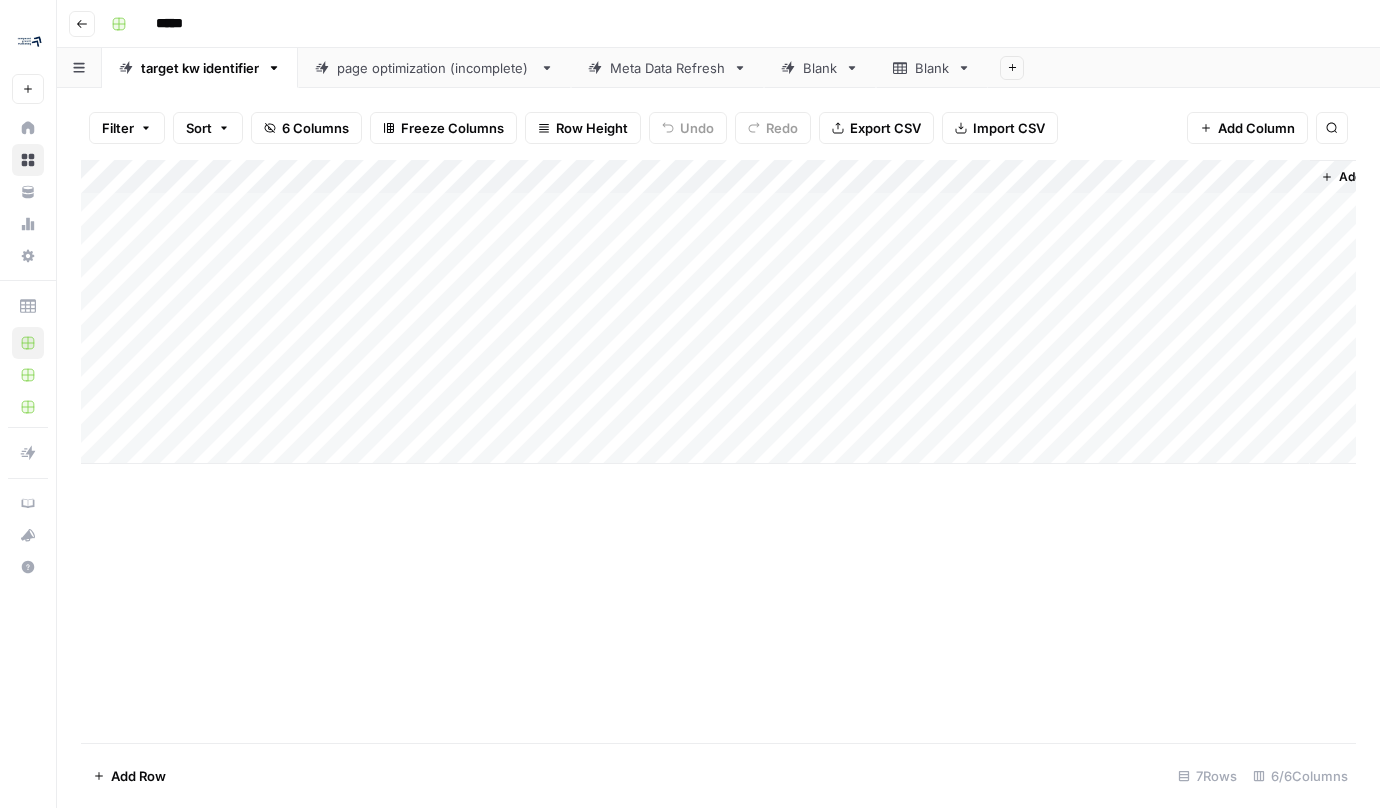 scroll, scrollTop: 0, scrollLeft: 65, axis: horizontal 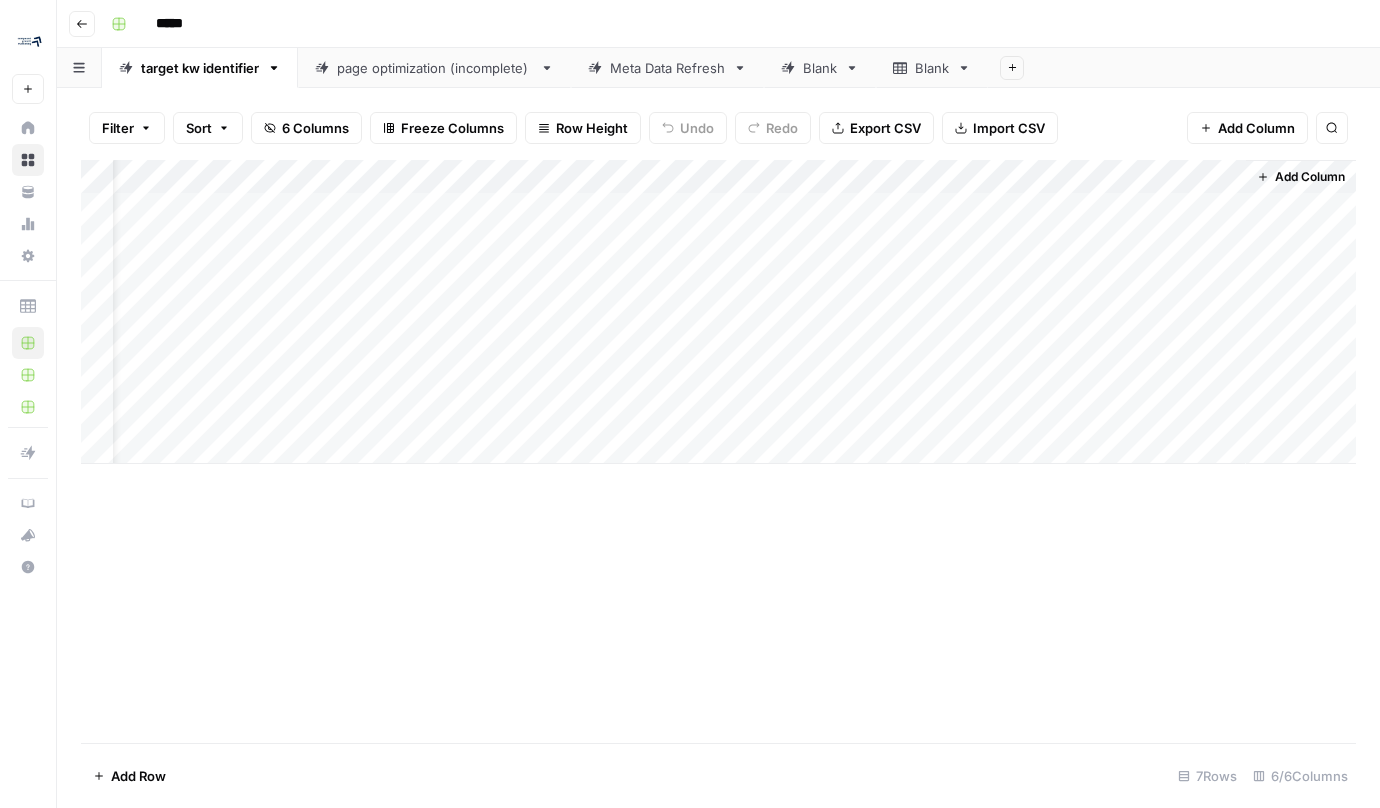 click on "Add Column" at bounding box center (1310, 177) 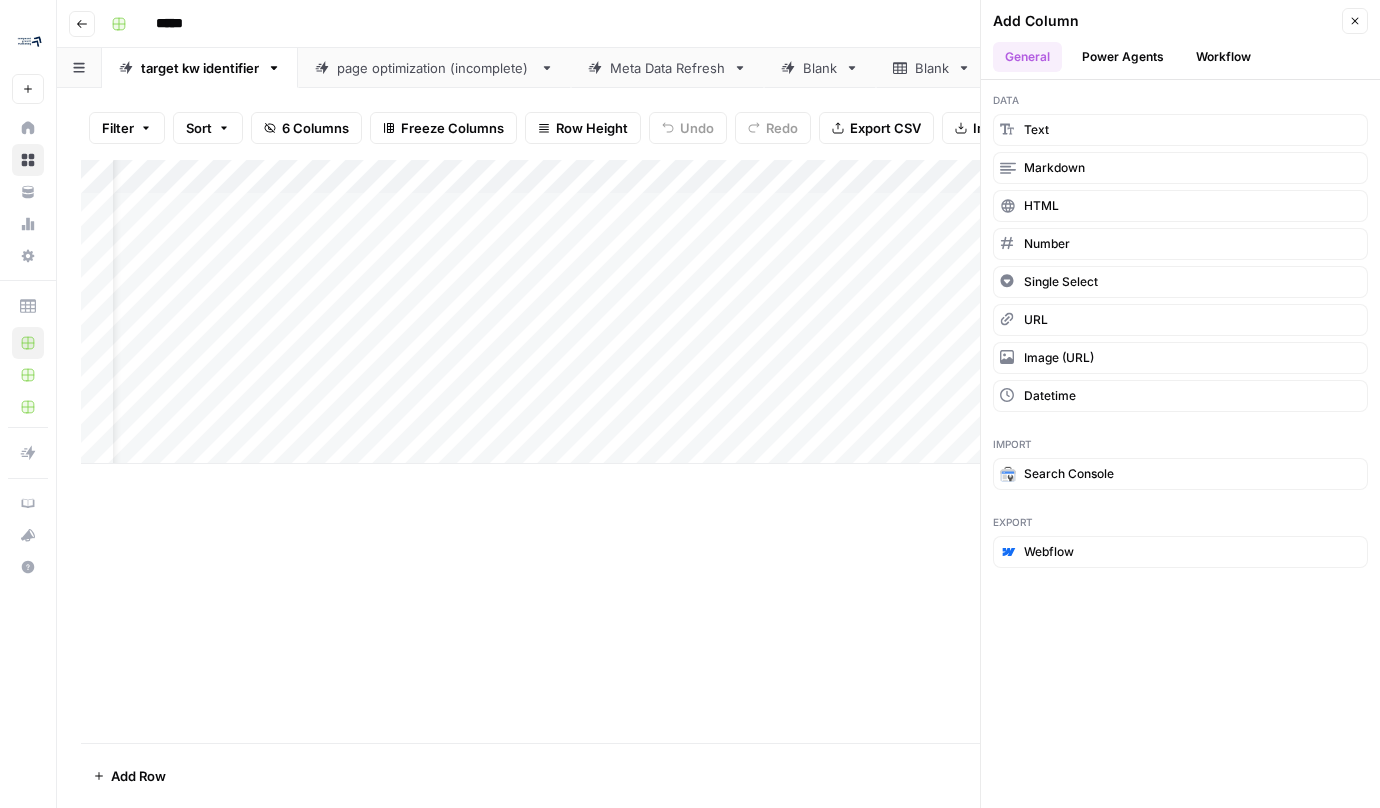 click on "Workflow" at bounding box center [1223, 57] 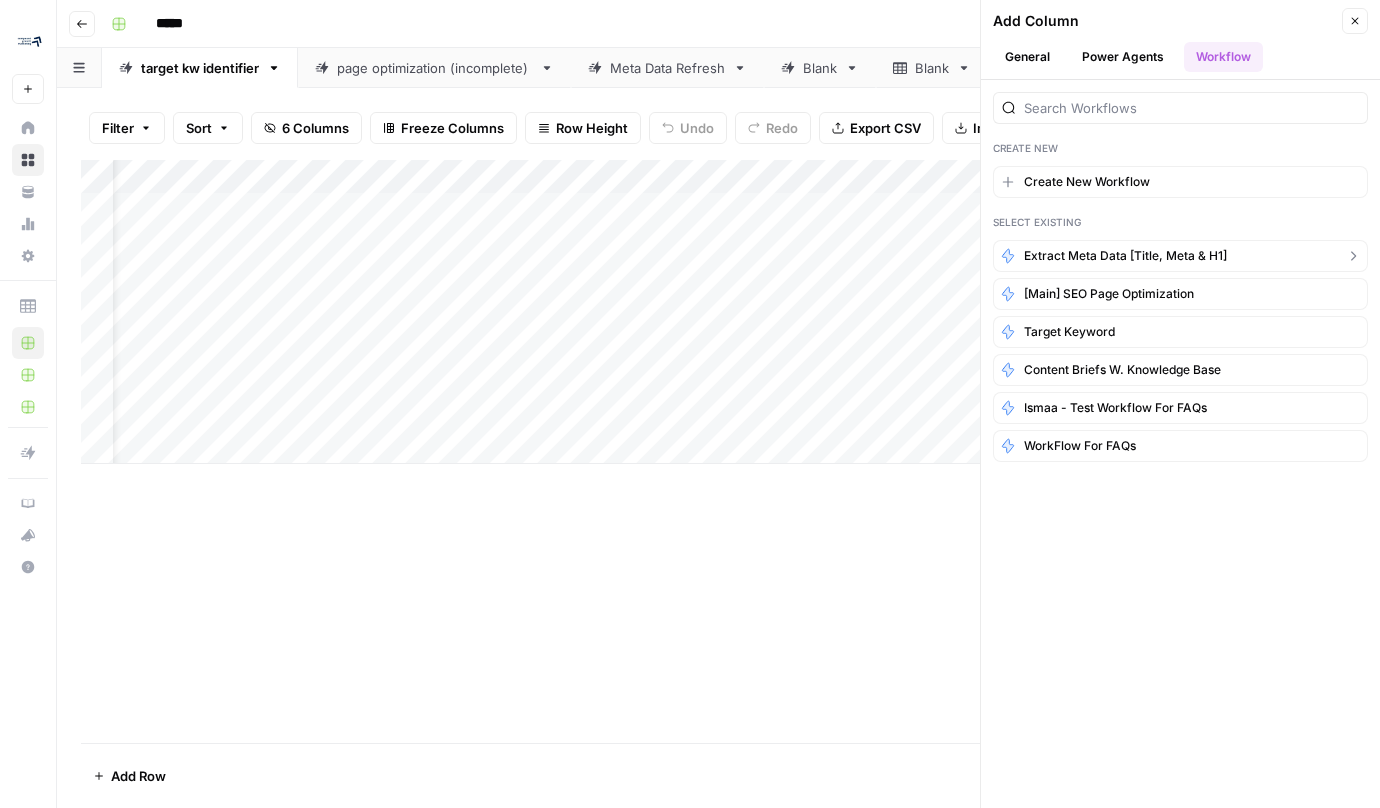 click on "Extract Meta Data [Title, Meta & H1]" at bounding box center (1125, 256) 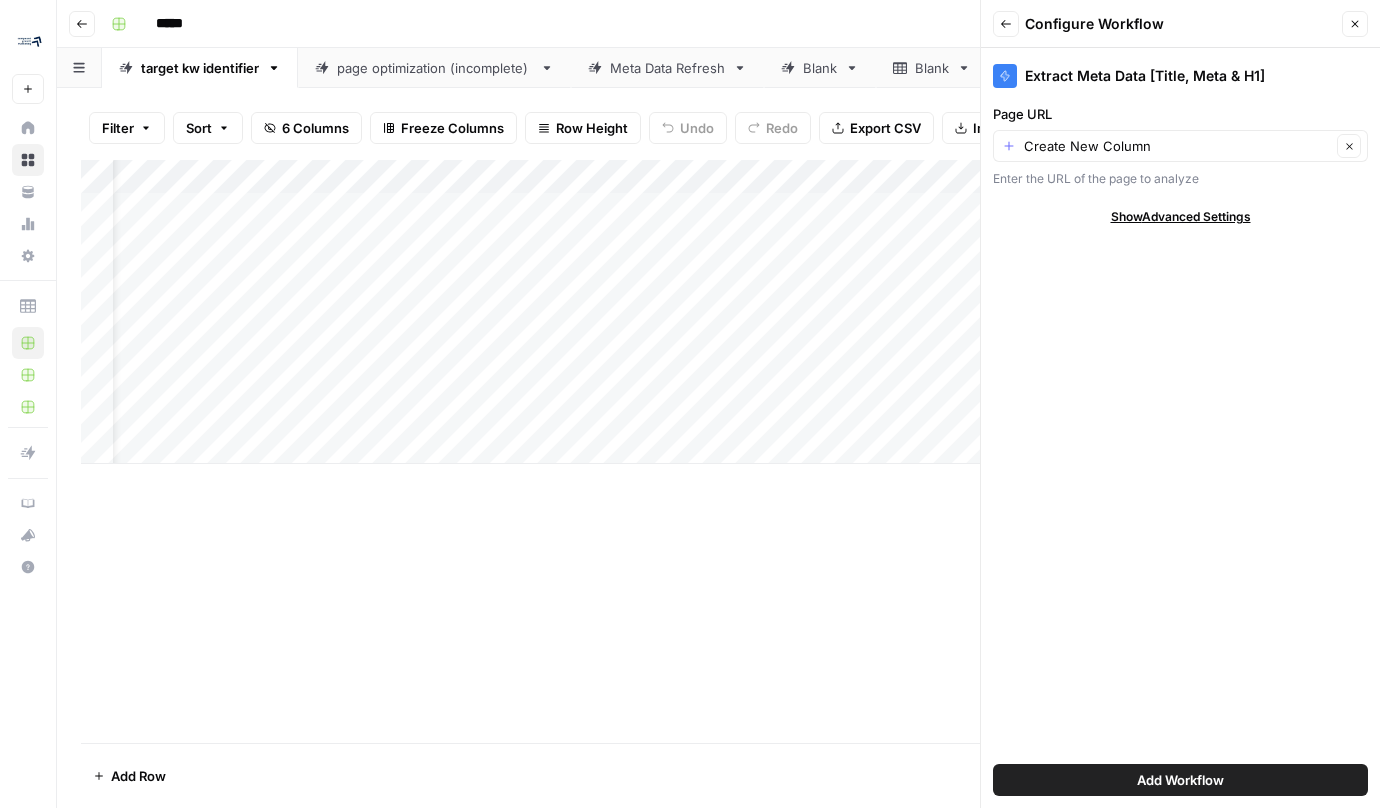 click on "Create New Column Clear" at bounding box center (1180, 146) 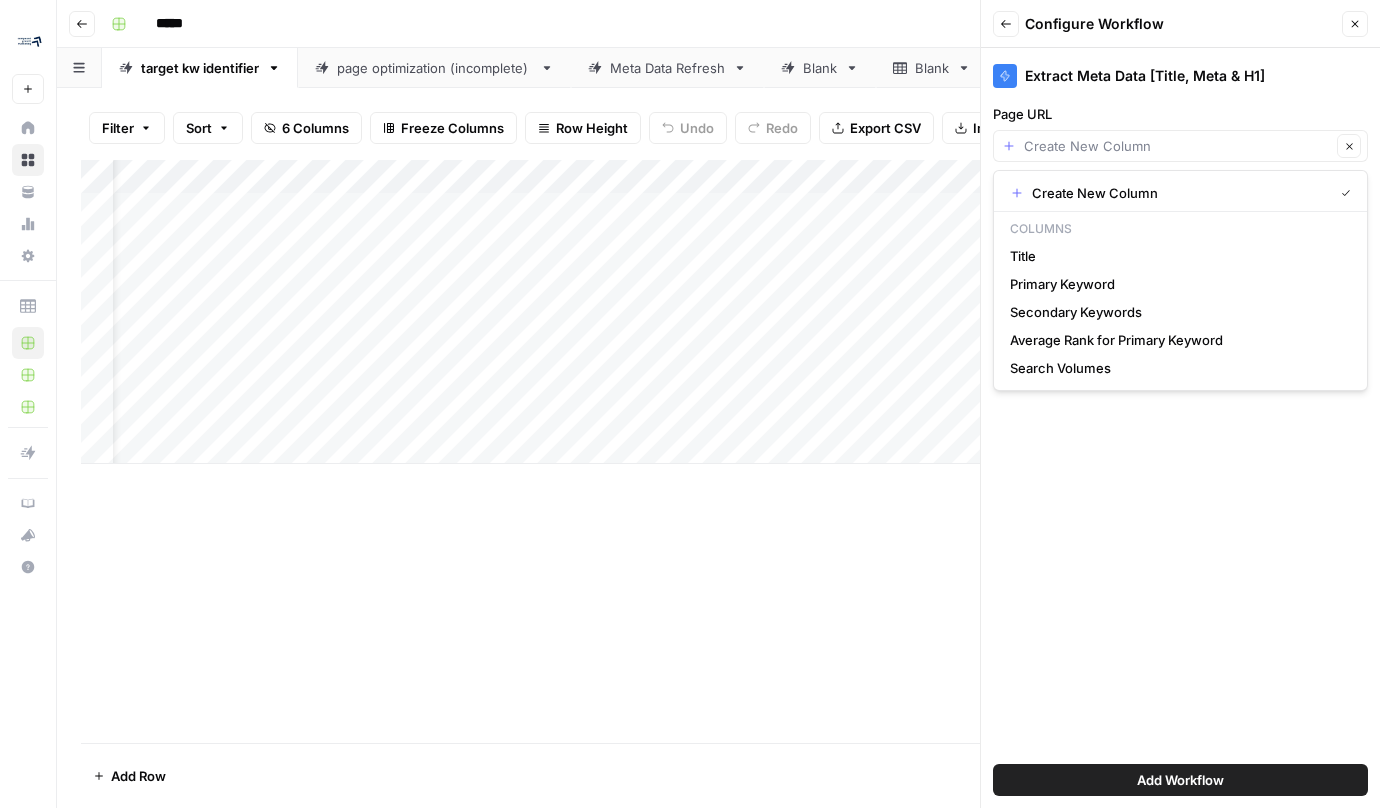 type on "Create New Column" 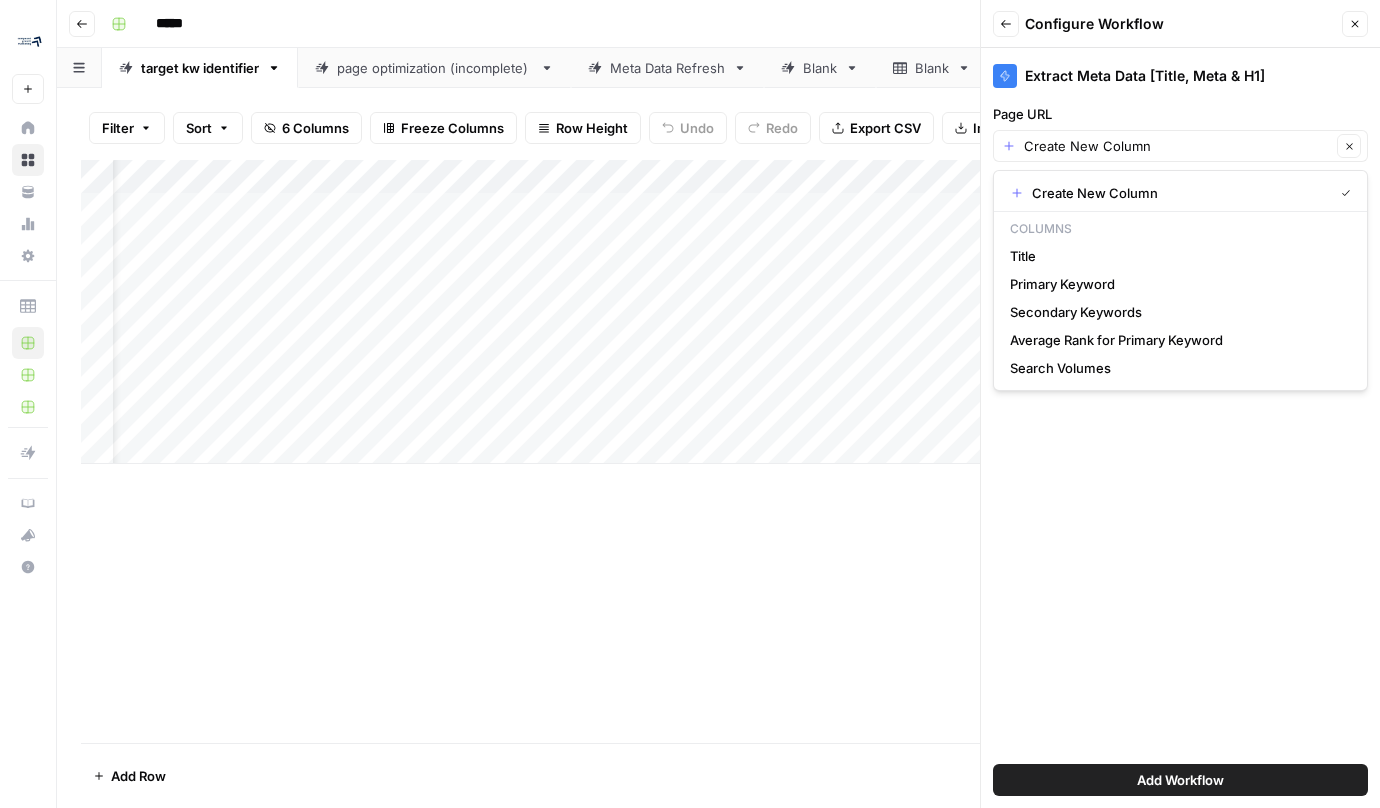 click on "Page URL" at bounding box center (1180, 114) 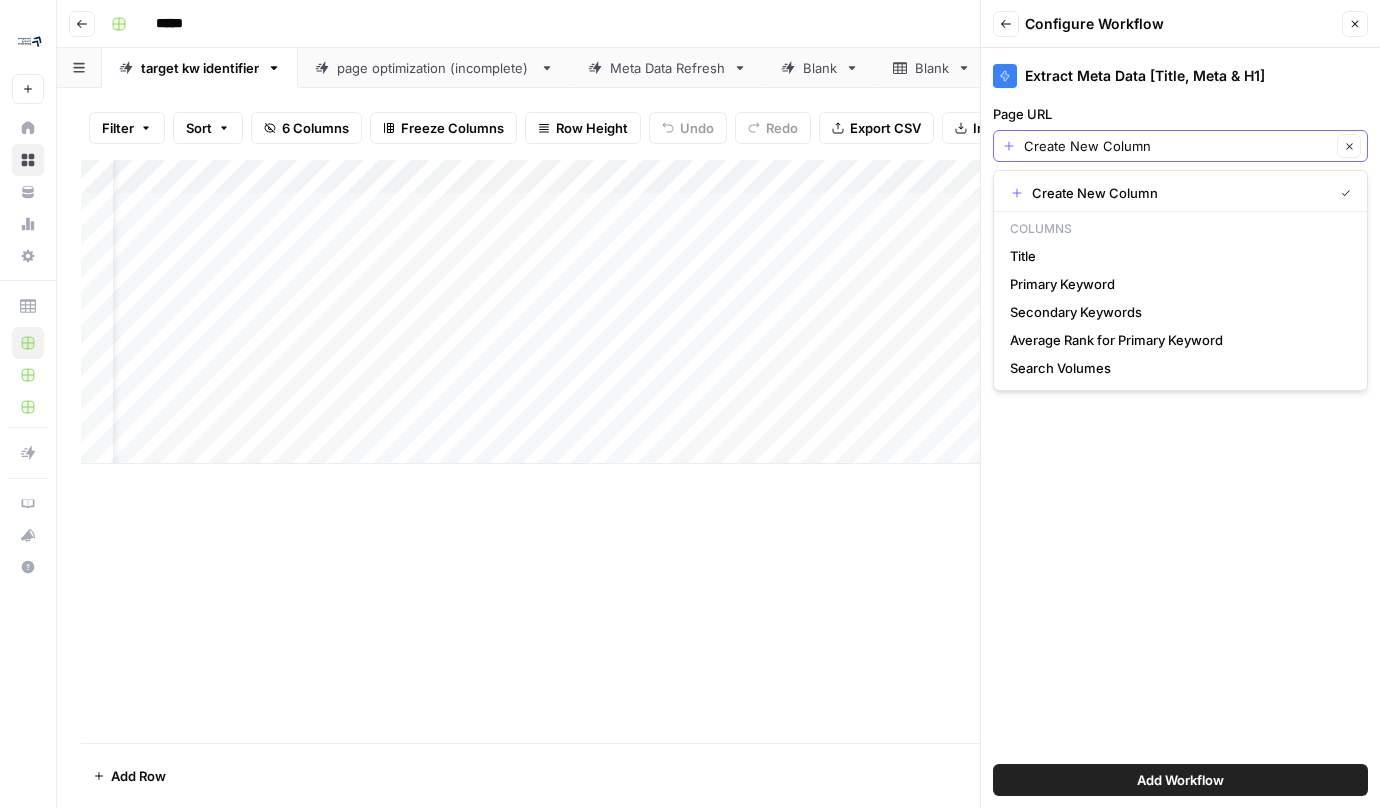 click on "Create New Column" at bounding box center (1177, 146) 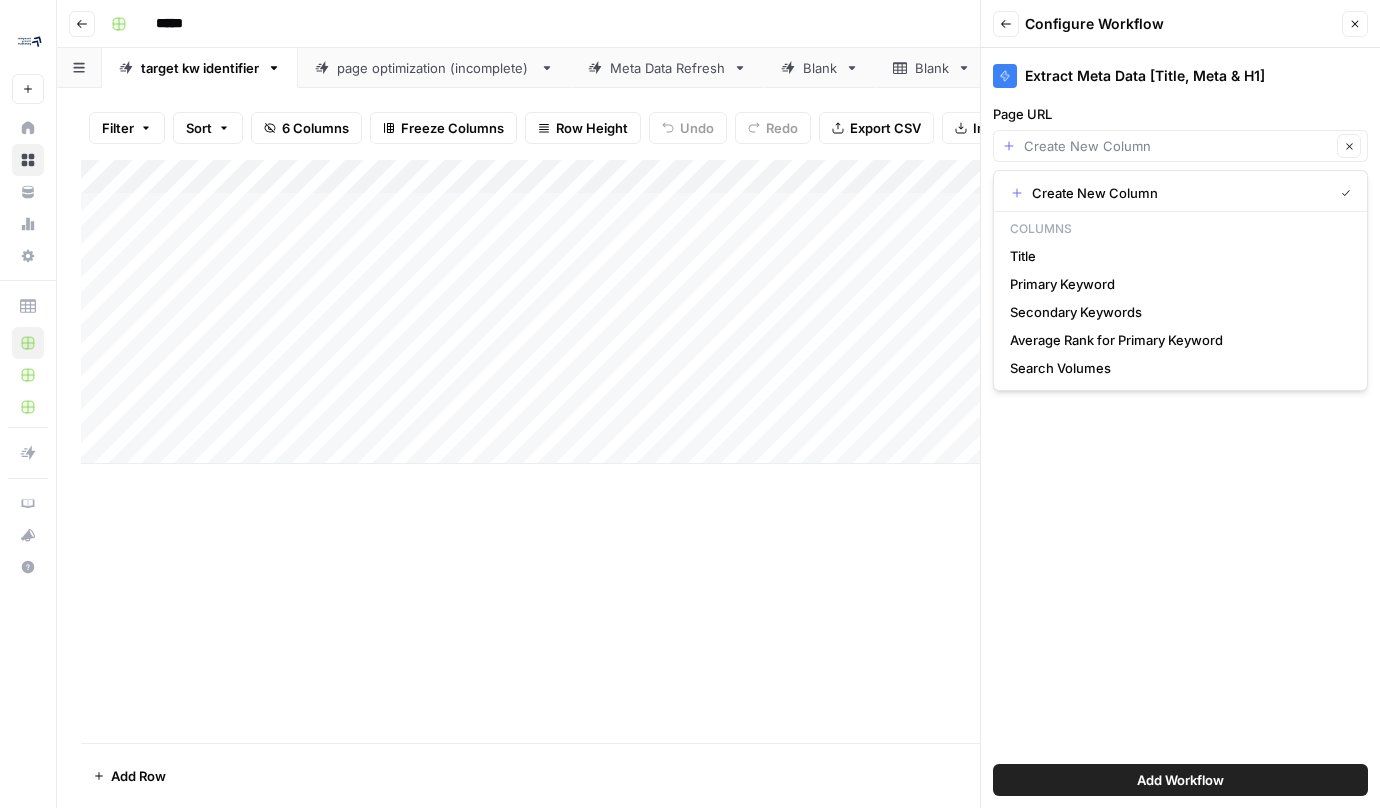 scroll, scrollTop: 0, scrollLeft: 6, axis: horizontal 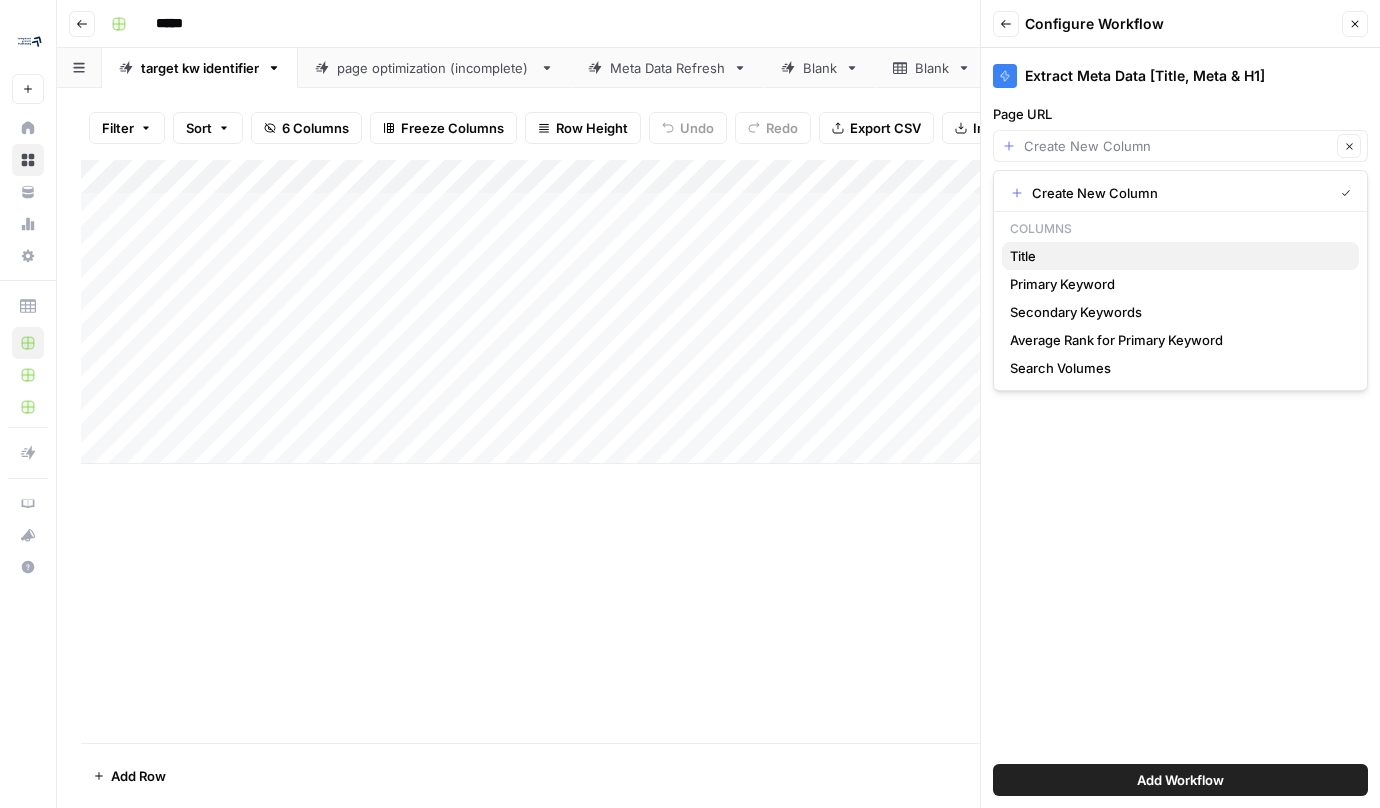 click on "Title" at bounding box center (1176, 256) 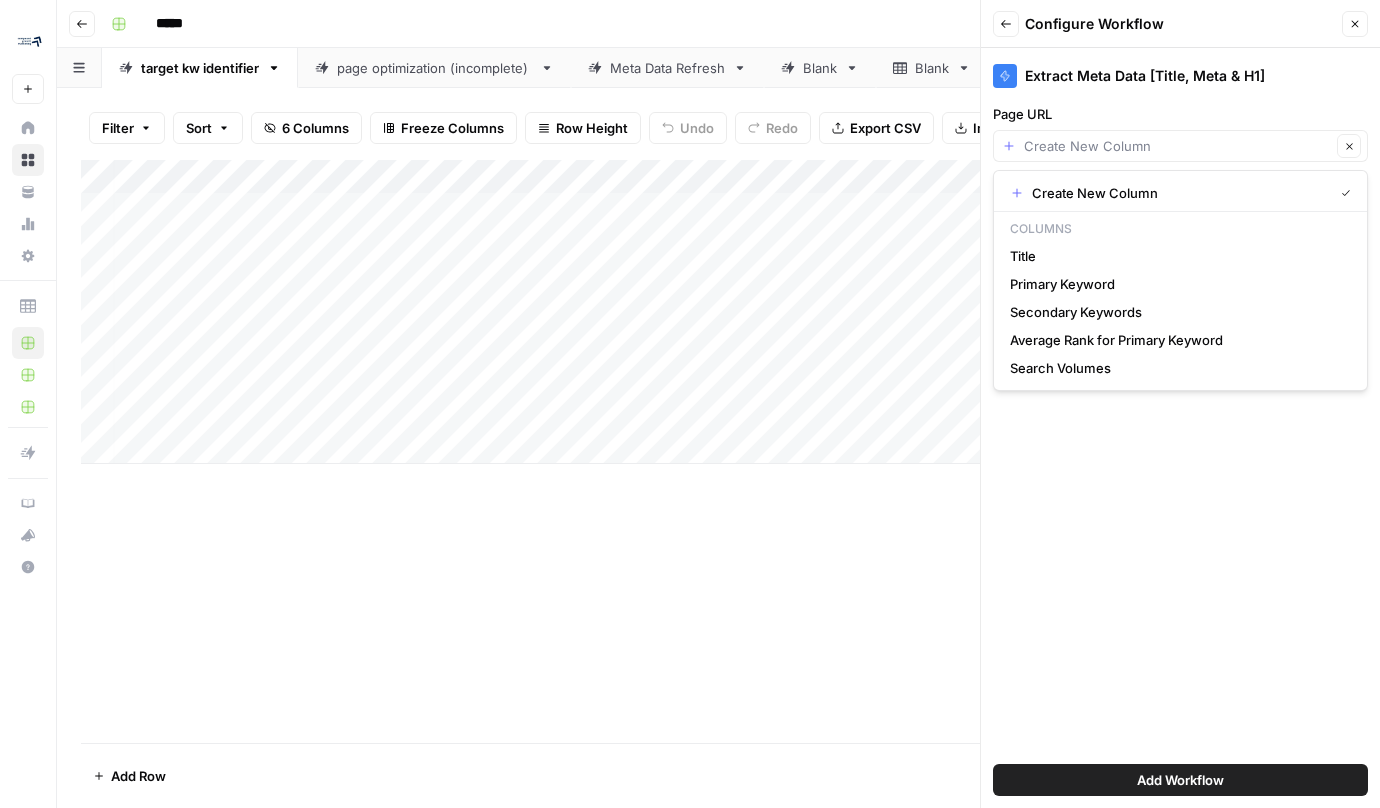 type on "Title" 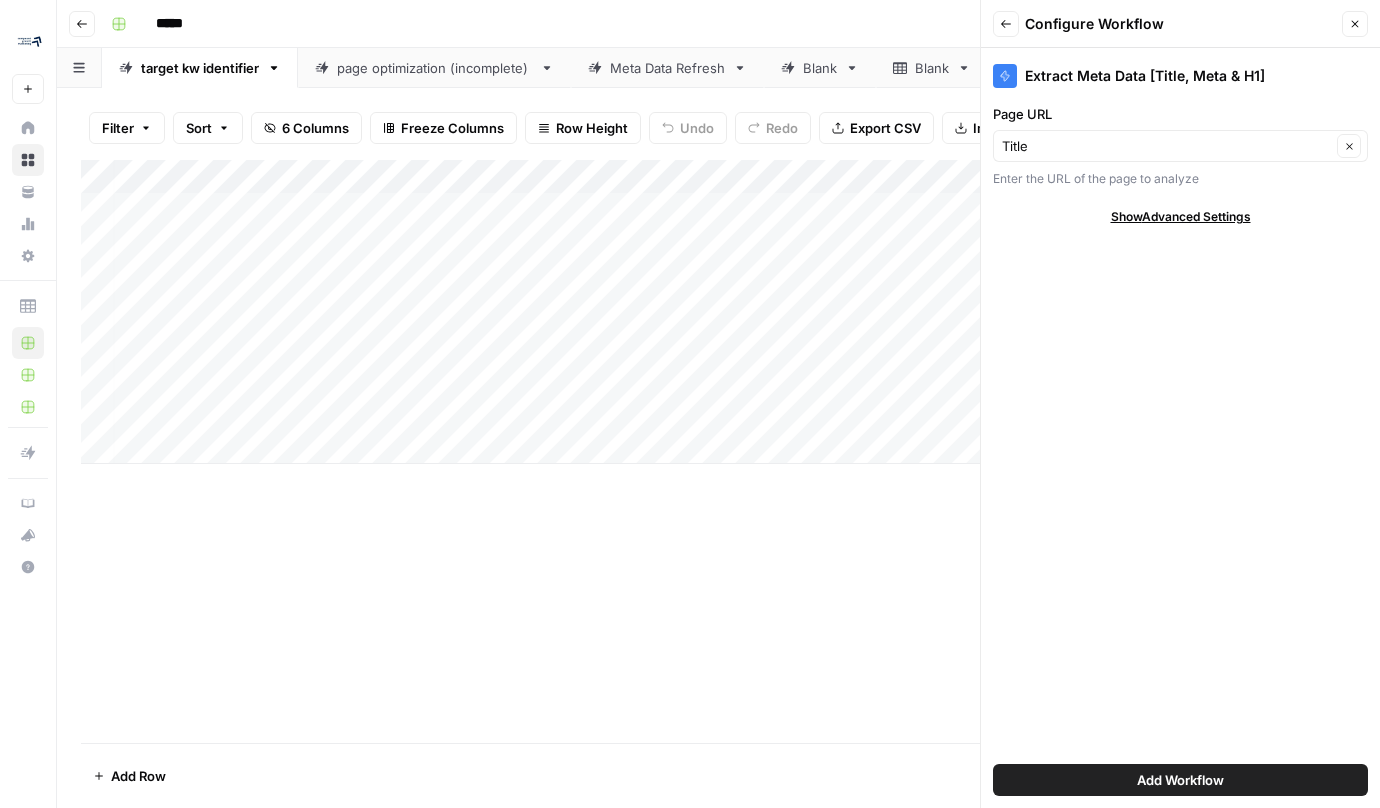 click on "Add Column" at bounding box center [718, 312] 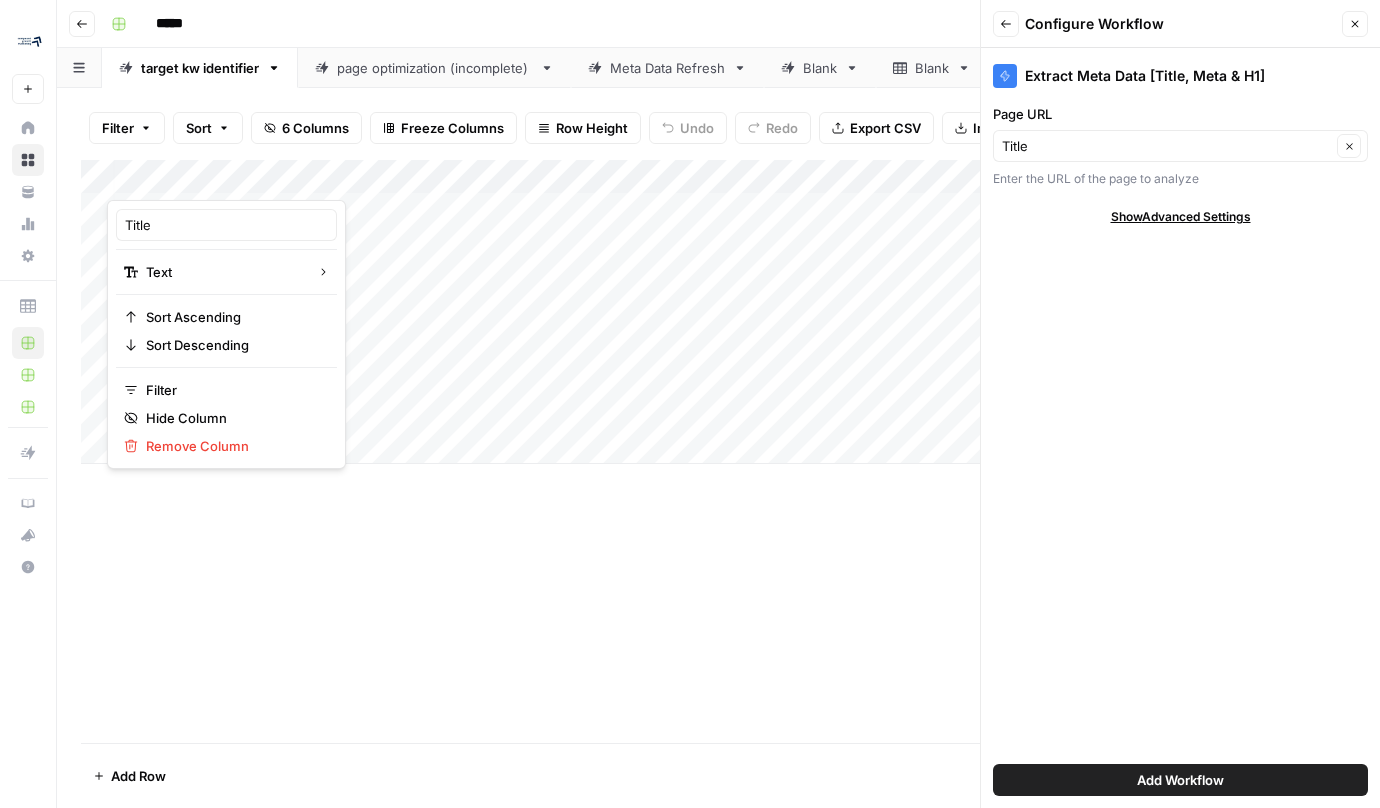 click at bounding box center (255, 180) 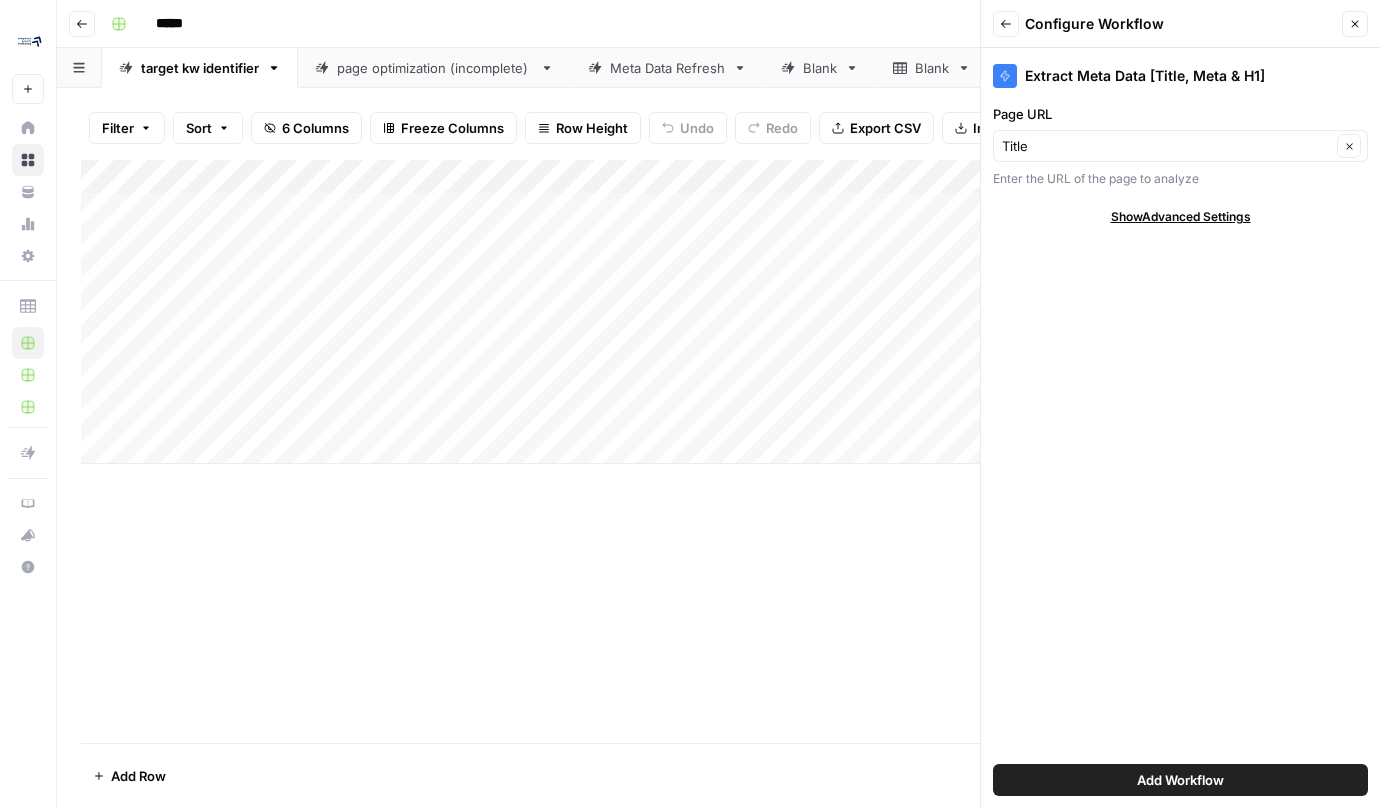 click on "Add Column" at bounding box center (718, 312) 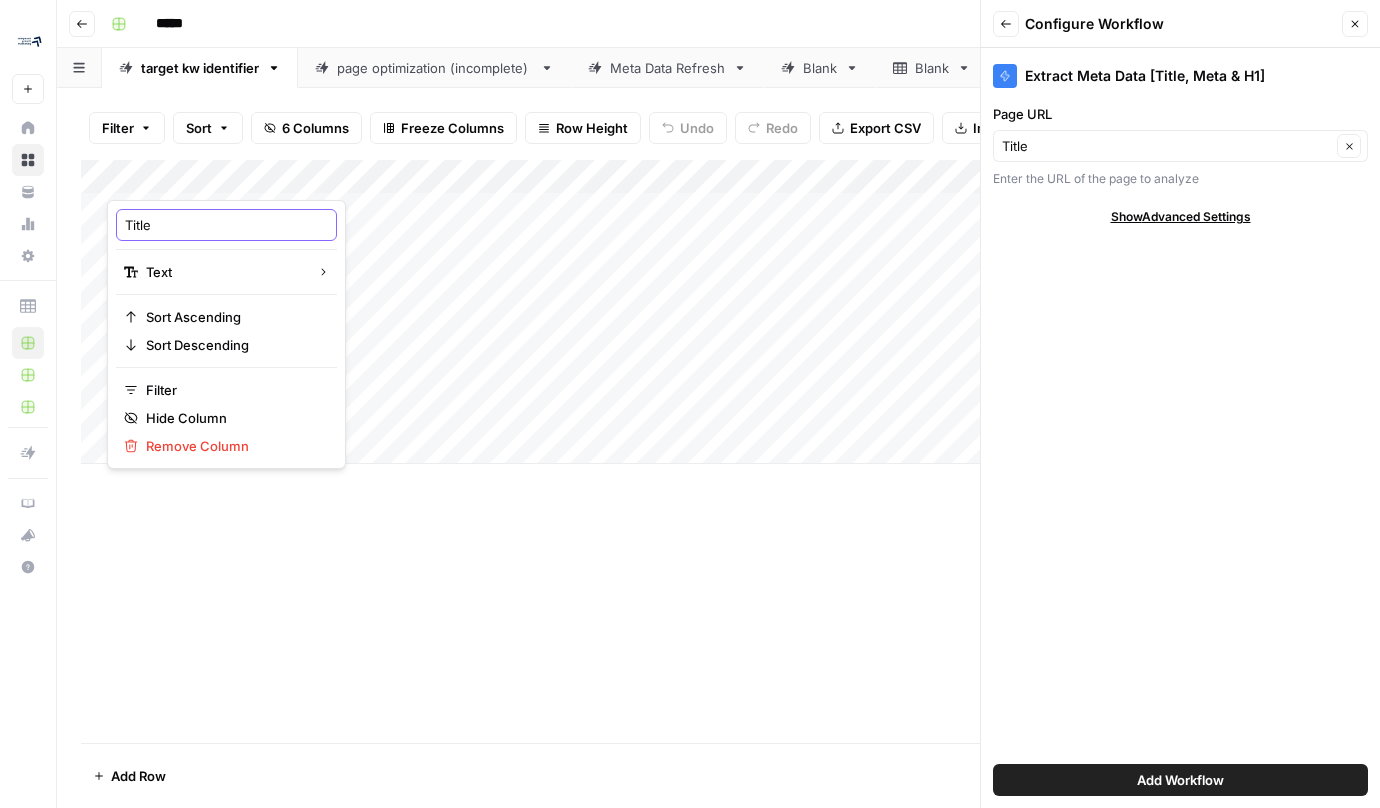 click on "Title" at bounding box center (226, 225) 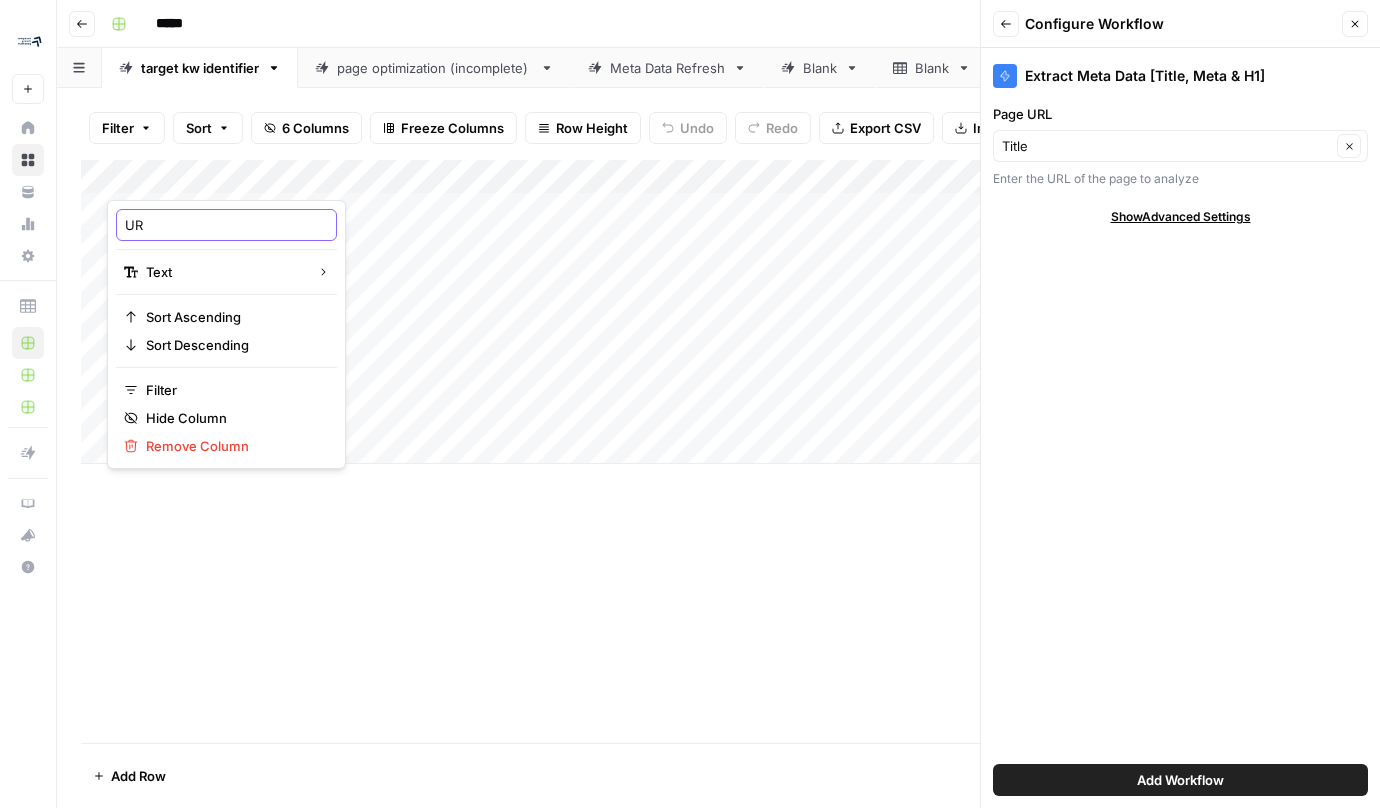type on "URL" 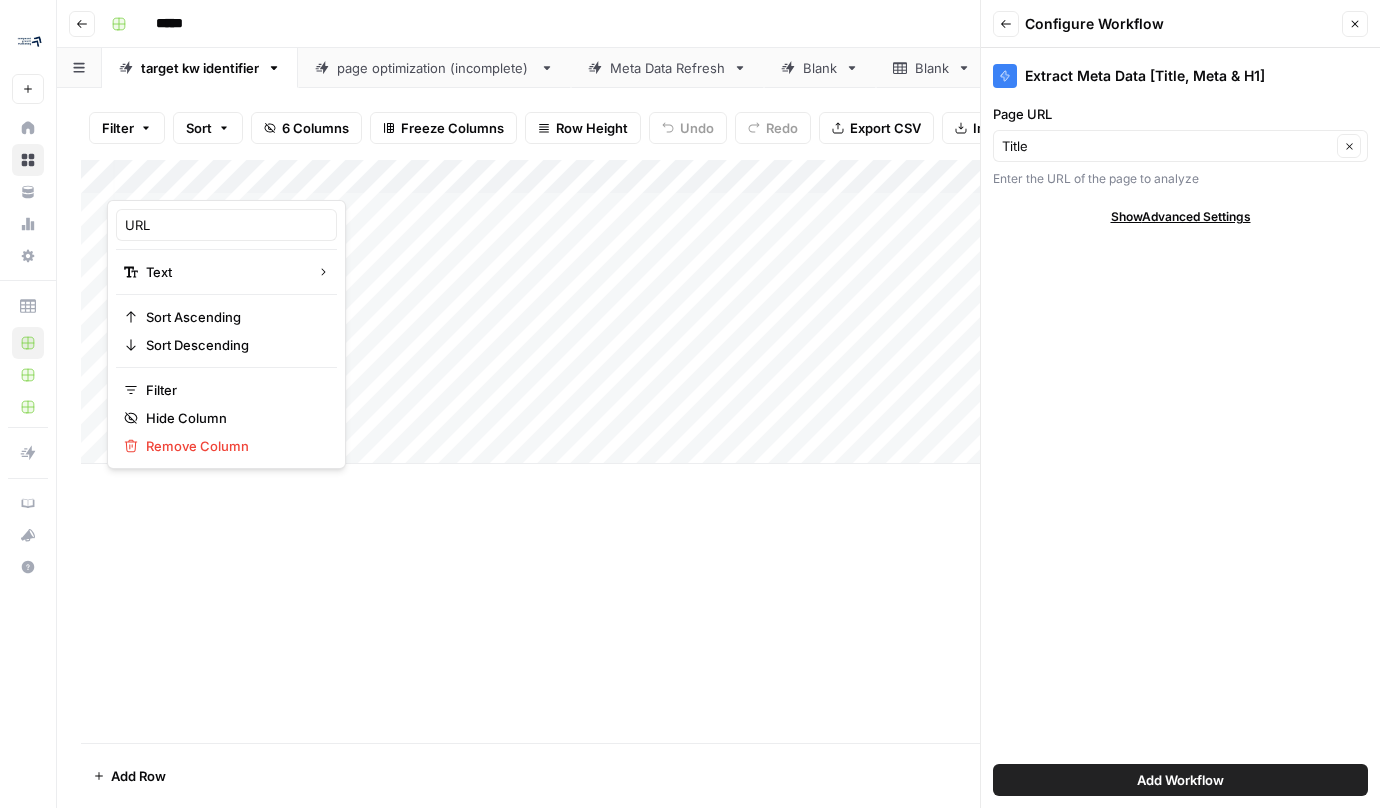 type on "URL" 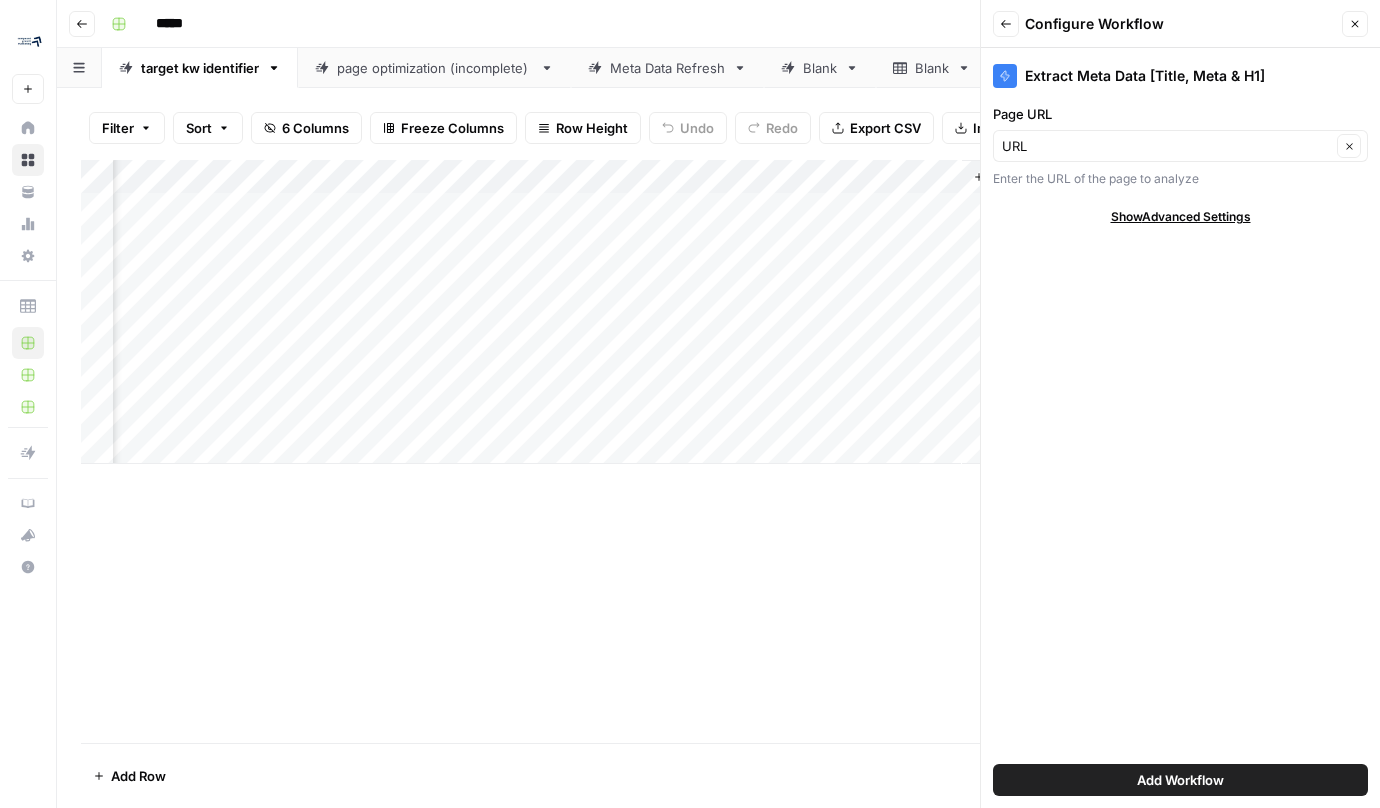 scroll, scrollTop: 0, scrollLeft: 354, axis: horizontal 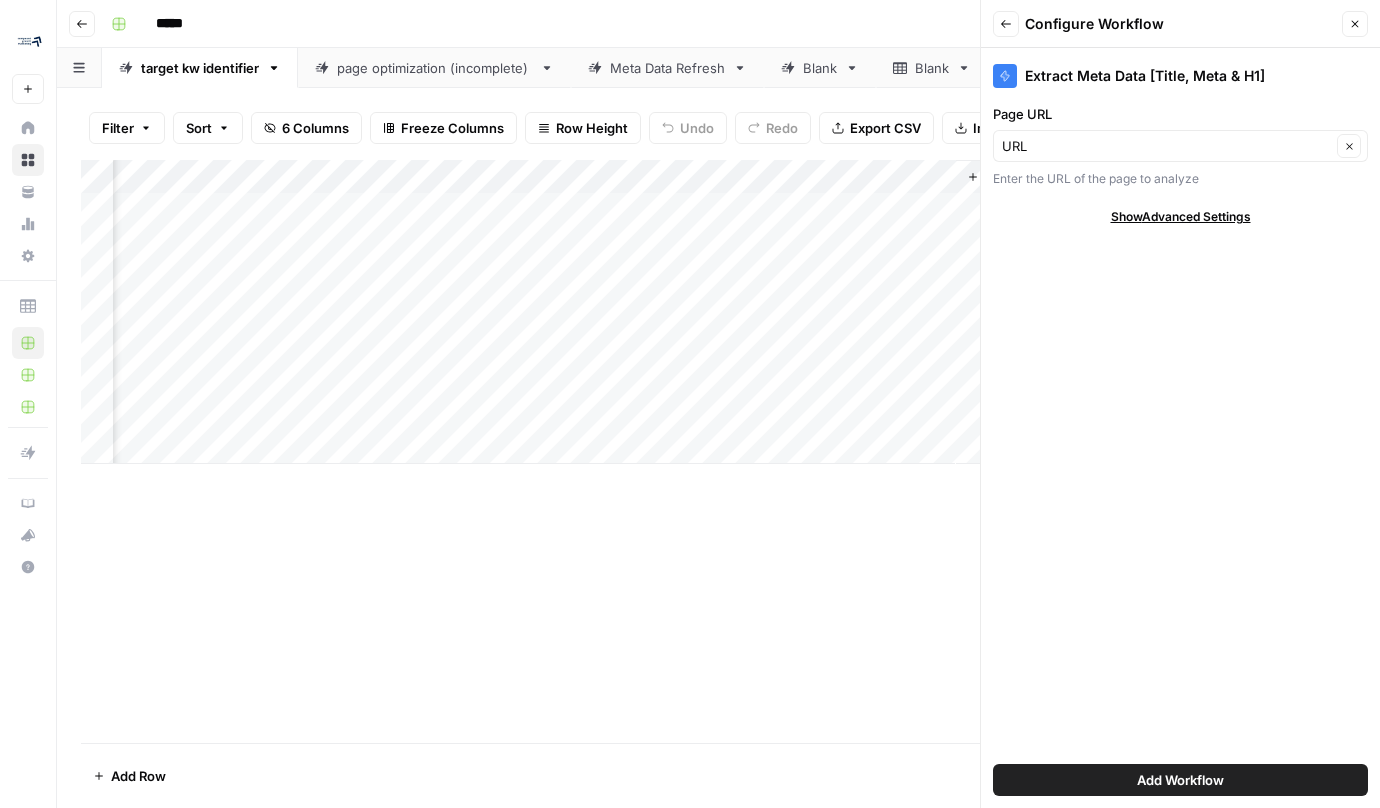 click on "Add Workflow" at bounding box center (1180, 780) 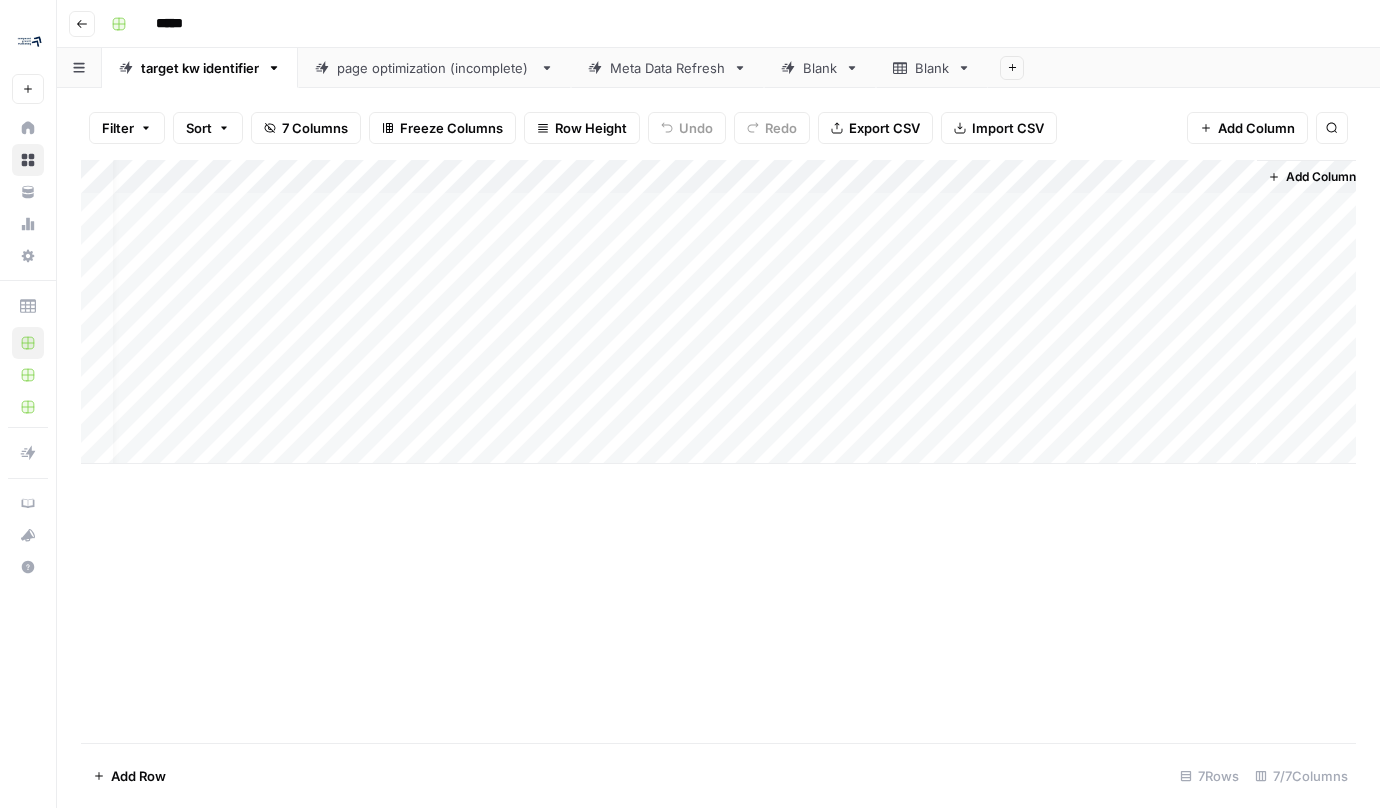scroll, scrollTop: 0, scrollLeft: 245, axis: horizontal 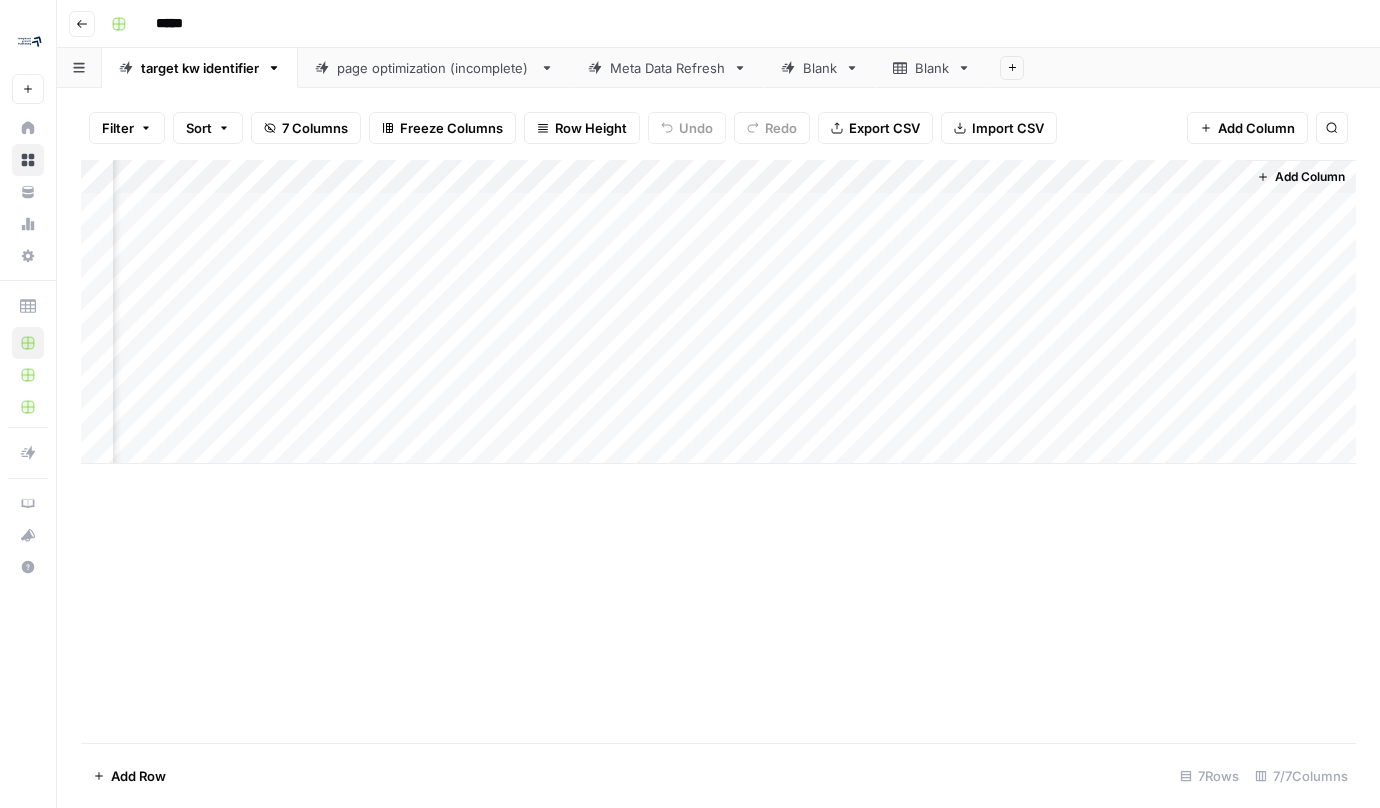 click on "Add Column" at bounding box center (718, 312) 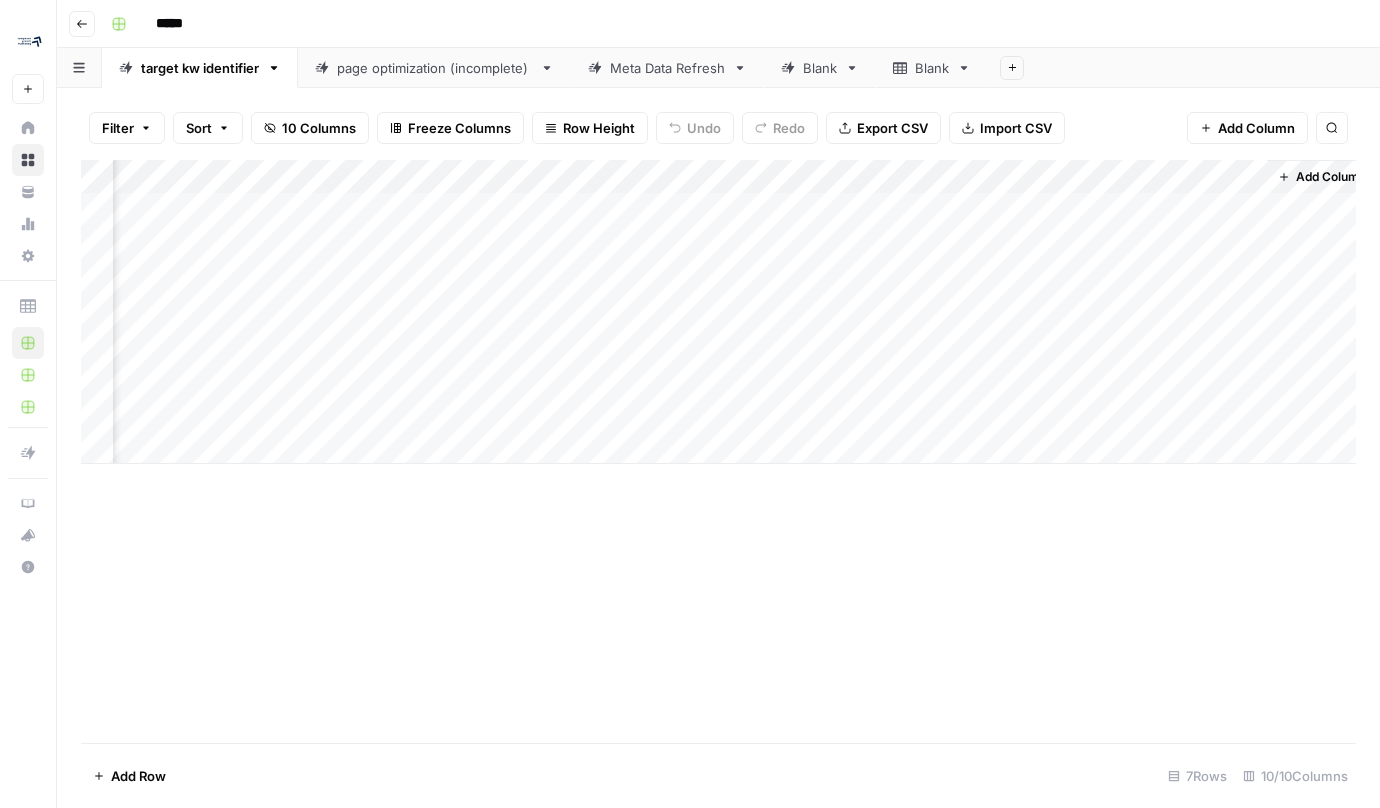 scroll, scrollTop: 0, scrollLeft: 785, axis: horizontal 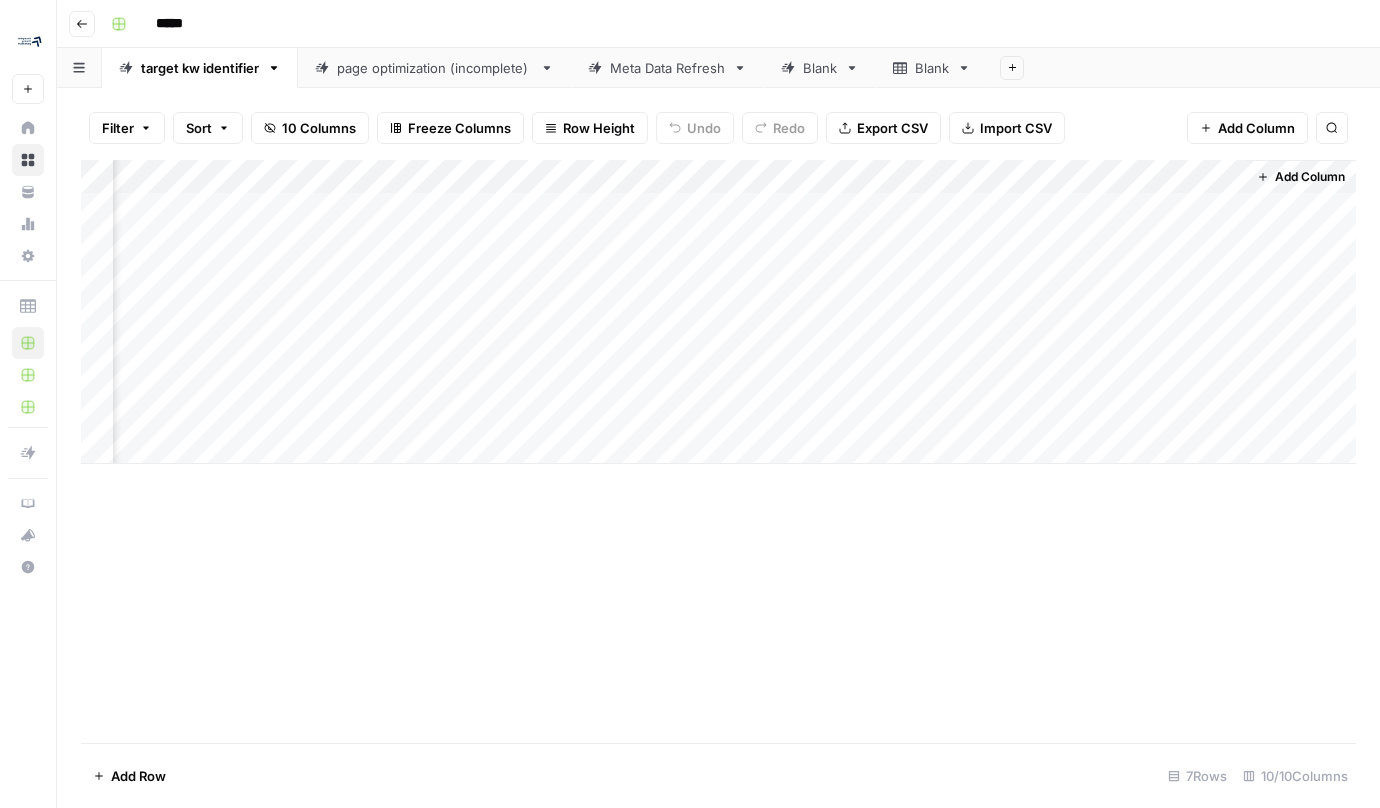 click on "Add Column" at bounding box center [1310, 177] 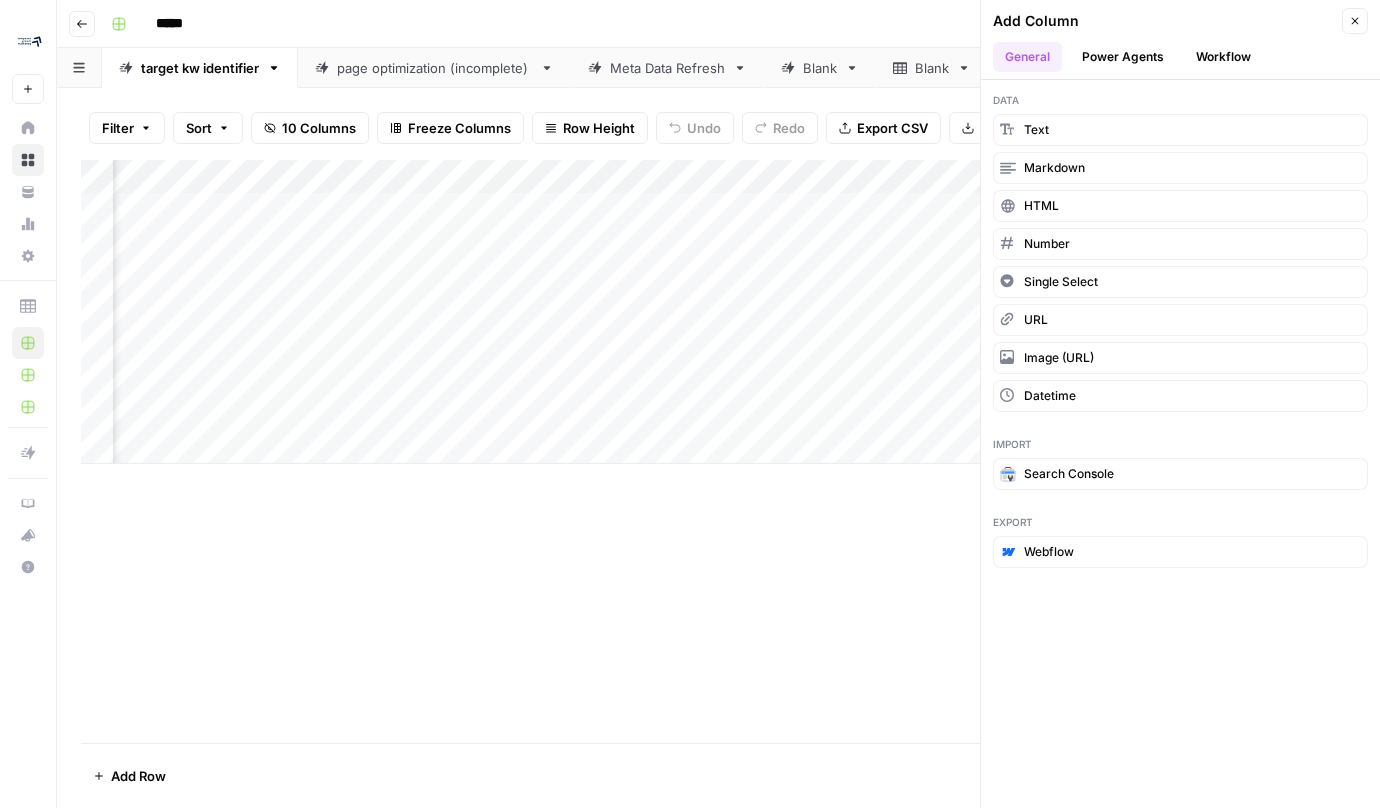 click on "Workflow" at bounding box center (1223, 57) 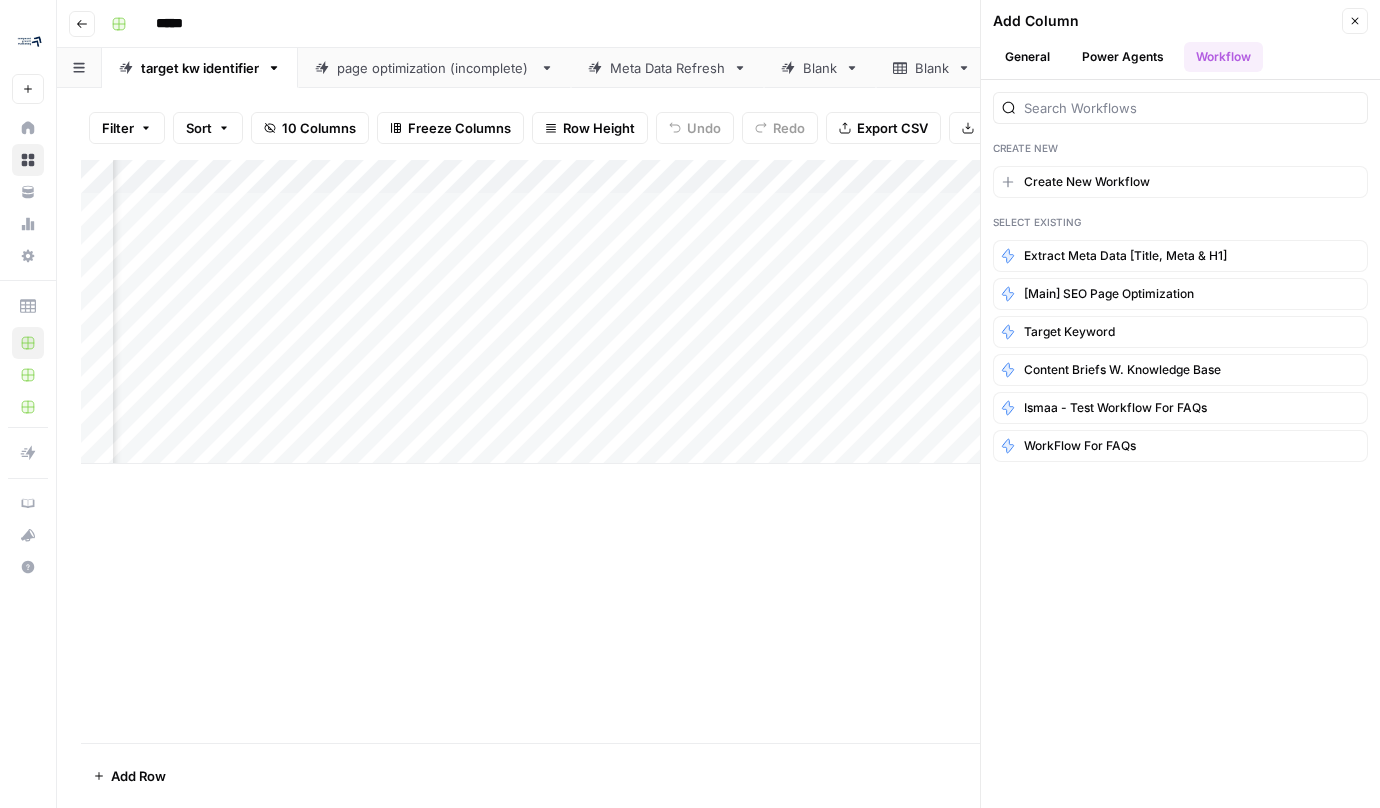 click on "Power Agents" at bounding box center (1123, 57) 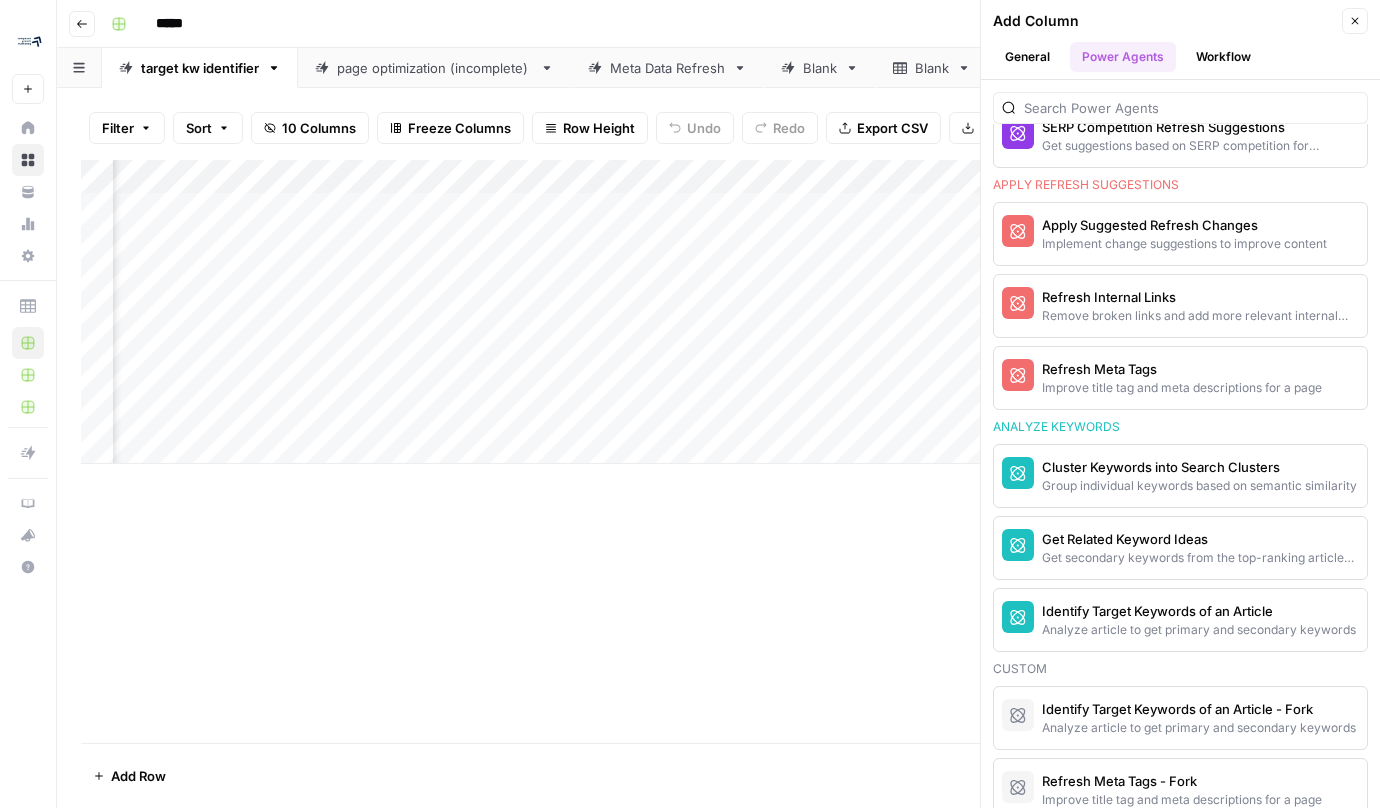 scroll, scrollTop: 1336, scrollLeft: 0, axis: vertical 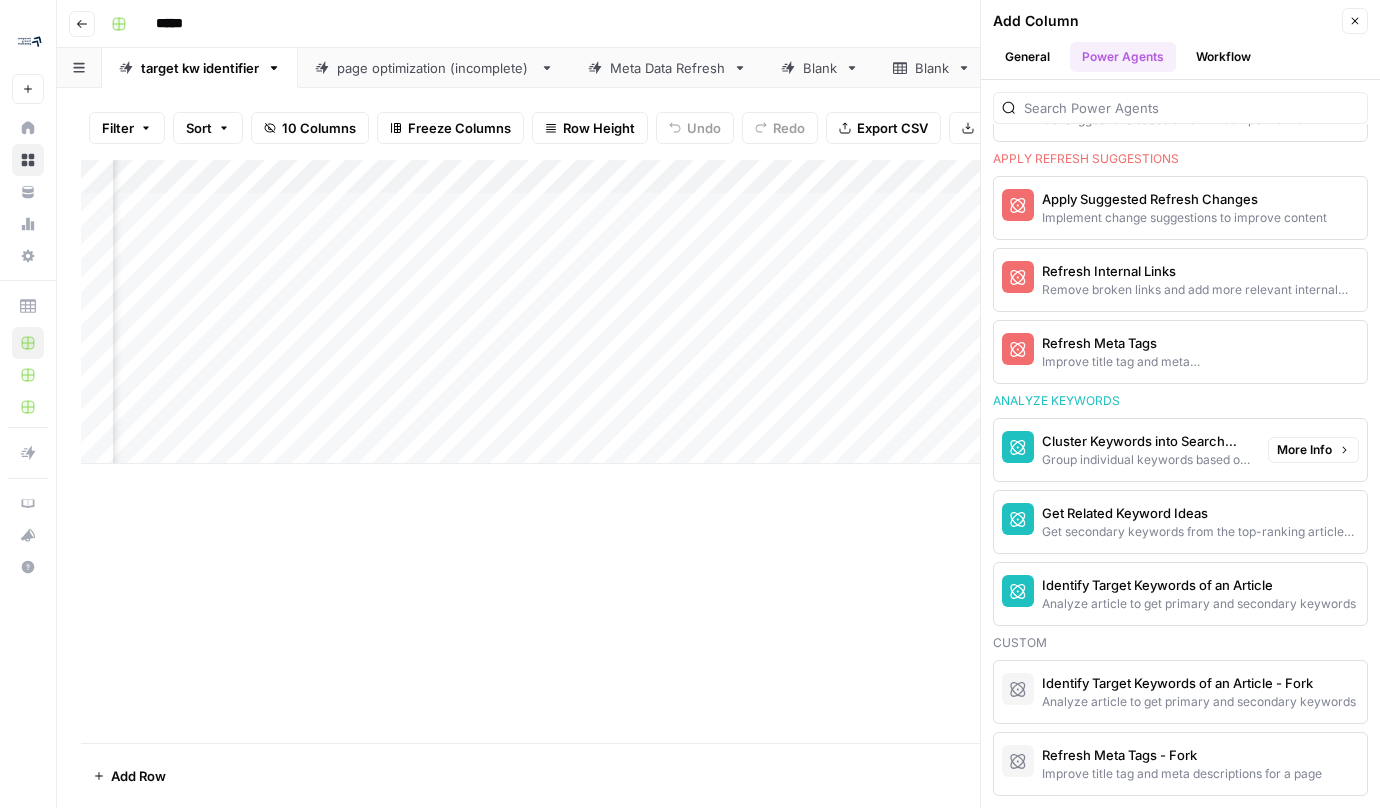 click on "Improve title tag and meta descriptions for a page" at bounding box center [1147, 362] 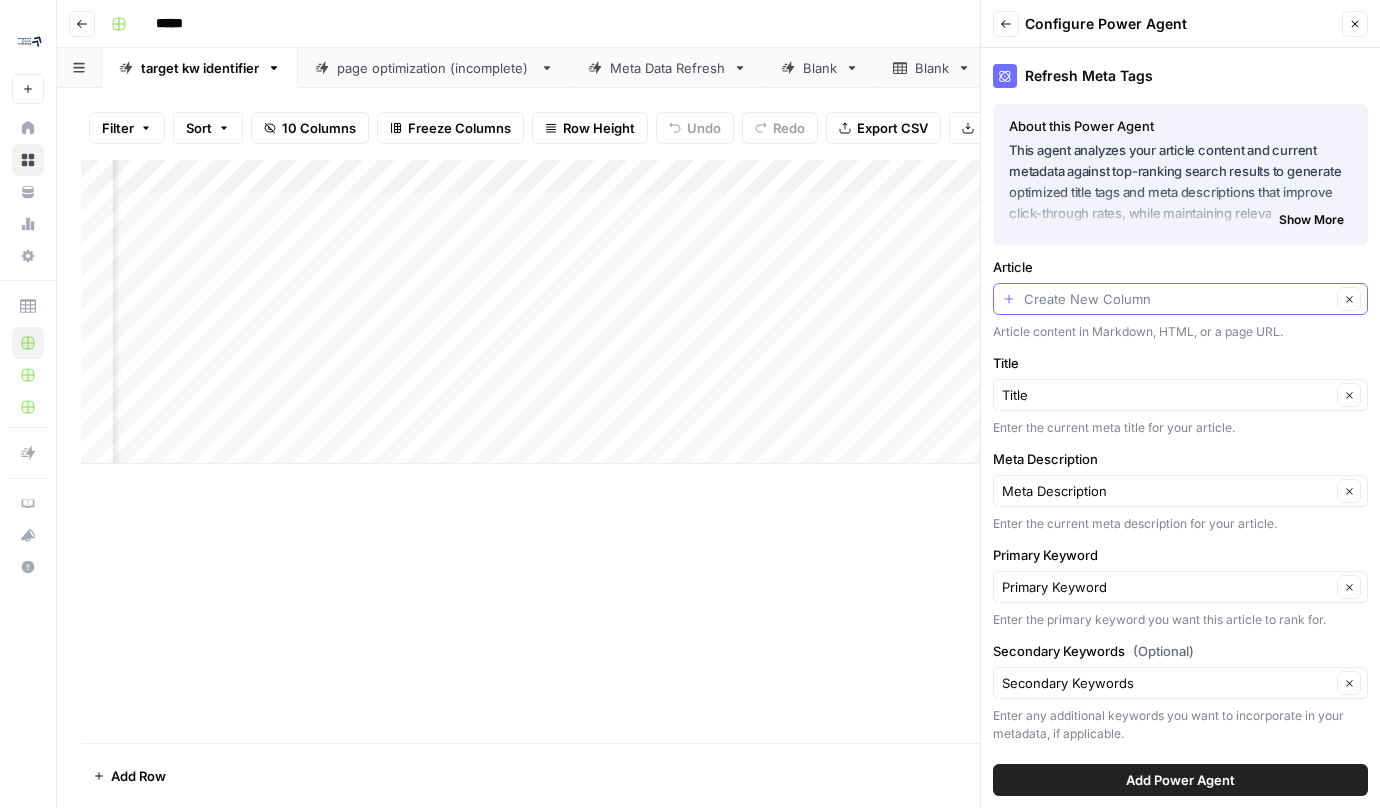 click on "Article" at bounding box center [1177, 299] 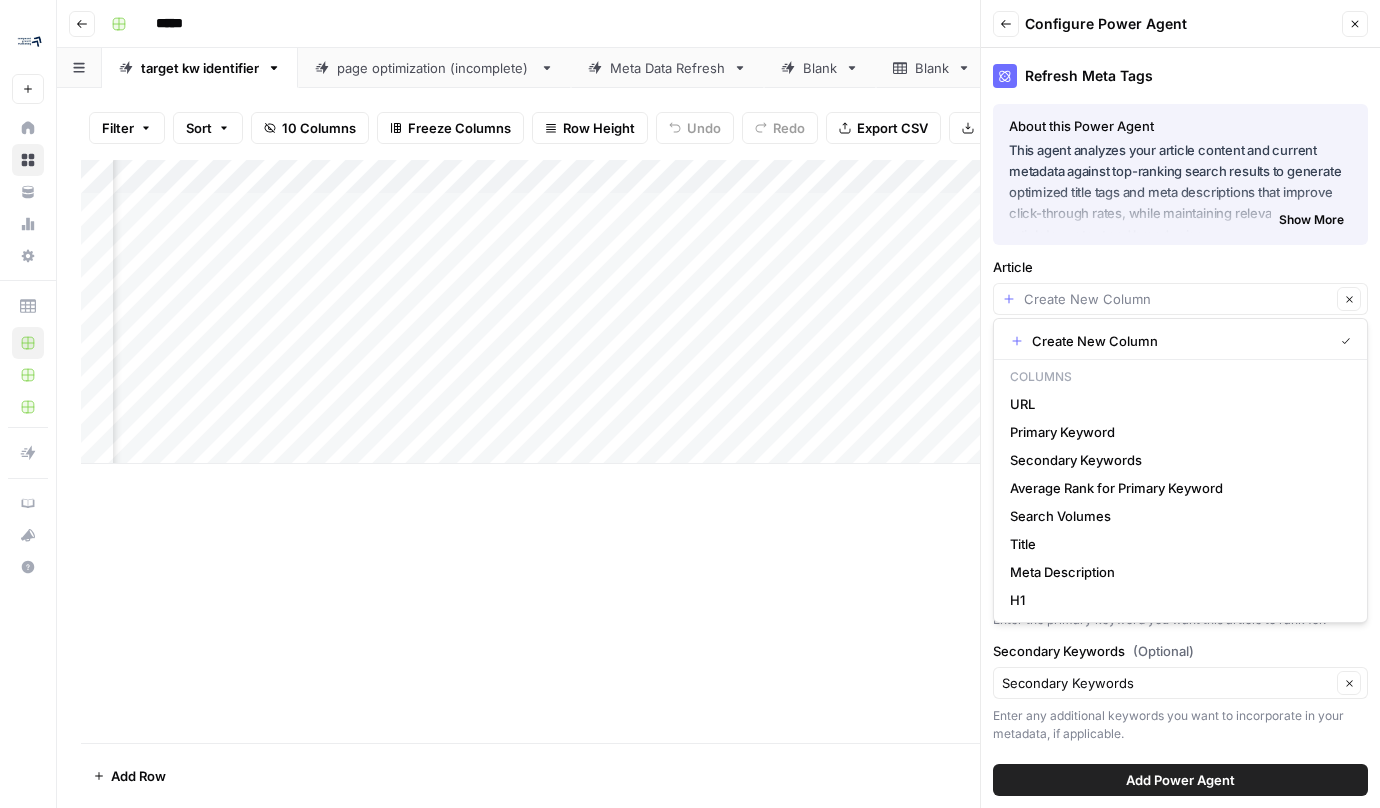 scroll, scrollTop: 5, scrollLeft: 0, axis: vertical 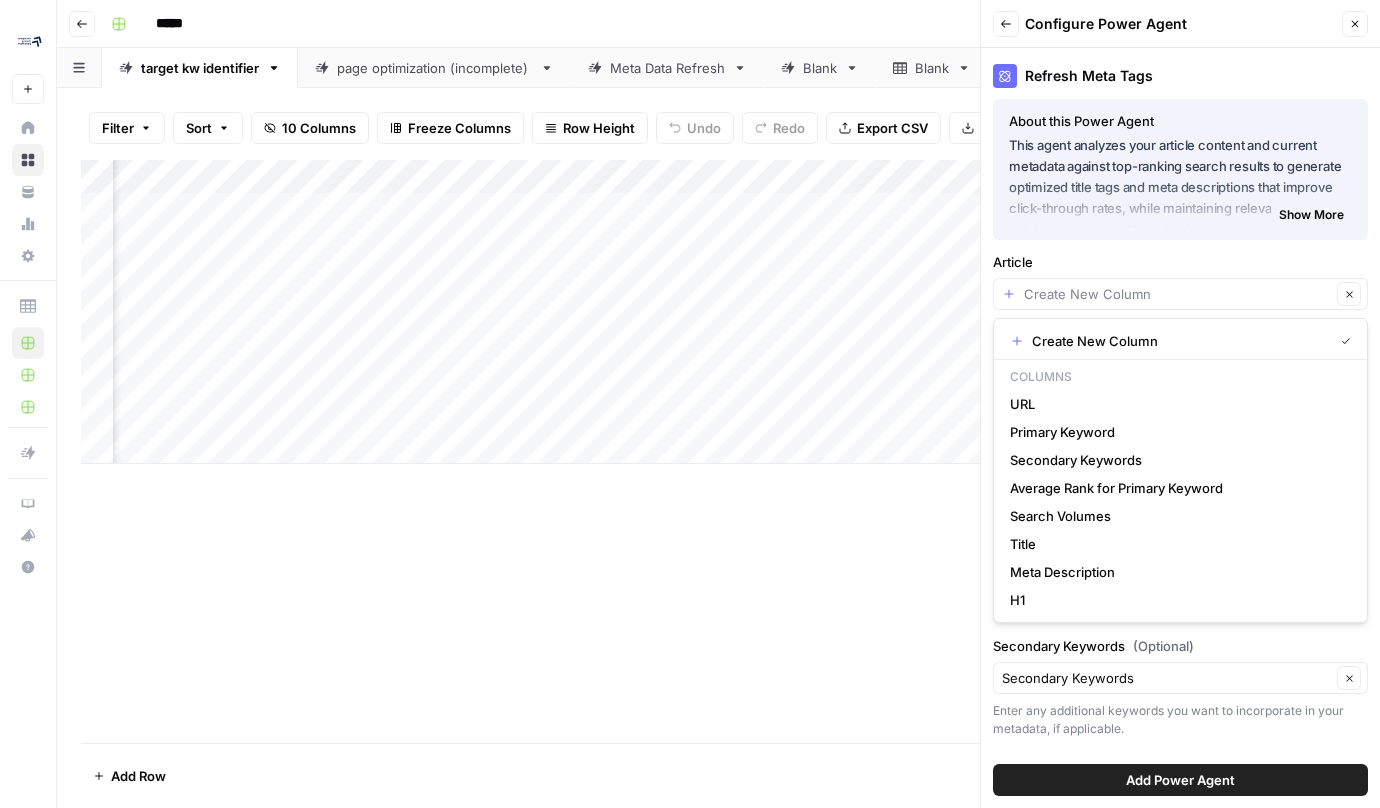 click on "Clear" at bounding box center (1180, 294) 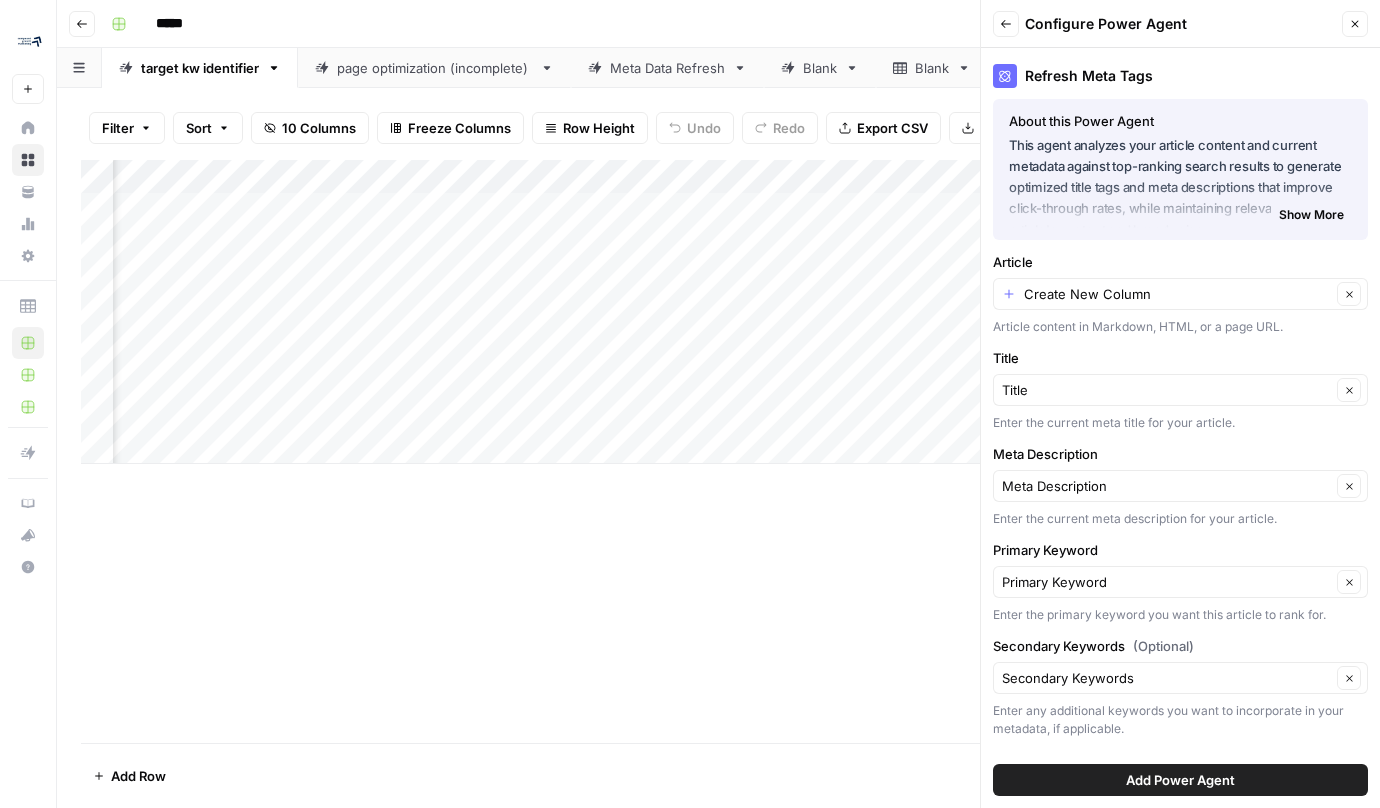 click on "Refresh Meta Tags About this Power Agent This agent analyzes your article content and current metadata against top-ranking search results to generate optimized title tags and meta descriptions that improve click-through rates, while maintaining relevance to your article's content and brand voice.
Key Features:
Analyzes your article content to understand its core topic and message
Extracts and analyzes title tags and meta descriptions from top search results
Compares your current metadata against high-performing competitors
Generates SEO-optimized title tags and meta descriptions that follow best practices for length and format
Provides a clear rationale for the suggested changes to help you understand the improvements
Show More About this Power Agent
Key Features:
Analyzes your article content to understand its core topic and message
Extracts and analyzes title tags and meta descriptions from top search results
Compares your current metadata against high-performing competitors" at bounding box center (1180, 428) 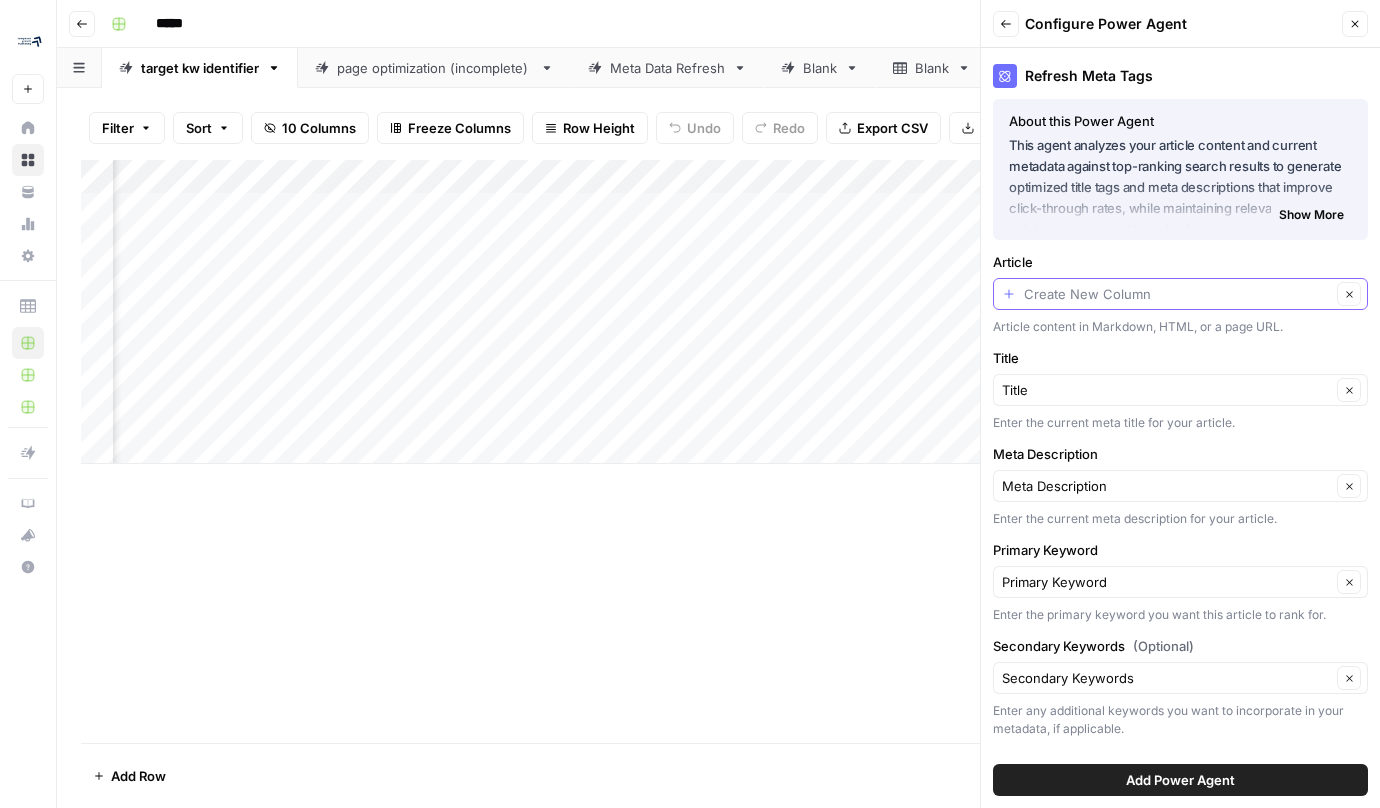 click on "Article" at bounding box center (1177, 294) 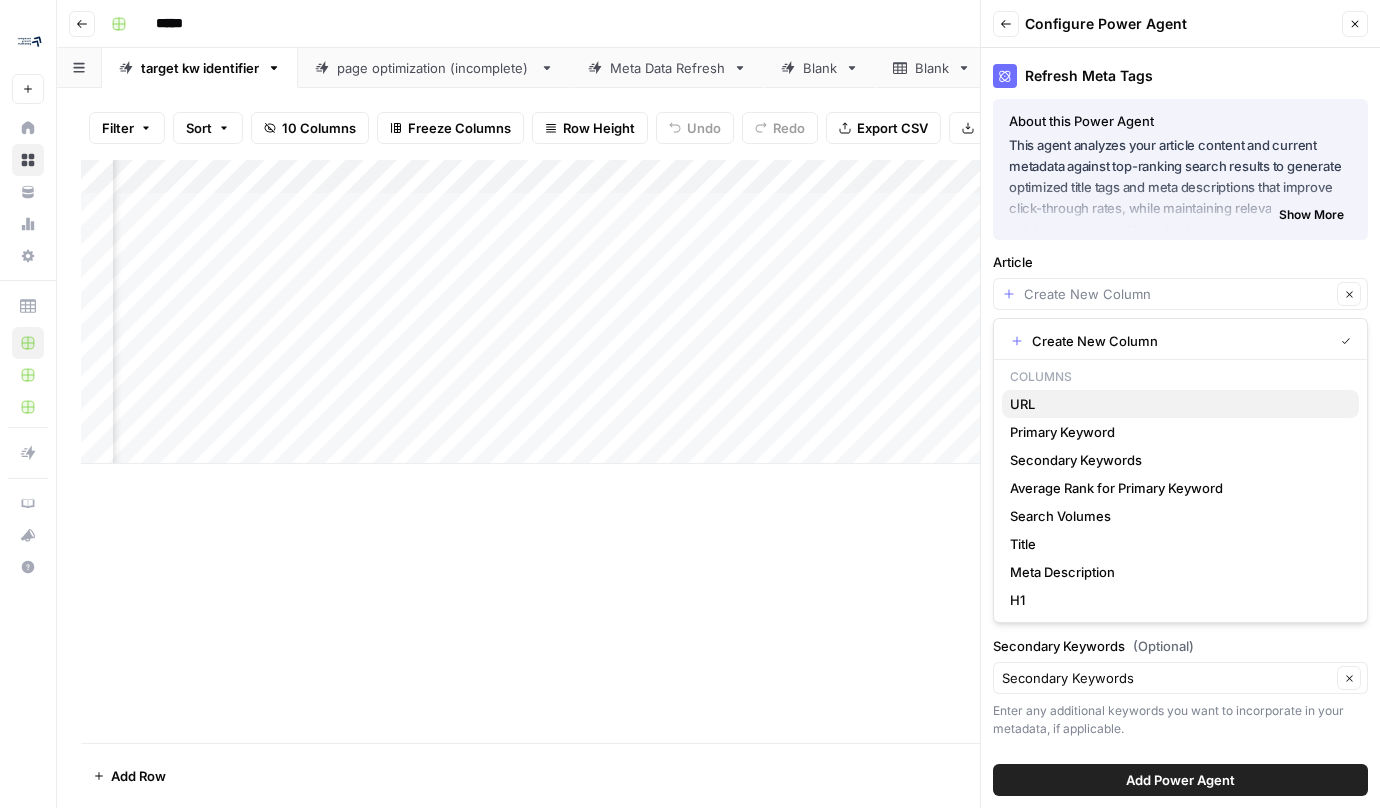 click on "URL" at bounding box center [1176, 404] 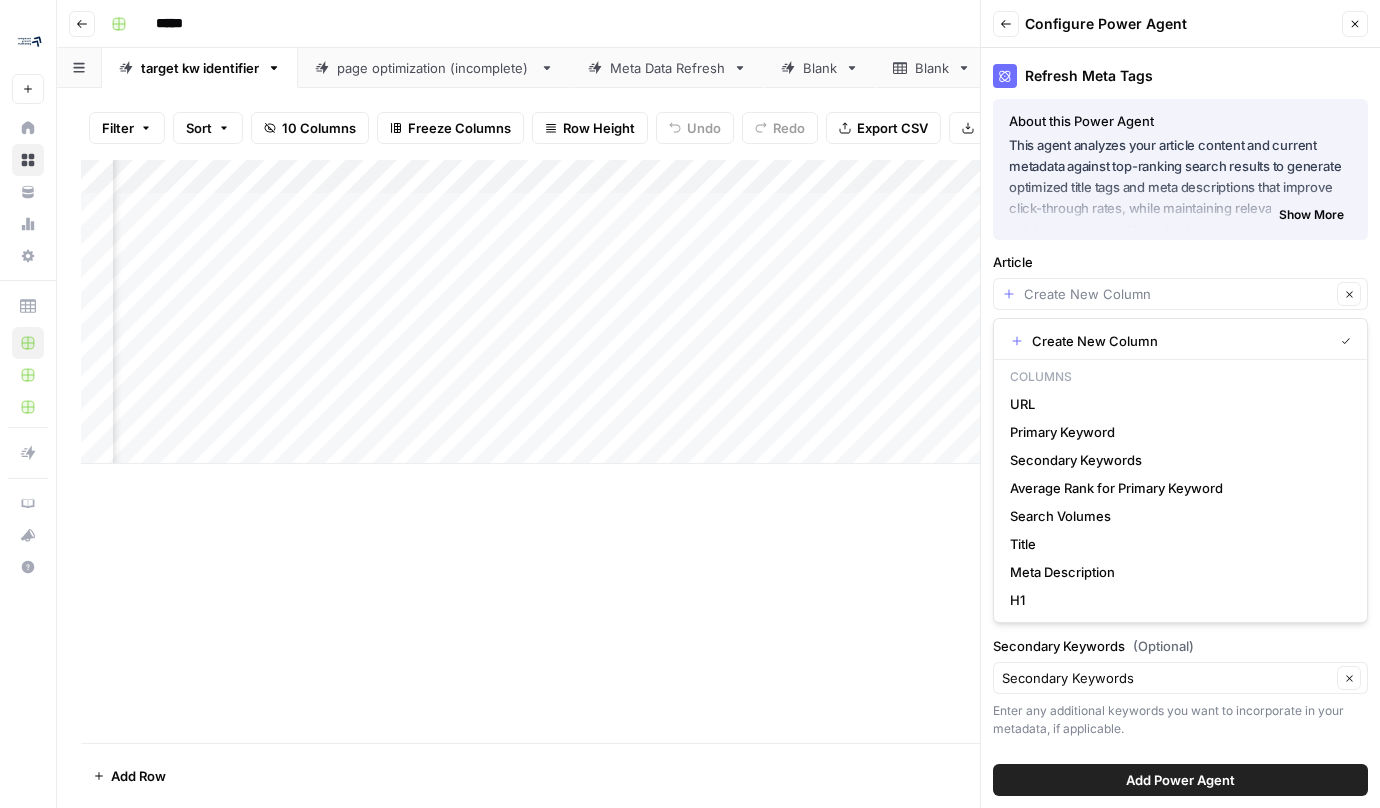 type on "URL" 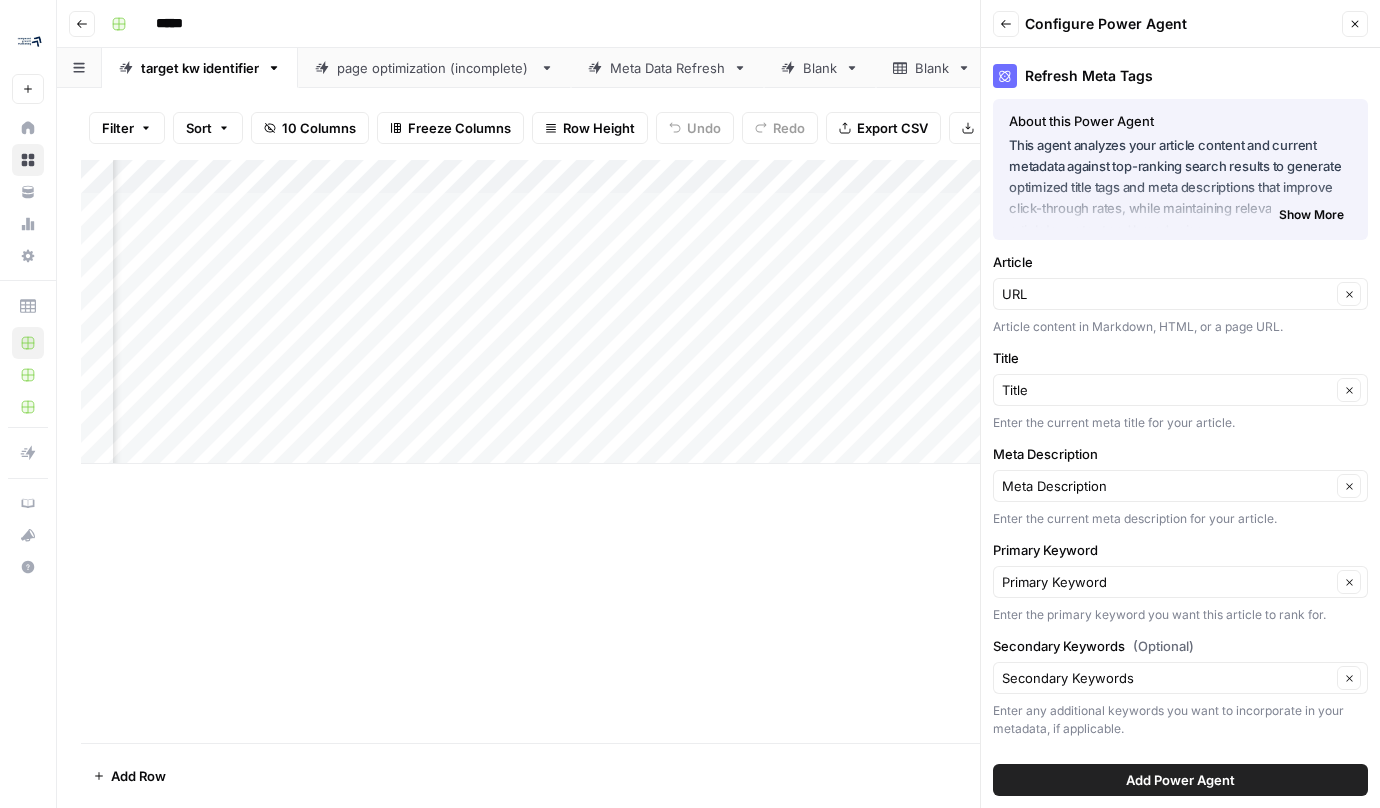 scroll, scrollTop: 0, scrollLeft: 371, axis: horizontal 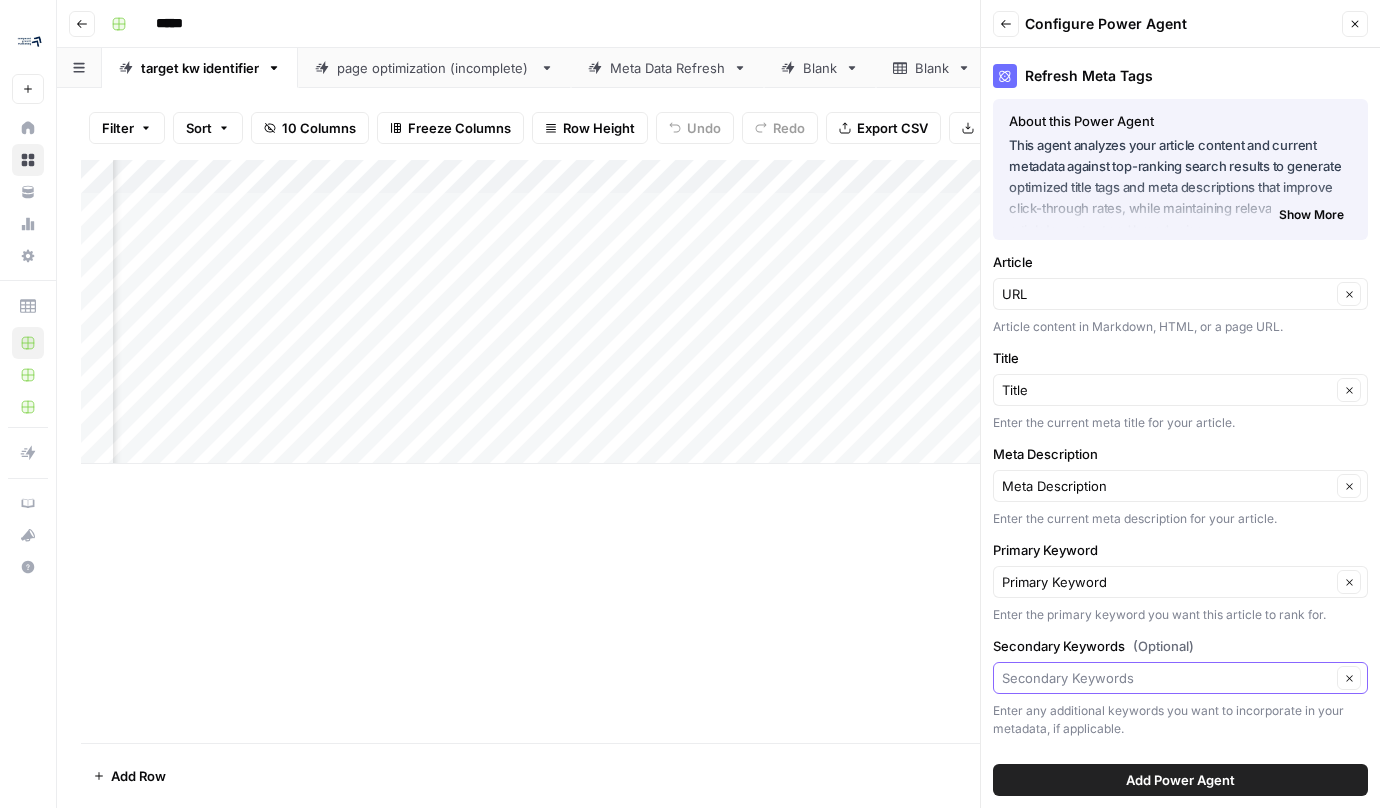 click on "Secondary Keywords   (Optional)" at bounding box center (1166, 678) 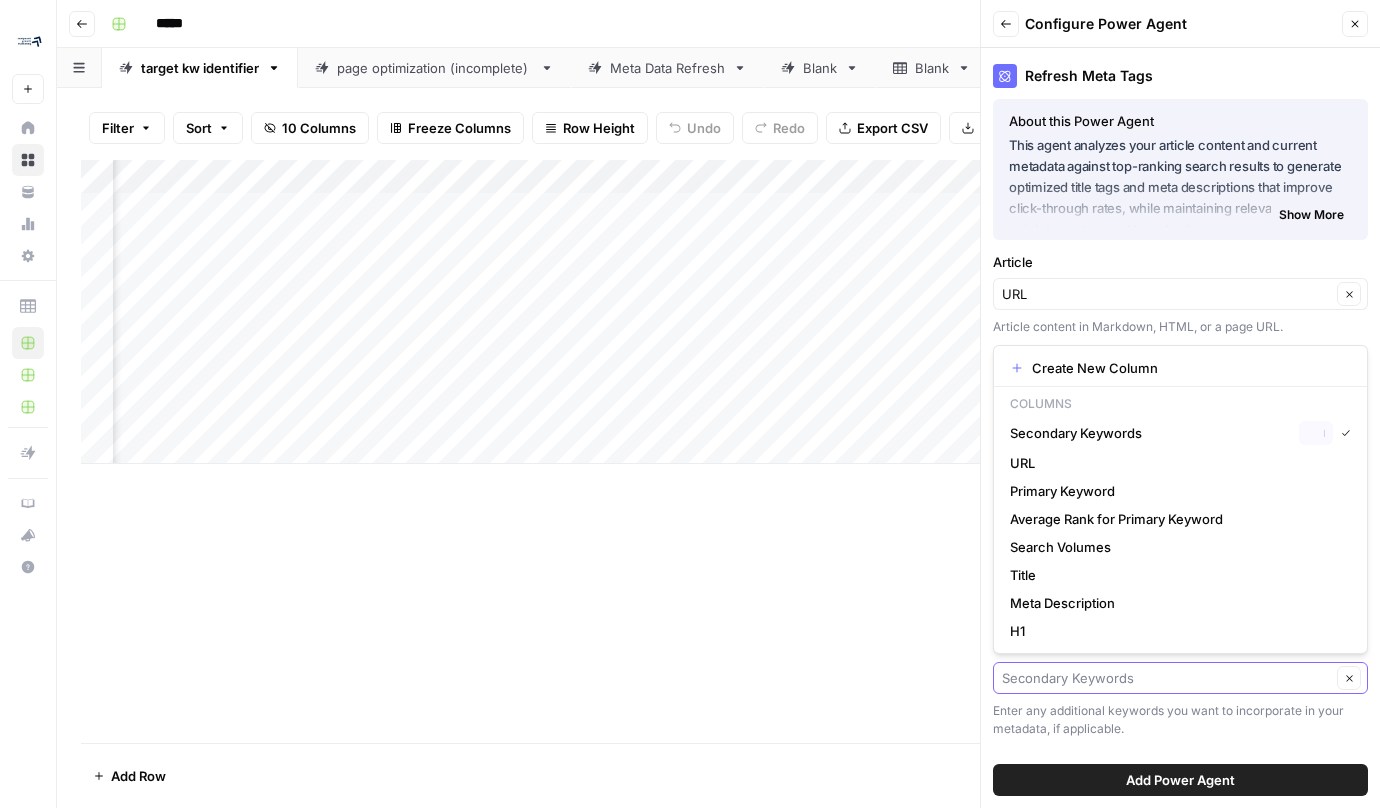 click on "Secondary Keywords   (Optional)" at bounding box center [1166, 678] 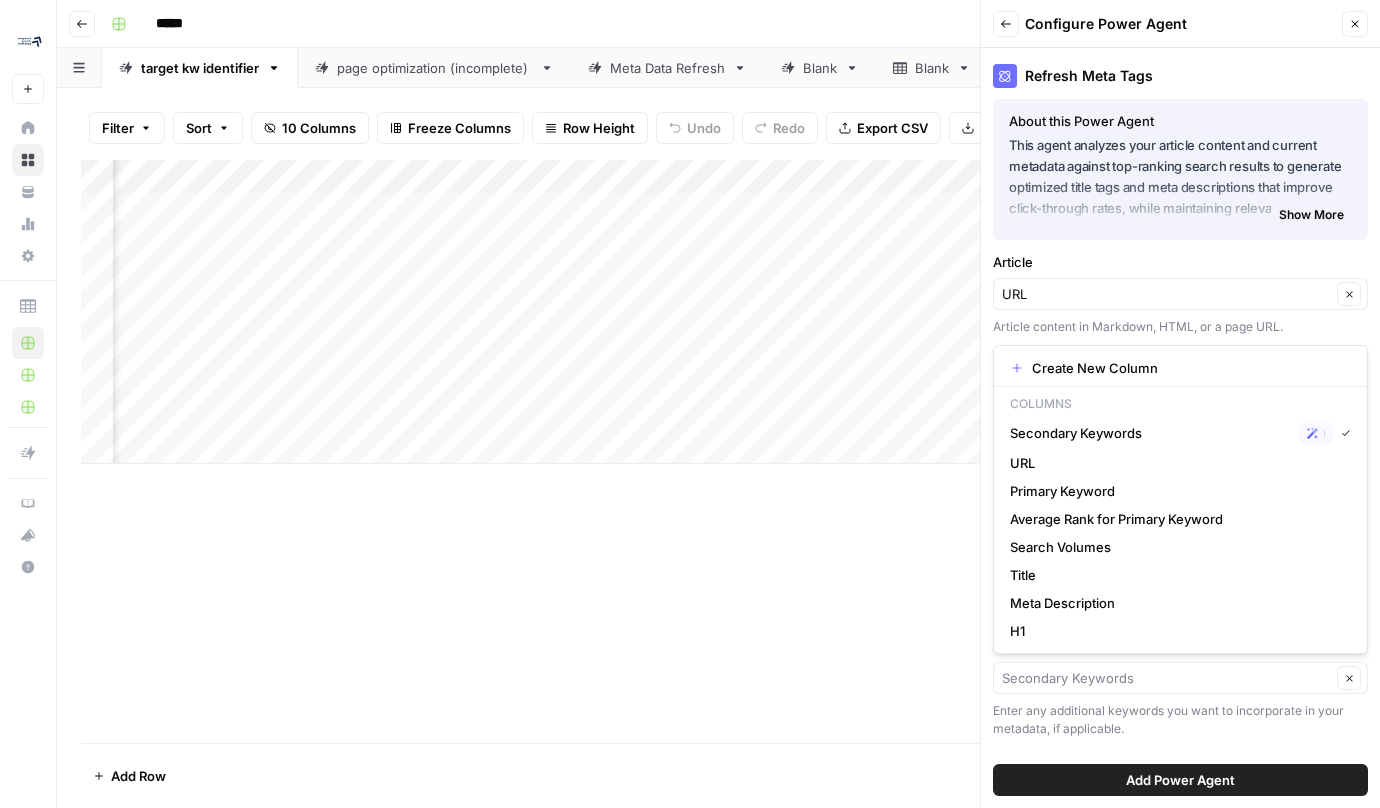type on "Secondary Keywords" 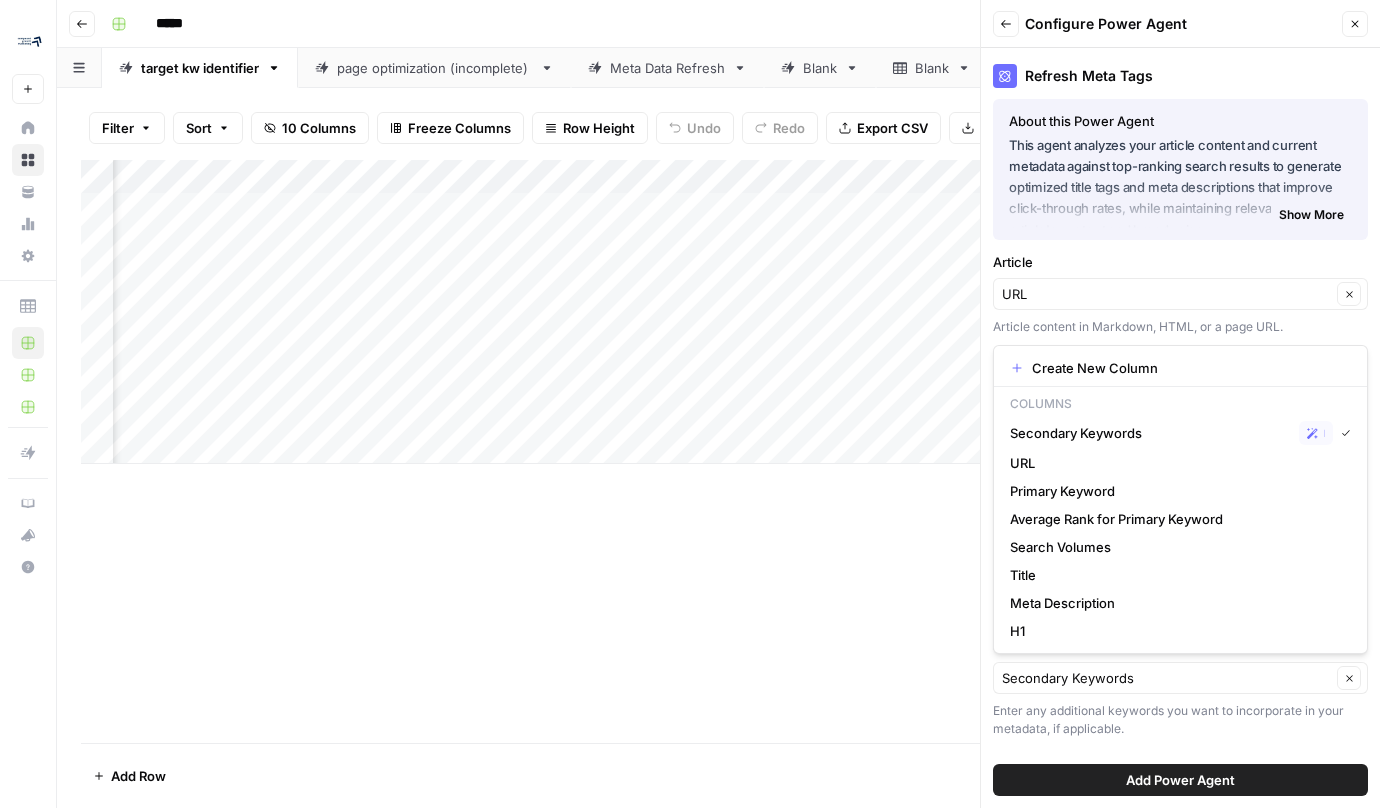 click on "Refresh Meta Tags About this Power Agent This agent analyzes your article content and current metadata against top-ranking search results to generate optimized title tags and meta descriptions that improve click-through rates, while maintaining relevance to your article's content and brand voice.
Key Features:
Analyzes your article content to understand its core topic and message
Extracts and analyzes title tags and meta descriptions from top search results
Compares your current metadata against high-performing competitors
Generates SEO-optimized title tags and meta descriptions that follow best practices for length and format
Provides a clear rationale for the suggested changes to help you understand the improvements
Show More About this Power Agent
Key Features:
Analyzes your article content to understand its core topic and message
Extracts and analyzes title tags and meta descriptions from top search results
Compares your current metadata against high-performing competitors" at bounding box center [1180, 428] 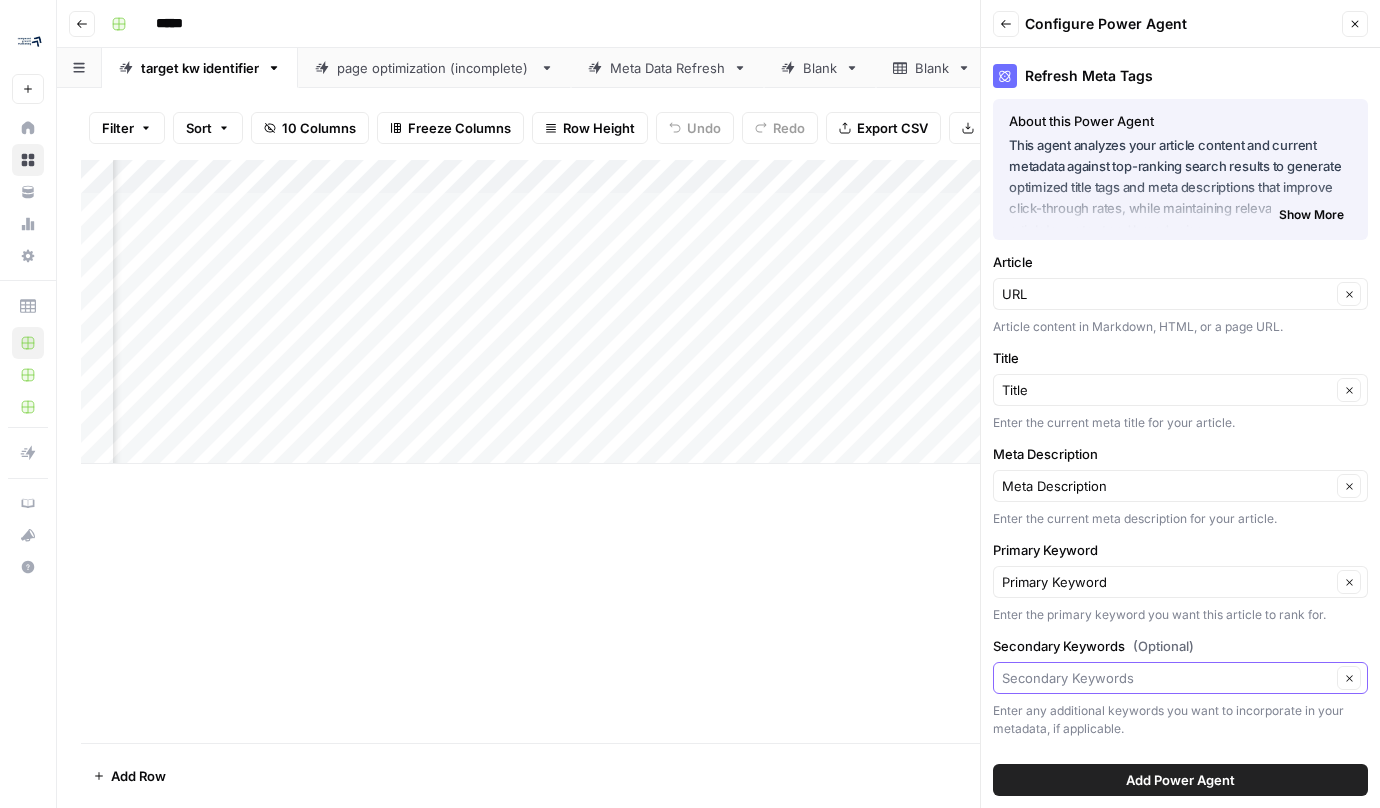 click on "Secondary Keywords   (Optional)" at bounding box center (1166, 678) 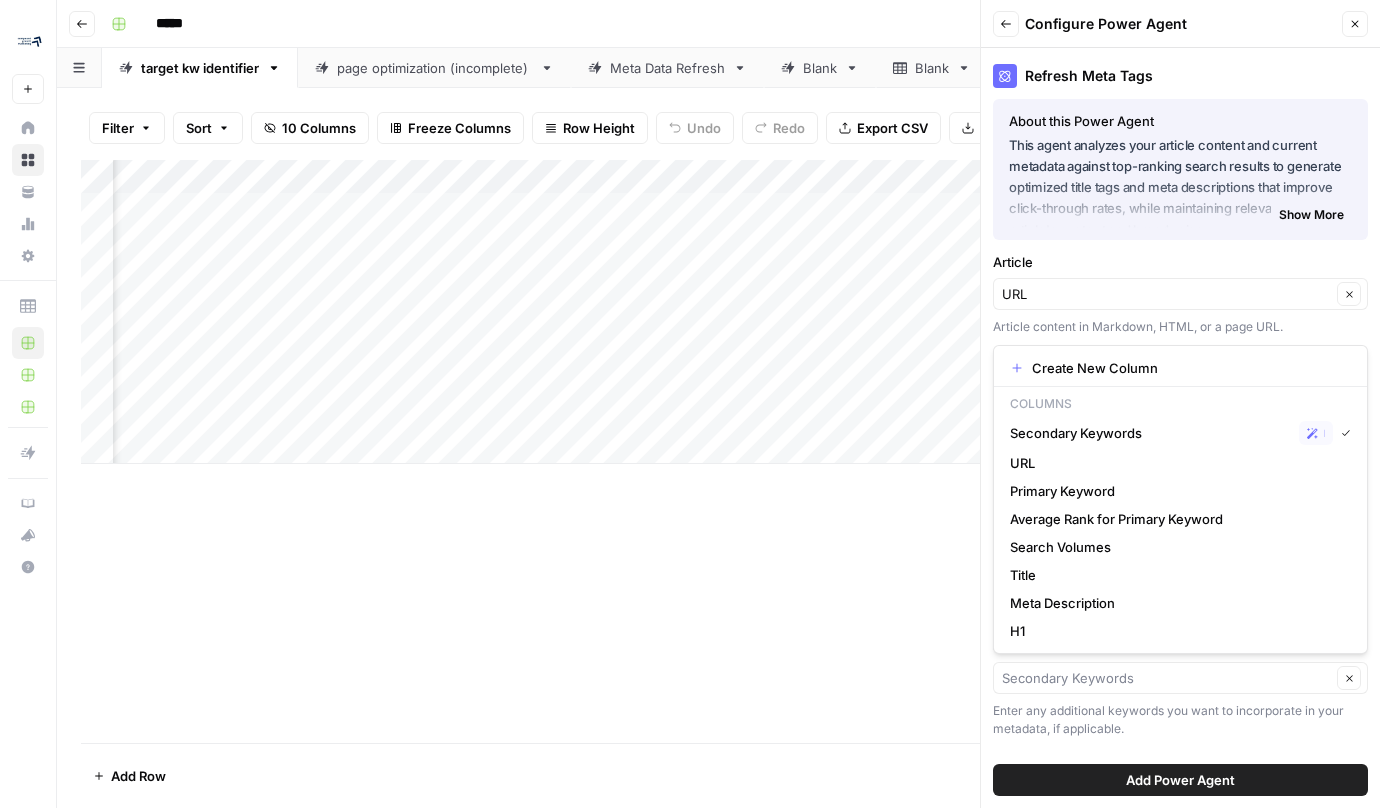 type on "Secondary Keywords" 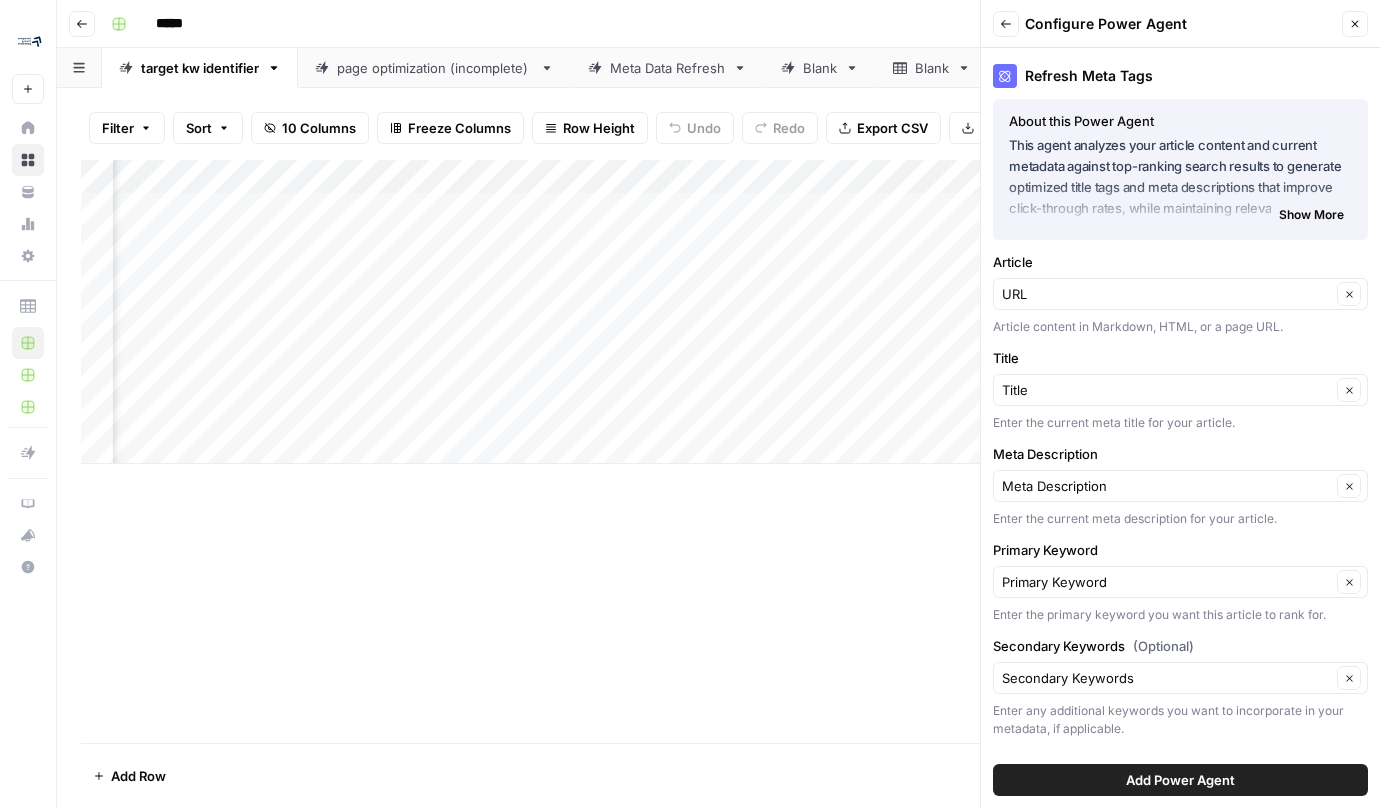 click on "Enter any additional keywords you want to incorporate in your metadata, if applicable." at bounding box center [1180, 720] 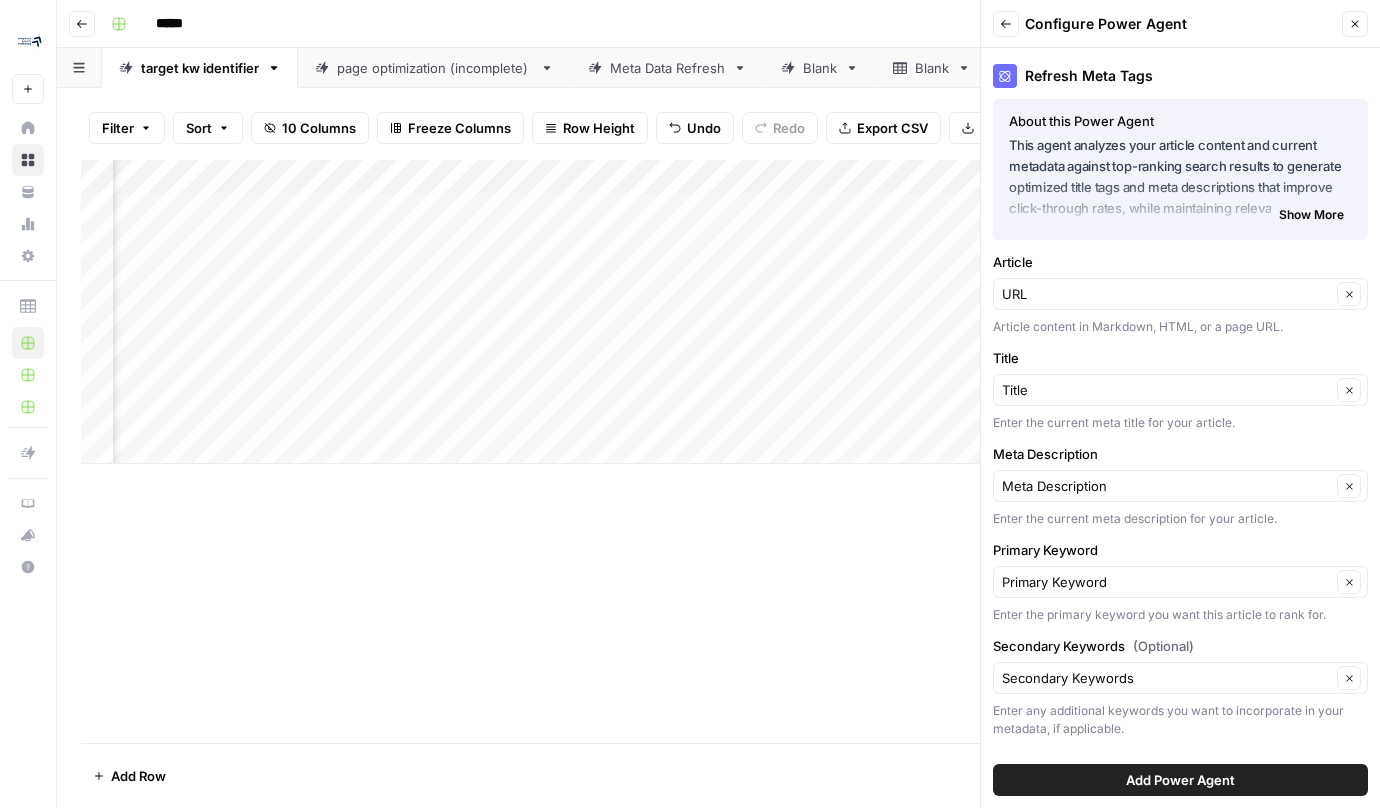 scroll, scrollTop: 0, scrollLeft: 873, axis: horizontal 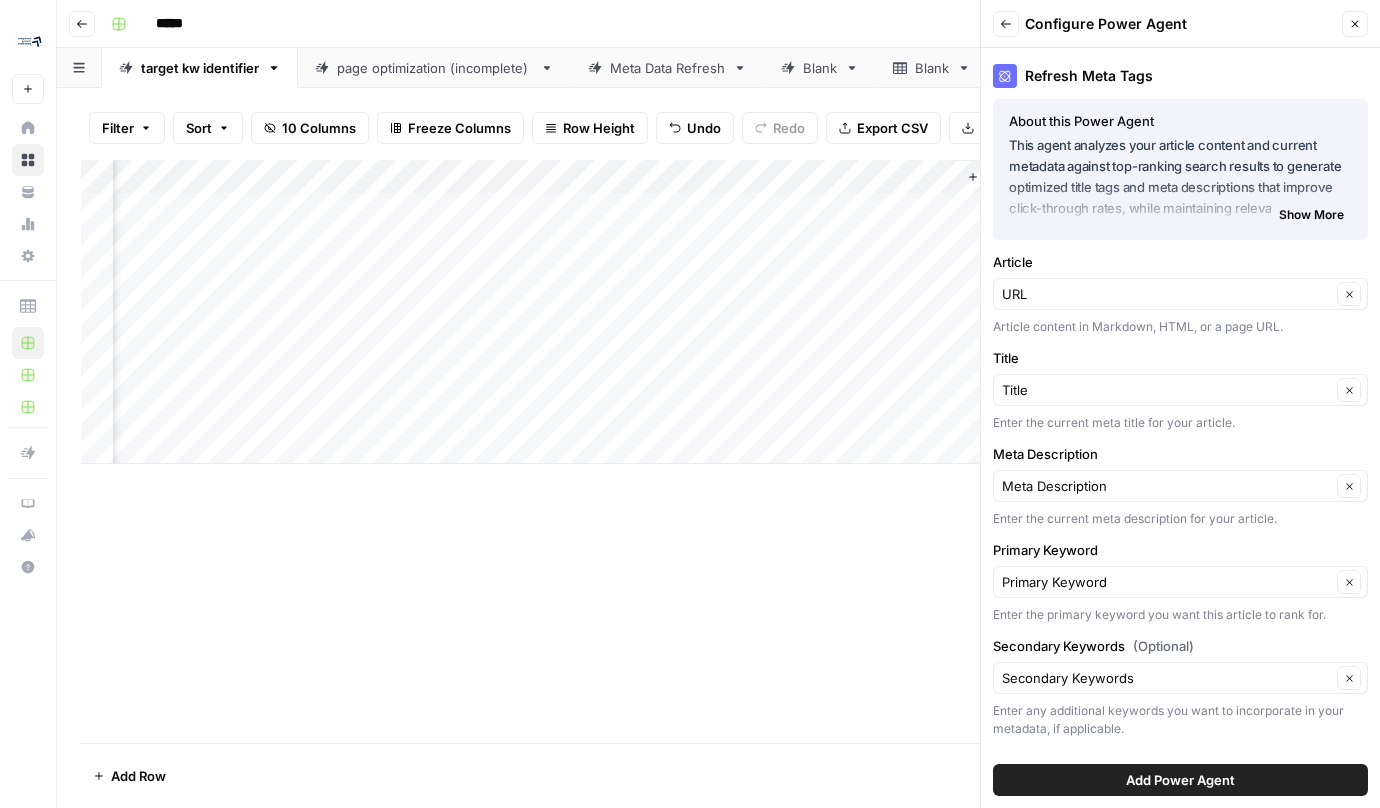 click on "Add Power Agent" at bounding box center [1180, 780] 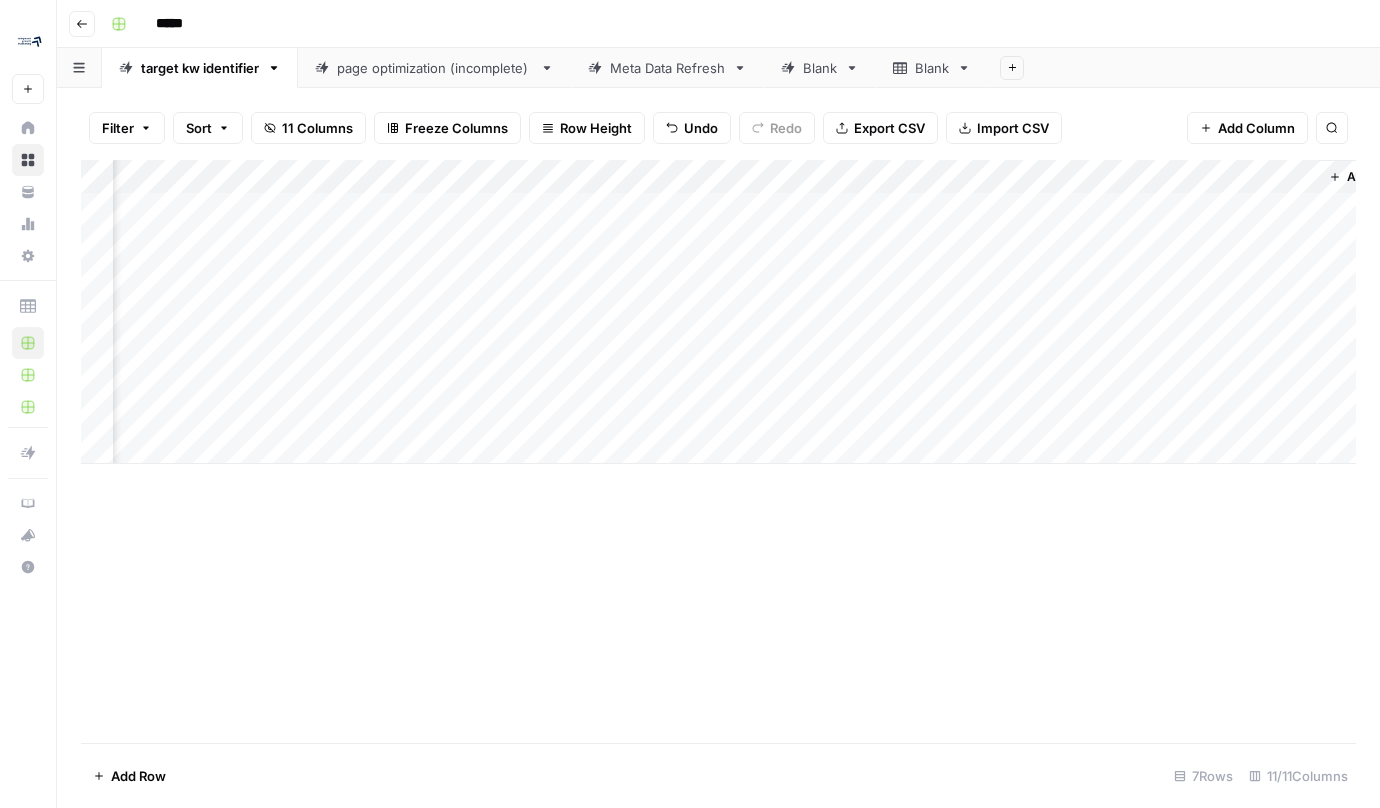 scroll, scrollTop: 0, scrollLeft: 965, axis: horizontal 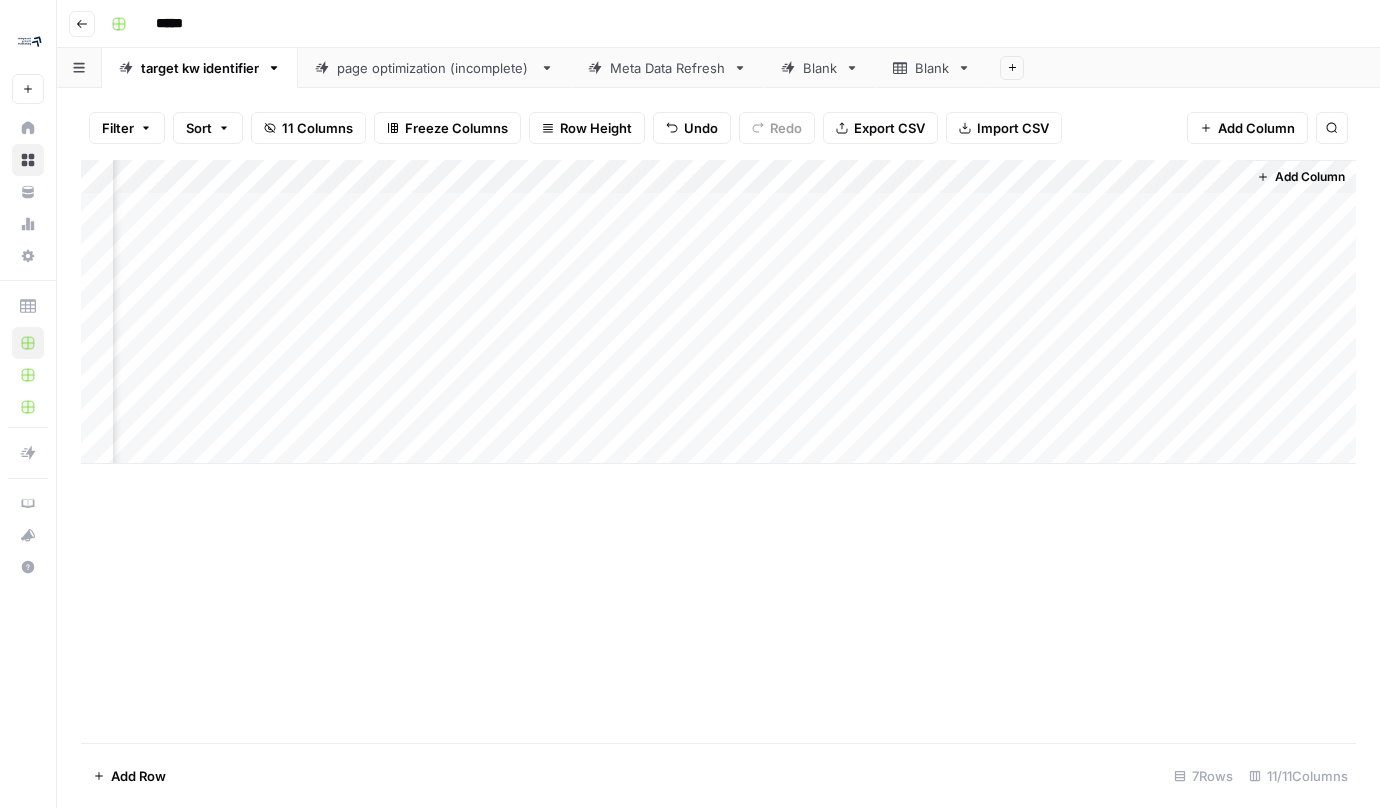 click on "Add Column" at bounding box center (718, 312) 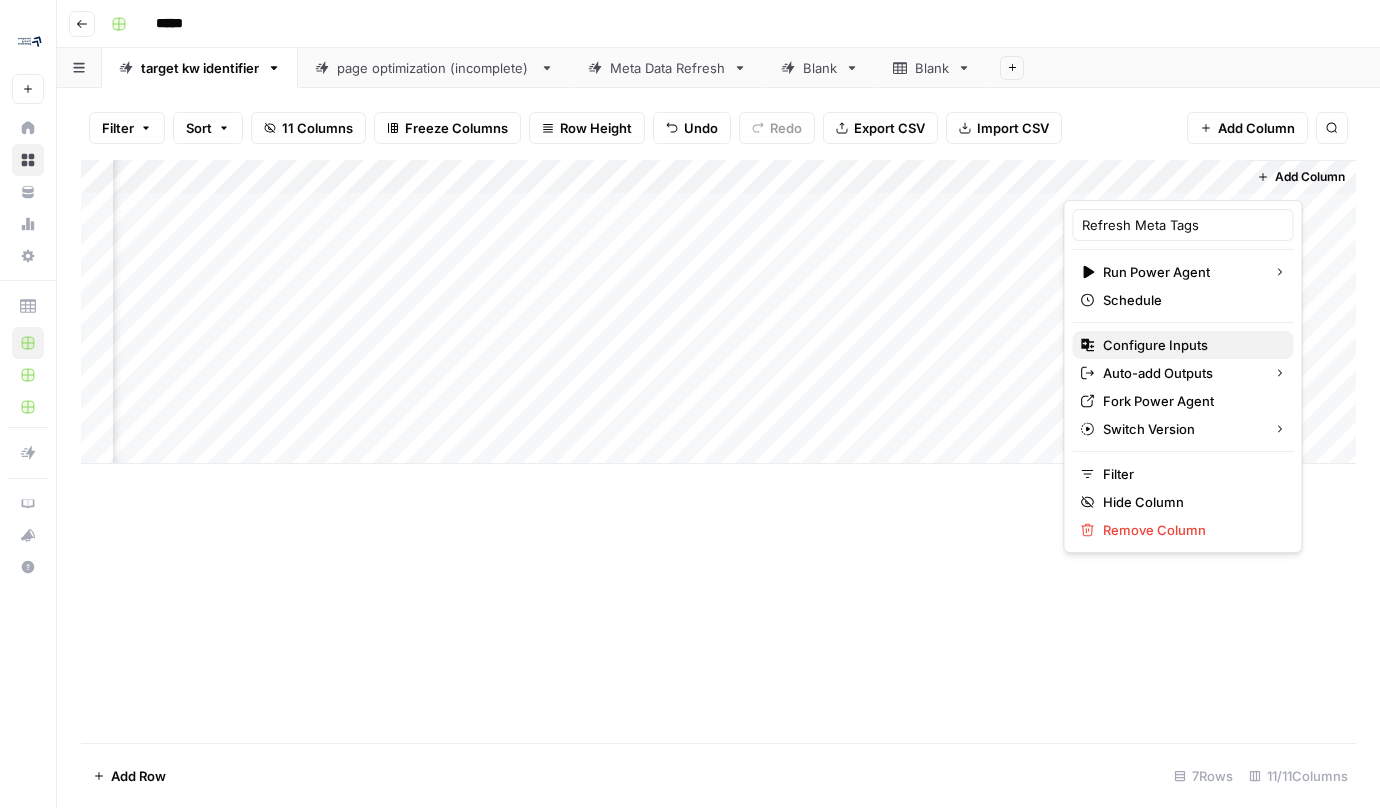 click on "Configure Inputs" at bounding box center [1190, 345] 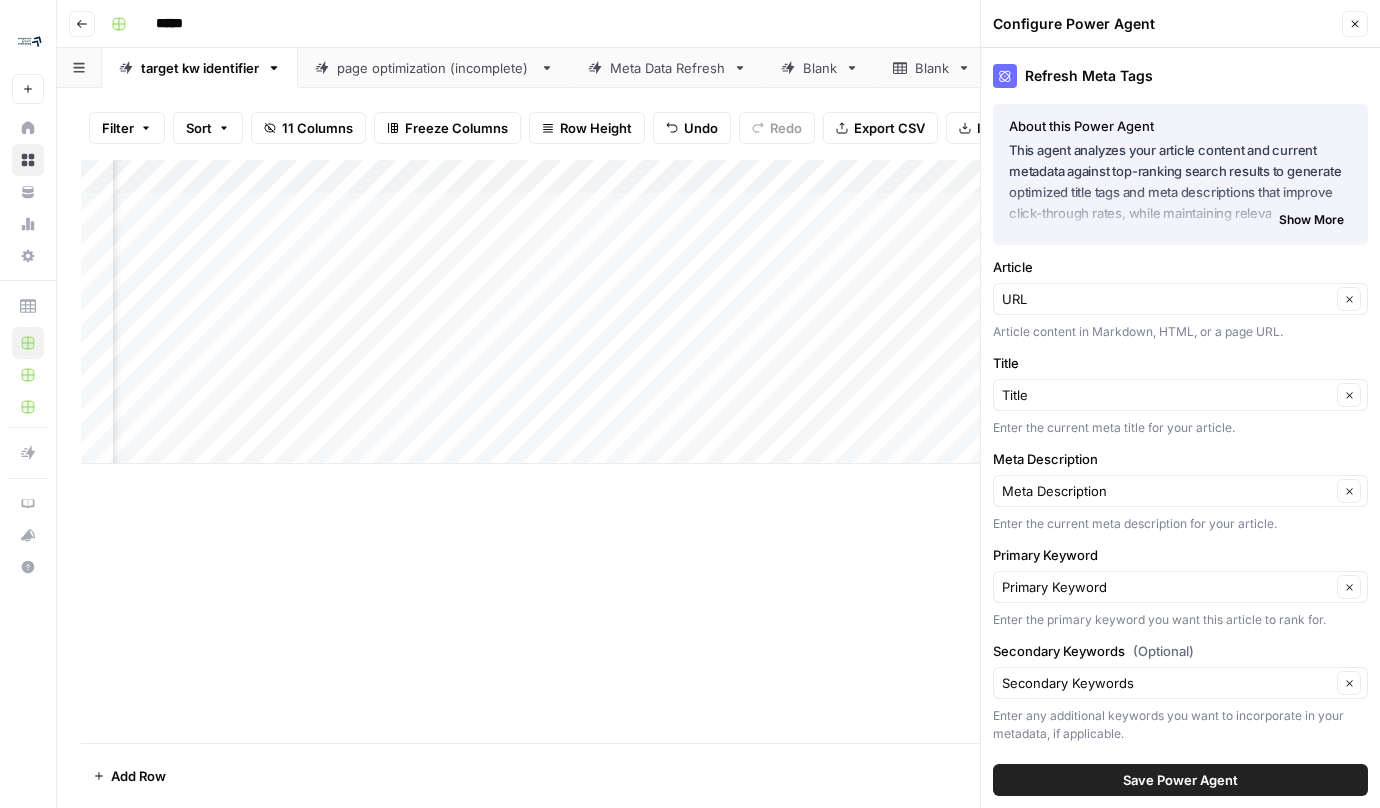 scroll, scrollTop: 107, scrollLeft: 0, axis: vertical 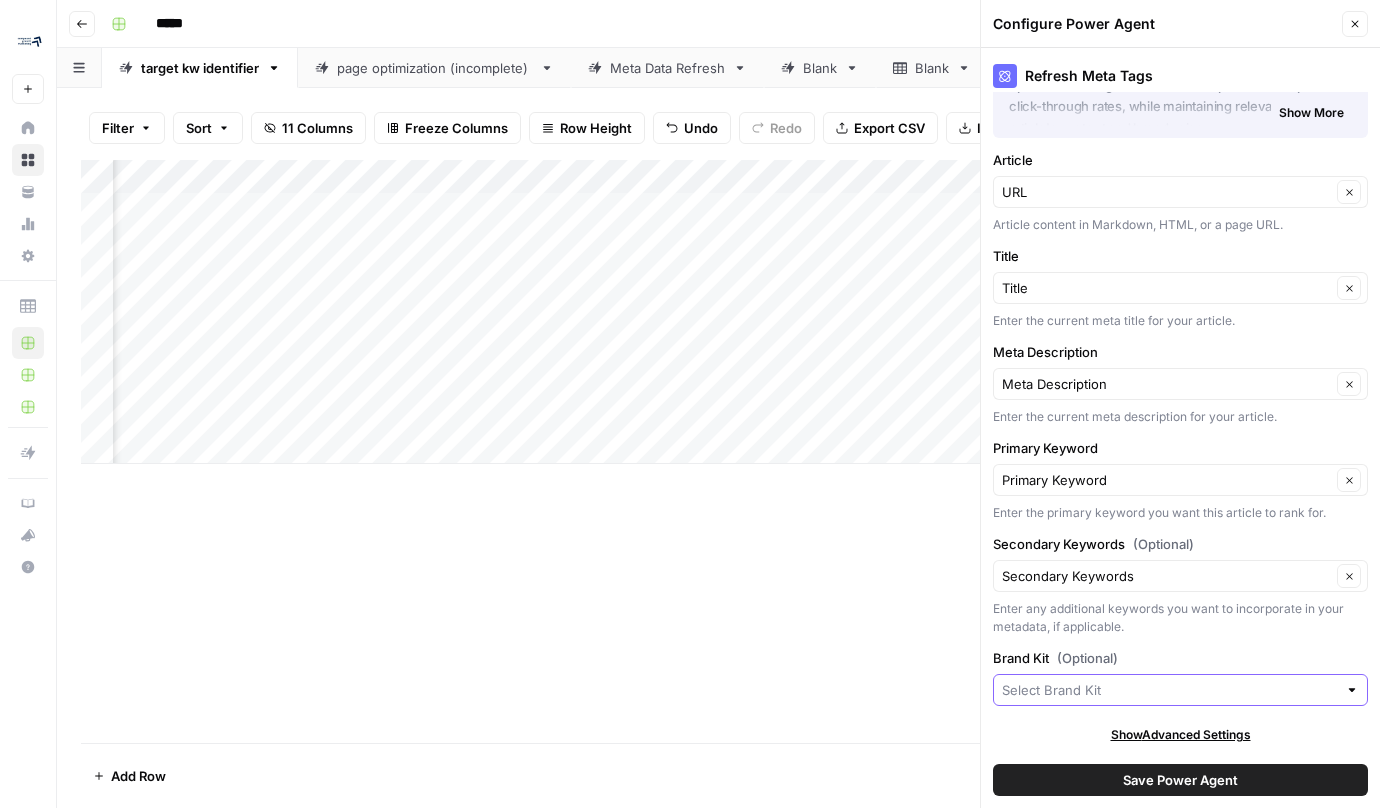 click on "Brand Kit   (Optional)" at bounding box center [1169, 690] 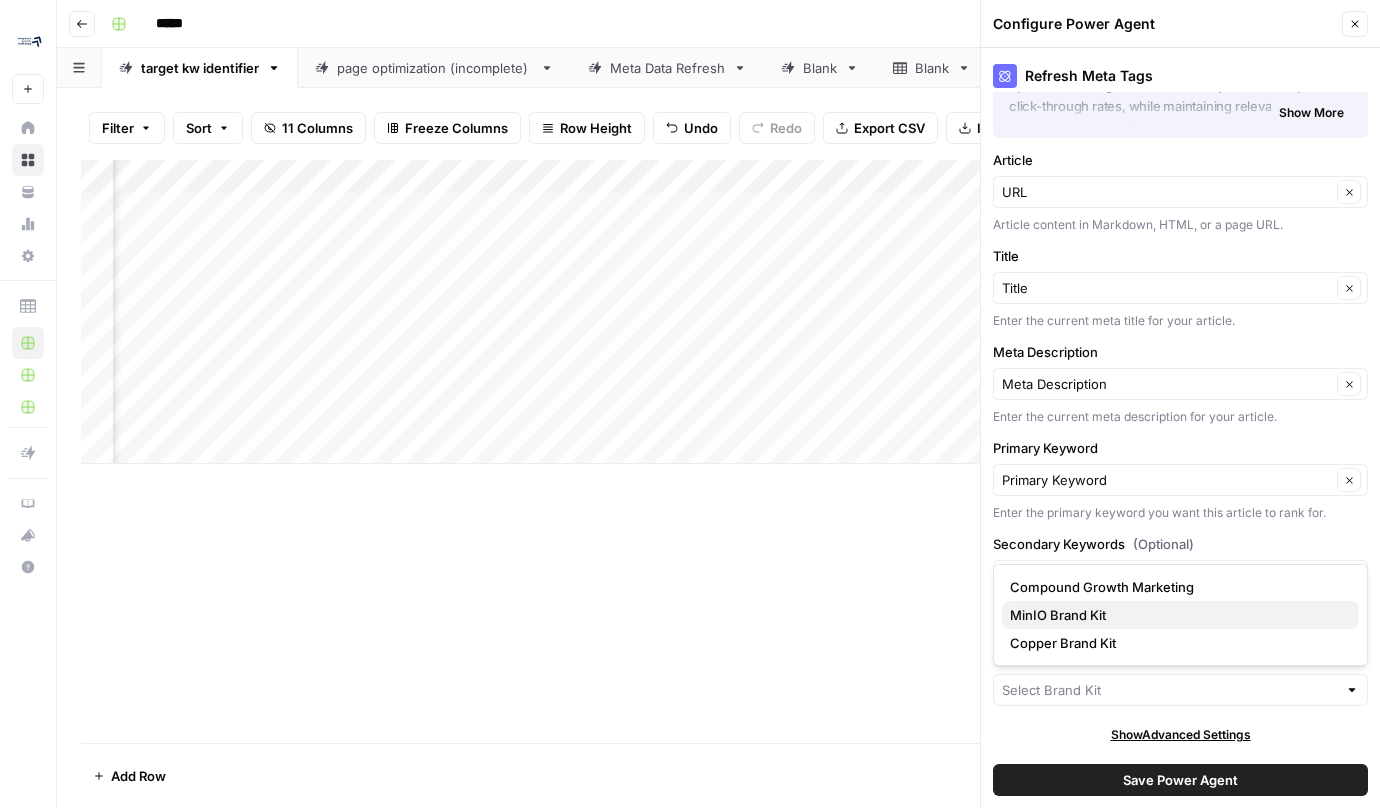 click on "MinIO Brand Kit" at bounding box center (1176, 615) 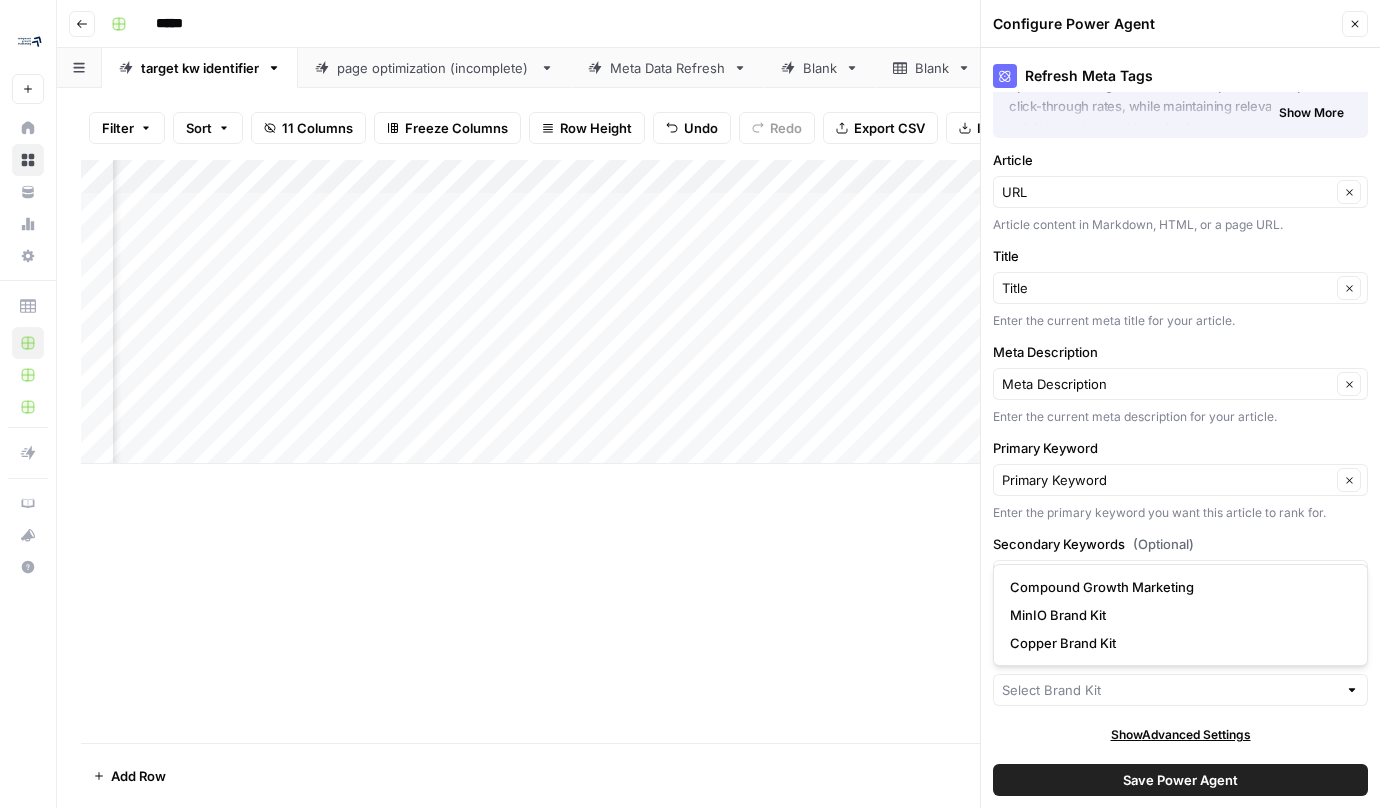 type on "MinIO Brand Kit" 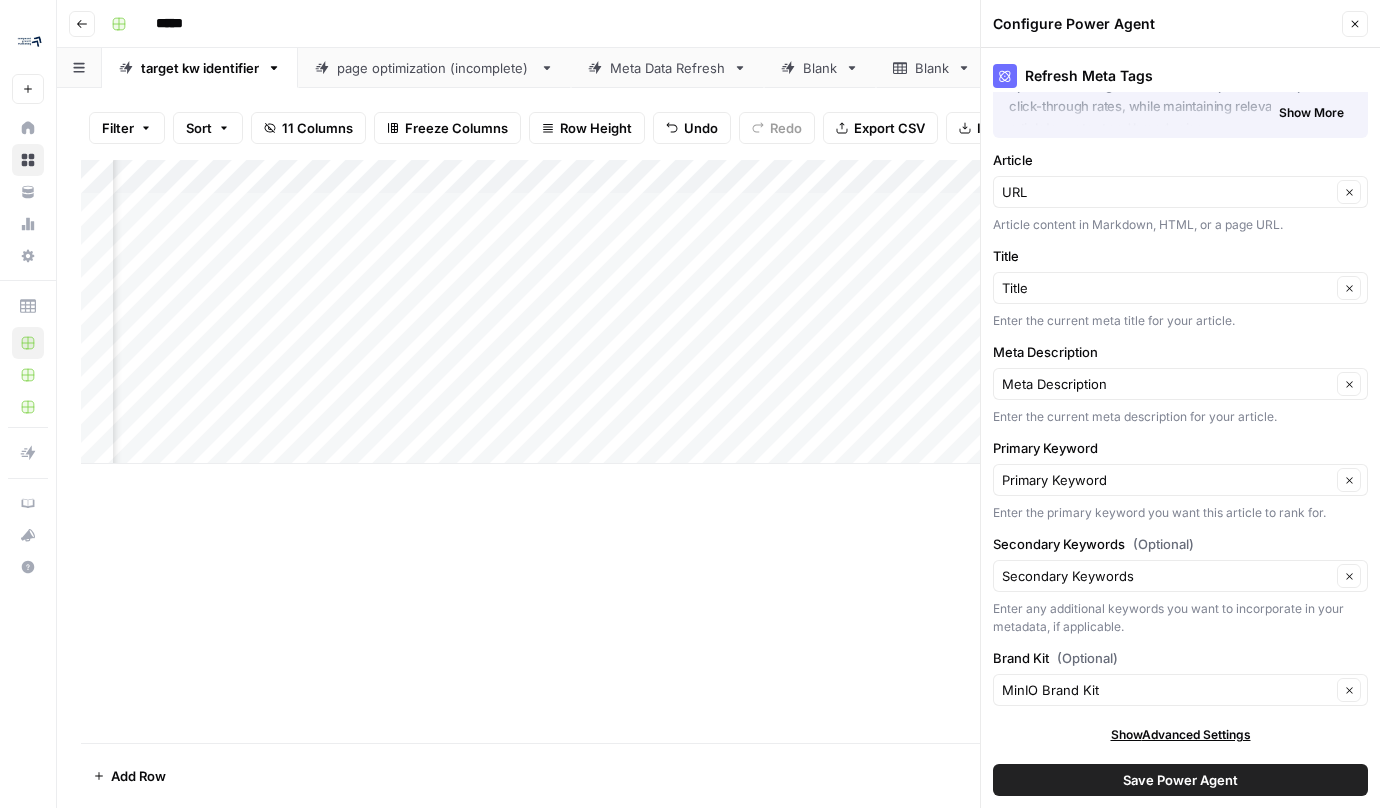 click on "Save Power Agent" at bounding box center [1180, 780] 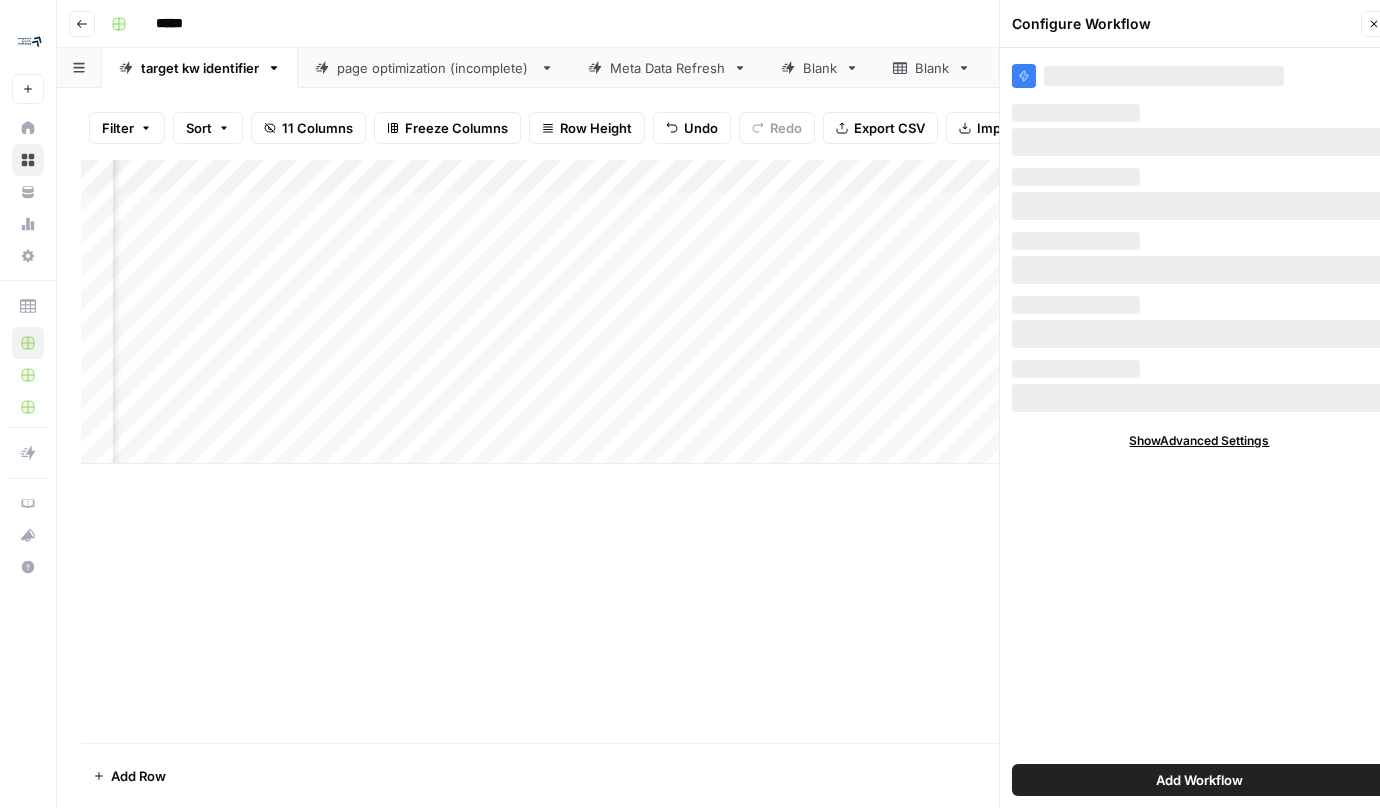 scroll, scrollTop: 0, scrollLeft: 0, axis: both 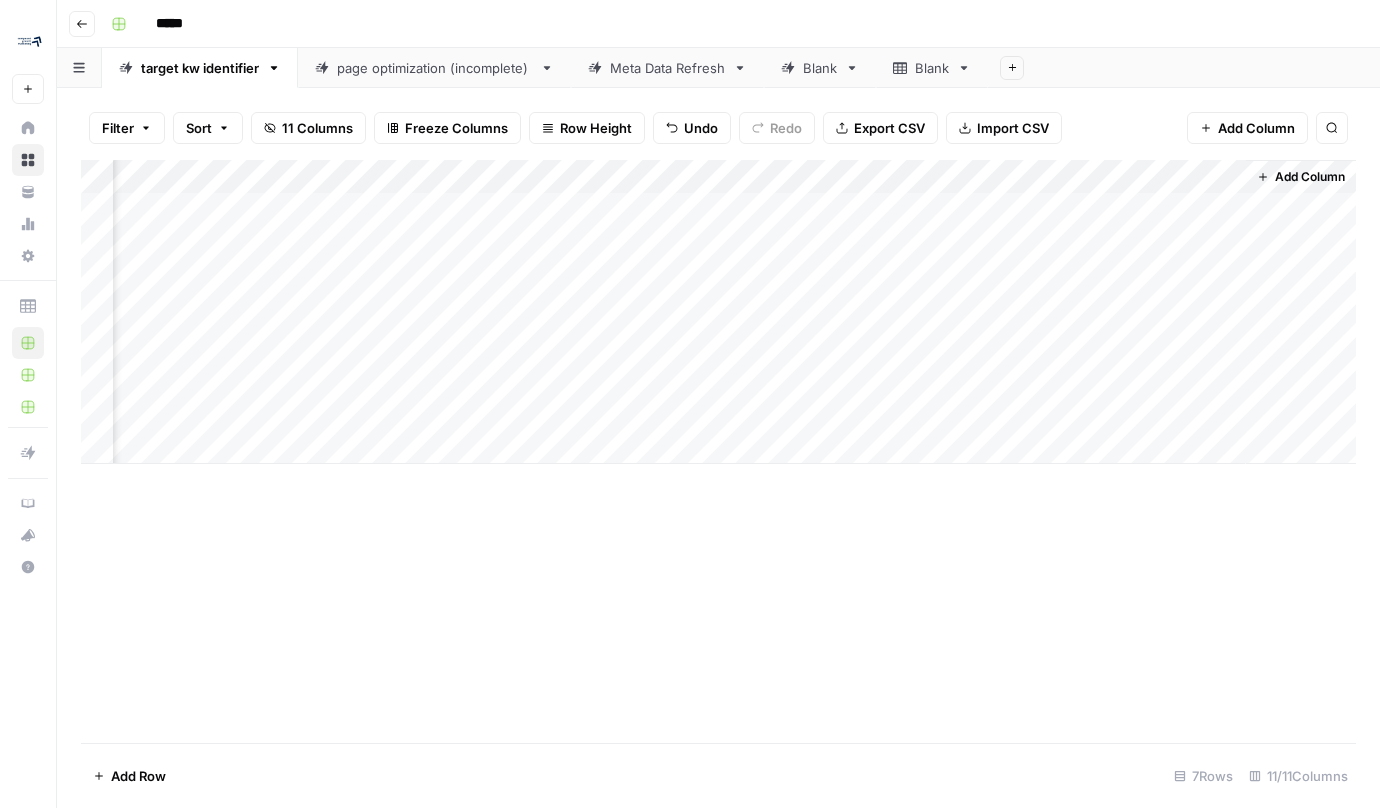 click on "Add Column" at bounding box center (718, 312) 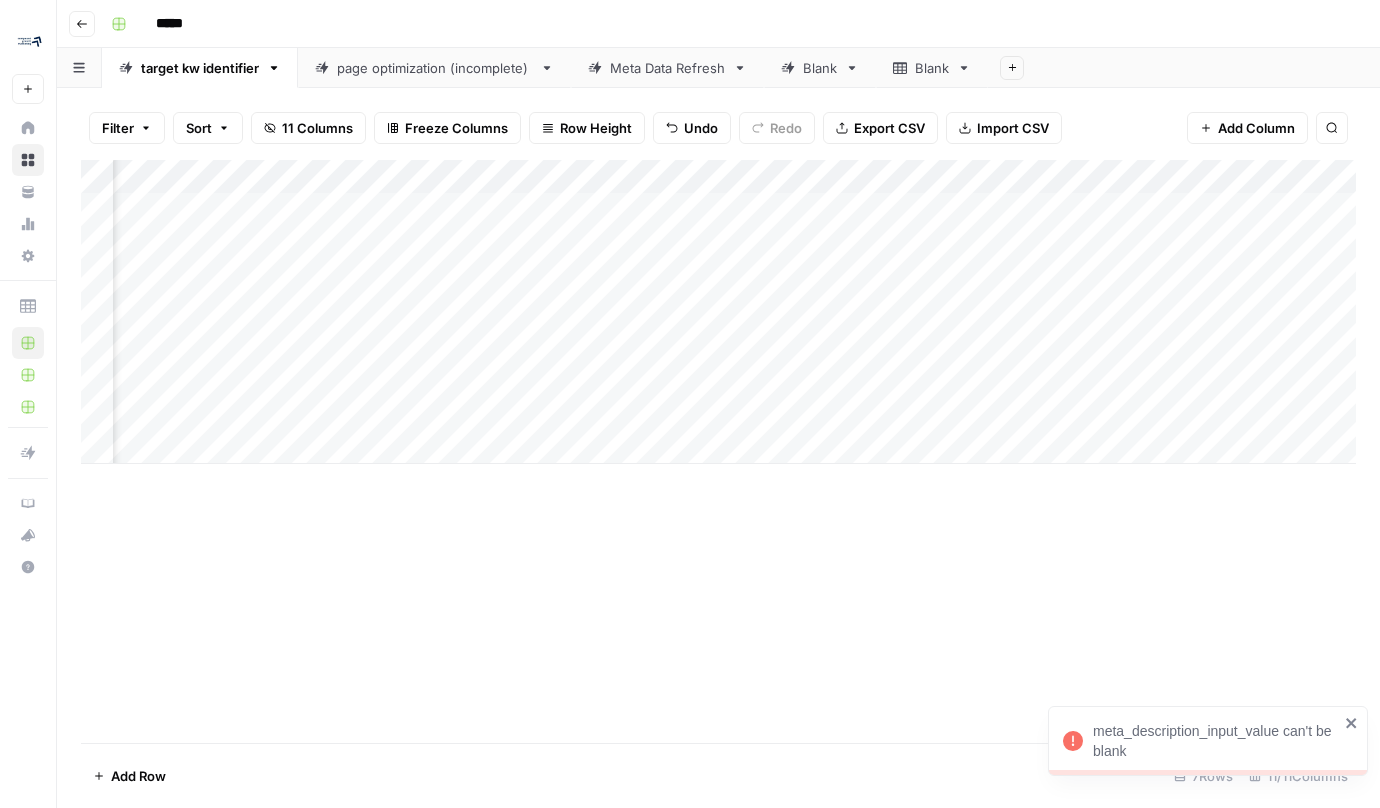 scroll, scrollTop: 0, scrollLeft: 0, axis: both 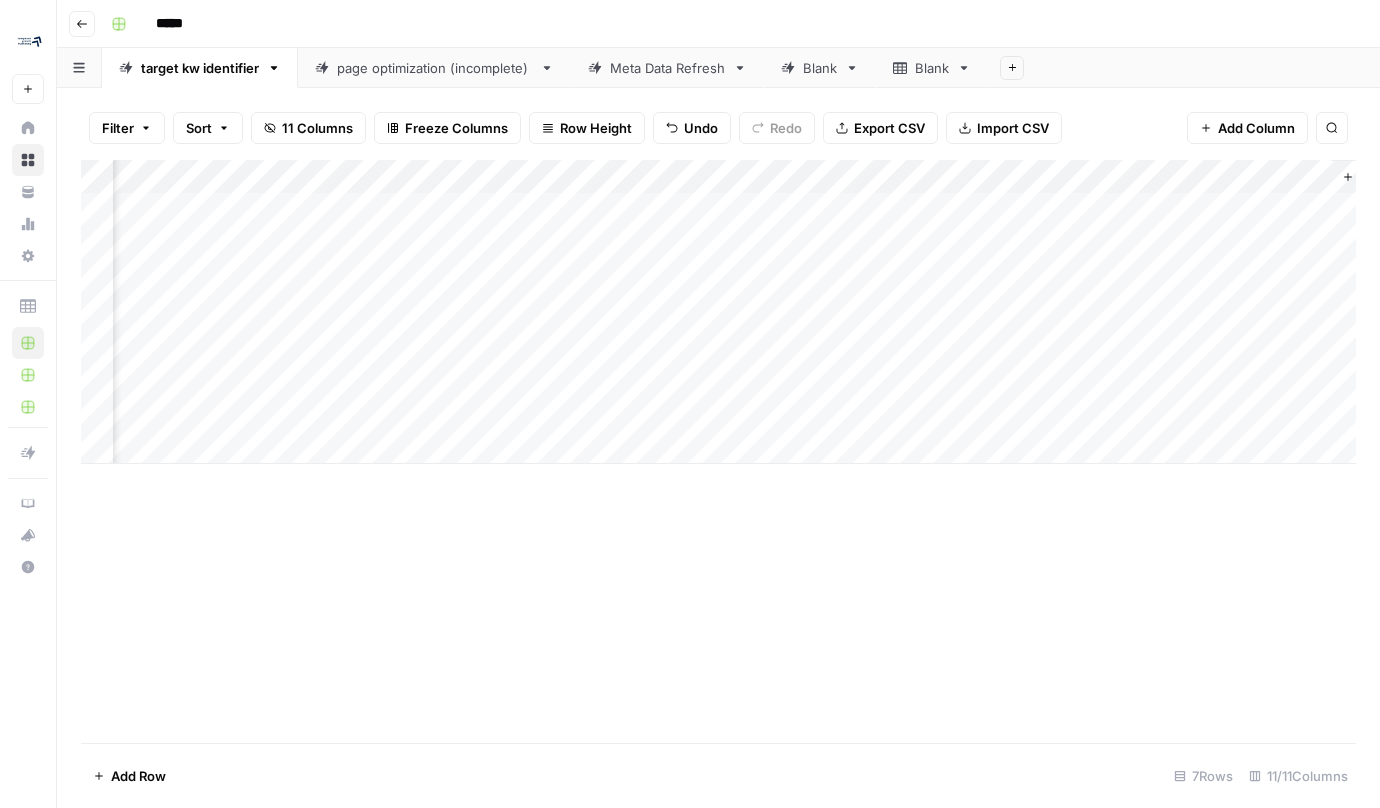 click on "Add Column" at bounding box center (718, 312) 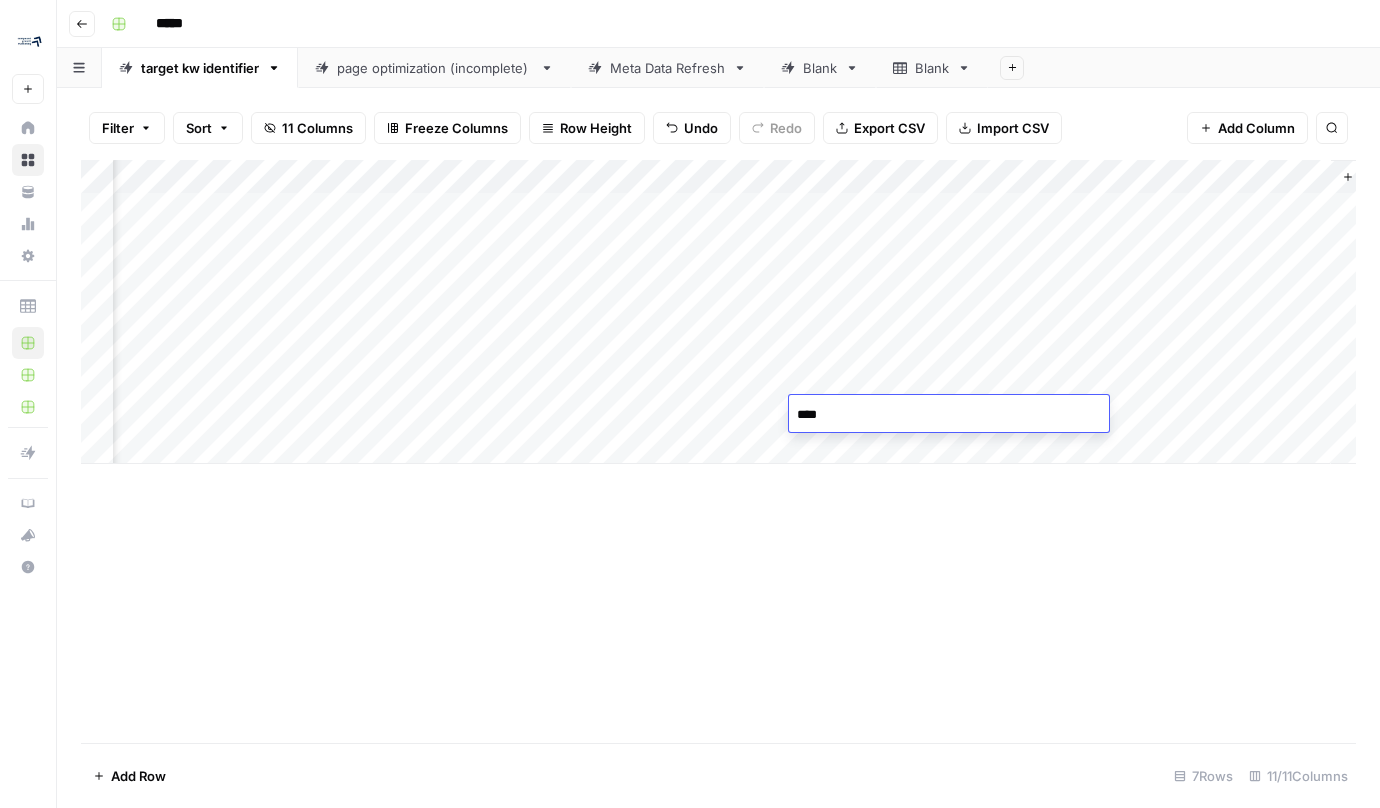 type on "*****" 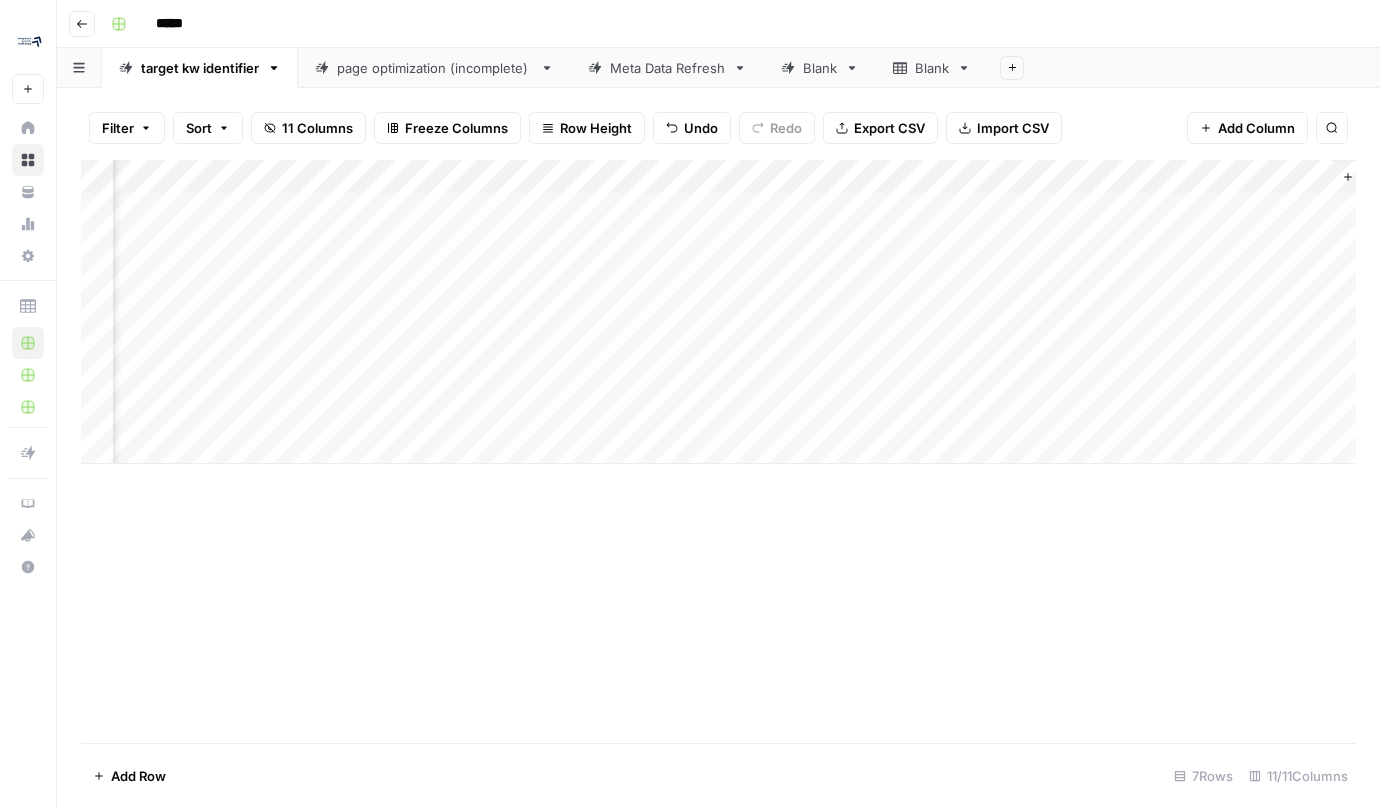 click on "Add Column" at bounding box center [718, 312] 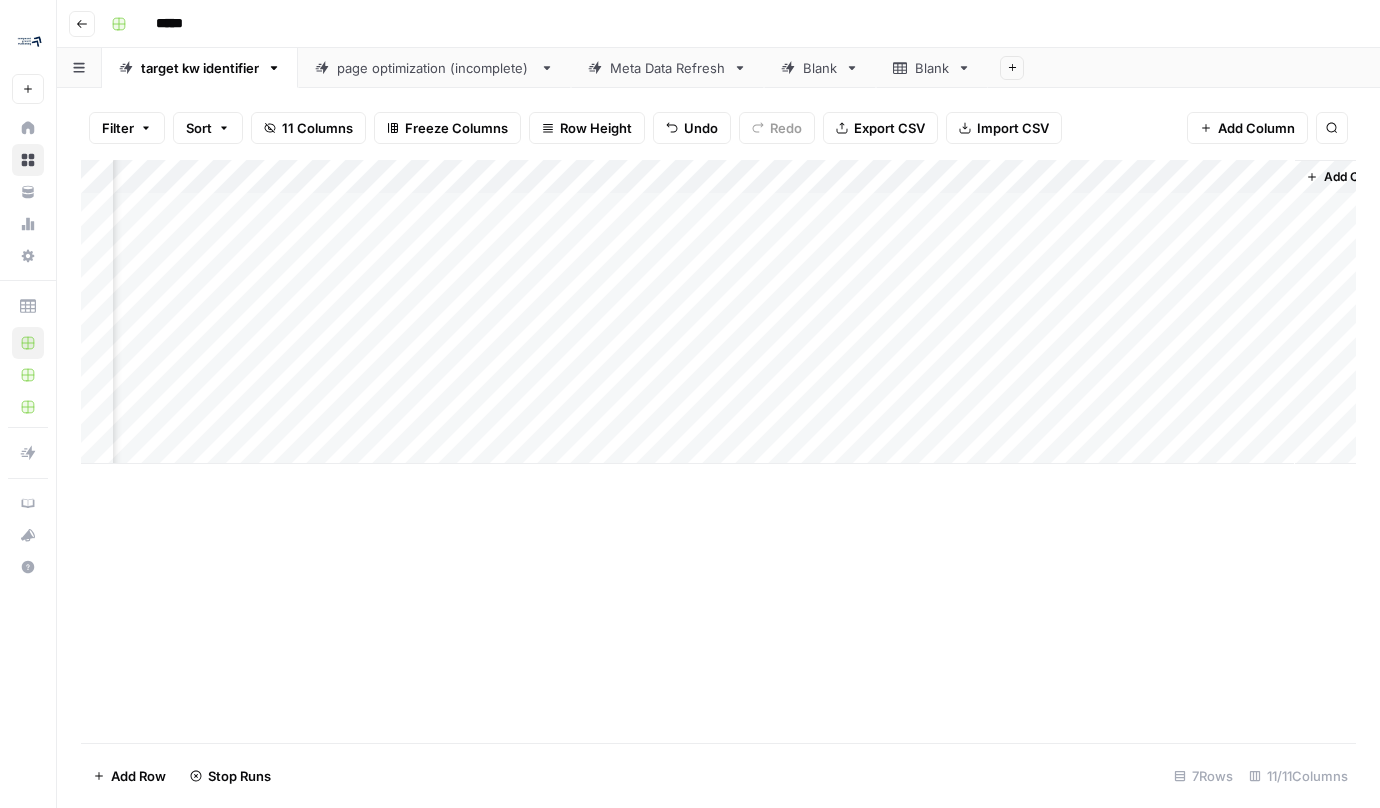 scroll, scrollTop: 0, scrollLeft: 965, axis: horizontal 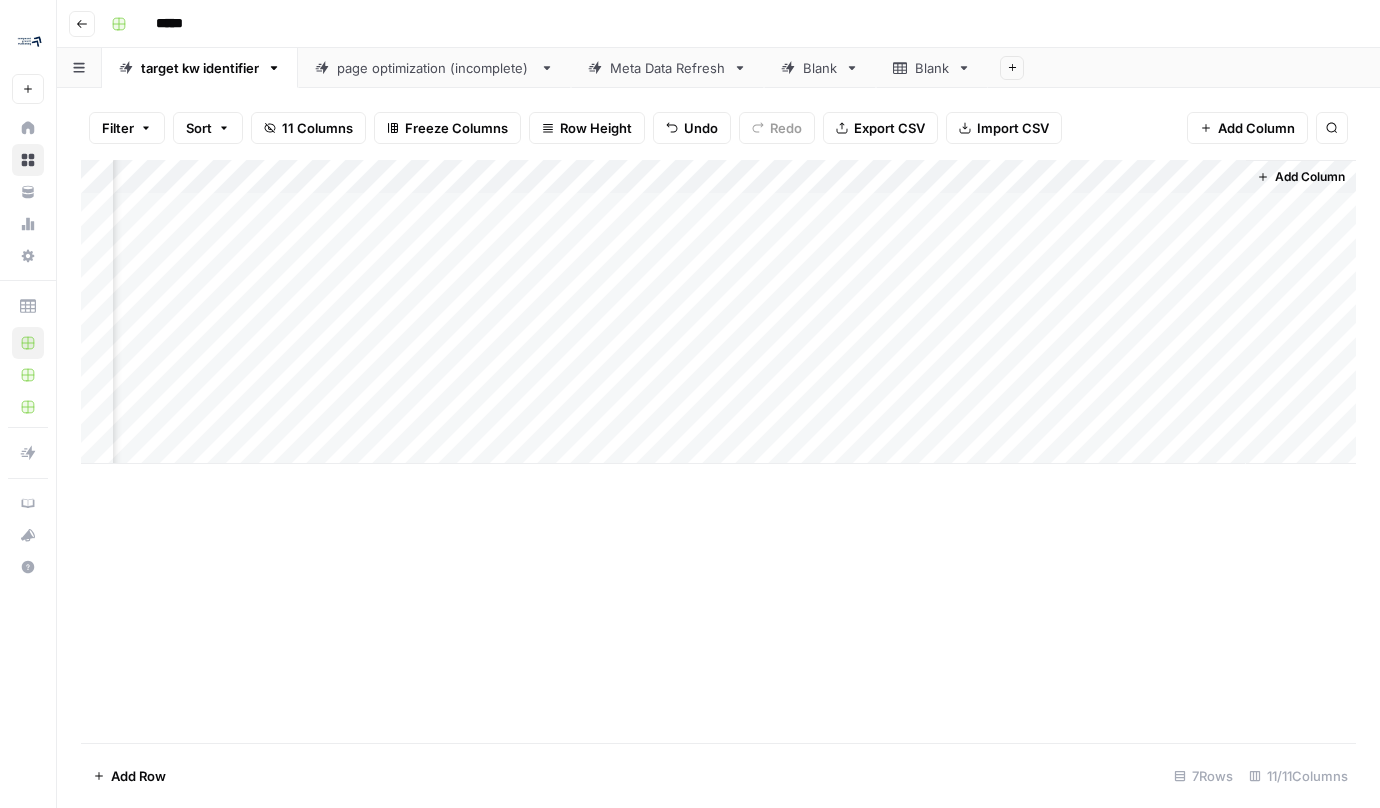 click on "target kw identifier" at bounding box center [200, 68] 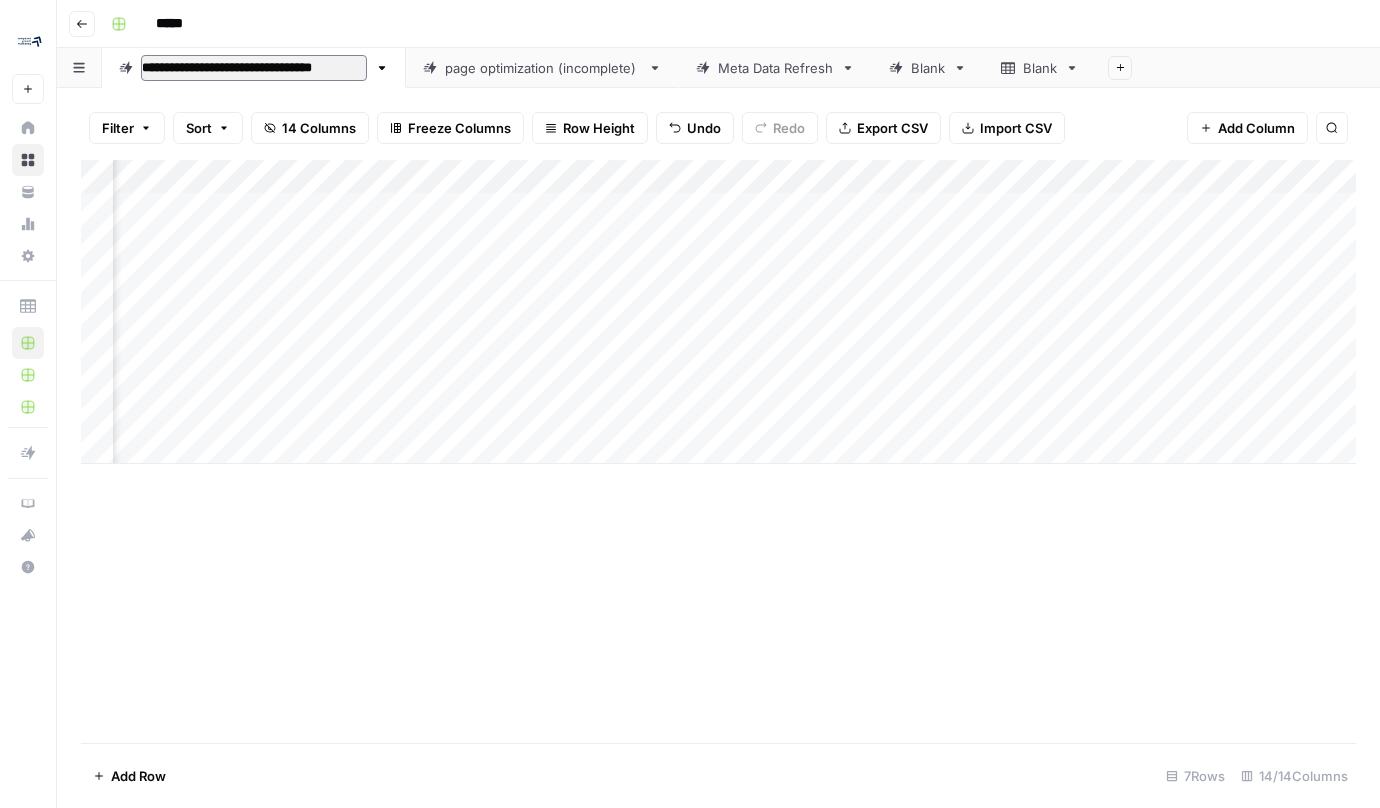 type on "**********" 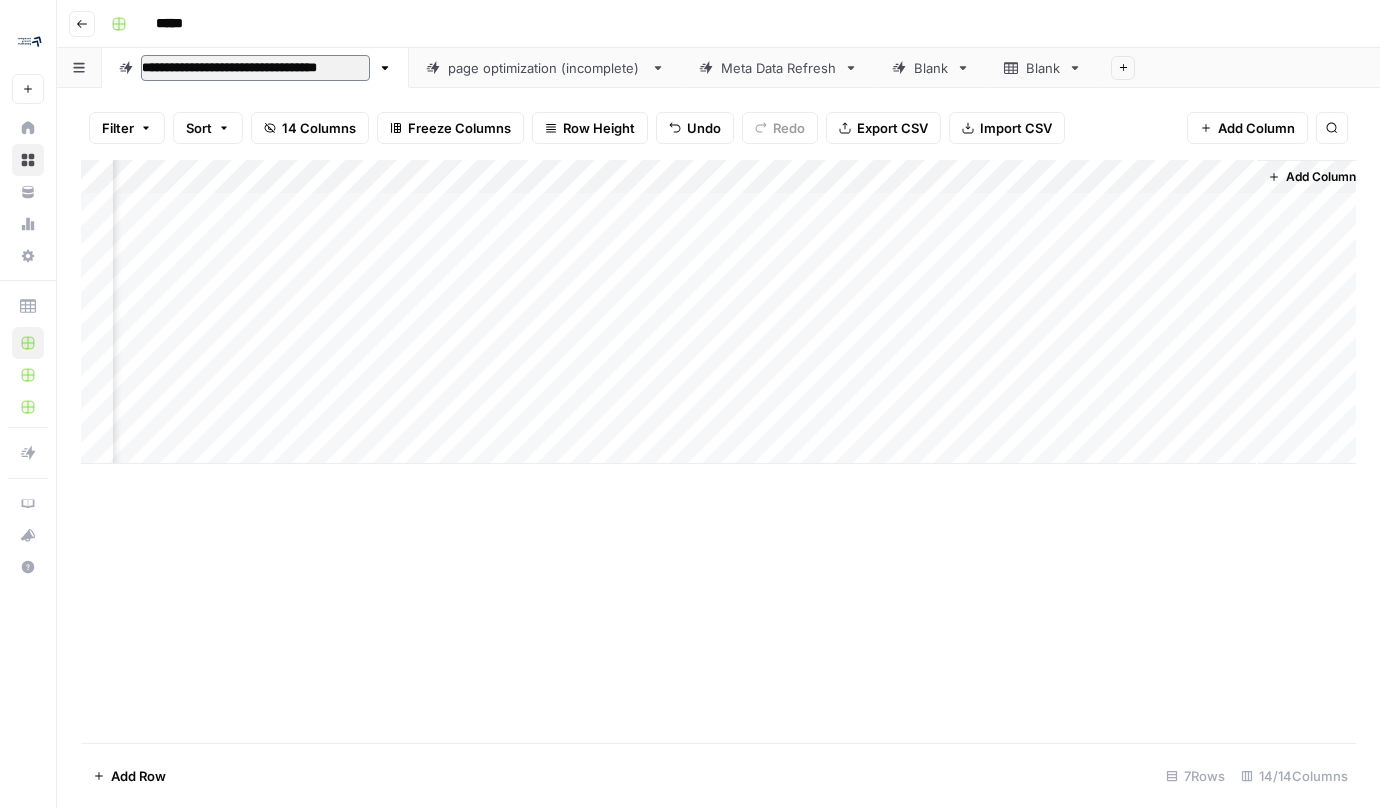 scroll, scrollTop: 0, scrollLeft: 1505, axis: horizontal 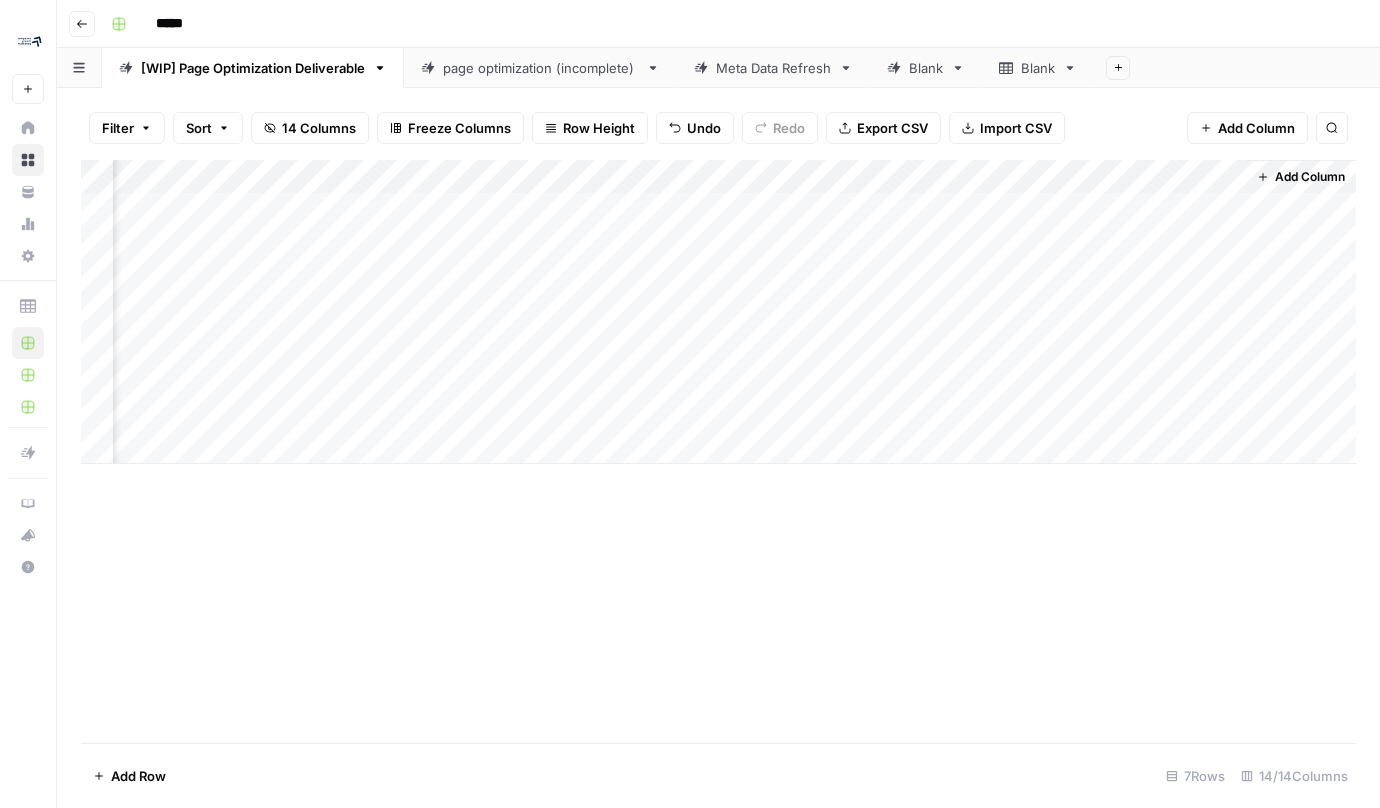 click on "Add Column" at bounding box center (718, 312) 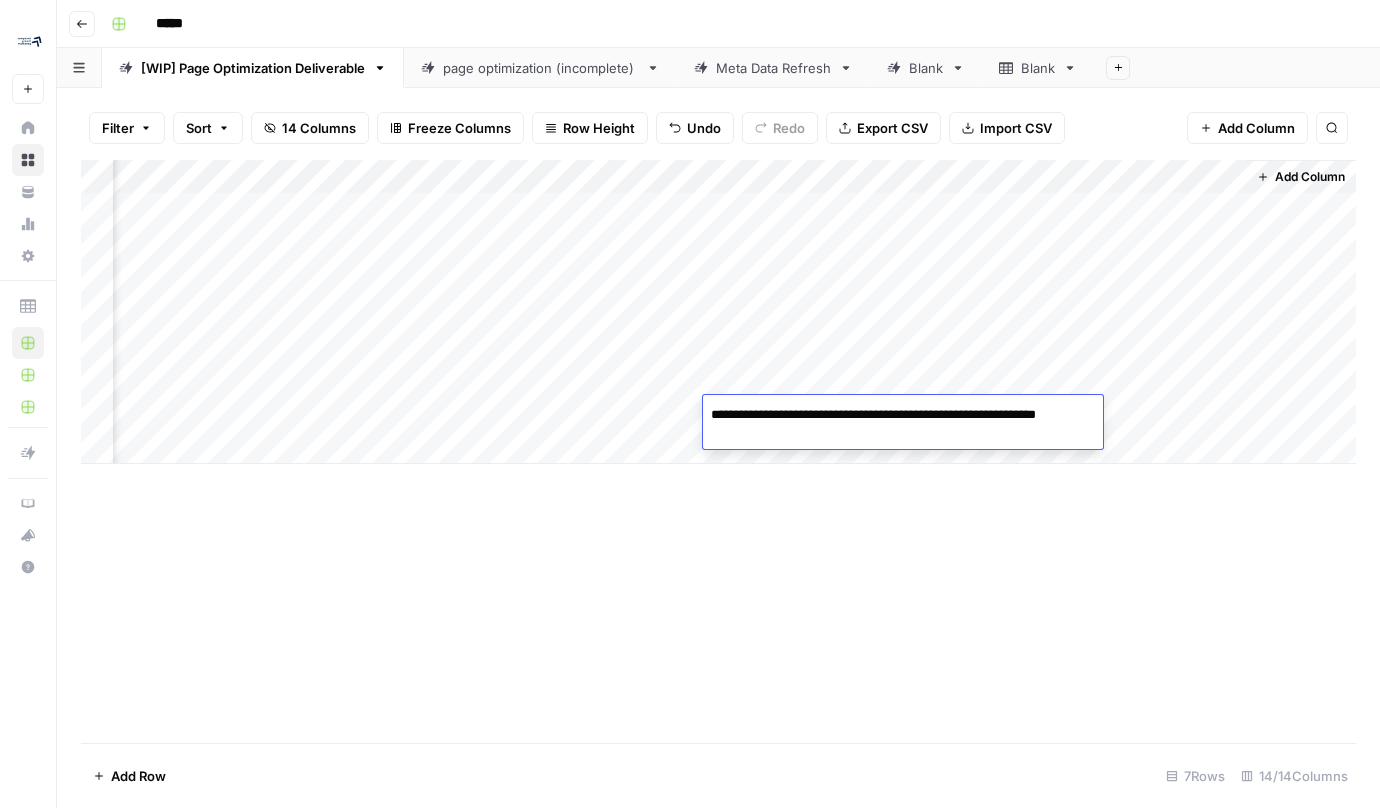 click on "Add Column" at bounding box center (718, 451) 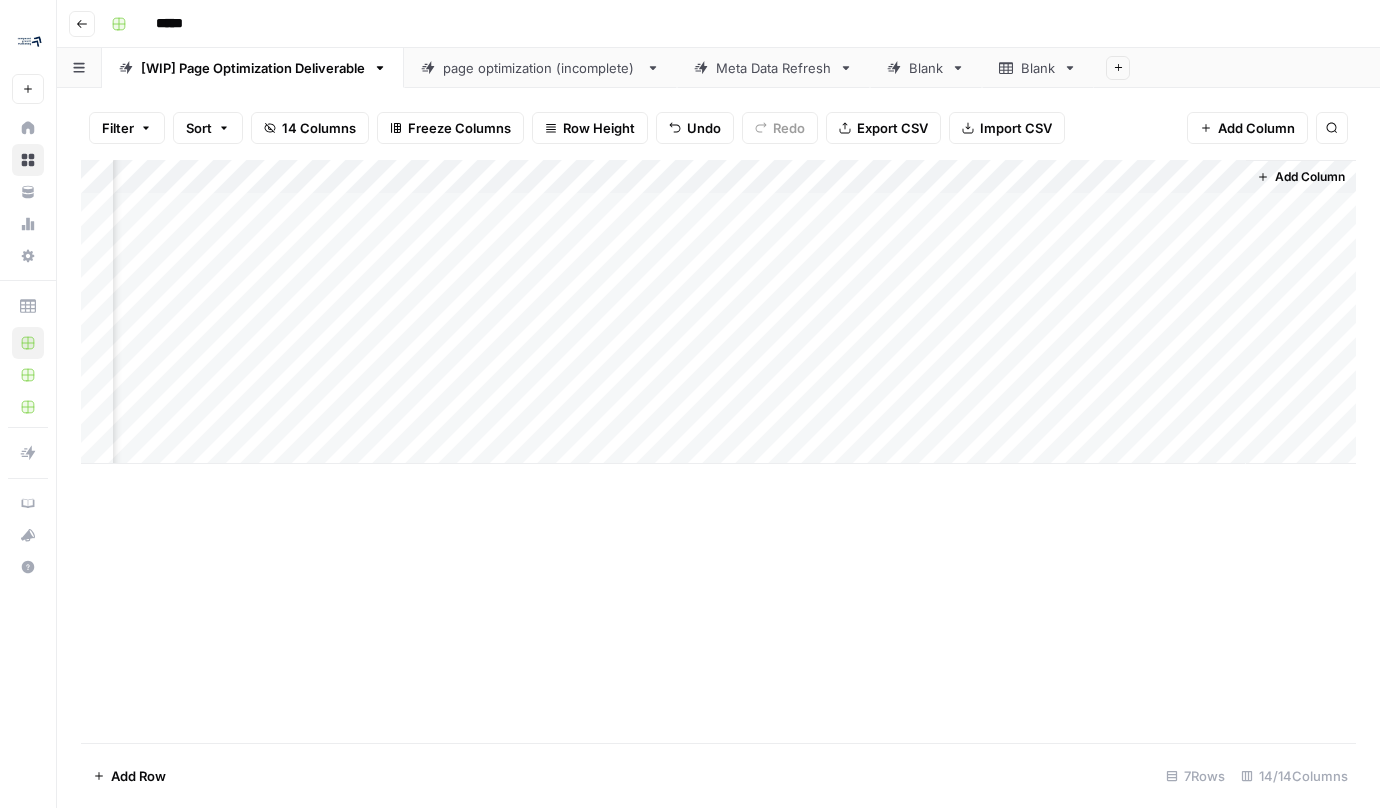 click on "Add Column" at bounding box center (718, 312) 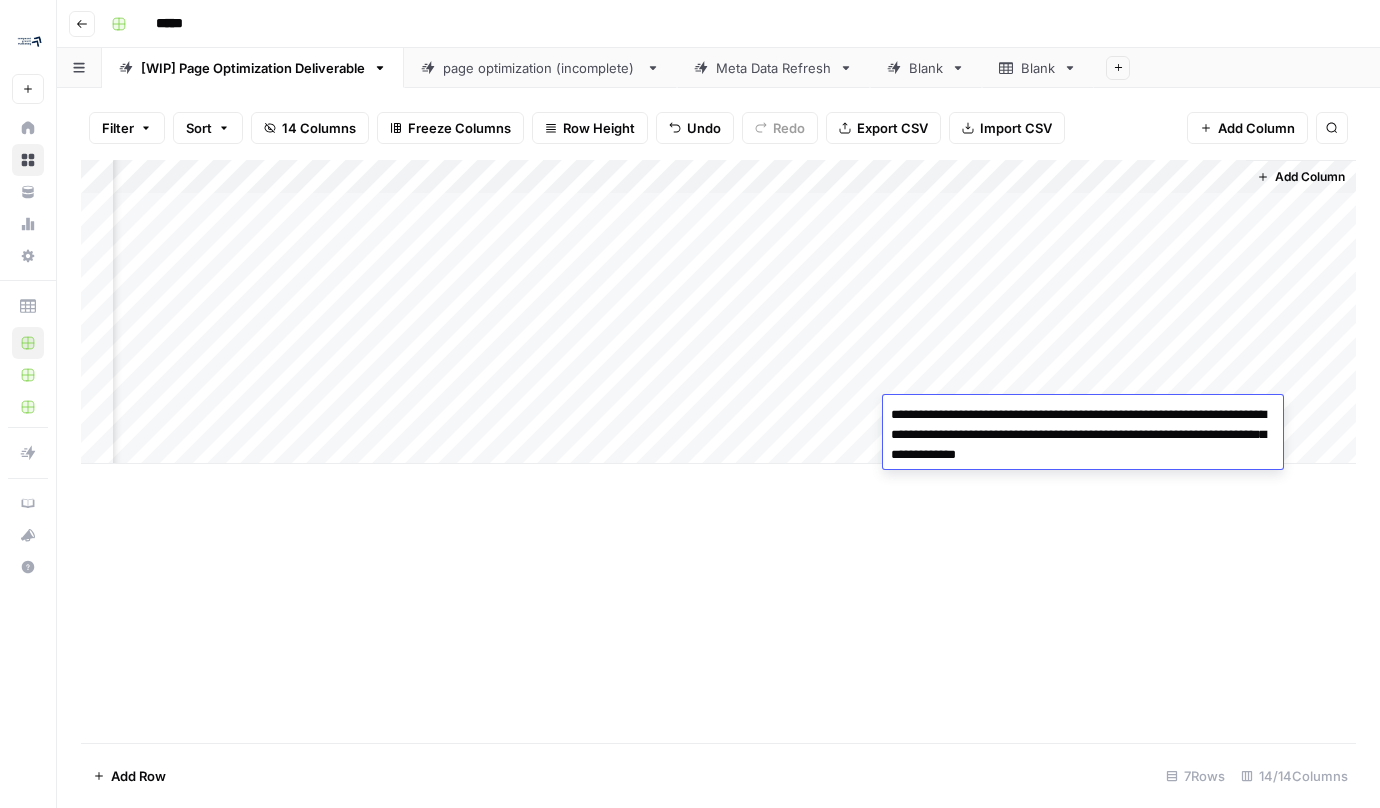 click on "Add Column" at bounding box center (718, 312) 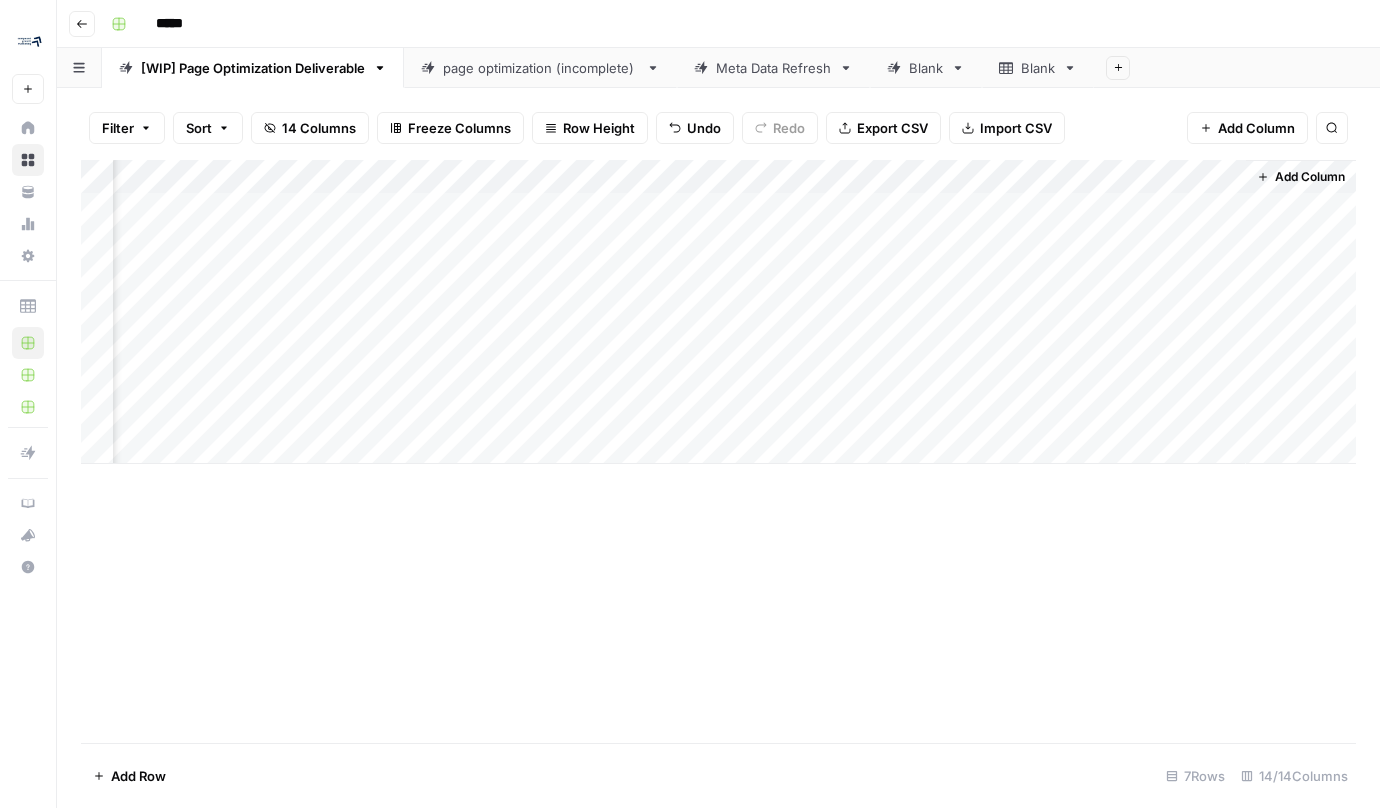 click on "Add Column" at bounding box center (718, 312) 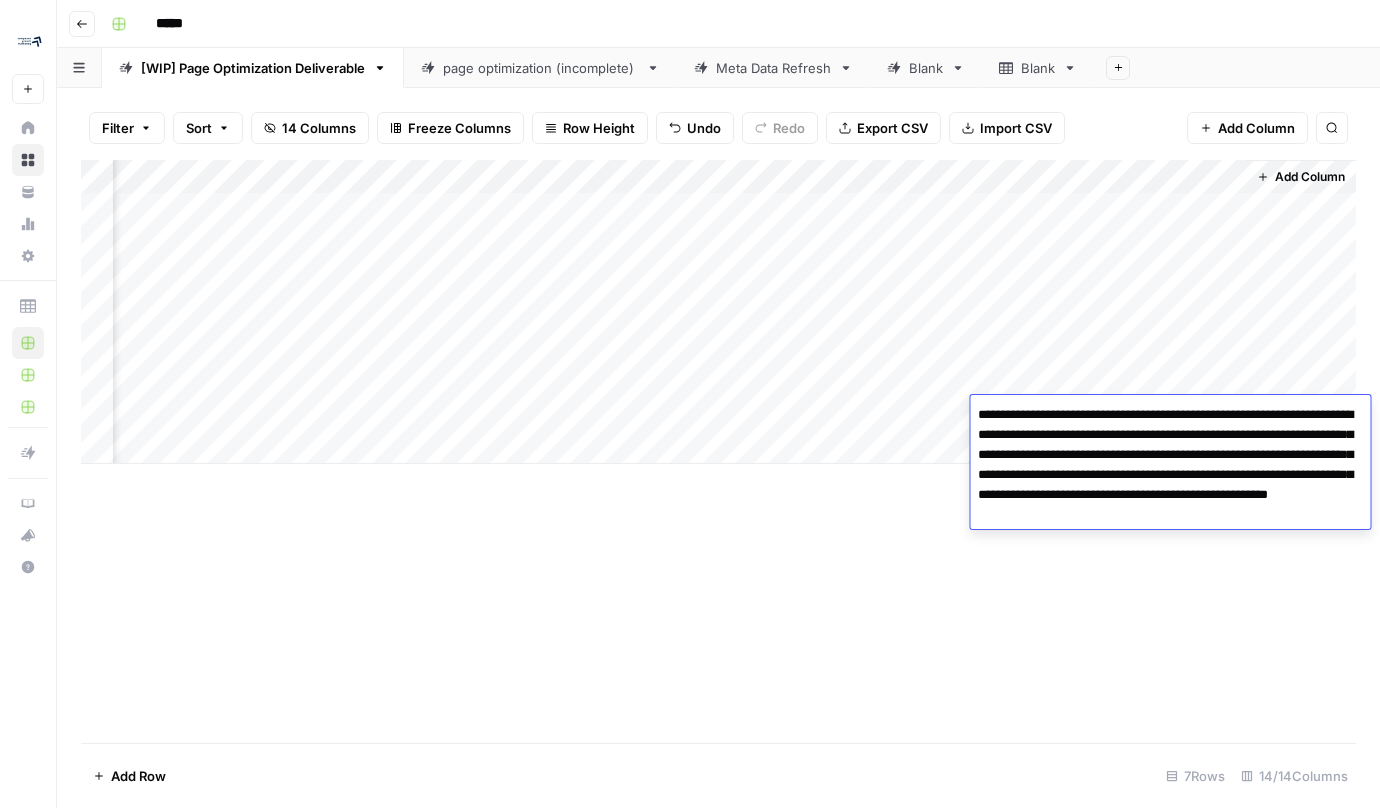click on "Add Column" at bounding box center [718, 312] 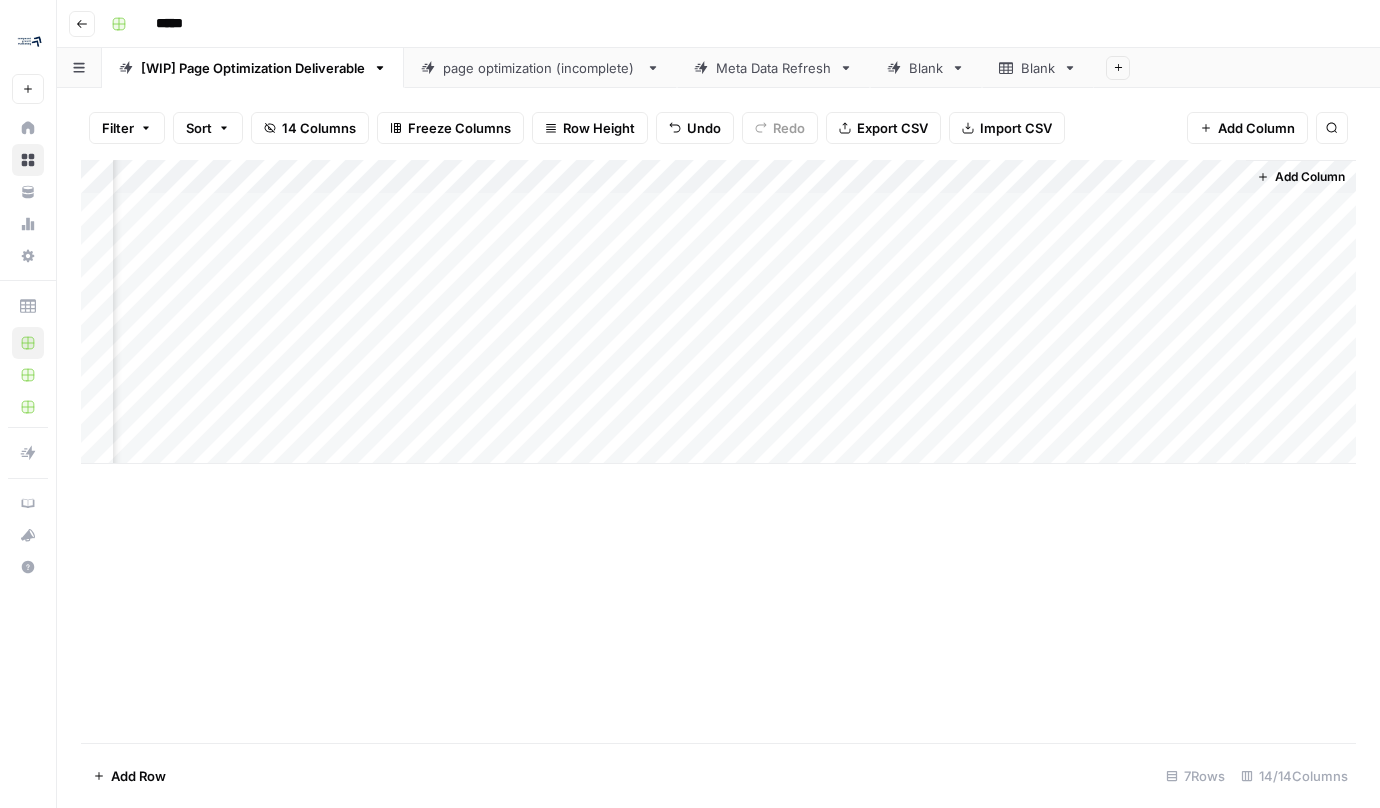 click on "Add Column" at bounding box center [718, 312] 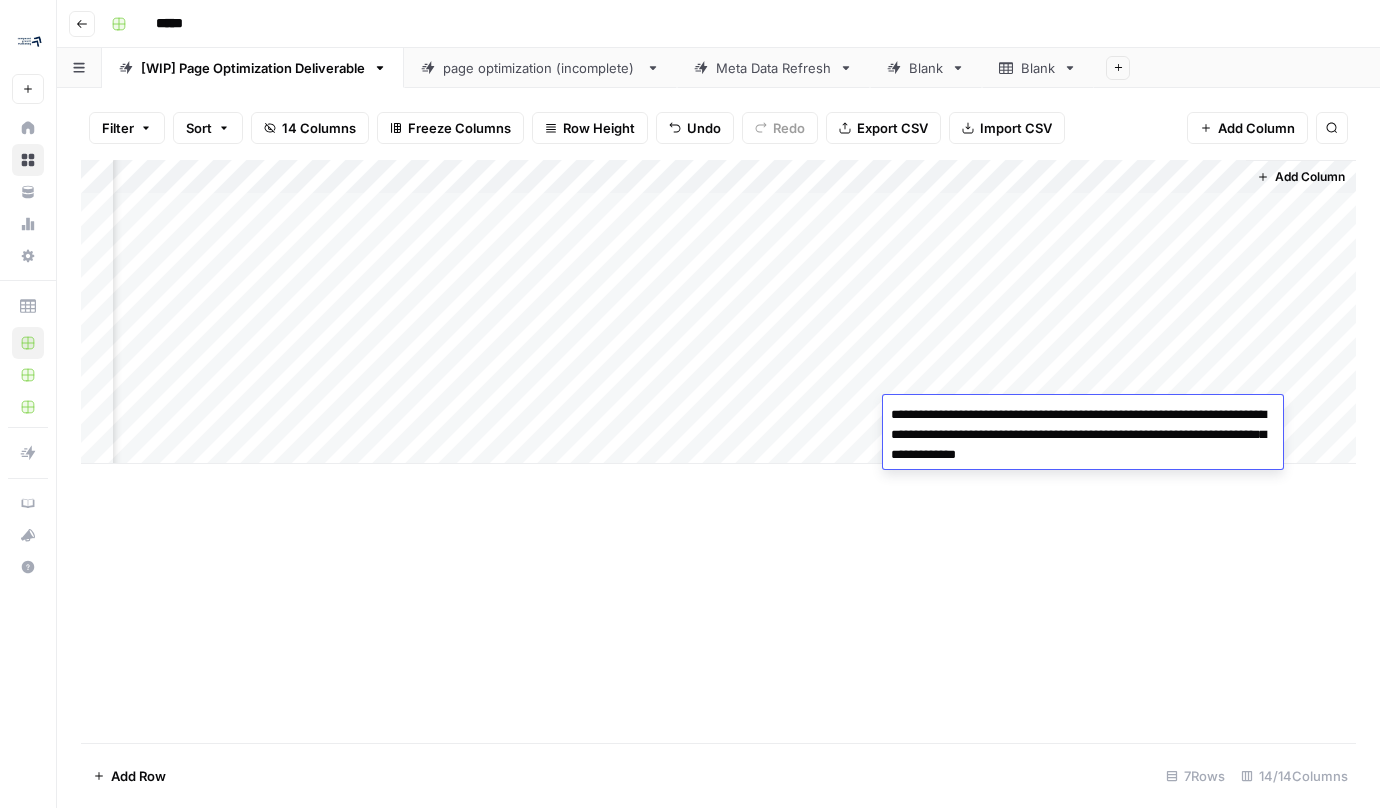 click on "**********" at bounding box center [1083, 435] 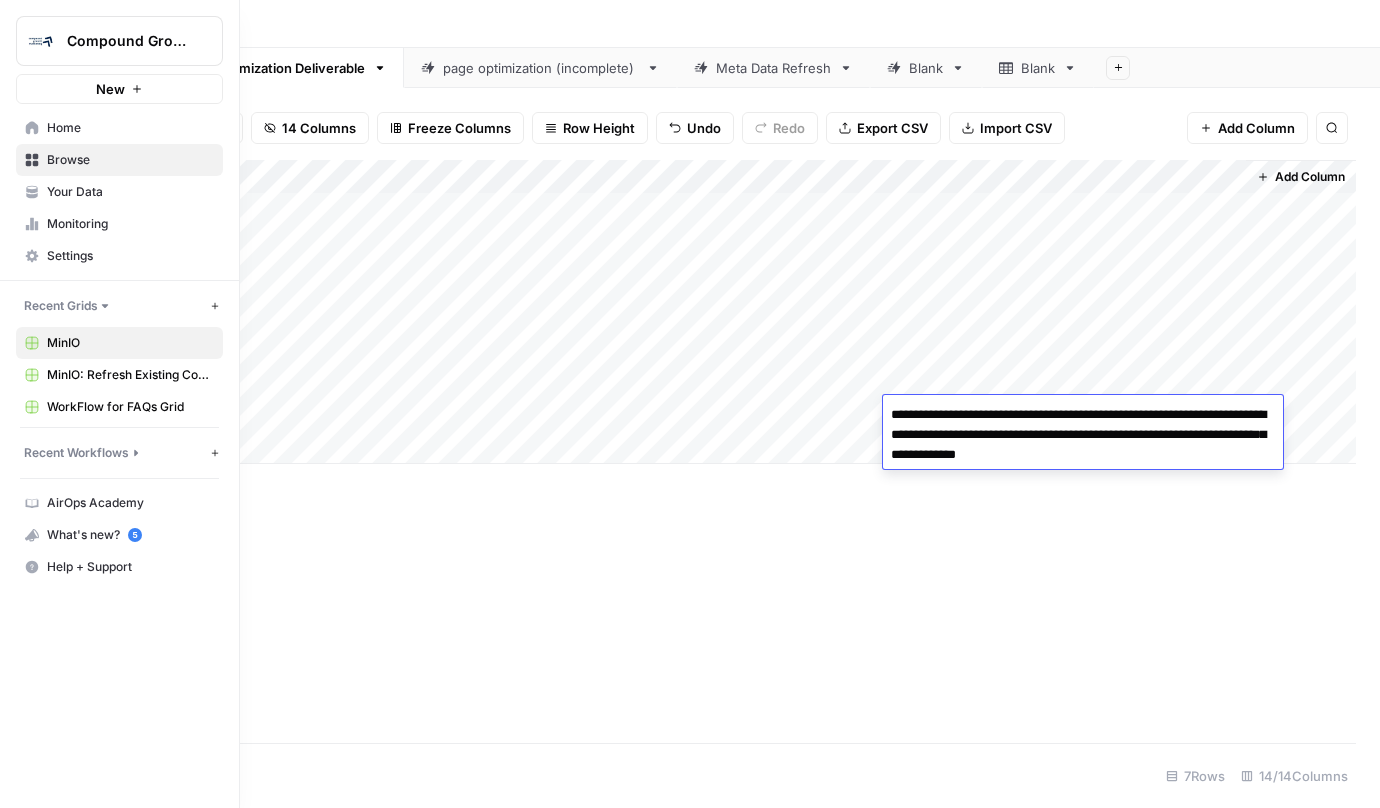 click 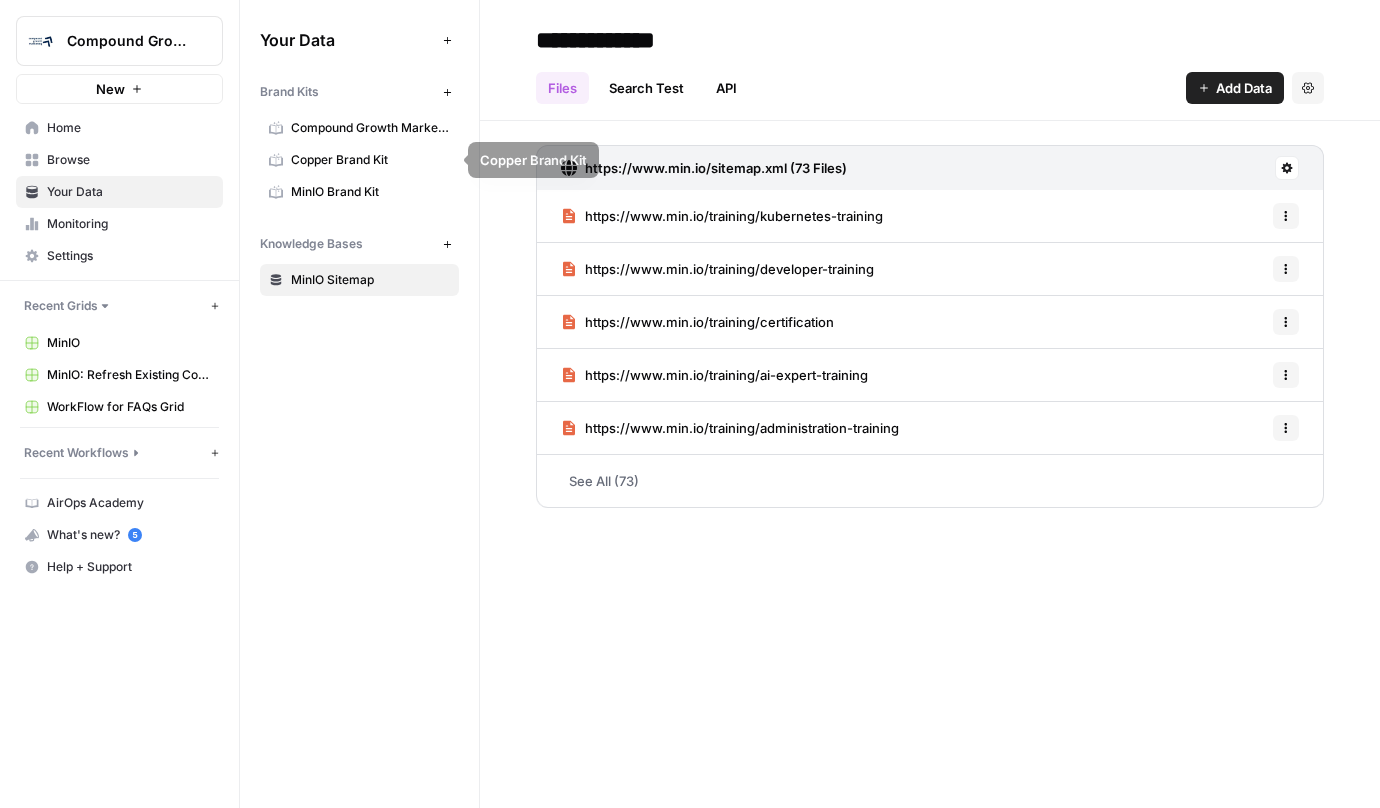 click on "MinIO Brand Kit" at bounding box center (370, 192) 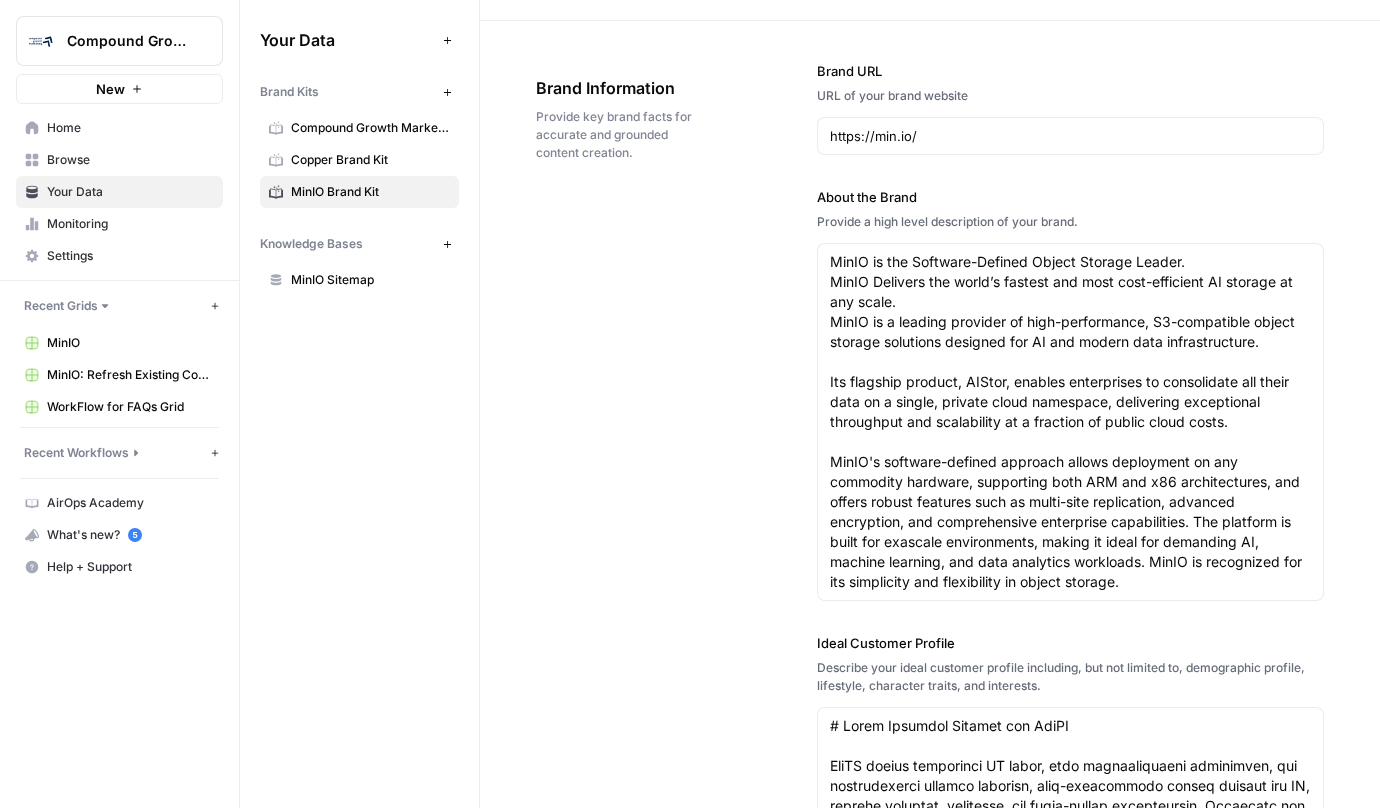 scroll, scrollTop: 61, scrollLeft: 0, axis: vertical 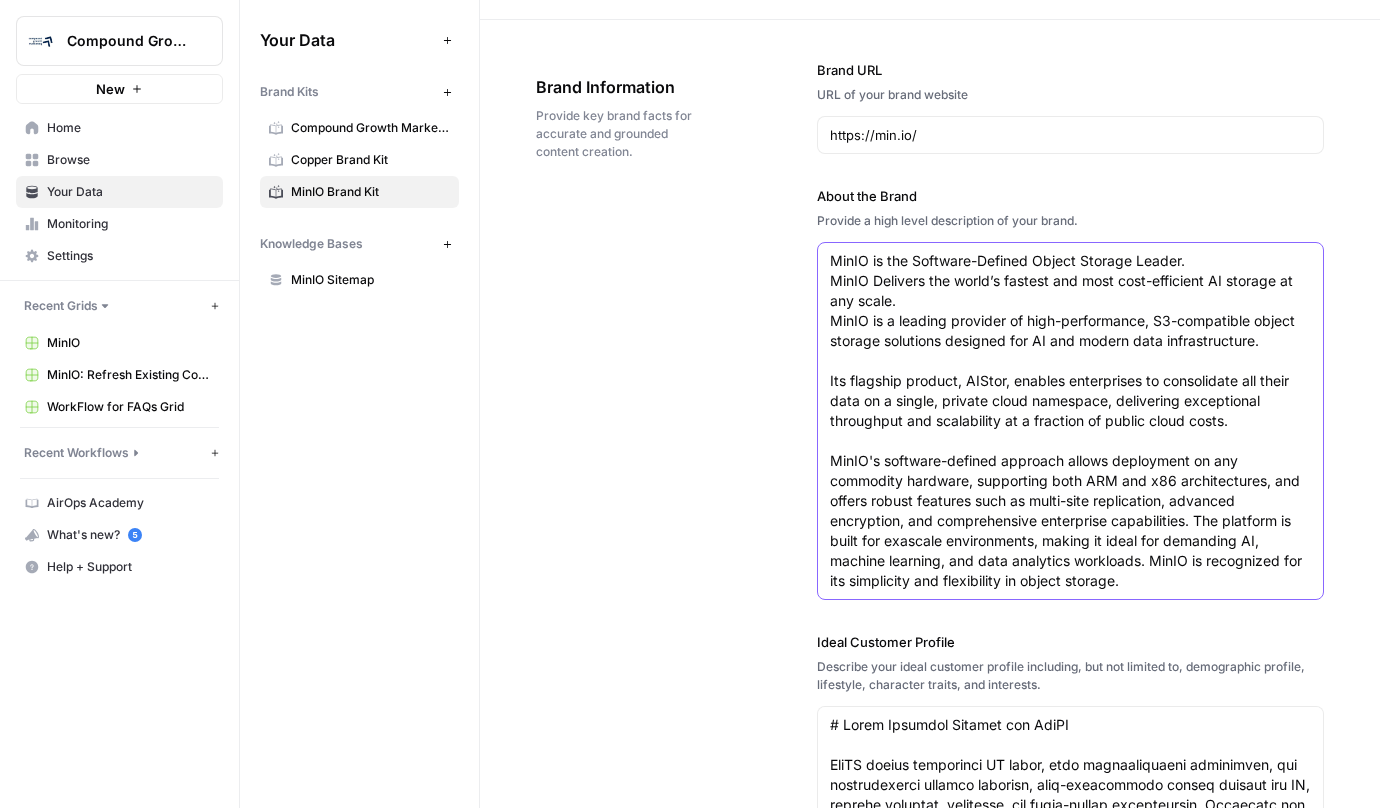 click on "MinIO is the Software-Defined Object Storage Leader.
MinIO Delivers the world’s fastest and most cost-efficient AI storage at any scale.
MinIO is a leading provider of high-performance, S3-compatible object storage solutions designed for AI and modern data infrastructure.
Its flagship product, AIStor, enables enterprises to consolidate all their data on a single, private cloud namespace, delivering exceptional throughput and scalability at a fraction of public cloud costs.
MinIO's software-defined approach allows deployment on any commodity hardware, supporting both ARM and x86 architectures, and offers robust features such as multi-site replication, advanced encryption, and comprehensive enterprise capabilities. The platform is built for exascale environments, making it ideal for demanding AI, machine learning, and data analytics workloads. MinIO is recognized for its simplicity and flexibility in object storage." at bounding box center (1070, 421) 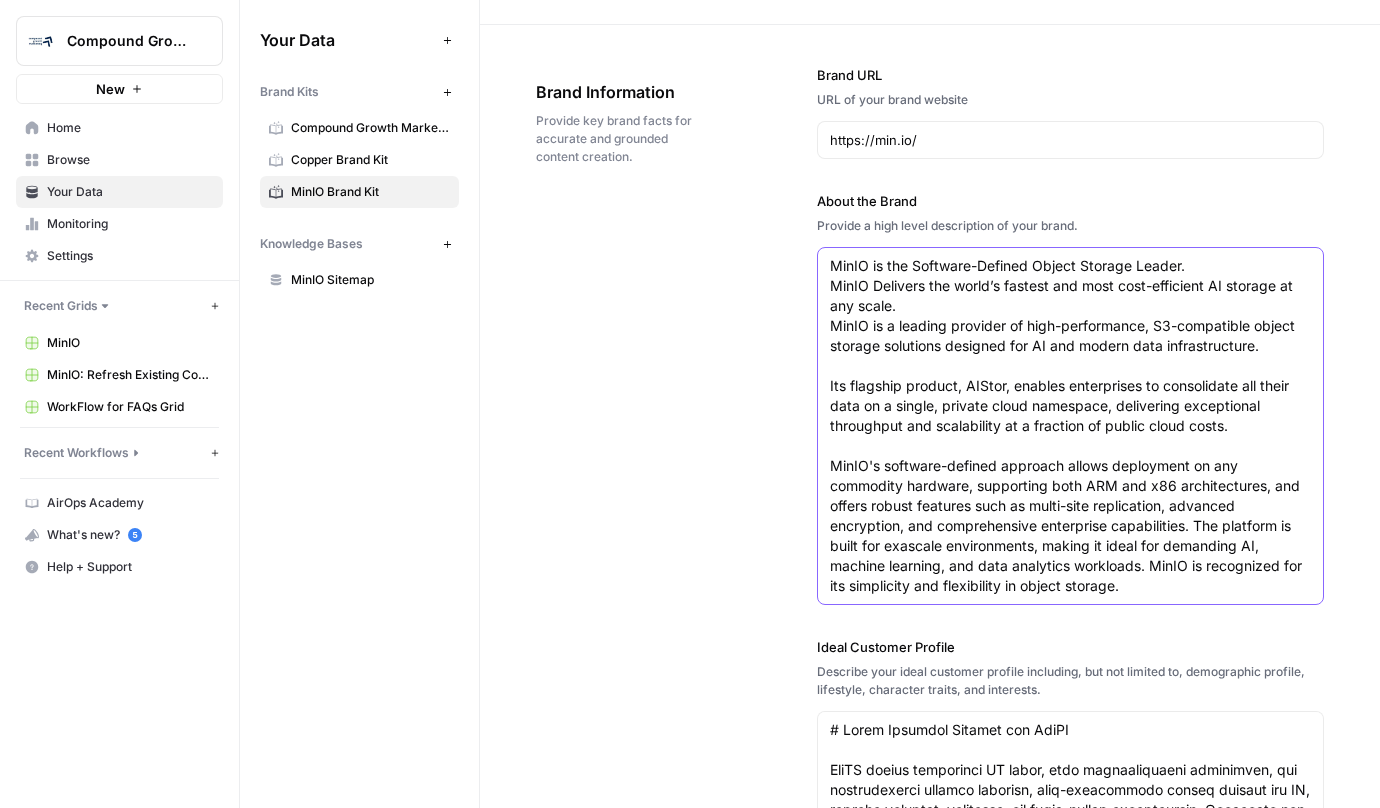 scroll, scrollTop: 49, scrollLeft: 0, axis: vertical 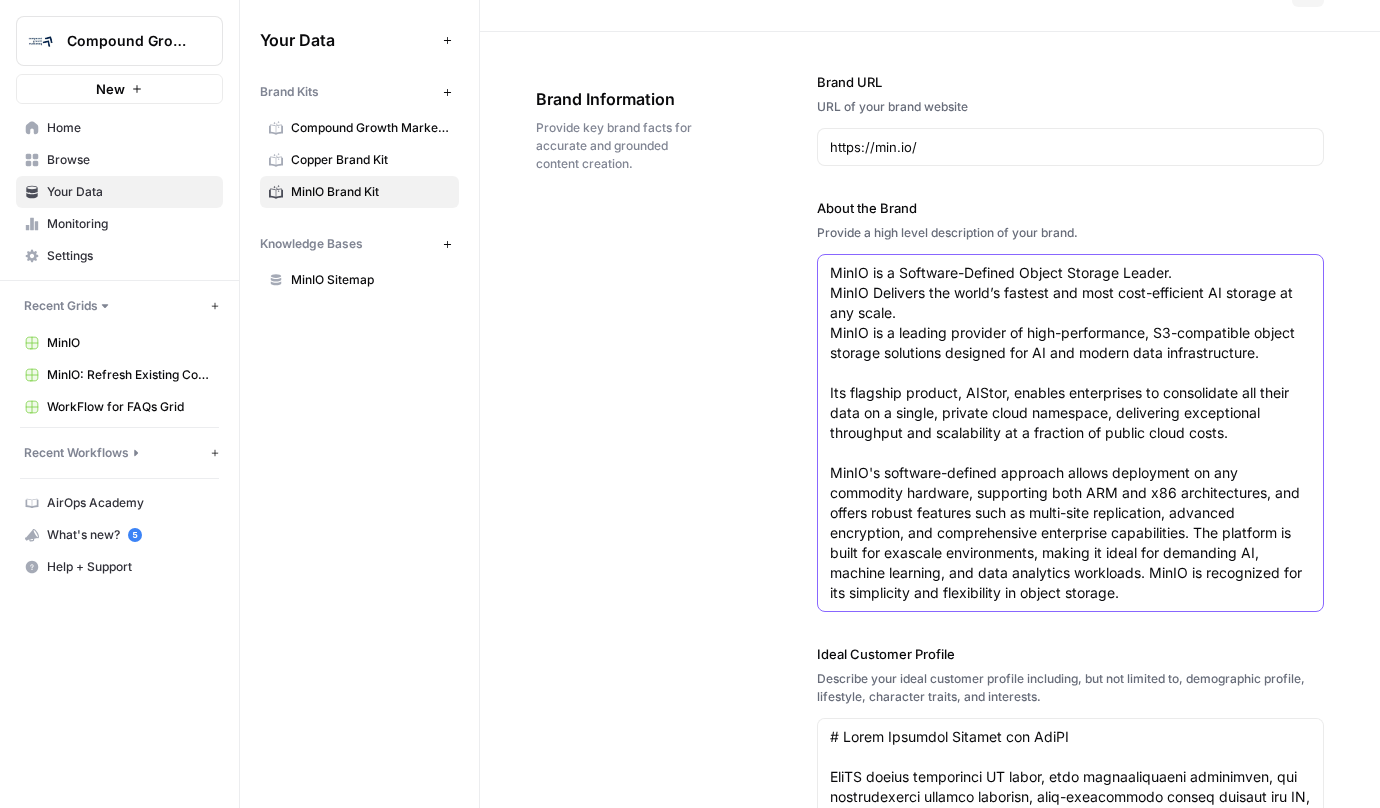 click on "MinIO is a Software-Defined Object Storage Leader.
MinIO Delivers the world’s fastest and most cost-efficient AI storage at any scale.
MinIO is a leading provider of high-performance, S3-compatible object storage solutions designed for AI and modern data infrastructure.
Its flagship product, AIStor, enables enterprises to consolidate all their data on a single, private cloud namespace, delivering exceptional throughput and scalability at a fraction of public cloud costs.
MinIO's software-defined approach allows deployment on any commodity hardware, supporting both ARM and x86 architectures, and offers robust features such as multi-site replication, advanced encryption, and comprehensive enterprise capabilities. The platform is built for exascale environments, making it ideal for demanding AI, machine learning, and data analytics workloads. MinIO is recognized for its simplicity and flexibility in object storage." at bounding box center (1070, 433) 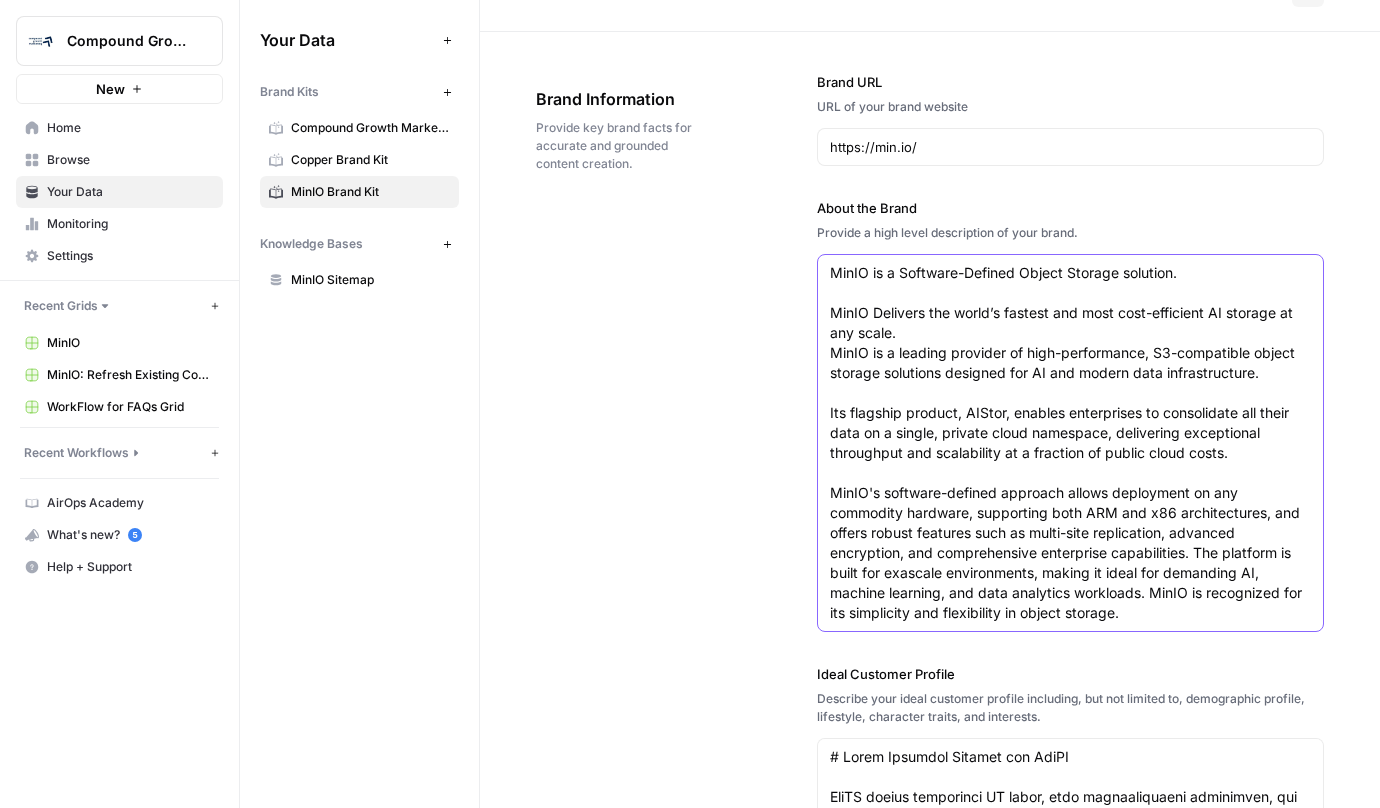 click on "MinIO is a Software-Defined Object Storage solution.
MinIO Delivers the world’s fastest and most cost-efficient AI storage at any scale.
MinIO is a leading provider of high-performance, S3-compatible object storage solutions designed for AI and modern data infrastructure.
Its flagship product, AIStor, enables enterprises to consolidate all their data on a single, private cloud namespace, delivering exceptional throughput and scalability at a fraction of public cloud costs.
MinIO's software-defined approach allows deployment on any commodity hardware, supporting both ARM and x86 architectures, and offers robust features such as multi-site replication, advanced encryption, and comprehensive enterprise capabilities. The platform is built for exascale environments, making it ideal for demanding AI, machine learning, and data analytics workloads. MinIO is recognized for its simplicity and flexibility in object storage." at bounding box center [1070, 443] 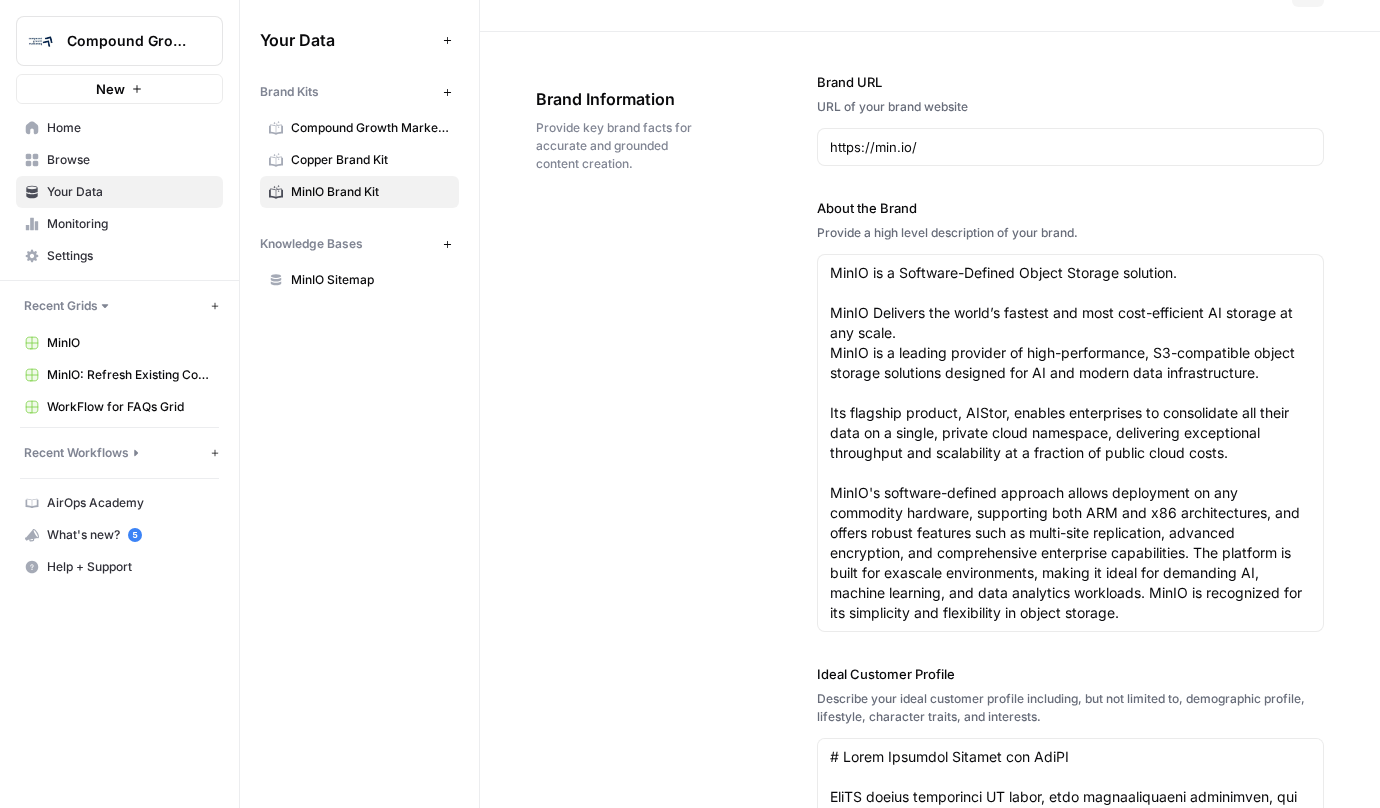 click on "Brand URL URL of your brand website https://min.io/ About the Brand Provide a high level description of your brand. Ideal Customer Profile Describe your ideal customer profile including, but not limited to, demographic profile, lifestyle, character traits, and interests. Competitors List your main competitors. Use a "," to separate multiple competitors. purestorage, Cloudian, Scality, weka, vastdata purestorage, Cloudian, Scality, weka, vastdata Brand Point Of View Articulate your brand's mission and core values. We believe that object storage should be fast, scalable, and accessible to every organization, not just the hyperscalers. Our commitment to software-defined solutions empowers customers to run their data infrastructure on their terms, without vendor lock-in or hidden costs. By focusing exclusively on object storage and delivering enterprise-grade features with simplicity, we set the standard for performance and flexibility in the AI era." at bounding box center (1070, 840) 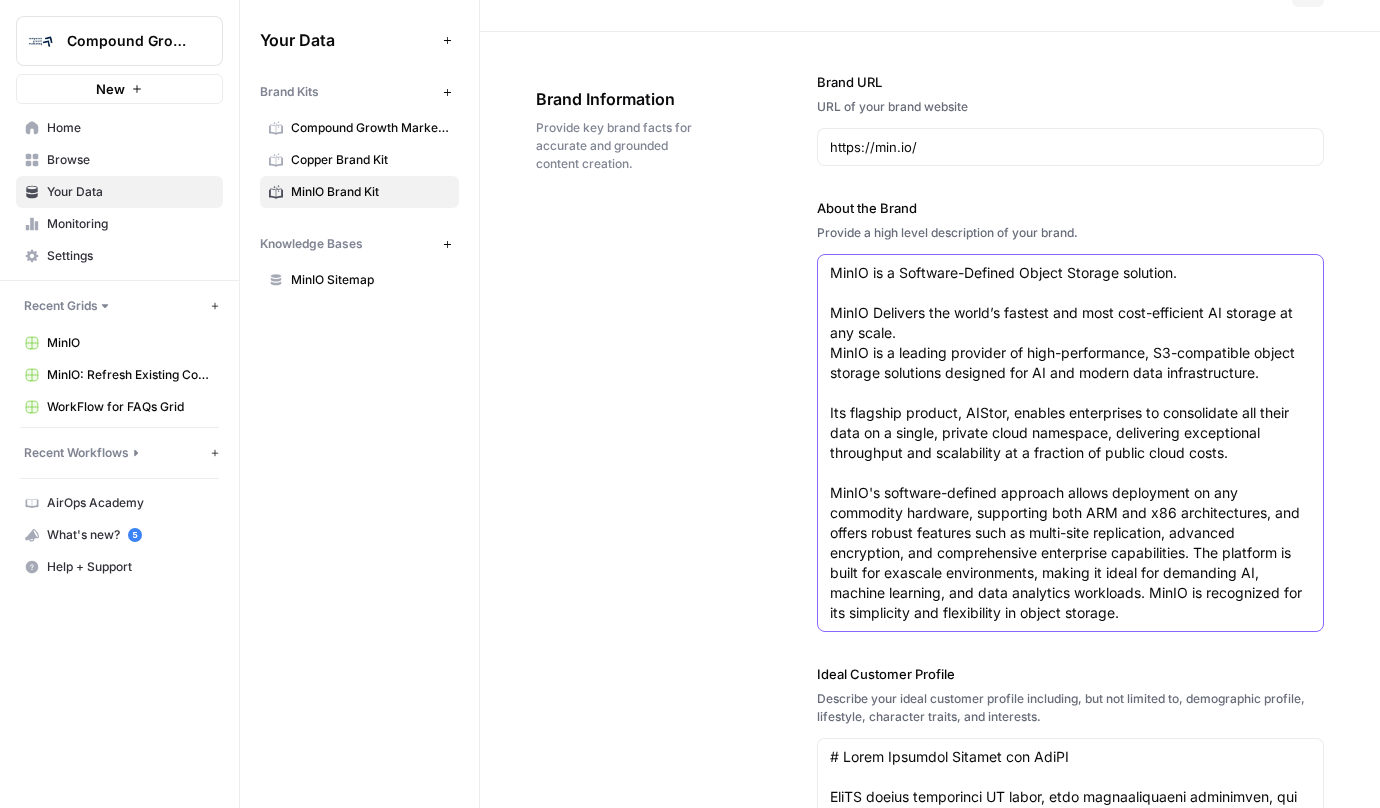 click on "MinIO is a Software-Defined Object Storage solution.
MinIO Delivers the world’s fastest and most cost-efficient AI storage at any scale.
MinIO is a leading provider of high-performance, S3-compatible object storage solutions designed for AI and modern data infrastructure.
Its flagship product, AIStor, enables enterprises to consolidate all their data on a single, private cloud namespace, delivering exceptional throughput and scalability at a fraction of public cloud costs.
MinIO's software-defined approach allows deployment on any commodity hardware, supporting both ARM and x86 architectures, and offers robust features such as multi-site replication, advanced encryption, and comprehensive enterprise capabilities. The platform is built for exascale environments, making it ideal for demanding AI, machine learning, and data analytics workloads. MinIO is recognized for its simplicity and flexibility in object storage." at bounding box center (1070, 443) 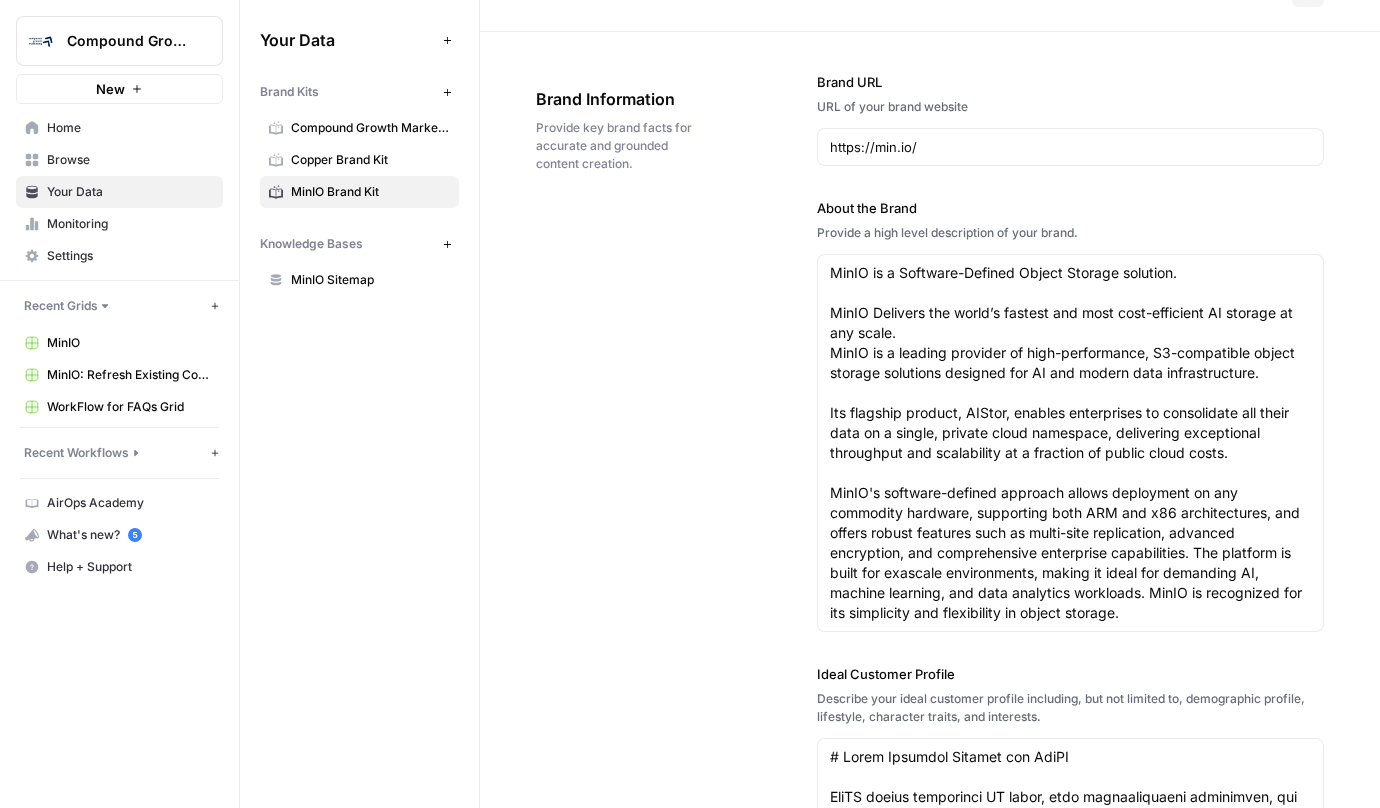 click on "MinIO" at bounding box center [130, 343] 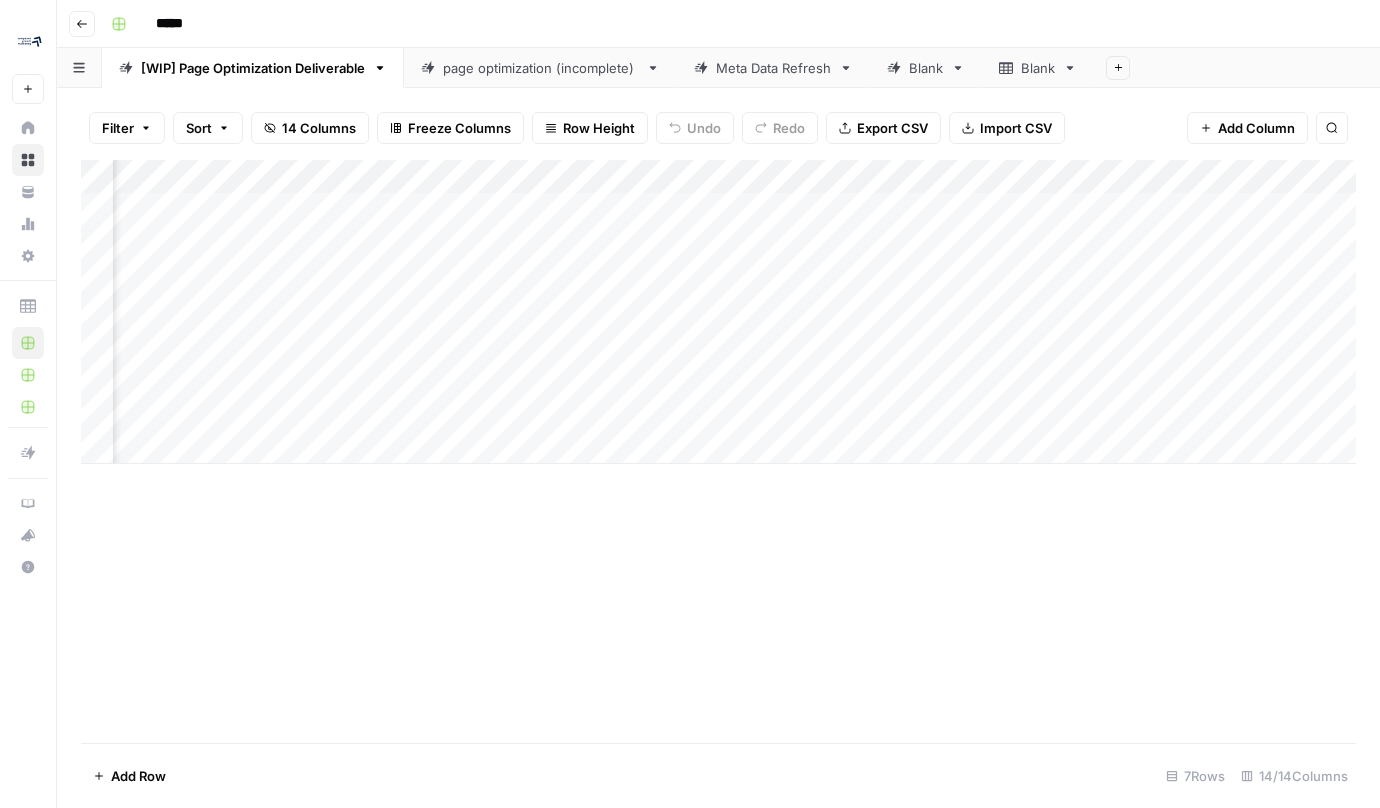 scroll, scrollTop: 0, scrollLeft: 1481, axis: horizontal 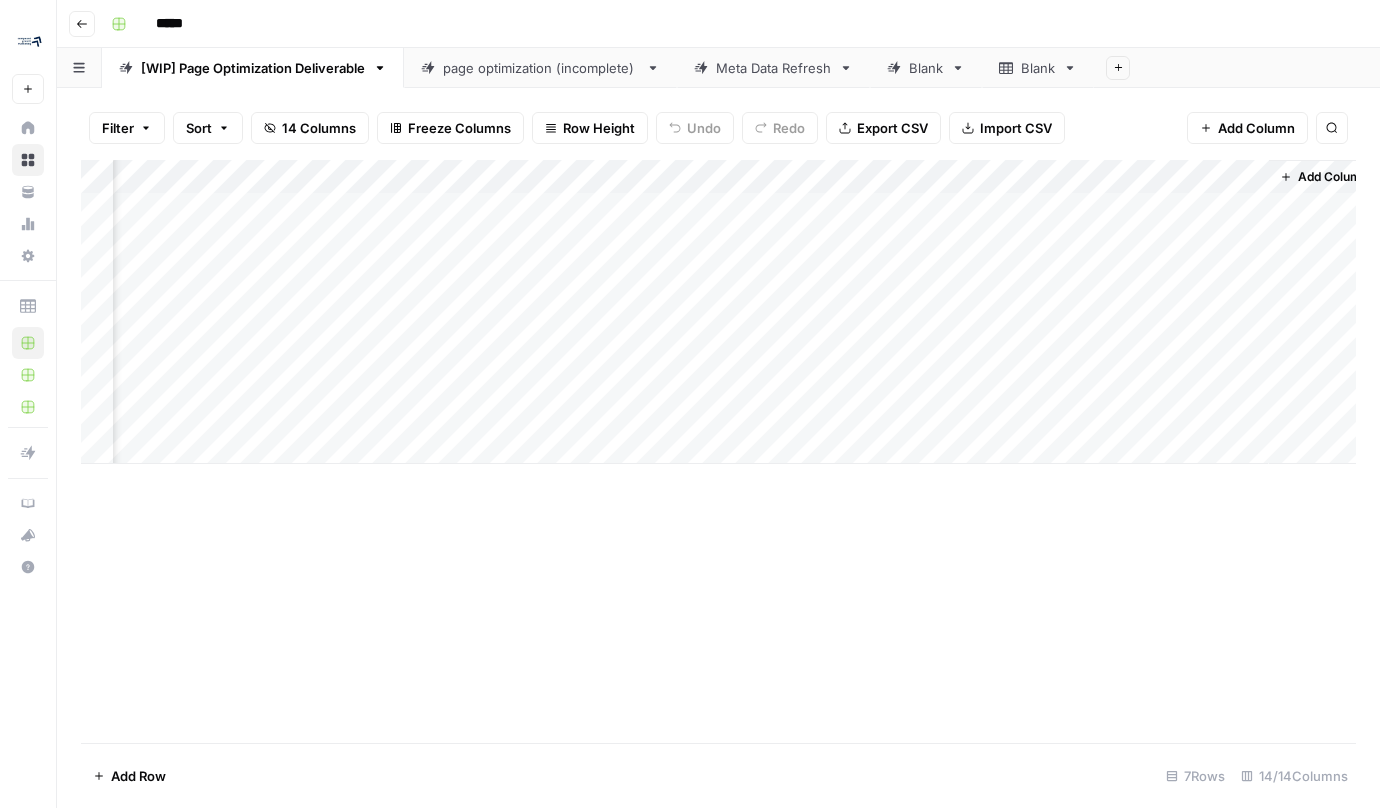 click on "Add Column" at bounding box center [718, 312] 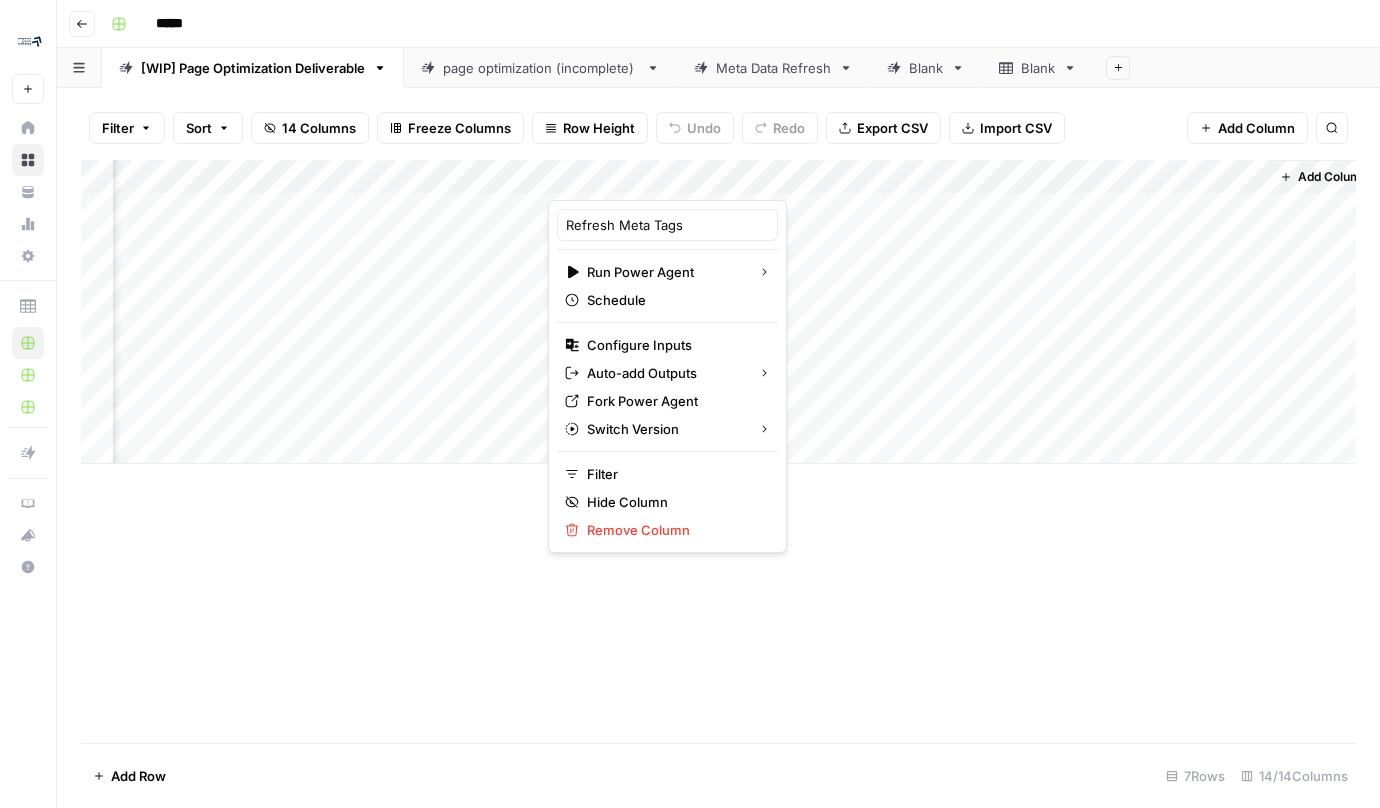 click on "Add Column" at bounding box center (718, 451) 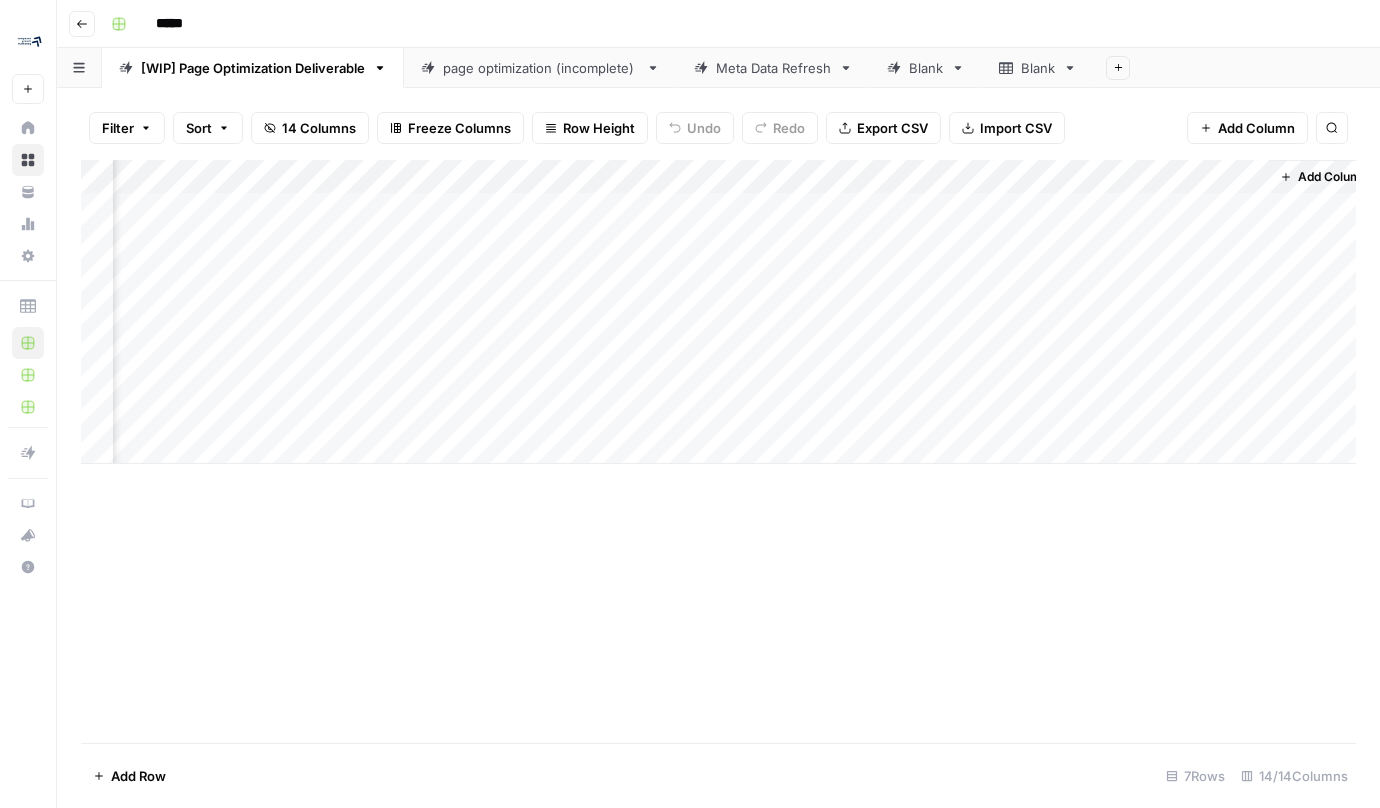 click on "Add Column" at bounding box center (718, 312) 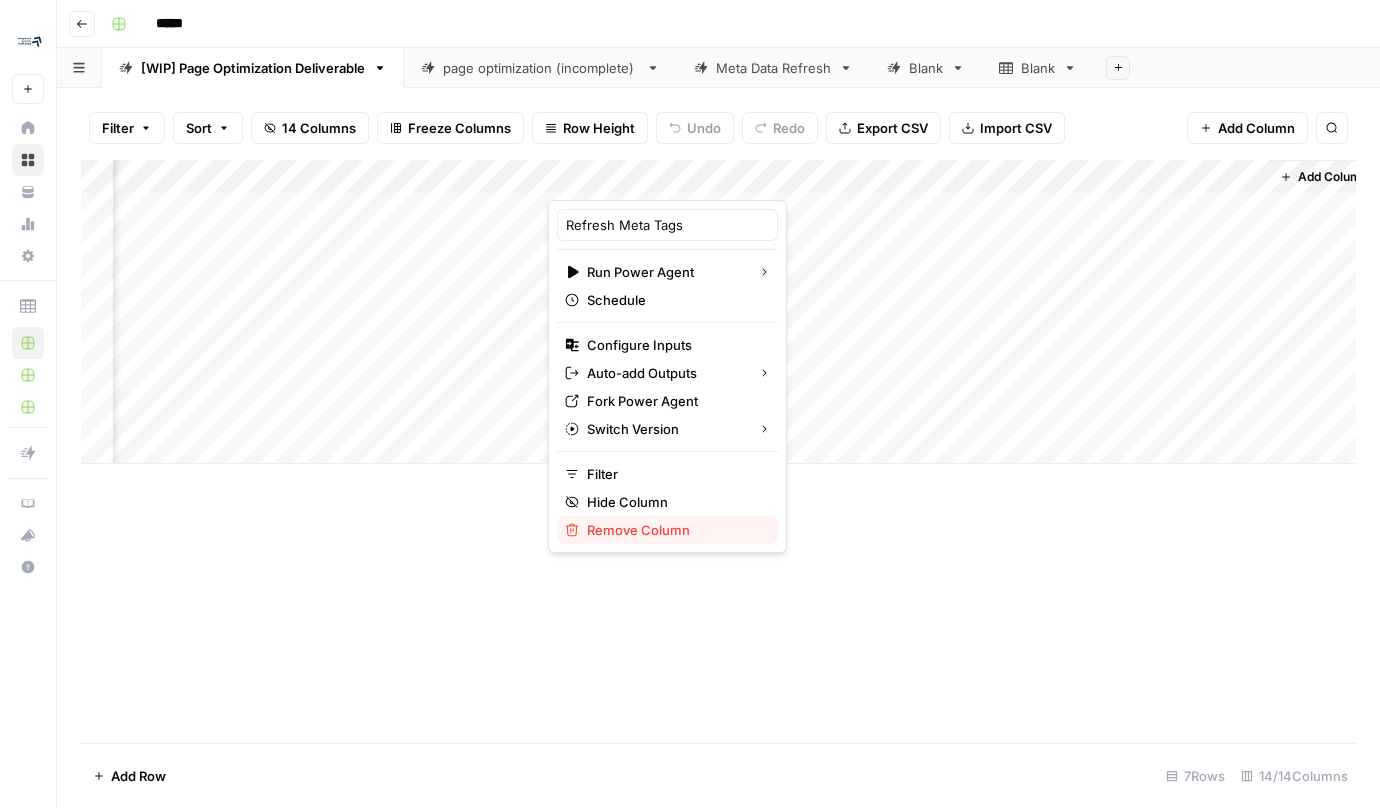 click on "Remove Column" at bounding box center [674, 530] 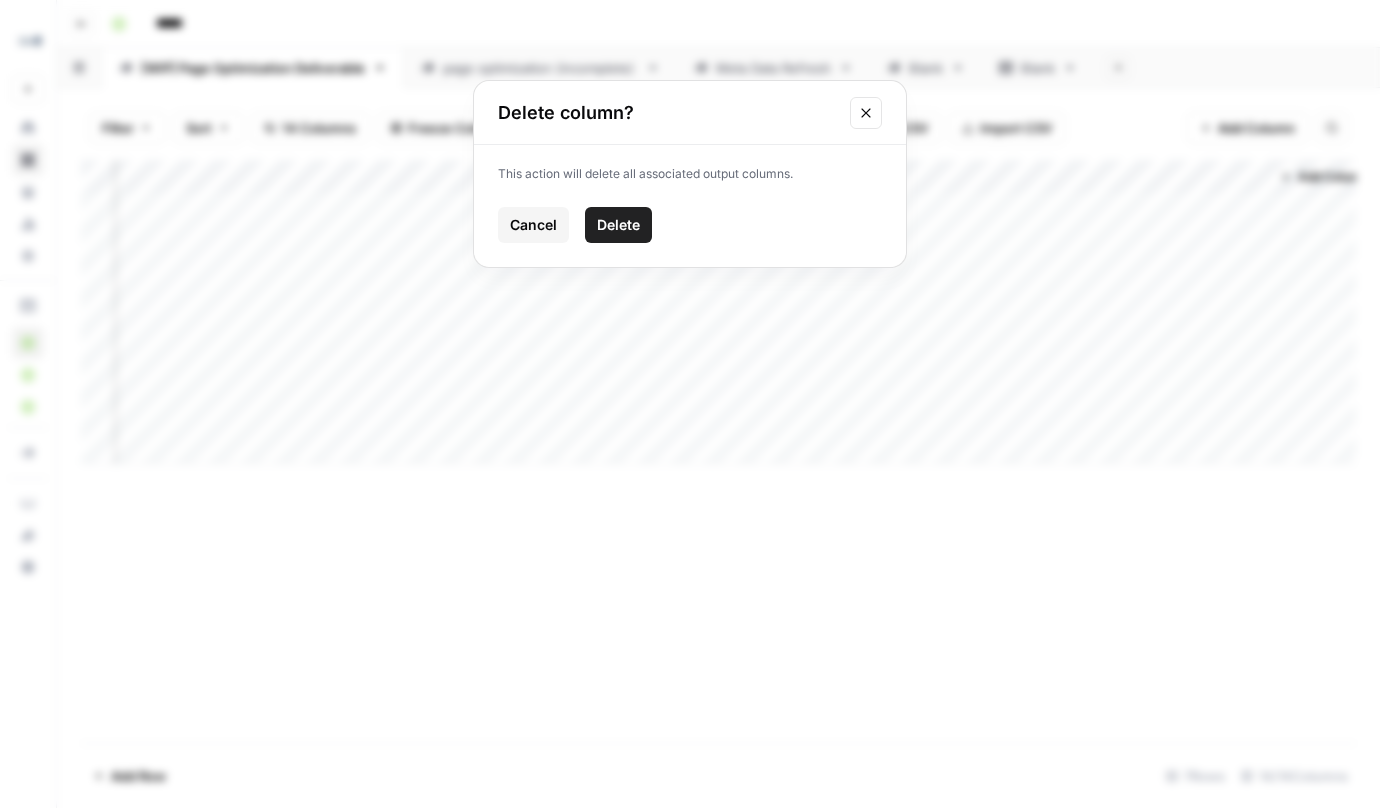 click on "Delete" at bounding box center [618, 225] 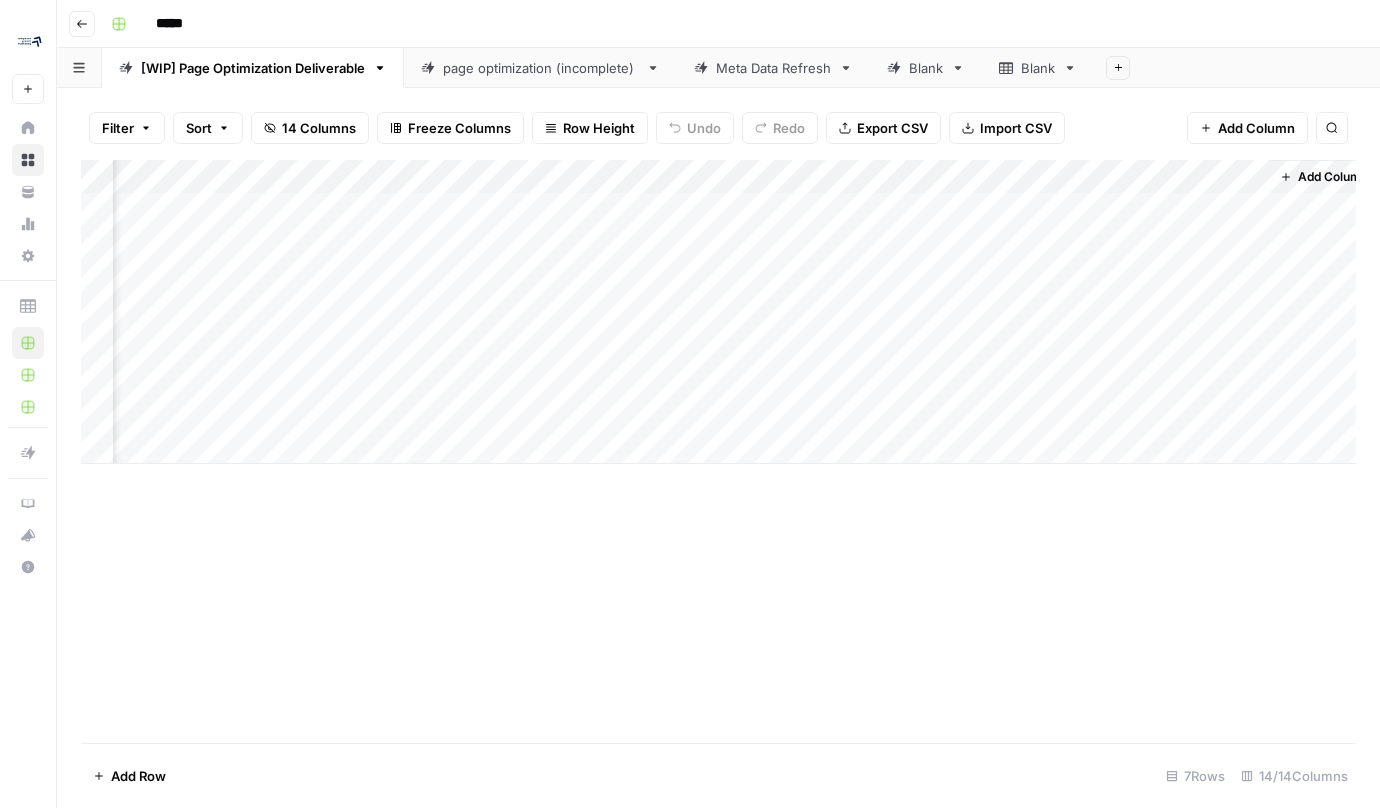 scroll, scrollTop: 0, scrollLeft: 785, axis: horizontal 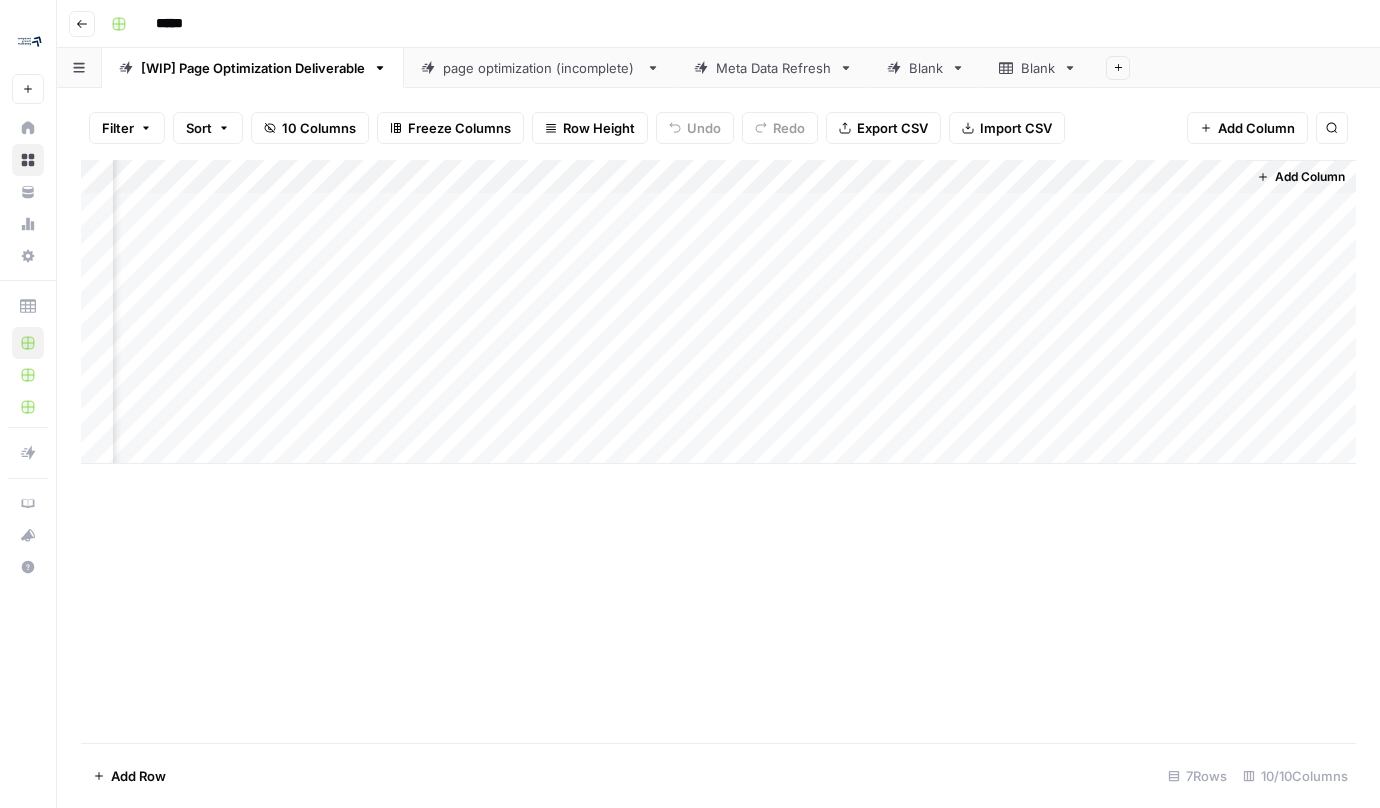 click on "Add Column" at bounding box center (1310, 177) 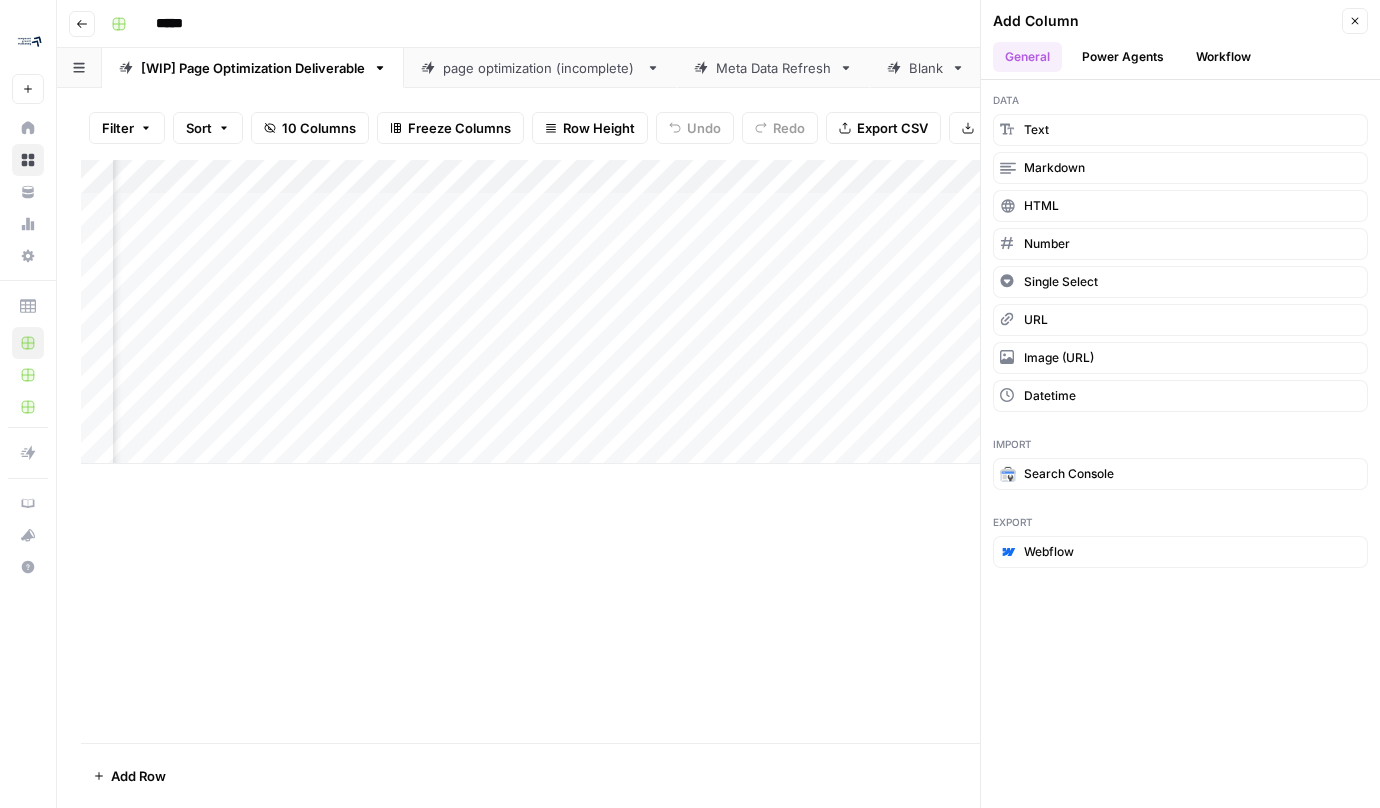 click on "Workflow" at bounding box center (1223, 57) 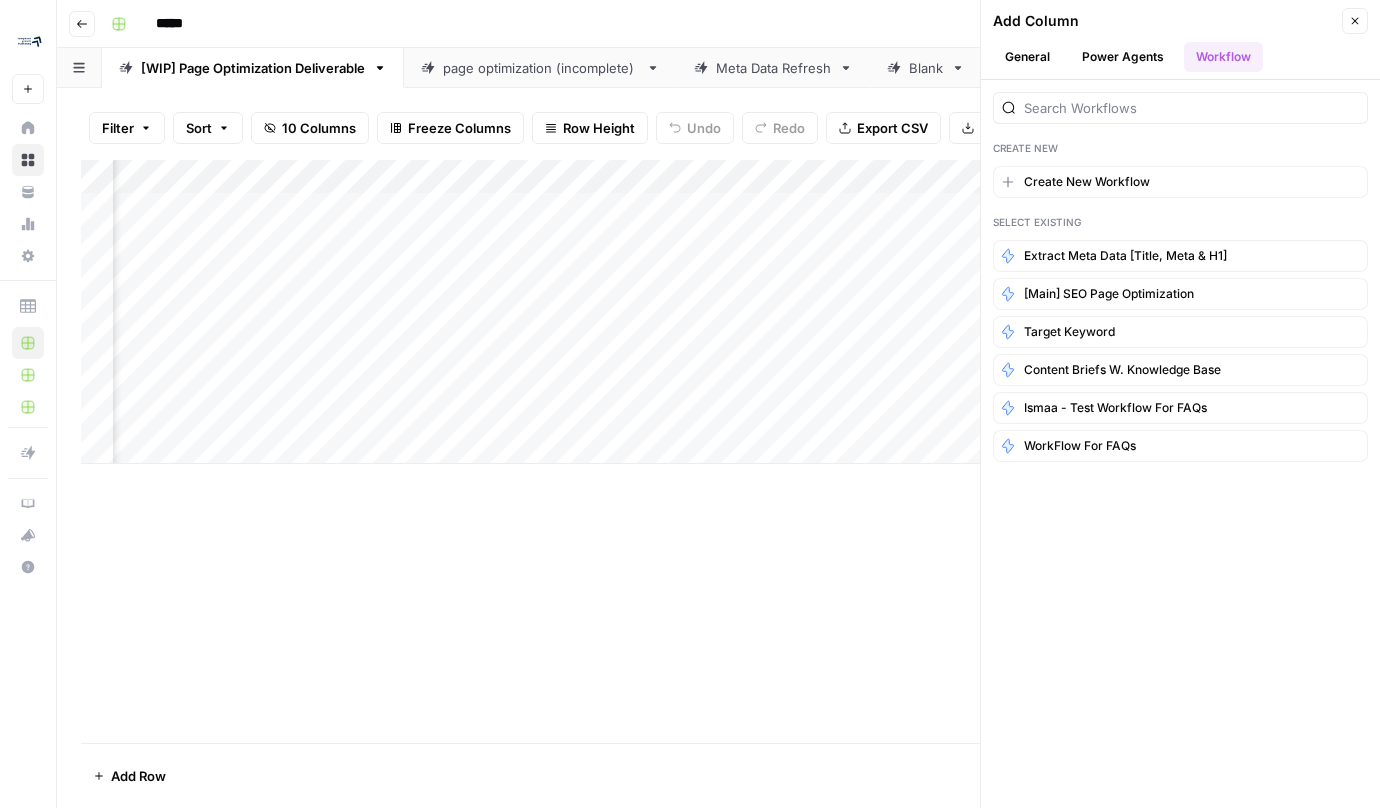 click on "Power Agents" at bounding box center [1123, 57] 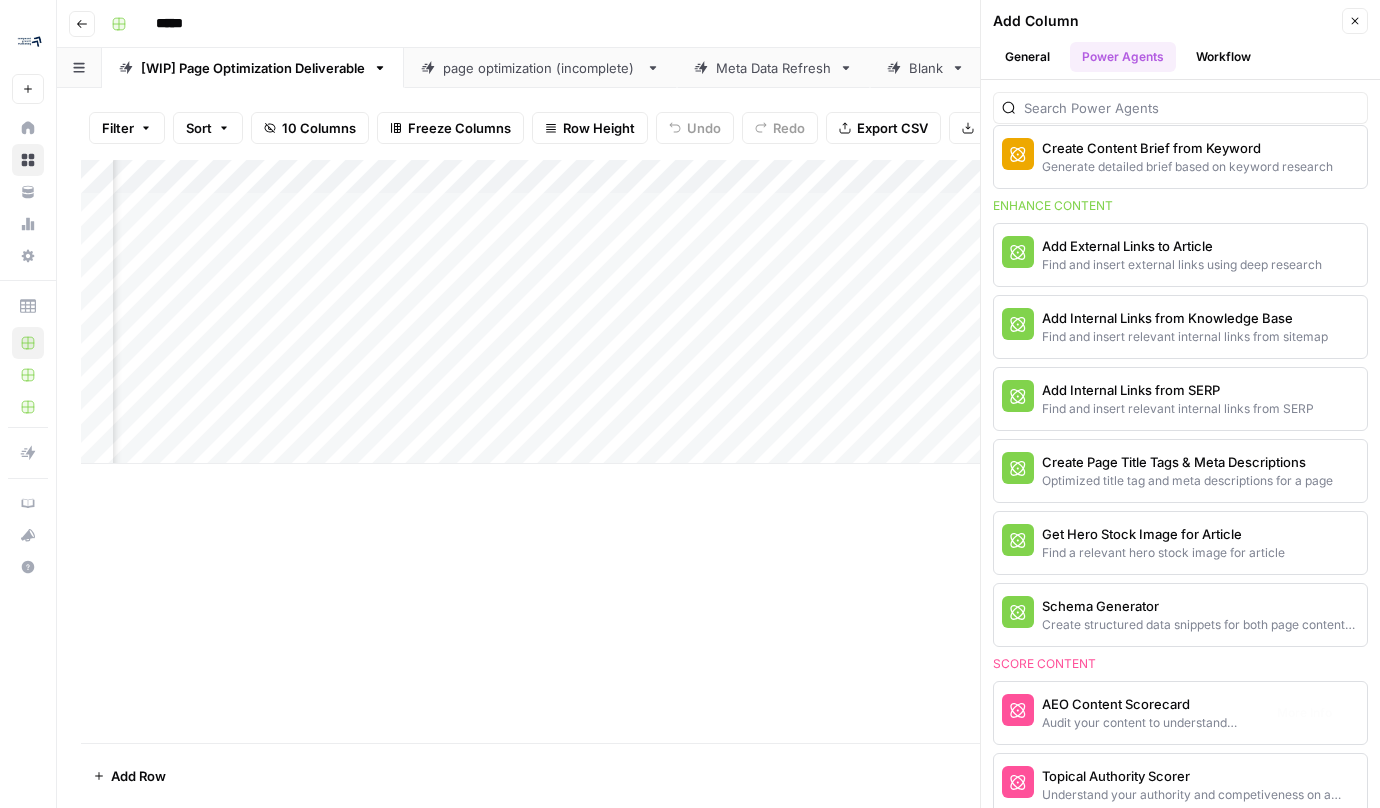 scroll, scrollTop: 1336, scrollLeft: 0, axis: vertical 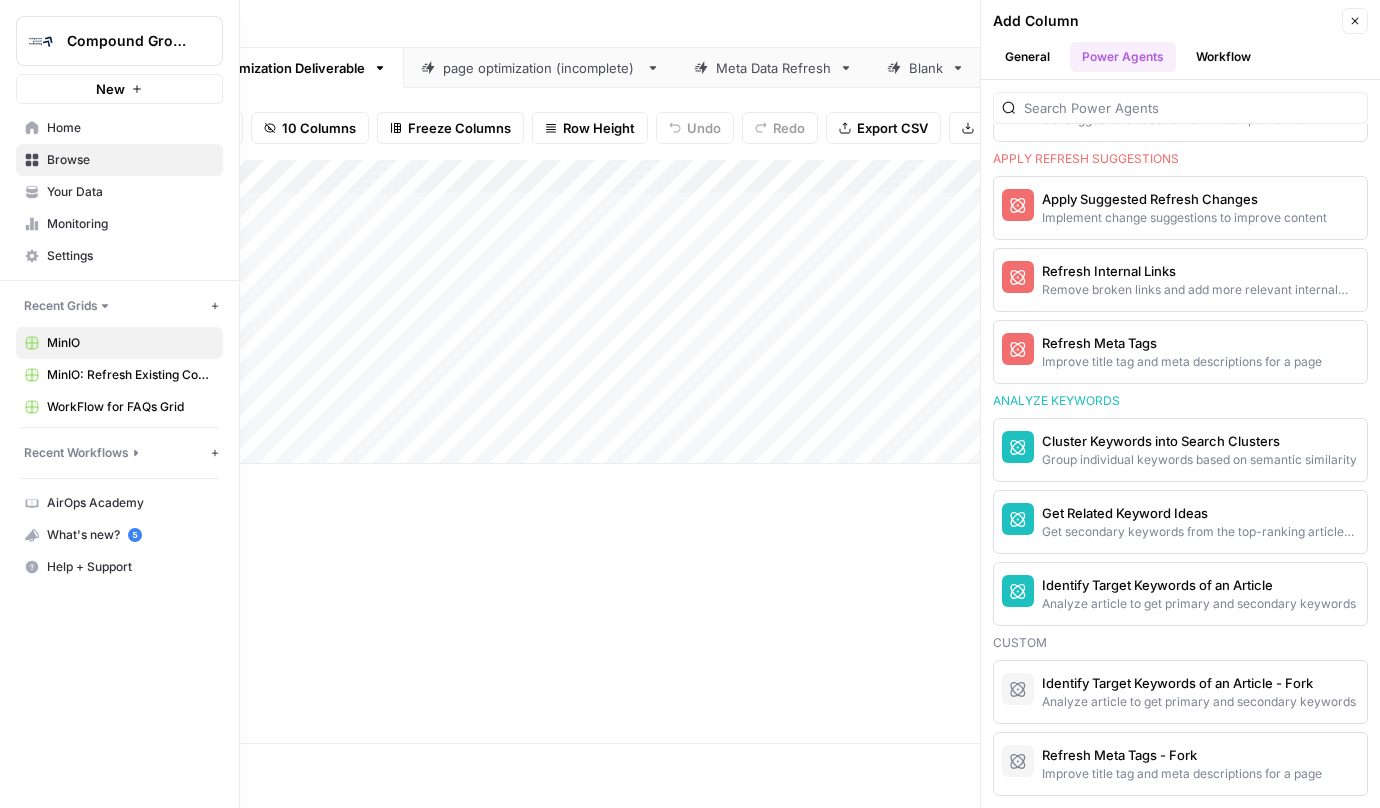 click on "Browse" at bounding box center (130, 160) 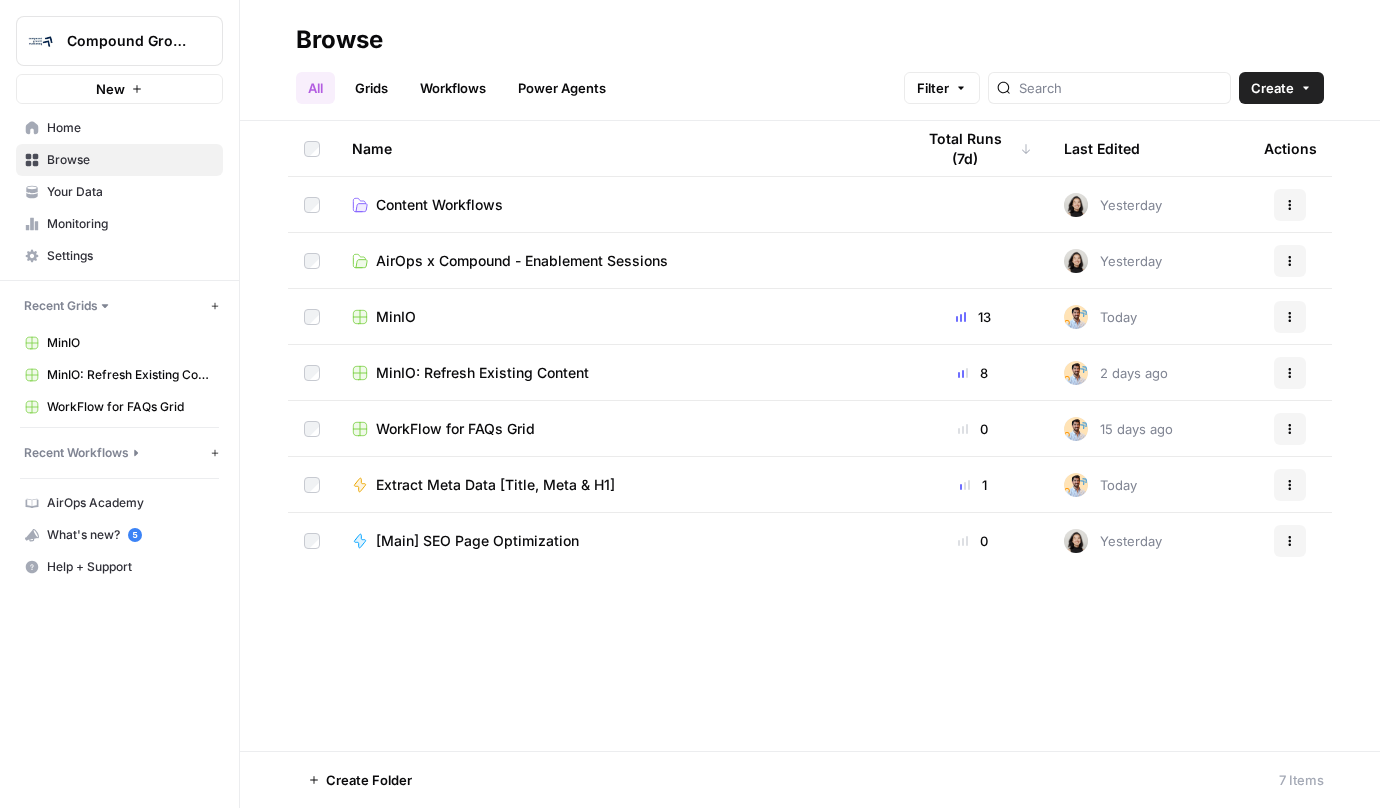 click on "Workflows" at bounding box center [453, 88] 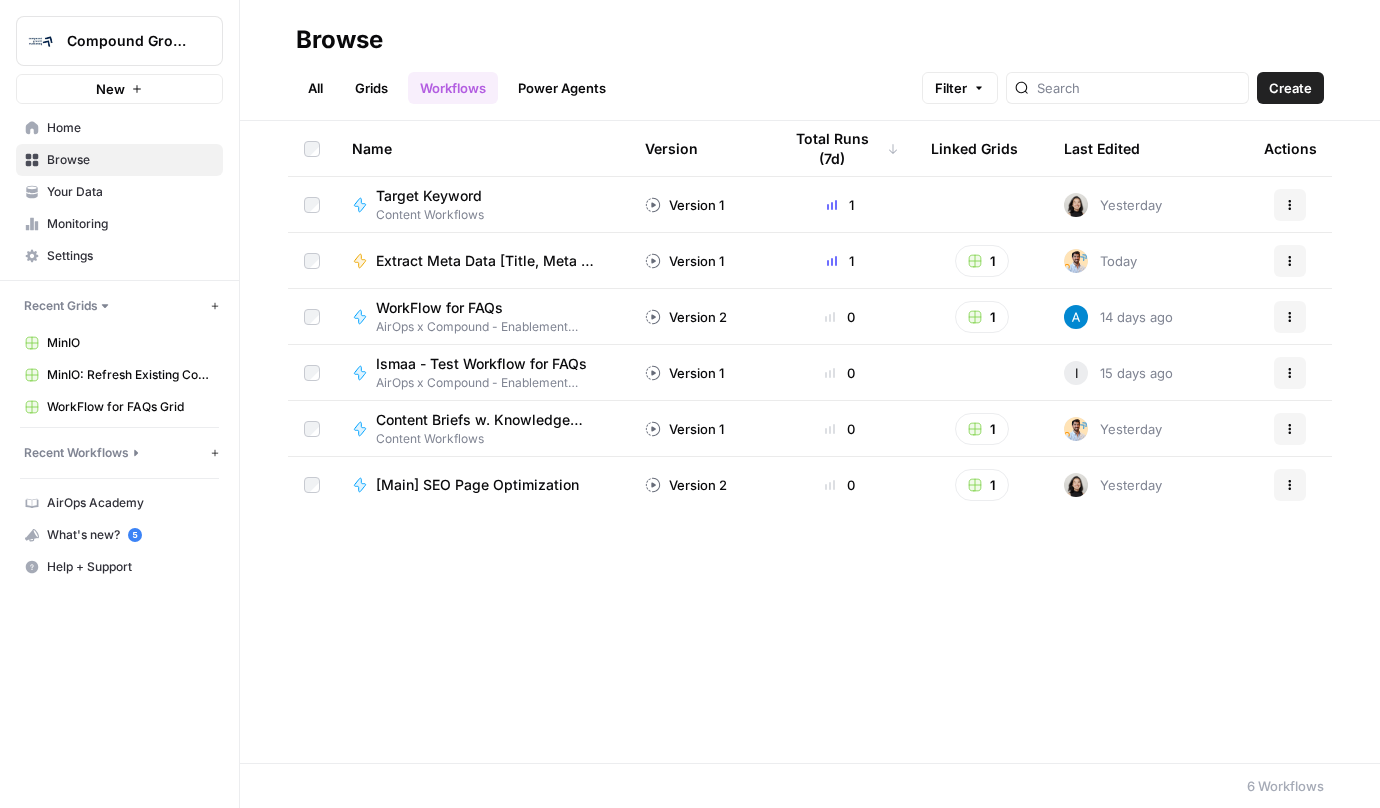 click on "Power Agents" at bounding box center (562, 88) 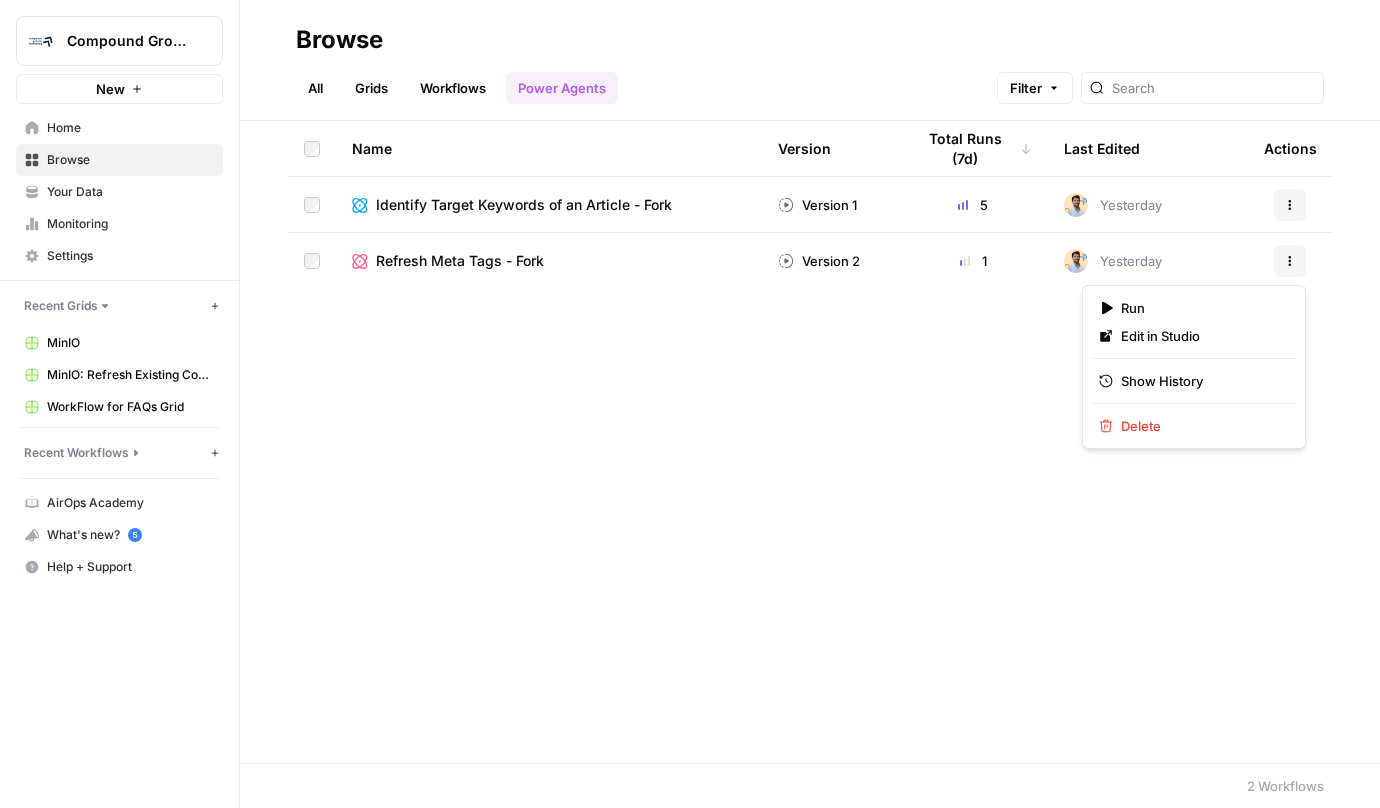 click on "Actions" at bounding box center (1290, 261) 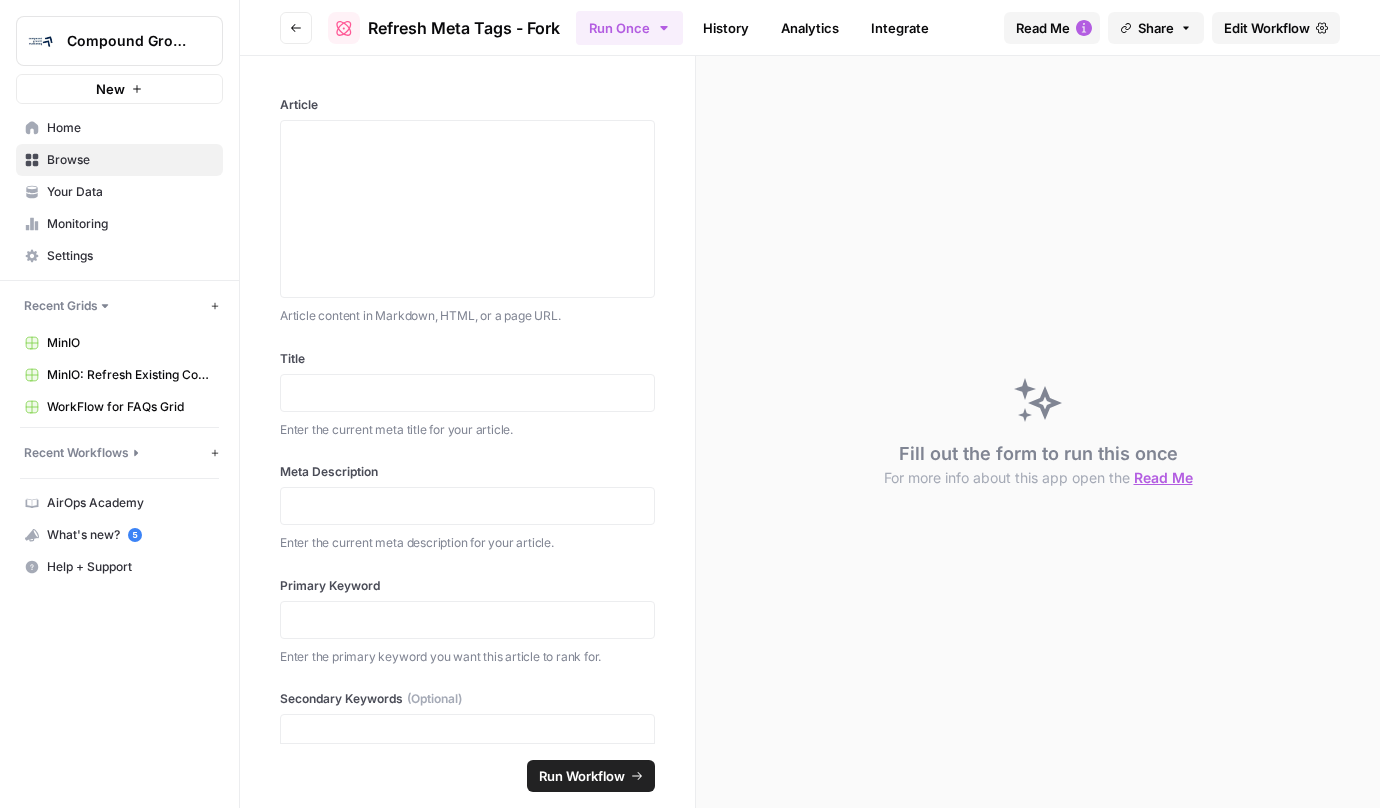 click on "Refresh Meta Tags - Fork" at bounding box center (464, 28) 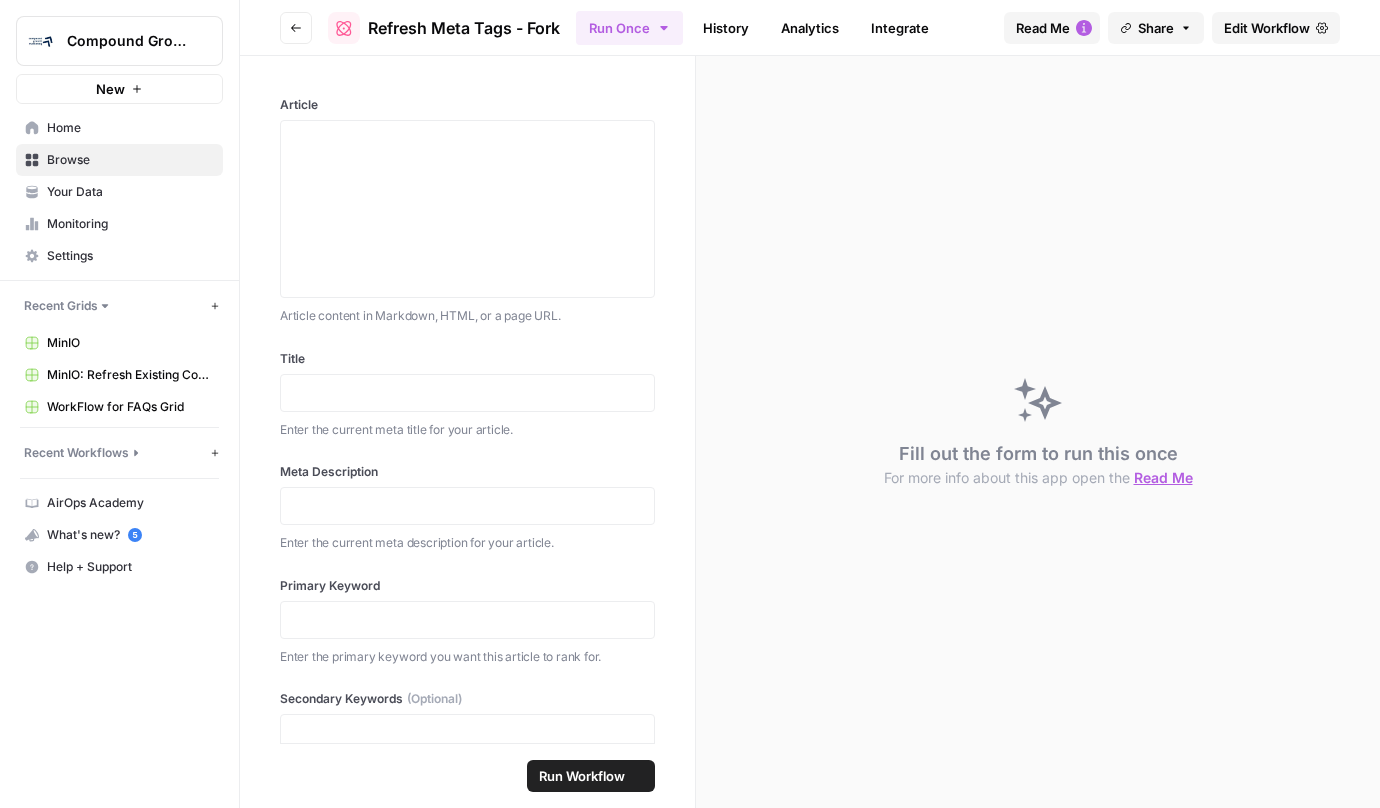 click on "Refresh Meta Tags - Fork" at bounding box center (464, 28) 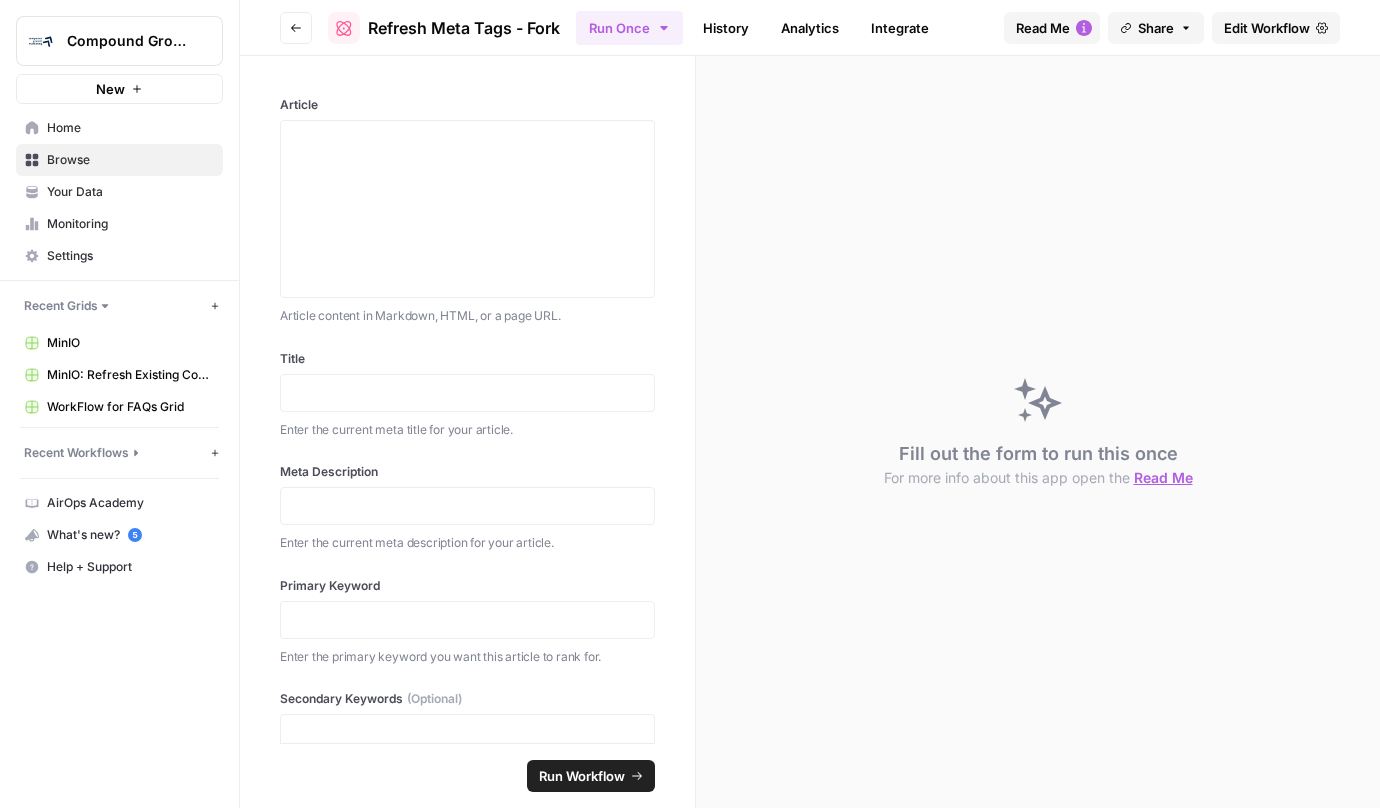 click 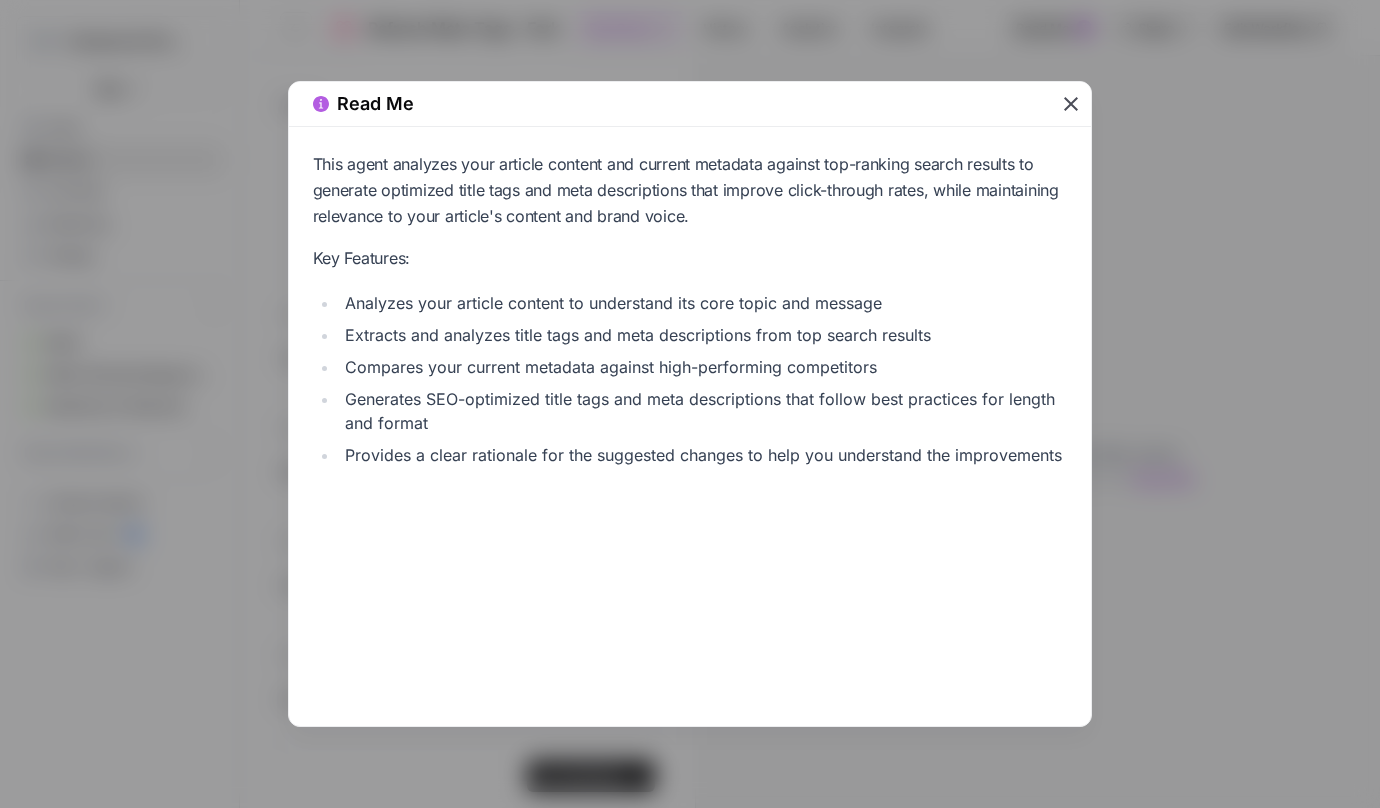 click 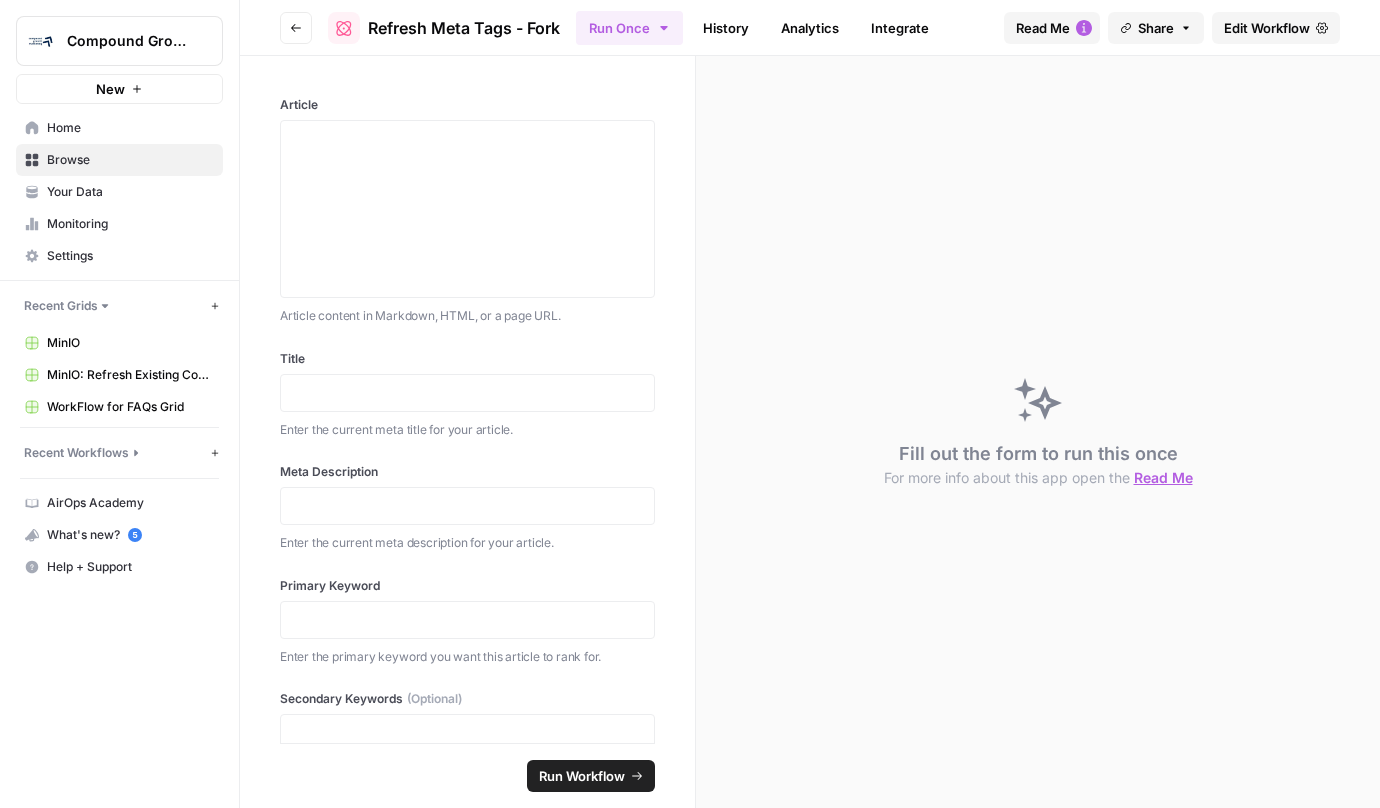 click on "Edit Workflow" at bounding box center (1267, 28) 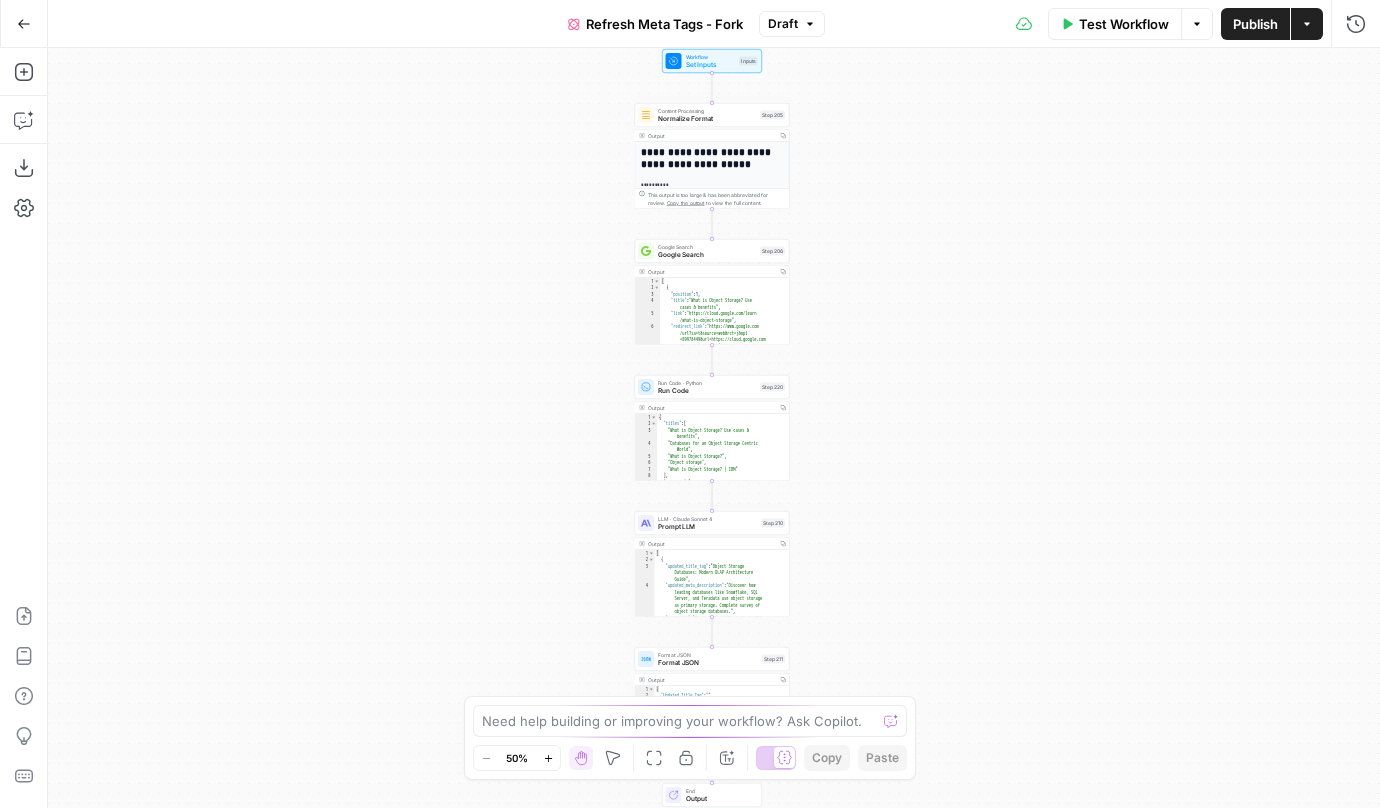 click on "Refresh Meta Tags - Fork" at bounding box center (664, 24) 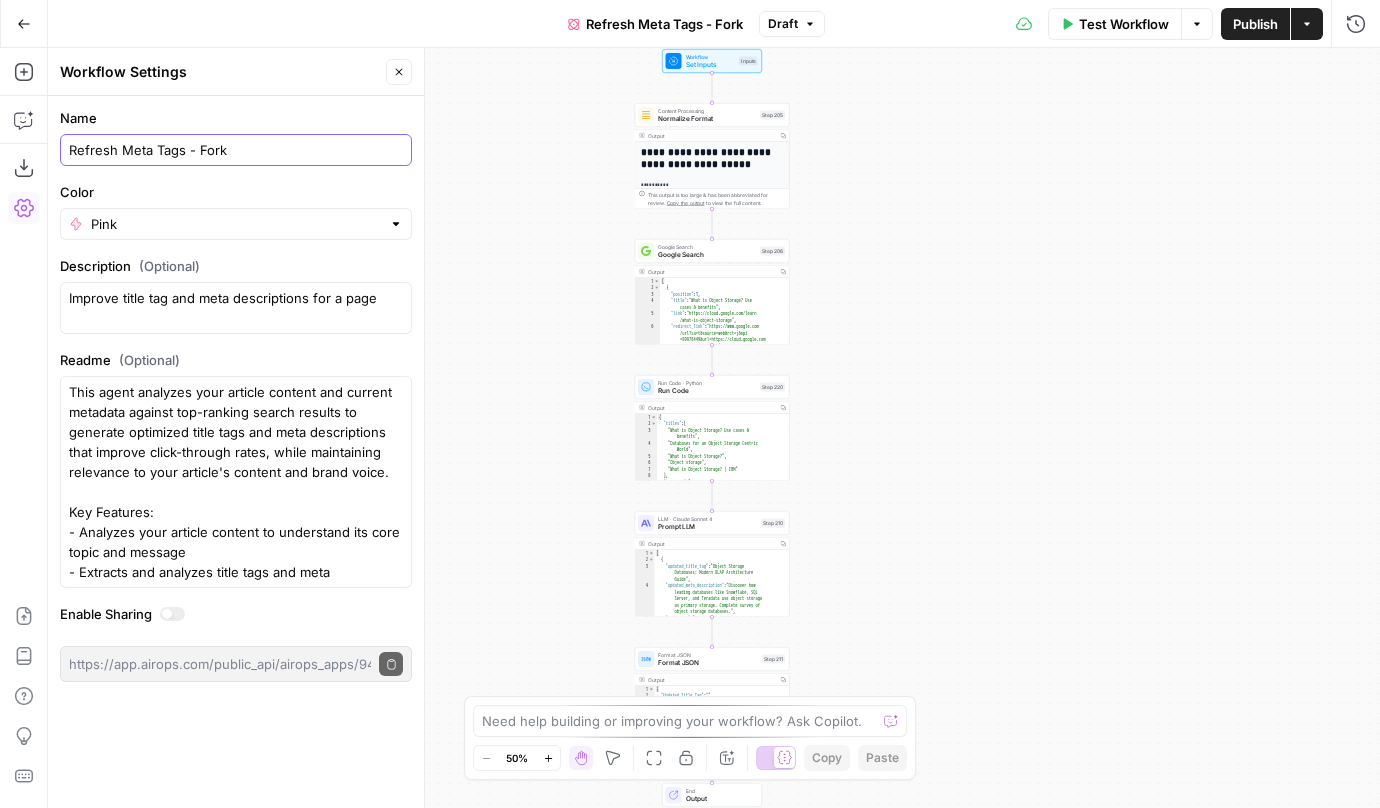 click on "Refresh Meta Tags - Fork" at bounding box center [236, 150] 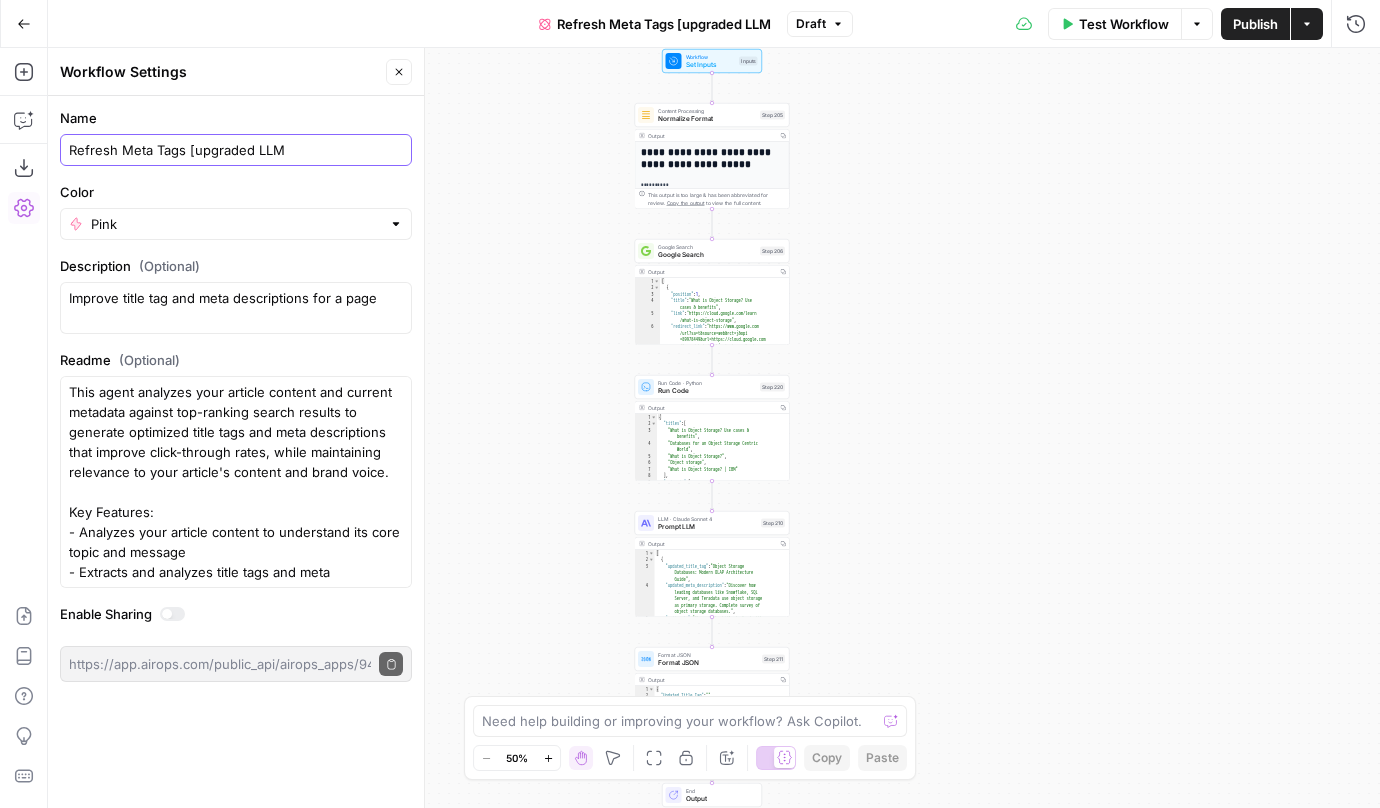 type on "Refresh Meta Tags [upgraded LLM" 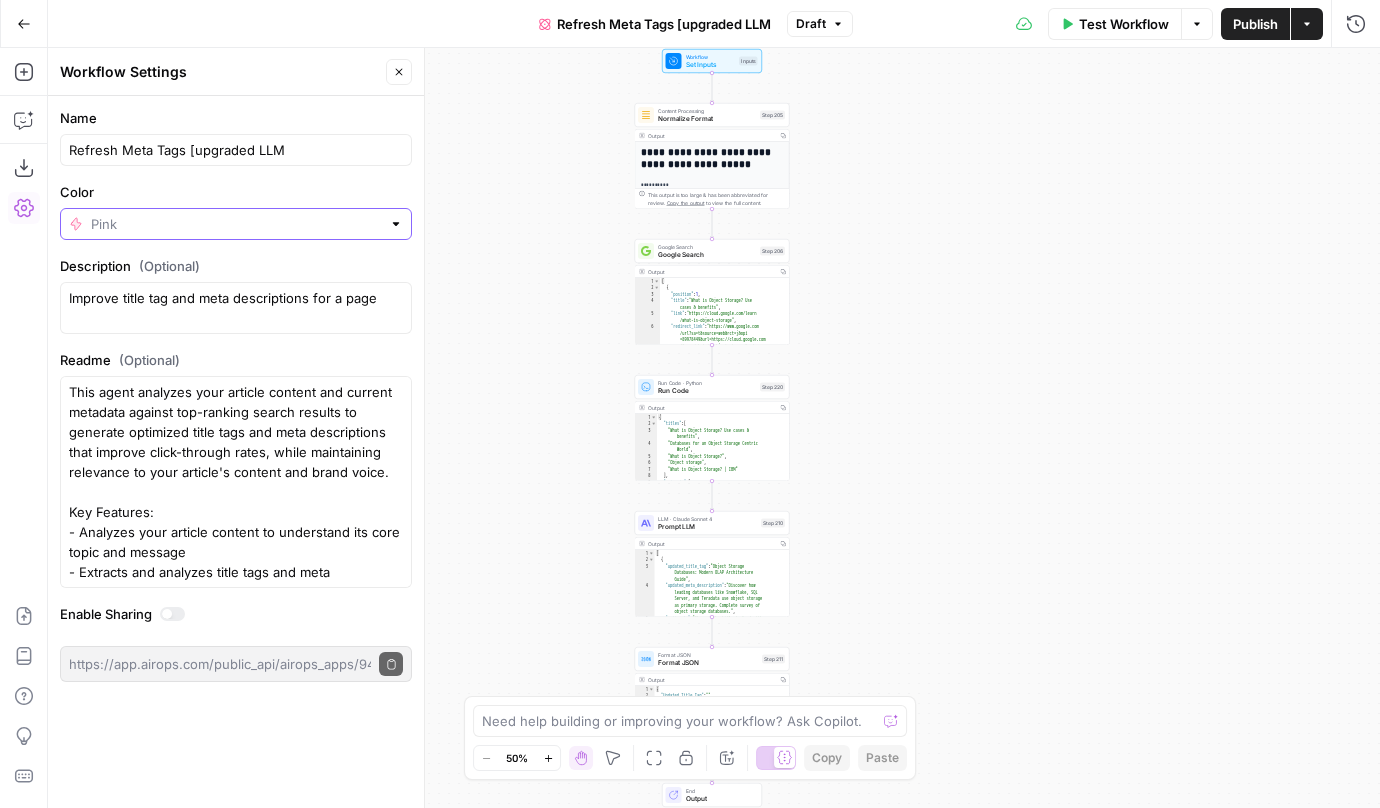 click on "Color" at bounding box center (236, 224) 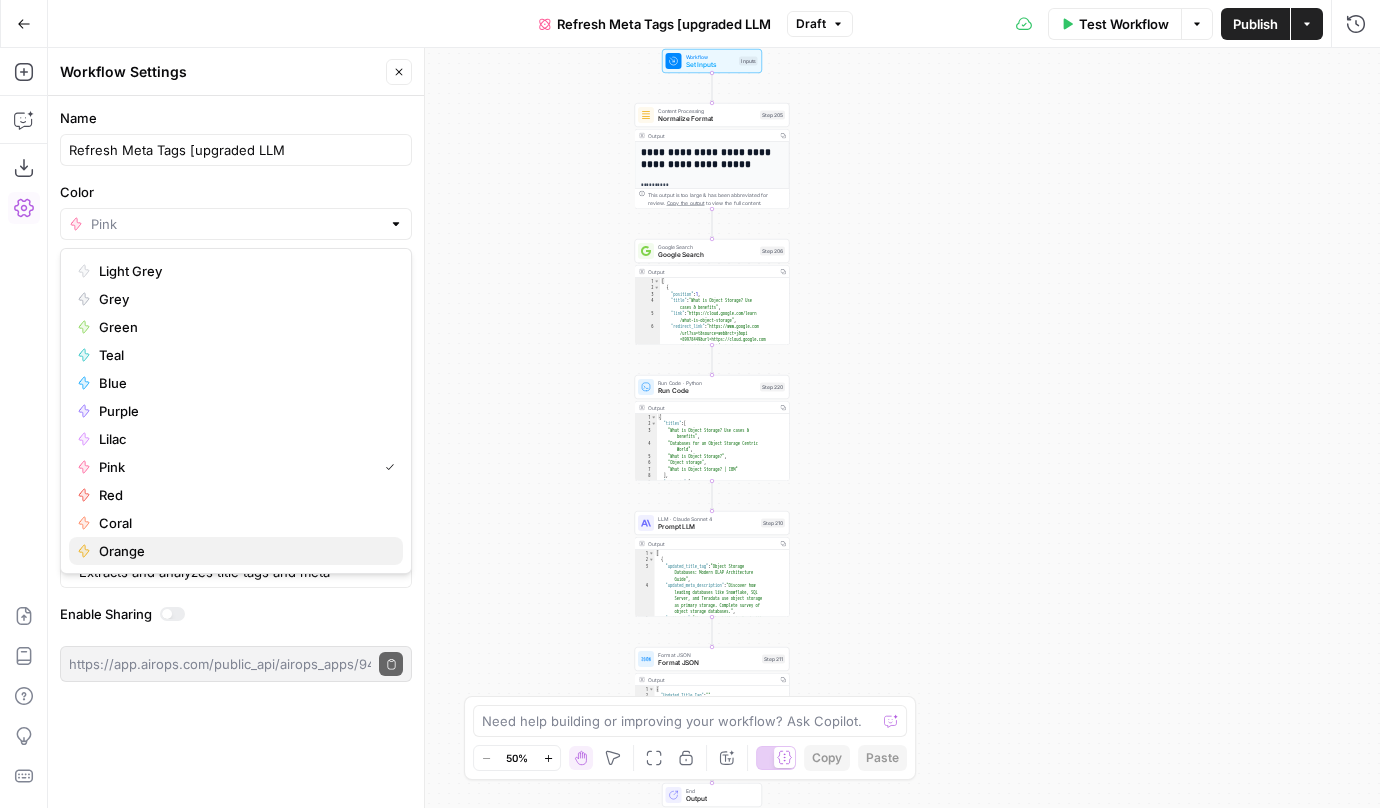 click on "Orange" at bounding box center [243, 551] 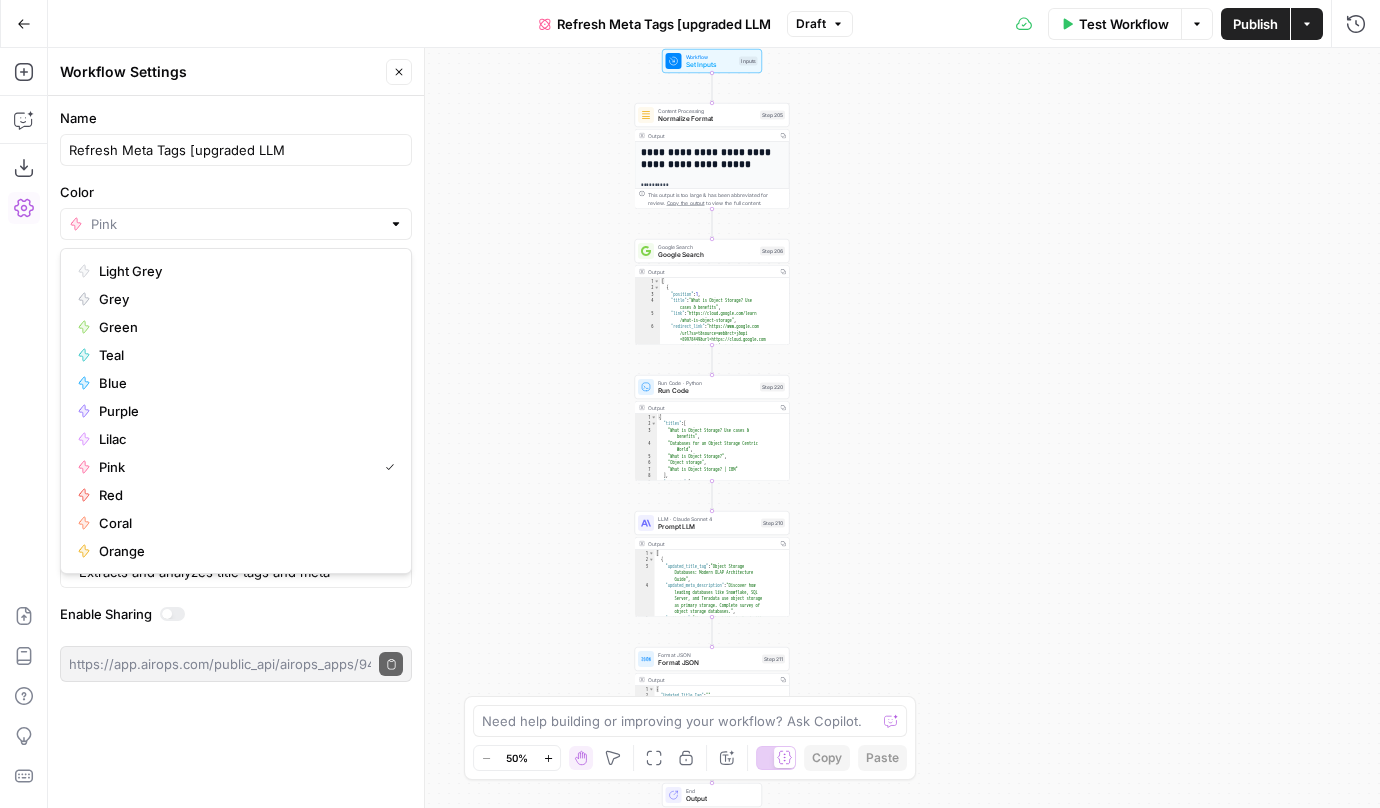 type on "Orange" 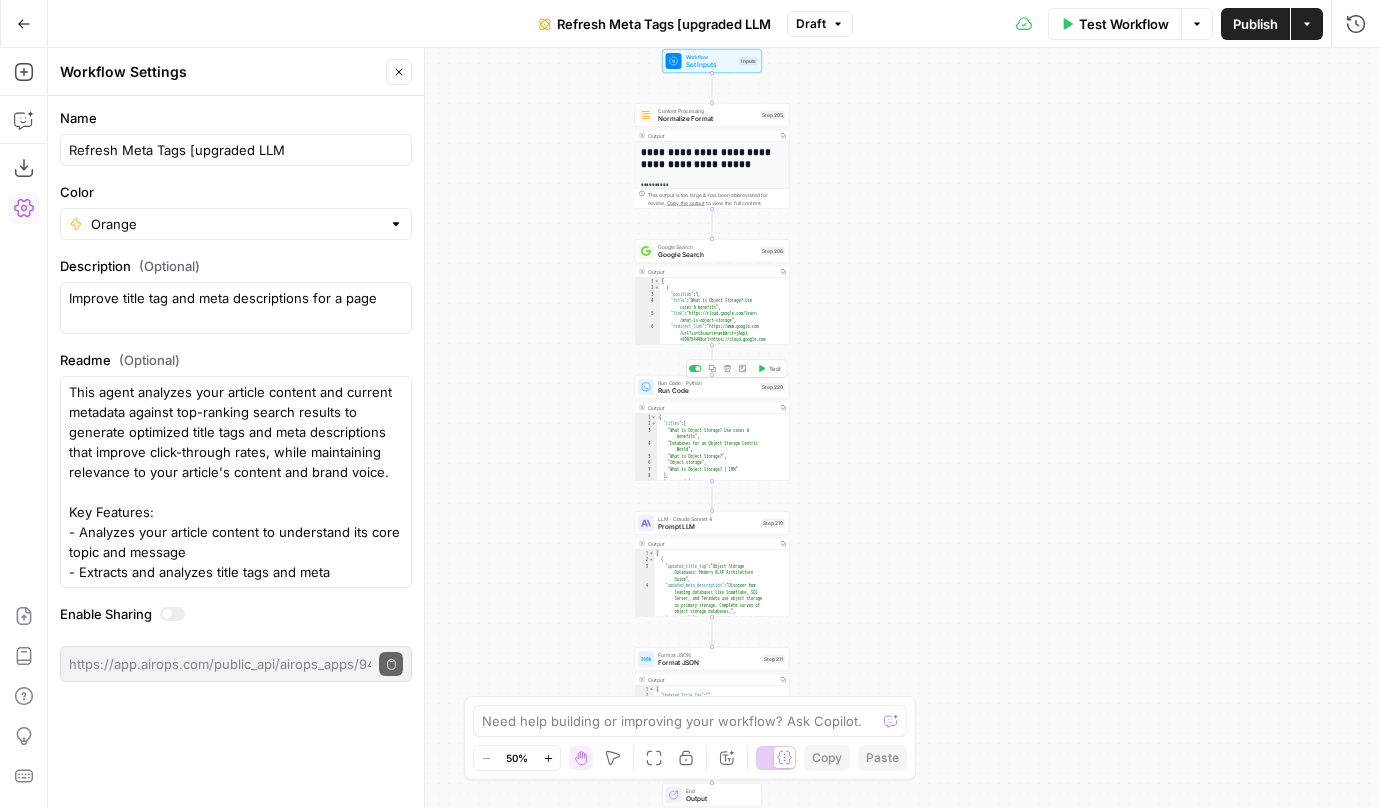click on "Run Code" at bounding box center [707, 391] 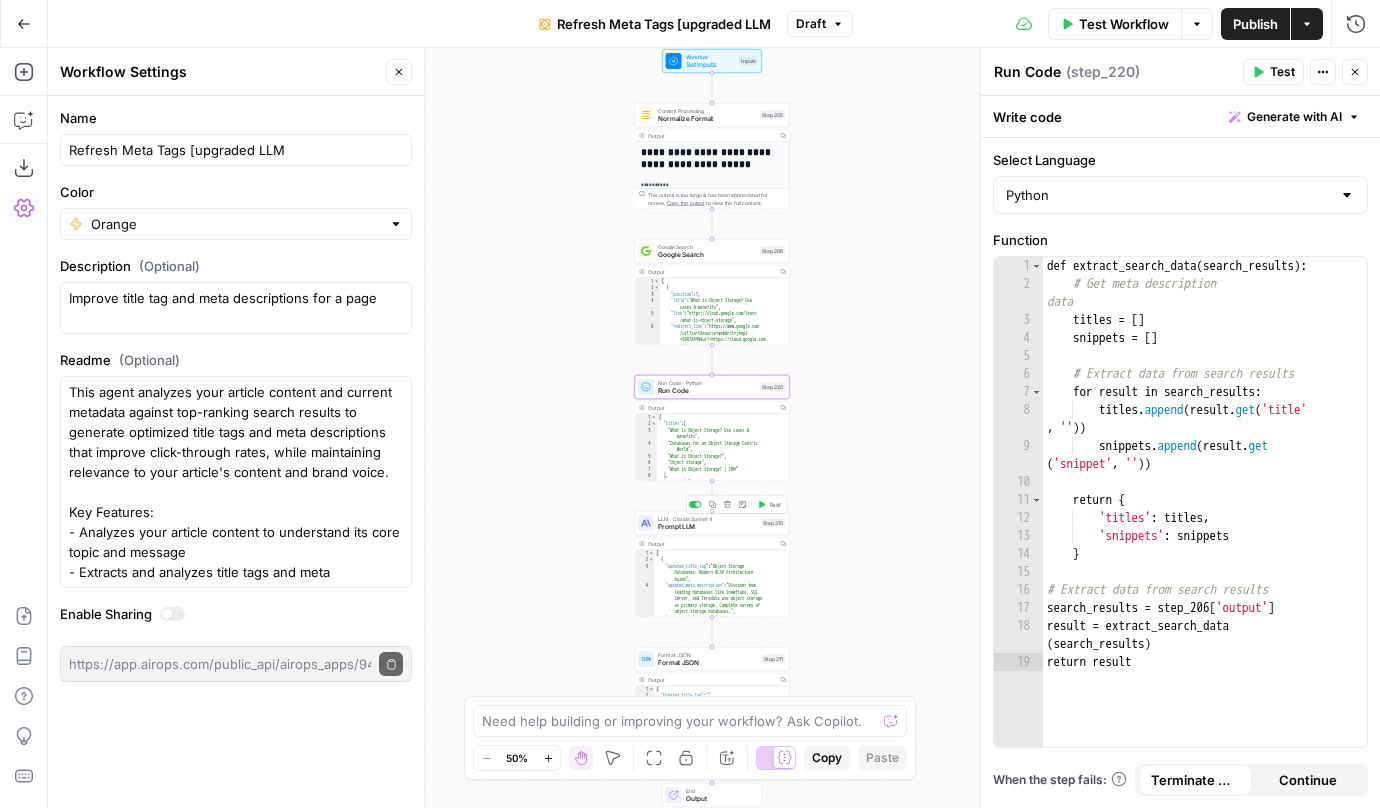 click on "Prompt LLM" at bounding box center [707, 527] 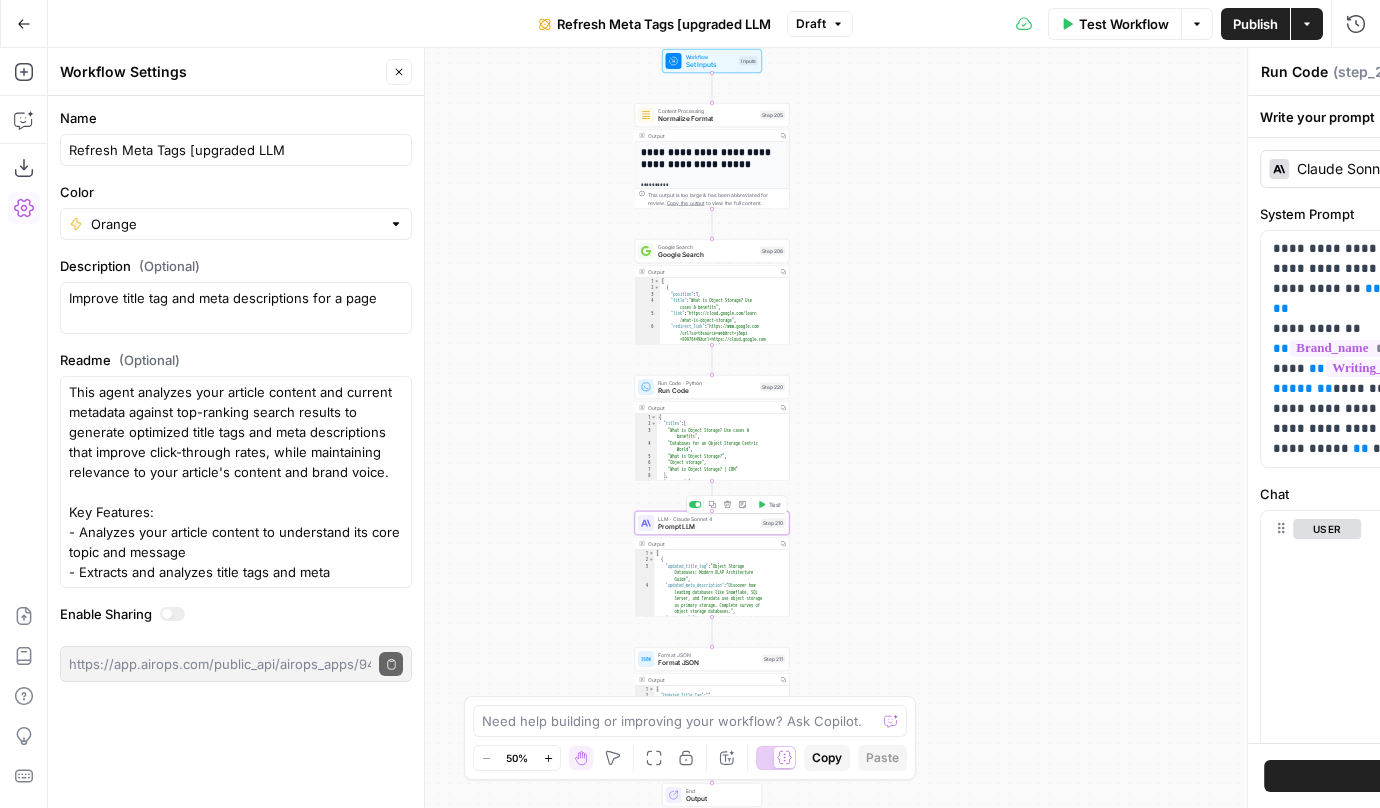 type on "Prompt LLM" 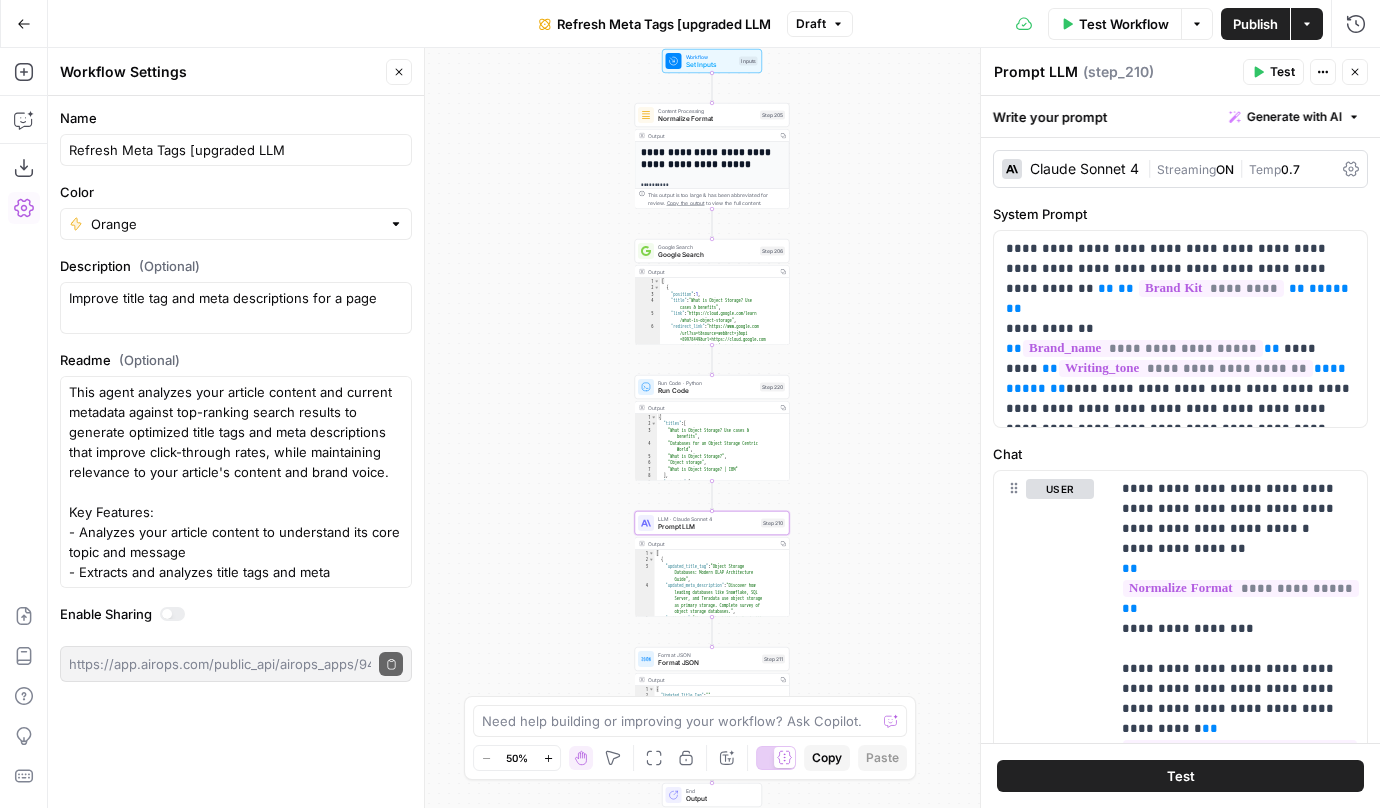 click on "Publish" at bounding box center (1255, 24) 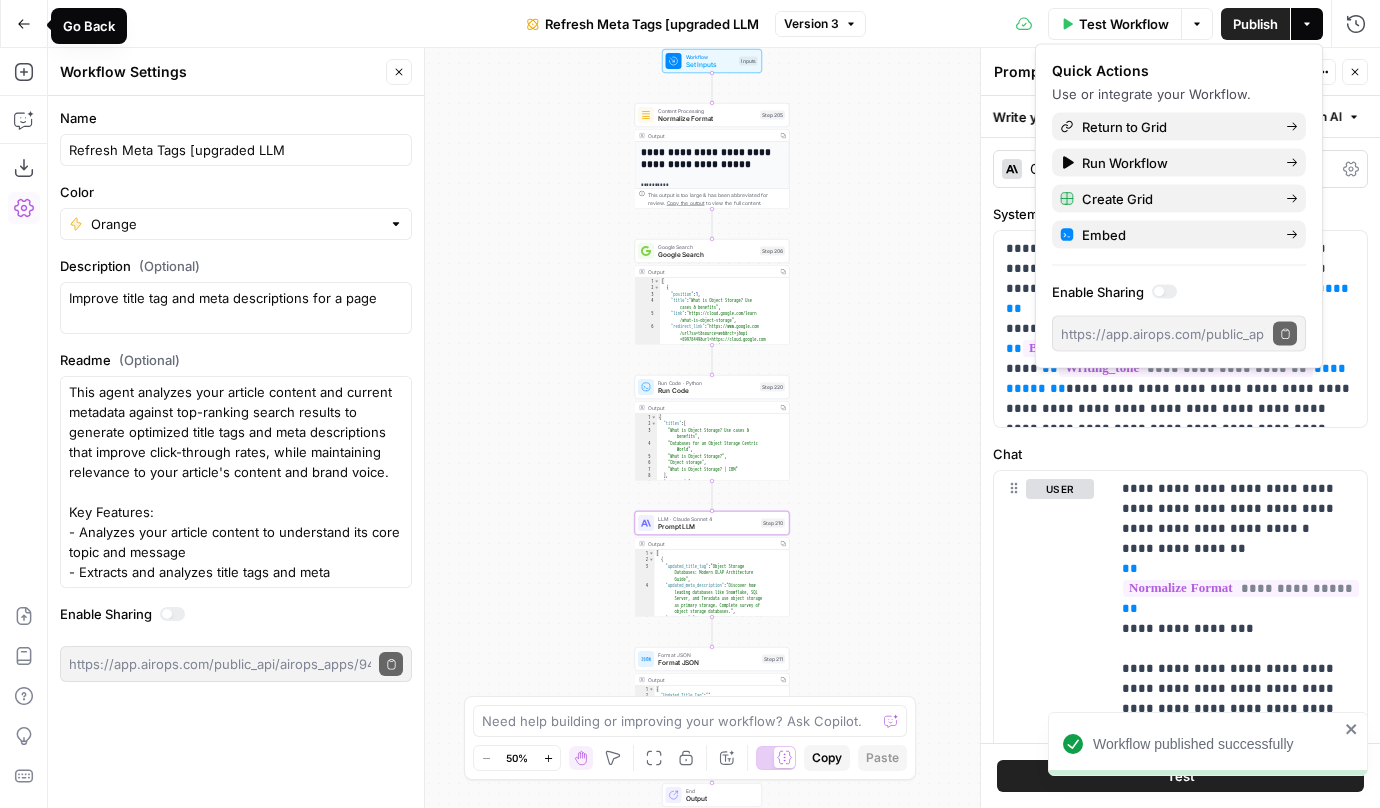 click 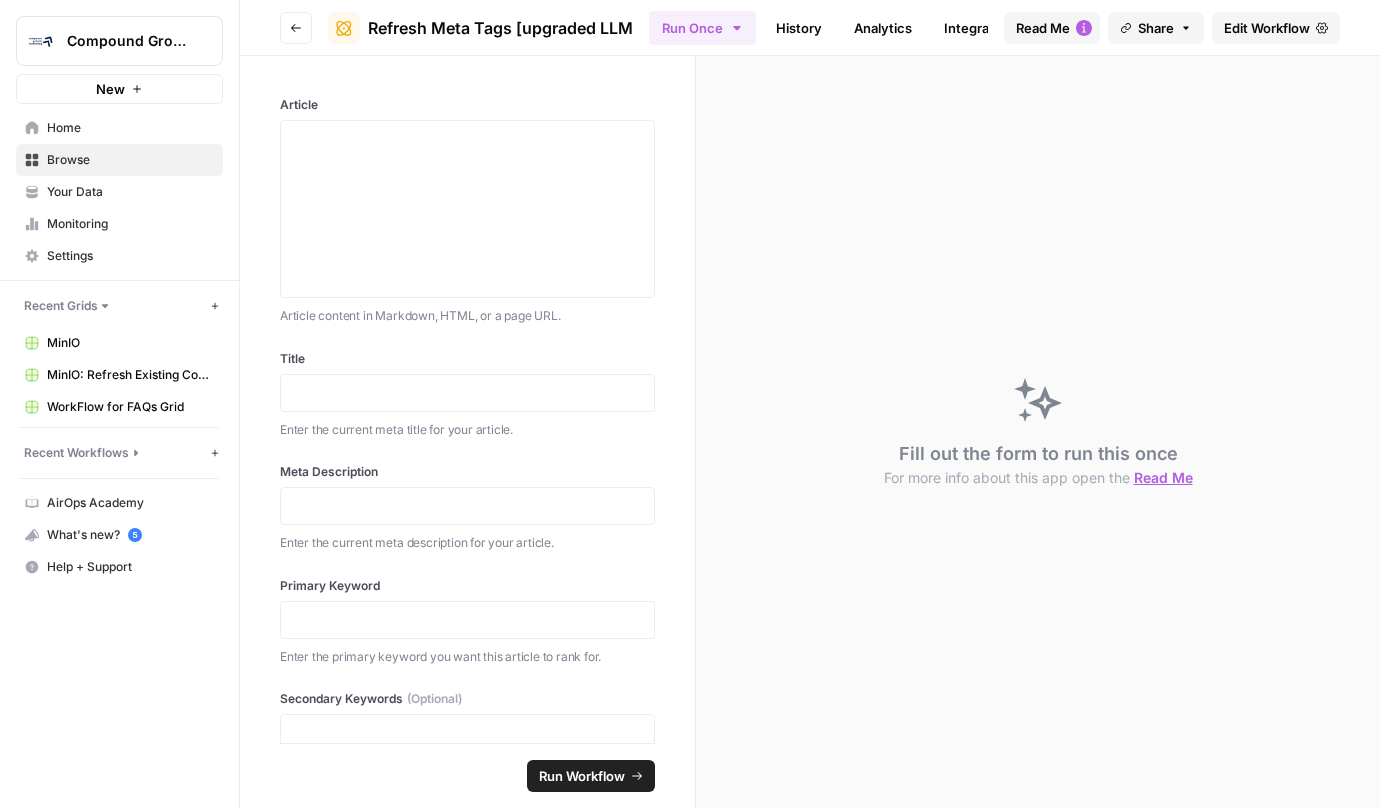 click on "MinIO" at bounding box center [130, 343] 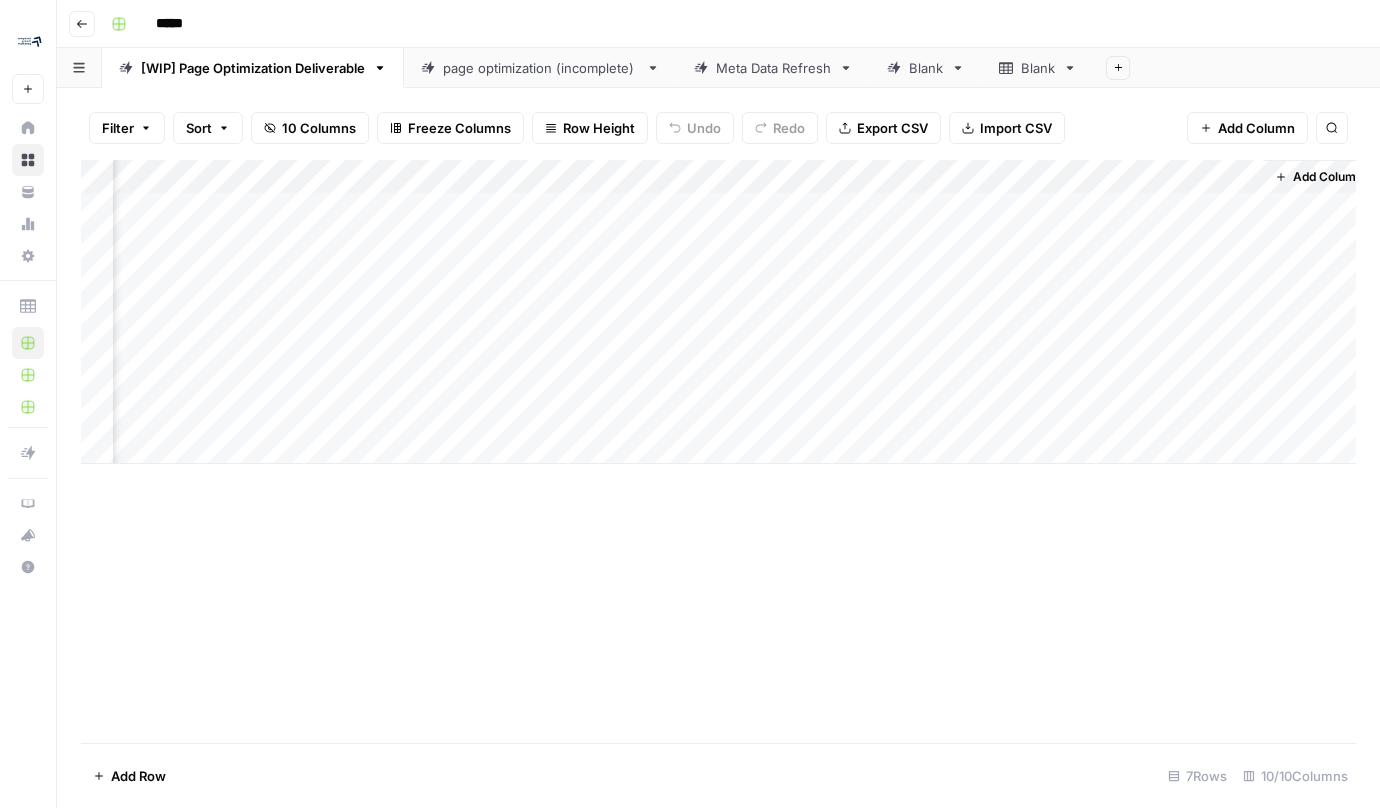 scroll, scrollTop: 0, scrollLeft: 785, axis: horizontal 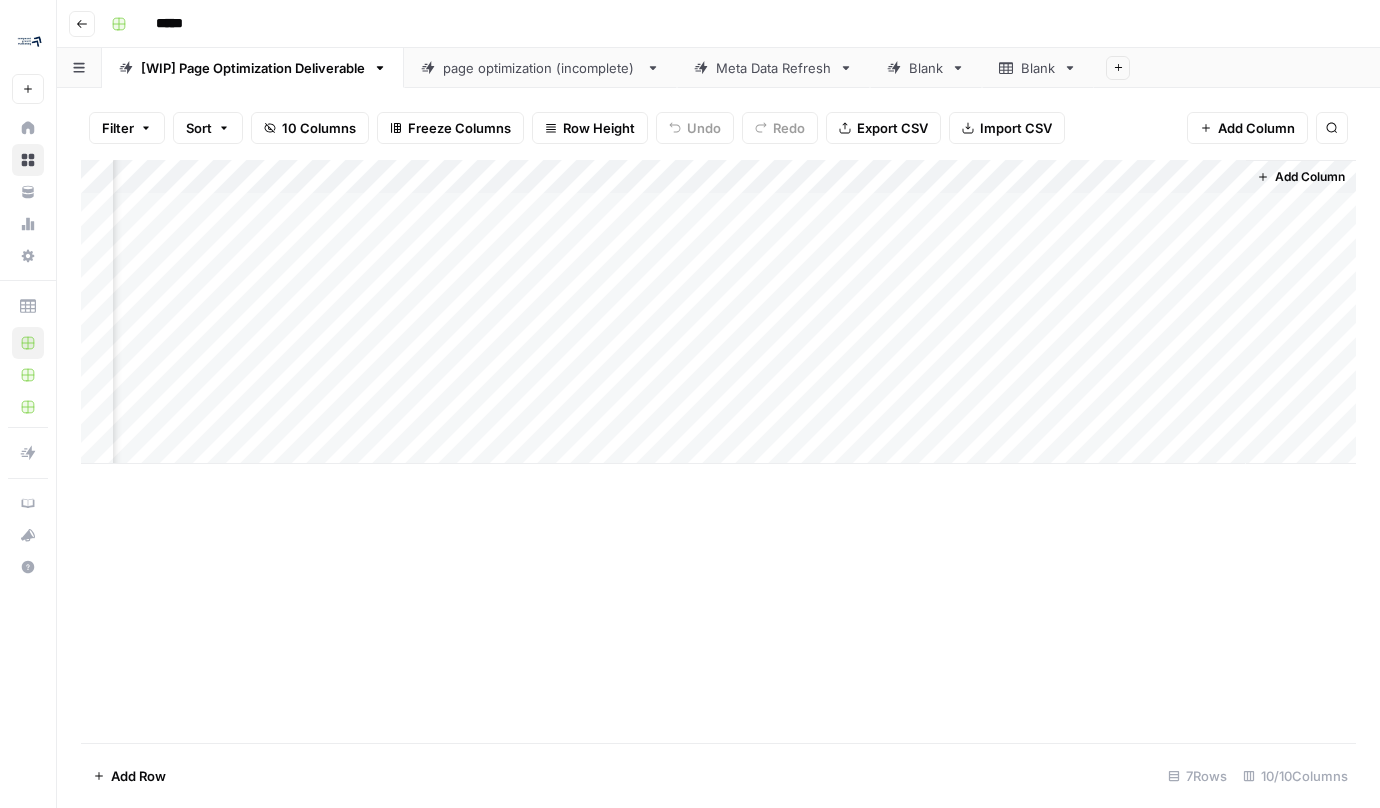 click on "Add Column" at bounding box center [1310, 177] 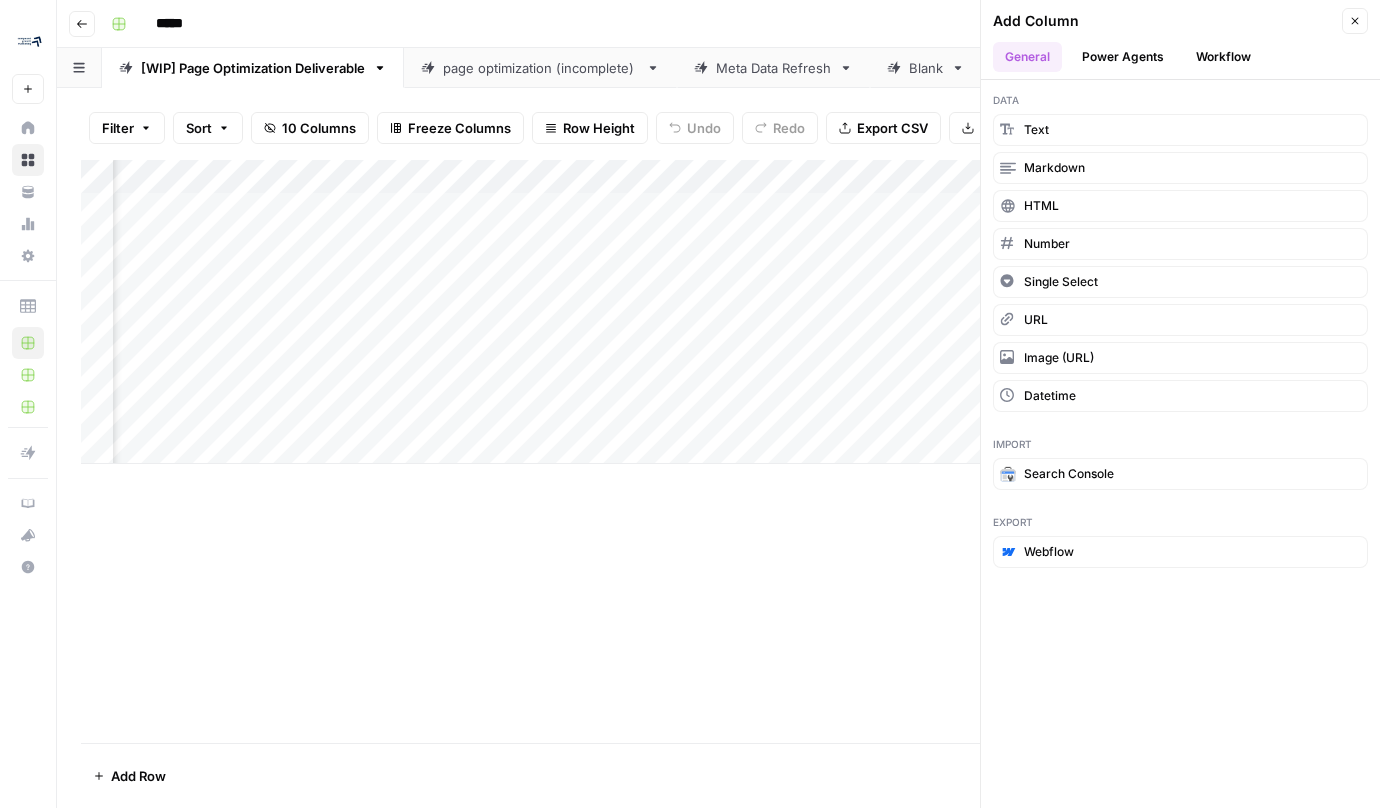 click on "Workflow" at bounding box center [1223, 57] 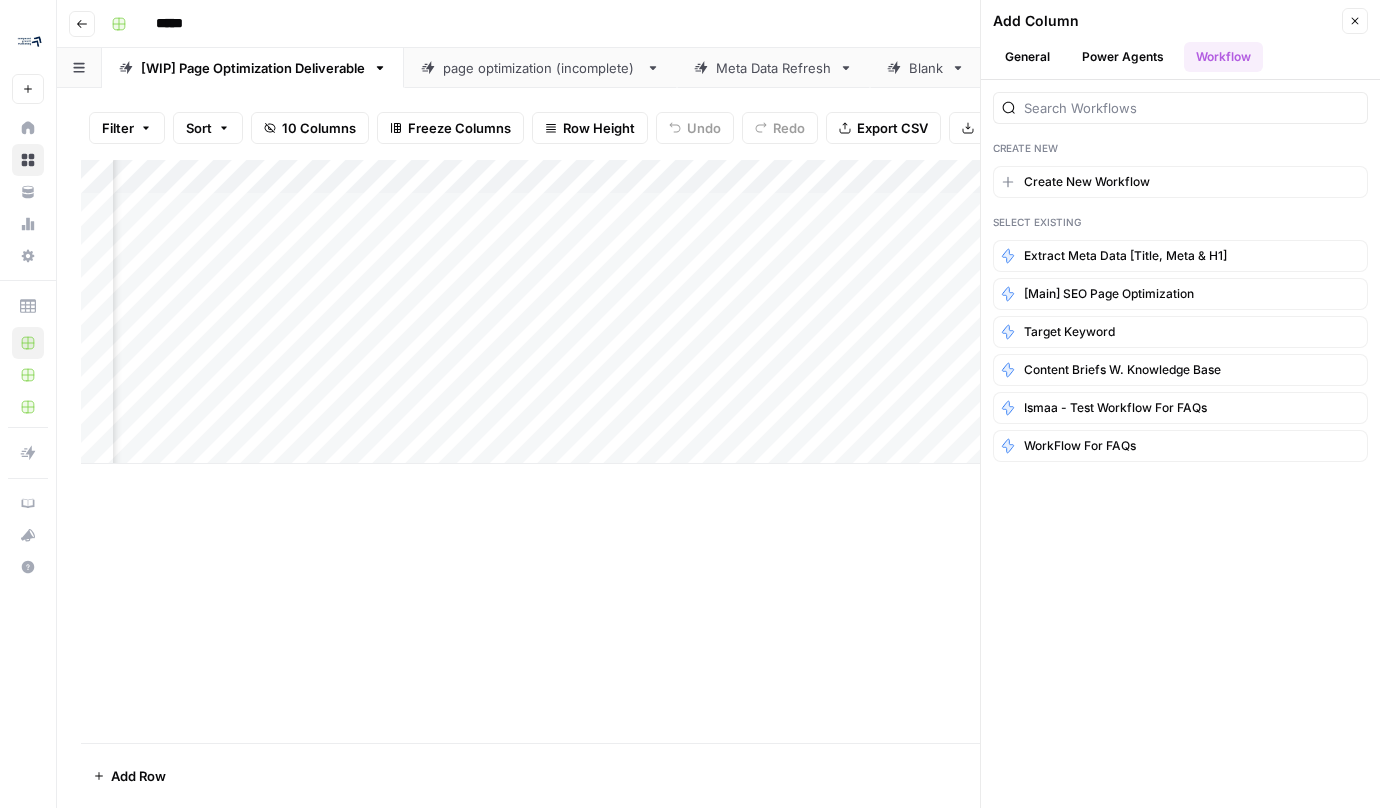 click on "Power Agents" at bounding box center [1123, 57] 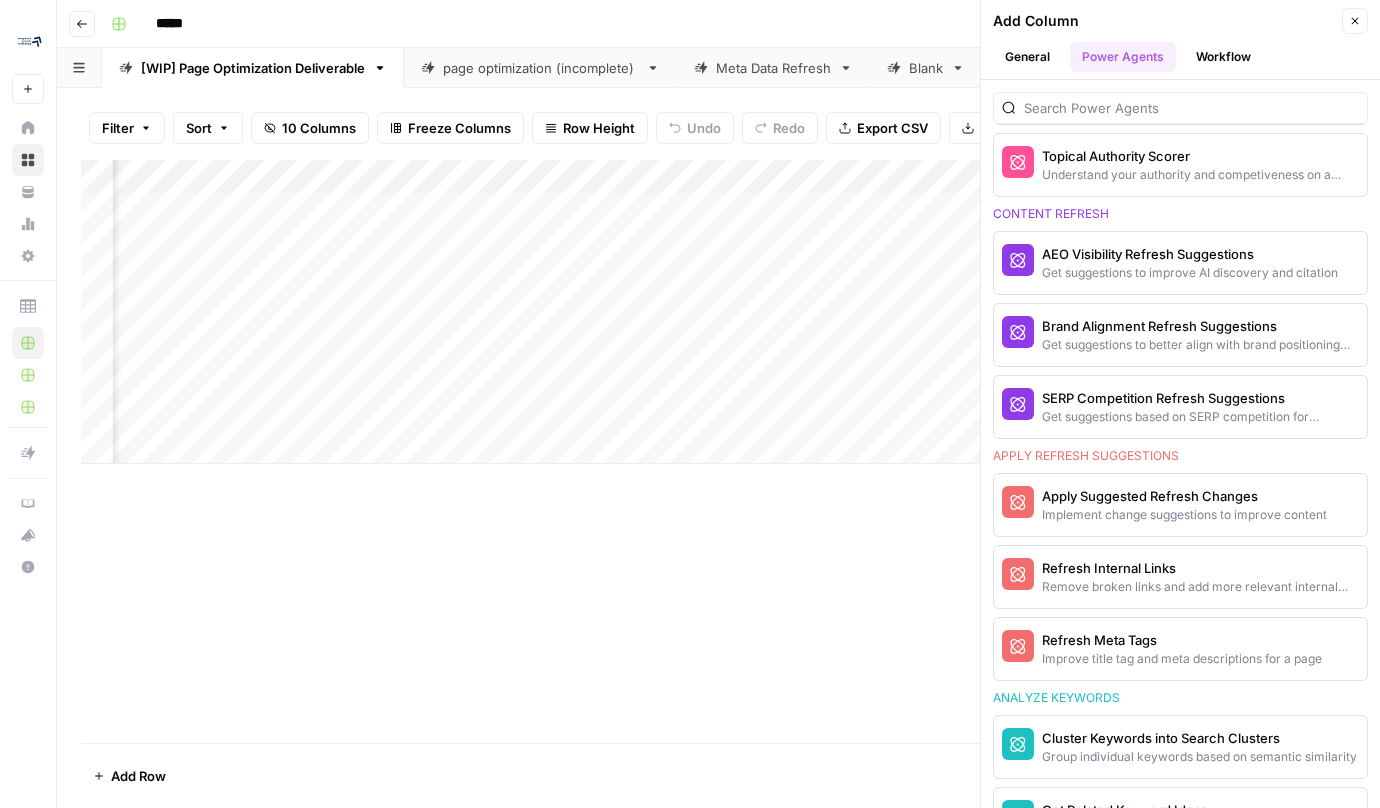 scroll, scrollTop: 1336, scrollLeft: 0, axis: vertical 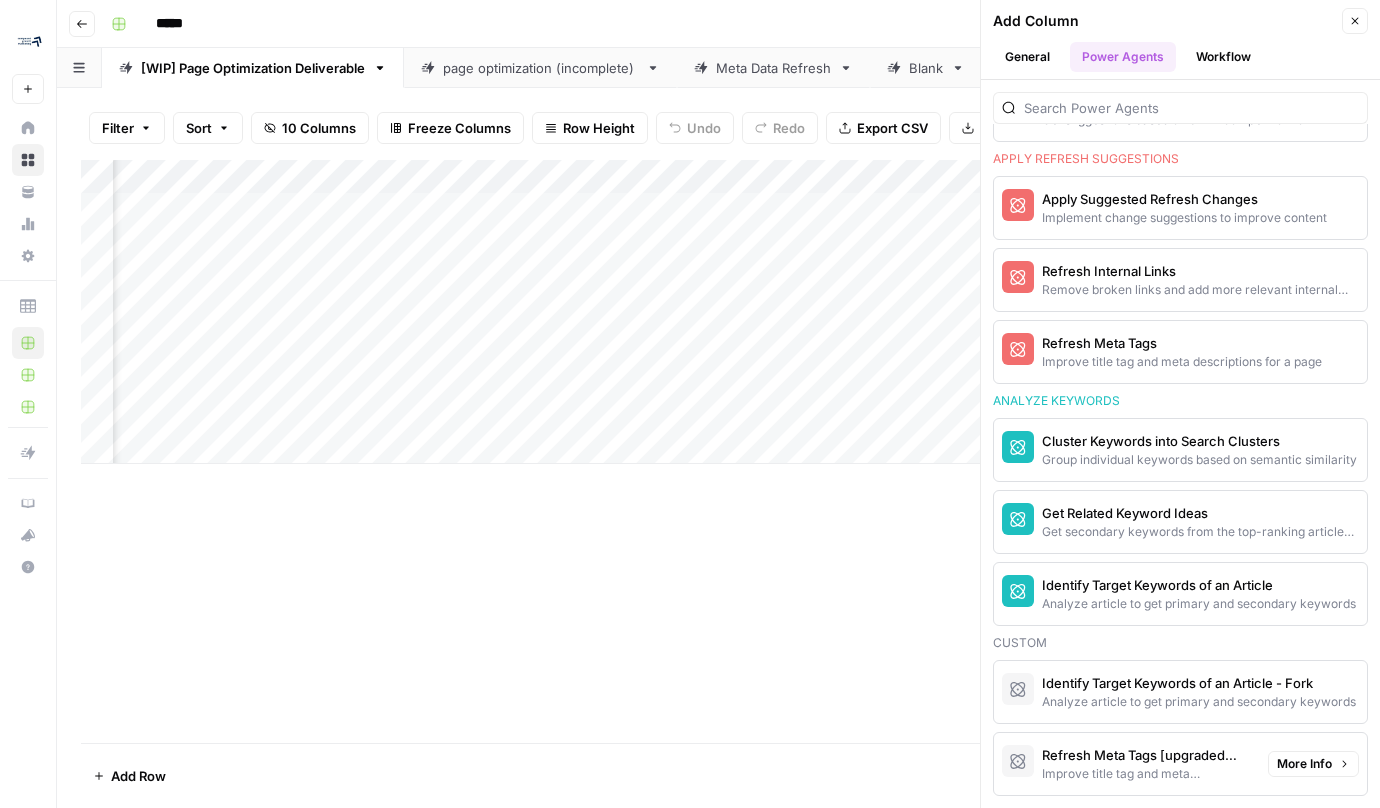 click on "Refresh Meta Tags [upgraded LLM" at bounding box center (1147, 755) 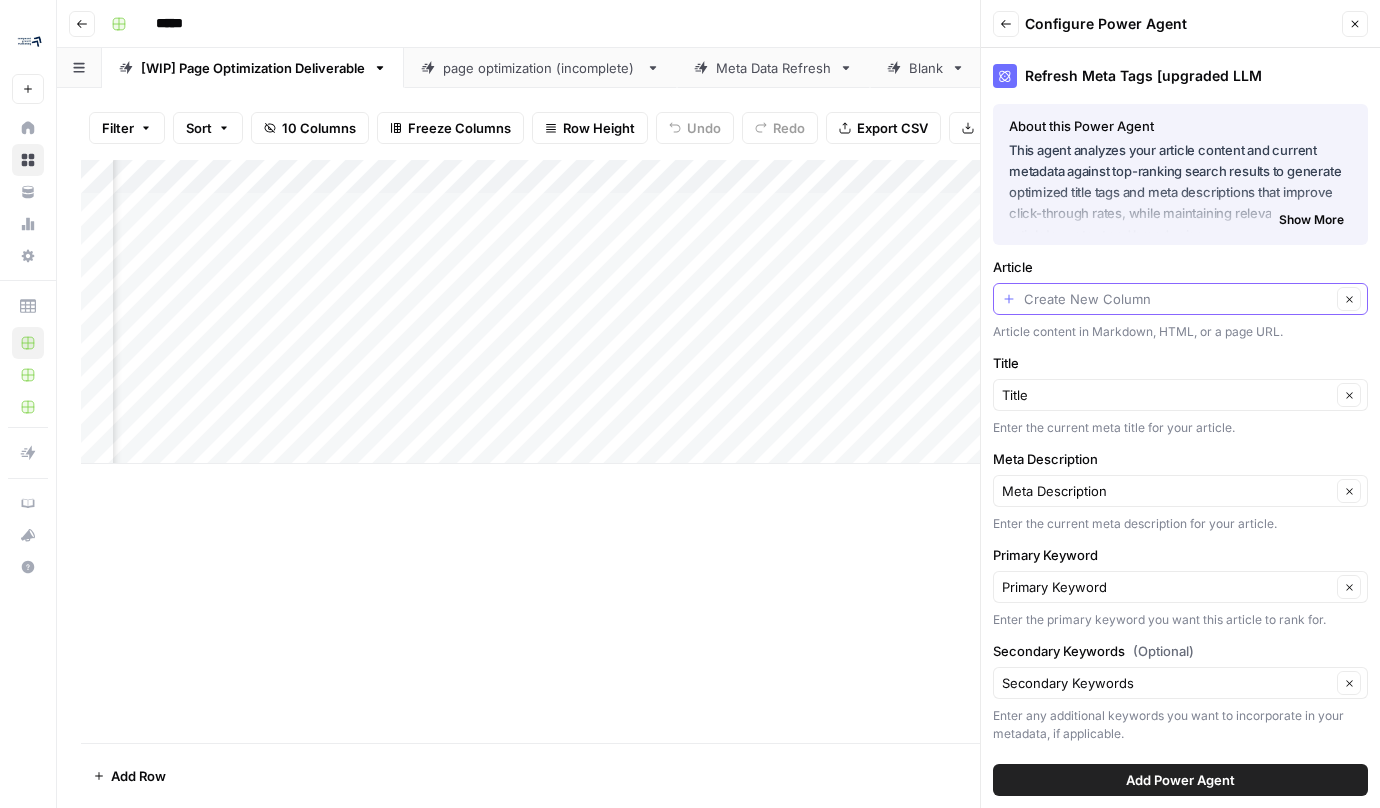 click on "Article" at bounding box center (1177, 299) 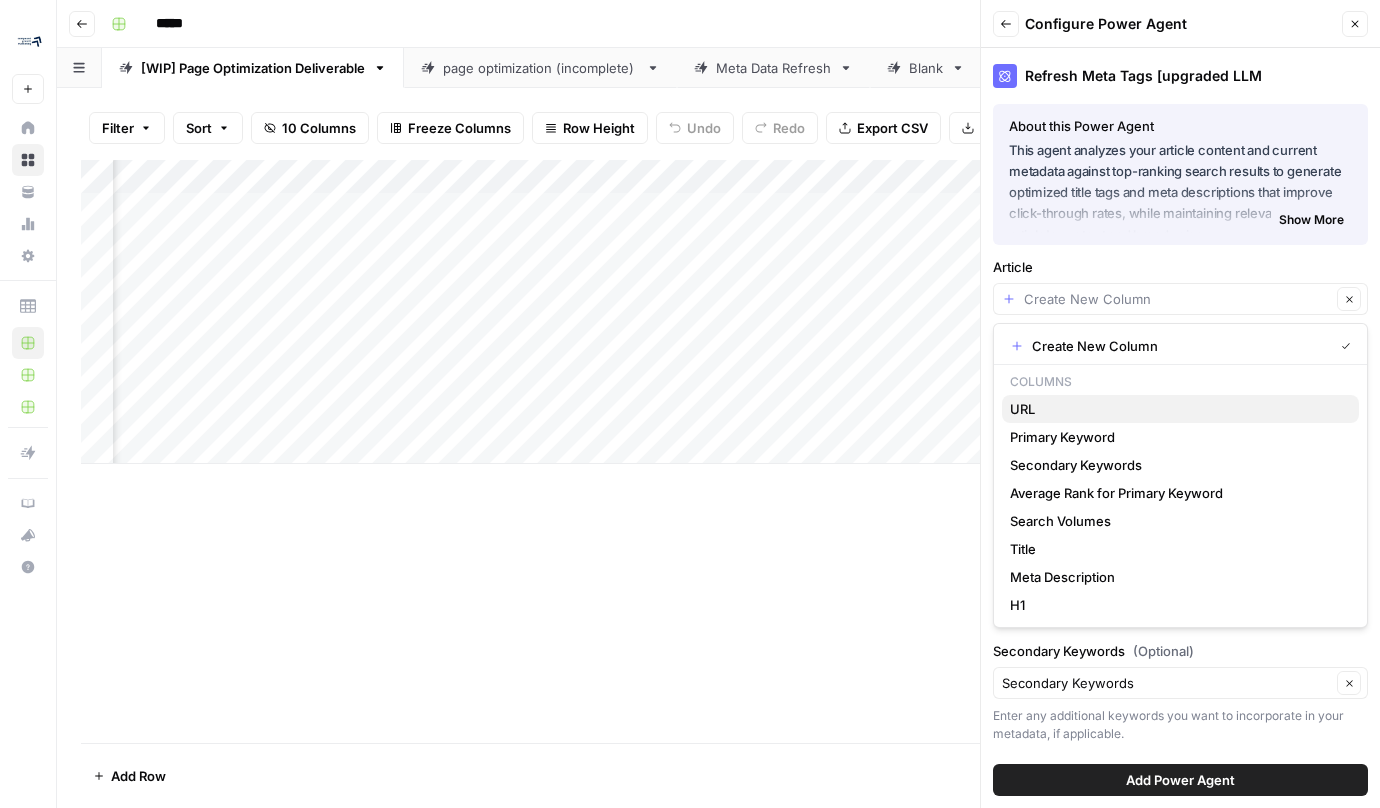 click on "URL" at bounding box center (1176, 409) 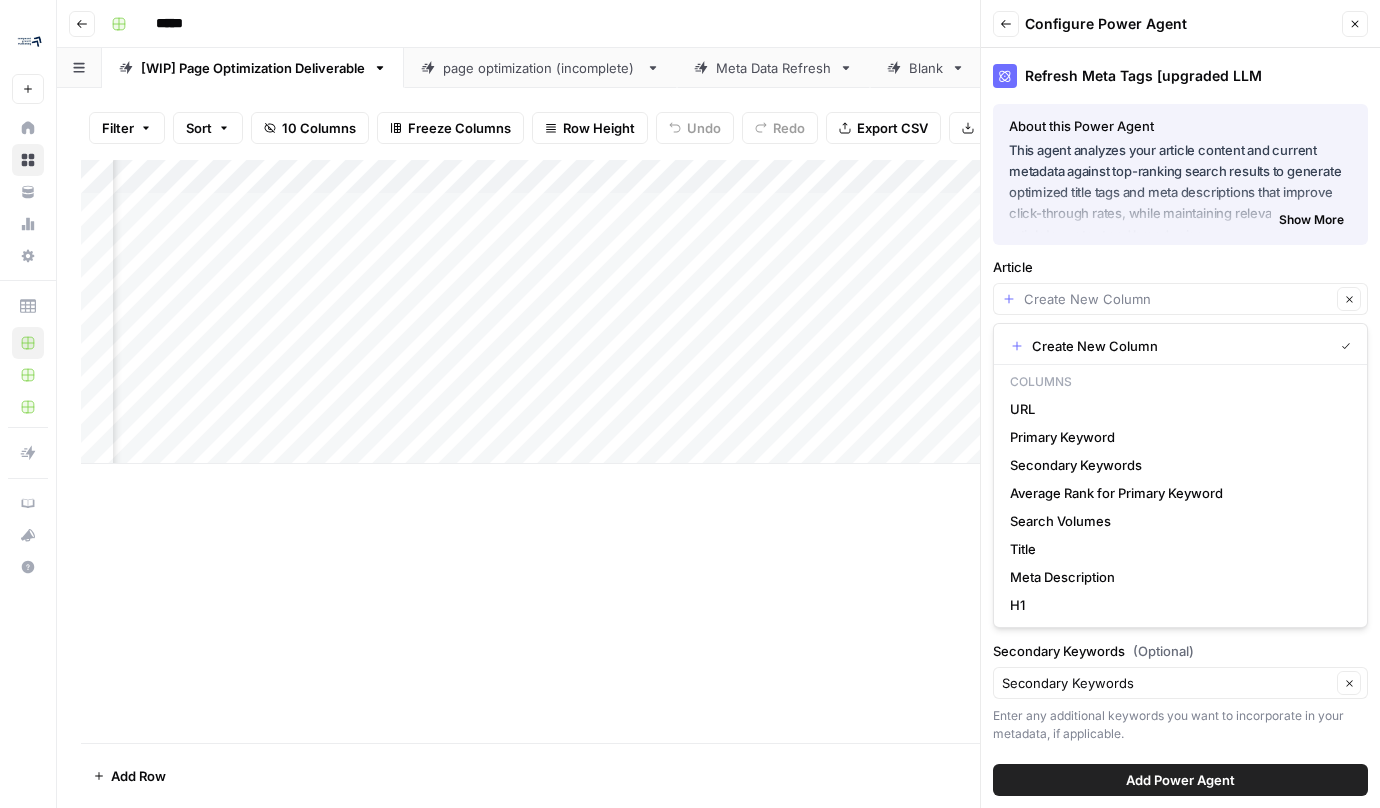 type on "URL" 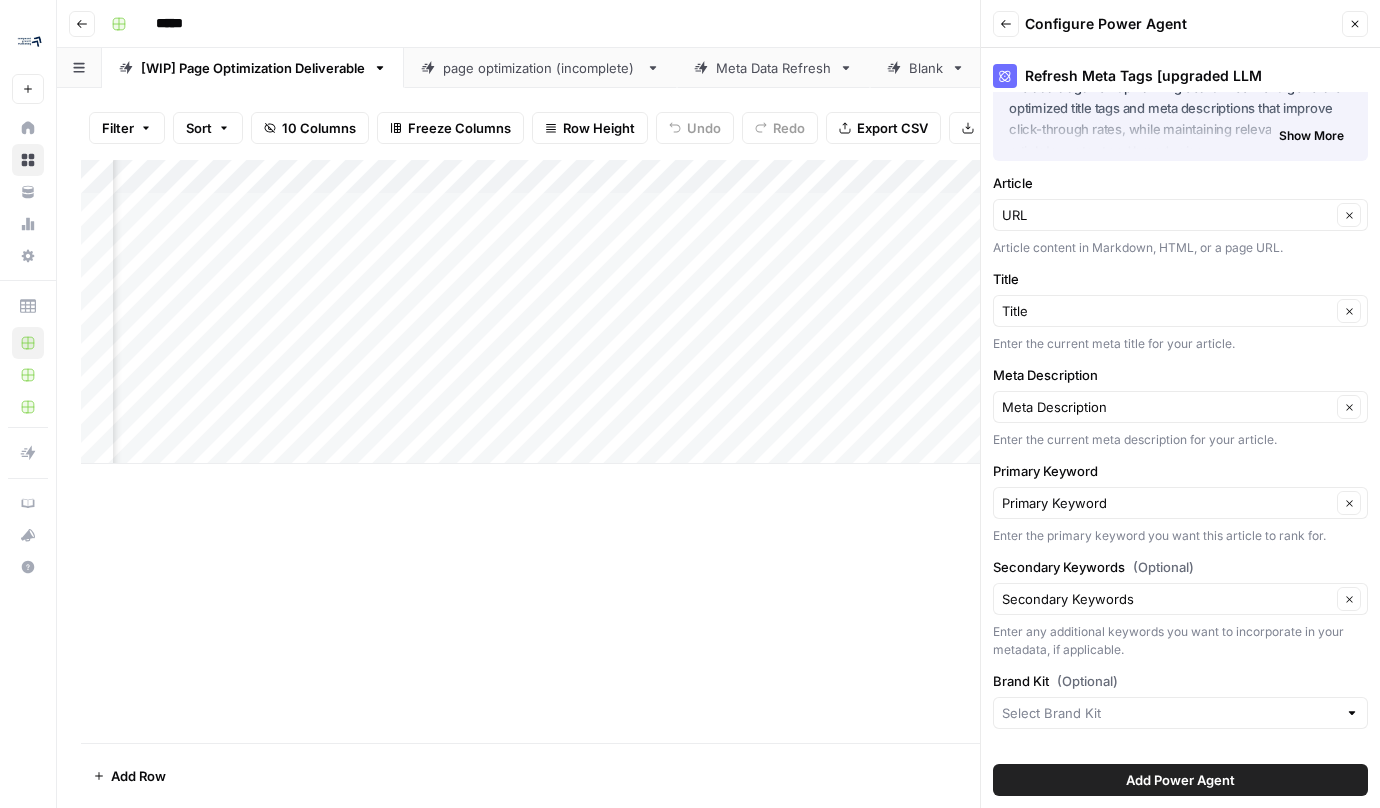 scroll, scrollTop: 107, scrollLeft: 0, axis: vertical 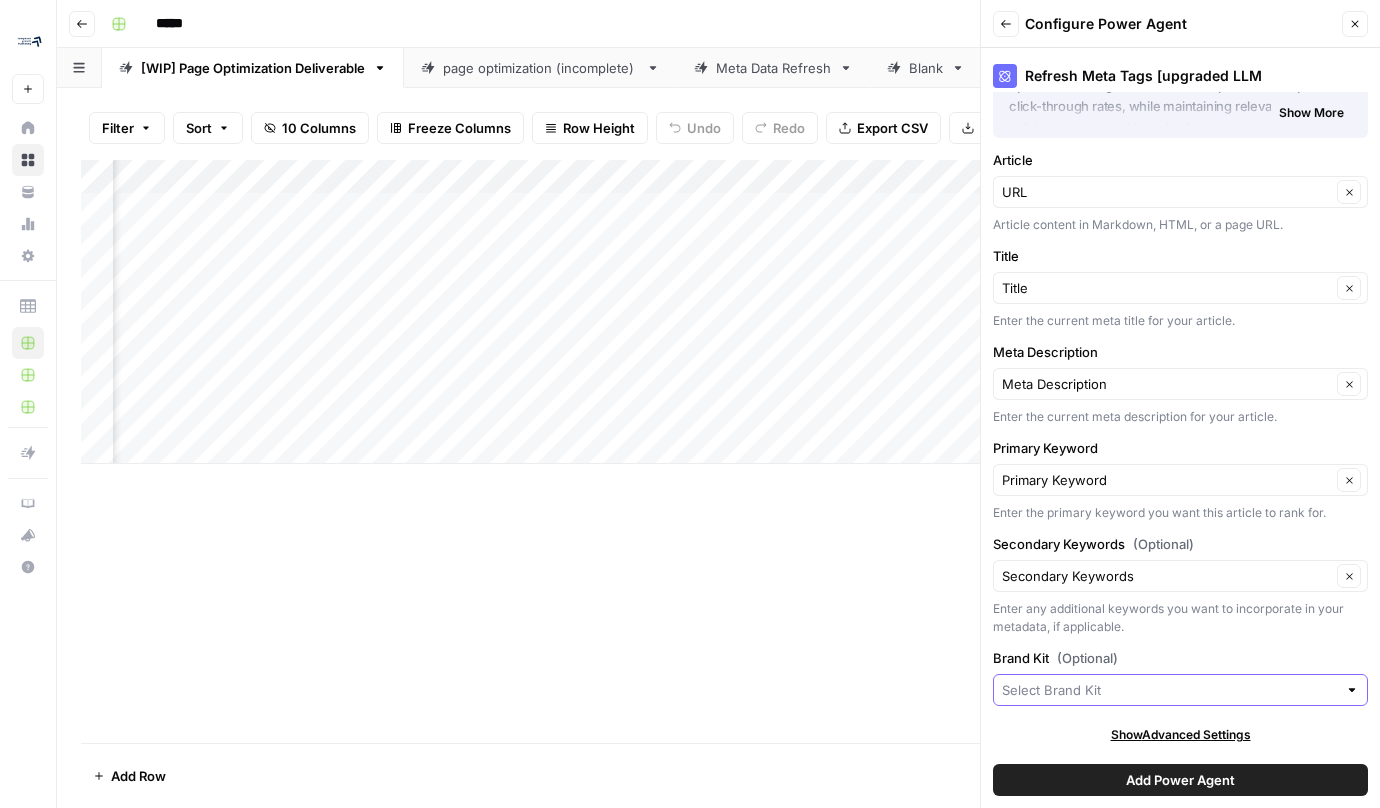 click on "Brand Kit   (Optional)" at bounding box center [1169, 690] 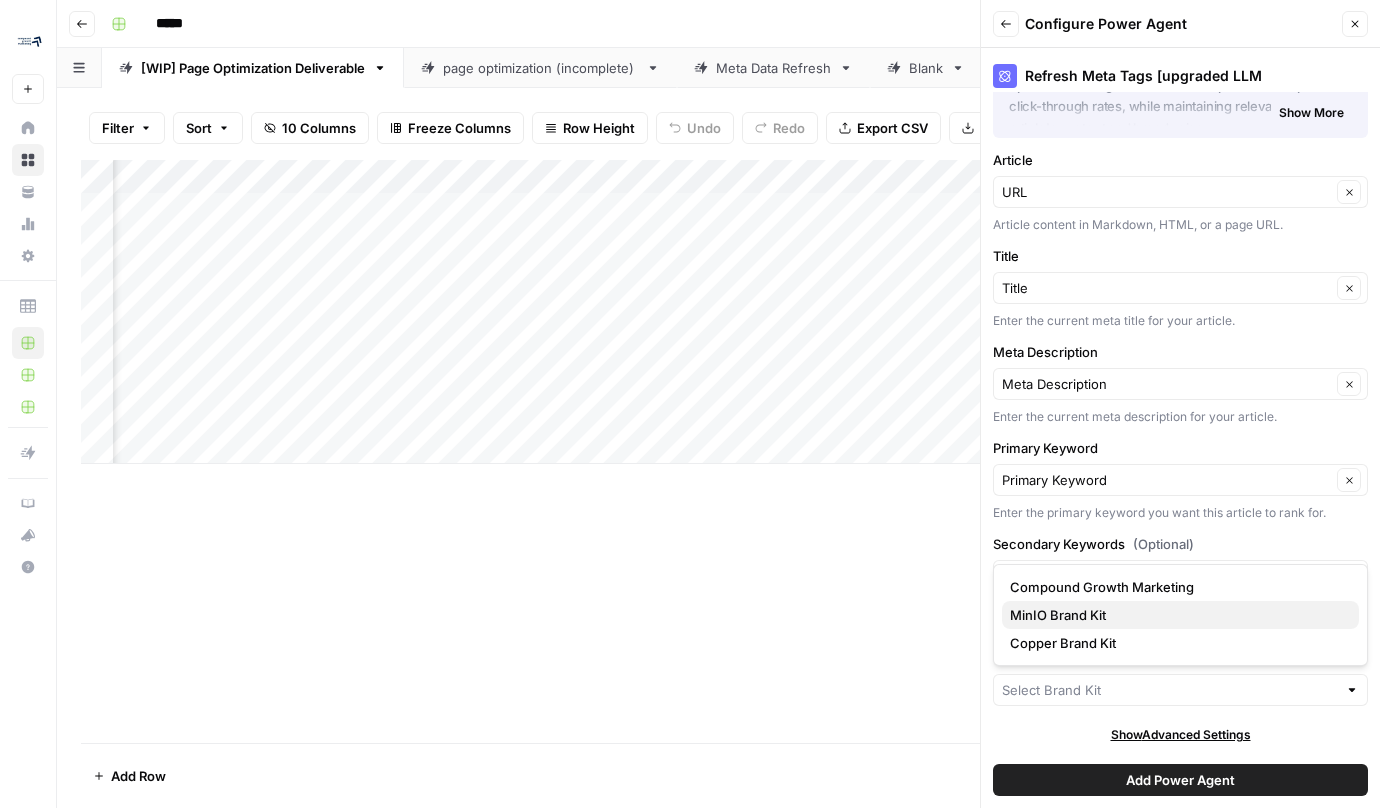 click on "MinIO Brand Kit" at bounding box center (1176, 615) 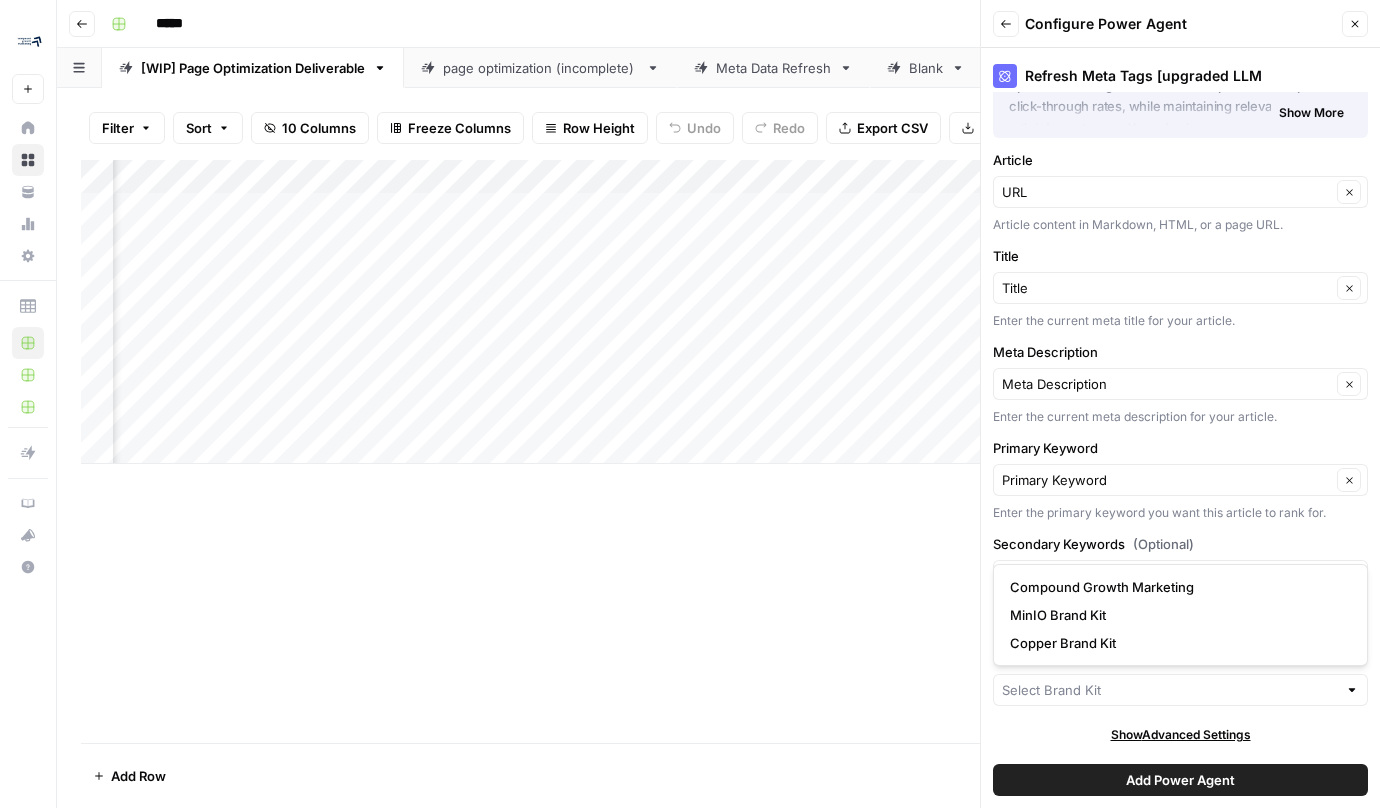 type on "MinIO Brand Kit" 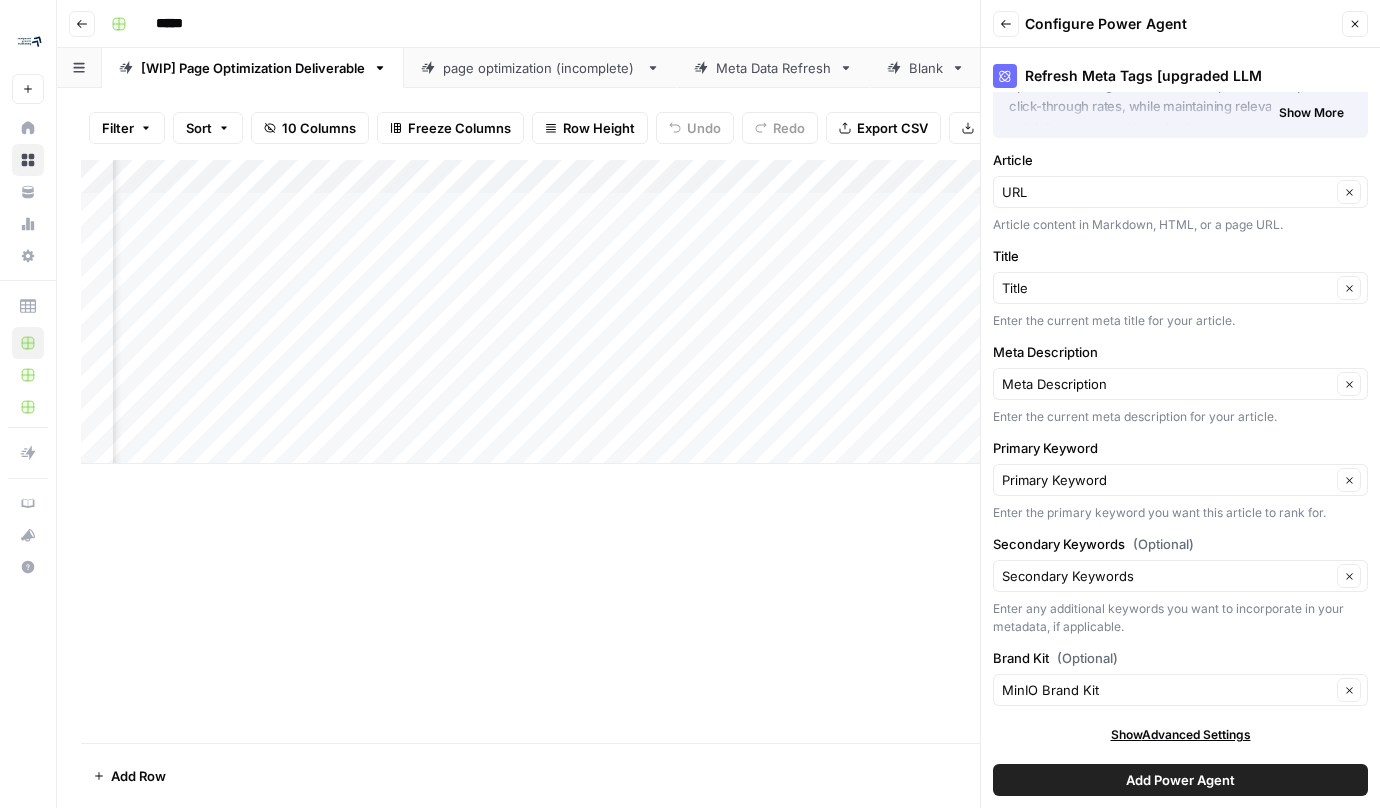 click on "Add Power Agent" at bounding box center (1180, 780) 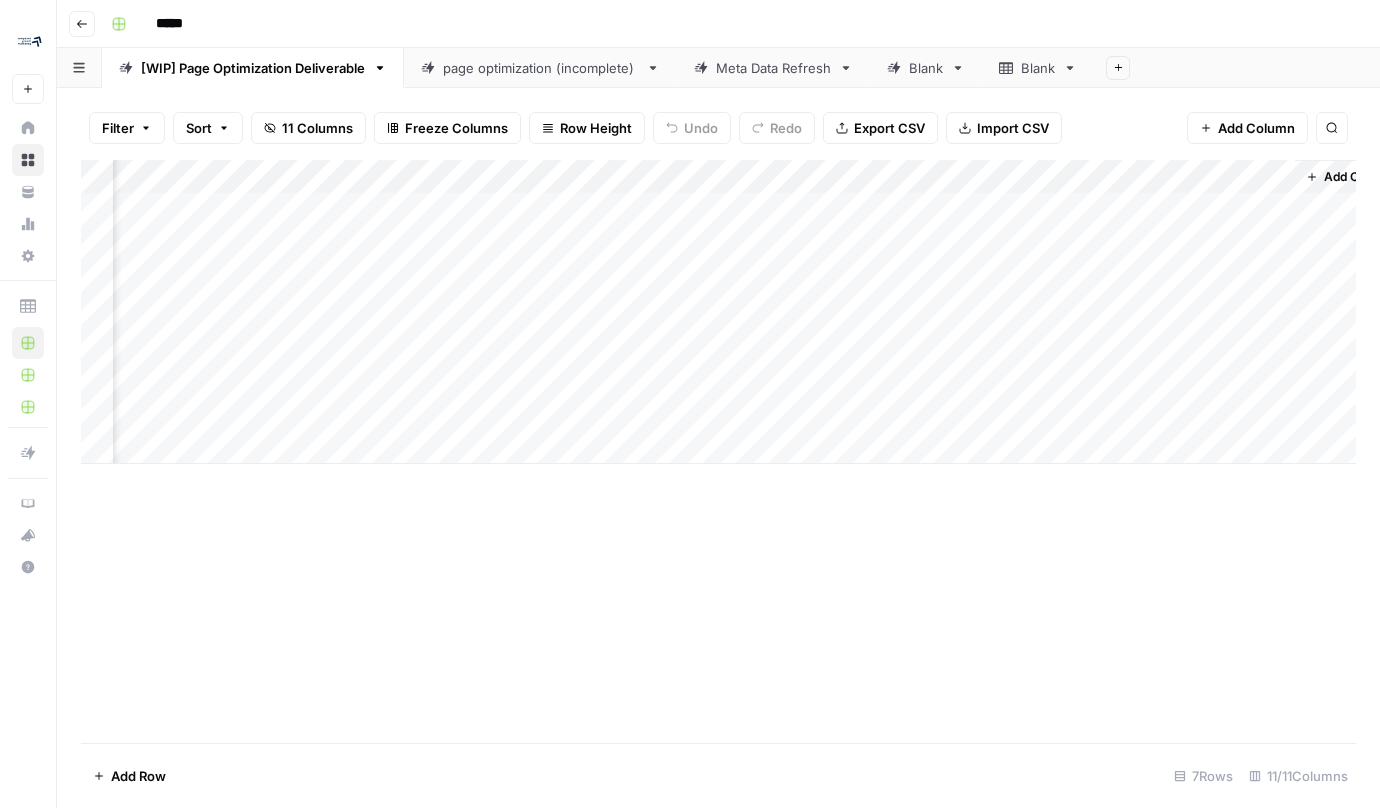 scroll, scrollTop: 0, scrollLeft: 965, axis: horizontal 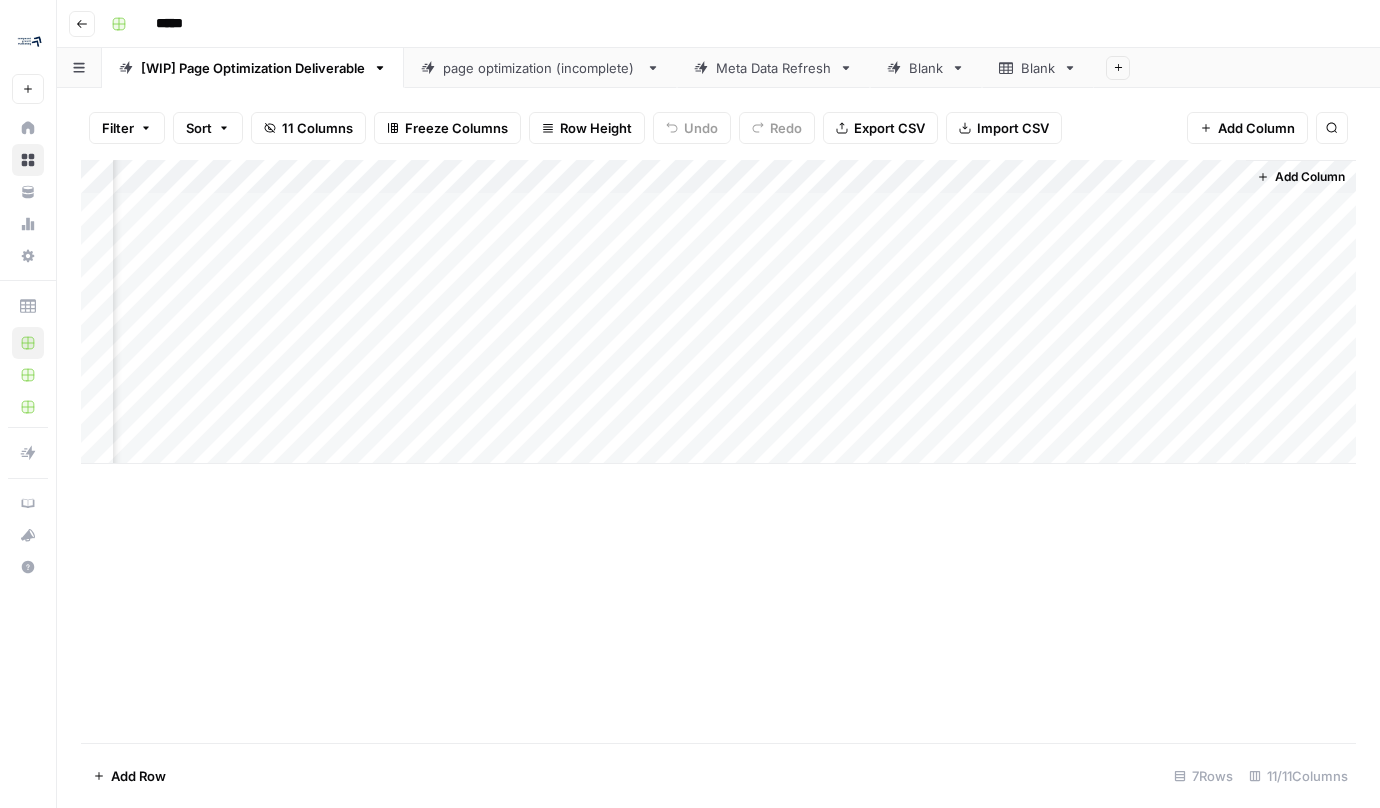 click on "Add Column" at bounding box center [718, 312] 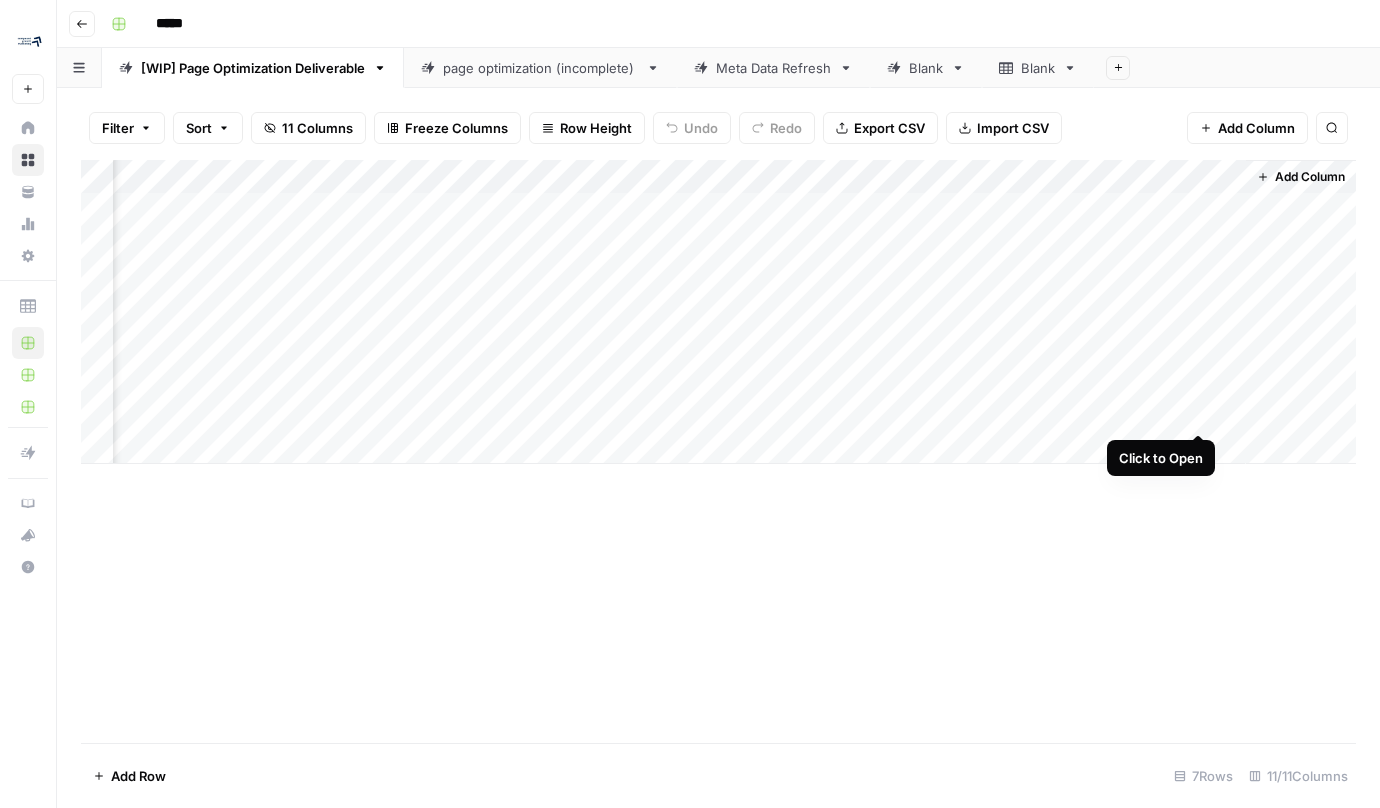 click on "Add Column" at bounding box center [718, 312] 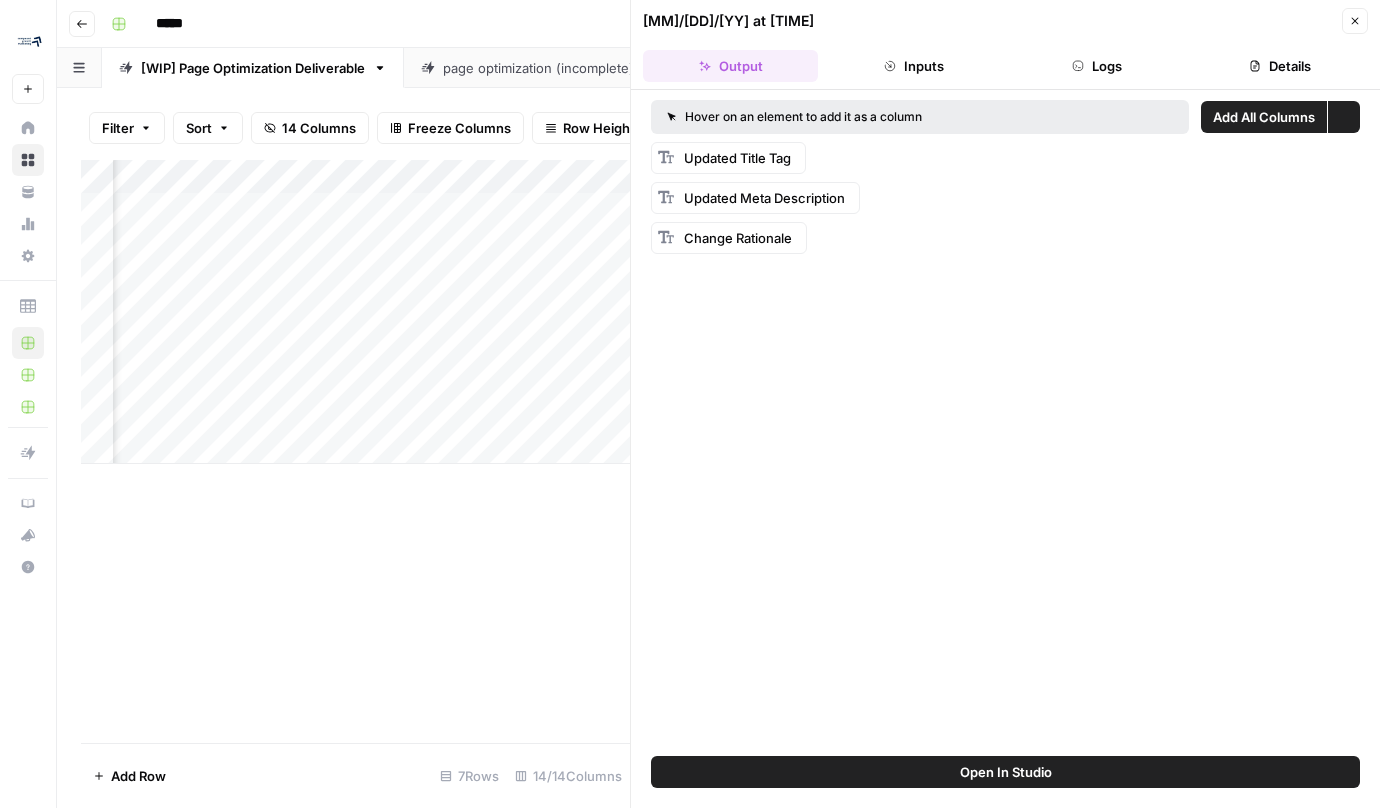 click on "Inputs" at bounding box center (913, 66) 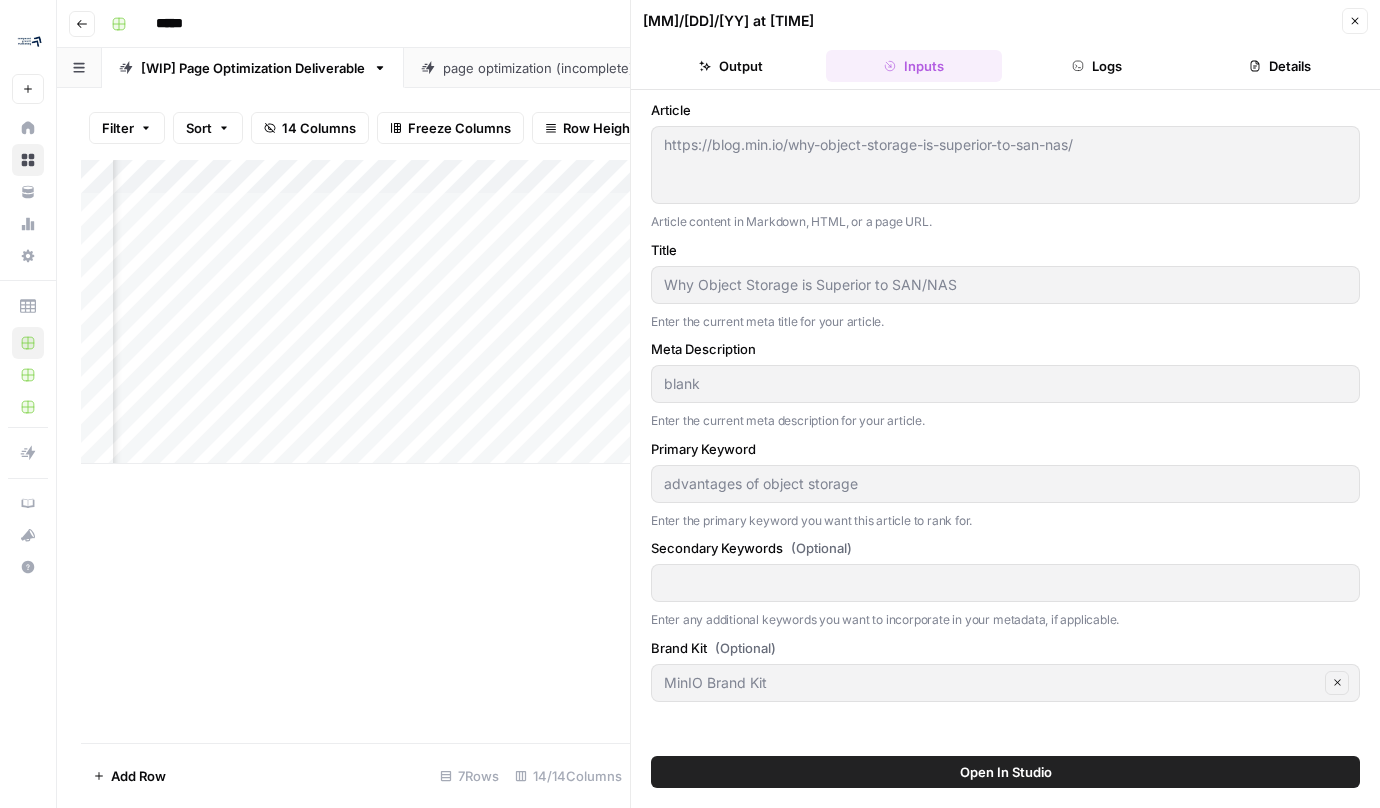 click on "Output" at bounding box center [730, 66] 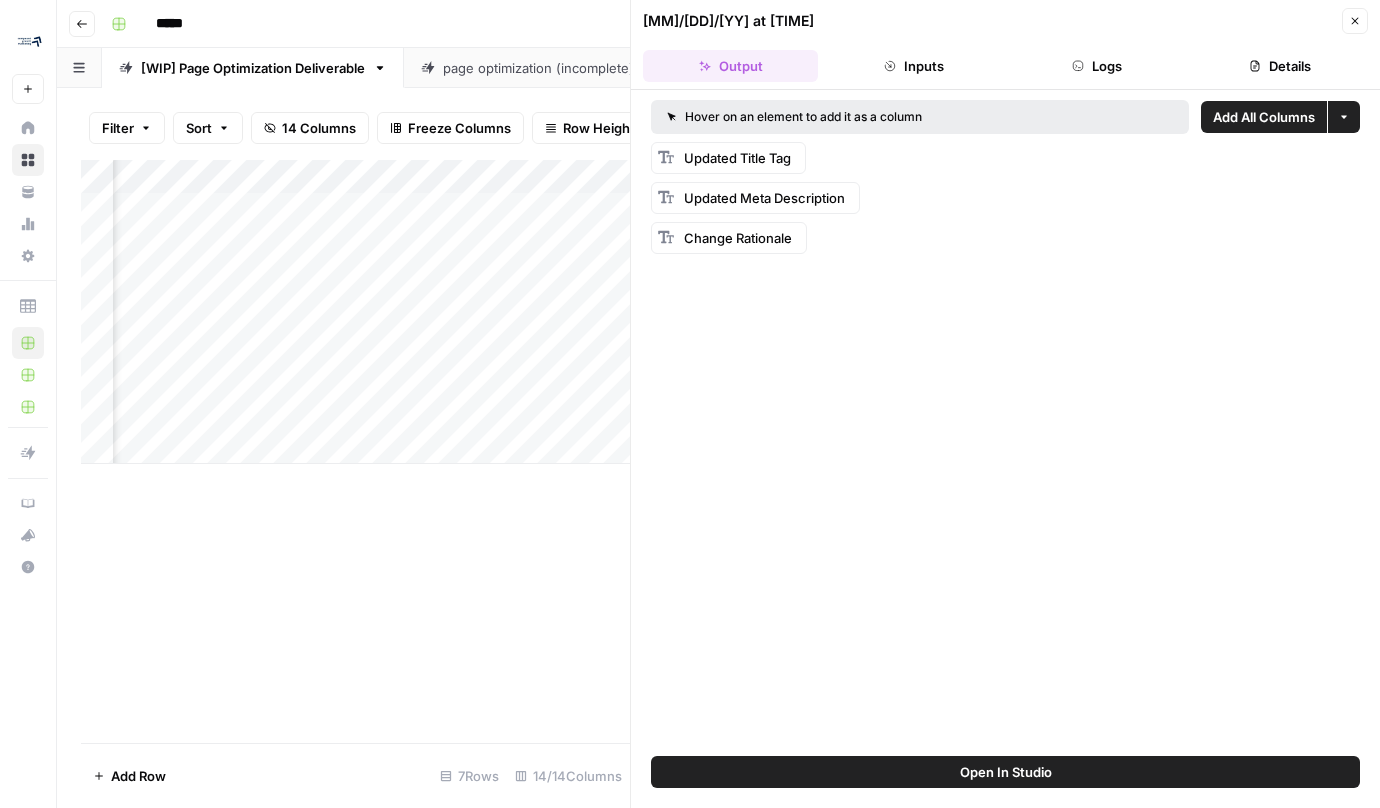 scroll, scrollTop: 0, scrollLeft: 1680, axis: horizontal 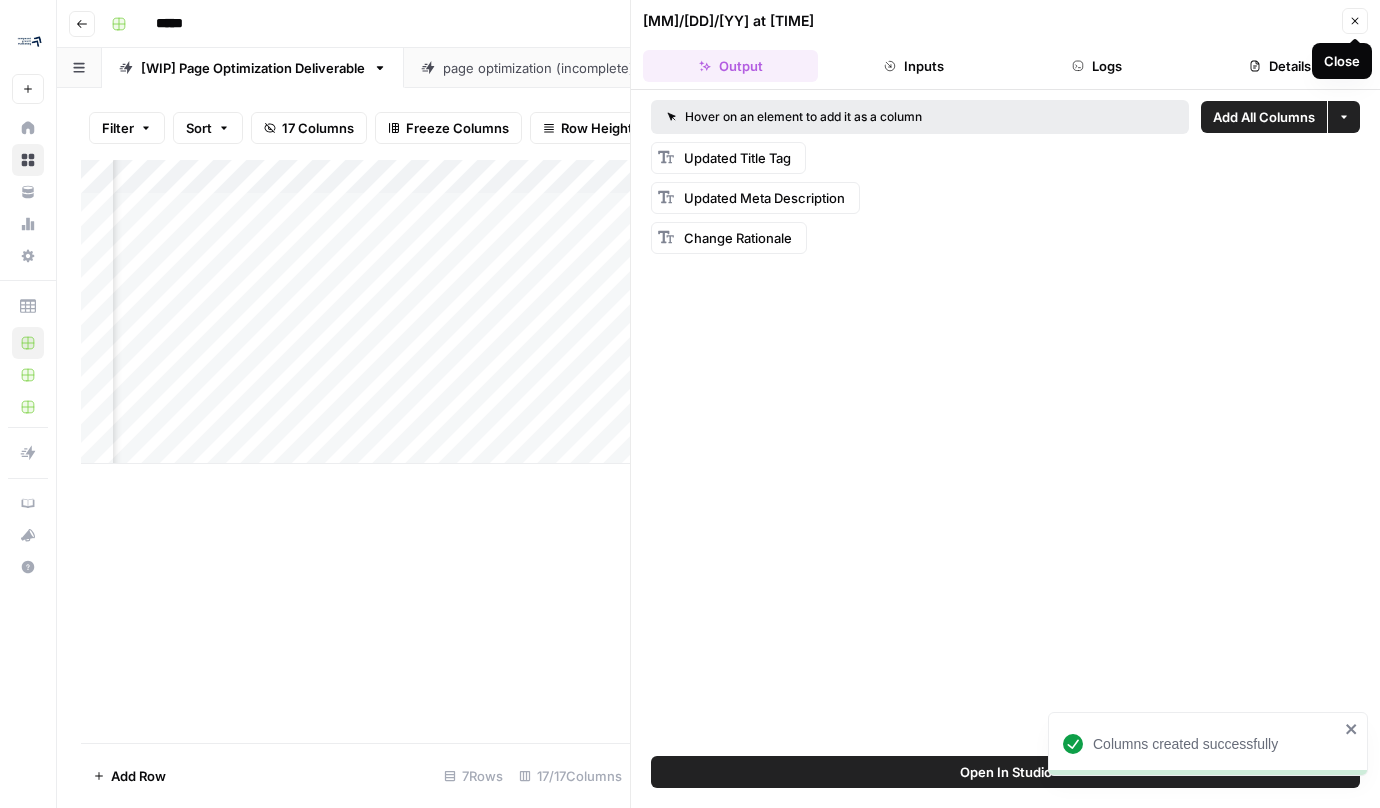 click 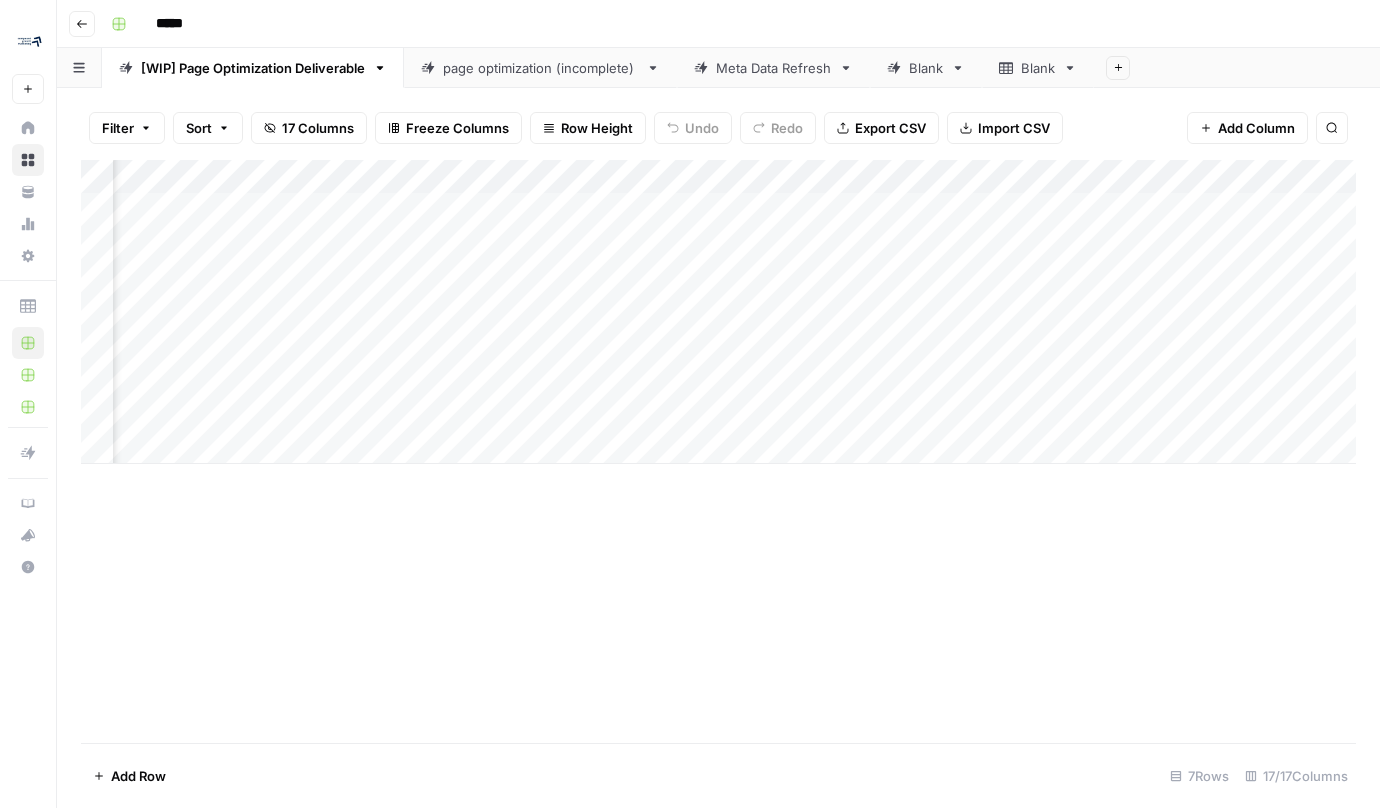 scroll, scrollTop: 0, scrollLeft: 1506, axis: horizontal 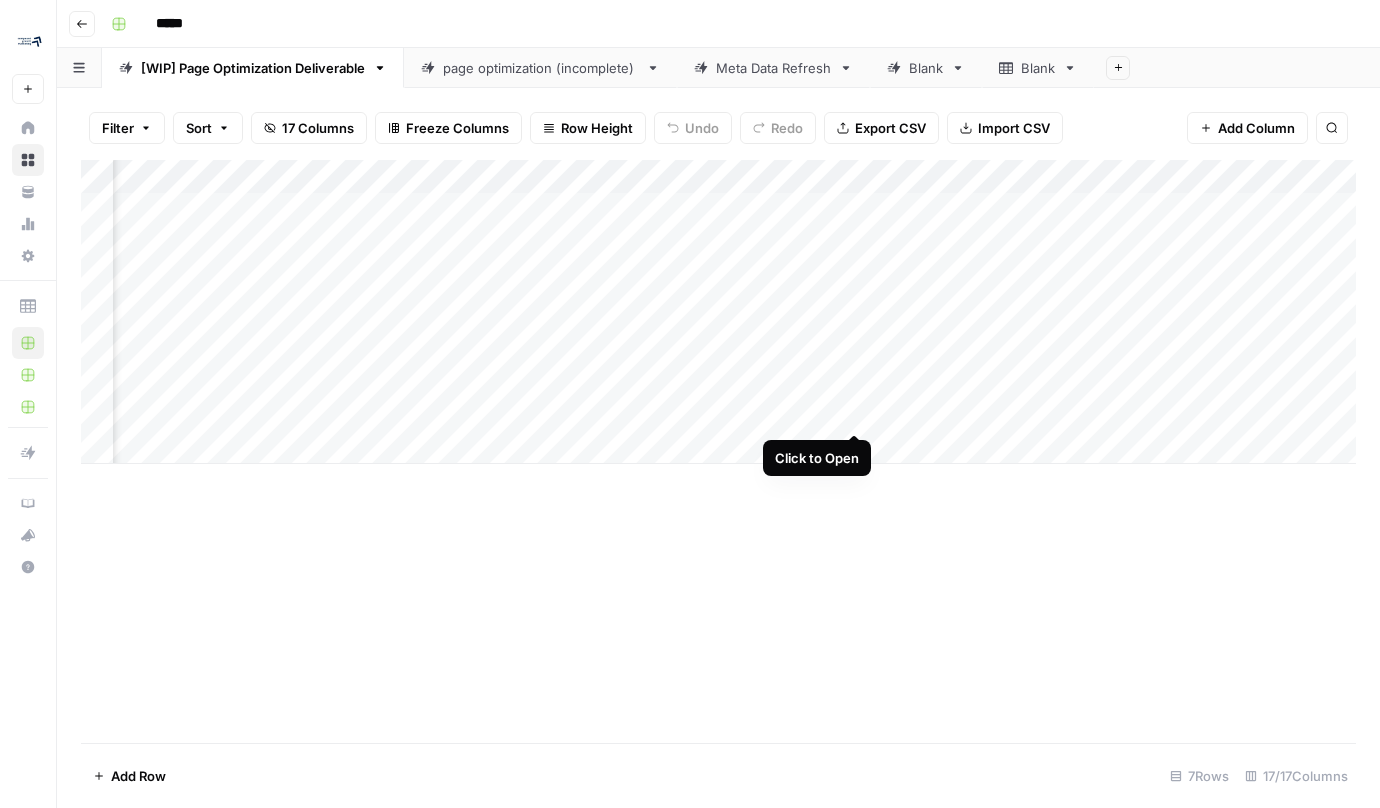 click on "Add Column" at bounding box center [718, 312] 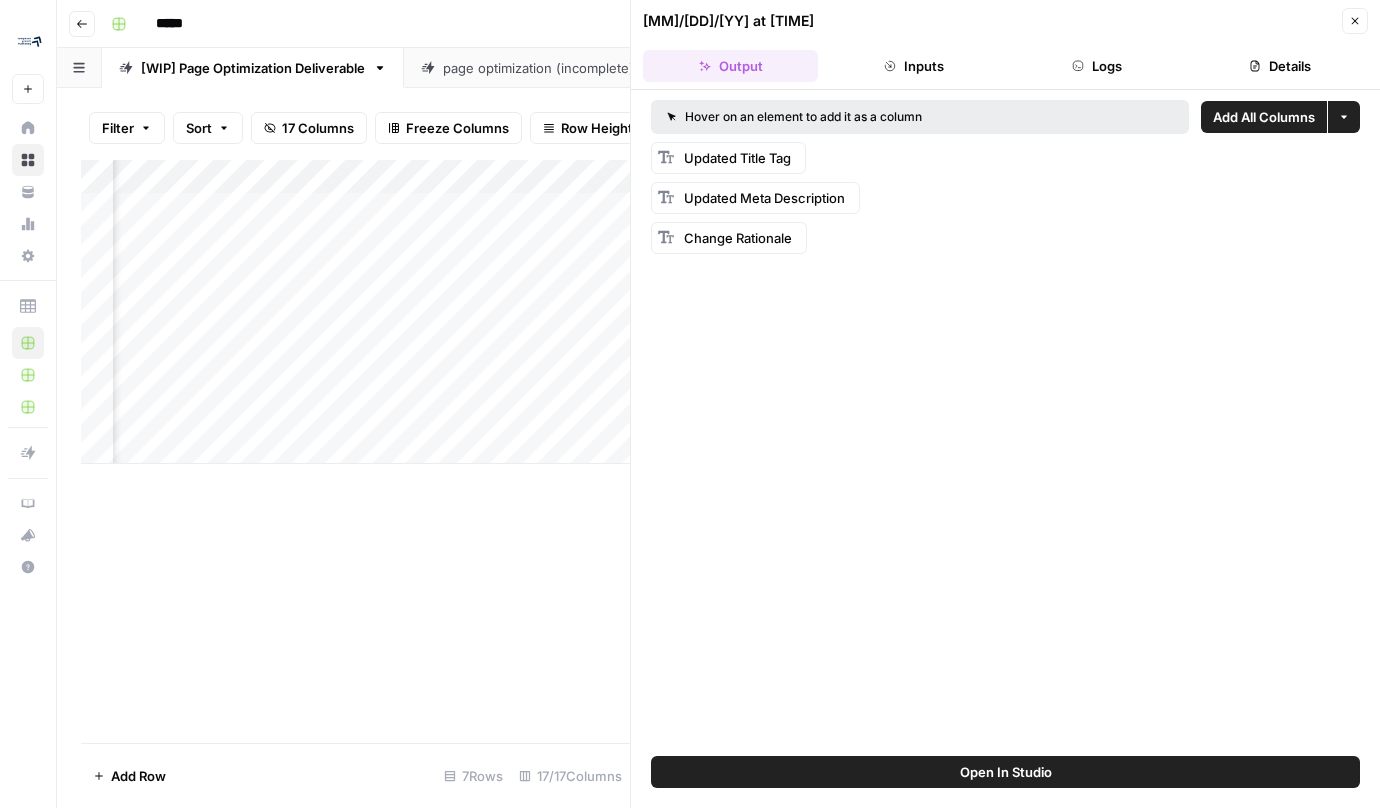 click on "Logs" at bounding box center [1097, 66] 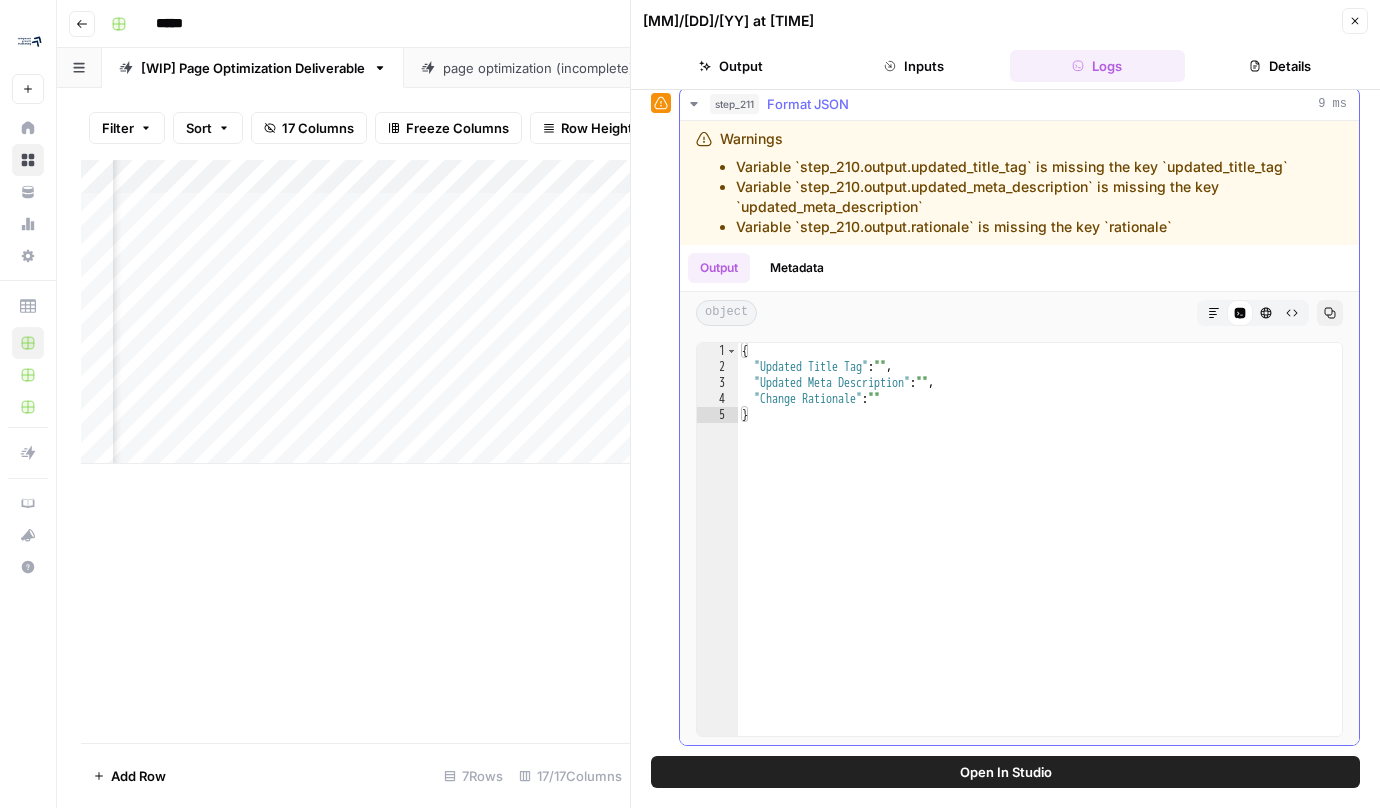 scroll, scrollTop: 0, scrollLeft: 0, axis: both 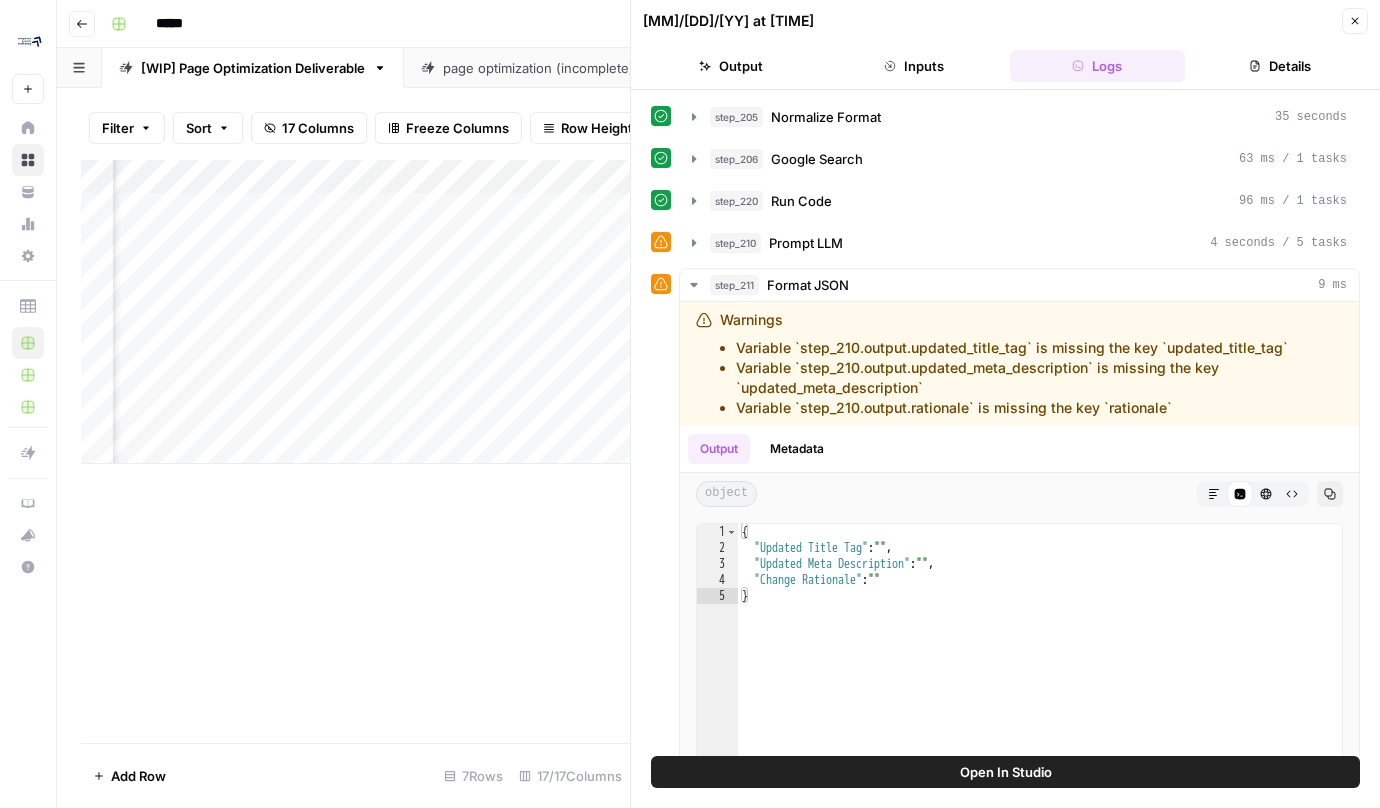 click 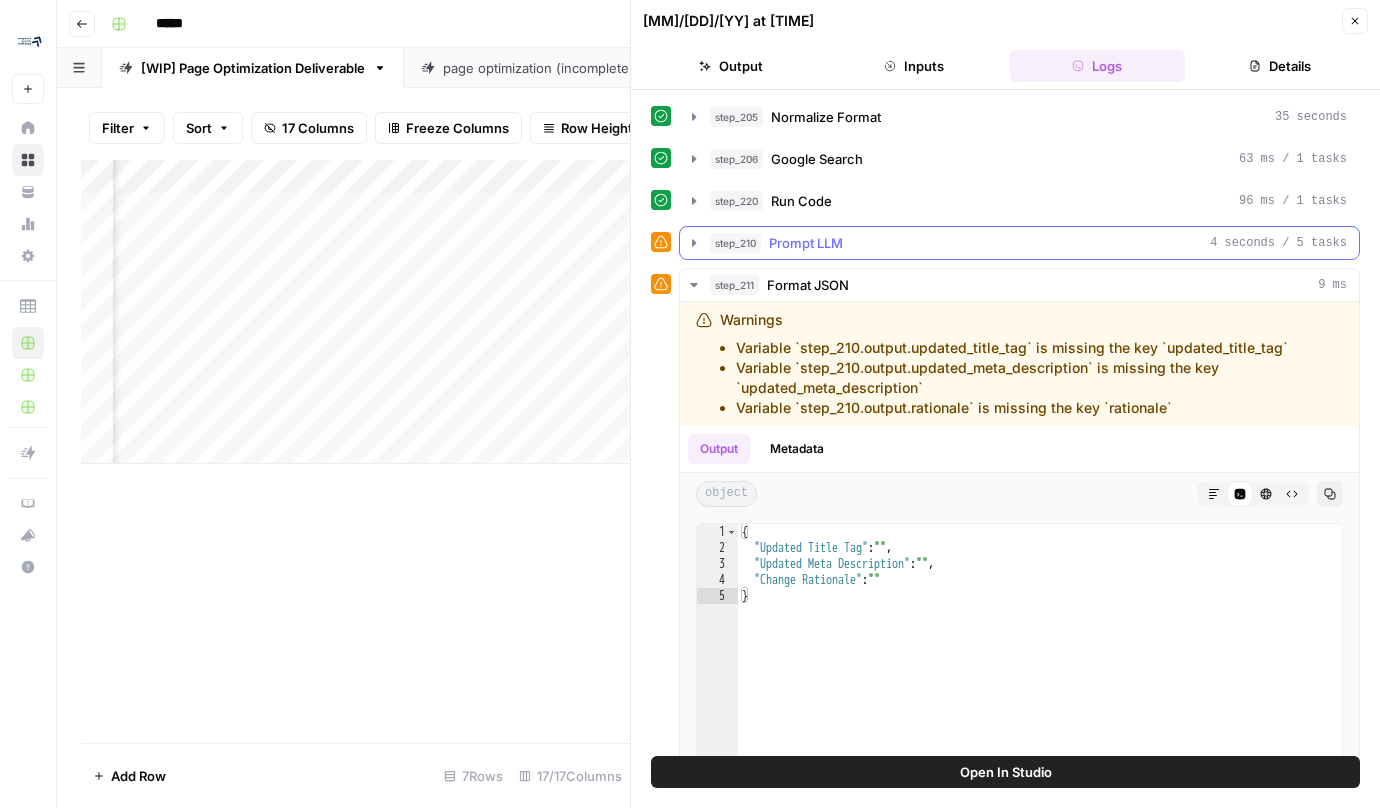 click 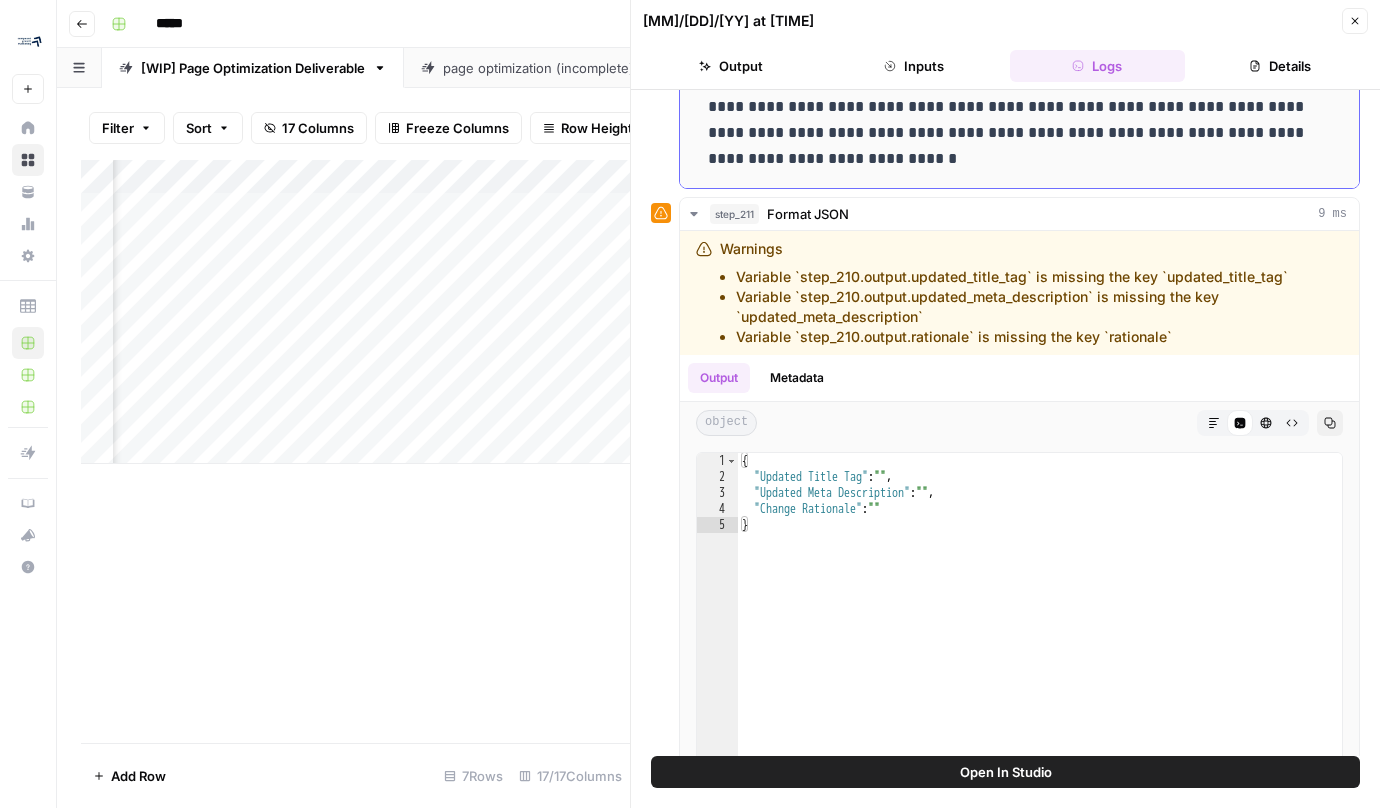 scroll, scrollTop: 532, scrollLeft: 0, axis: vertical 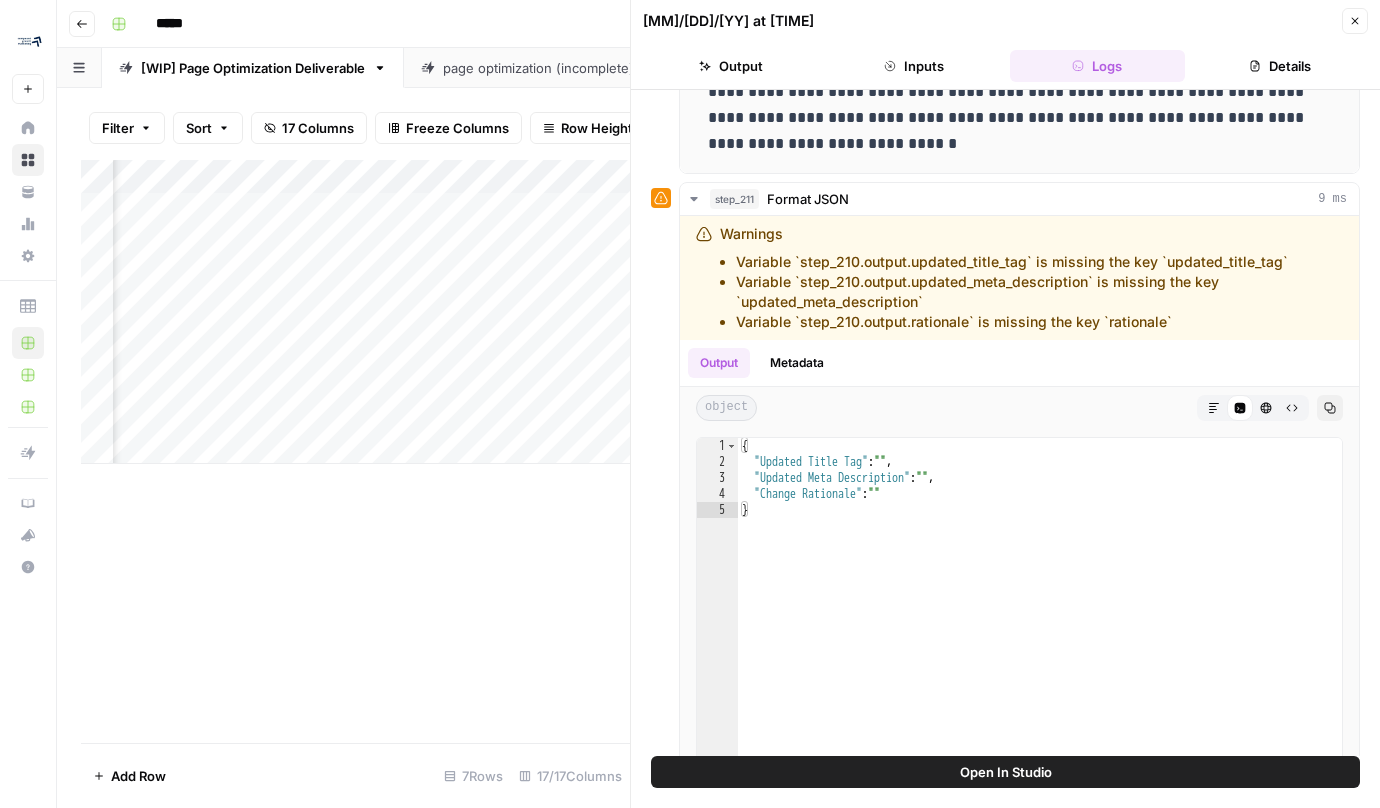 click on "Add Column" at bounding box center [355, 312] 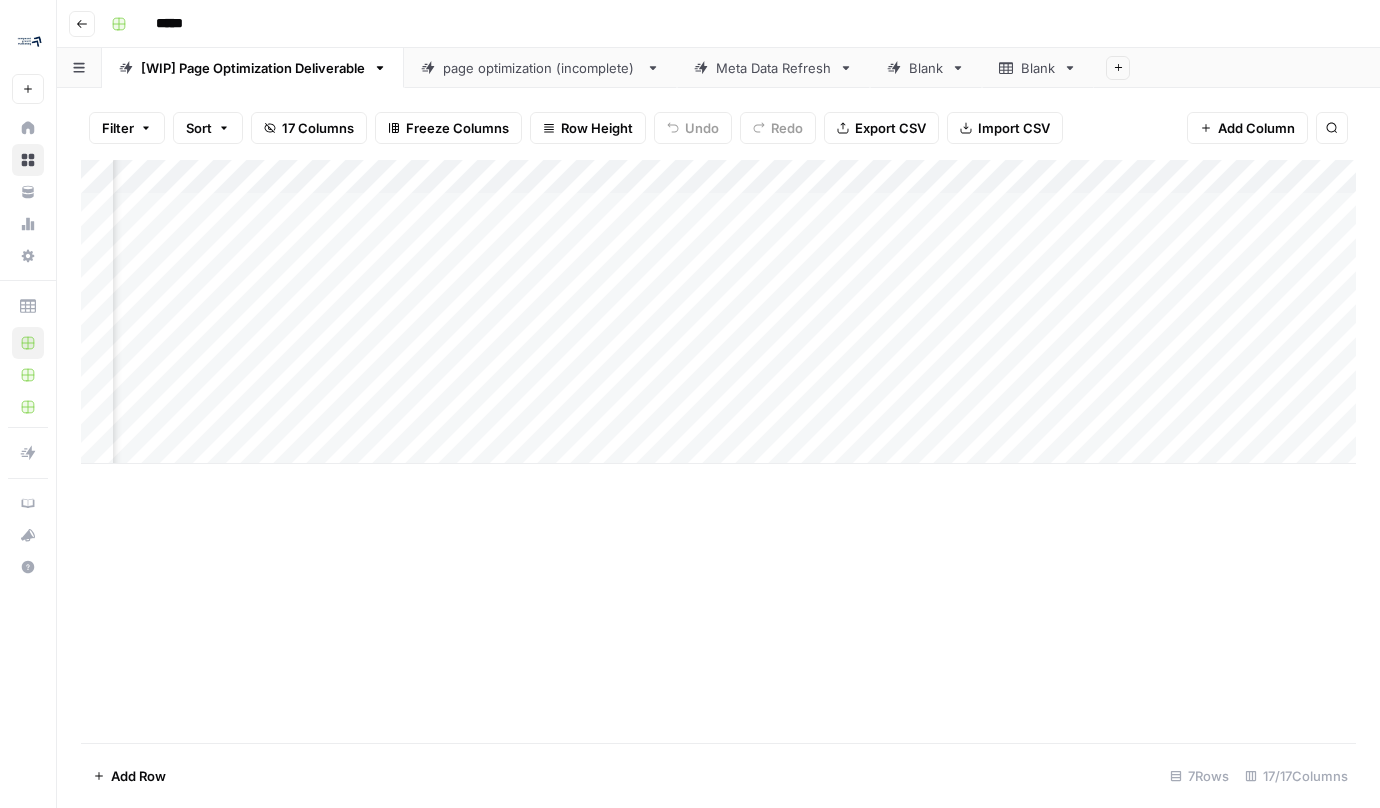 scroll, scrollTop: 0, scrollLeft: 1893, axis: horizontal 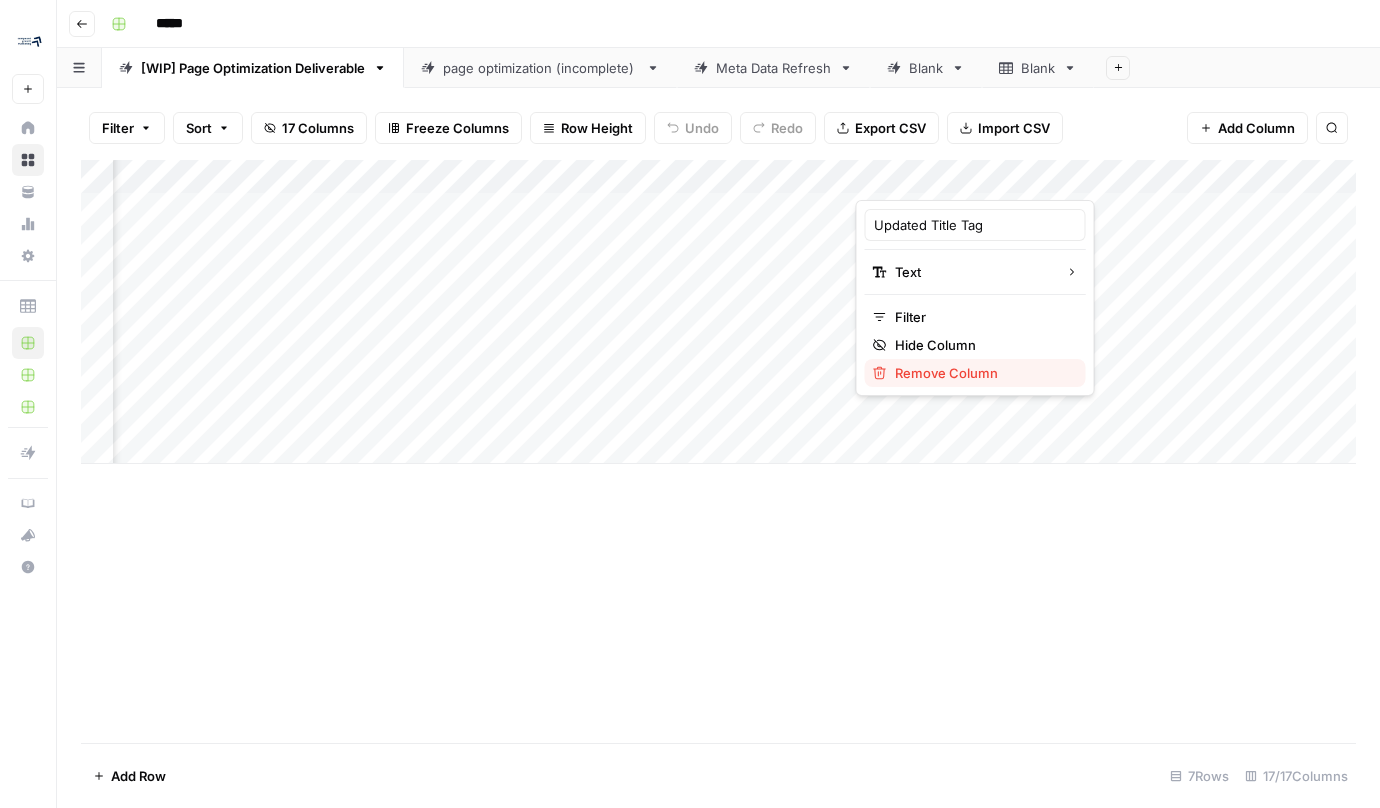 click on "Remove Column" at bounding box center (982, 373) 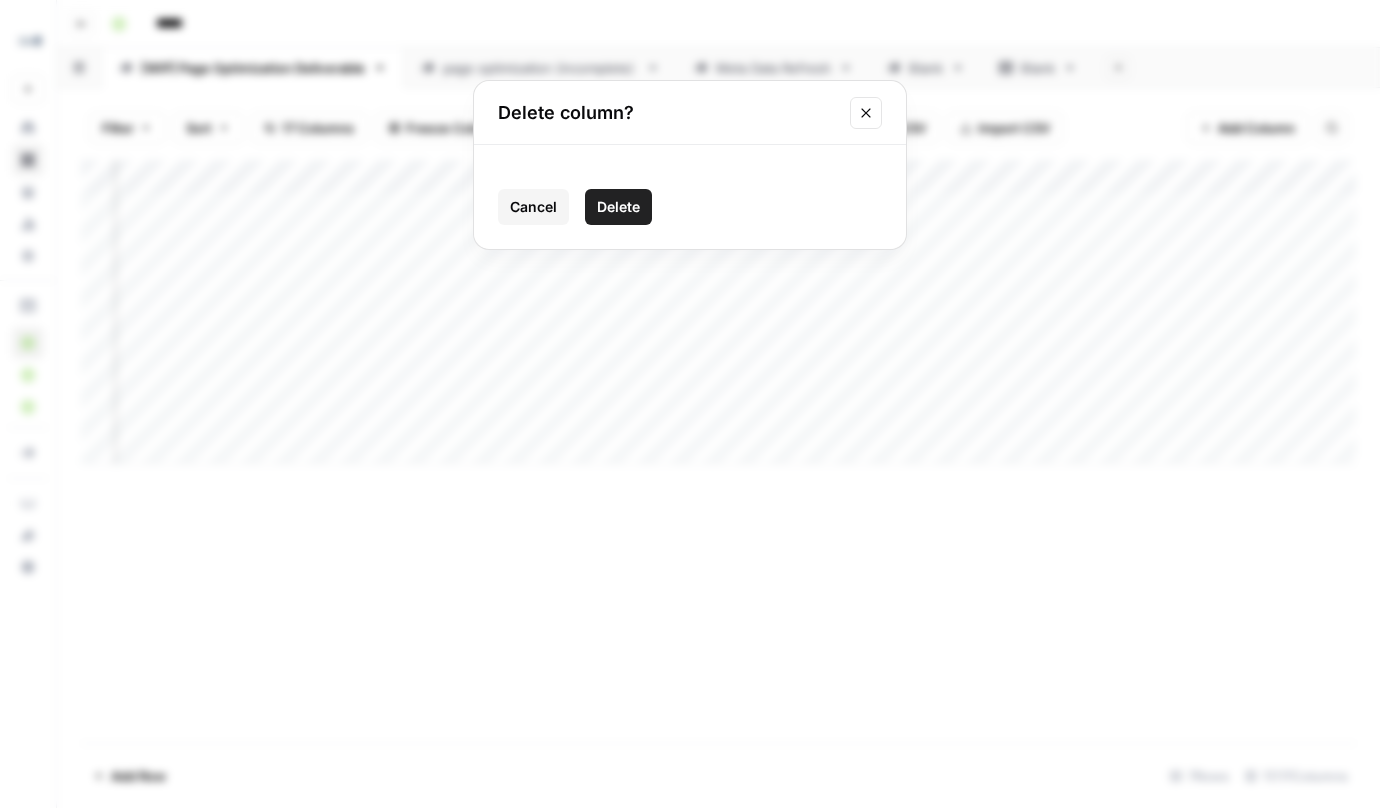 click on "Delete" at bounding box center (618, 207) 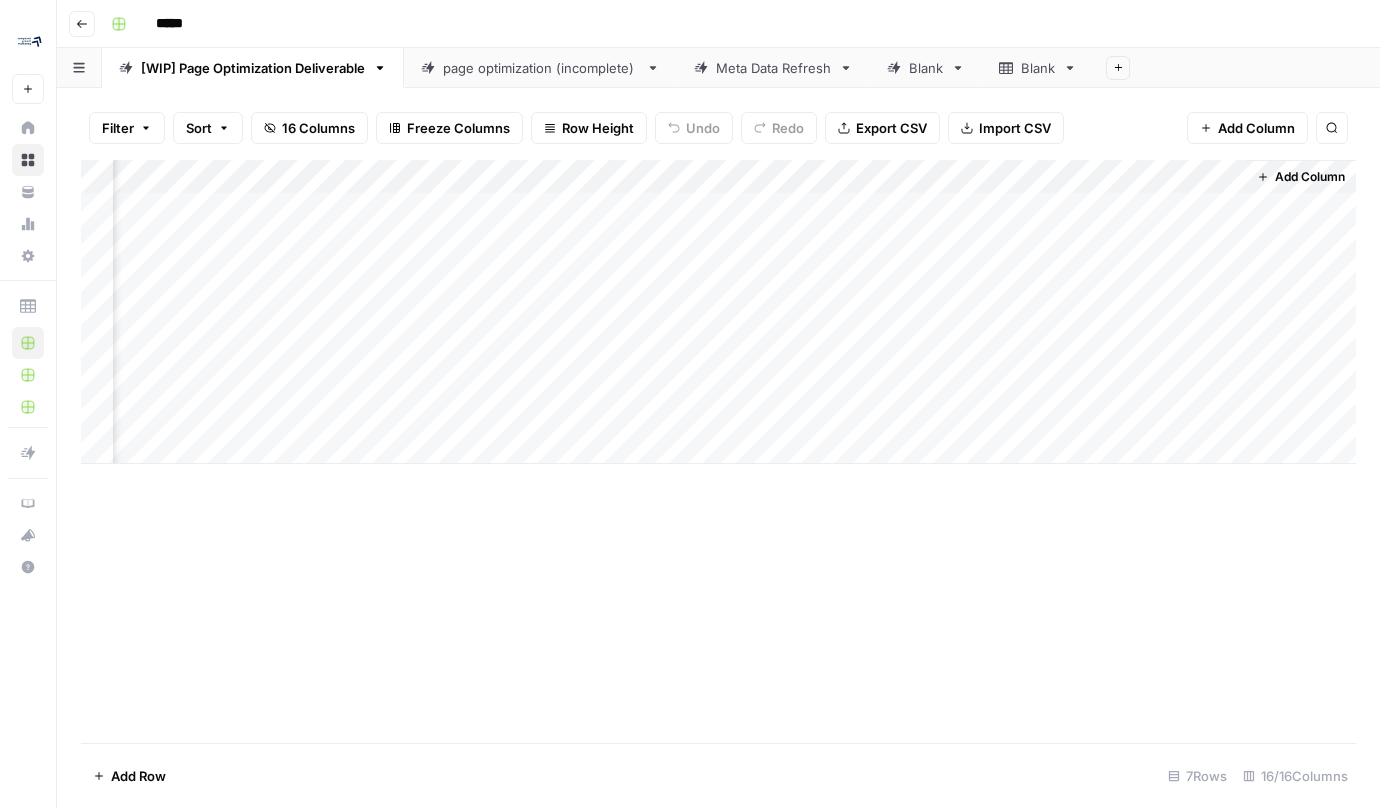 scroll, scrollTop: 0, scrollLeft: 1865, axis: horizontal 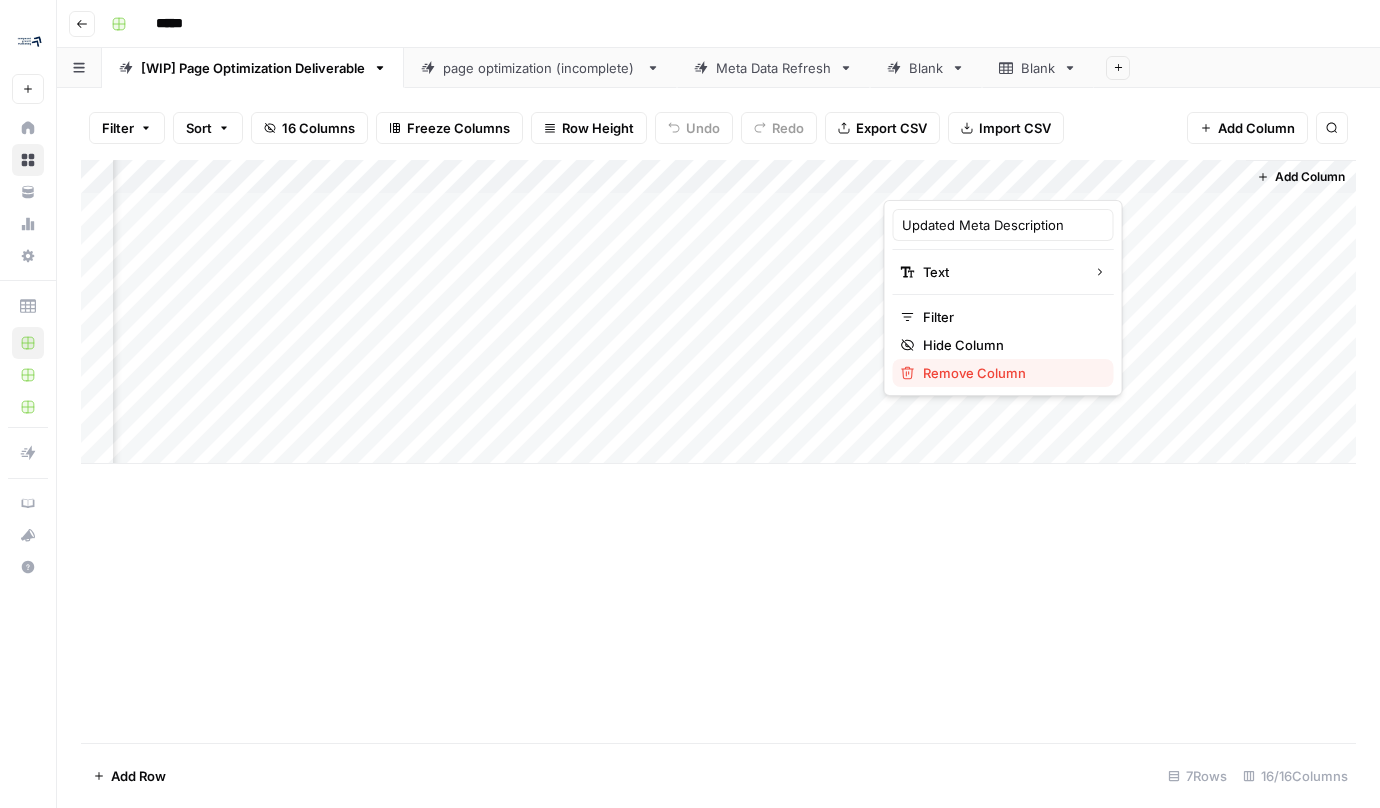 click on "Remove Column" at bounding box center [1010, 373] 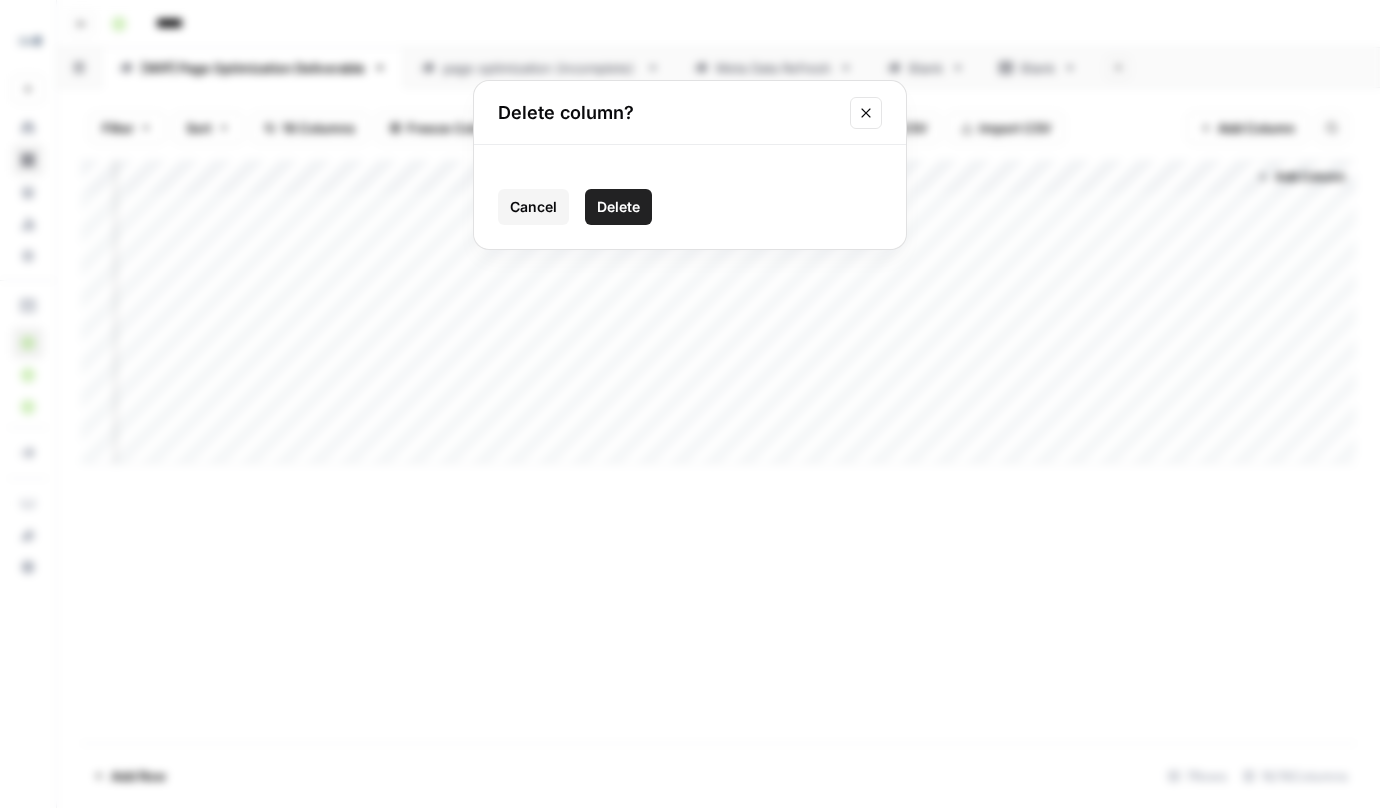click on "Delete" at bounding box center (618, 207) 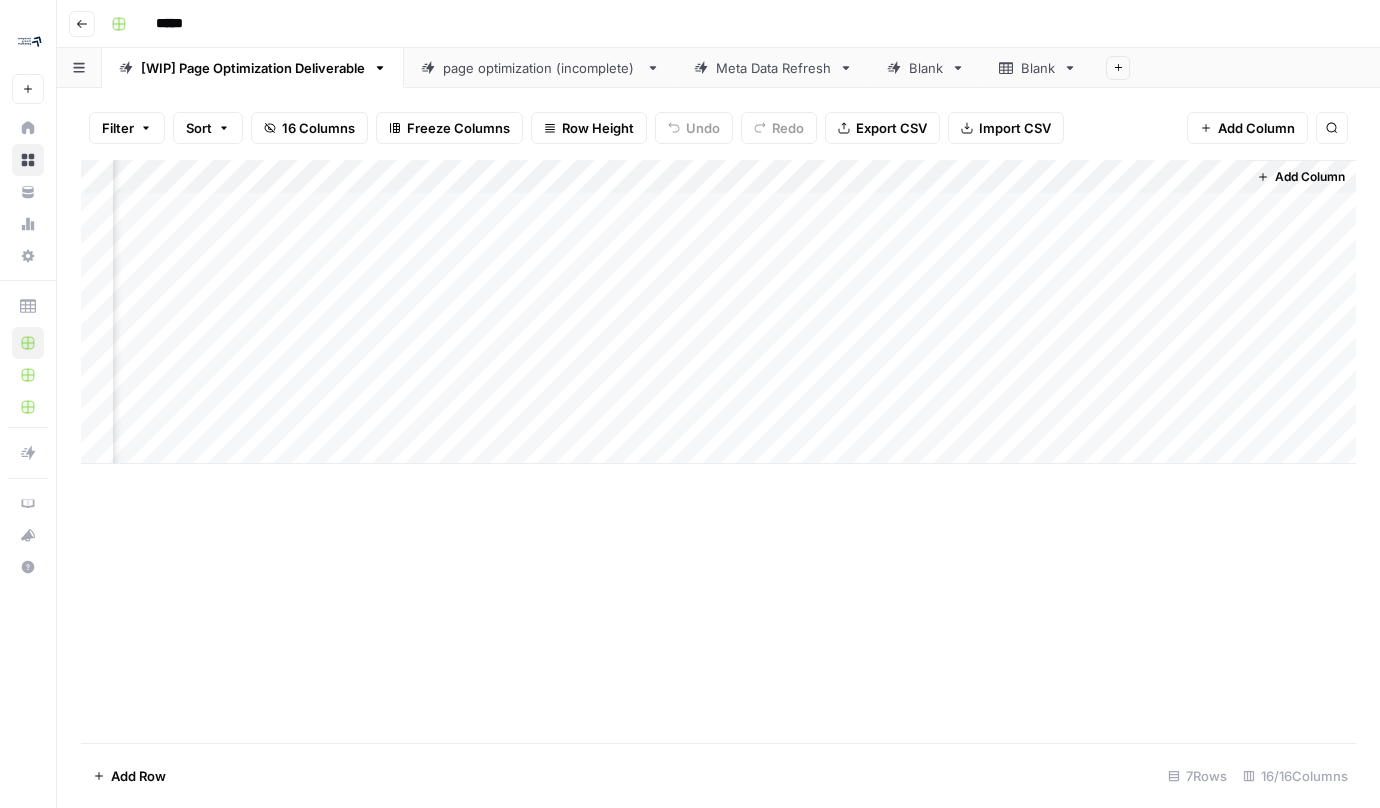 scroll, scrollTop: 0, scrollLeft: 1685, axis: horizontal 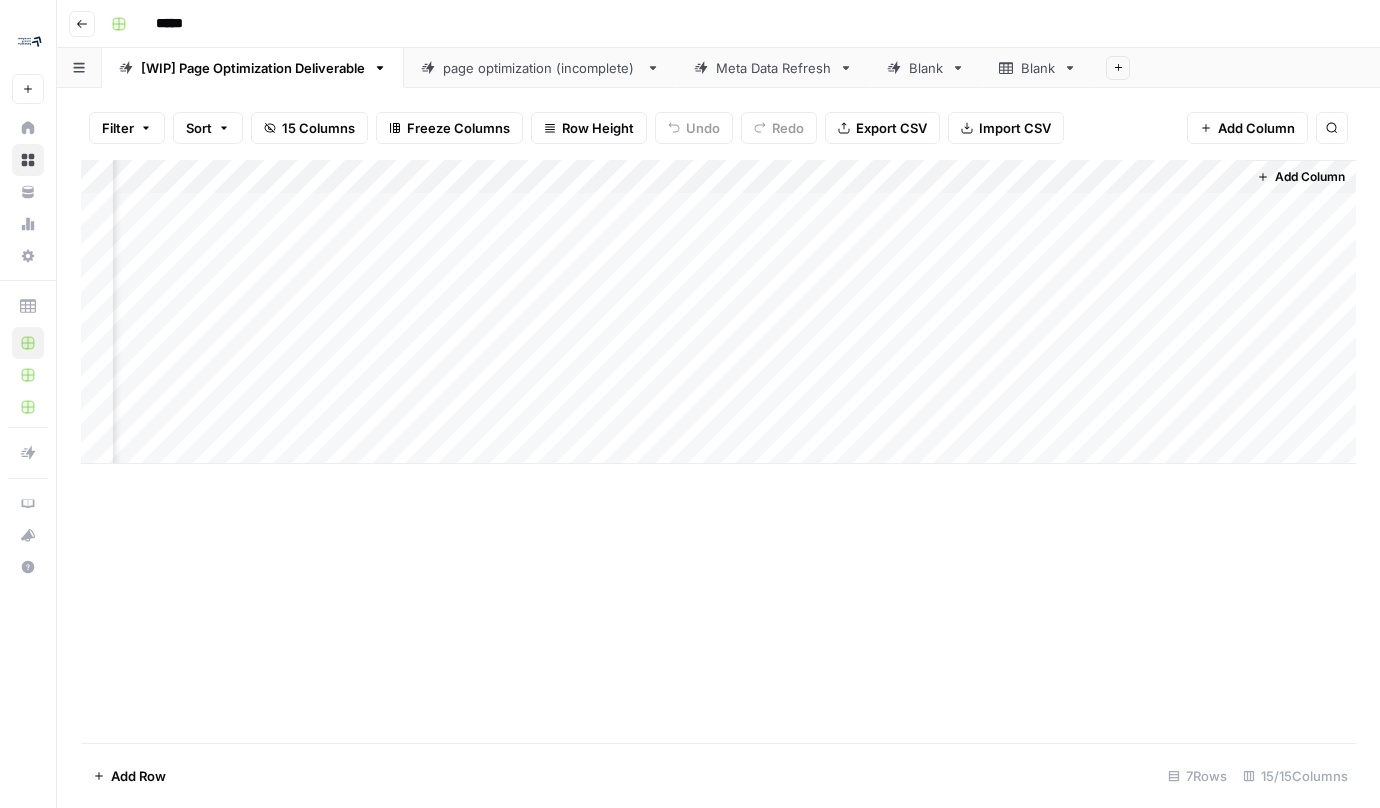 click on "Add Column" at bounding box center (718, 312) 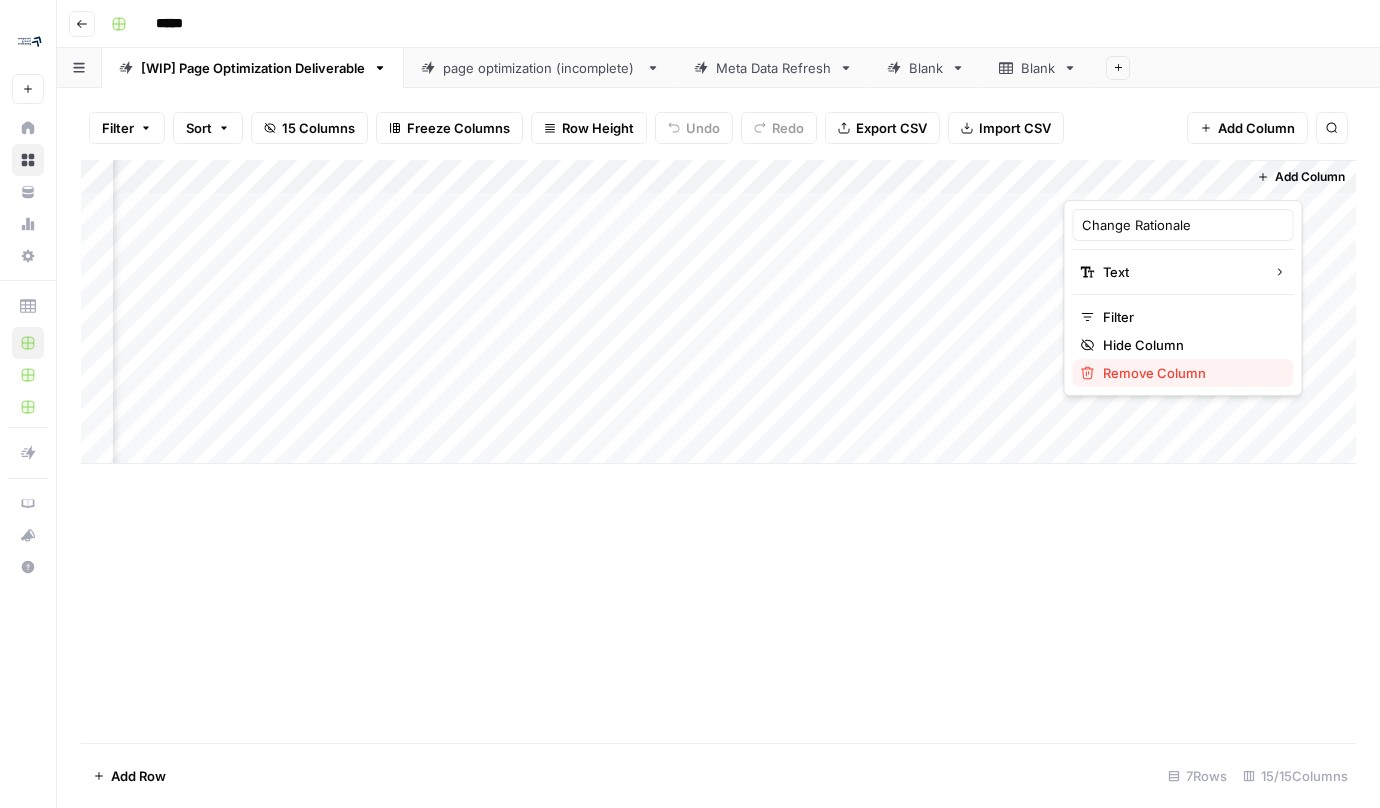 click on "Remove Column" at bounding box center [1190, 373] 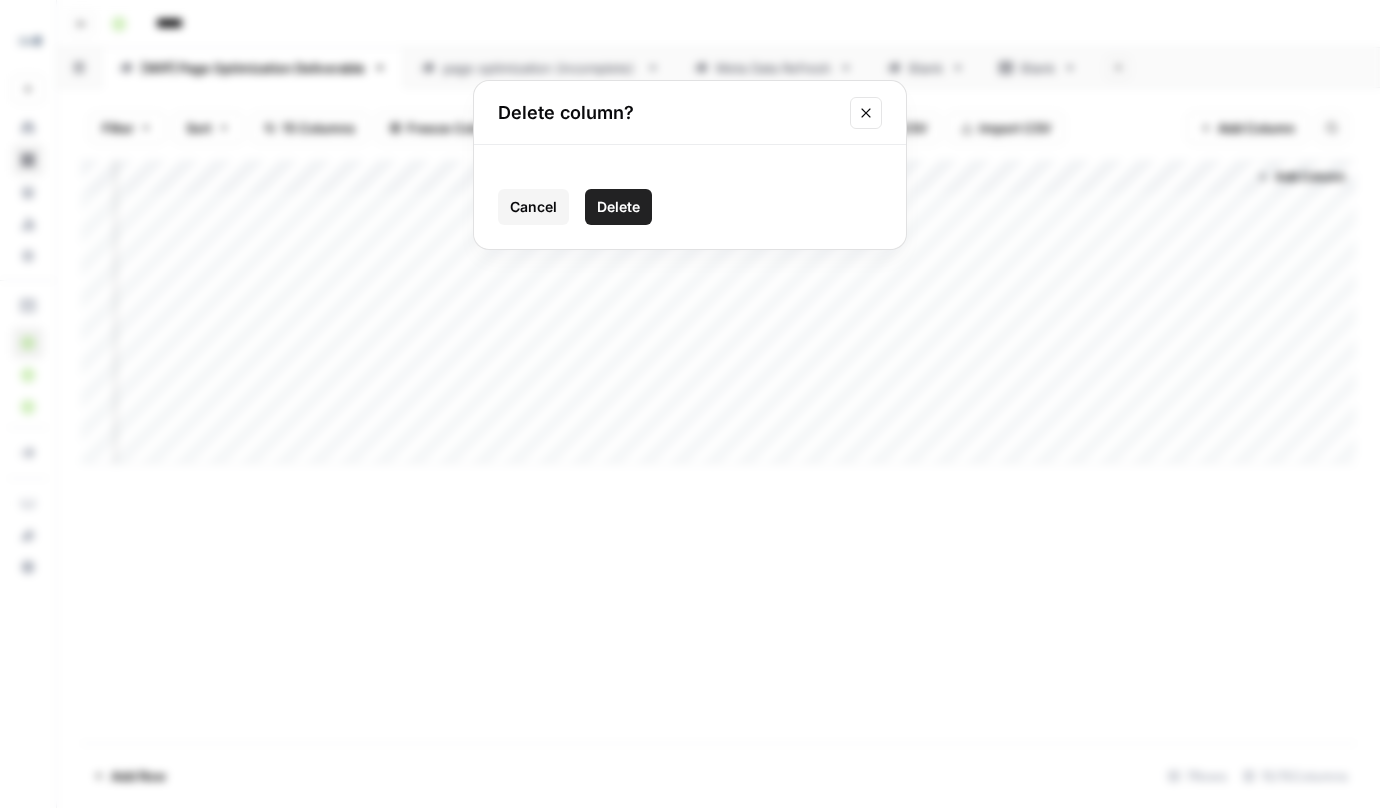click on "Delete" at bounding box center [618, 207] 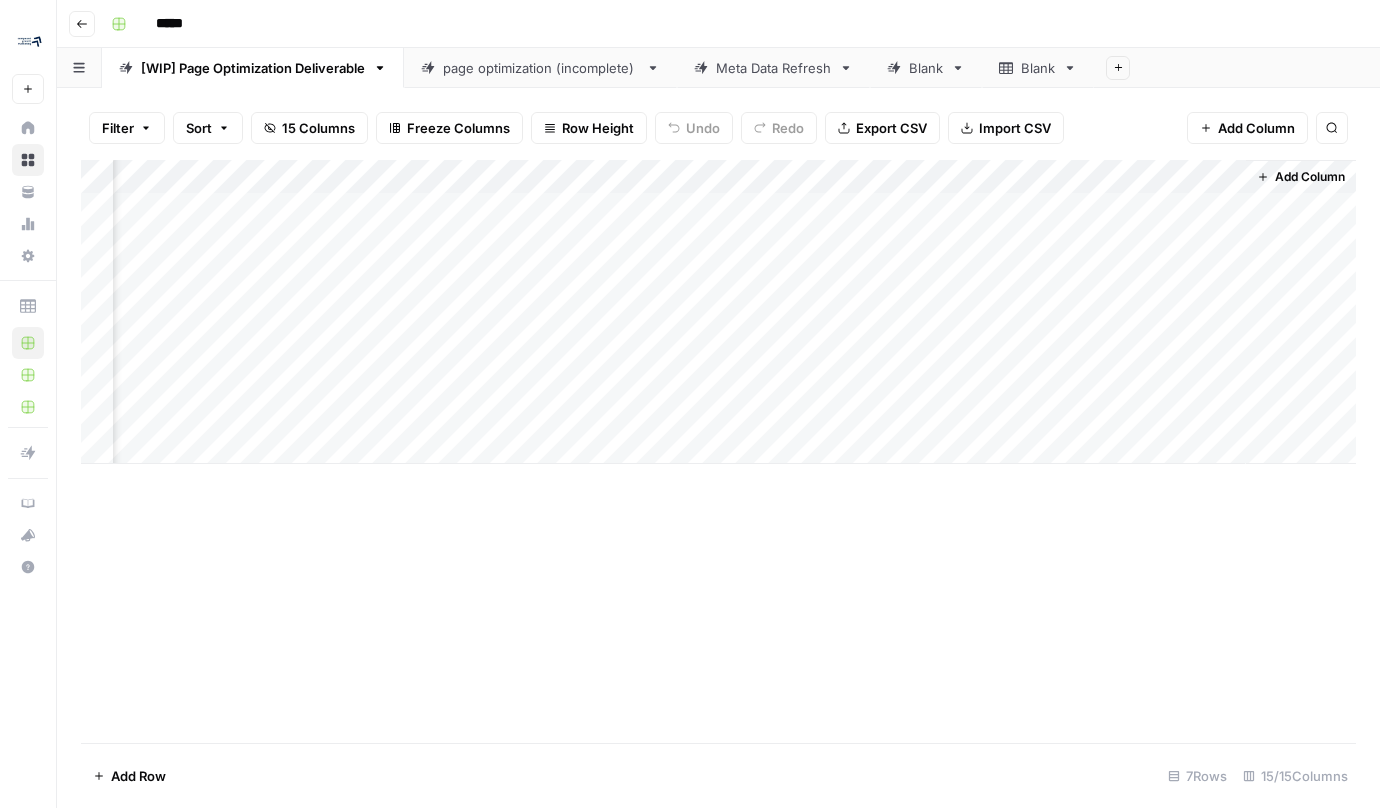 scroll, scrollTop: 0, scrollLeft: 1505, axis: horizontal 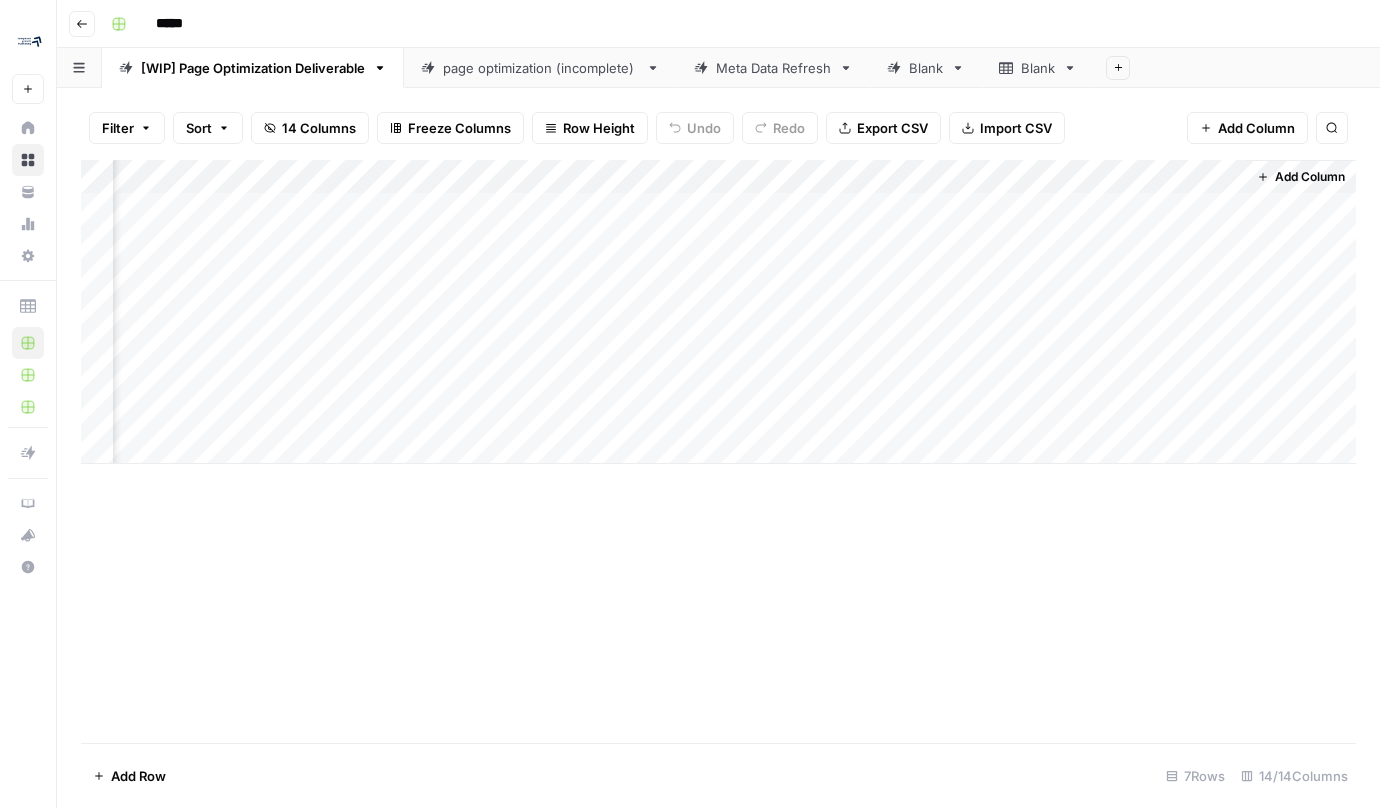 click on "Add Column" at bounding box center [718, 312] 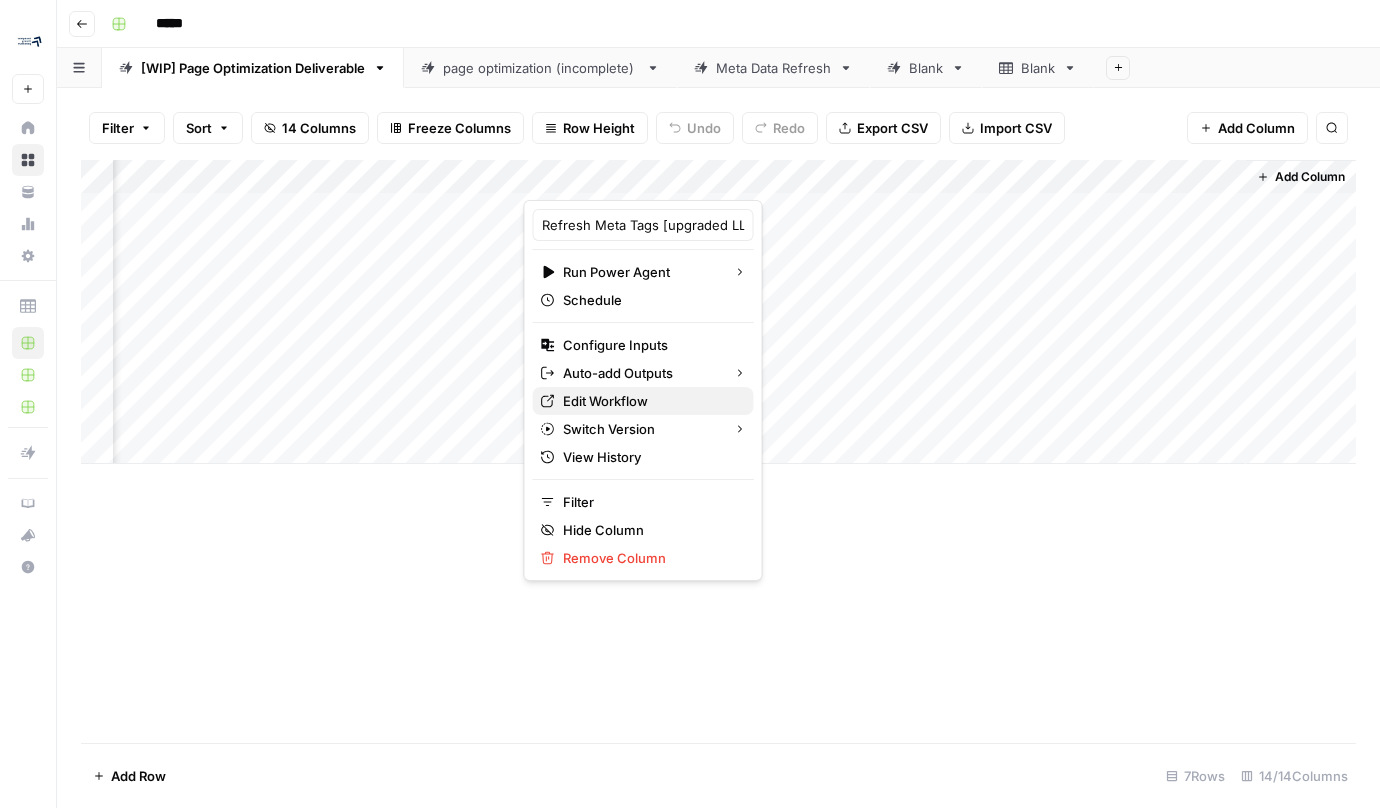 click on "Edit Workflow" at bounding box center [650, 401] 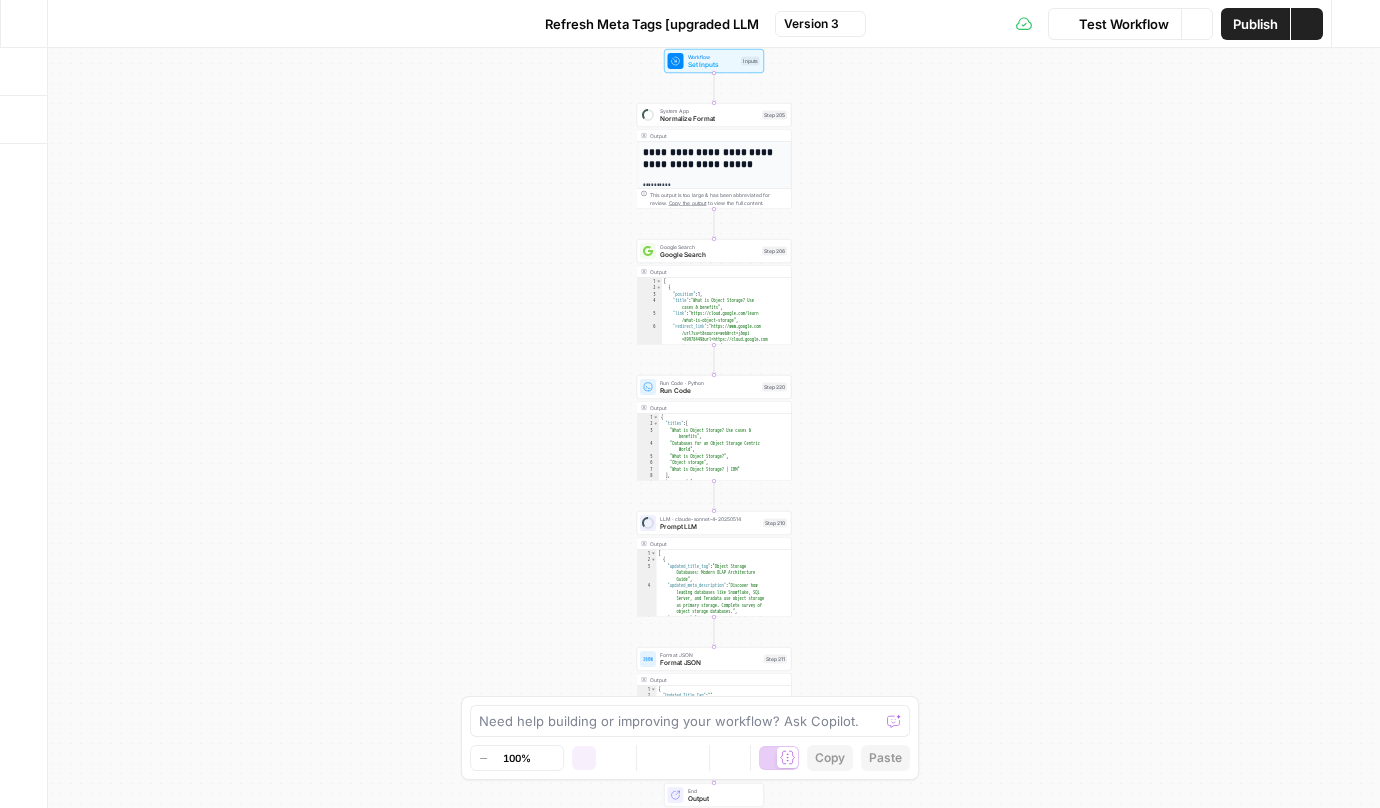 scroll, scrollTop: 0, scrollLeft: 0, axis: both 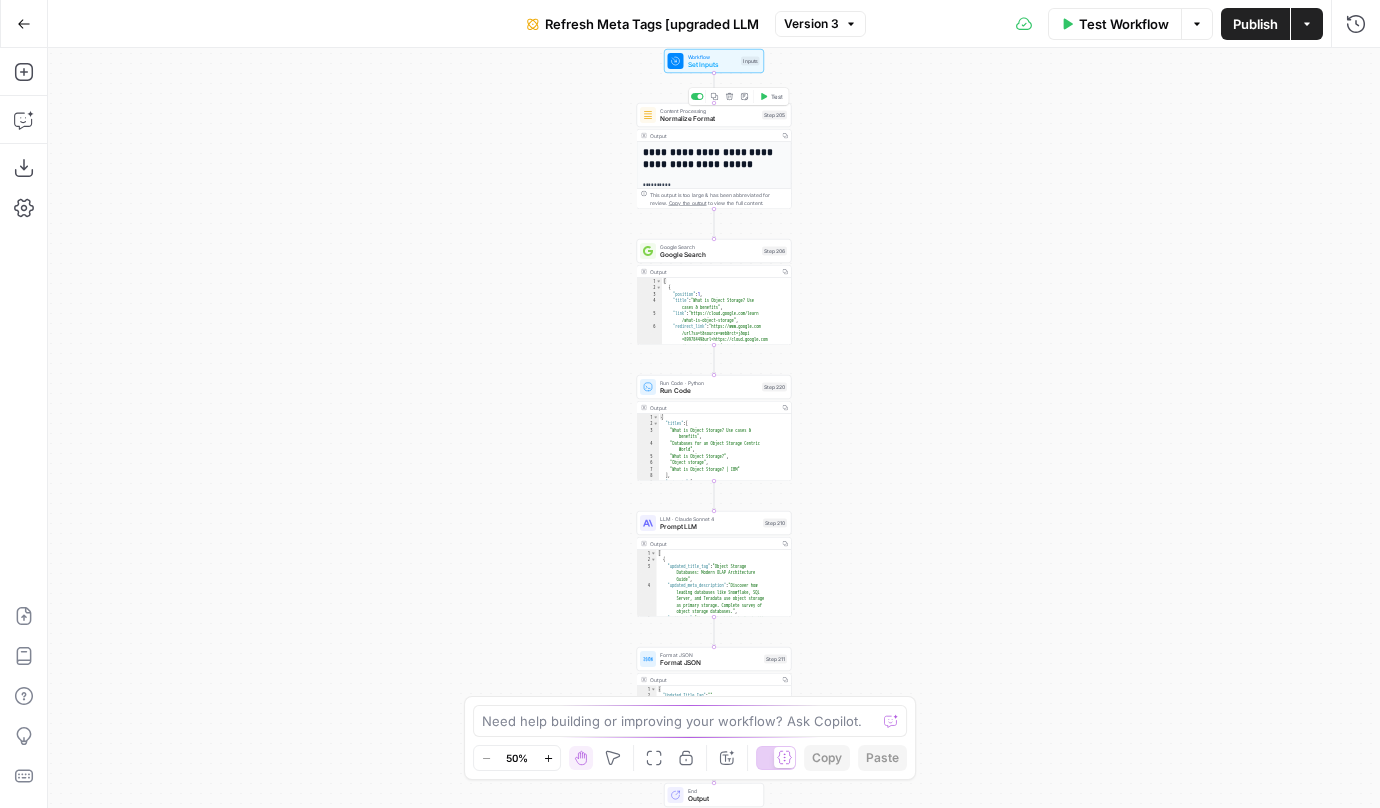 click on "Content Processing Normalize Format Step 205 Copy step Delete step Add Note Test" at bounding box center [714, 115] 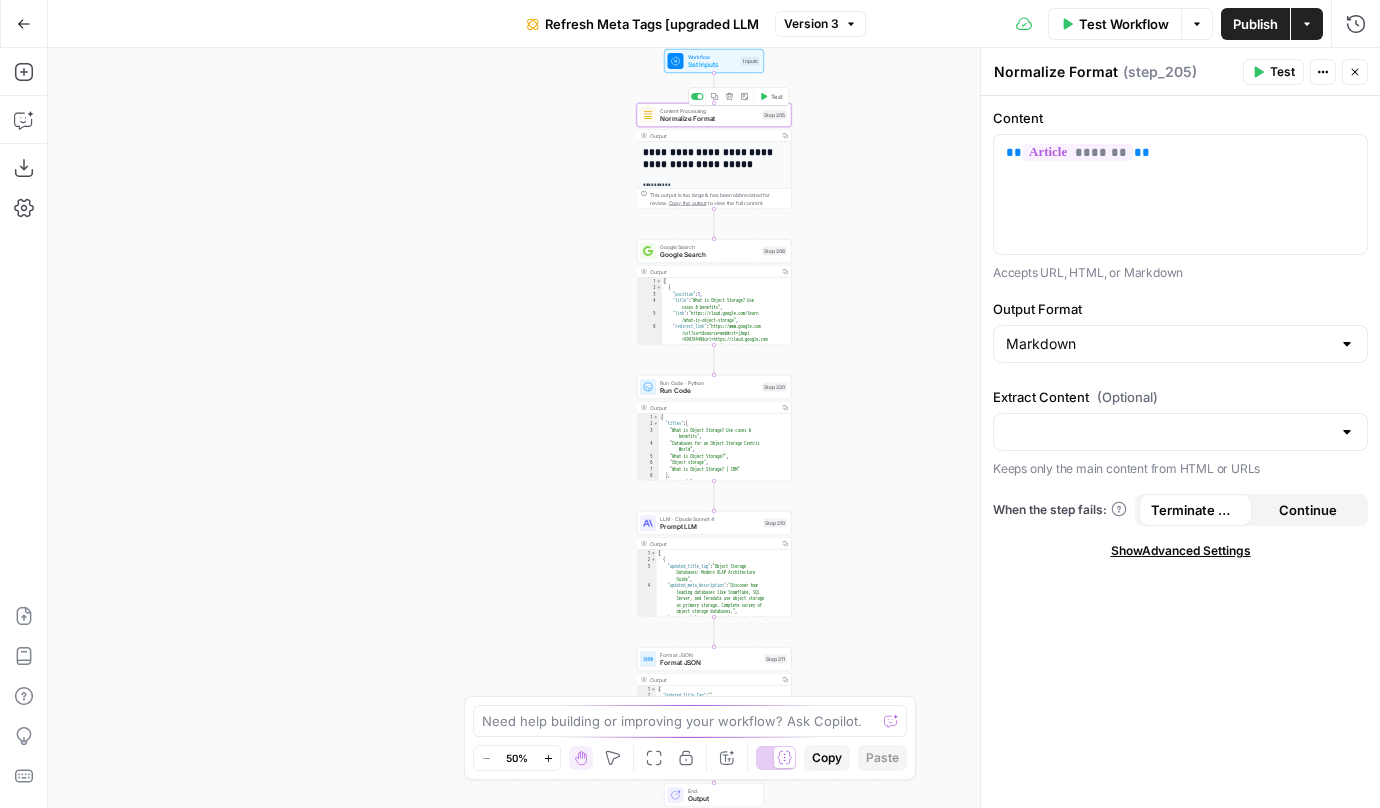click on "**********" at bounding box center (714, 158) 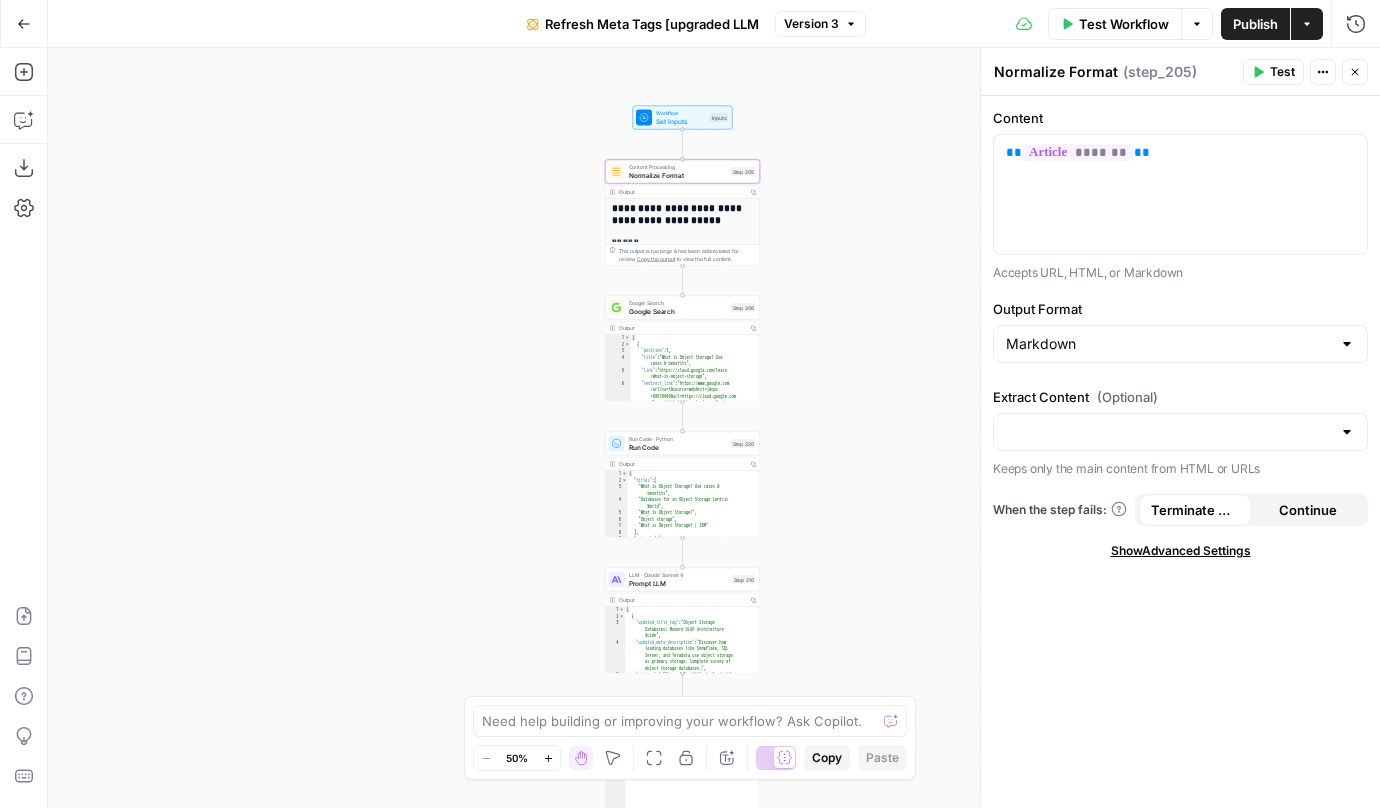 click on "This output is too large & has been abbreviated for review.   Copy the output   to view the full content." at bounding box center (687, 255) 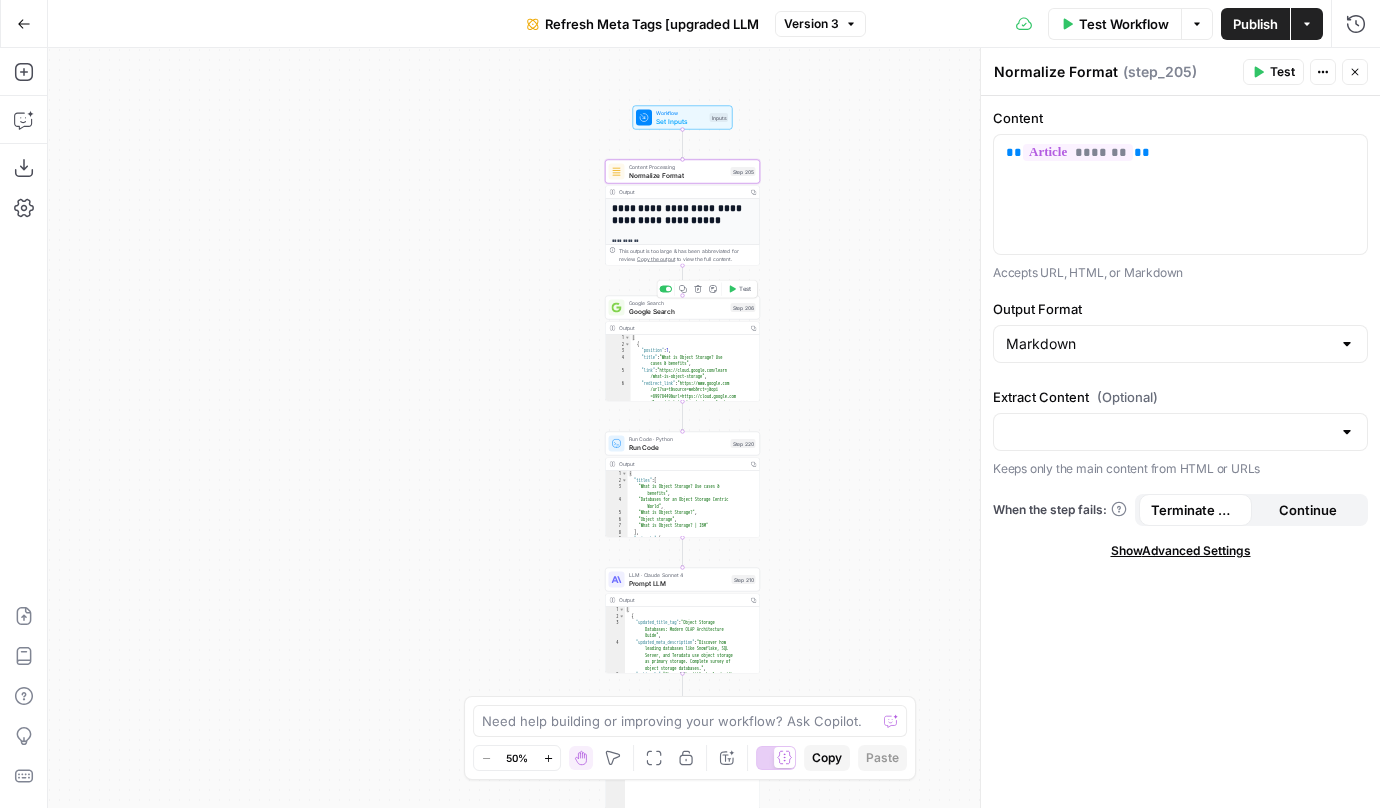 click on "Google Search" at bounding box center [678, 311] 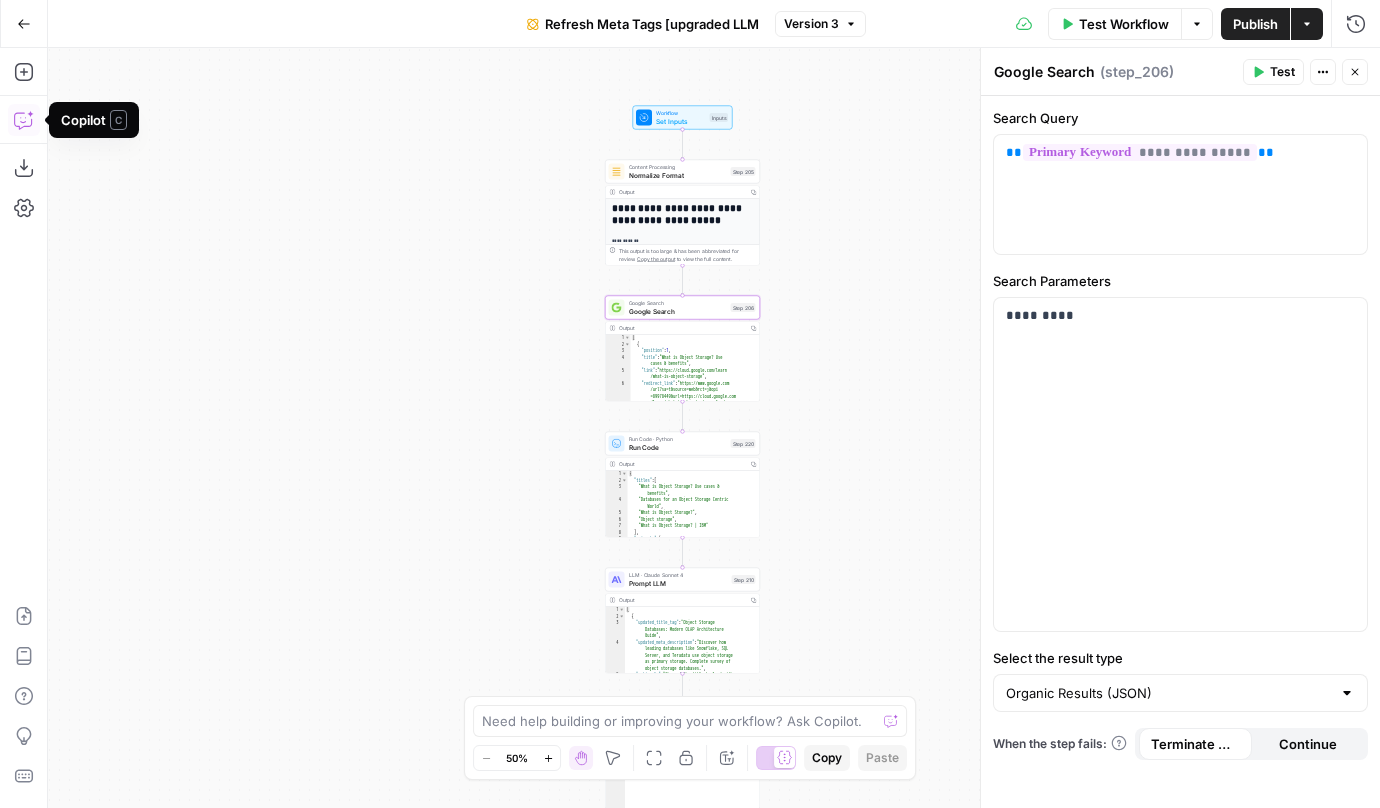 click 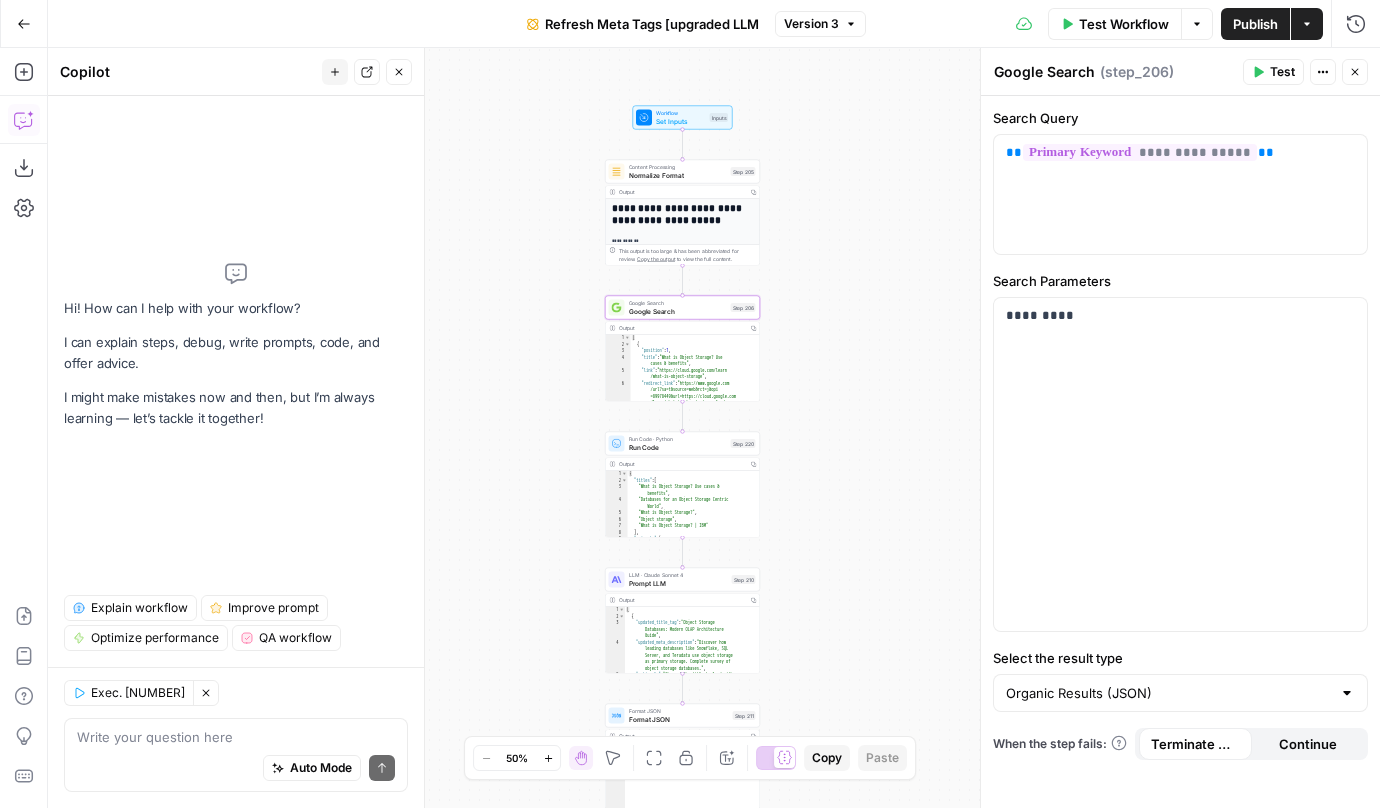 click at bounding box center (236, 737) 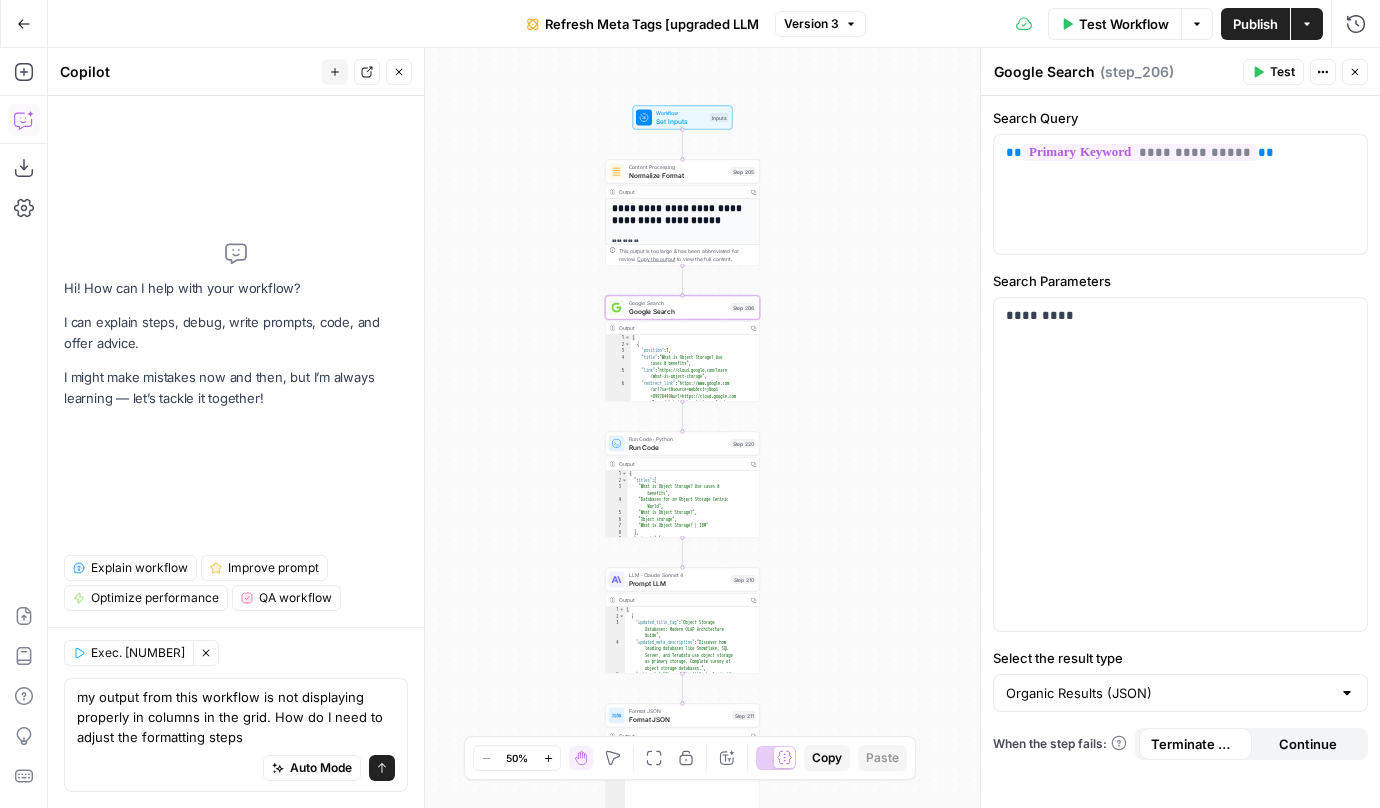 type on "my output from this workflow is not displaying properly in columns in the grid. How do I need to adjust the formatting steps?" 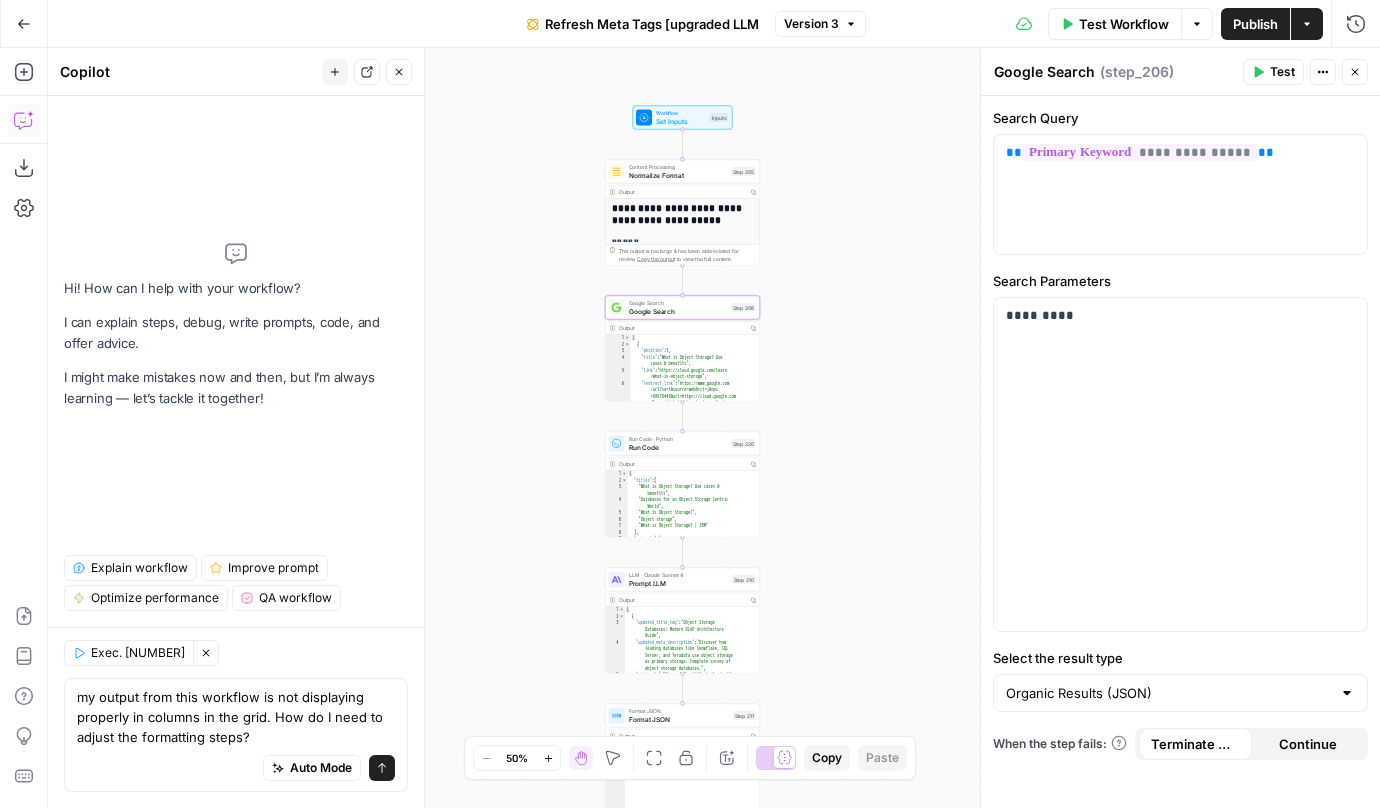 type 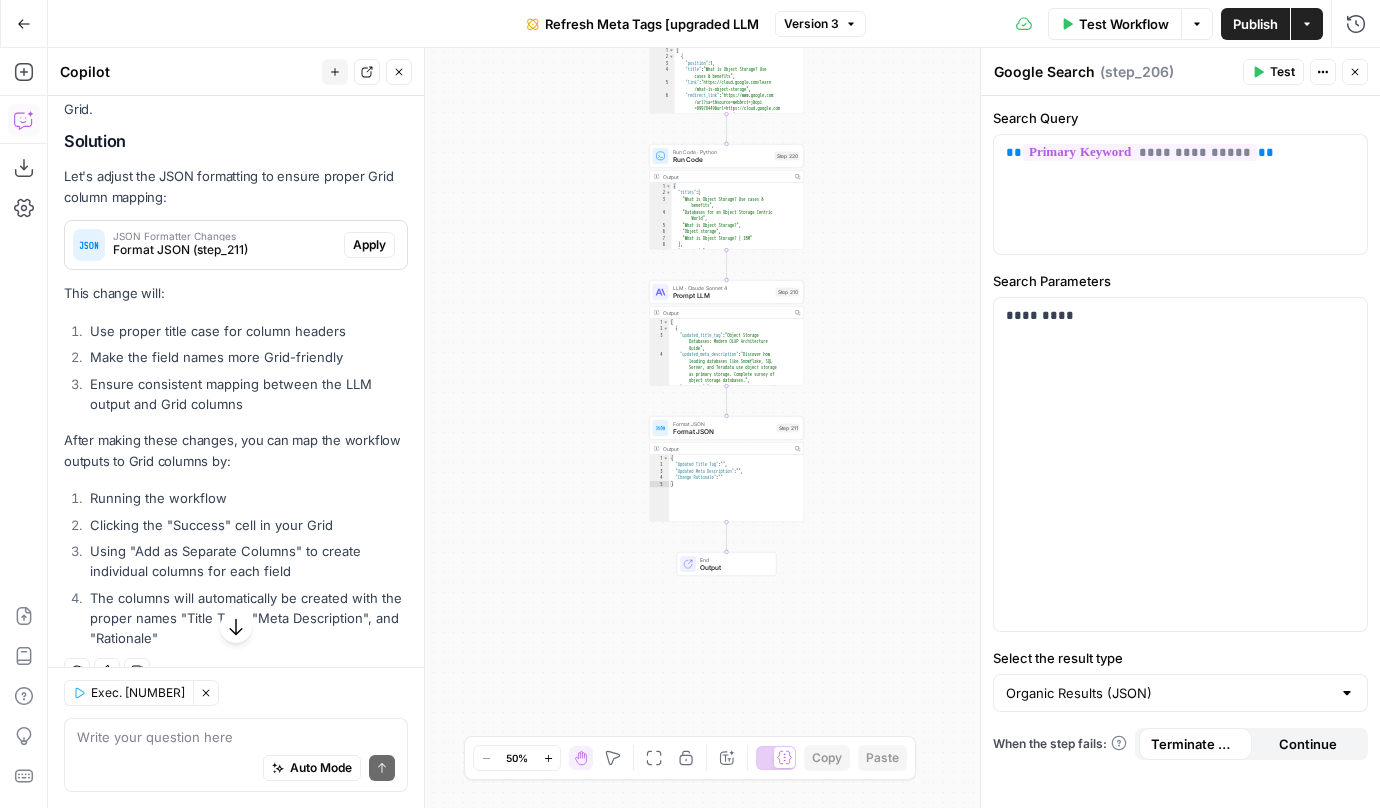 scroll, scrollTop: 401, scrollLeft: 0, axis: vertical 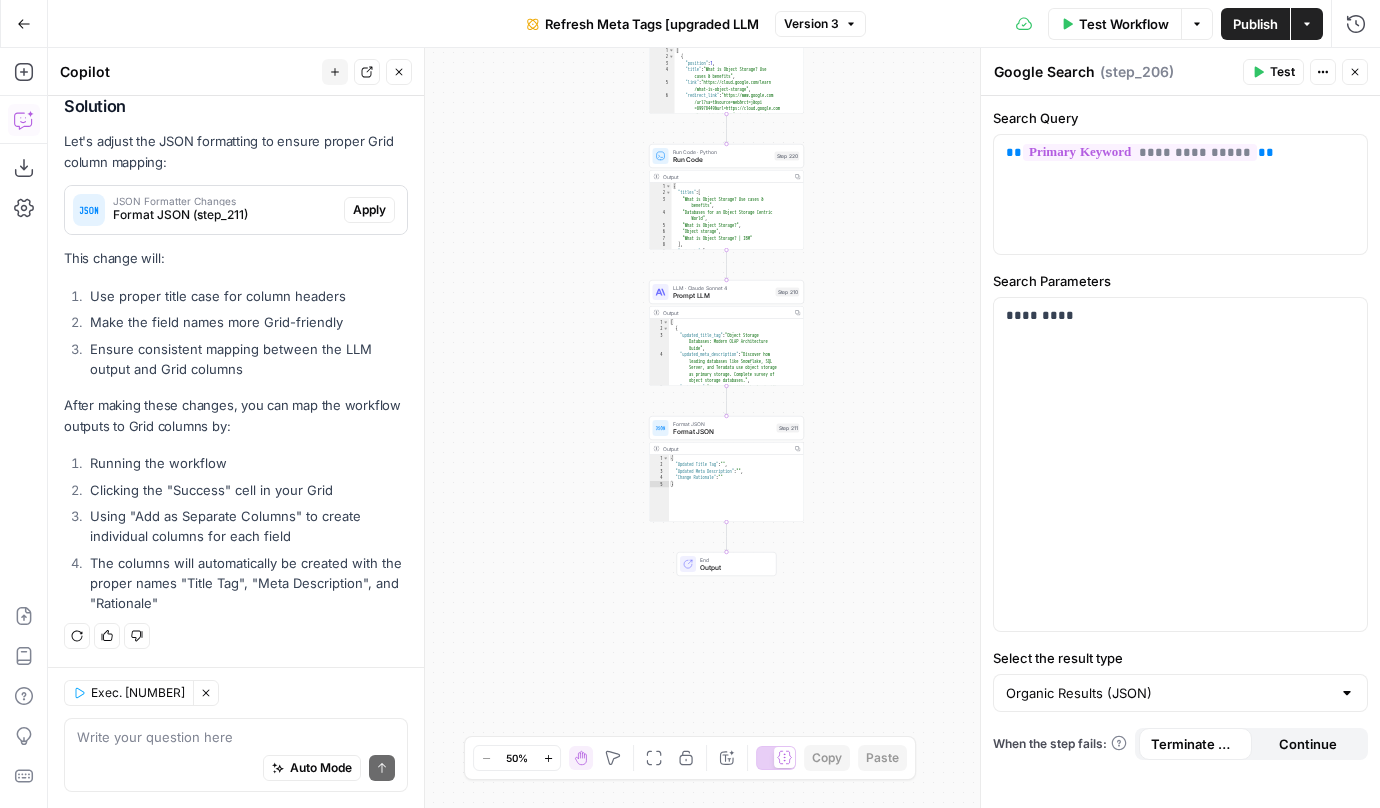 click 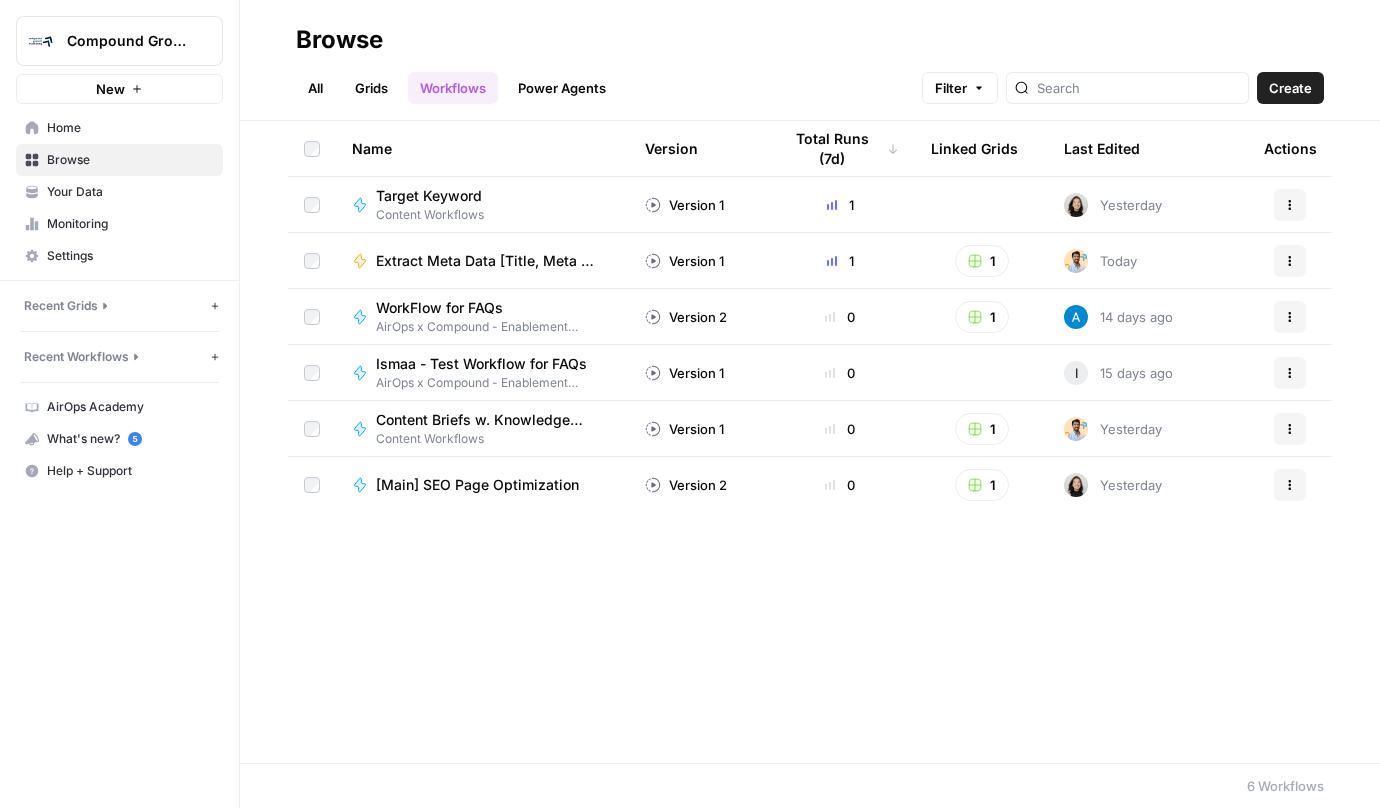 click on "Grids" at bounding box center (371, 88) 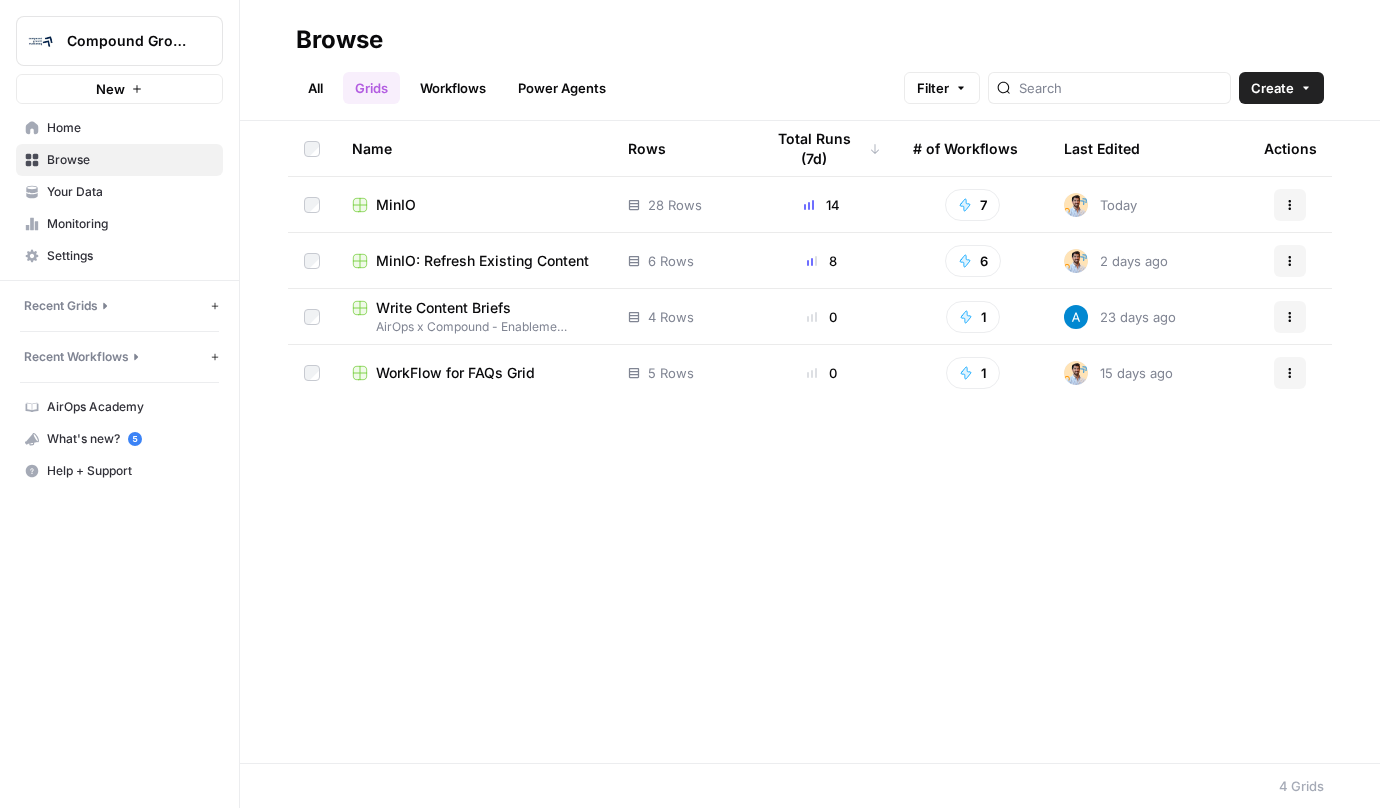 click on "MinIO" at bounding box center [396, 205] 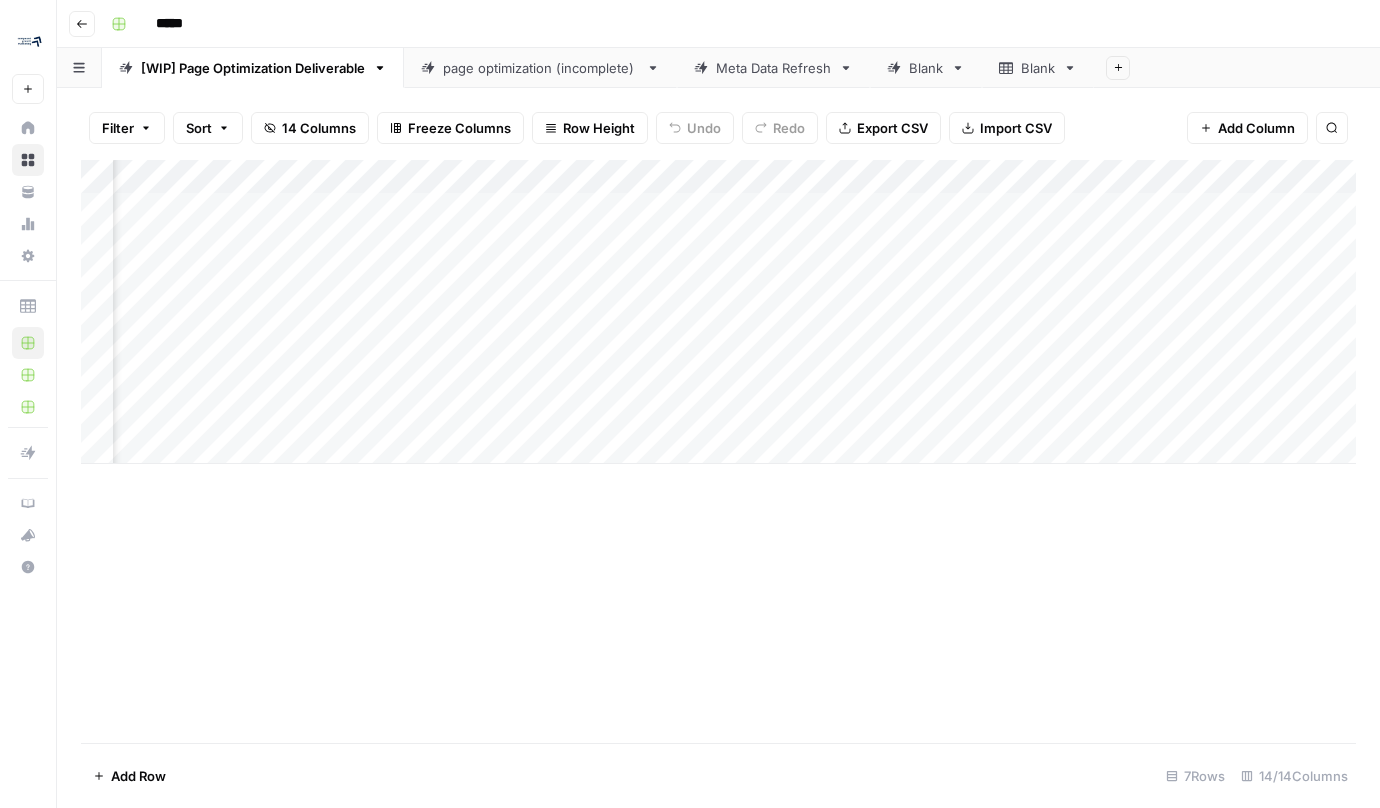 scroll, scrollTop: 0, scrollLeft: 1274, axis: horizontal 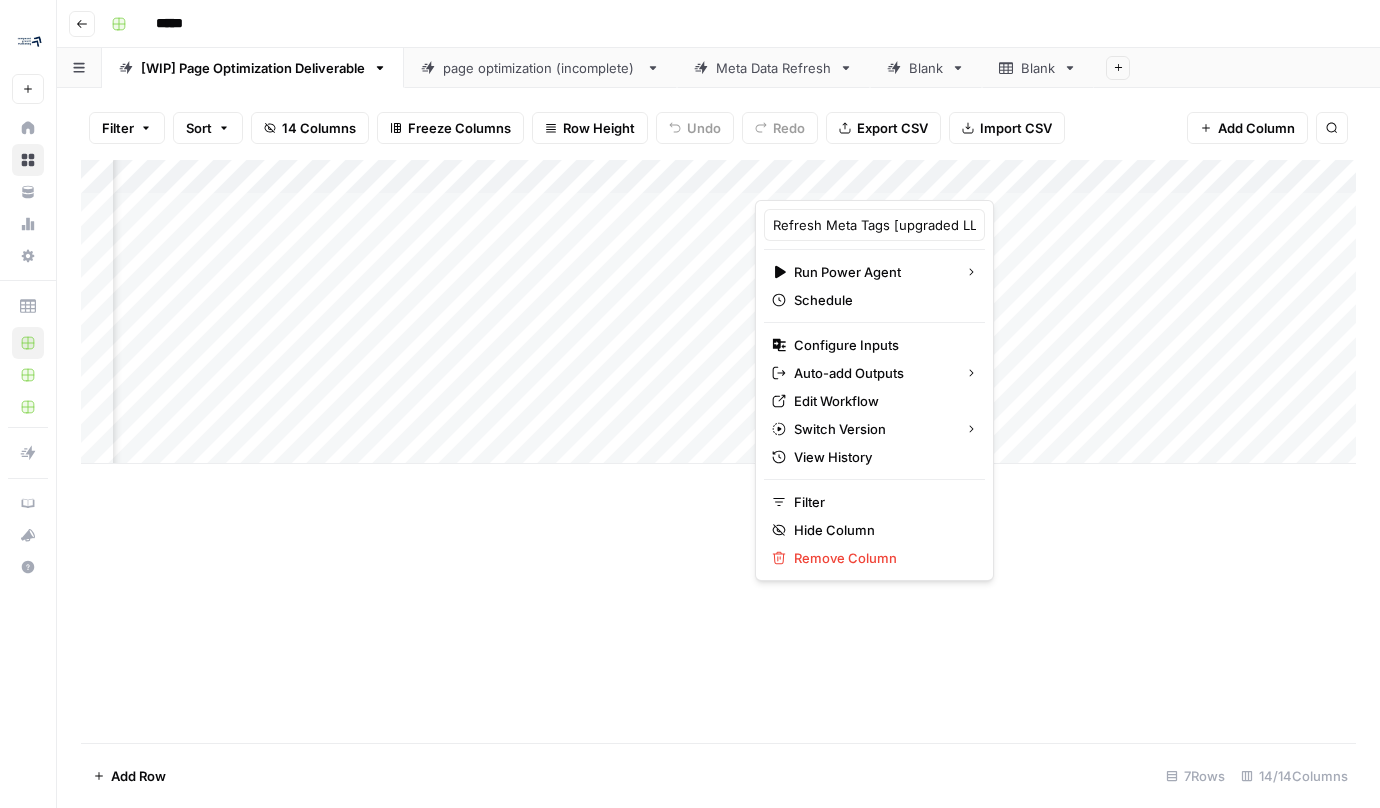 click on "Add Column" at bounding box center [718, 312] 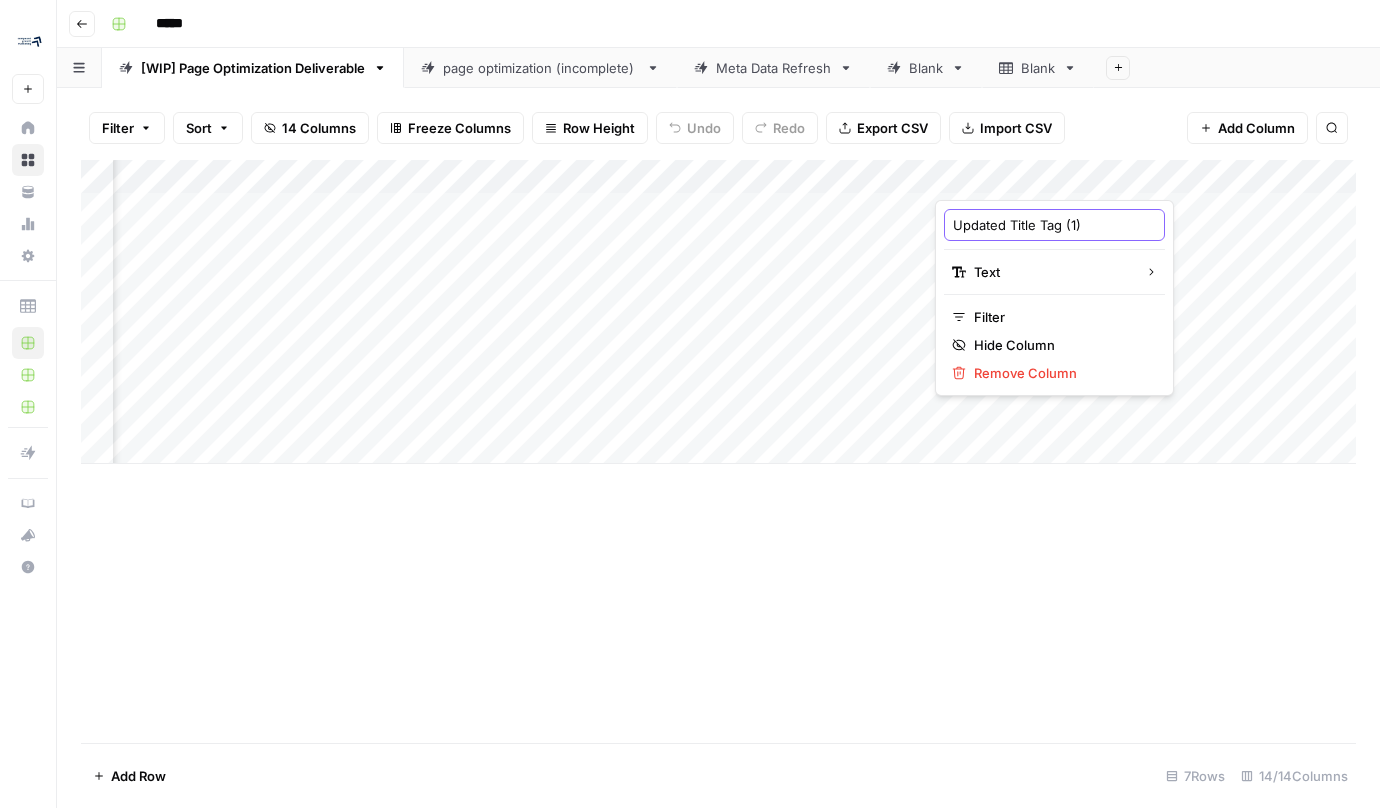 click on "Updated Title Tag (1)" at bounding box center (1054, 225) 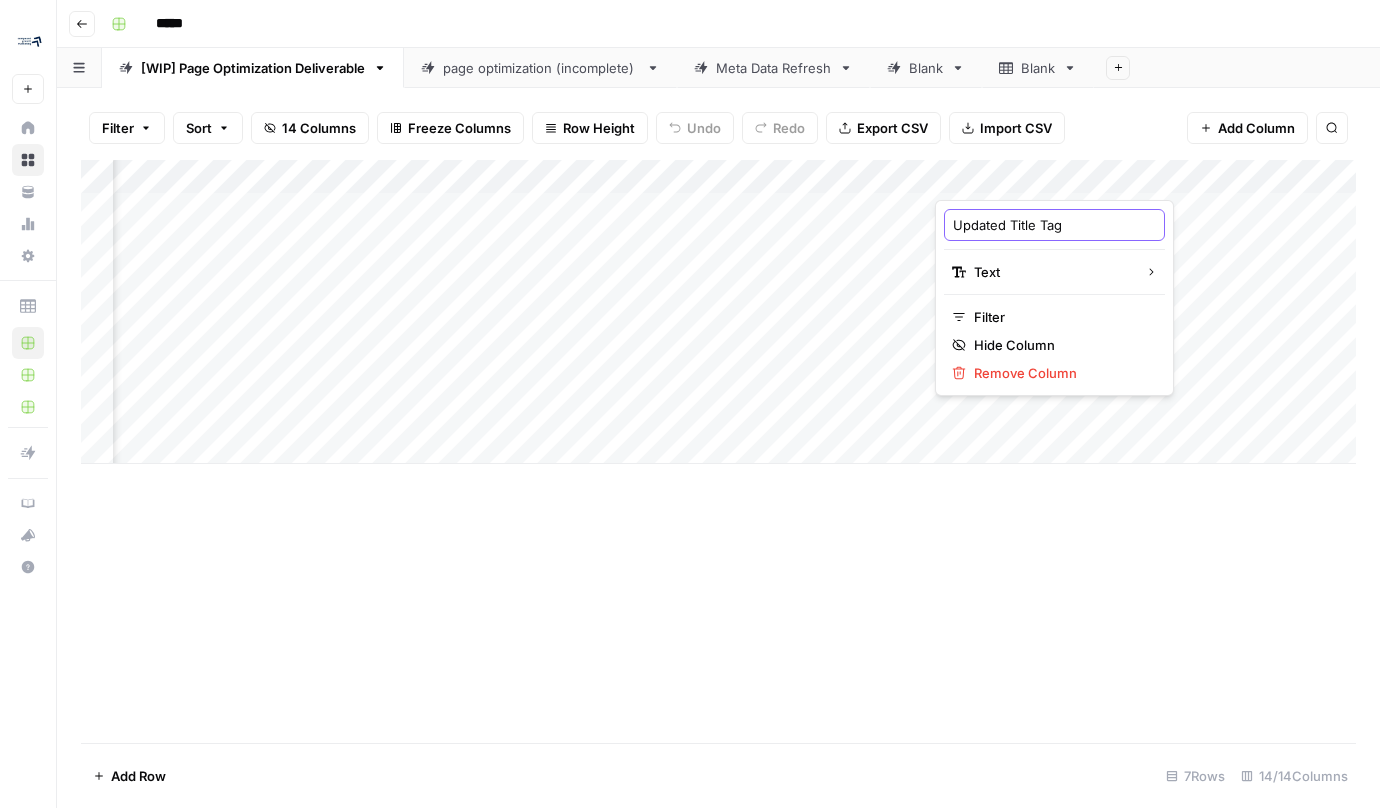 type on "Updated Title Tag" 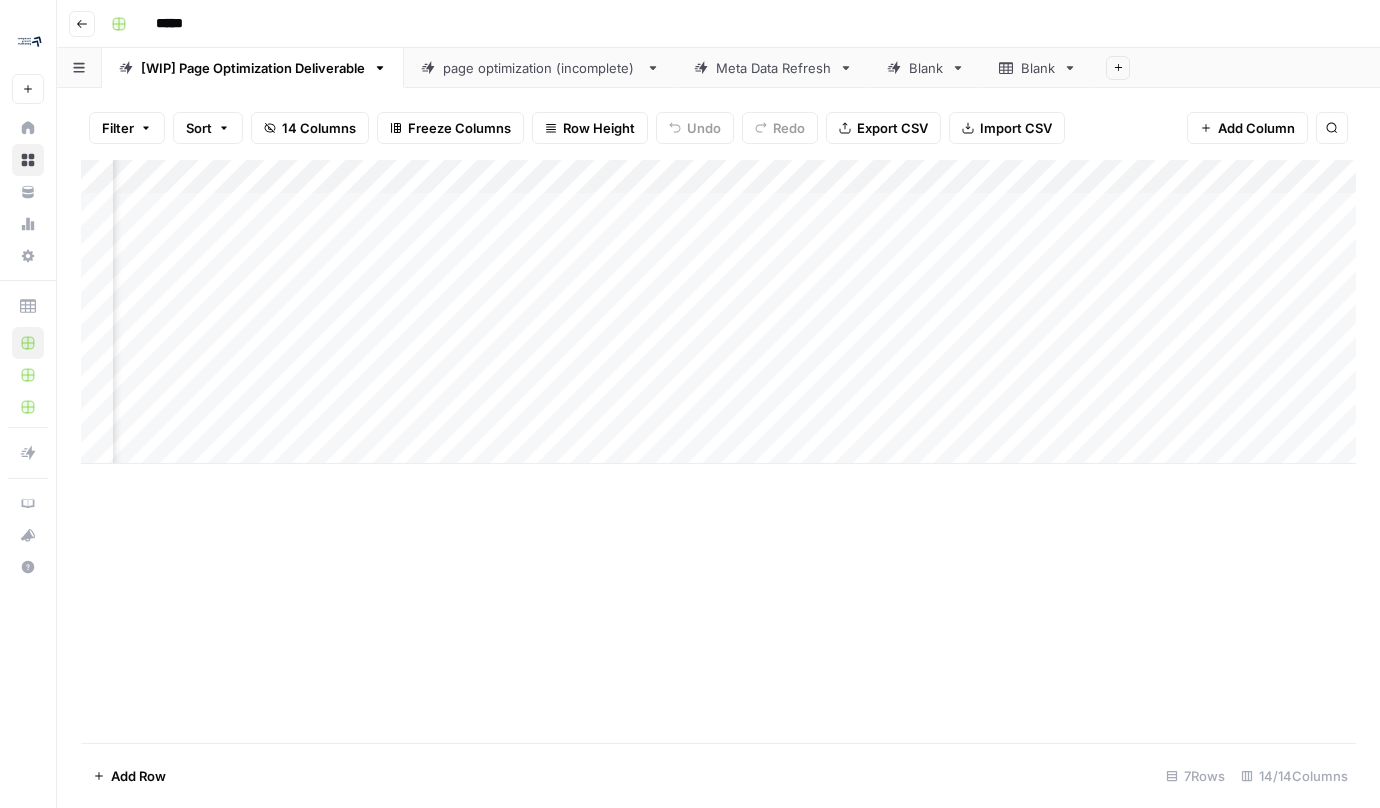 click on "Add Column" at bounding box center (718, 312) 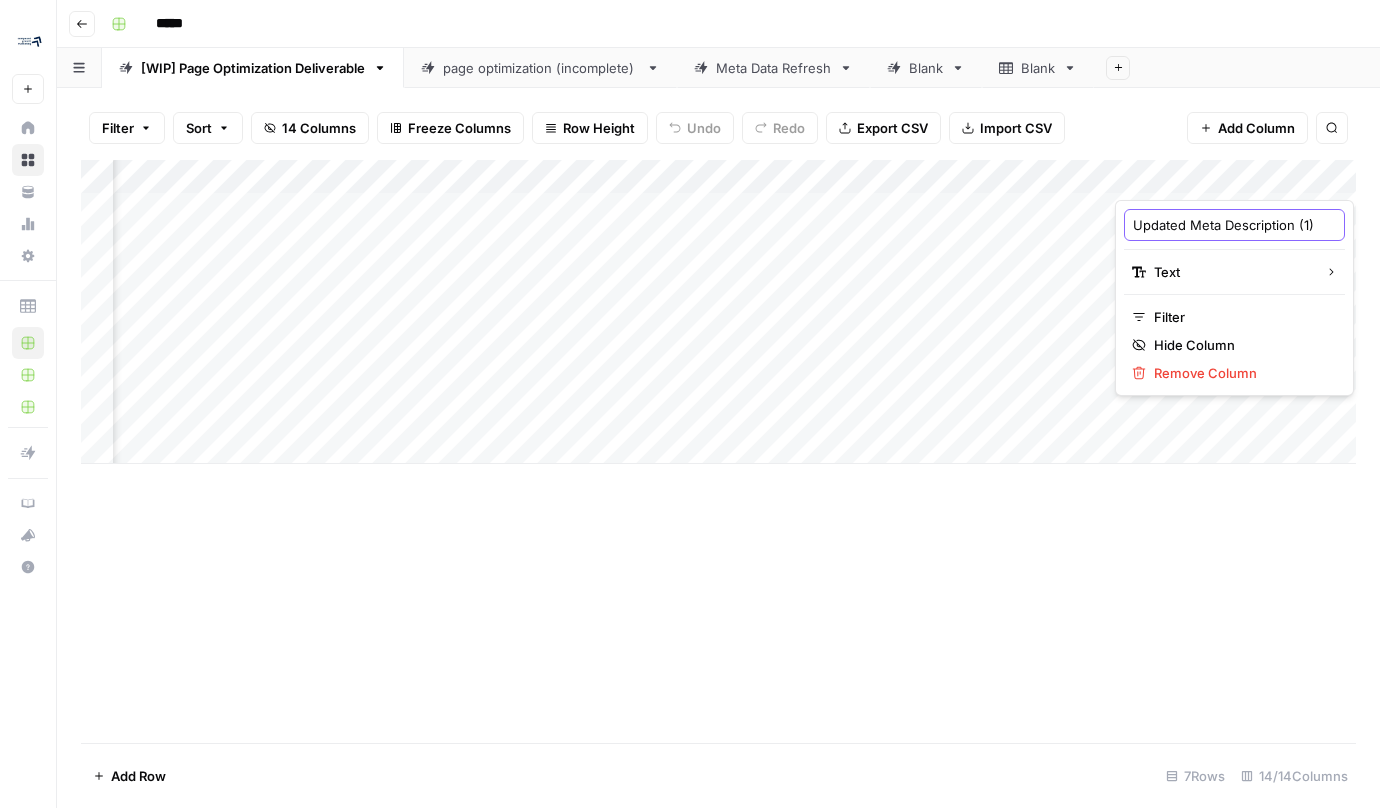 click on "Updated Meta Description (1)" at bounding box center [1234, 225] 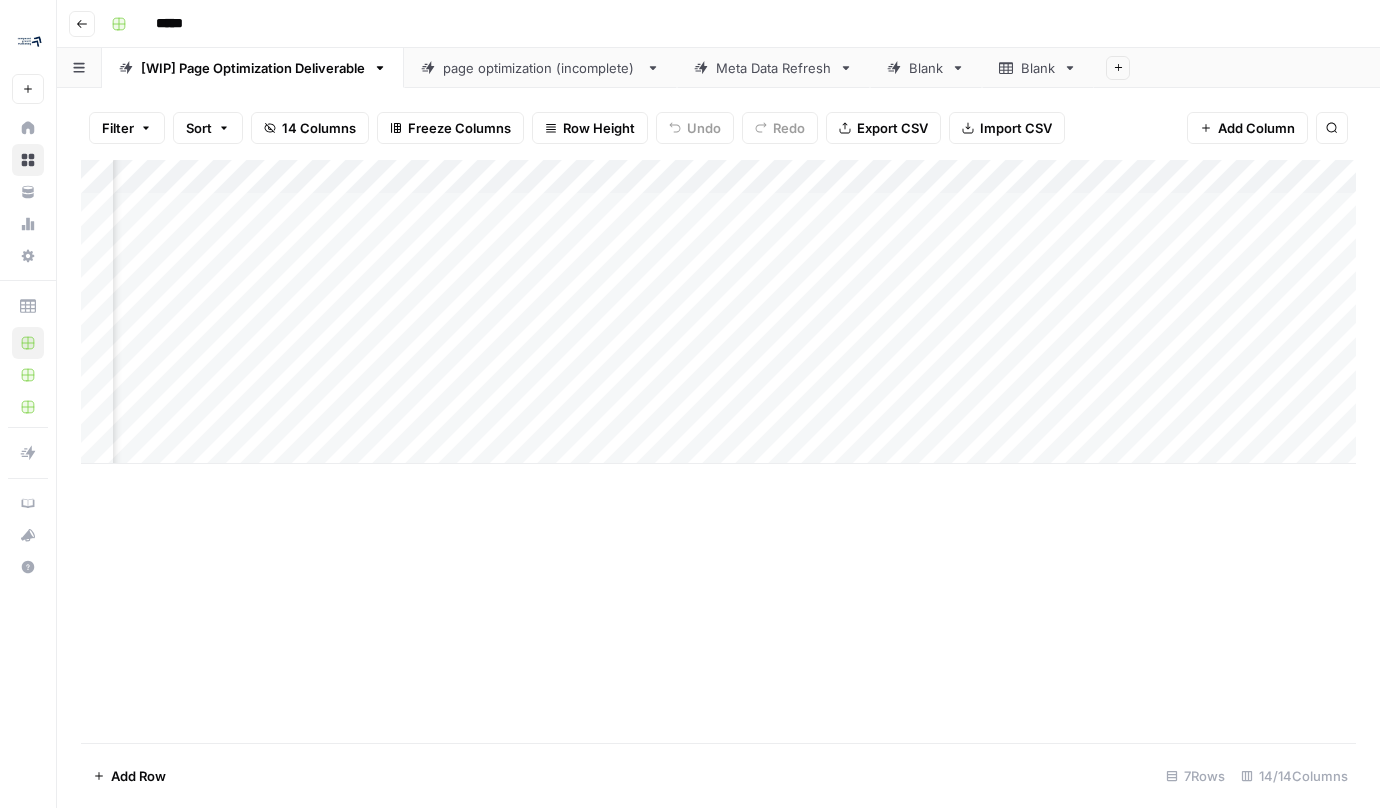 click on "Add Column" at bounding box center (718, 312) 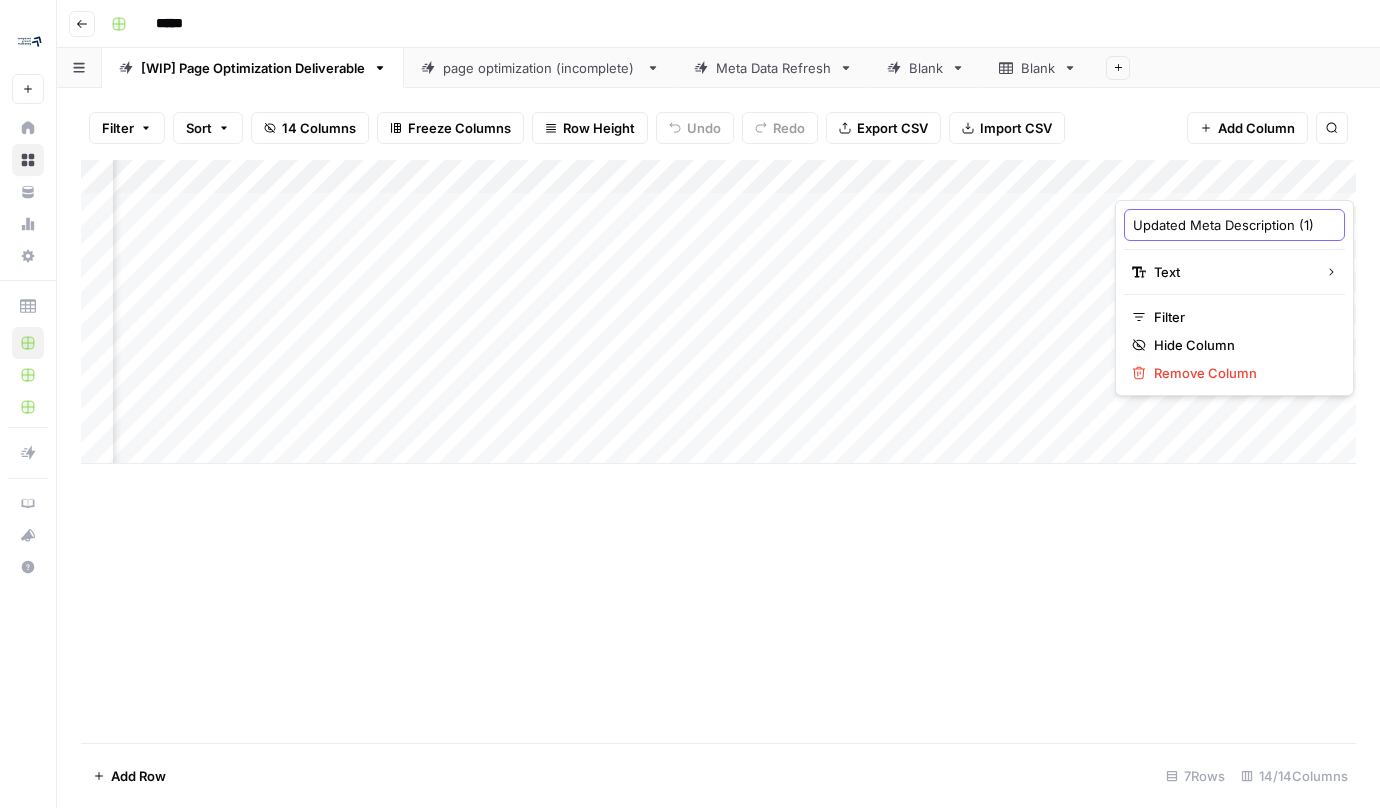 click on "Updated Meta Description (1)" at bounding box center [1234, 225] 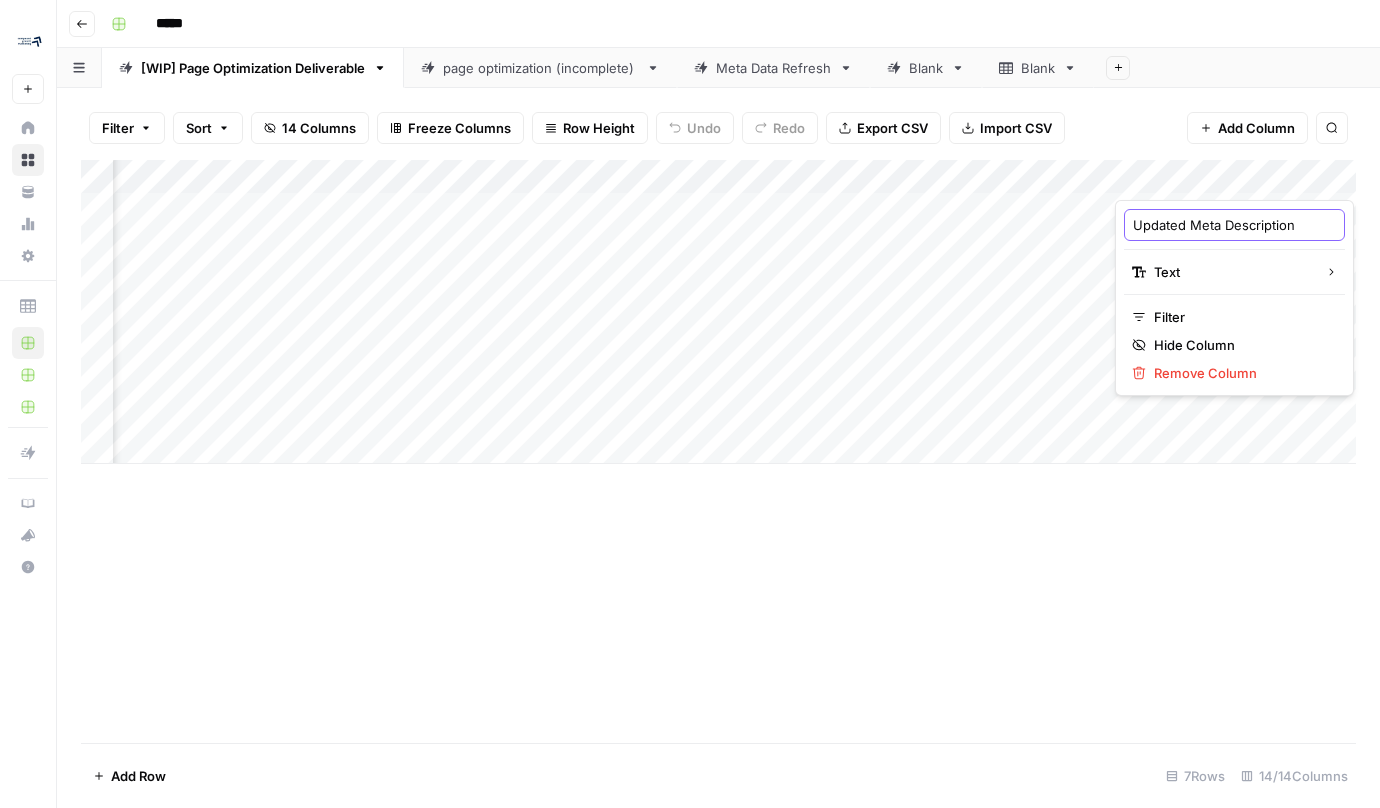 type on "Updated Meta Description" 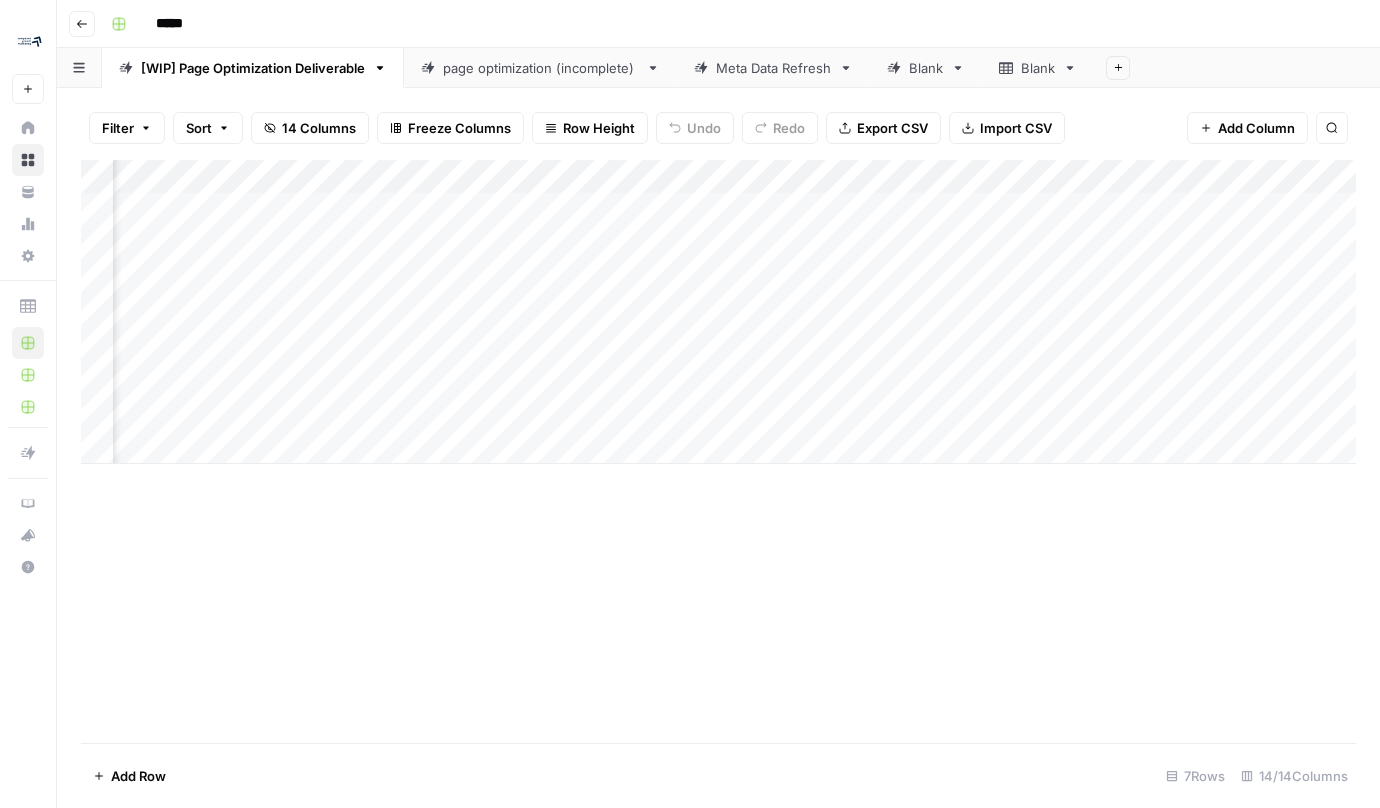 click on "Add Column" at bounding box center [718, 312] 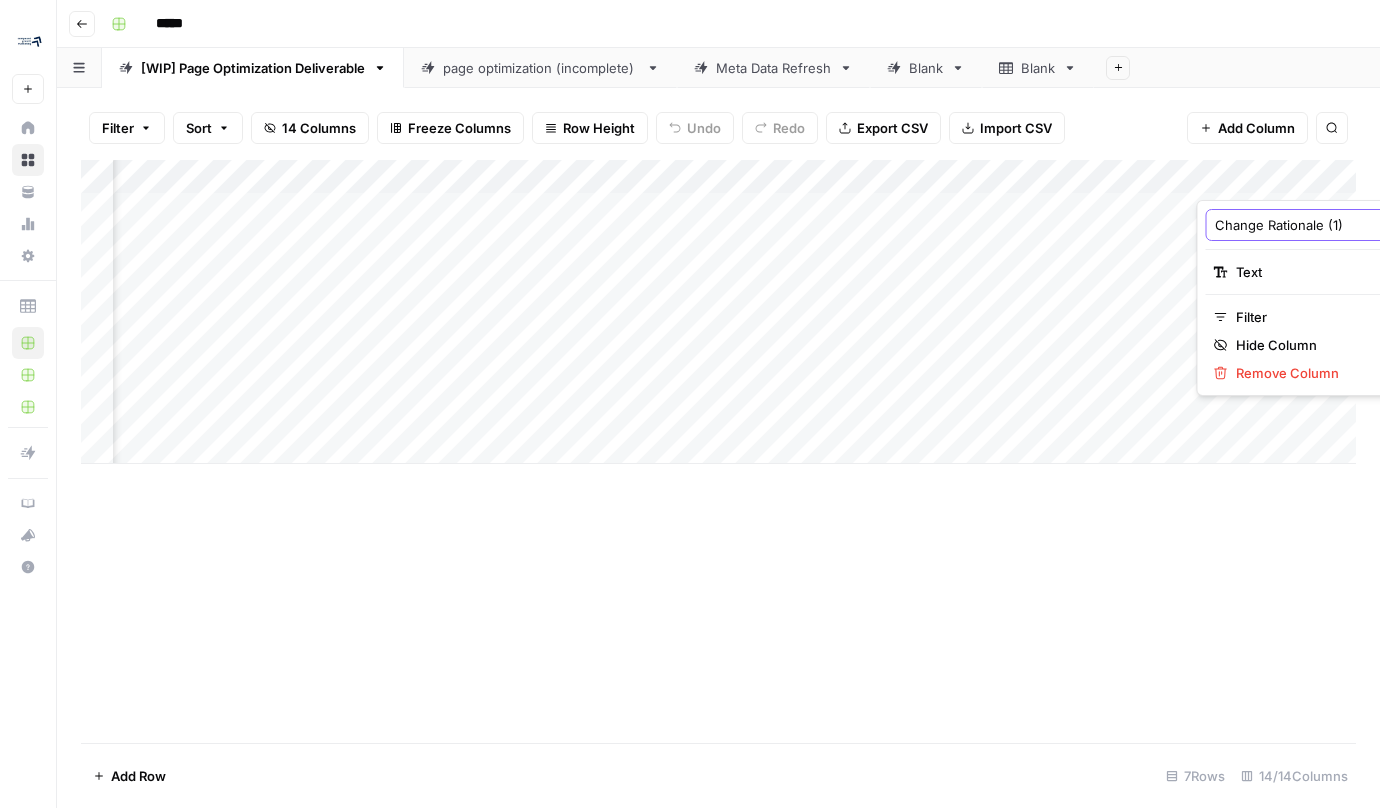 click on "Change Rationale (1)" at bounding box center (1316, 225) 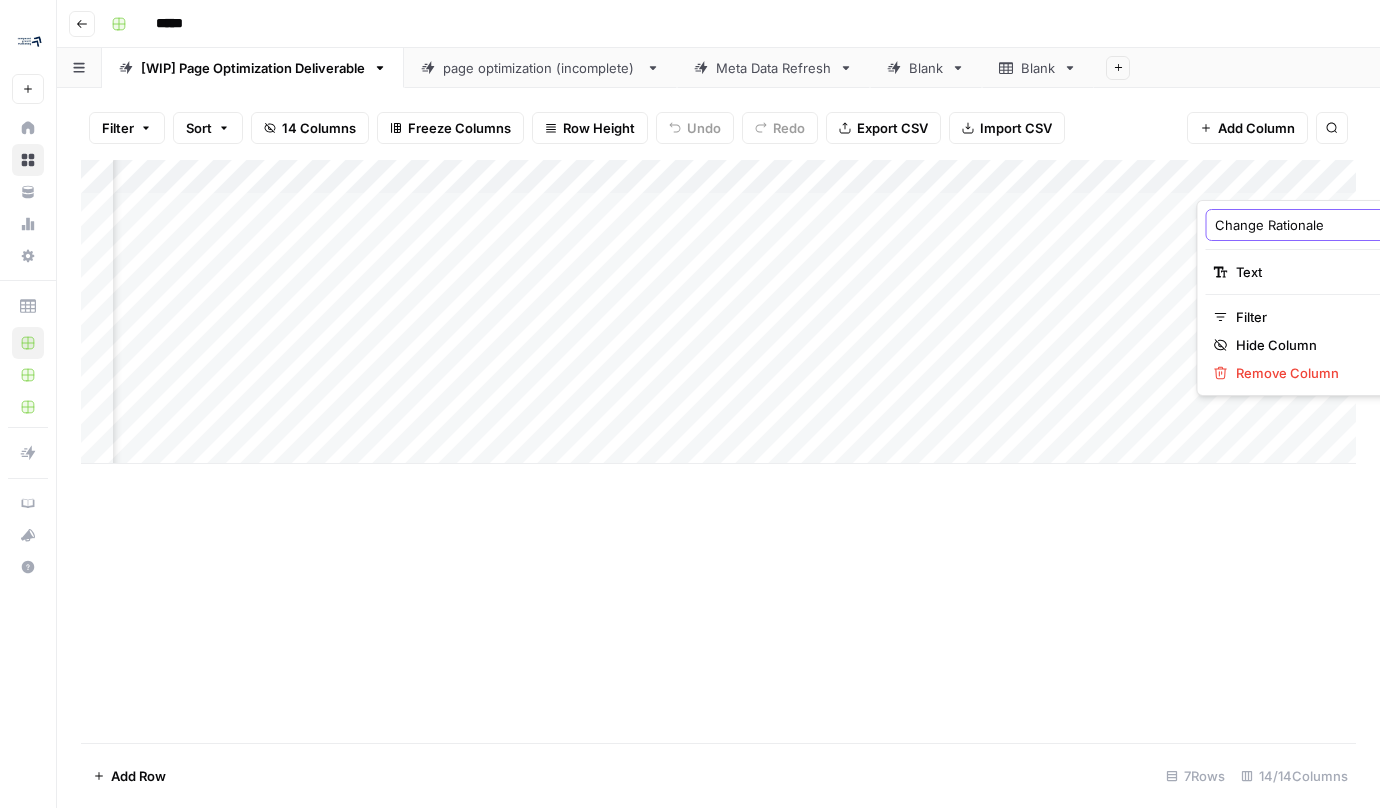 type on "Change Rationale" 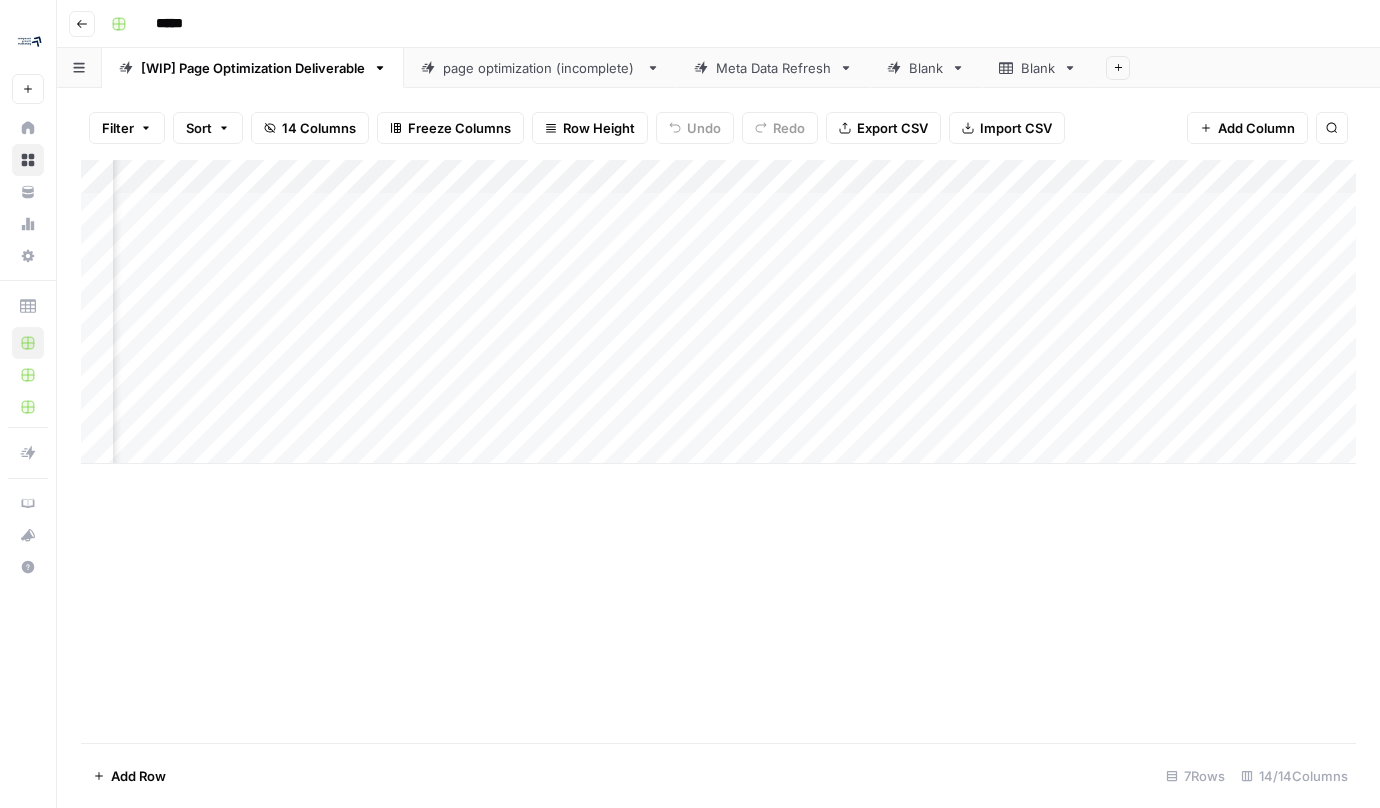 click on "Add Column" at bounding box center [718, 312] 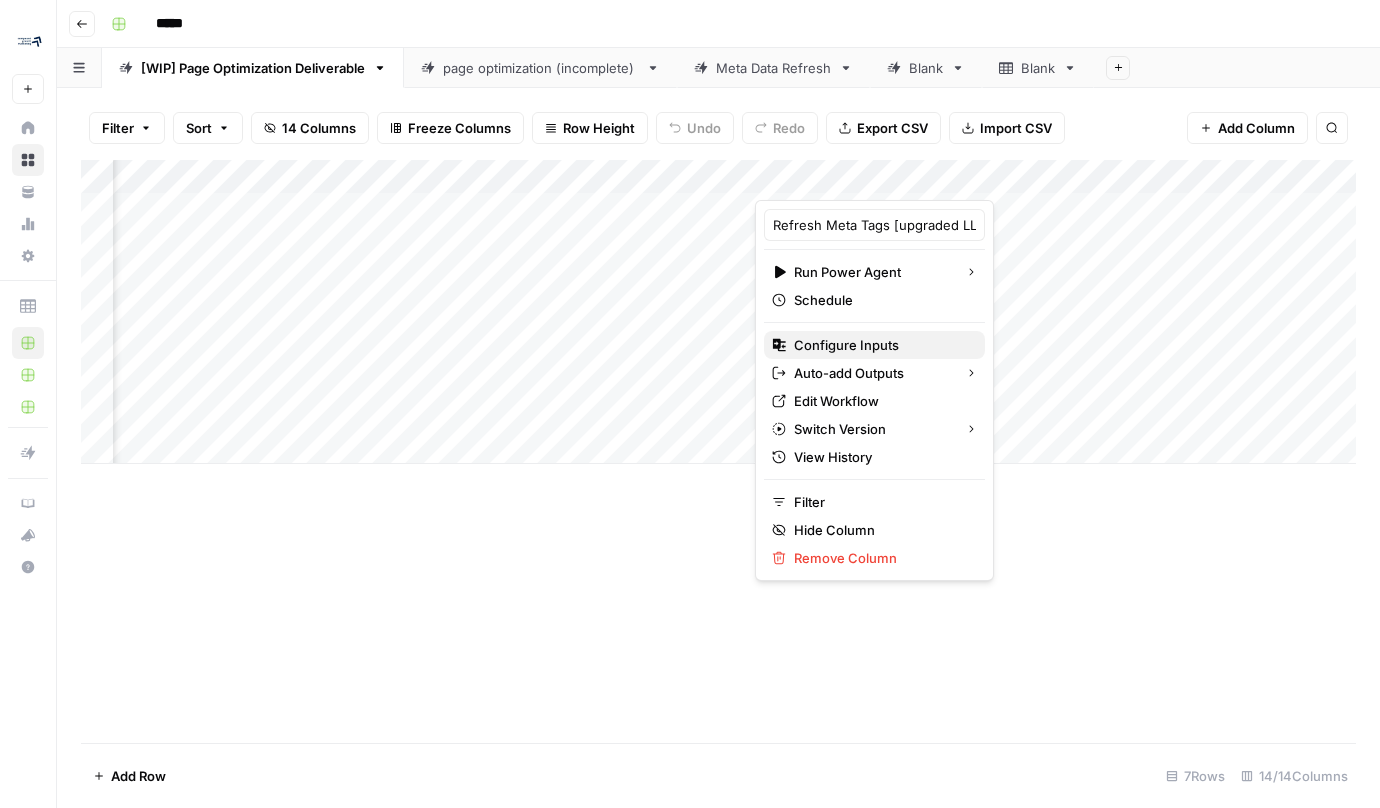 click on "Configure Inputs" at bounding box center [881, 345] 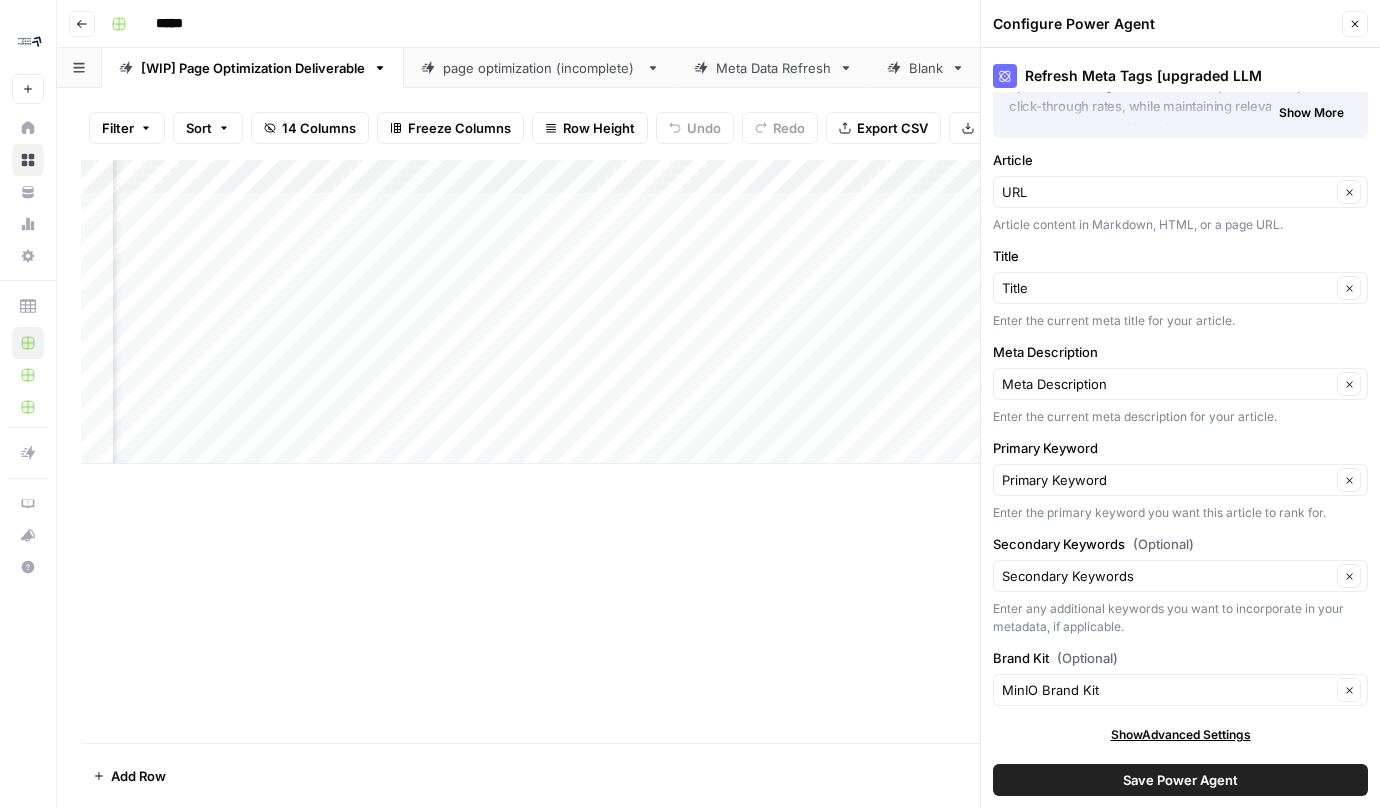 scroll, scrollTop: 0, scrollLeft: 0, axis: both 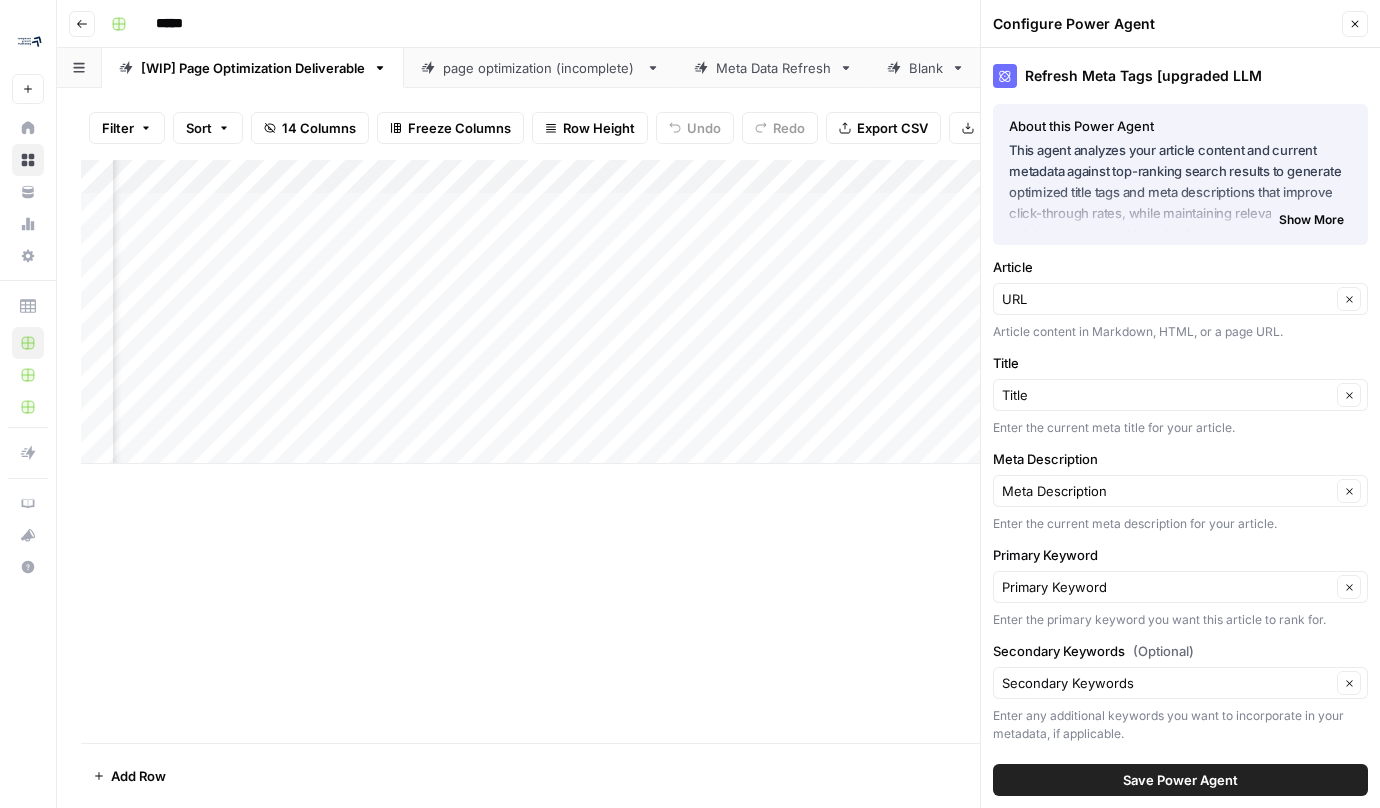 click on "Add Column" at bounding box center [718, 312] 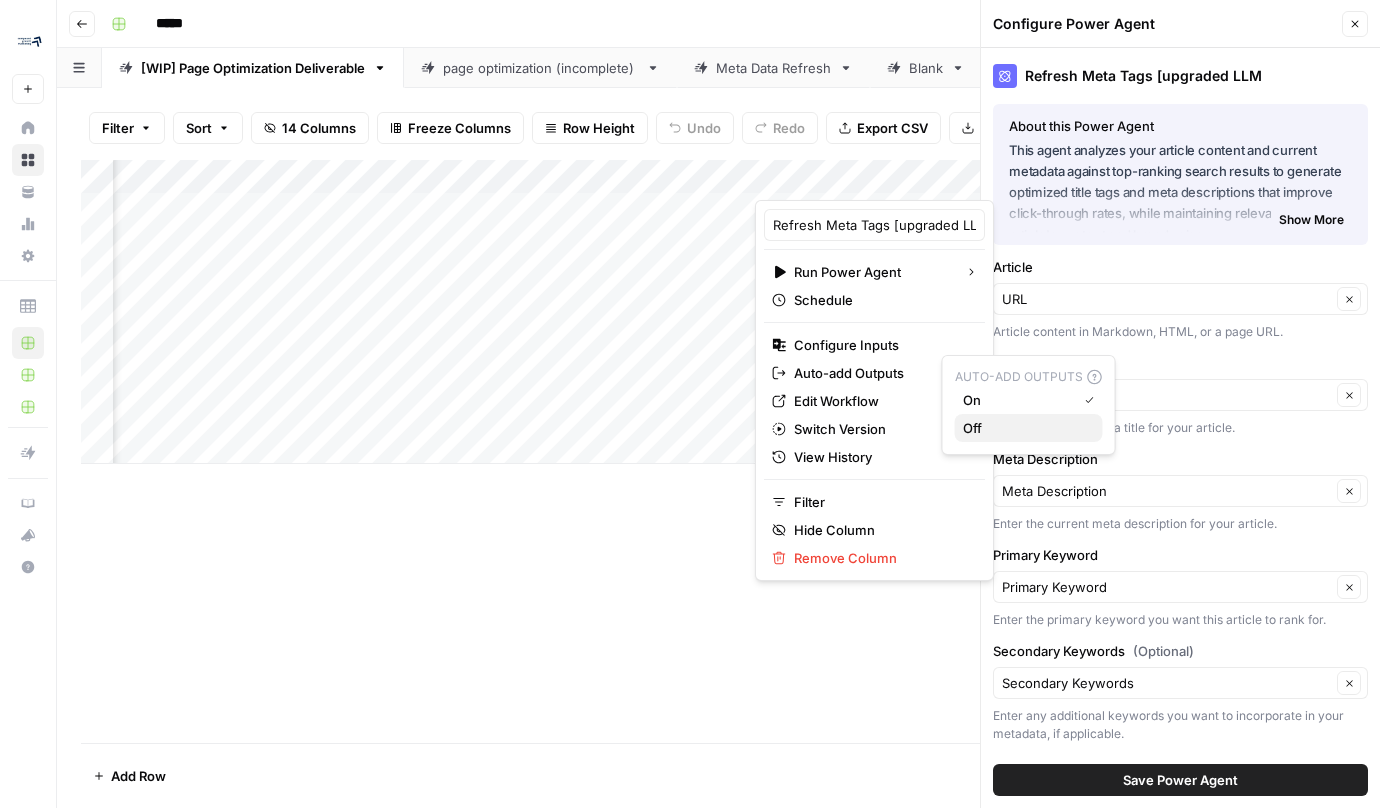 click on "Off" at bounding box center (1025, 428) 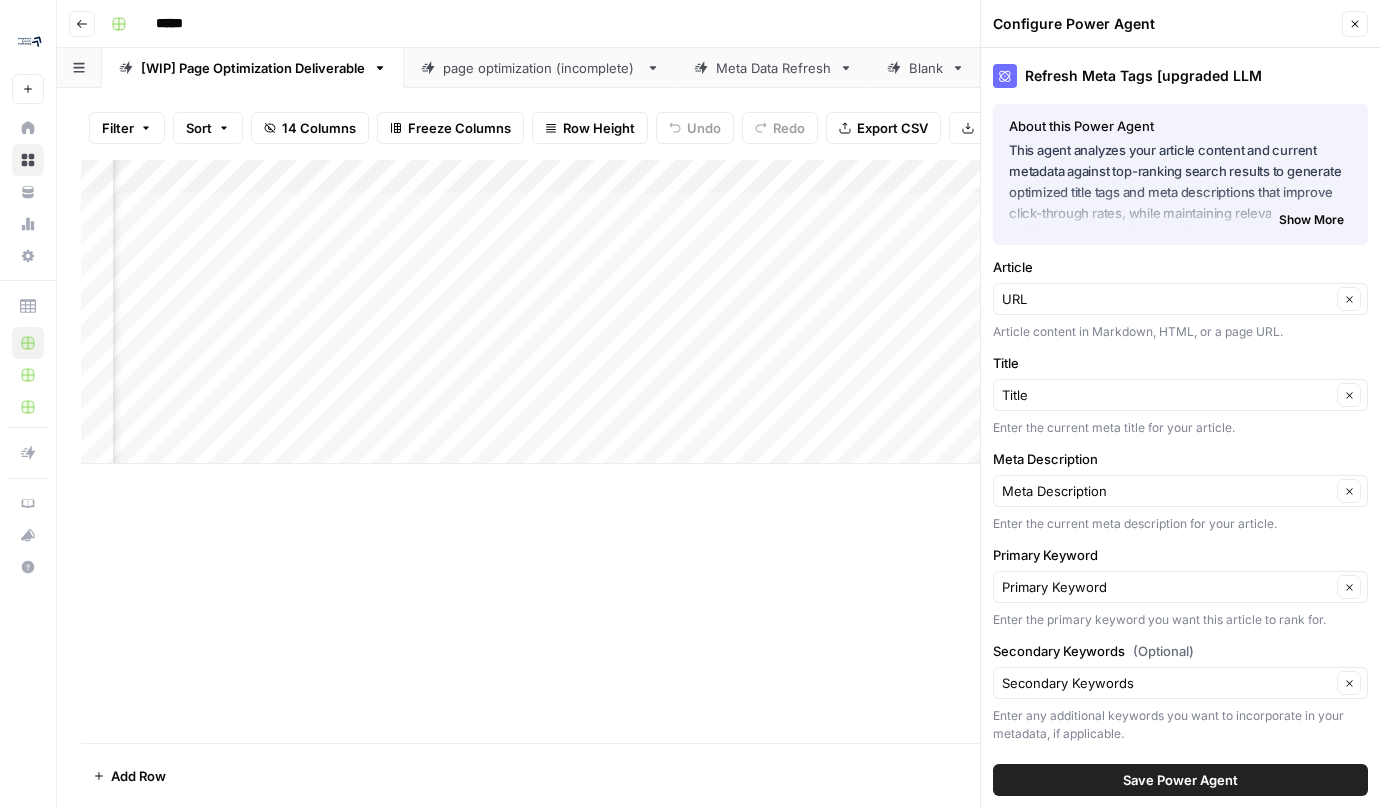 scroll, scrollTop: 0, scrollLeft: 1275, axis: horizontal 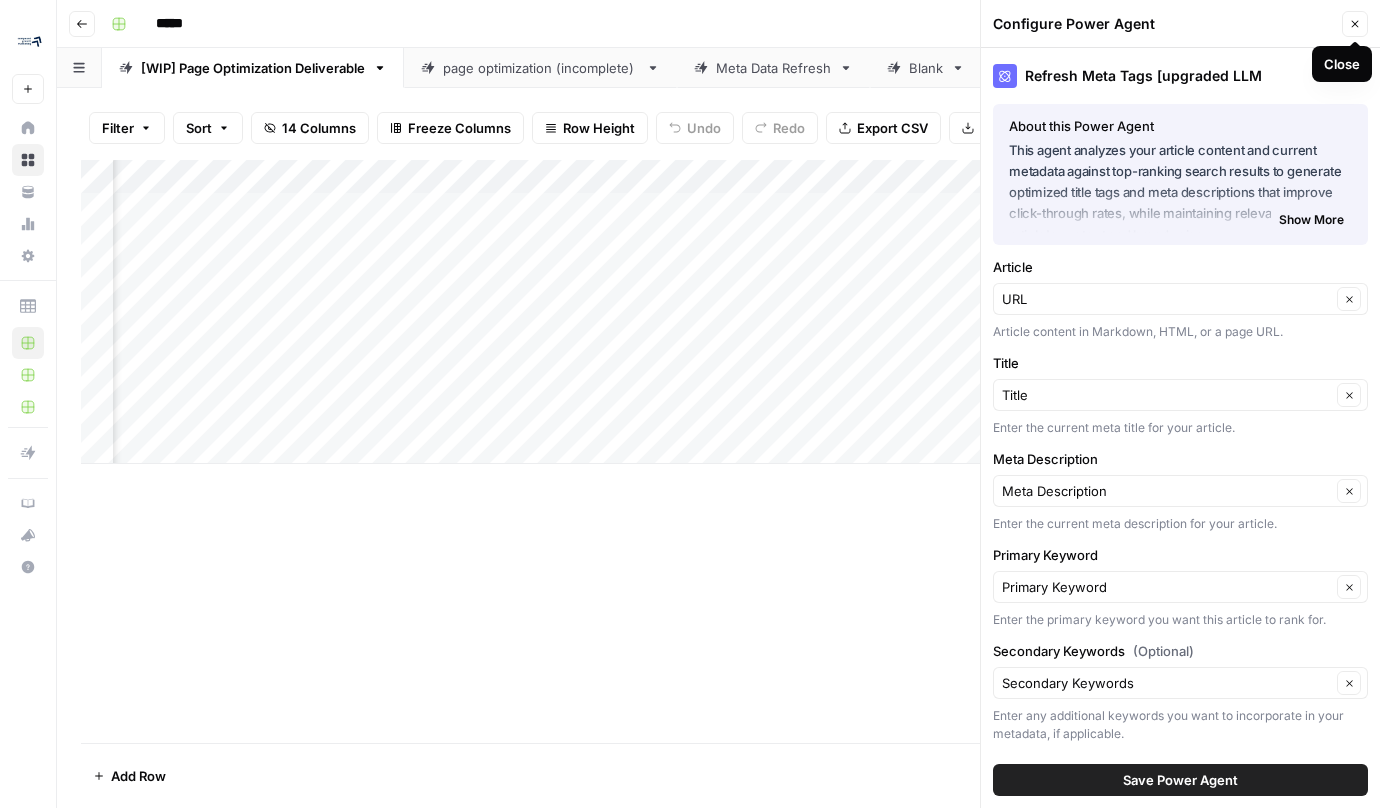 click 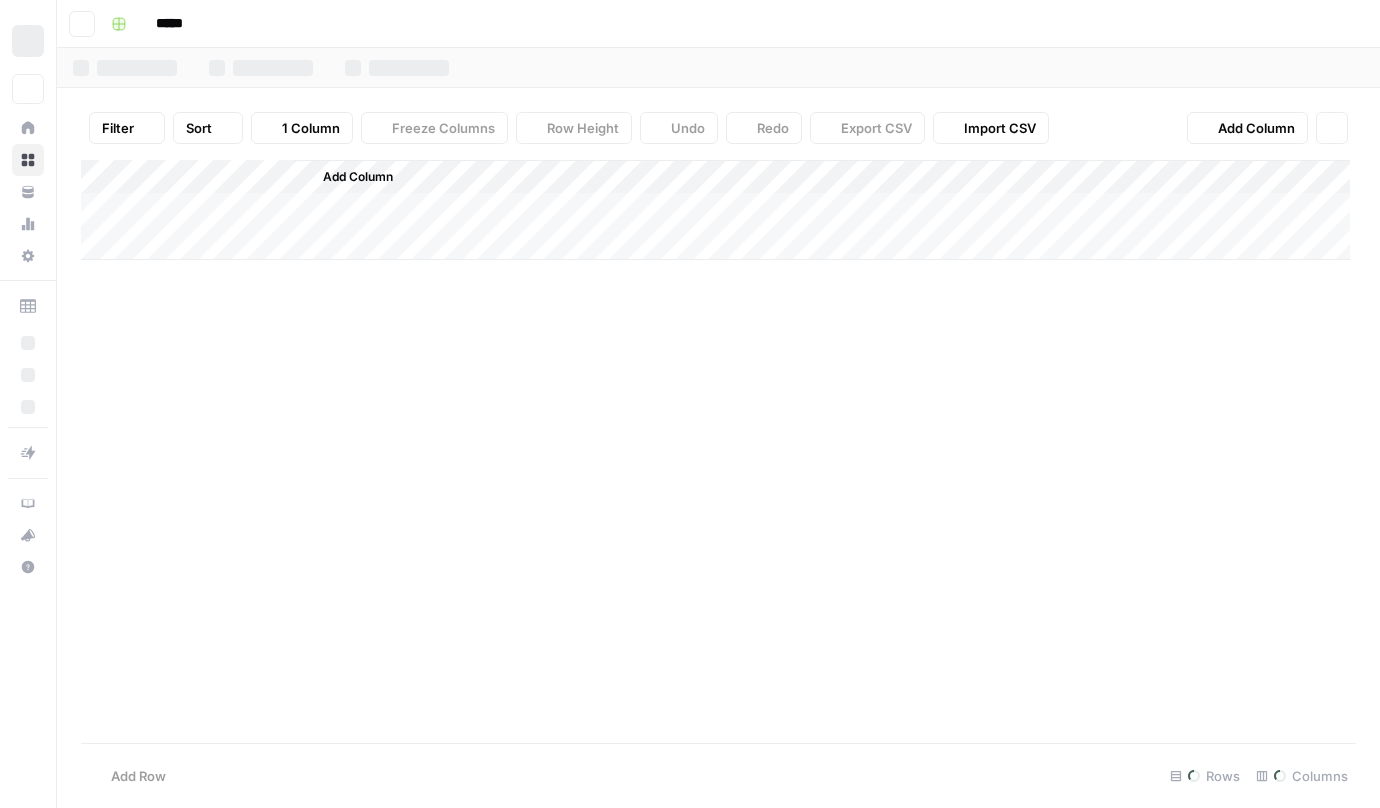 scroll, scrollTop: 0, scrollLeft: 0, axis: both 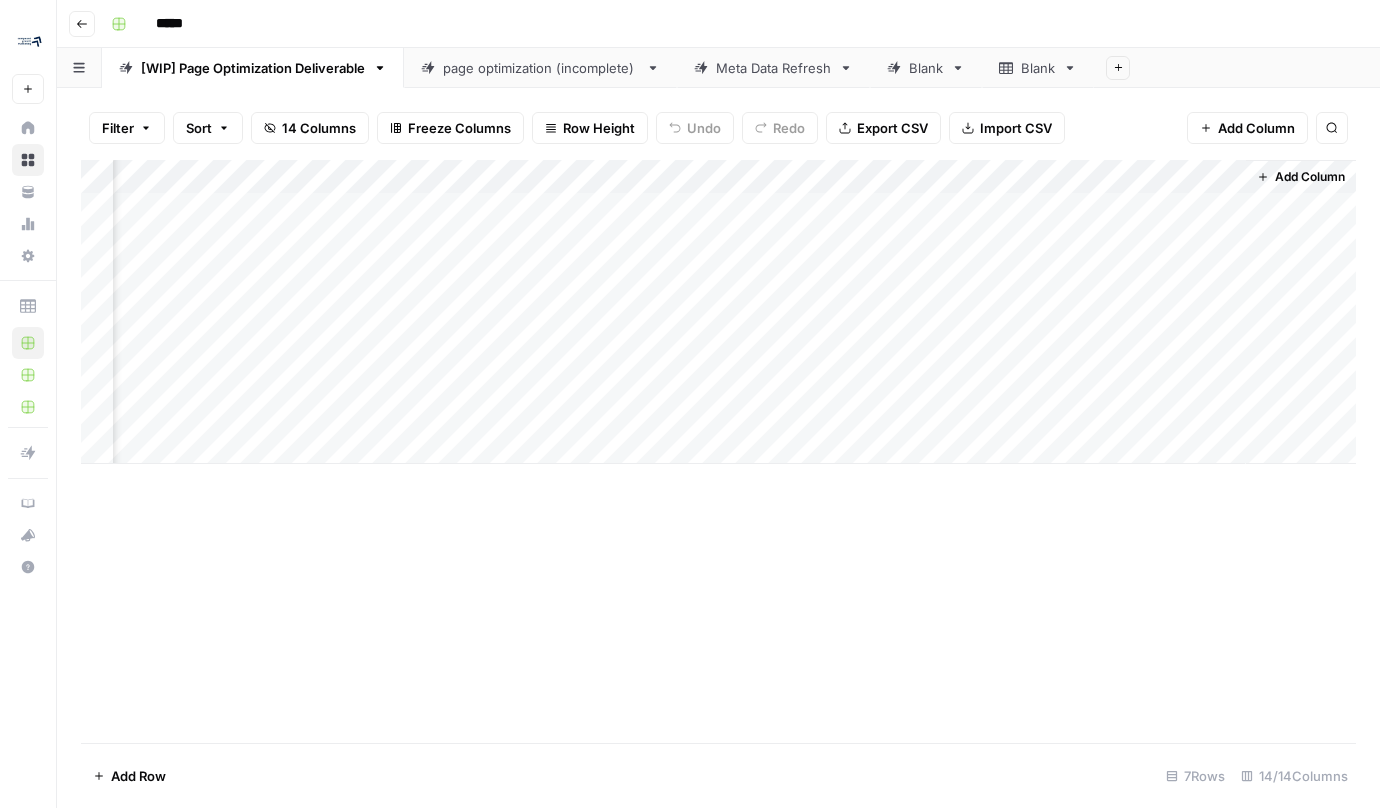 click on "Add Column" at bounding box center (718, 312) 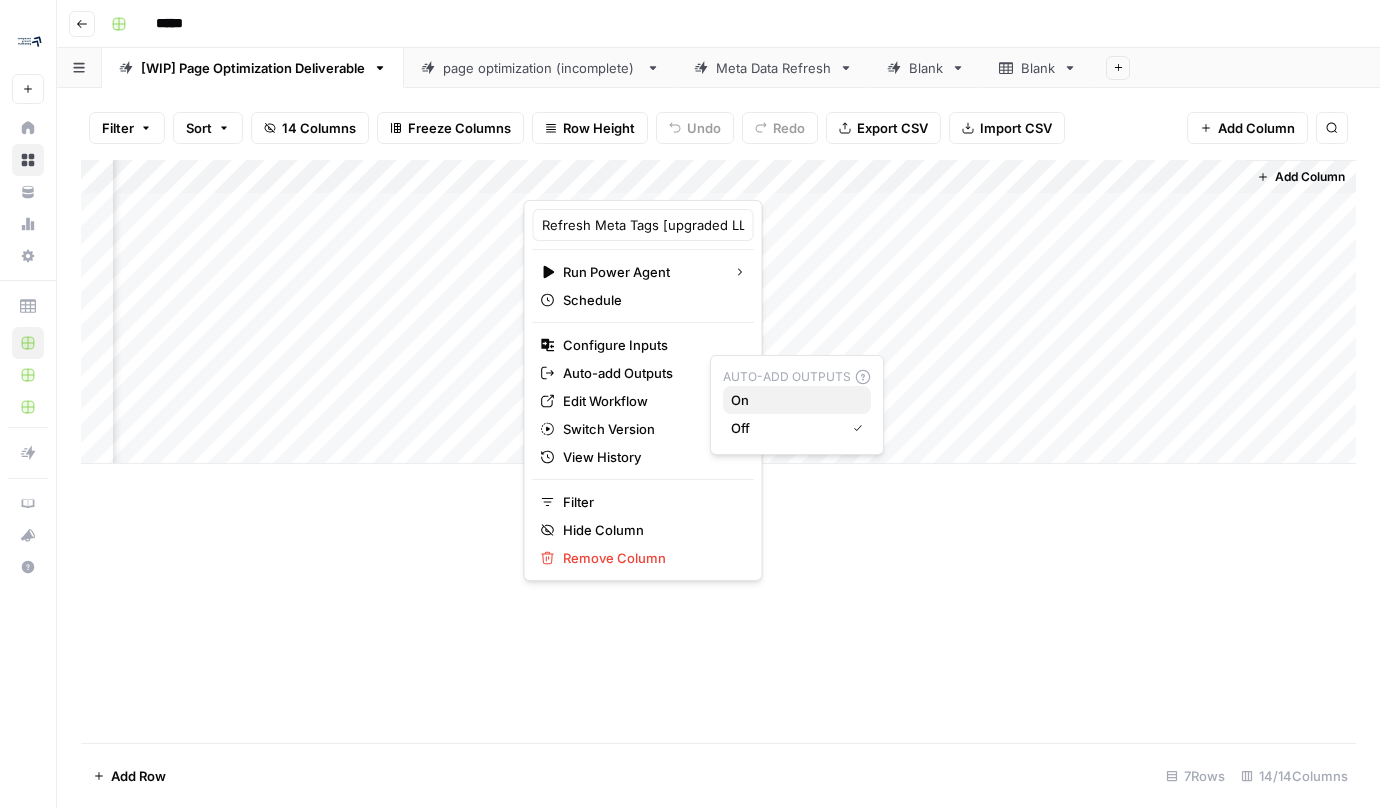 click on "On" at bounding box center [793, 400] 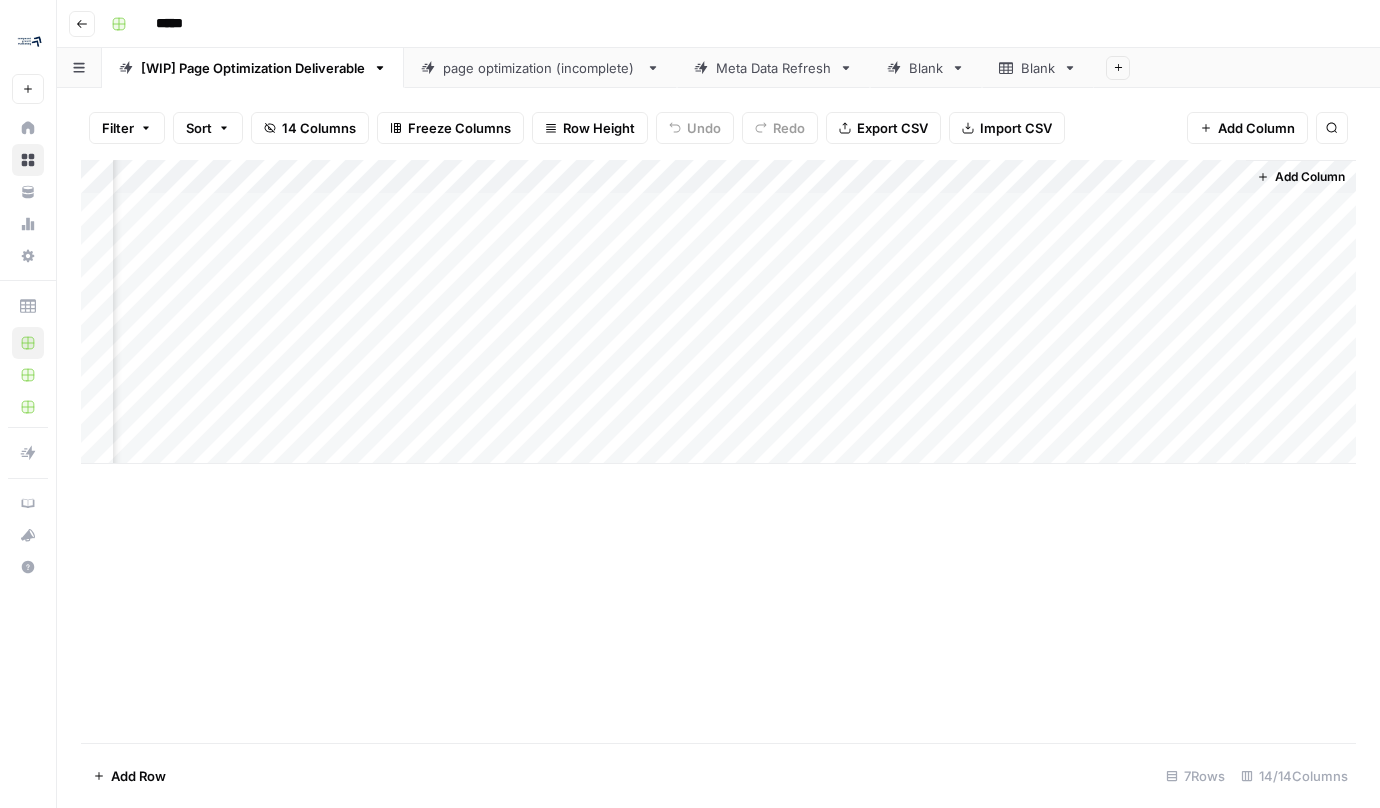click on "Add Column" at bounding box center (718, 312) 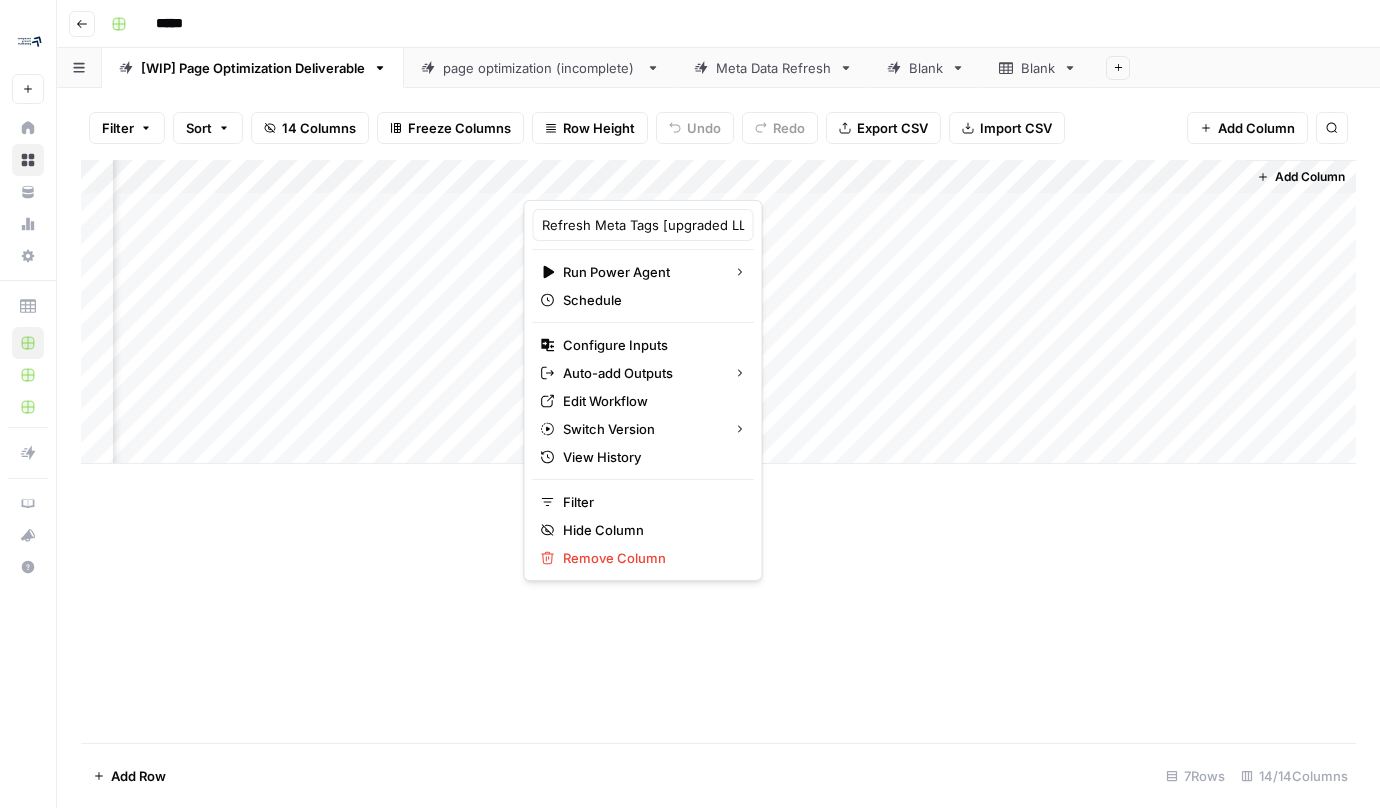 click on "Add Column" at bounding box center [718, 312] 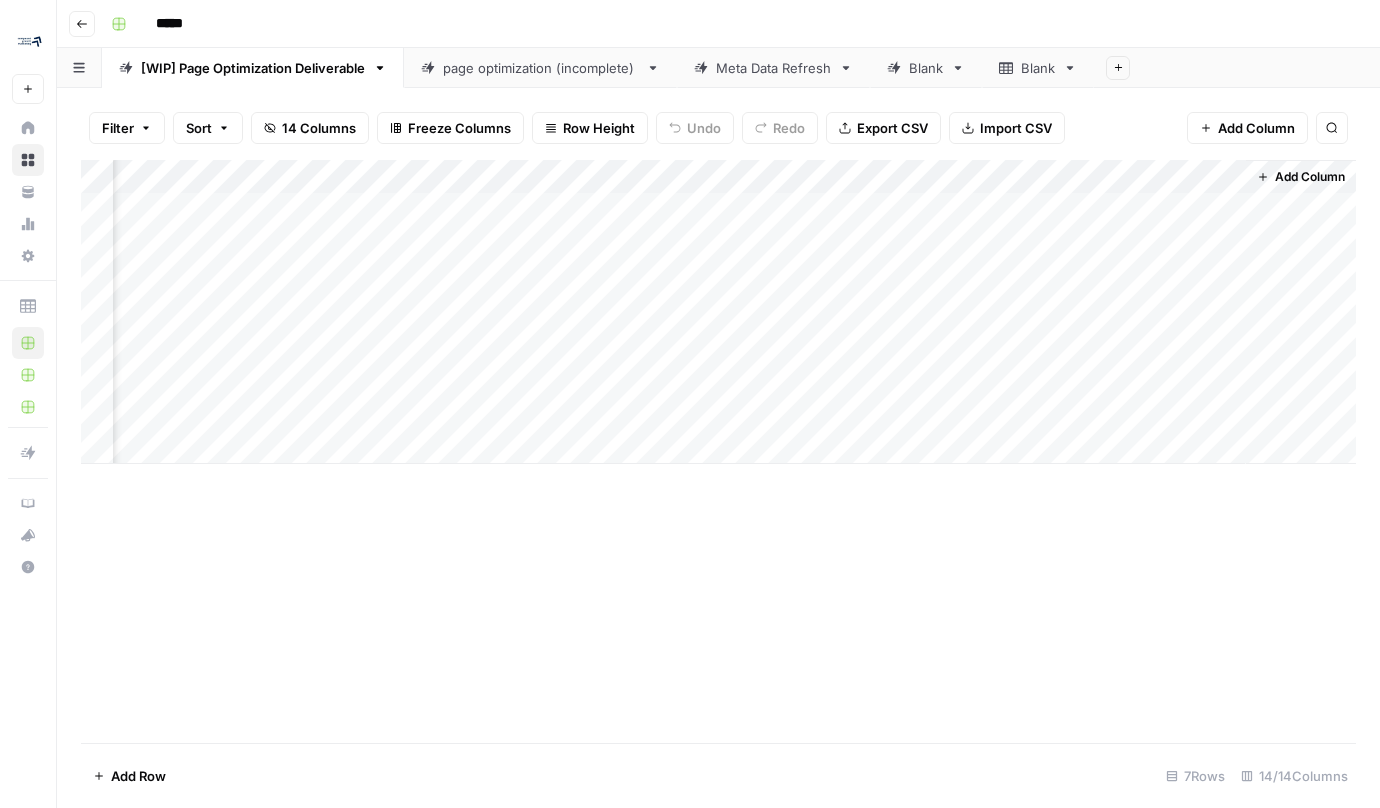 click on "Add Column" at bounding box center [718, 312] 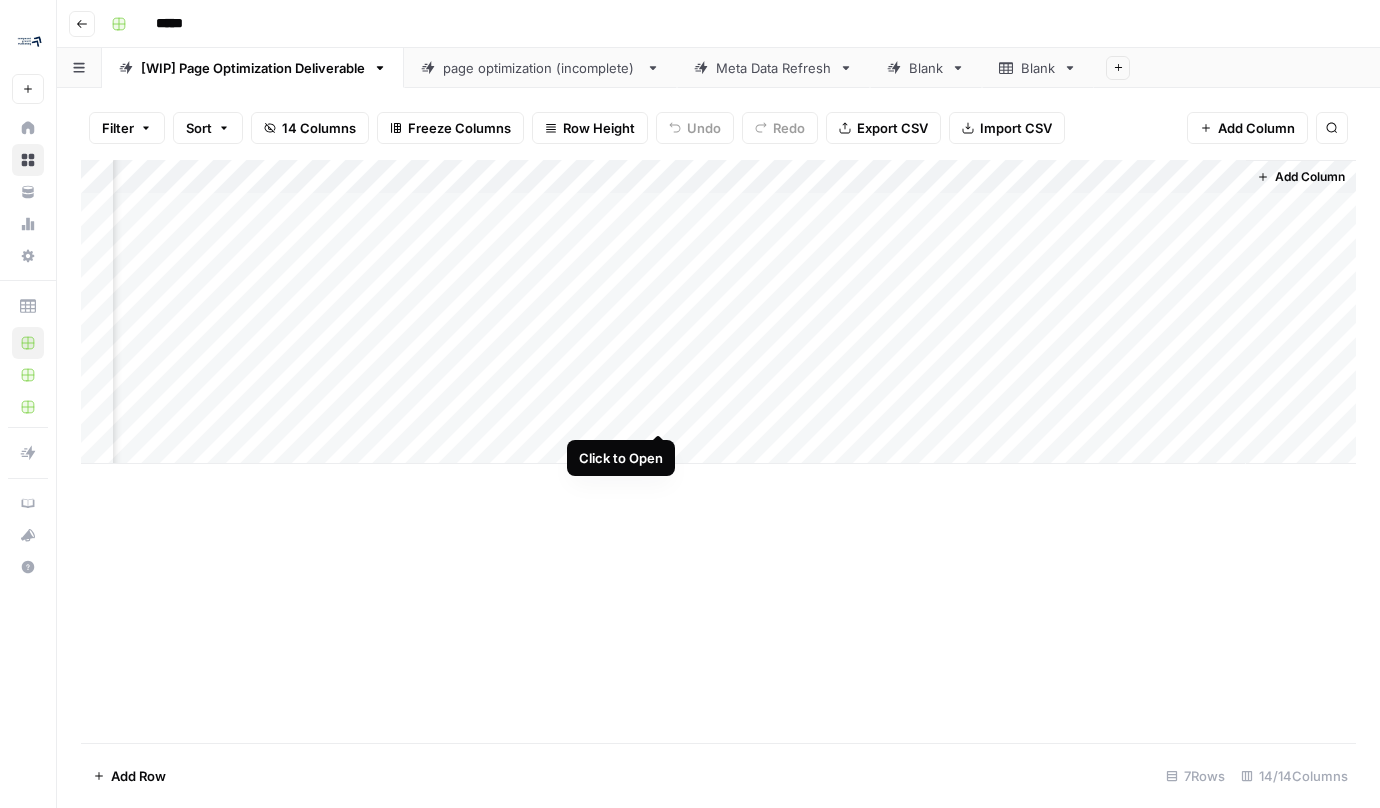 click on "Add Column" at bounding box center [718, 312] 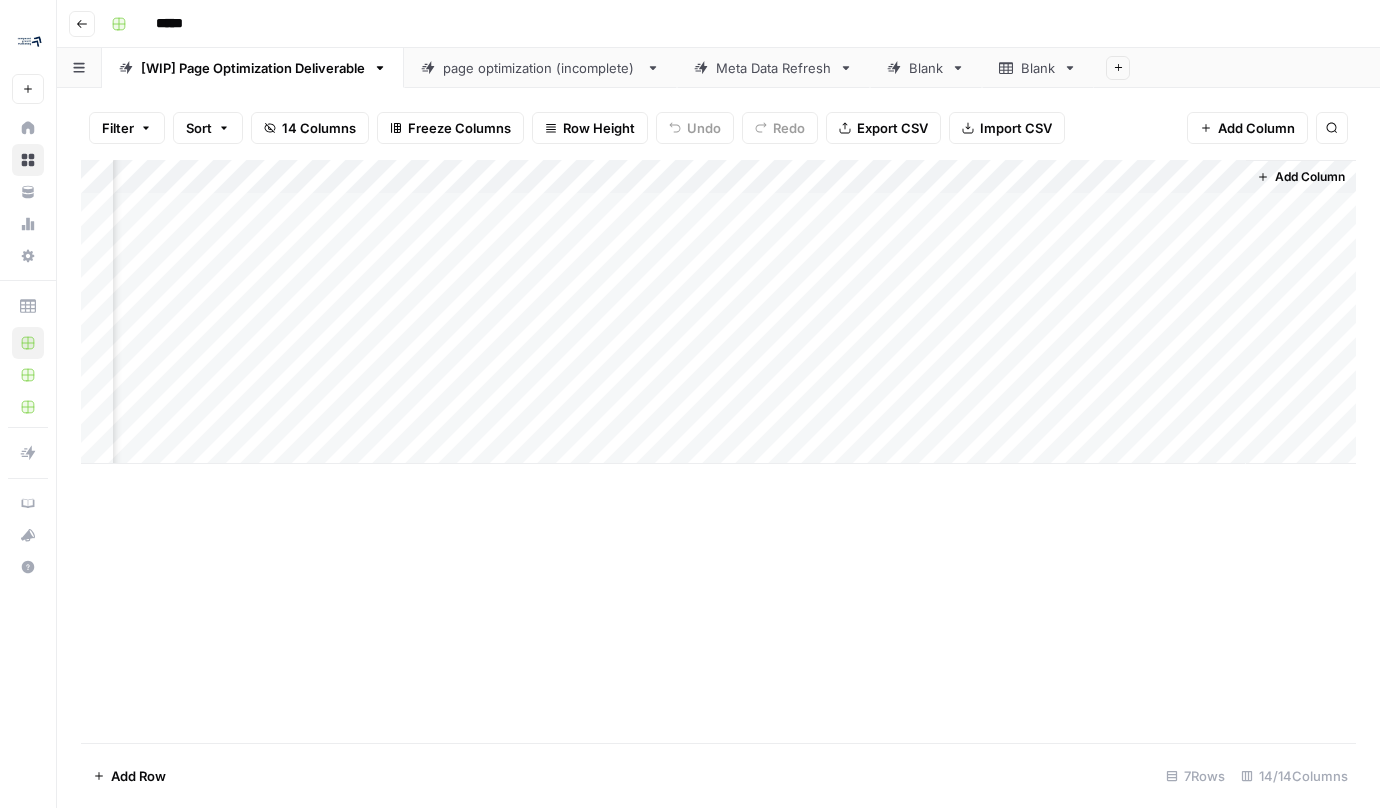 scroll, scrollTop: 0, scrollLeft: 1490, axis: horizontal 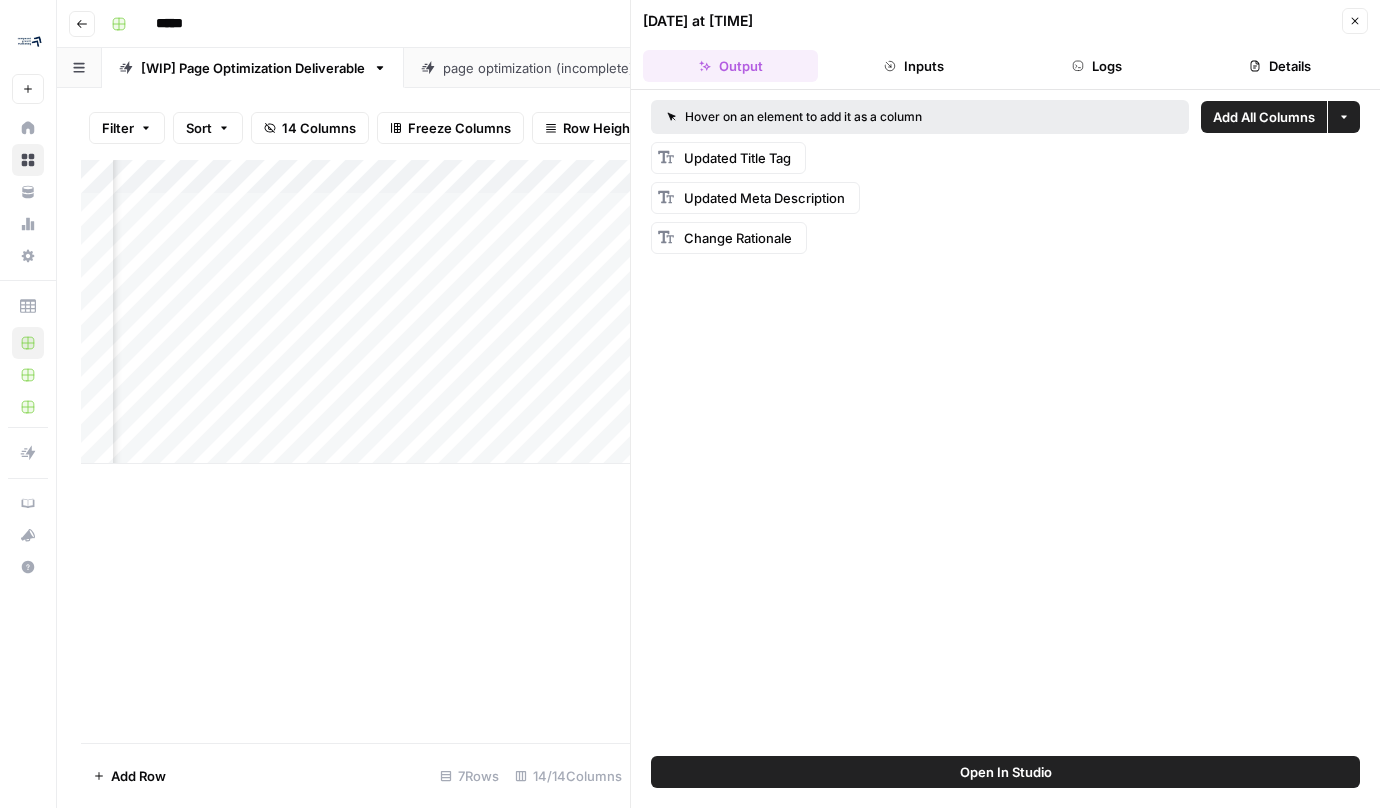 click on "Add Column" at bounding box center (355, 451) 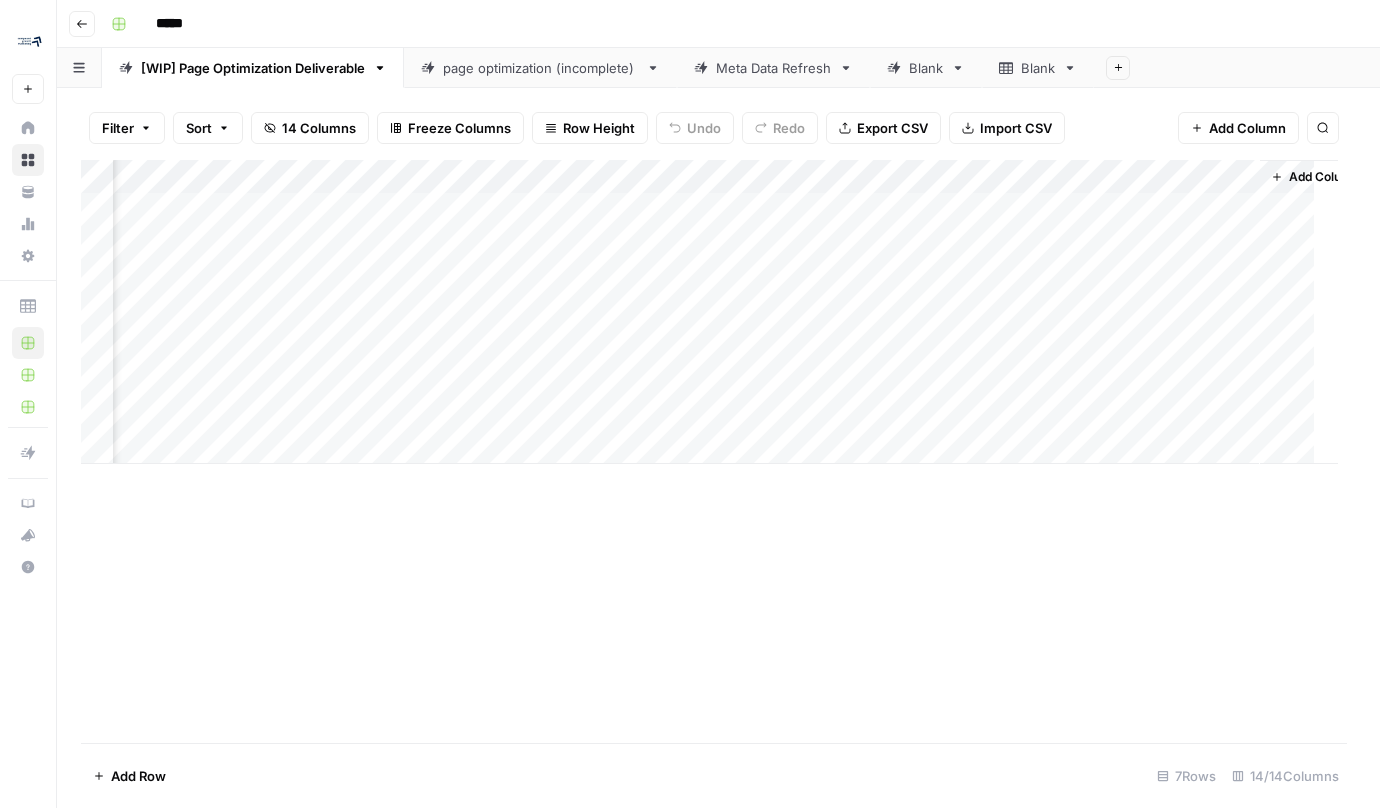 scroll, scrollTop: 0, scrollLeft: 1481, axis: horizontal 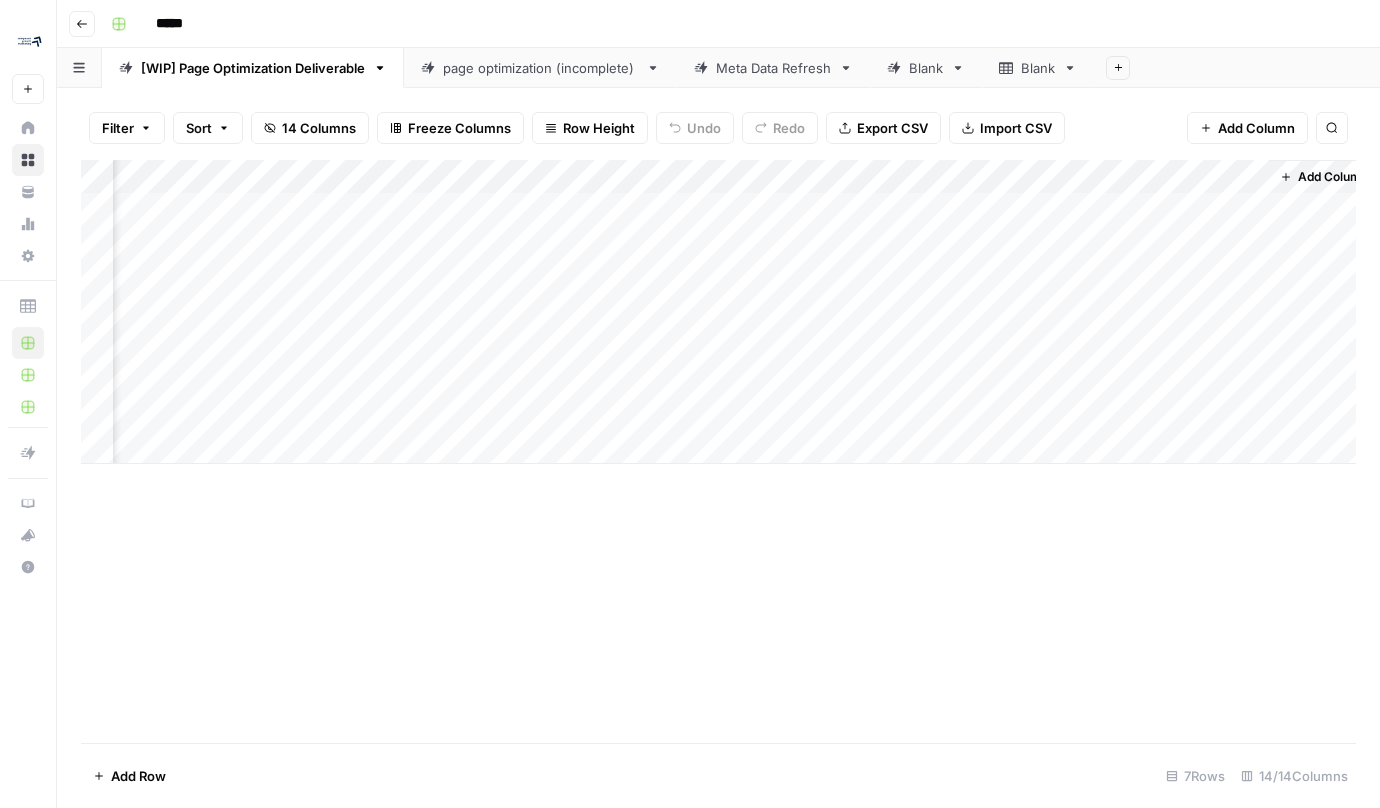 click on "Add Column" at bounding box center [718, 312] 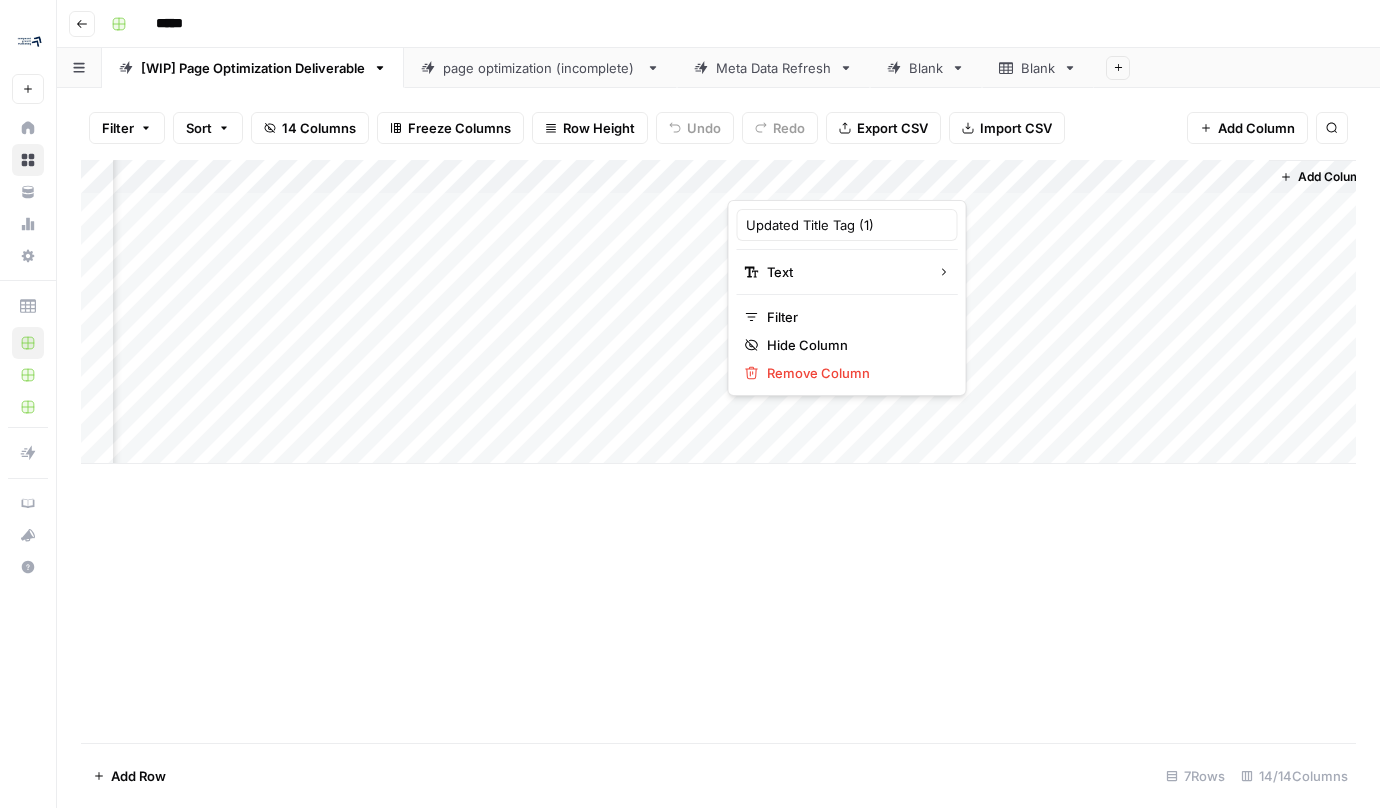 click at bounding box center (818, 180) 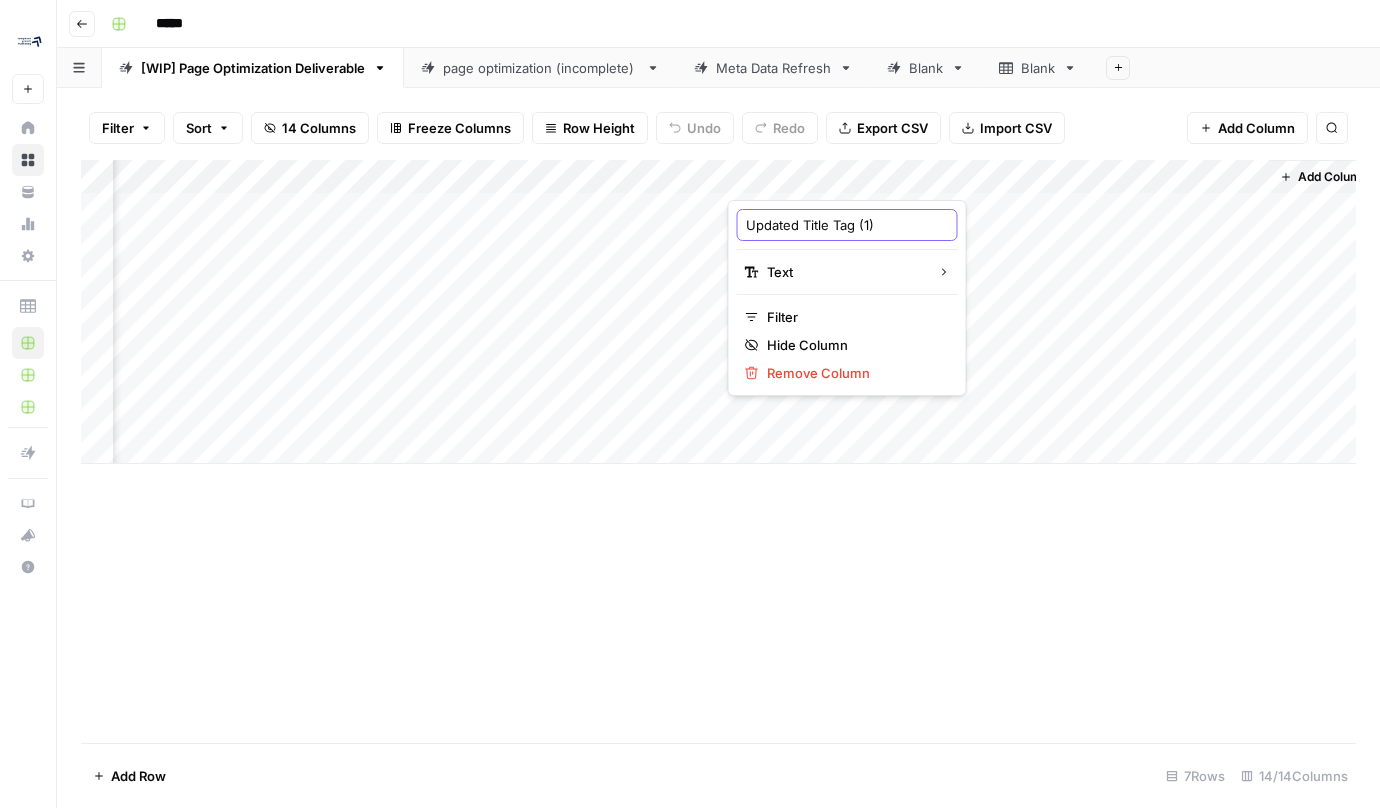 click on "Updated Title Tag (1)" at bounding box center (847, 225) 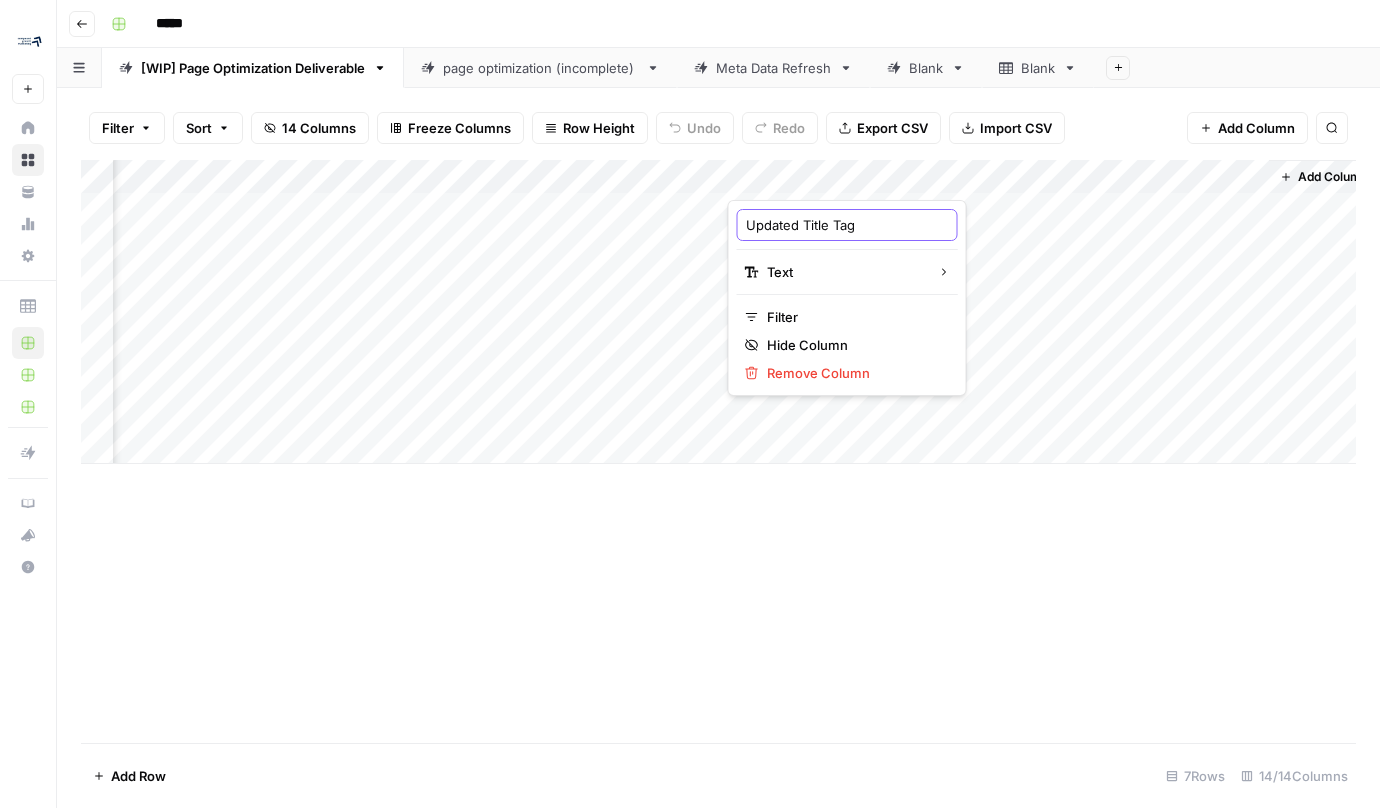type on "Updated Title Tag" 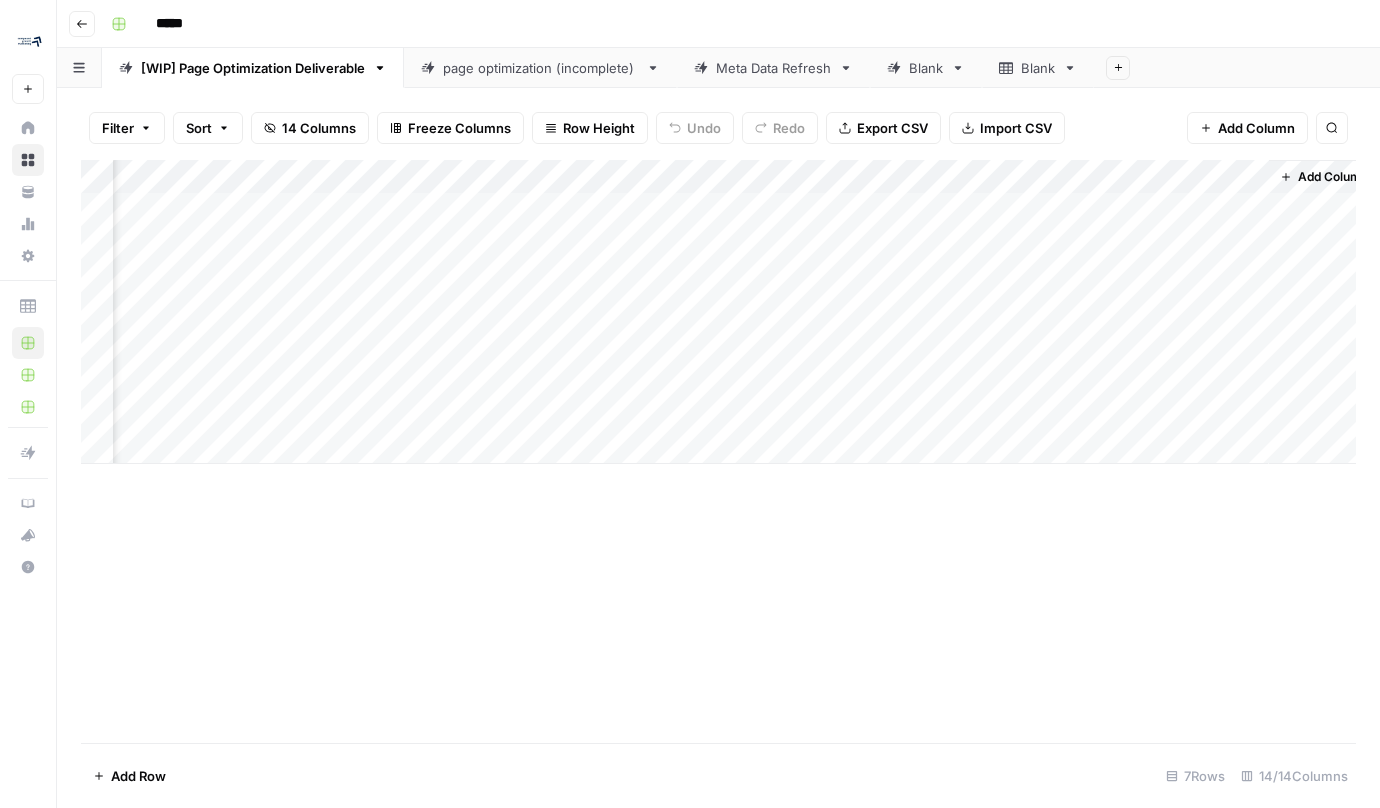 click on "Add Column" at bounding box center (718, 312) 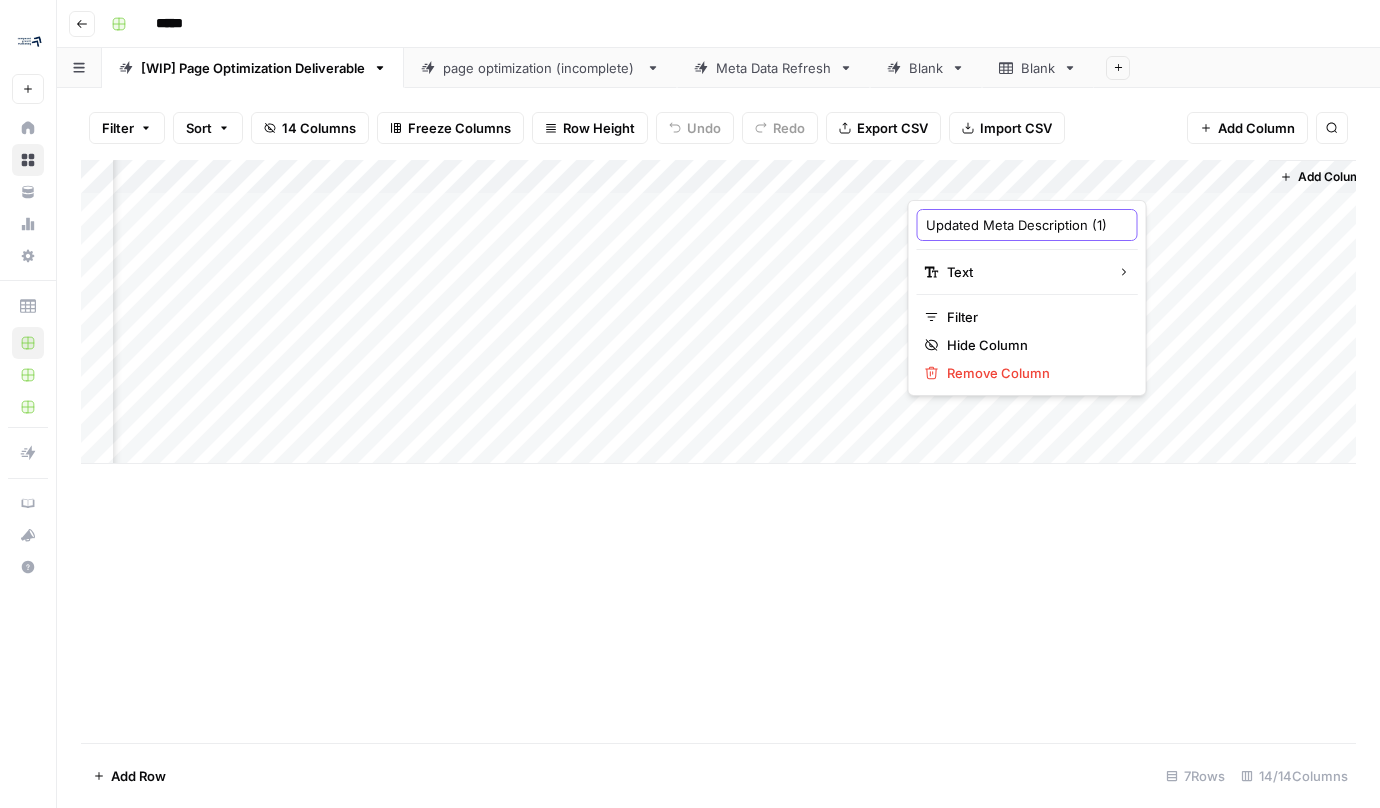 click on "Updated Meta Description (1)" at bounding box center [1027, 225] 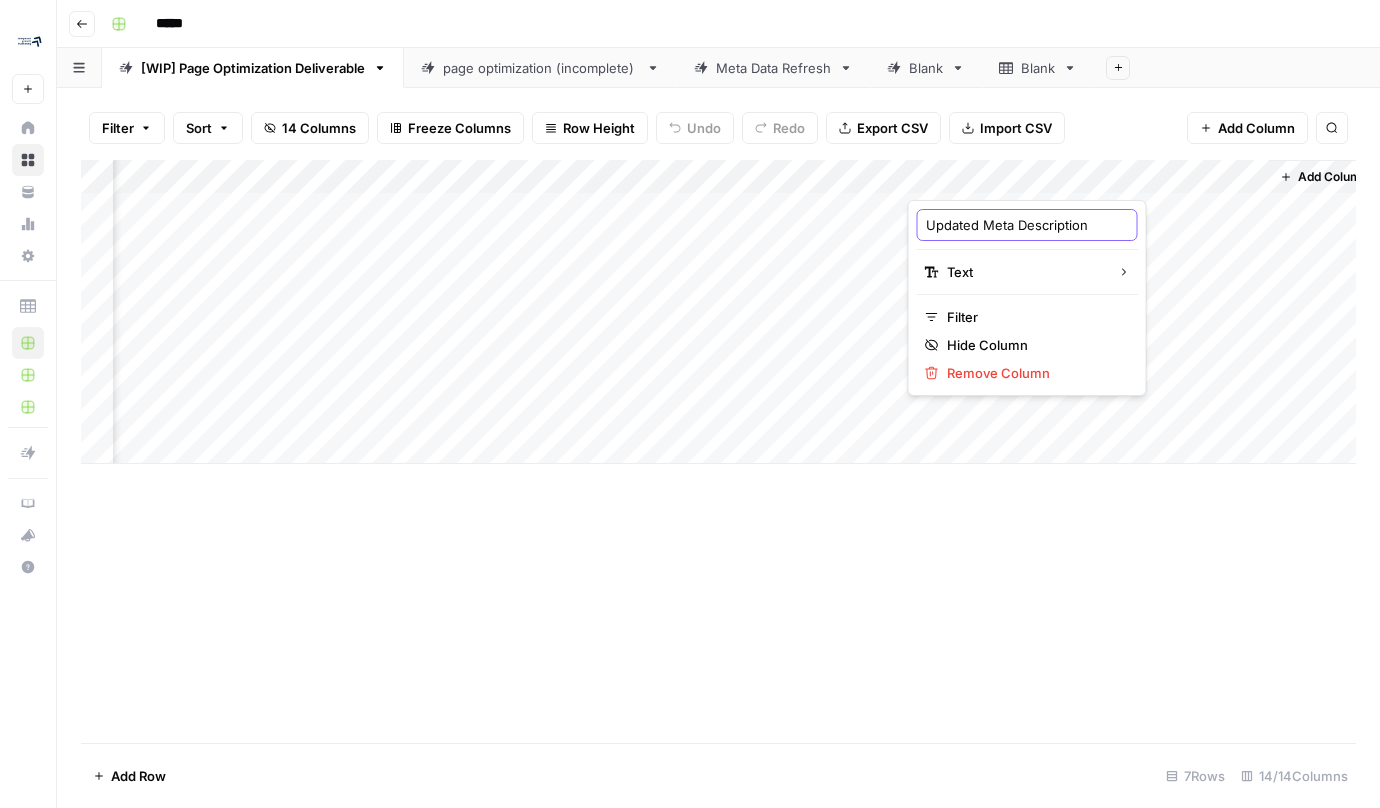 type on "Updated Meta Description" 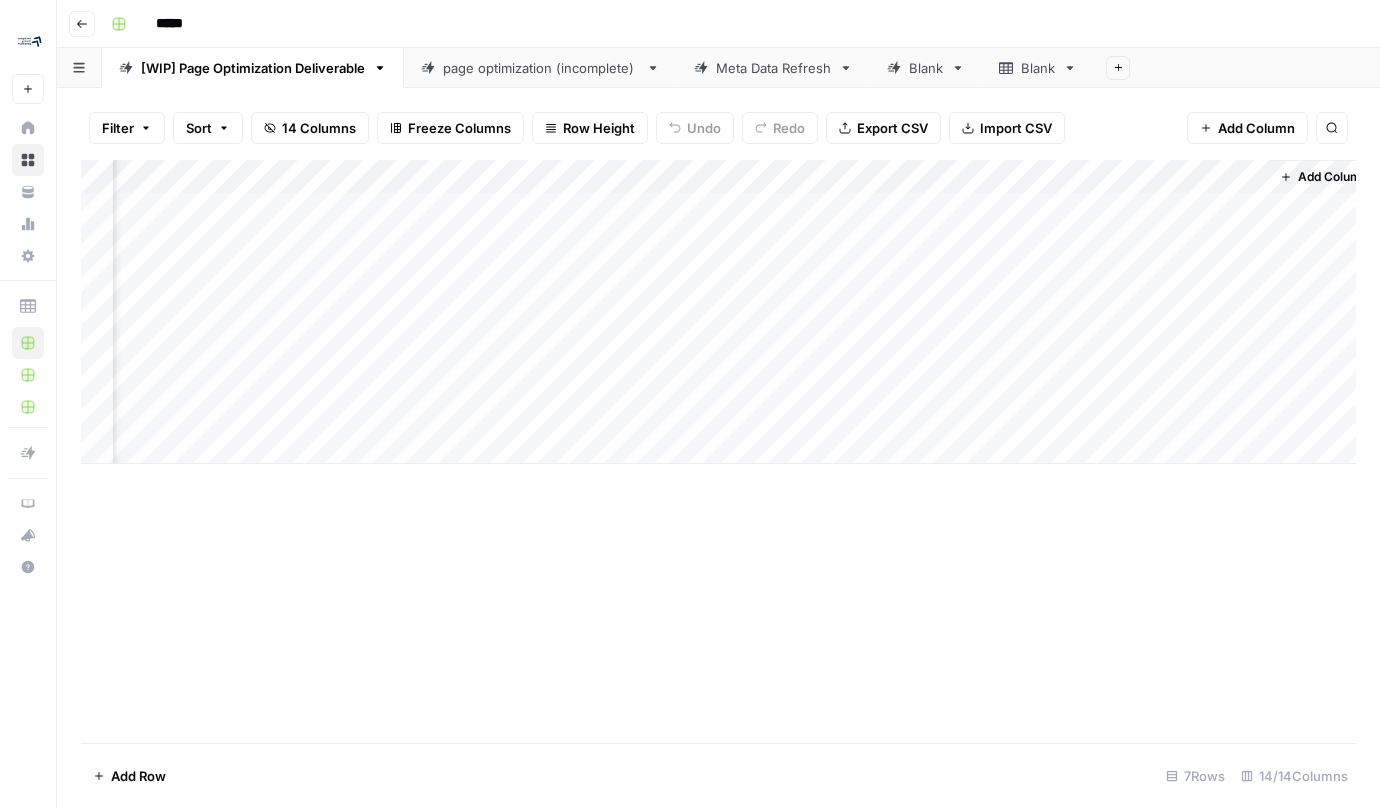 click on "Add Column" at bounding box center [718, 312] 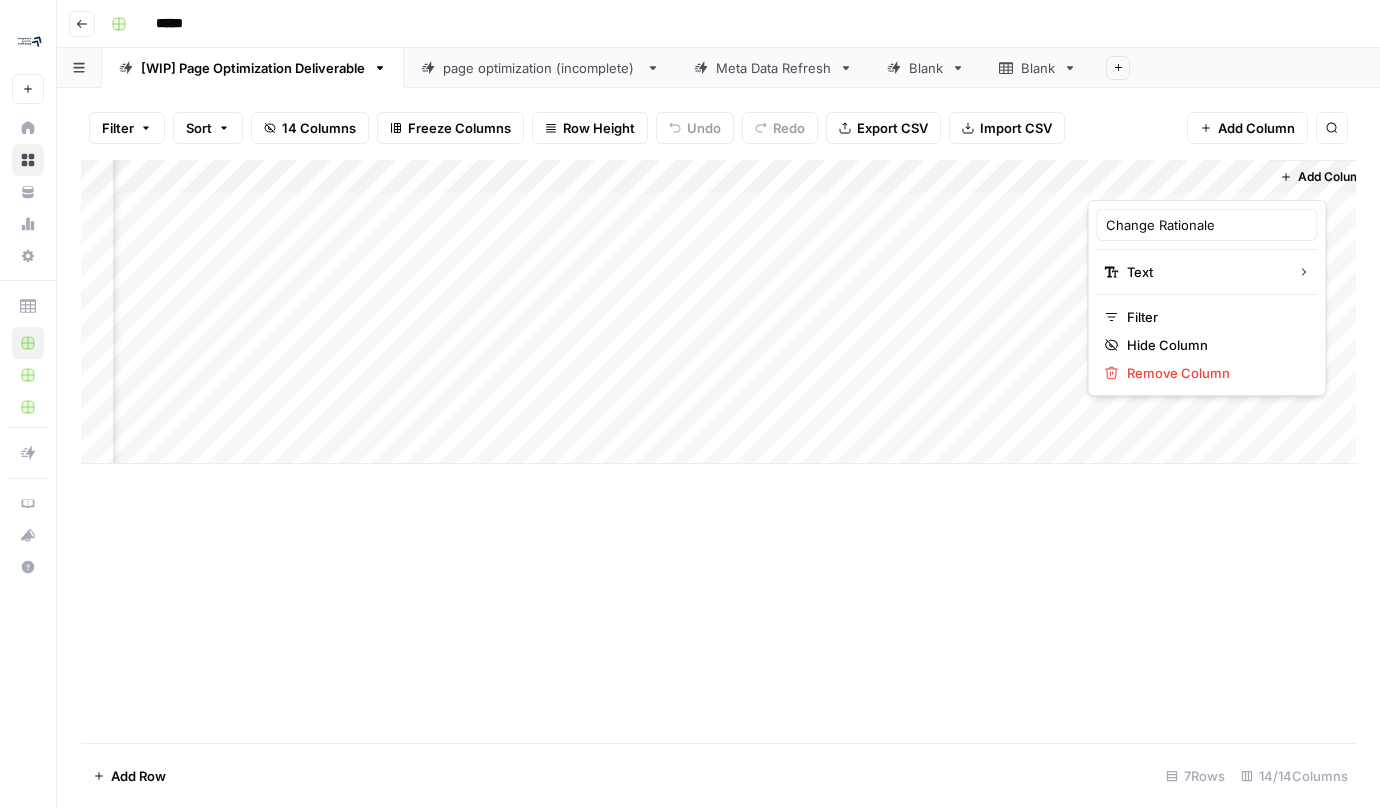 click on "Add Column" at bounding box center (718, 451) 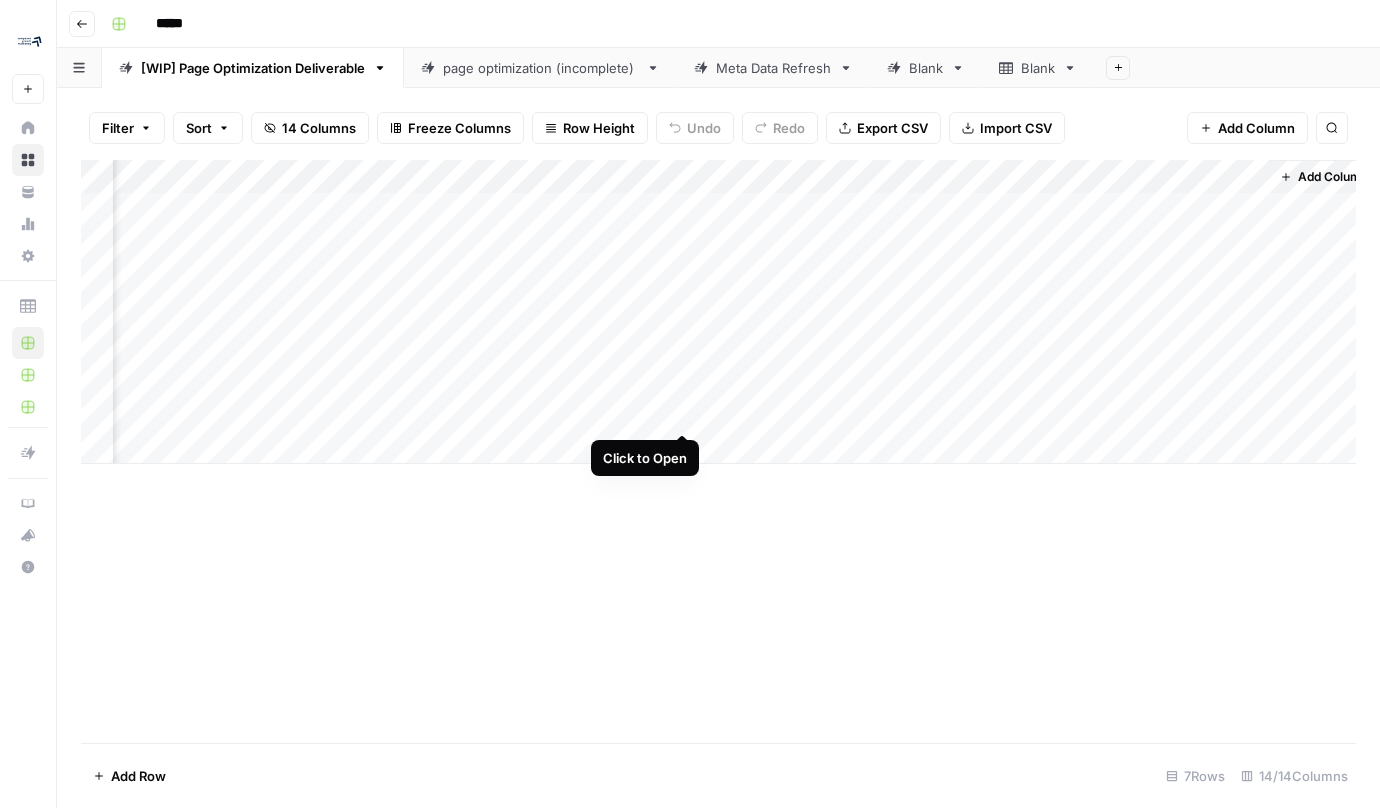 click on "Add Column" at bounding box center [718, 312] 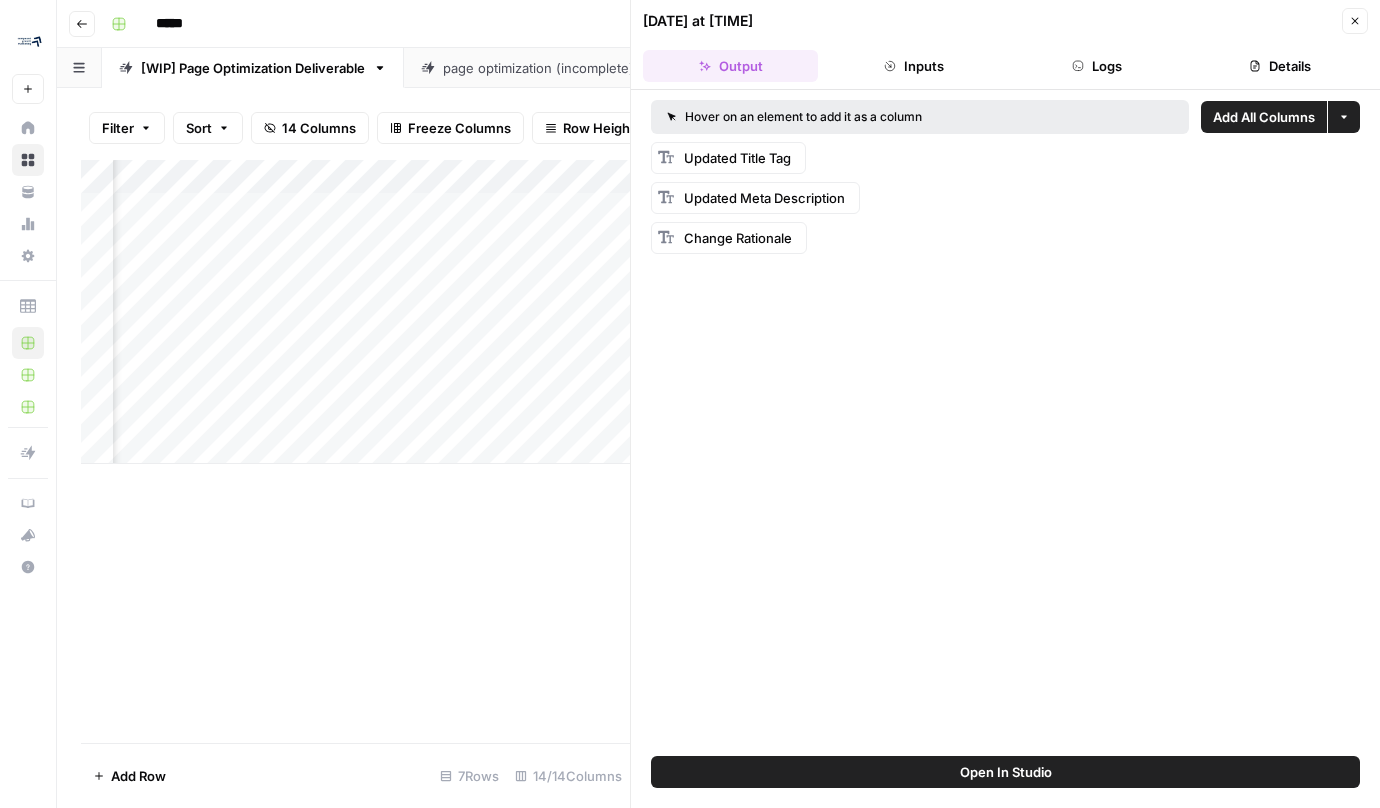click on "Inputs" at bounding box center (913, 66) 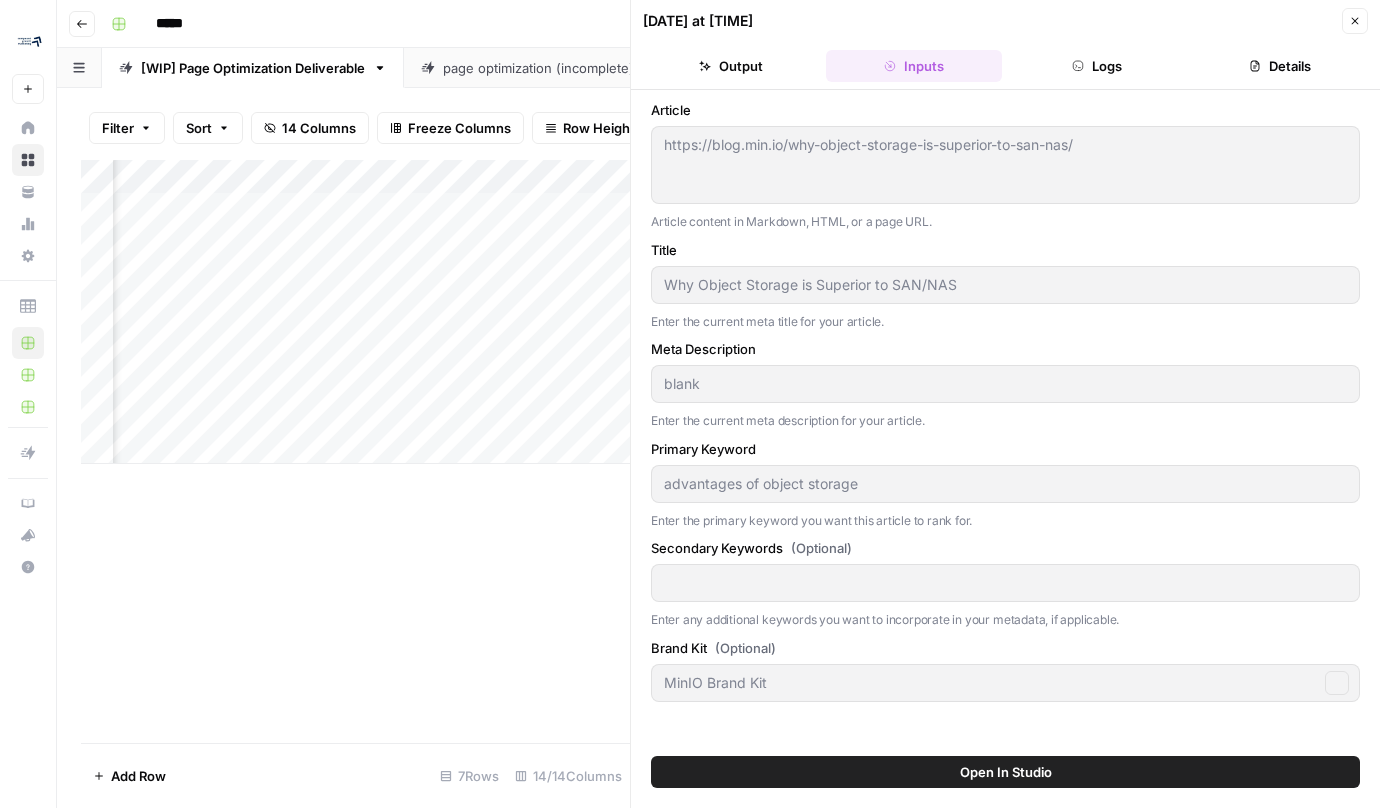 click on "Logs" at bounding box center [1097, 66] 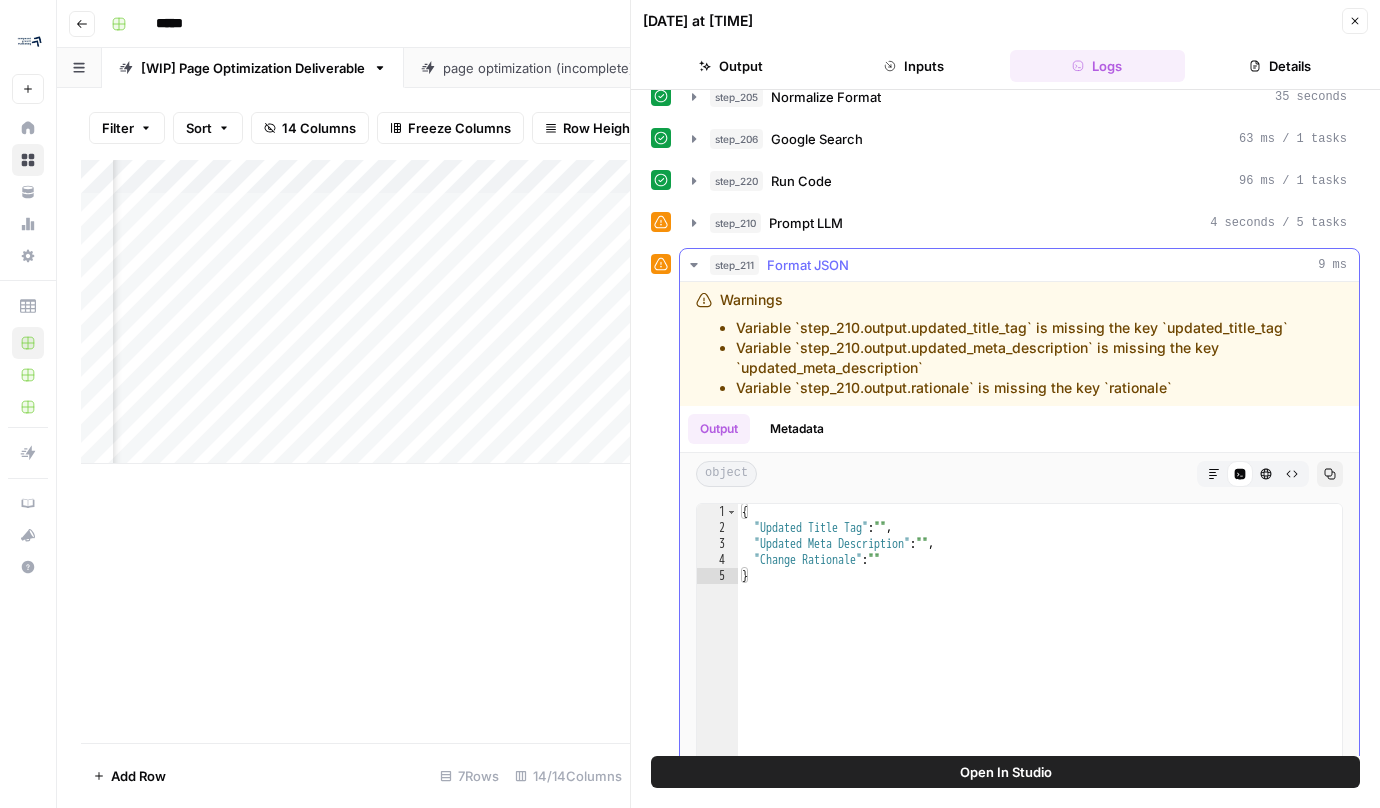 scroll, scrollTop: 22, scrollLeft: 0, axis: vertical 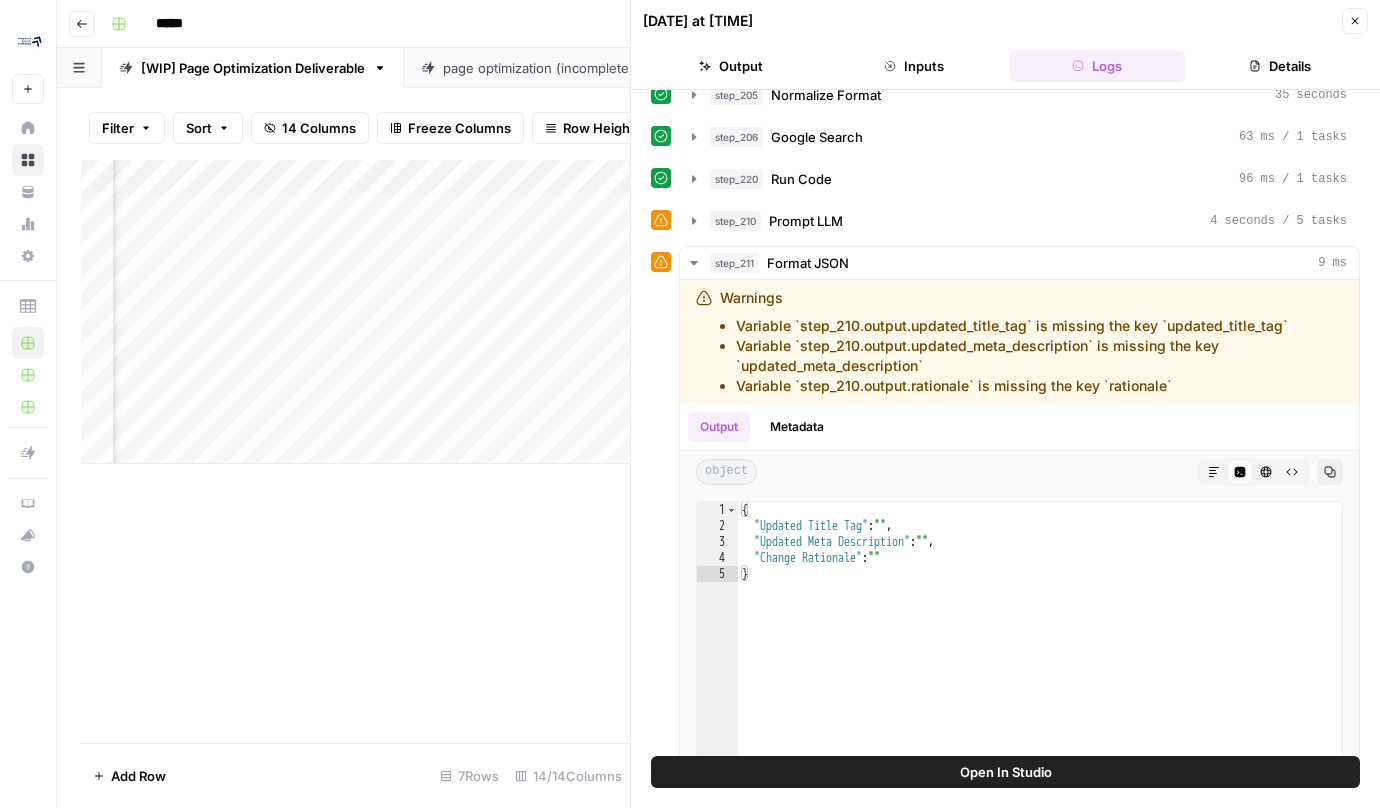 click on "Add Column" at bounding box center [355, 451] 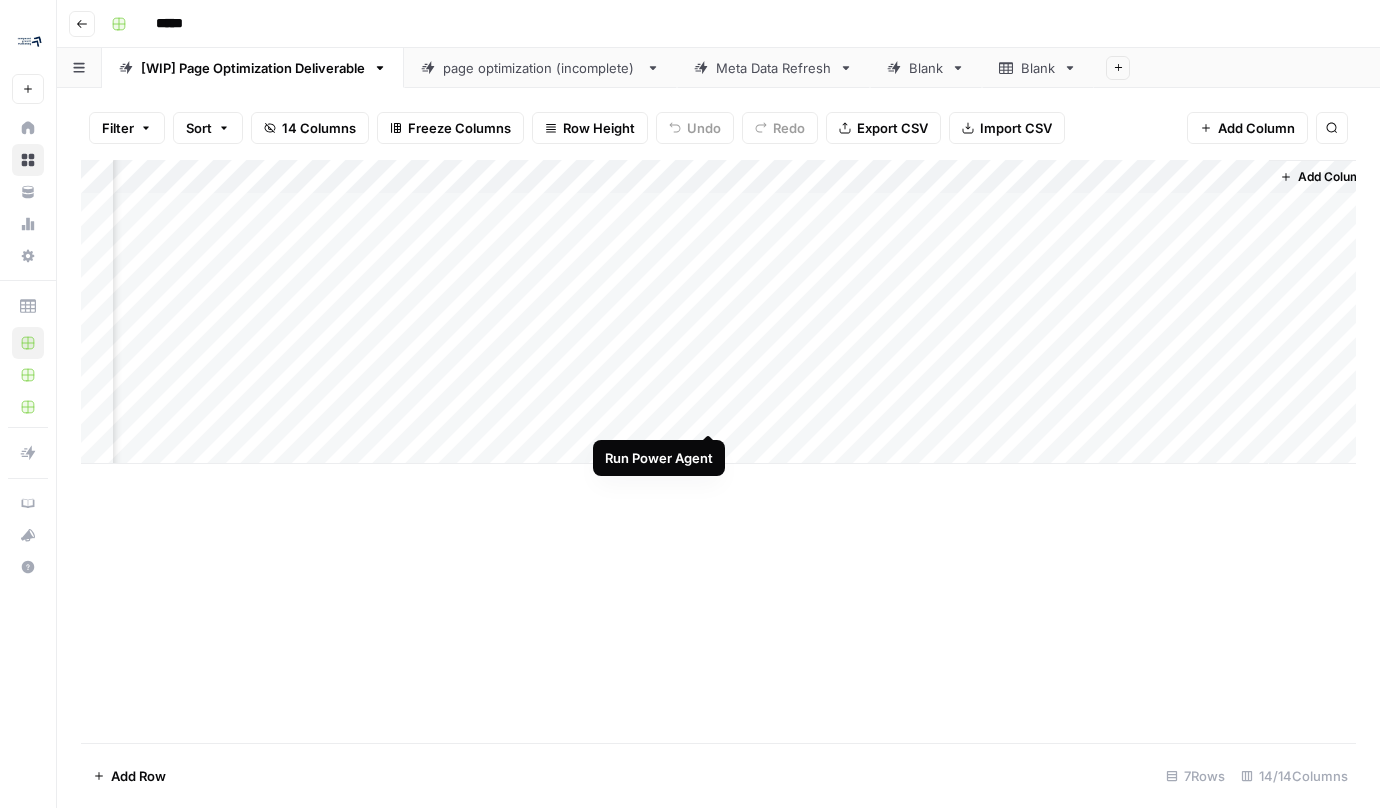click on "Add Column" at bounding box center [718, 312] 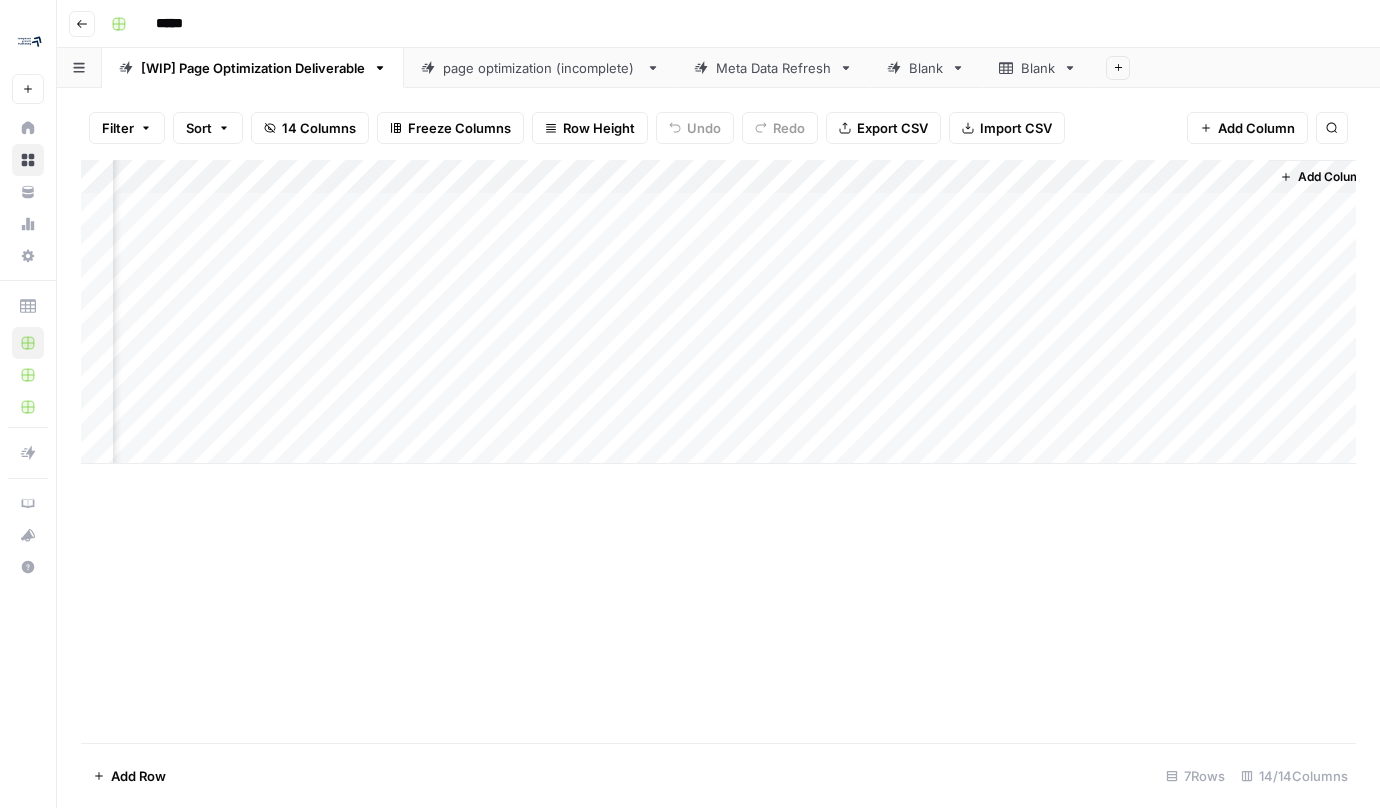 click on "Add Column" at bounding box center [718, 312] 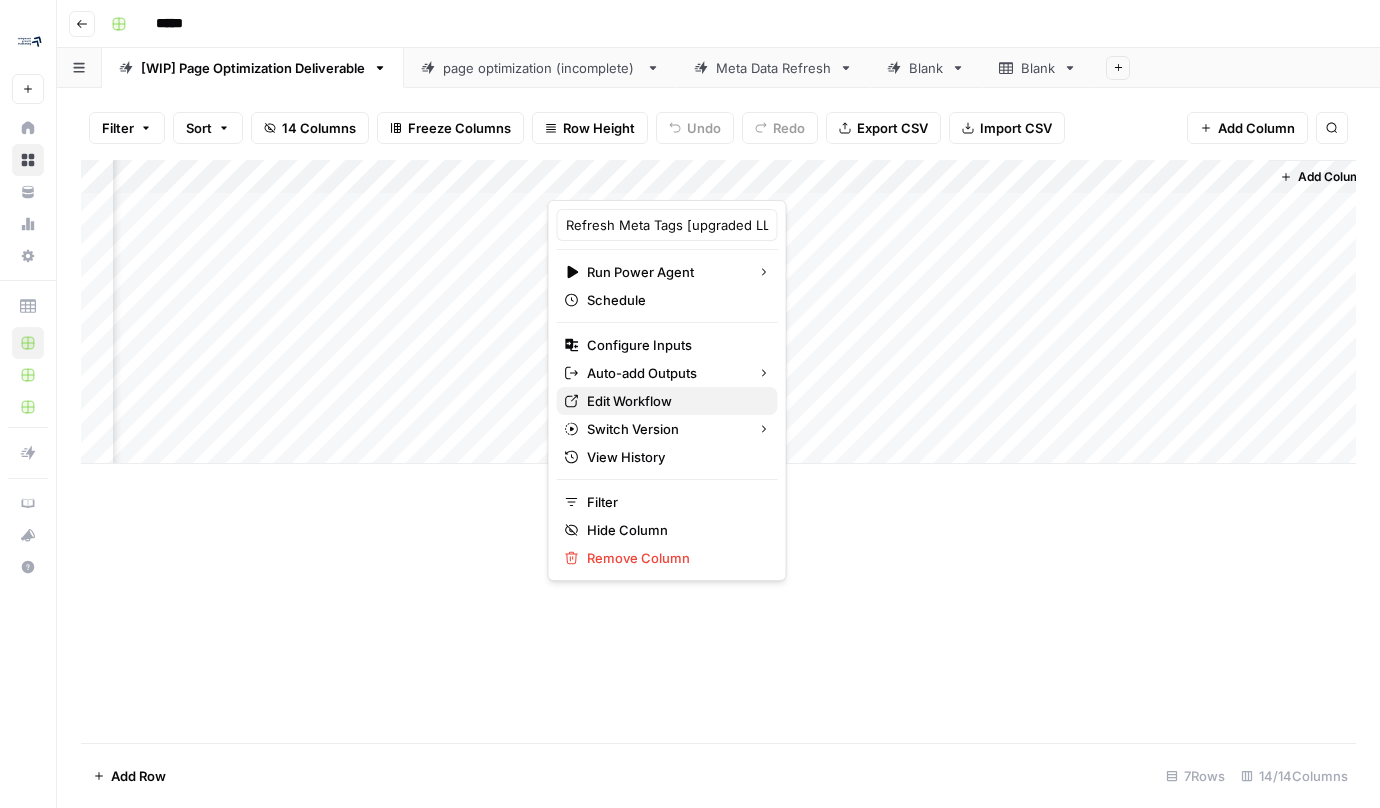 click on "Edit Workflow" at bounding box center [674, 401] 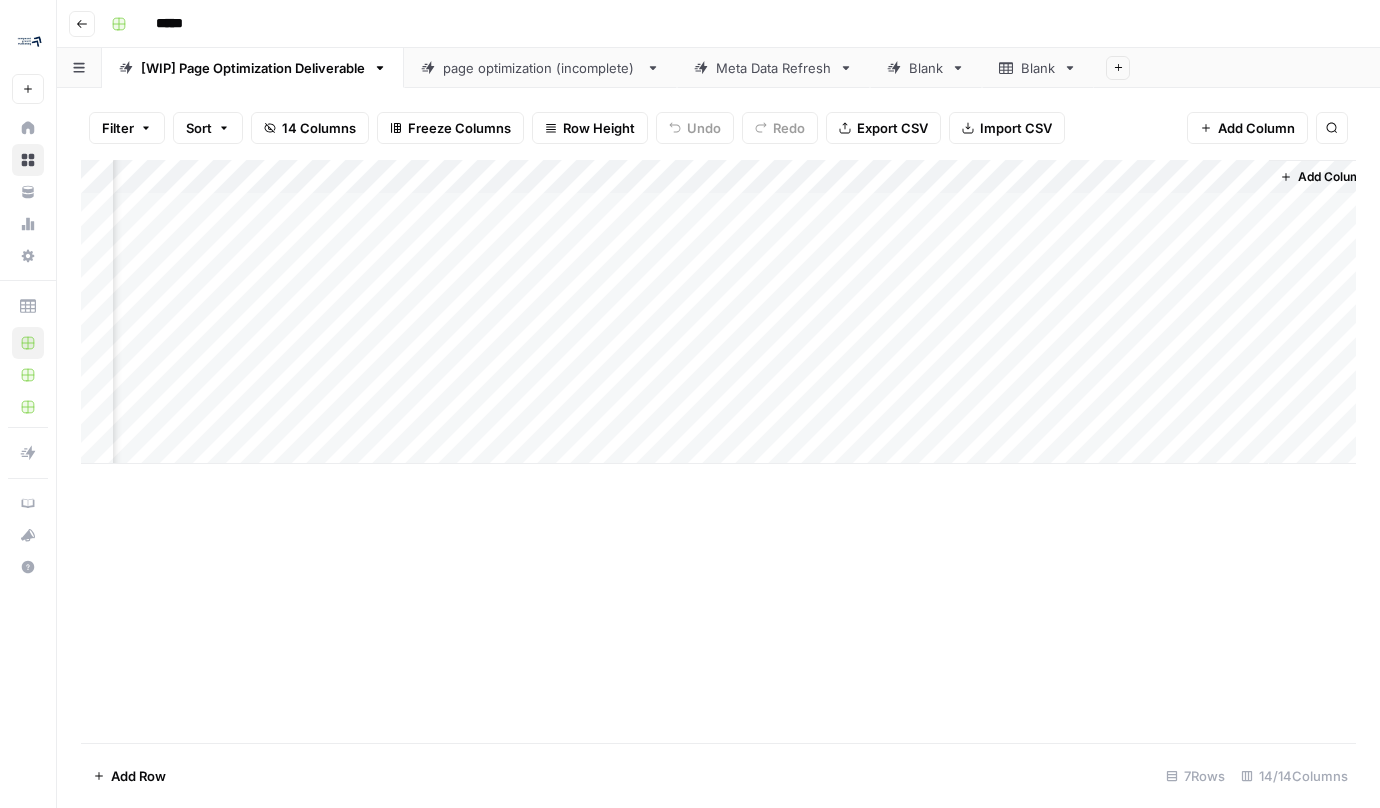 scroll, scrollTop: 0, scrollLeft: 1478, axis: horizontal 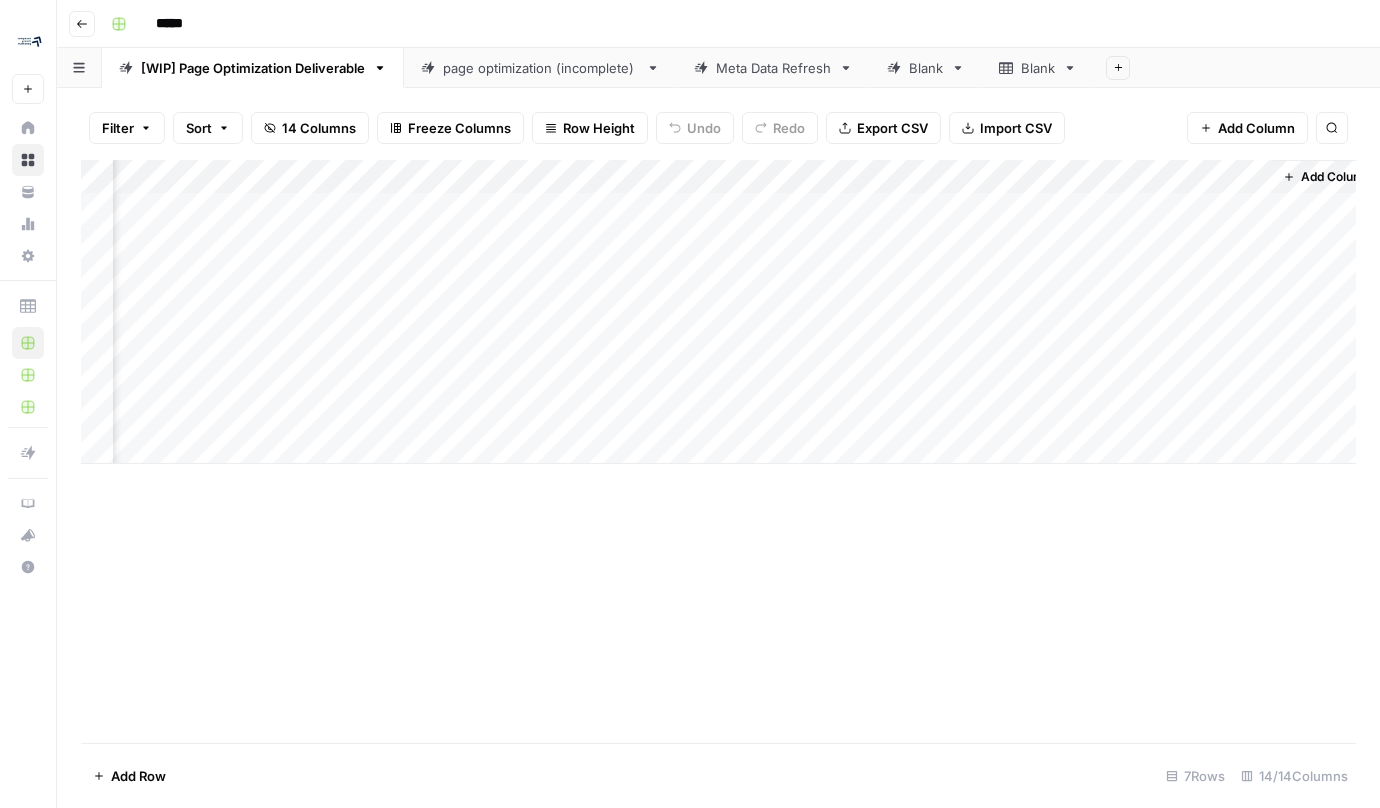 click on "Add Column" at bounding box center [718, 312] 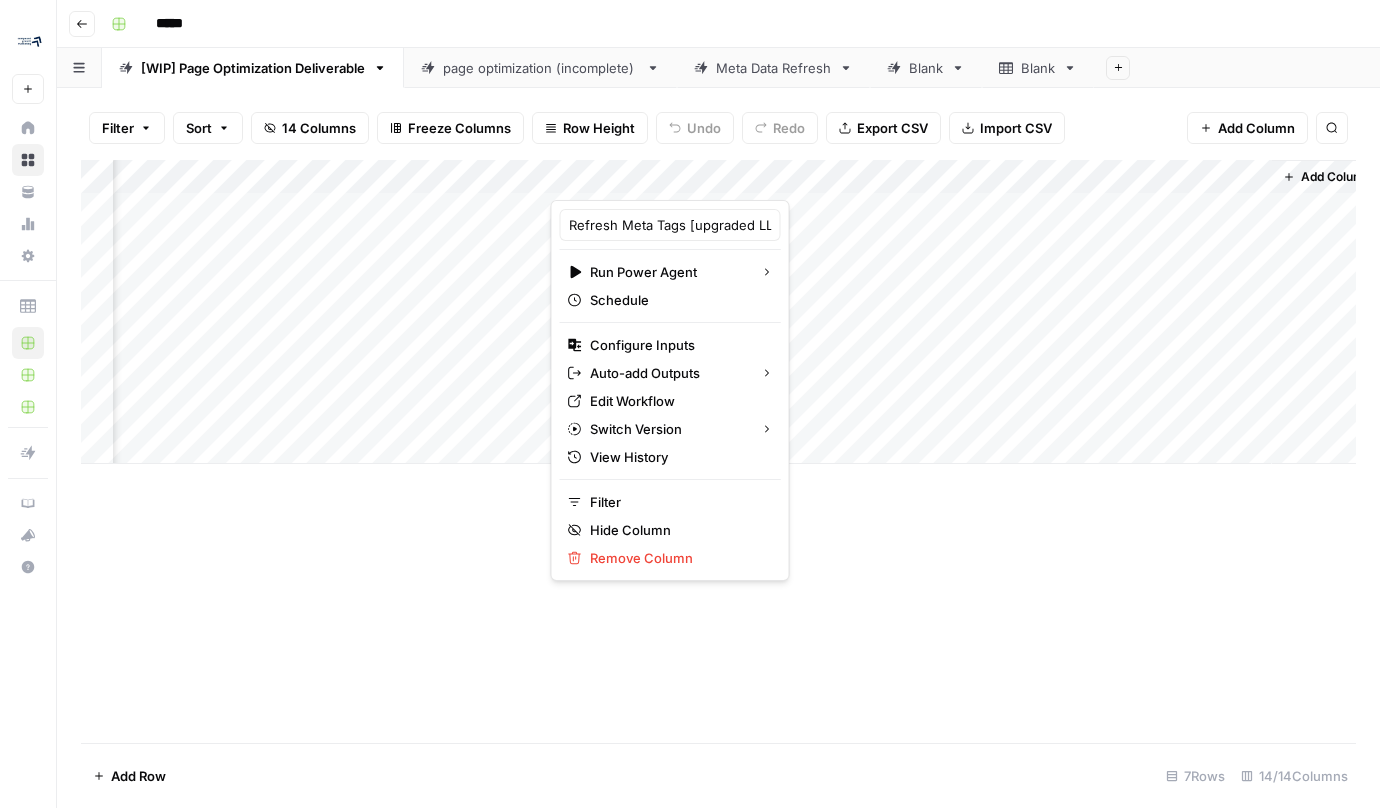 click on "Add Column" at bounding box center (718, 451) 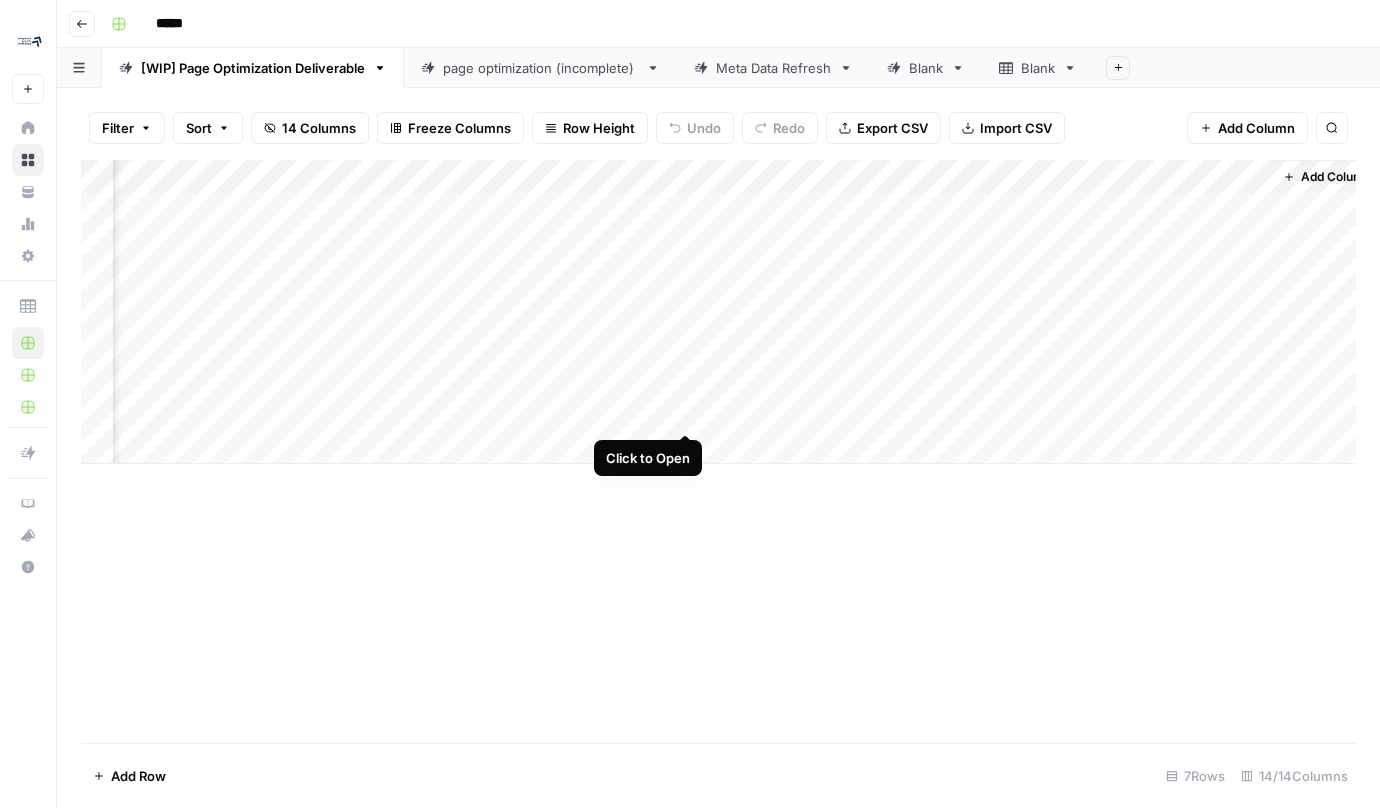 click on "Add Column" at bounding box center [718, 312] 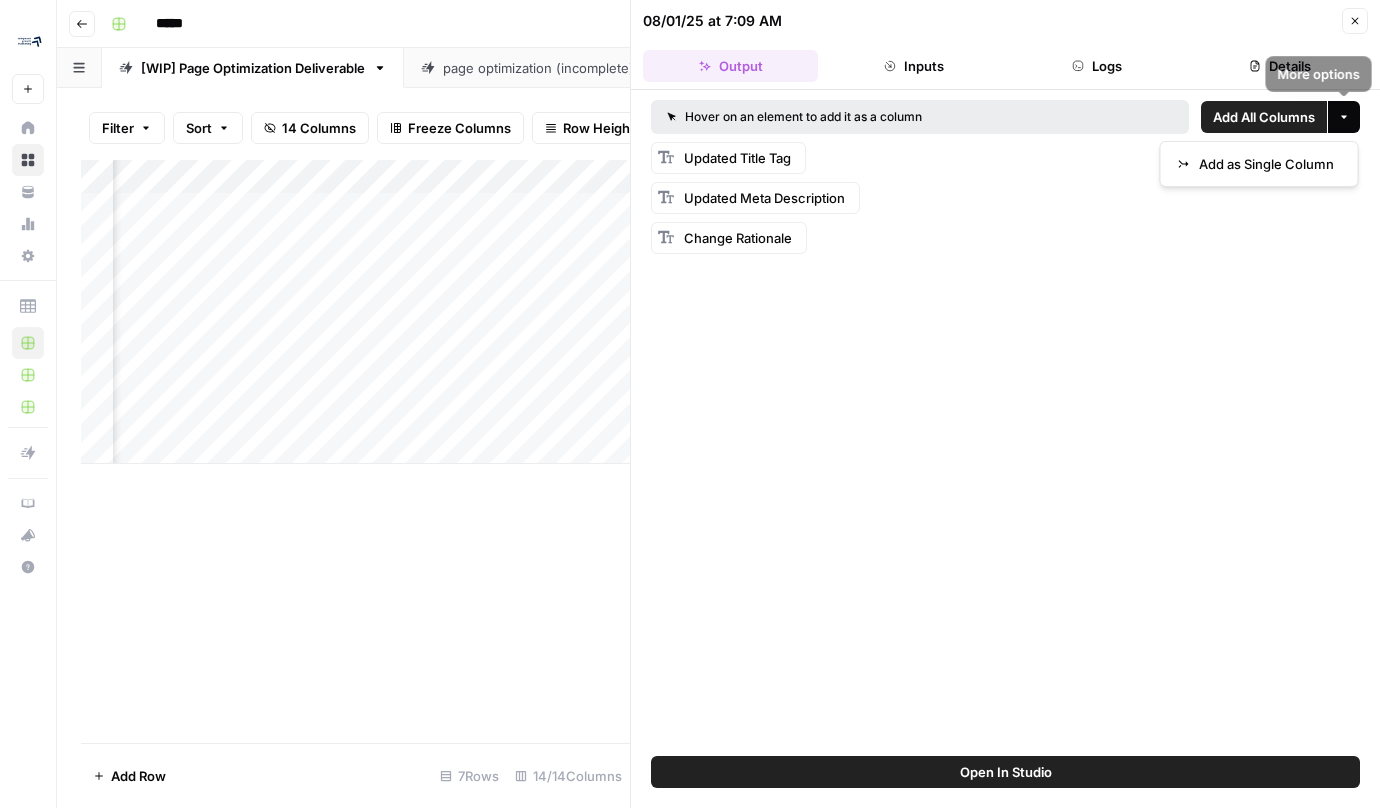 click 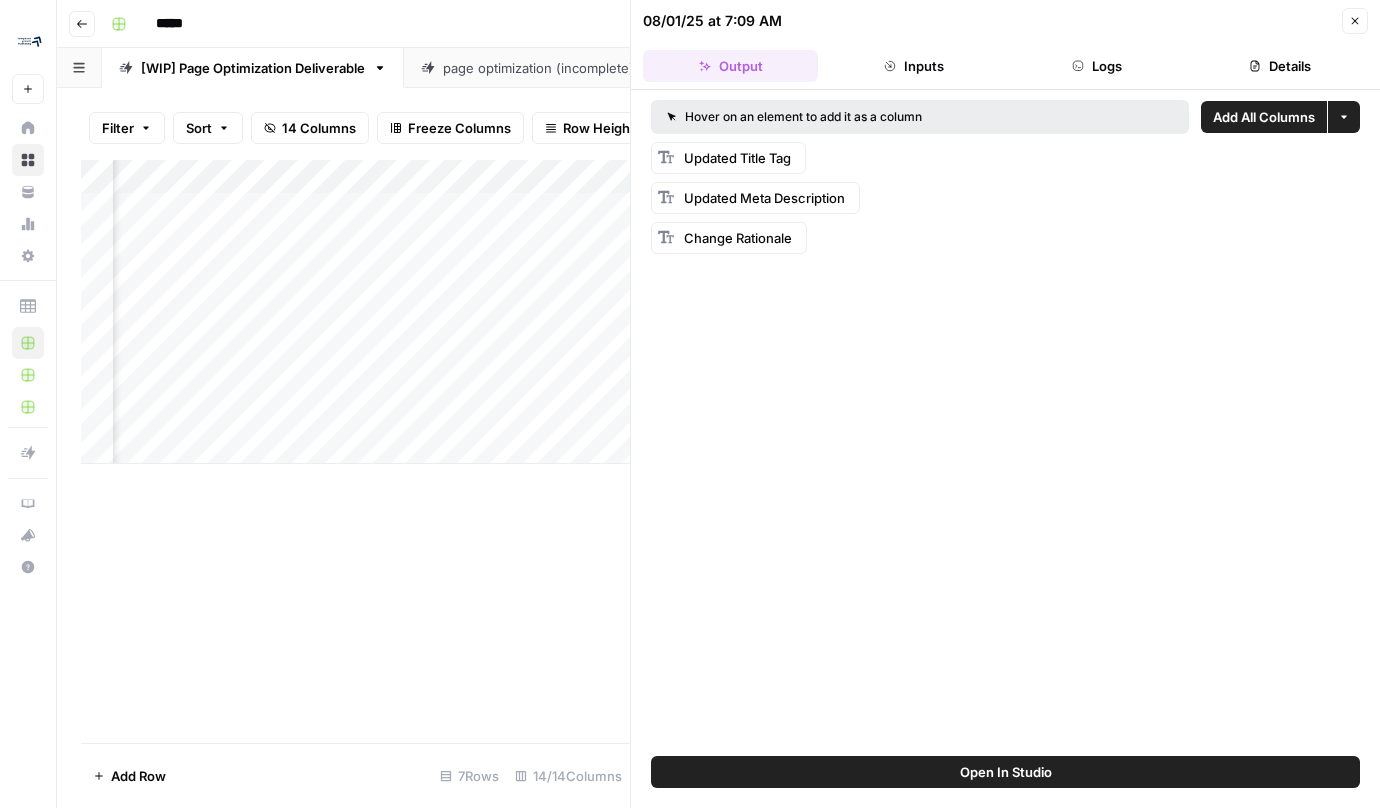 click 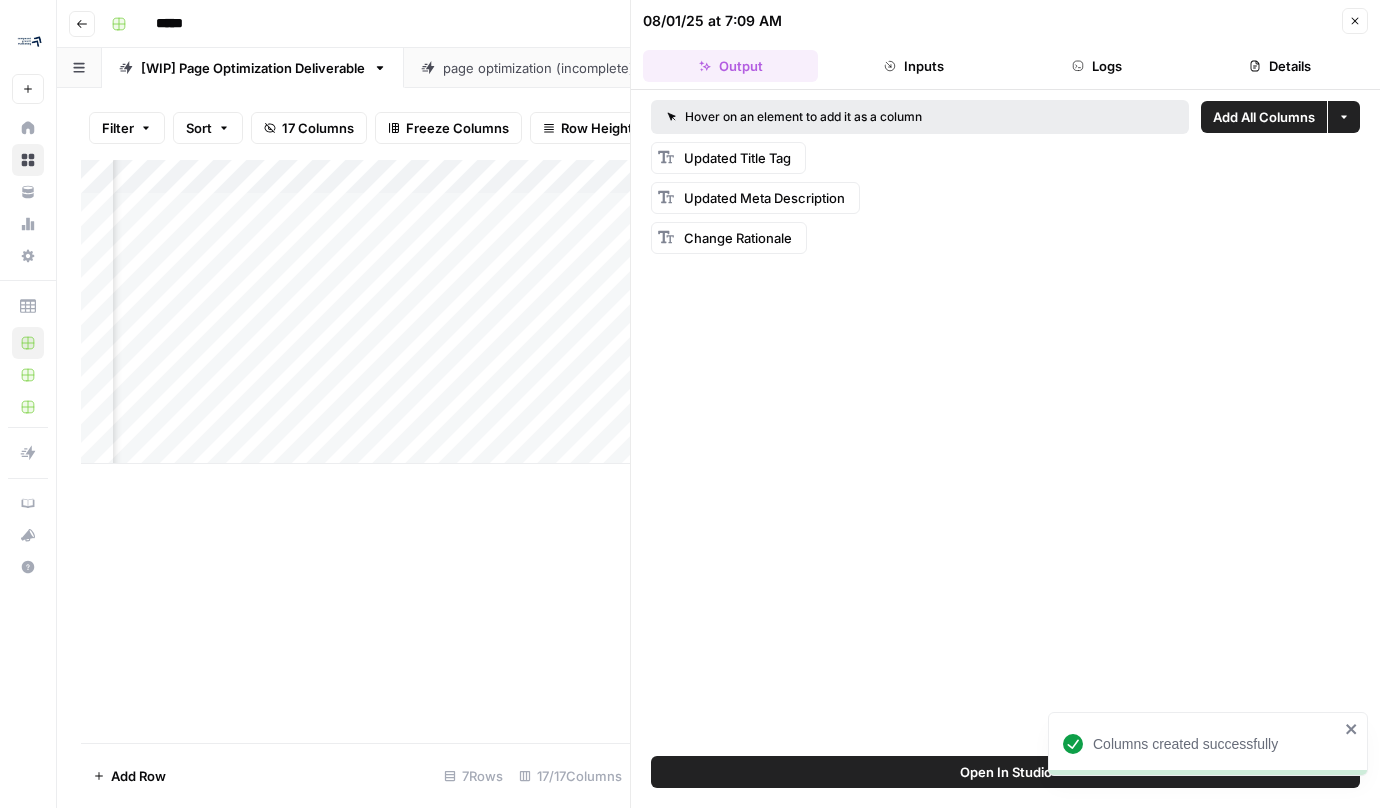 scroll, scrollTop: 0, scrollLeft: 1910, axis: horizontal 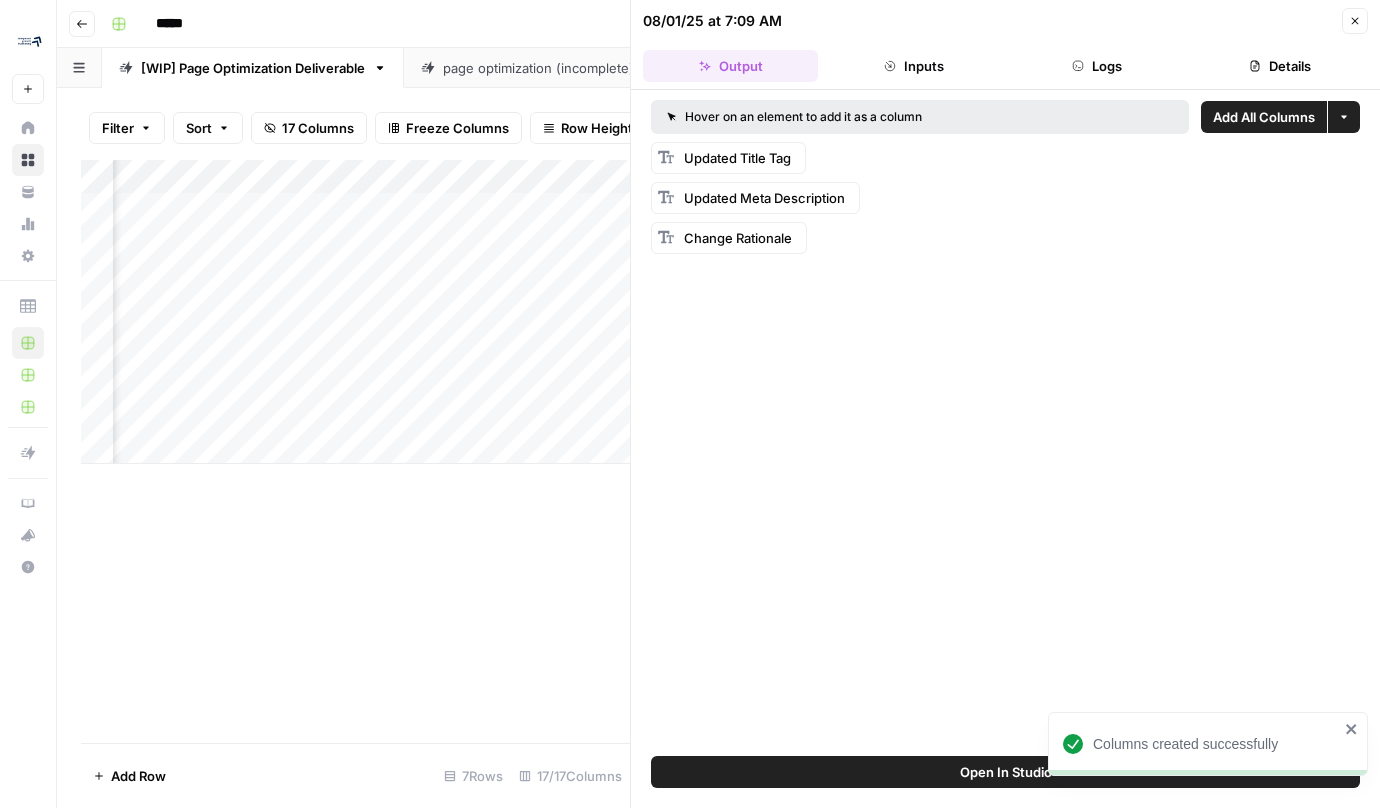 click 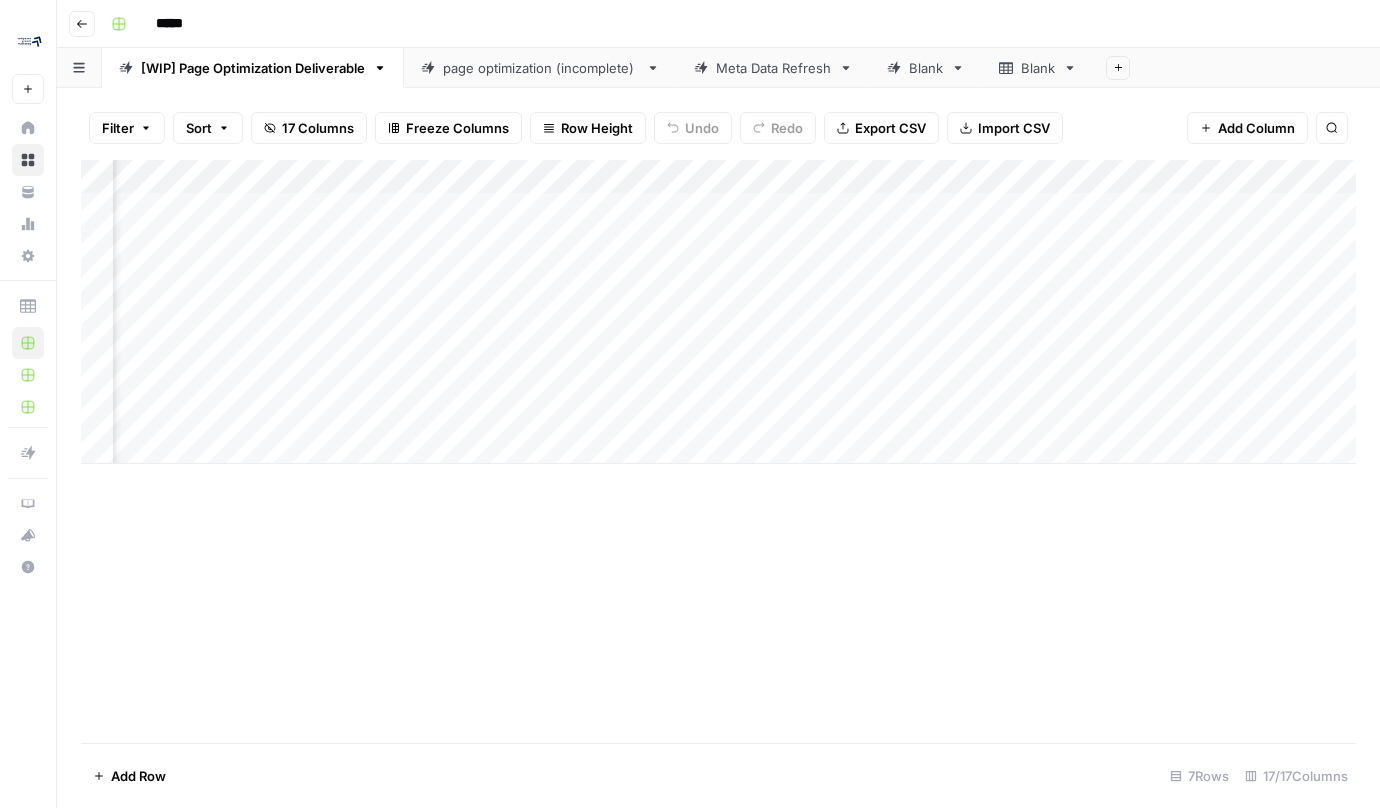 scroll, scrollTop: 0, scrollLeft: 1552, axis: horizontal 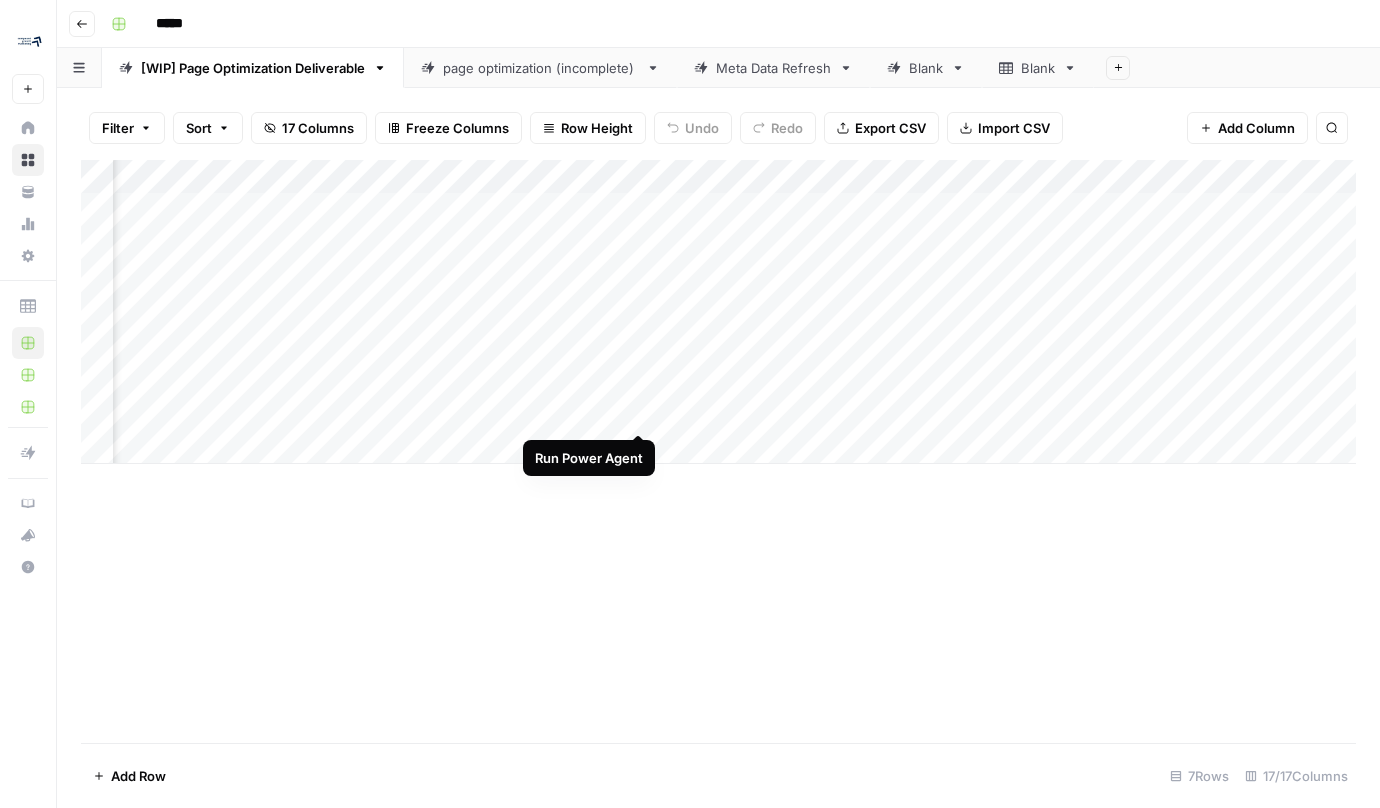 click on "Add Column" at bounding box center (718, 312) 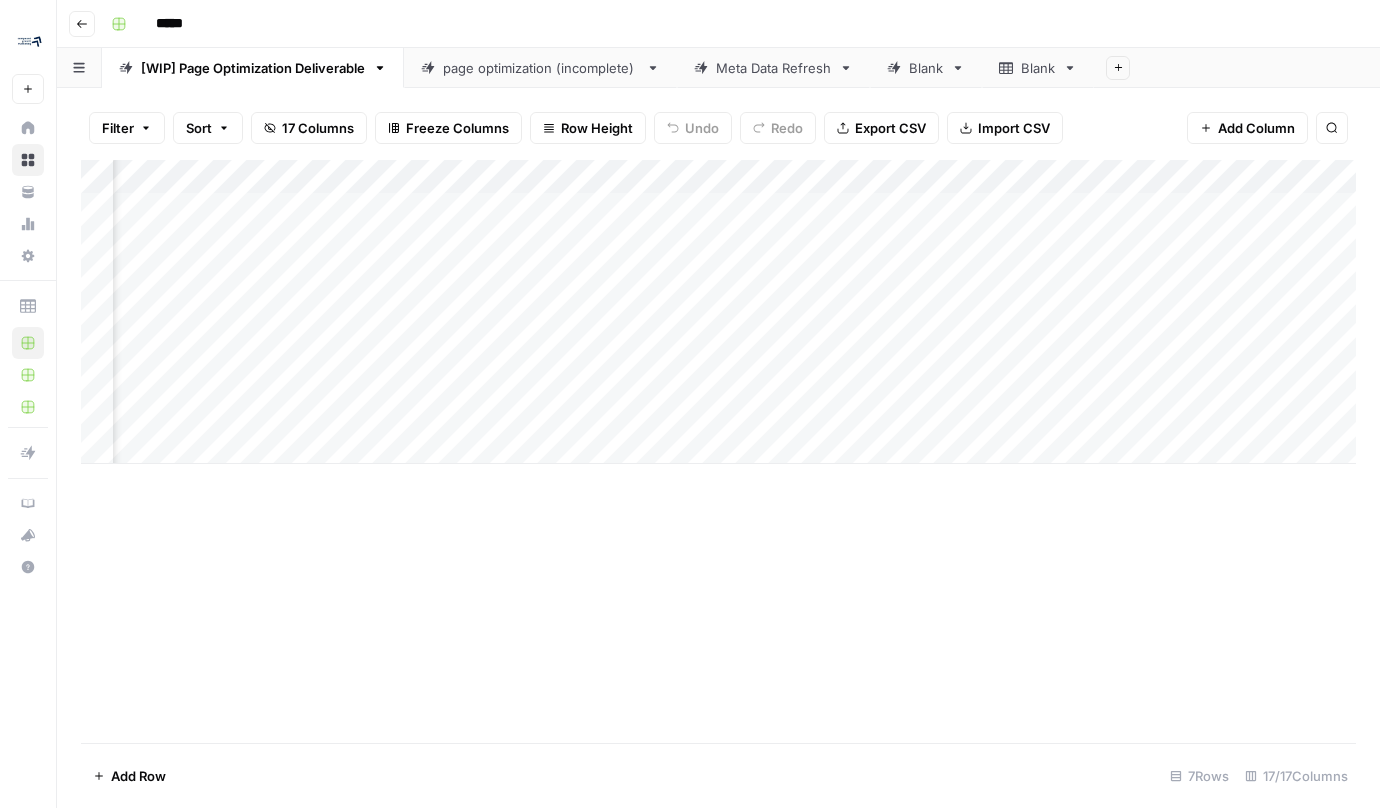 scroll, scrollTop: 0, scrollLeft: 1530, axis: horizontal 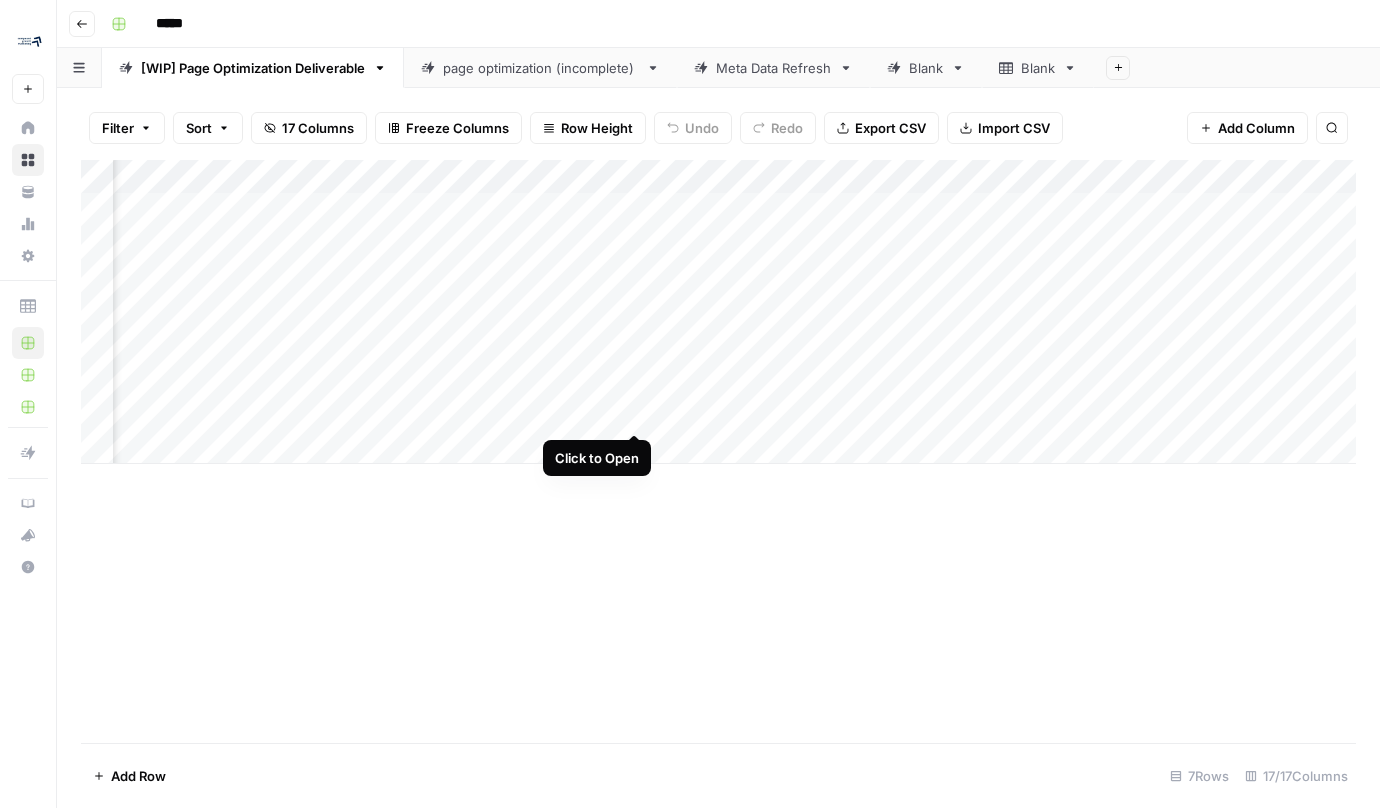 click on "Add Column" at bounding box center (718, 312) 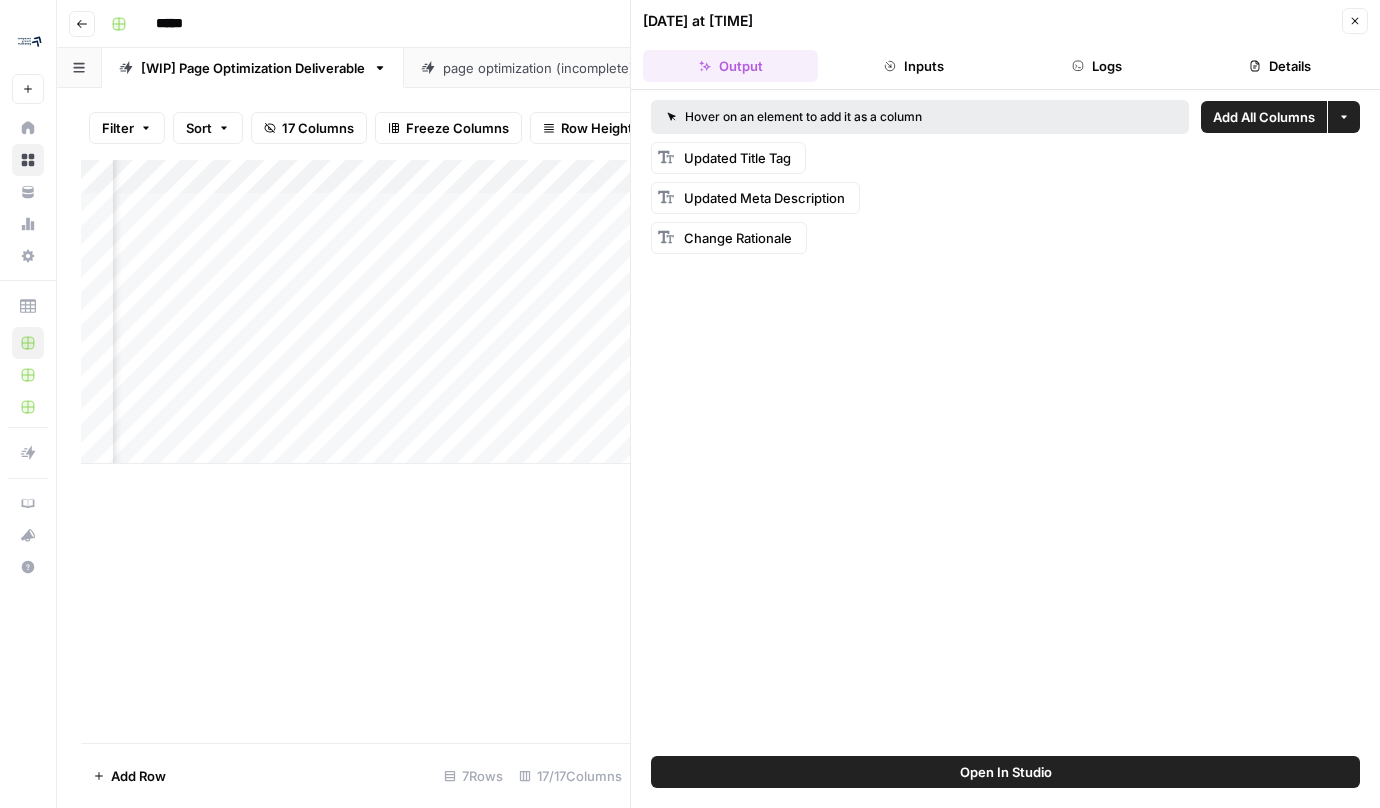 click on "Close" at bounding box center (1355, 21) 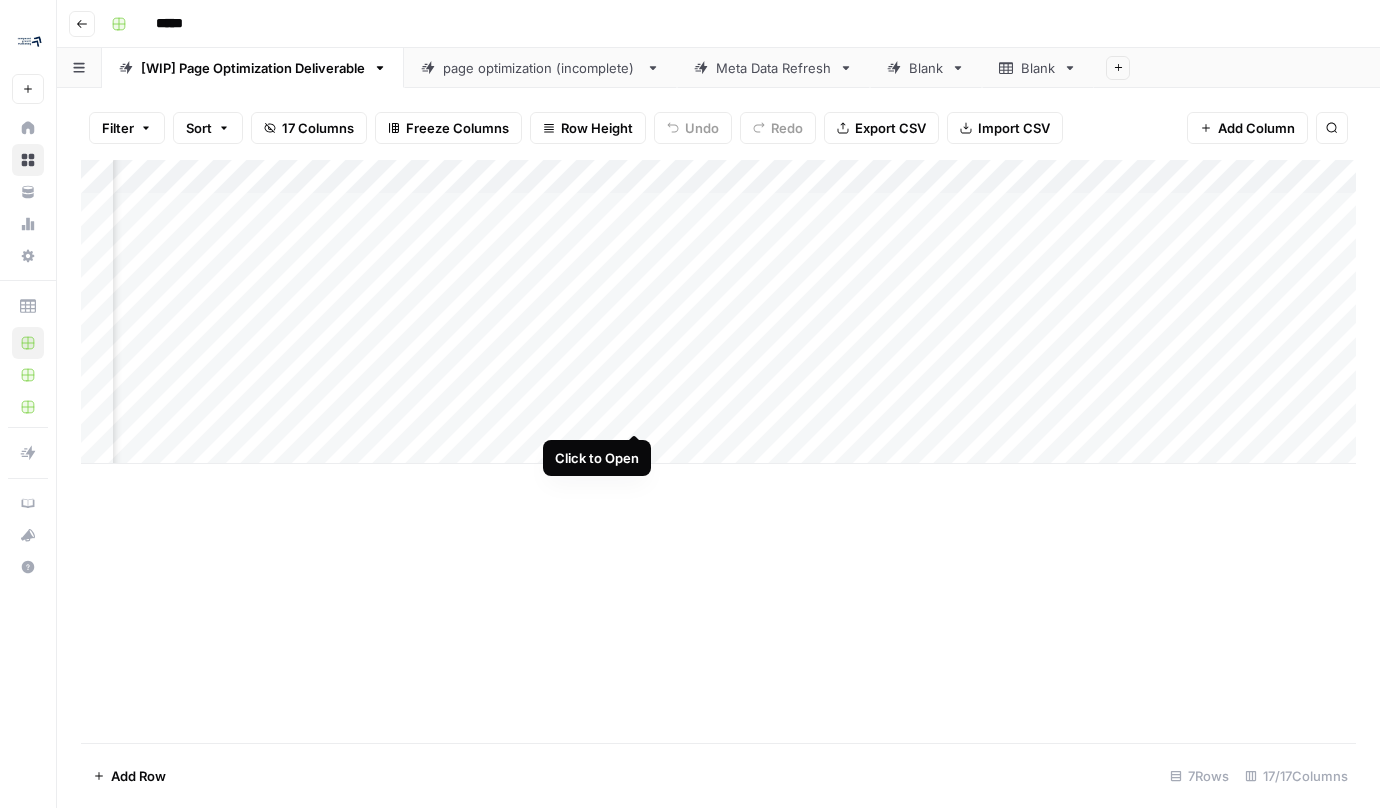 click on "Add Column" at bounding box center (718, 312) 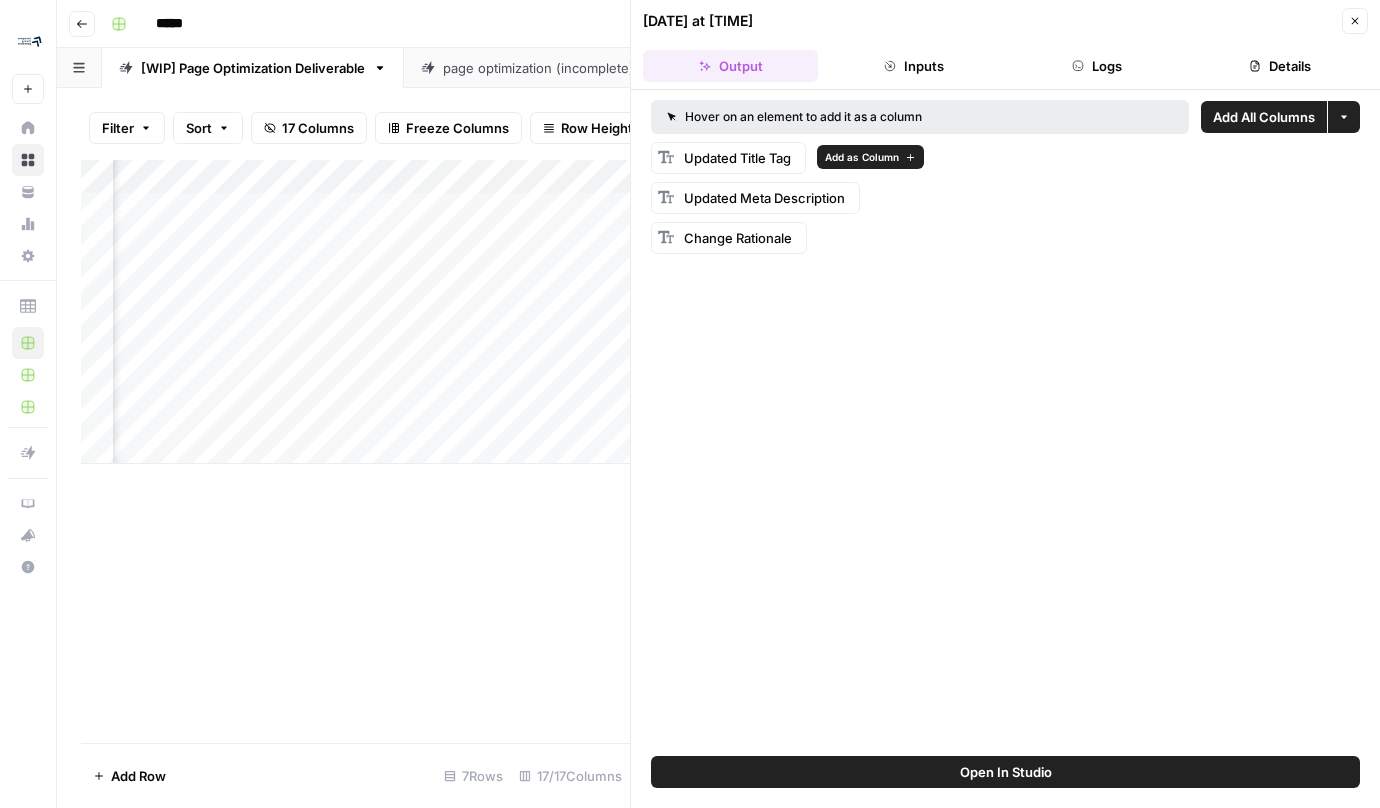 click 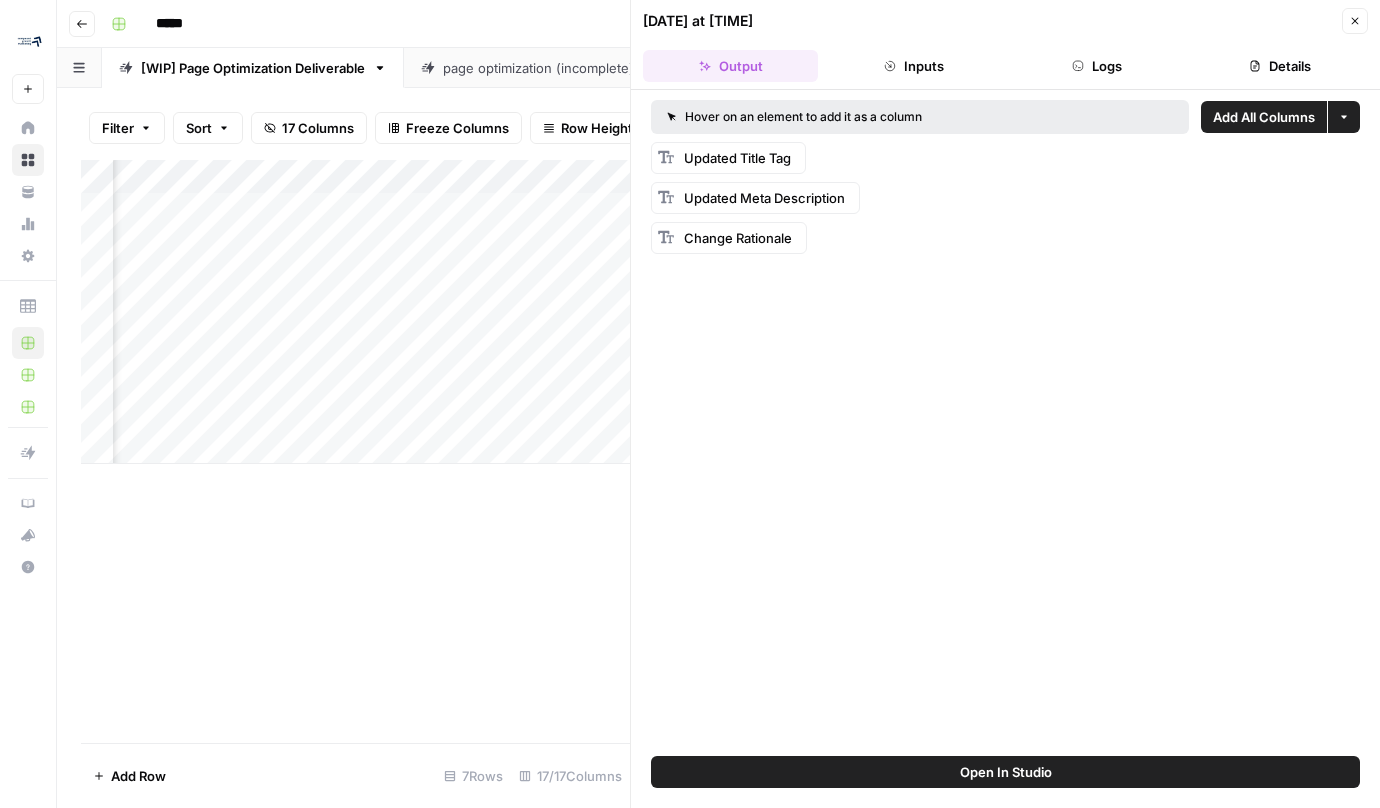 click 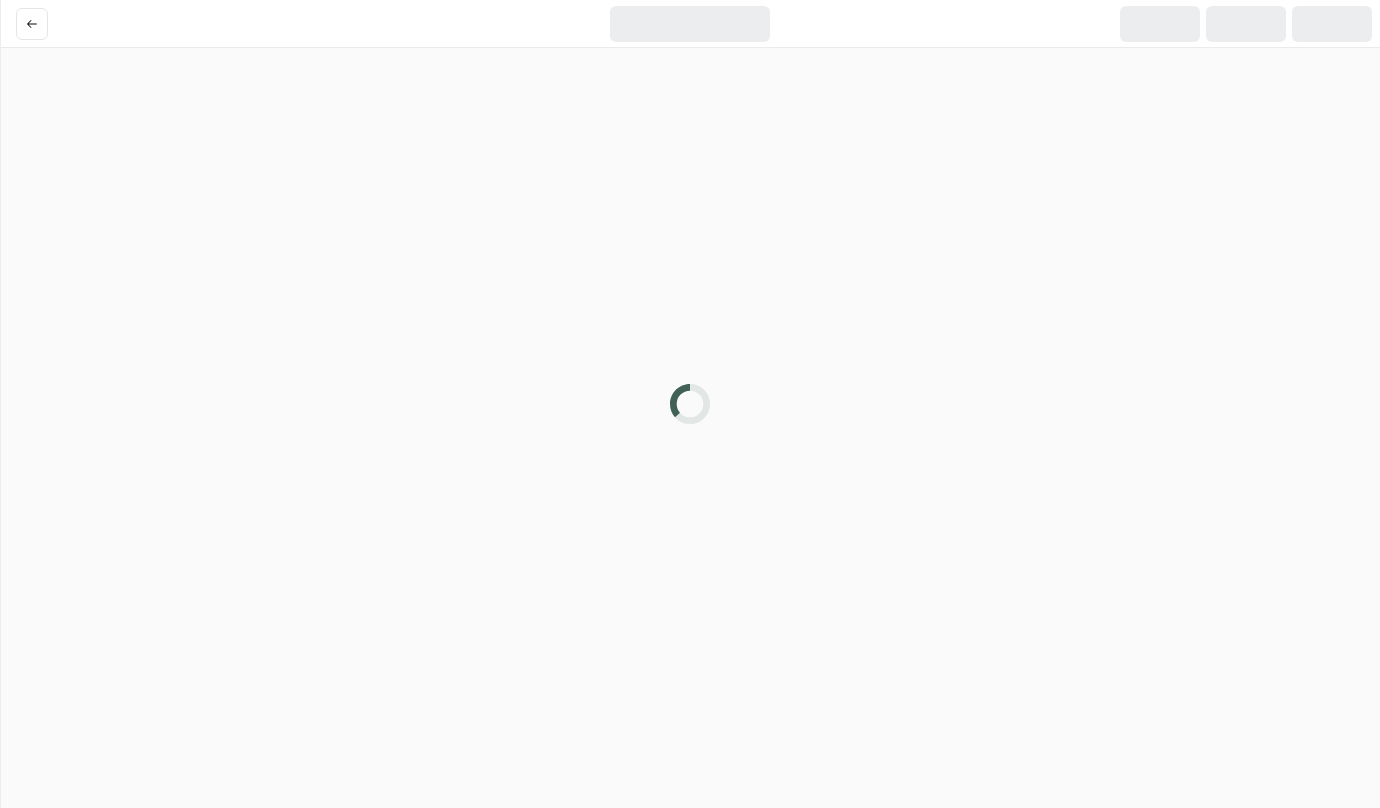 scroll, scrollTop: 0, scrollLeft: 0, axis: both 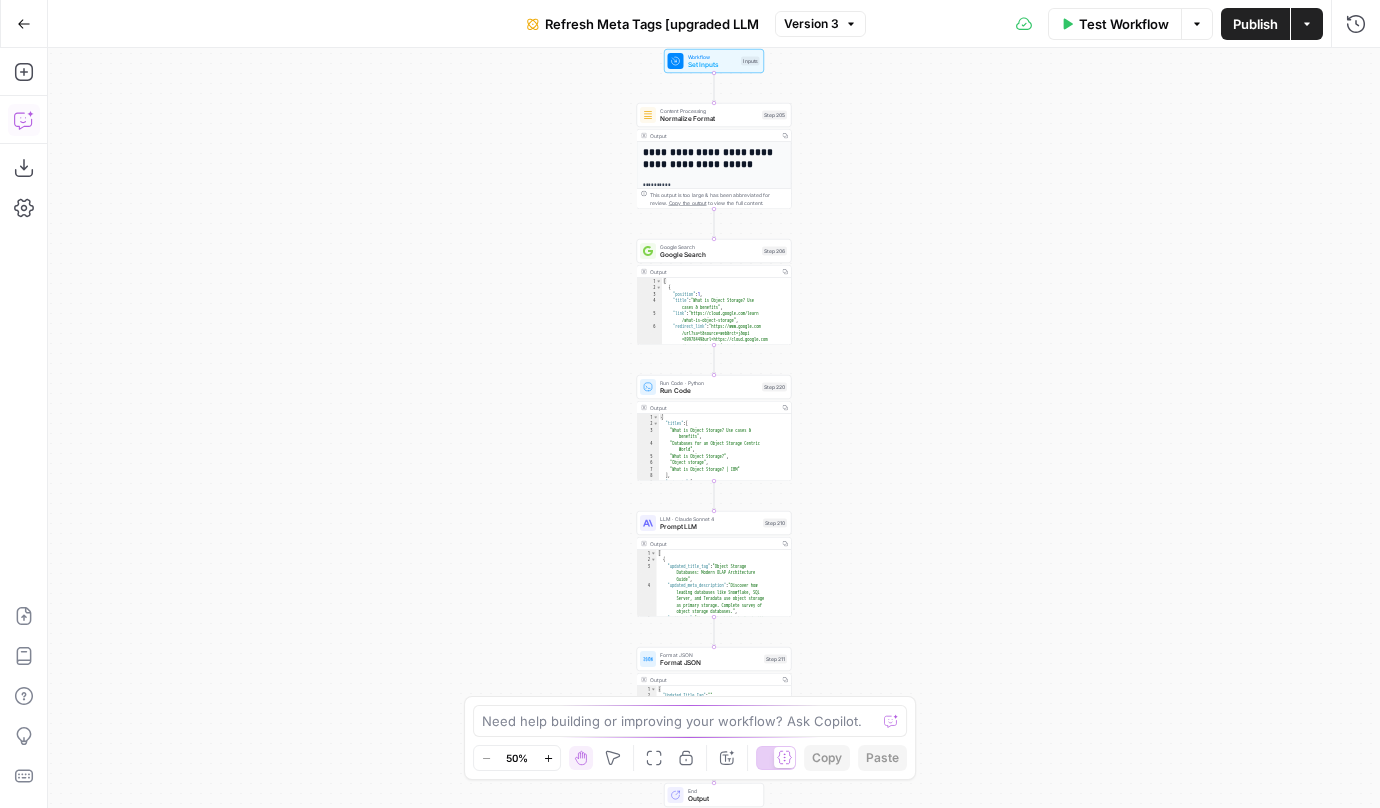 click 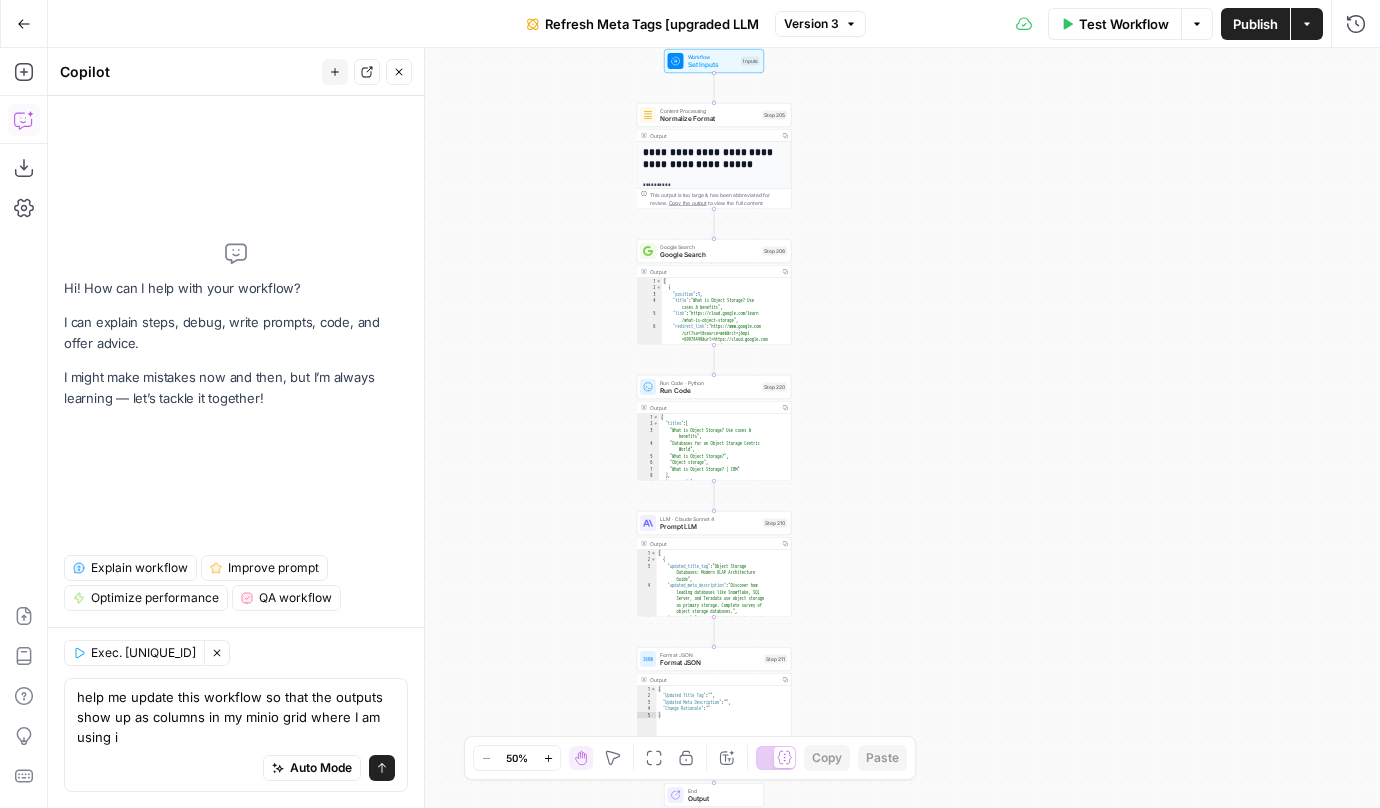 type on "help me update this workflow so that the outputs show up as columns in my minio grid where I am using it" 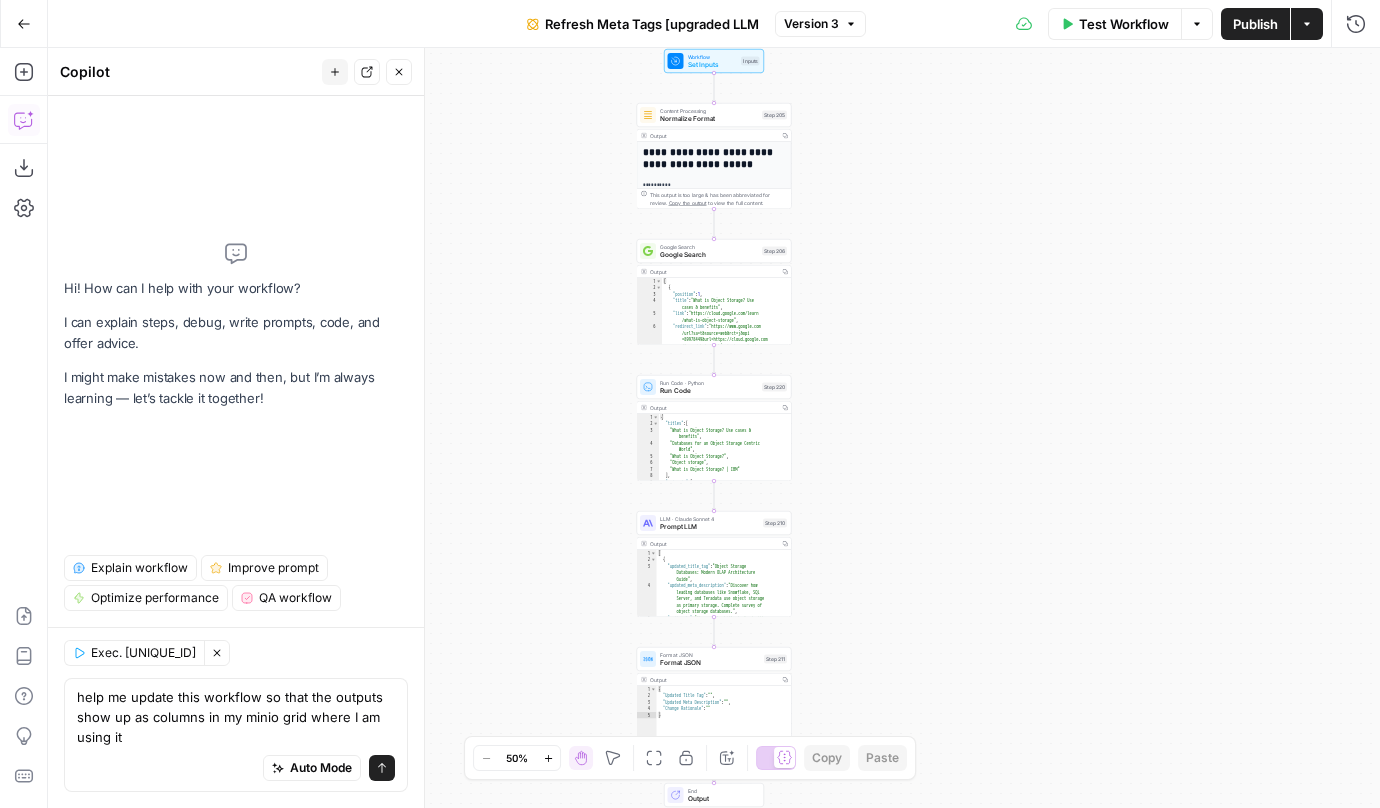 type 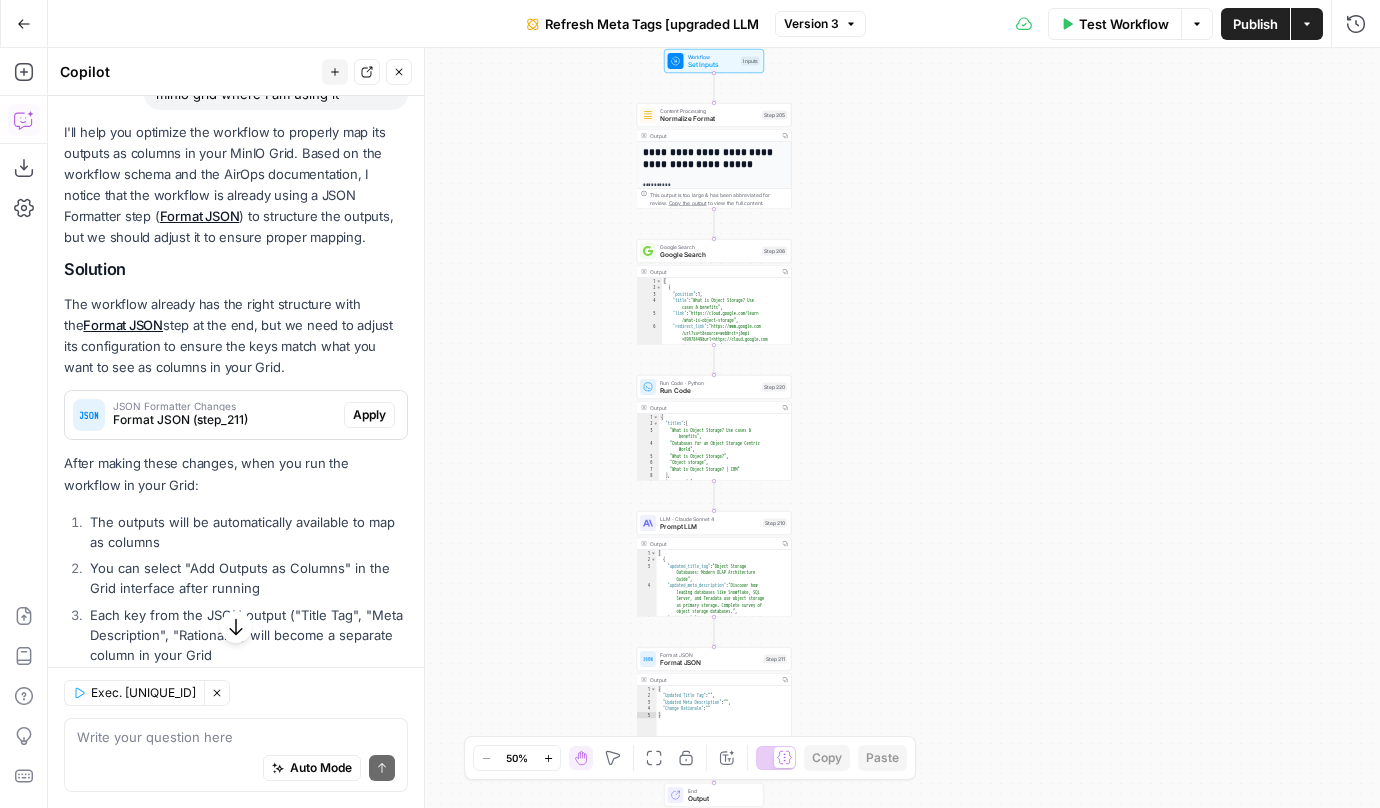 scroll, scrollTop: 231, scrollLeft: 0, axis: vertical 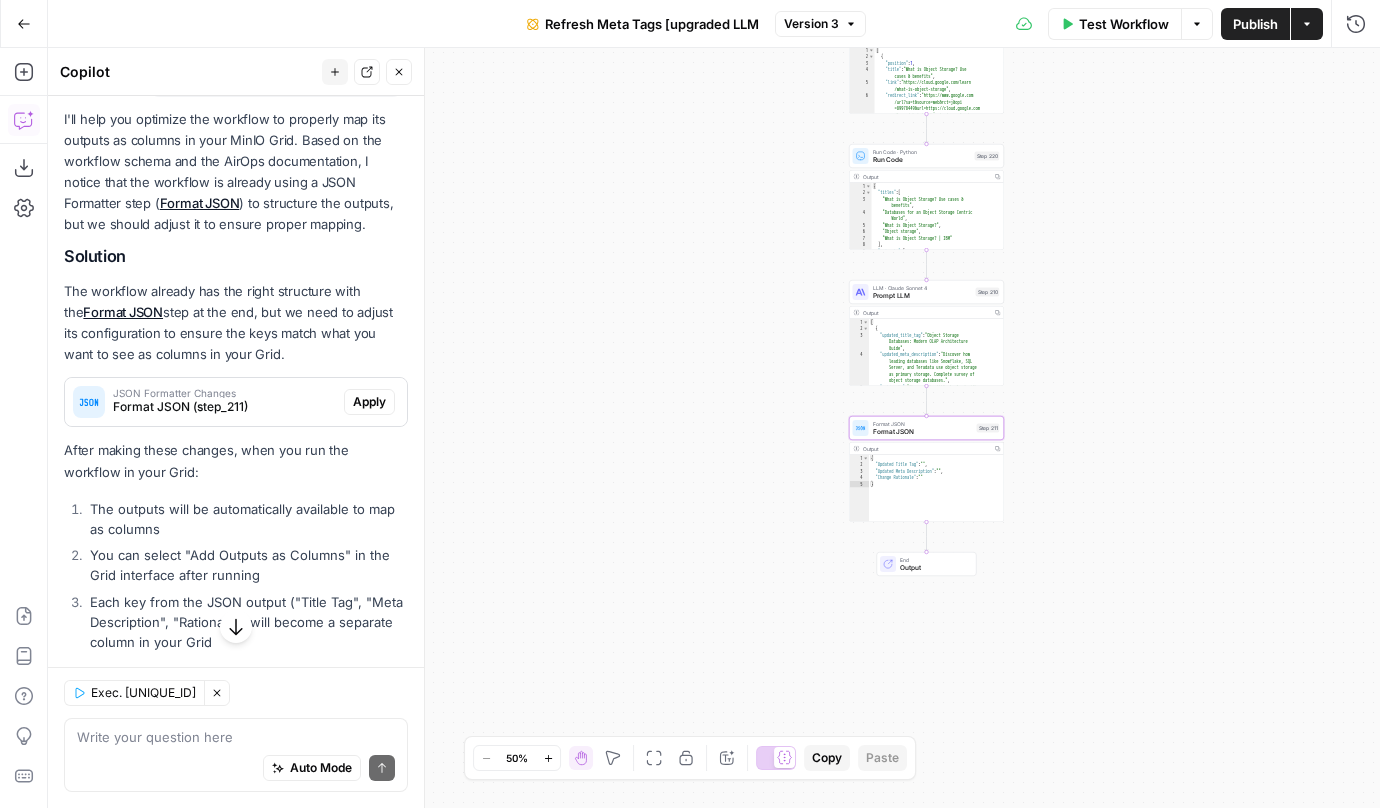 click on "Apply" at bounding box center [369, 402] 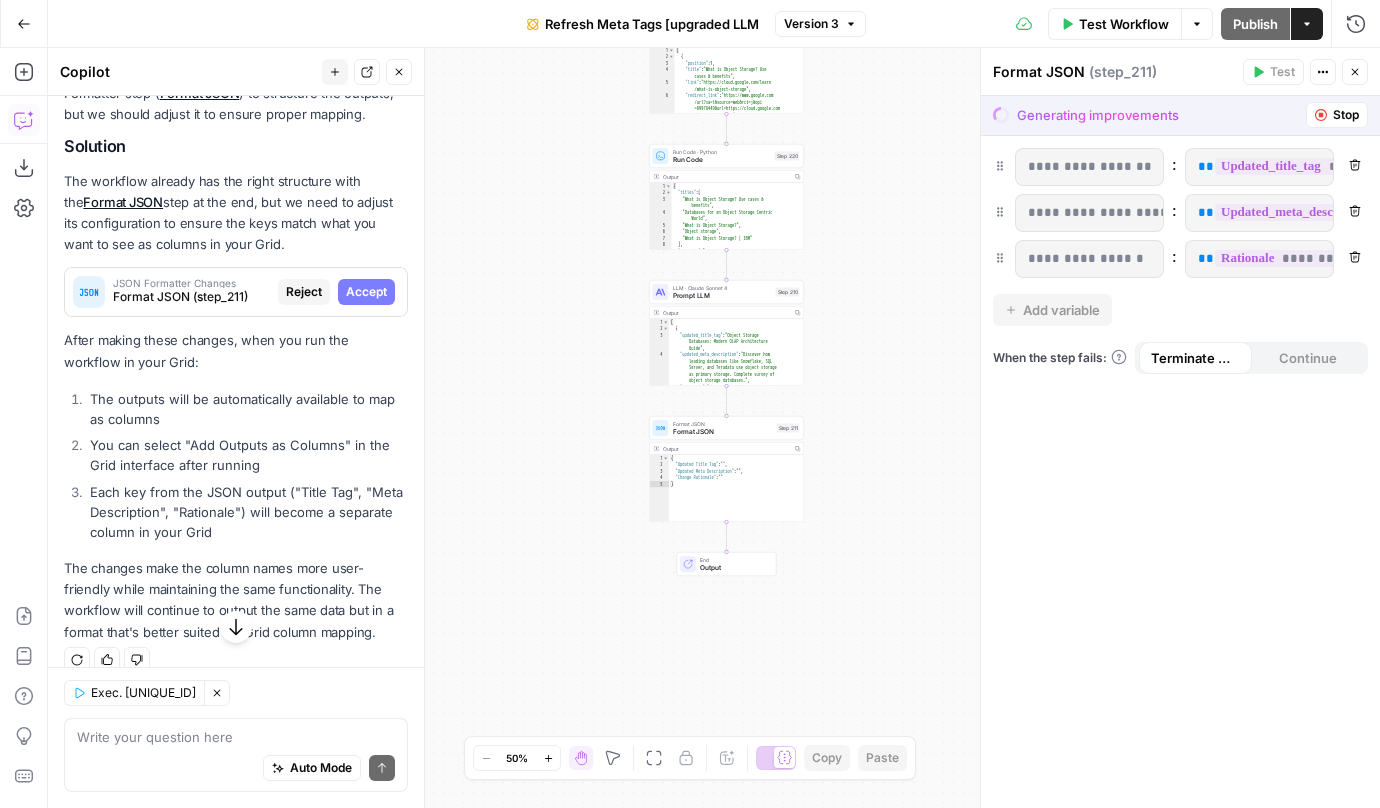 scroll, scrollTop: 365, scrollLeft: 0, axis: vertical 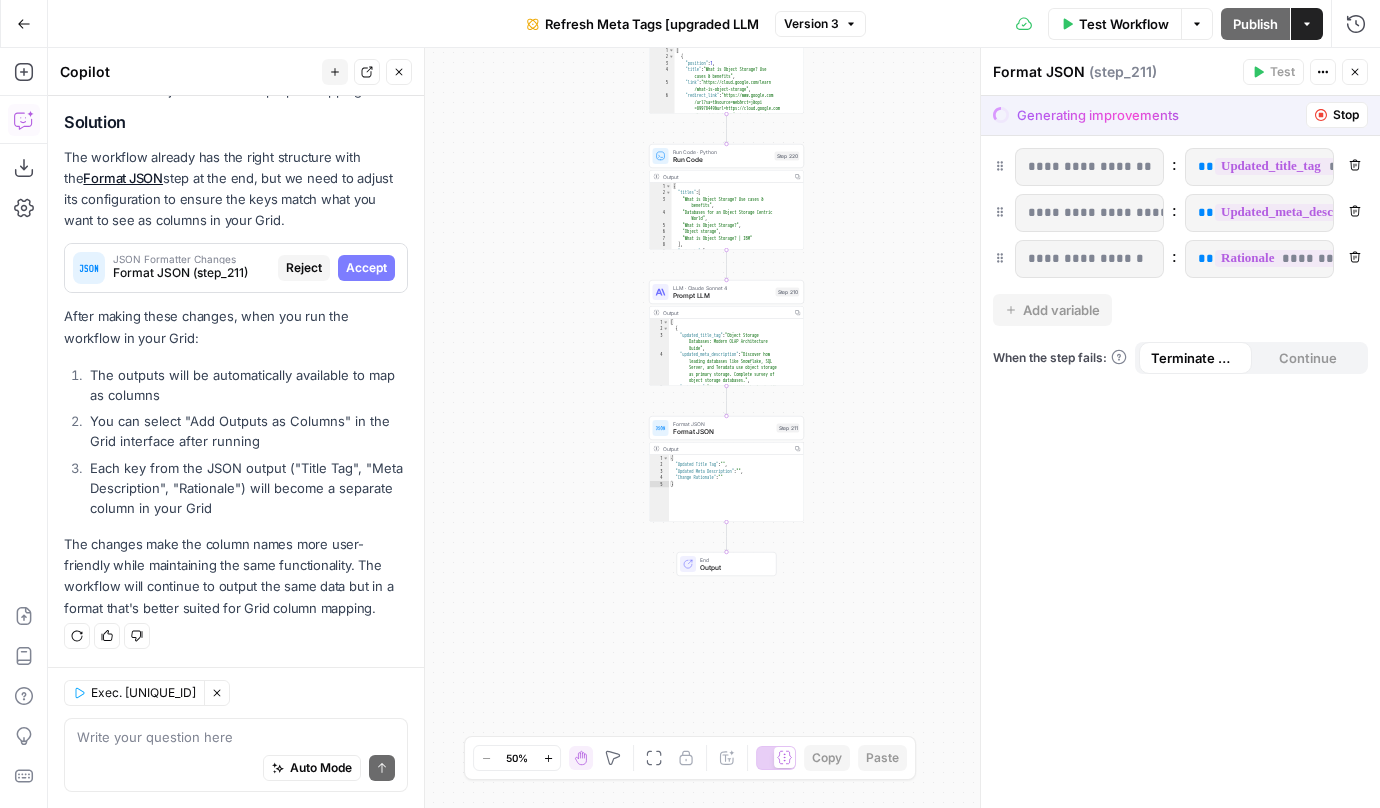 click on "**********" at bounding box center [1395, 166] 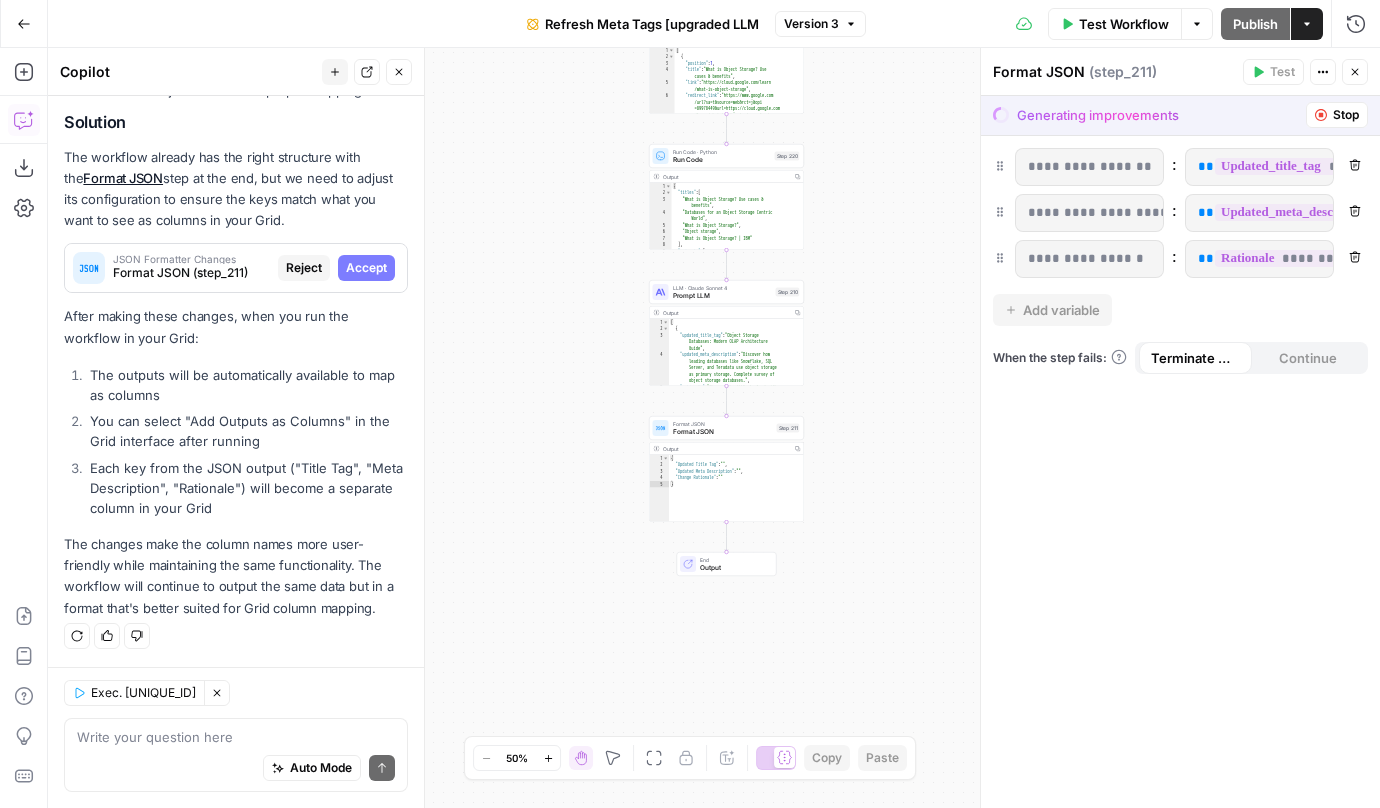 click on "Test Workflow" at bounding box center (1124, 24) 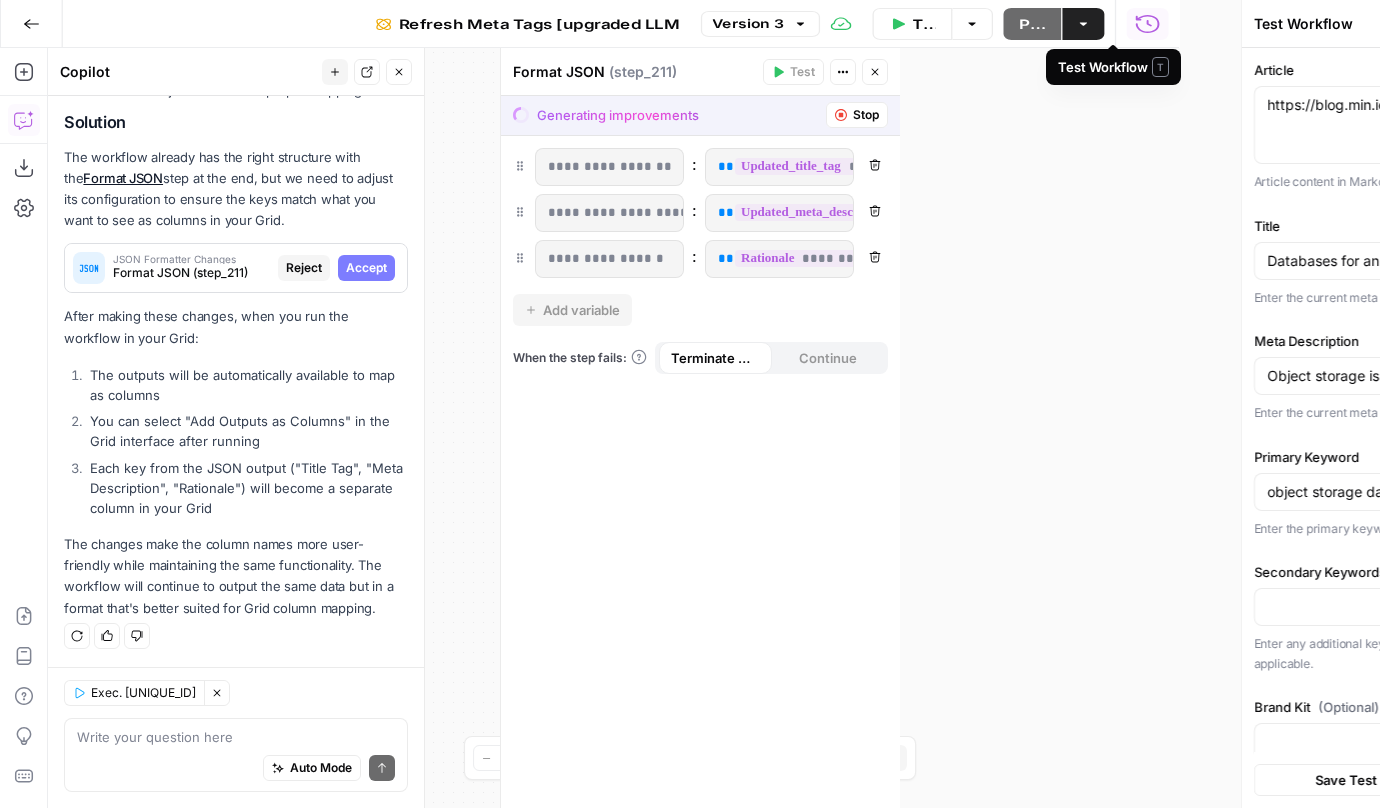 type on "MinIO Brand Kit" 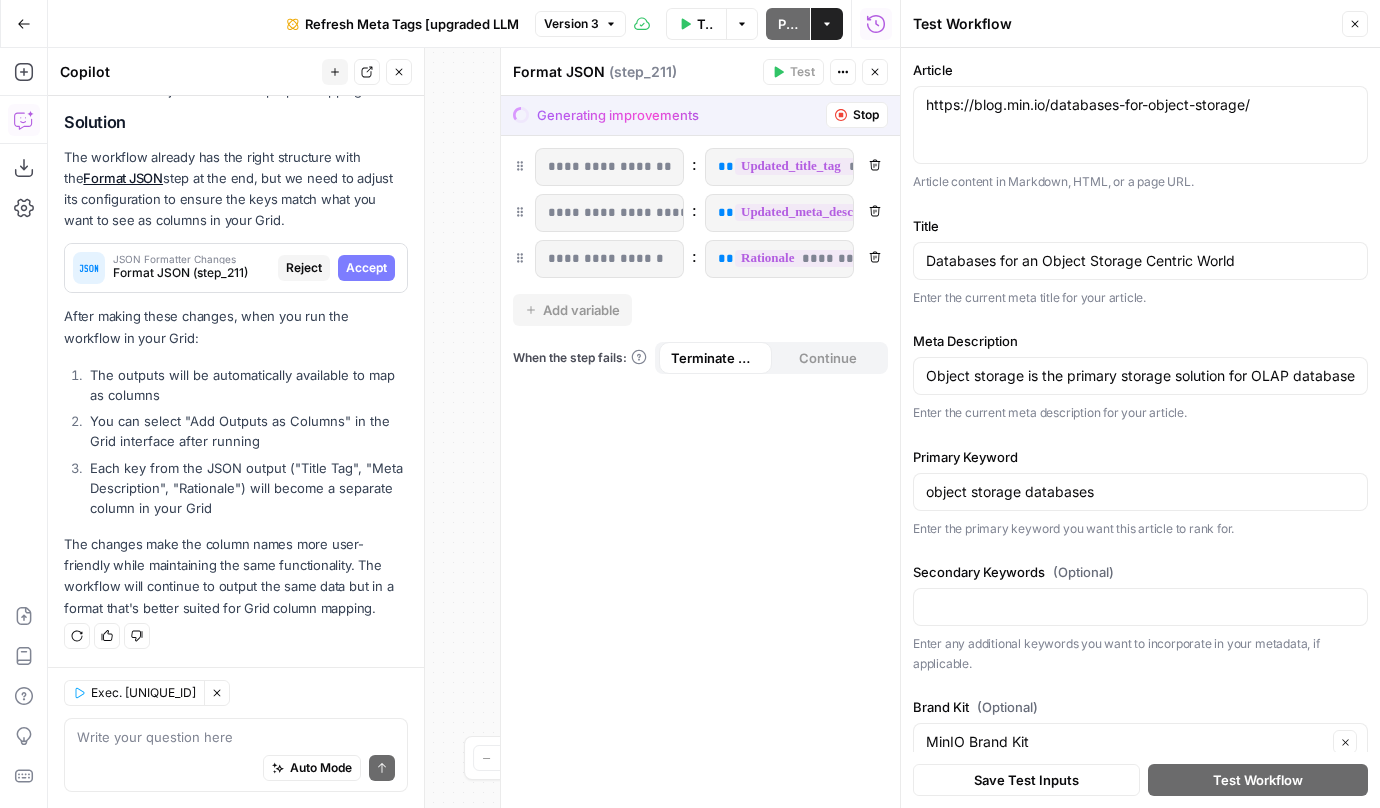 scroll, scrollTop: 21, scrollLeft: 0, axis: vertical 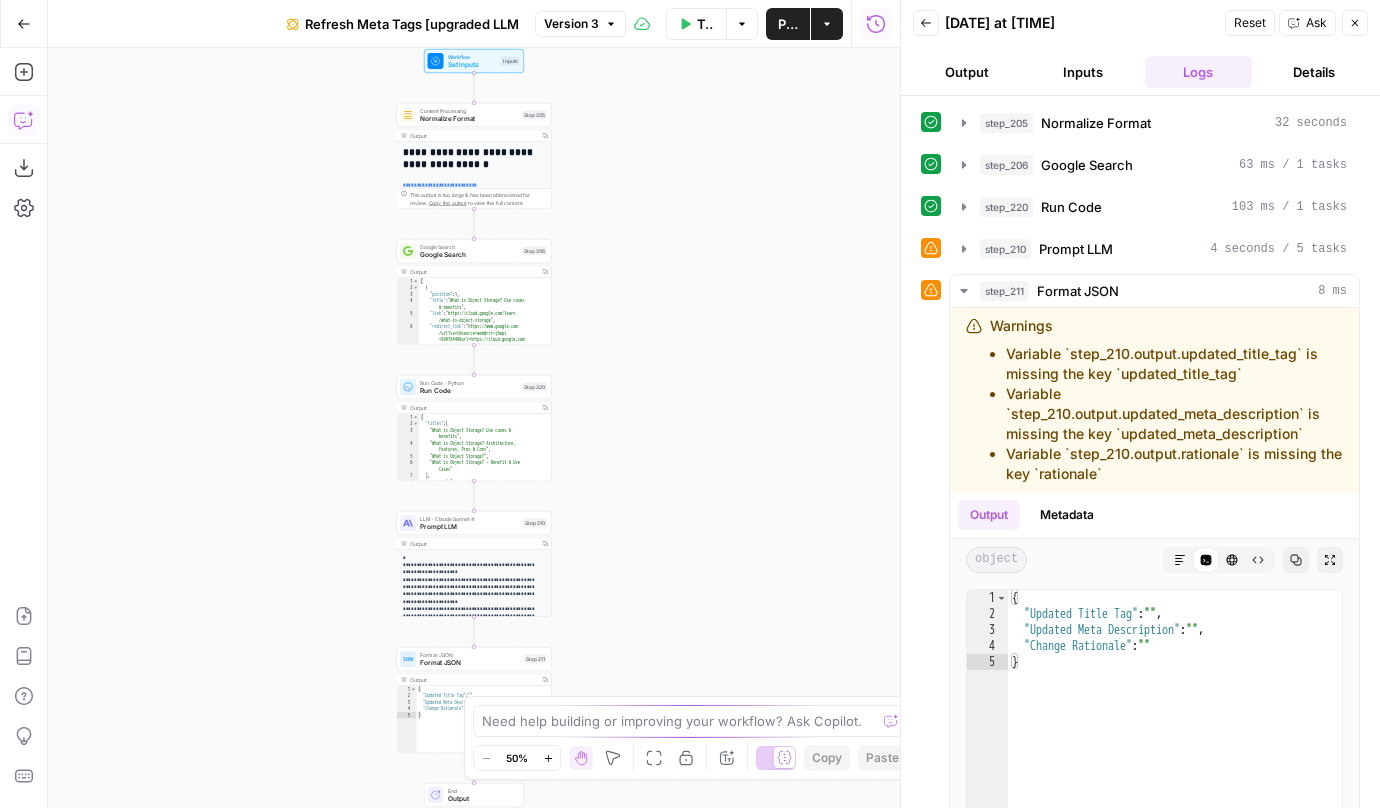 click 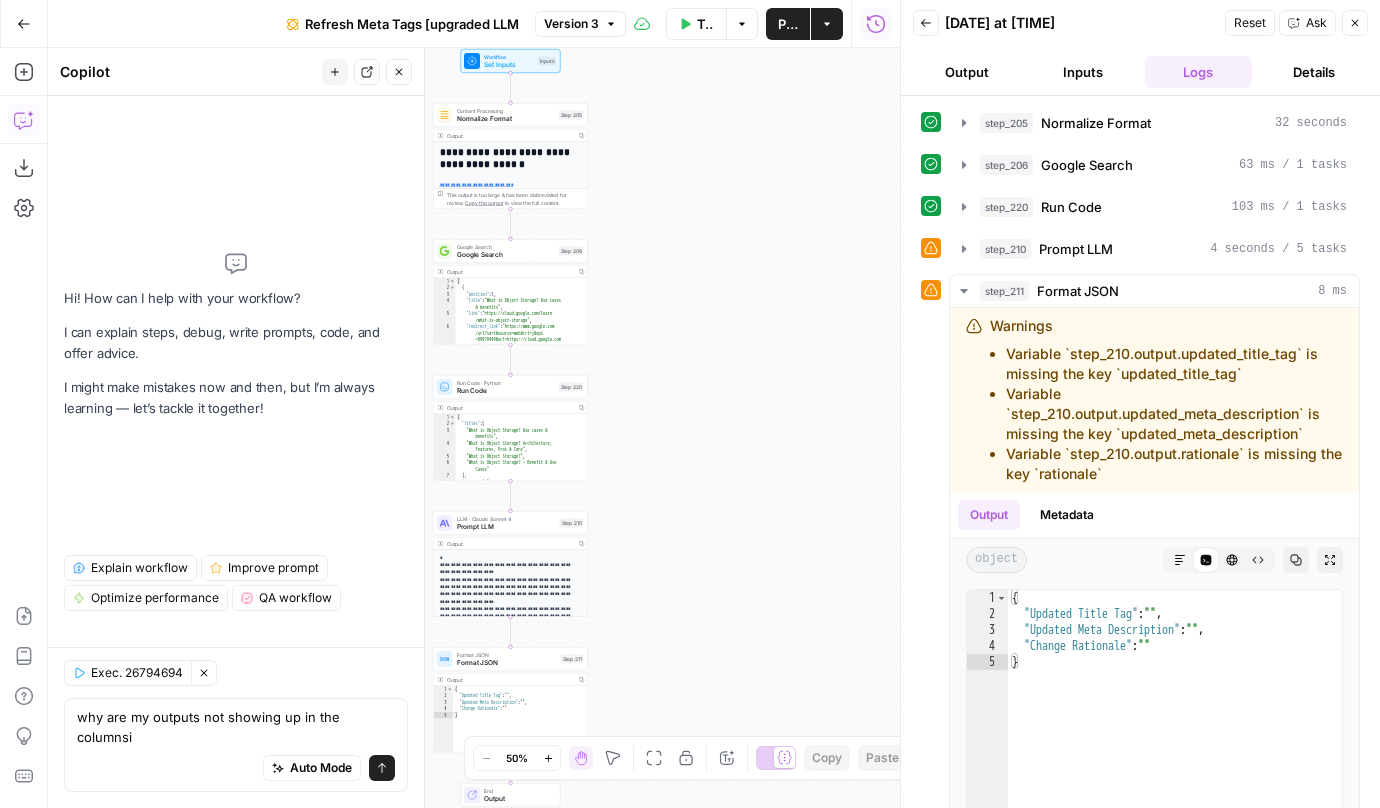 scroll, scrollTop: 0, scrollLeft: 0, axis: both 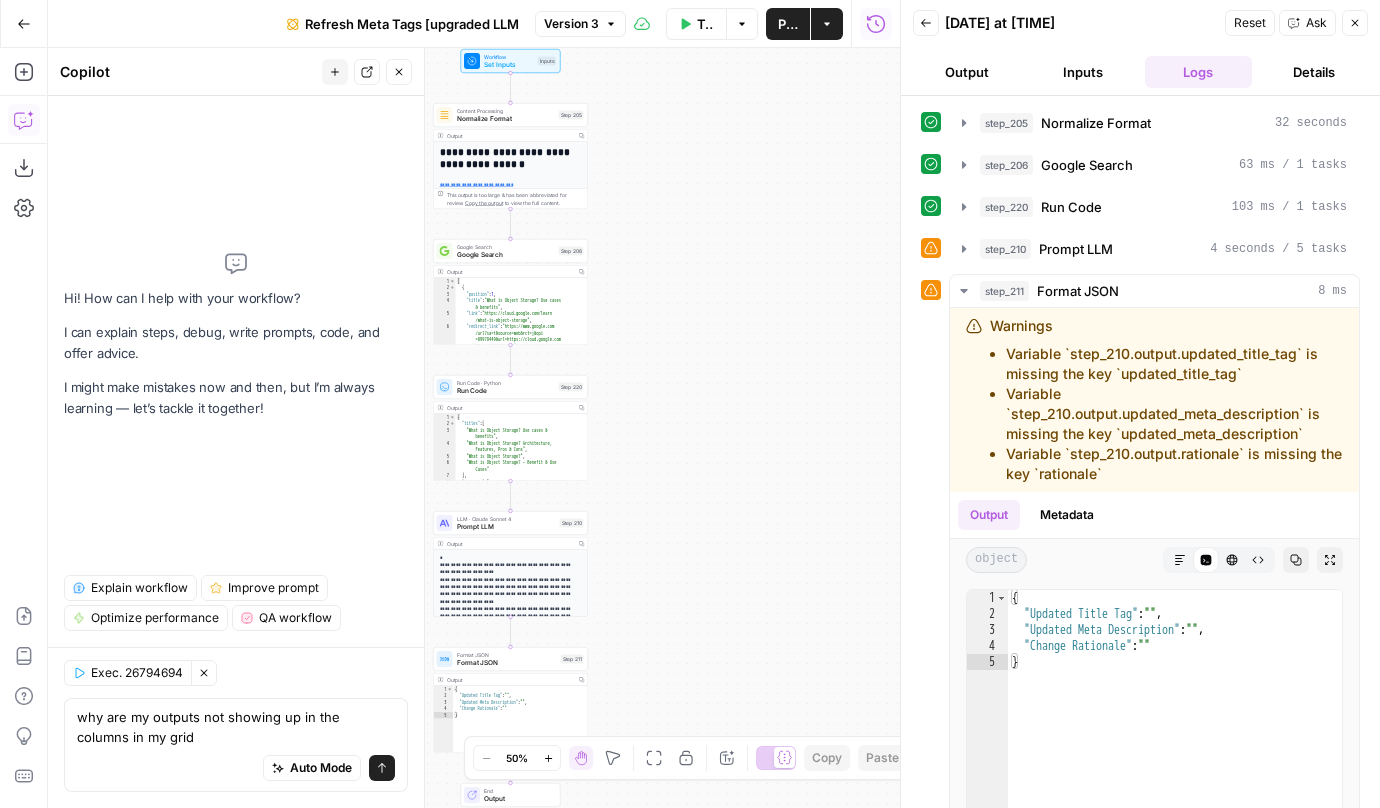 type on "why are my outputs not showing up in the columns in my grid?" 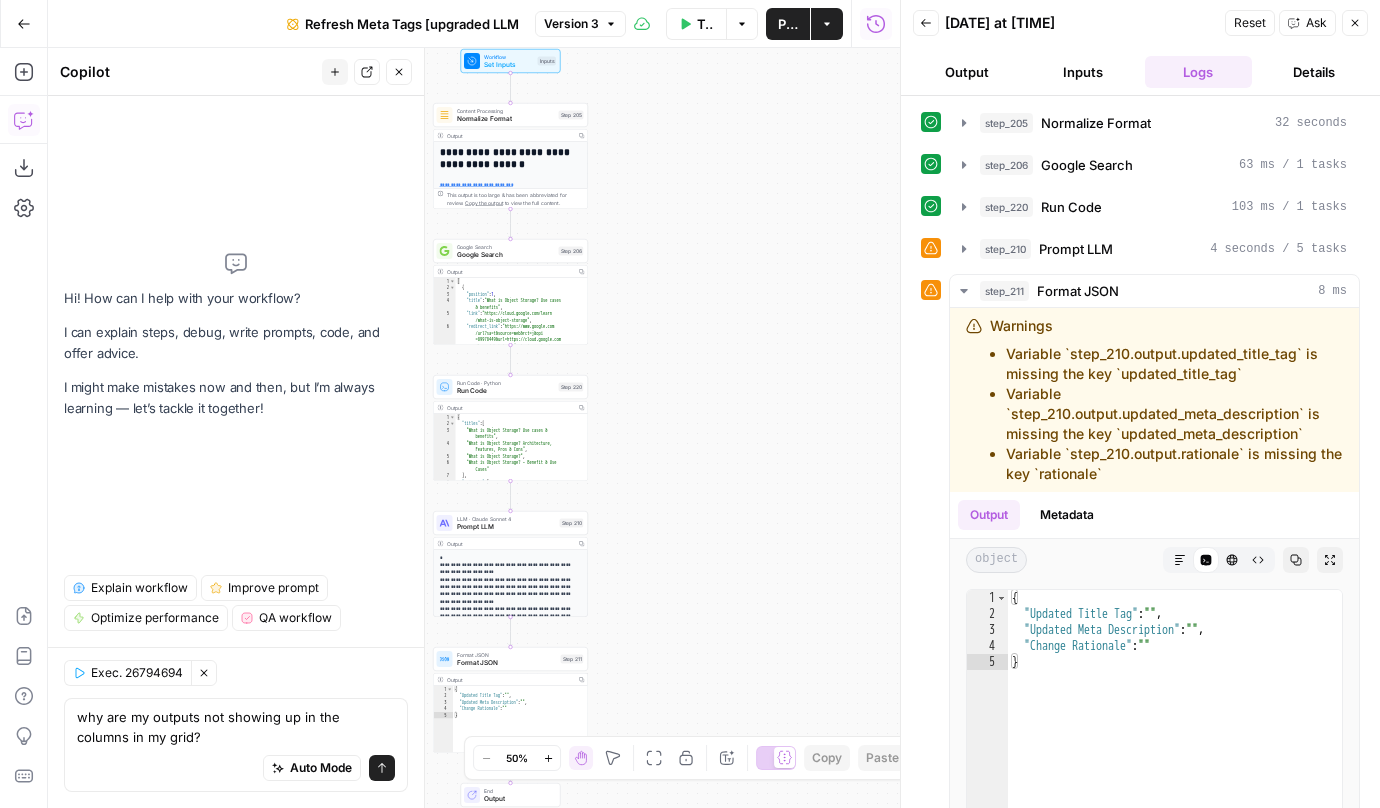 type 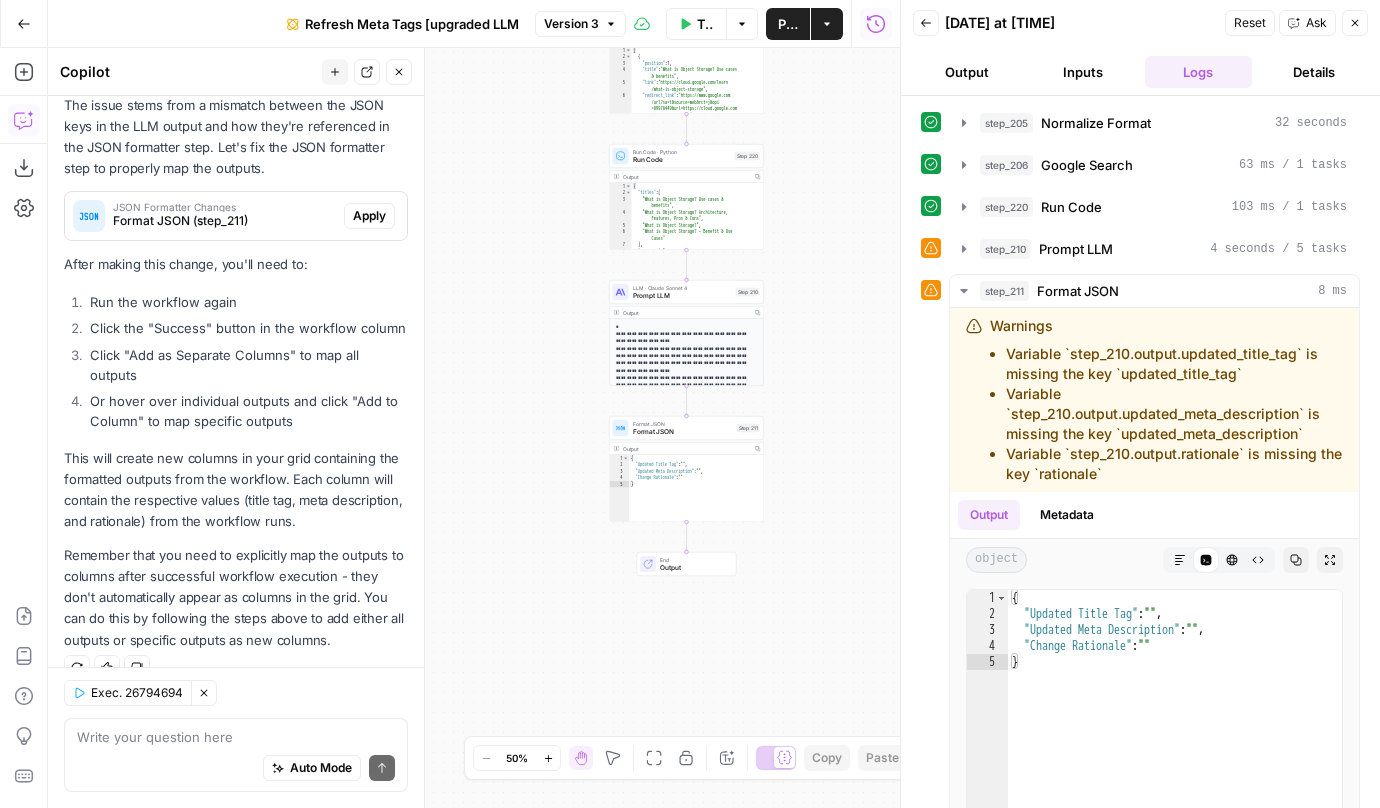 scroll, scrollTop: 409, scrollLeft: 0, axis: vertical 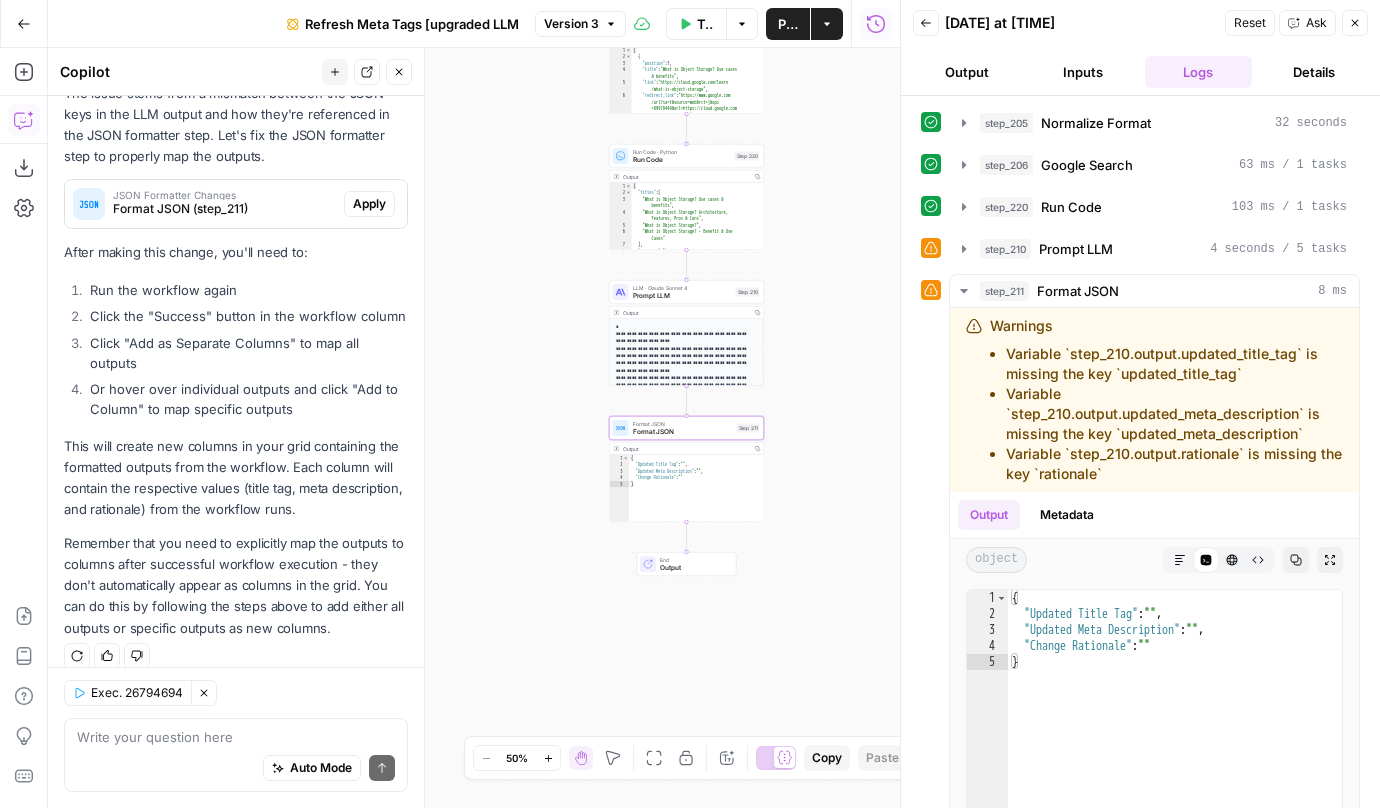 click on "Apply" at bounding box center (369, 204) 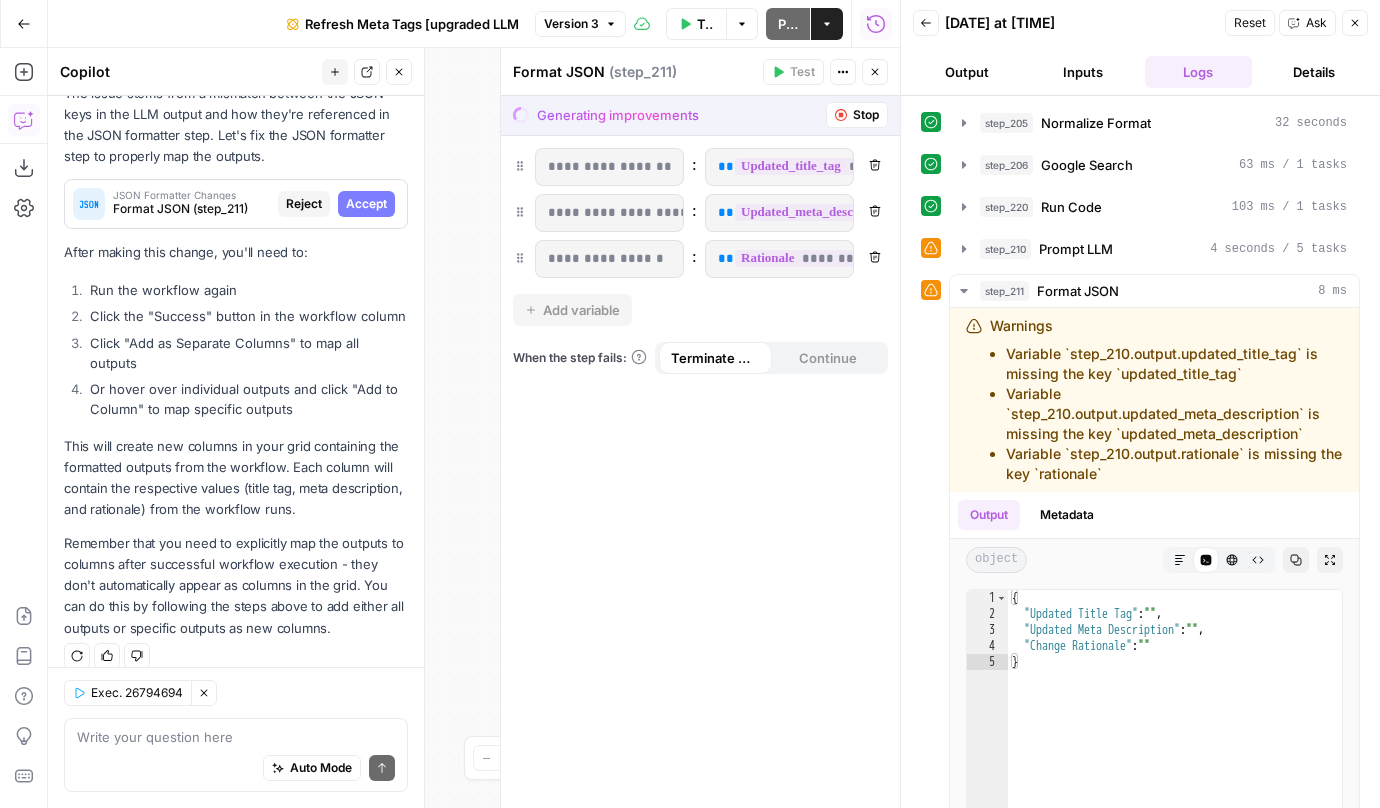 click on "Accept" at bounding box center (366, 204) 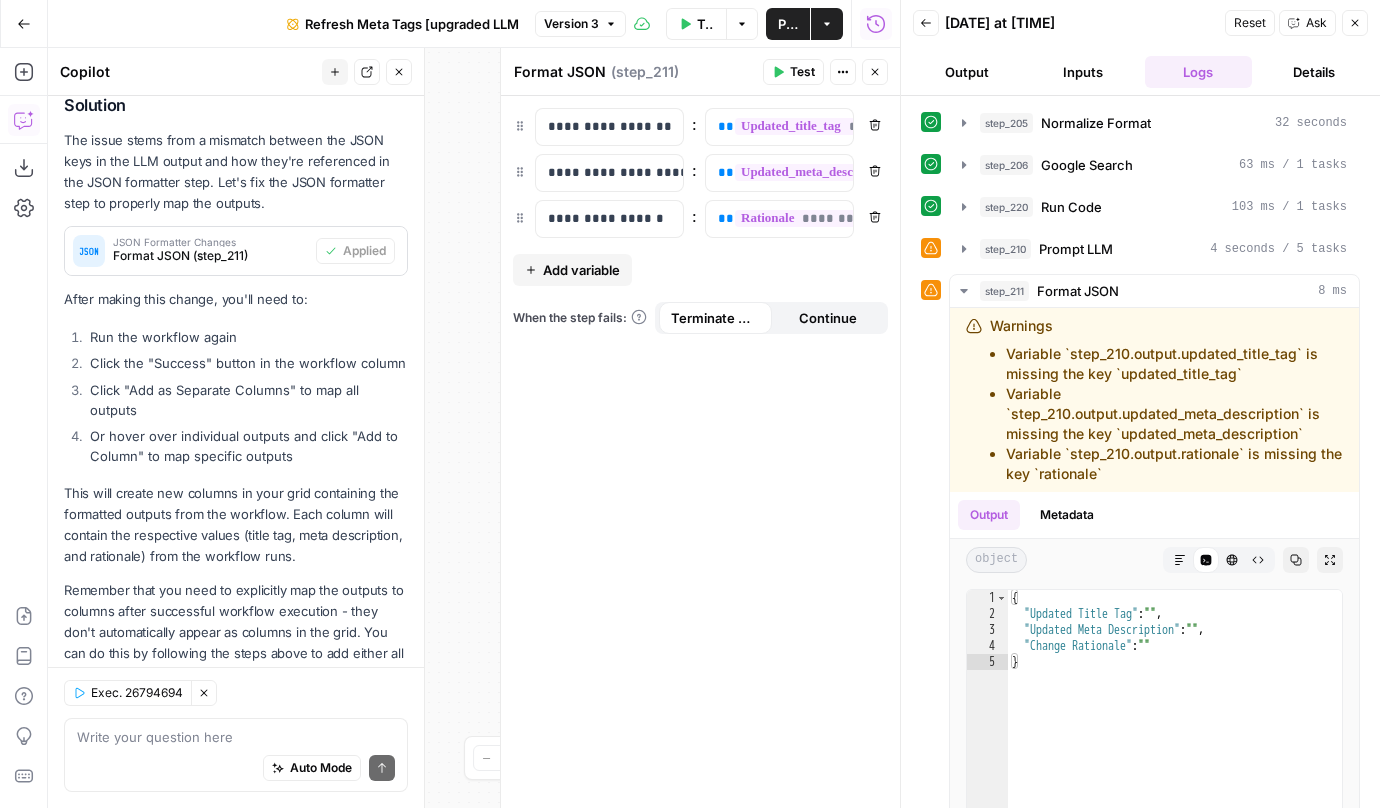 scroll, scrollTop: 409, scrollLeft: 0, axis: vertical 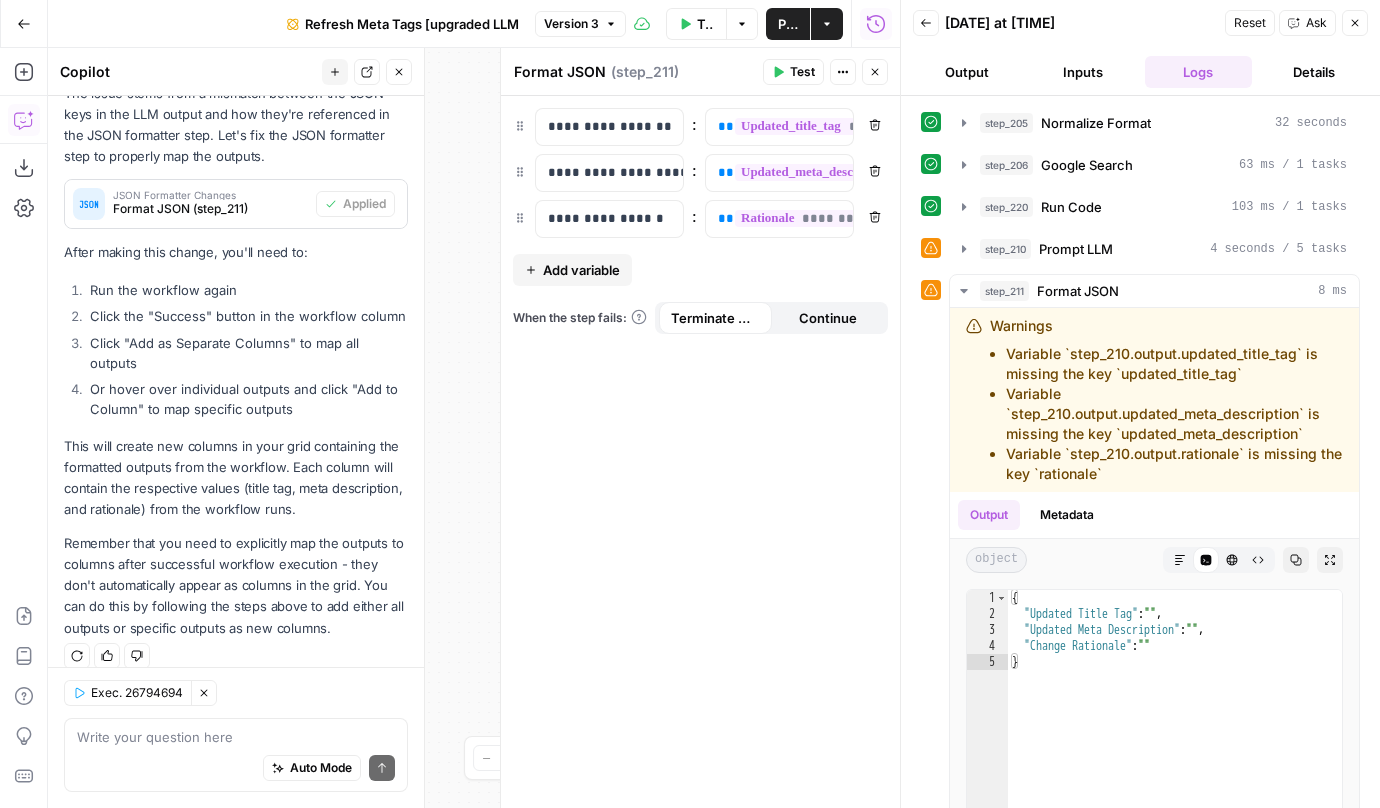 click 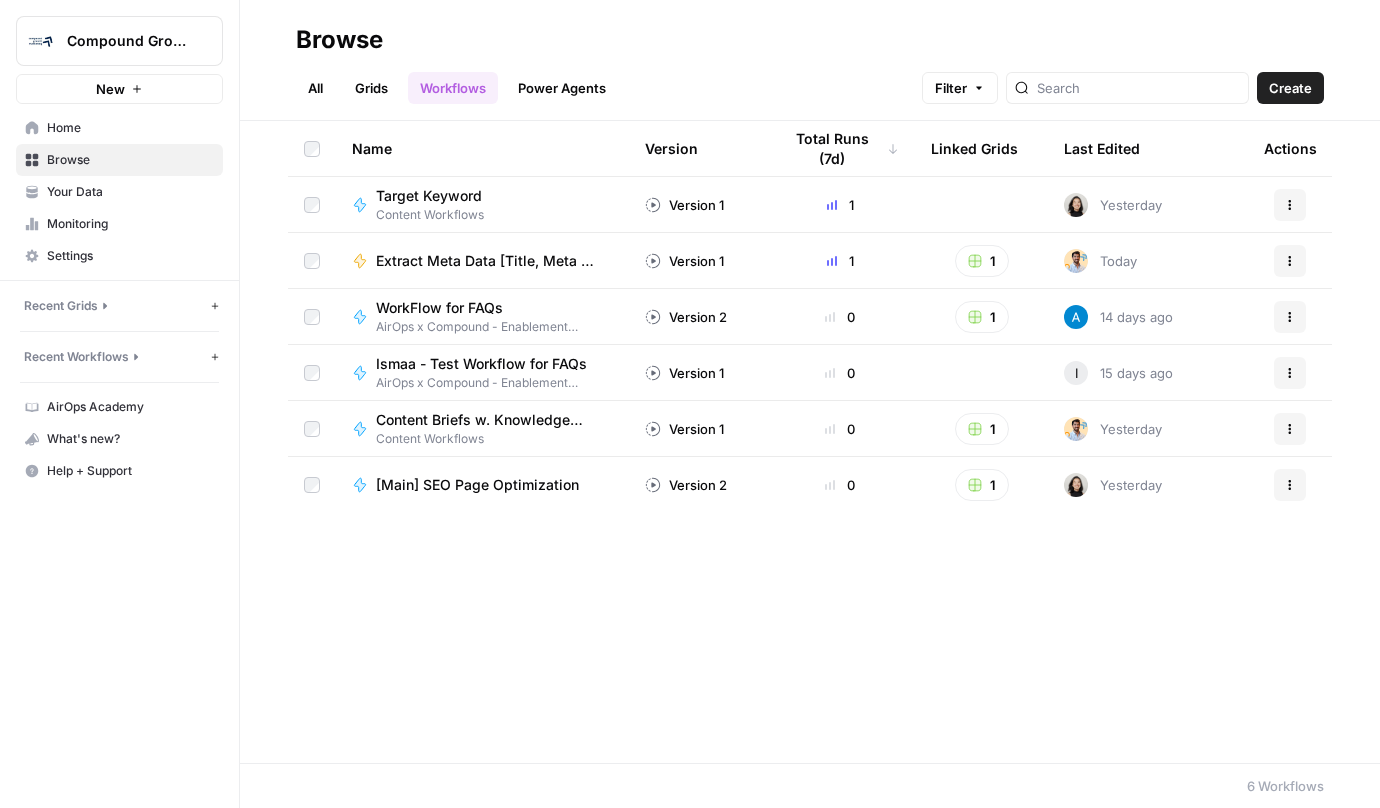 click on "Grids" at bounding box center (371, 88) 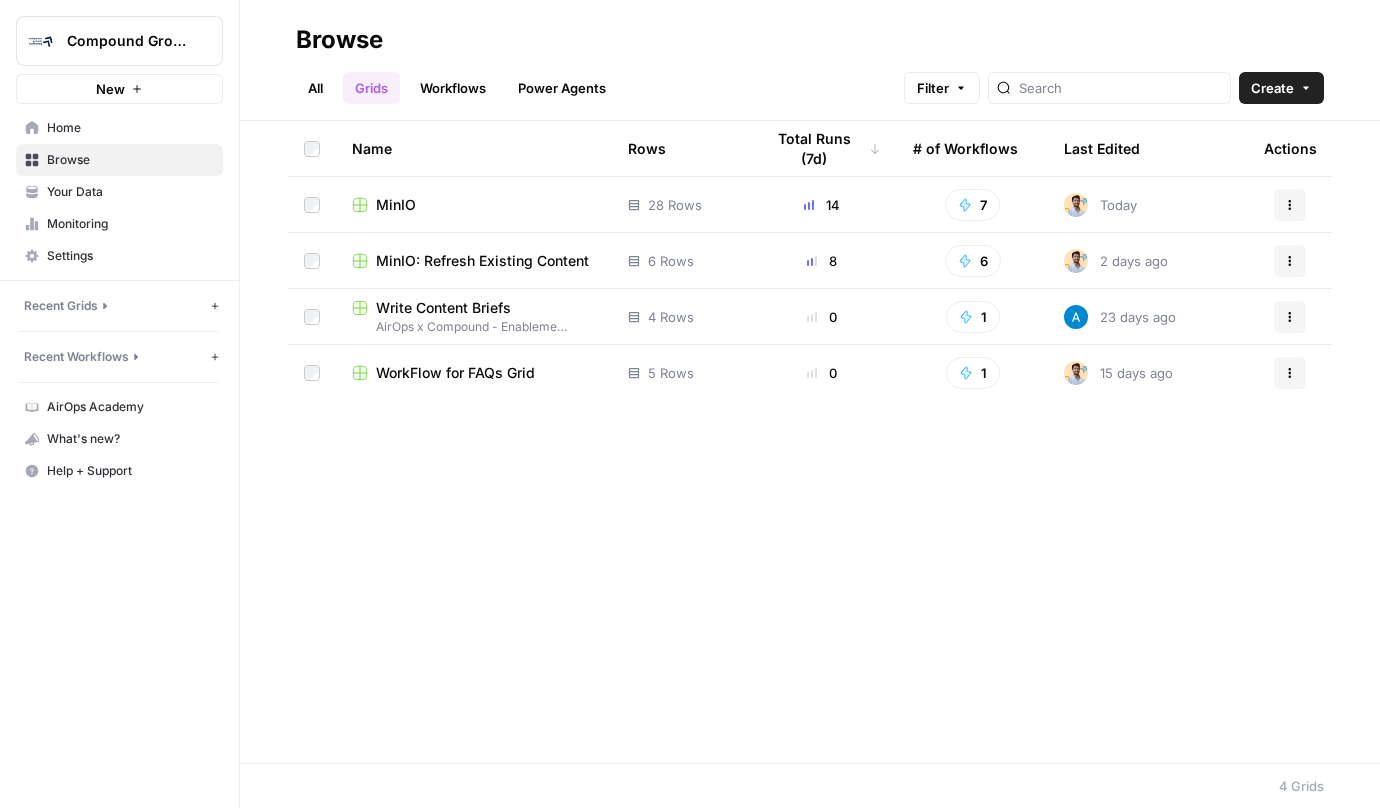 click on "MinIO" at bounding box center (396, 205) 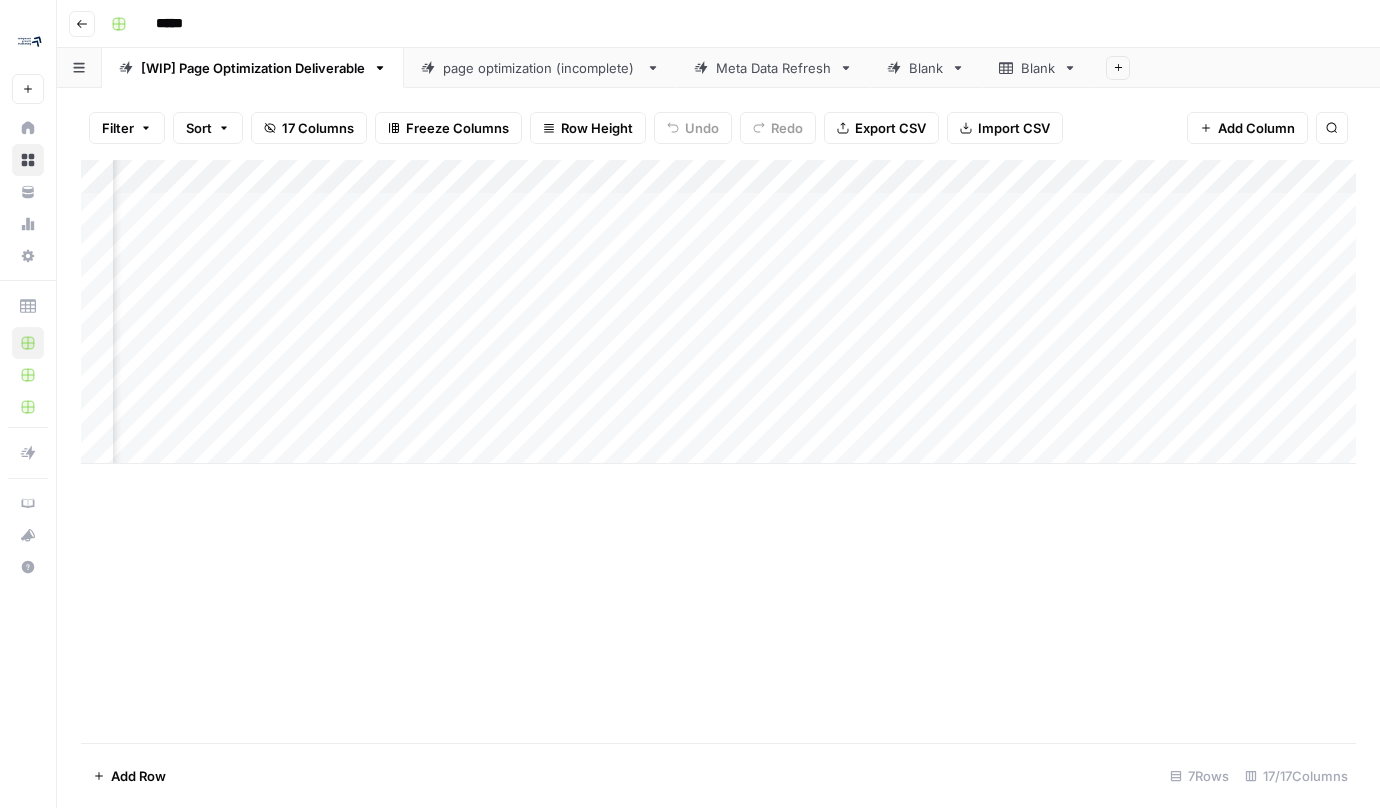 scroll, scrollTop: 0, scrollLeft: 1787, axis: horizontal 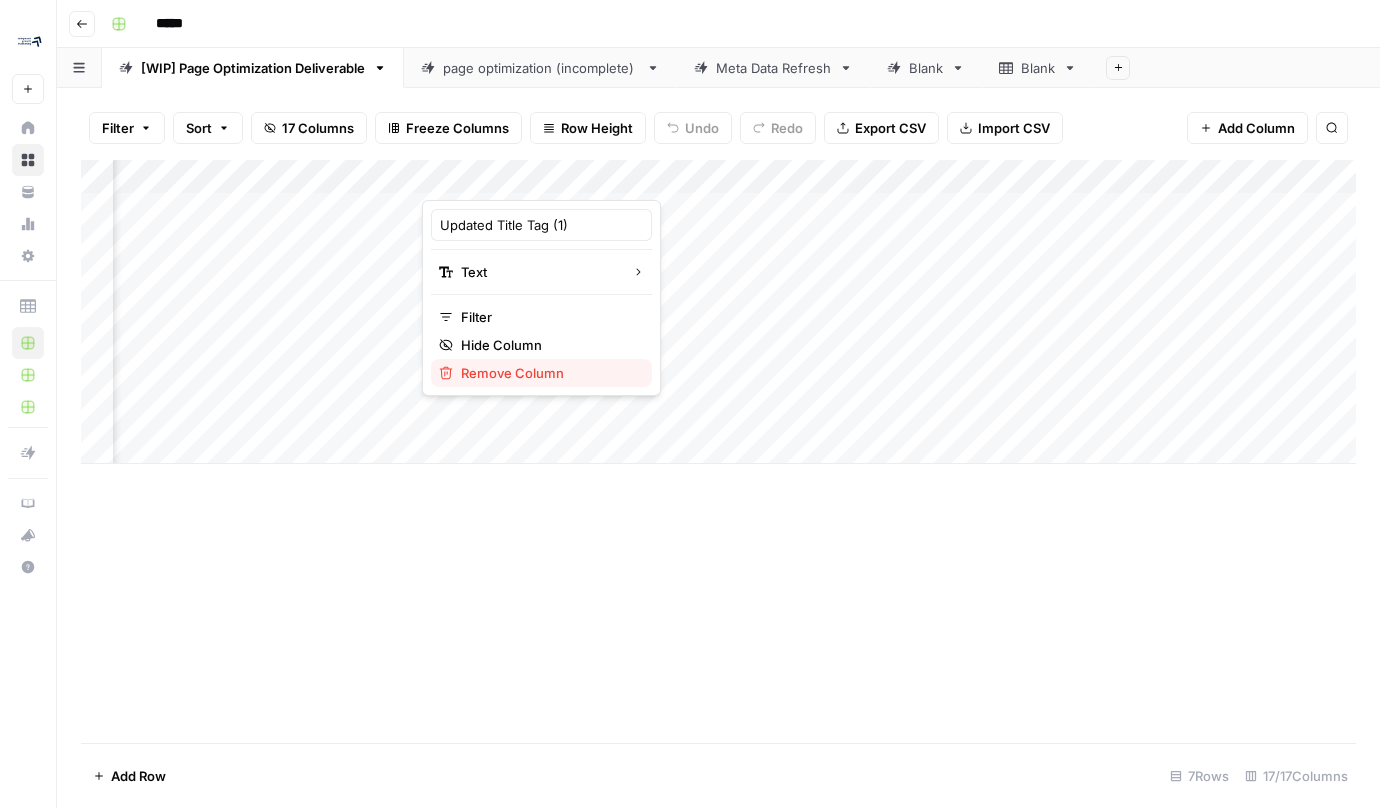 click on "Remove Column" at bounding box center (548, 373) 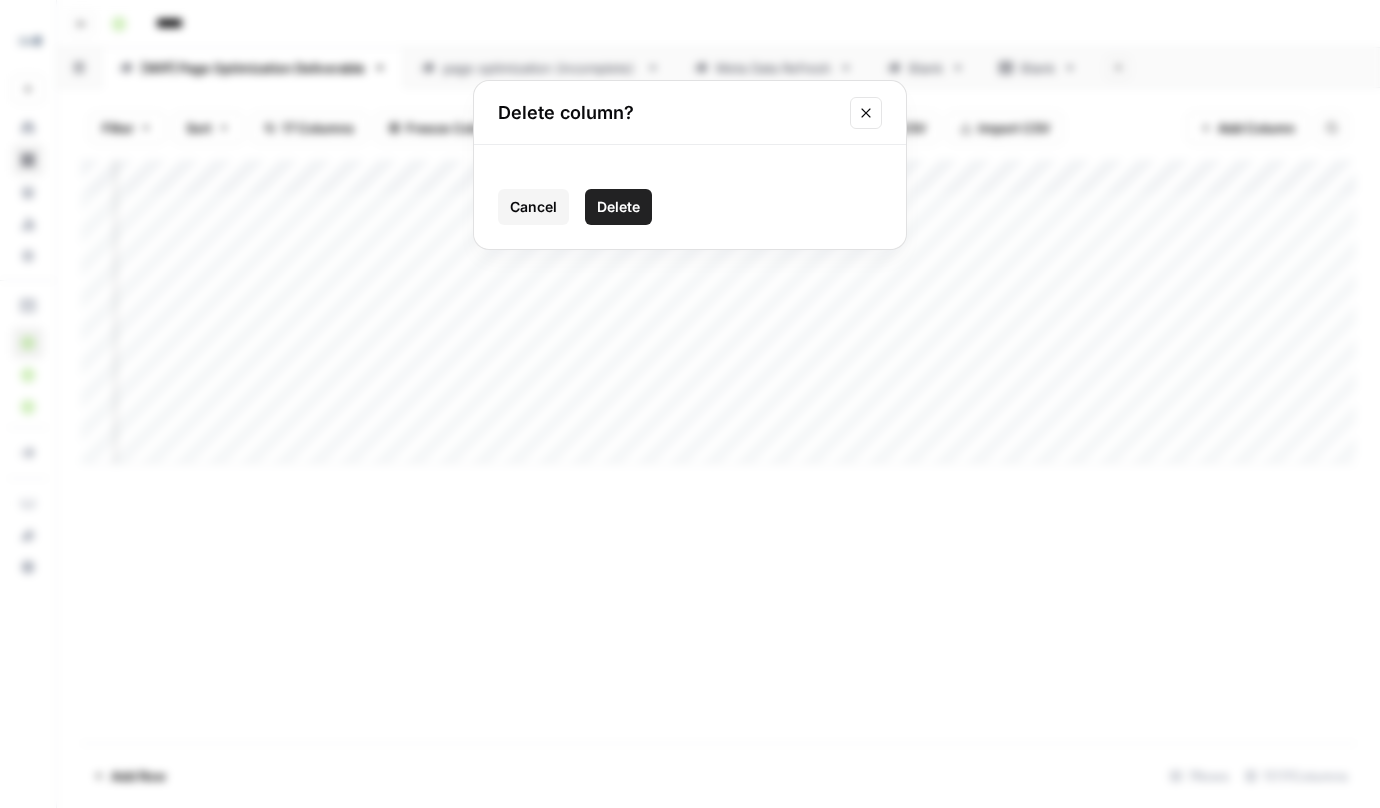 click on "Delete" at bounding box center (618, 207) 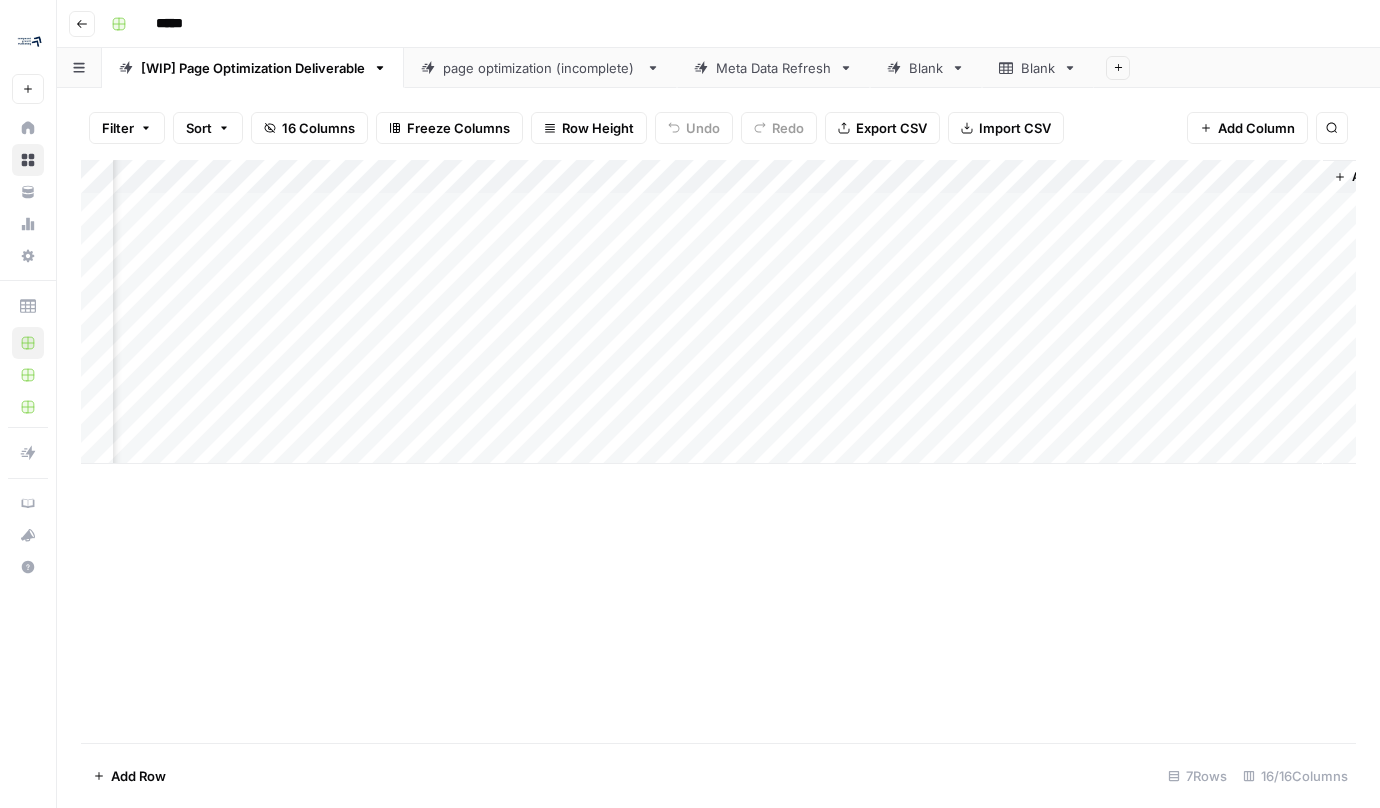 click on "Add Column" at bounding box center (718, 312) 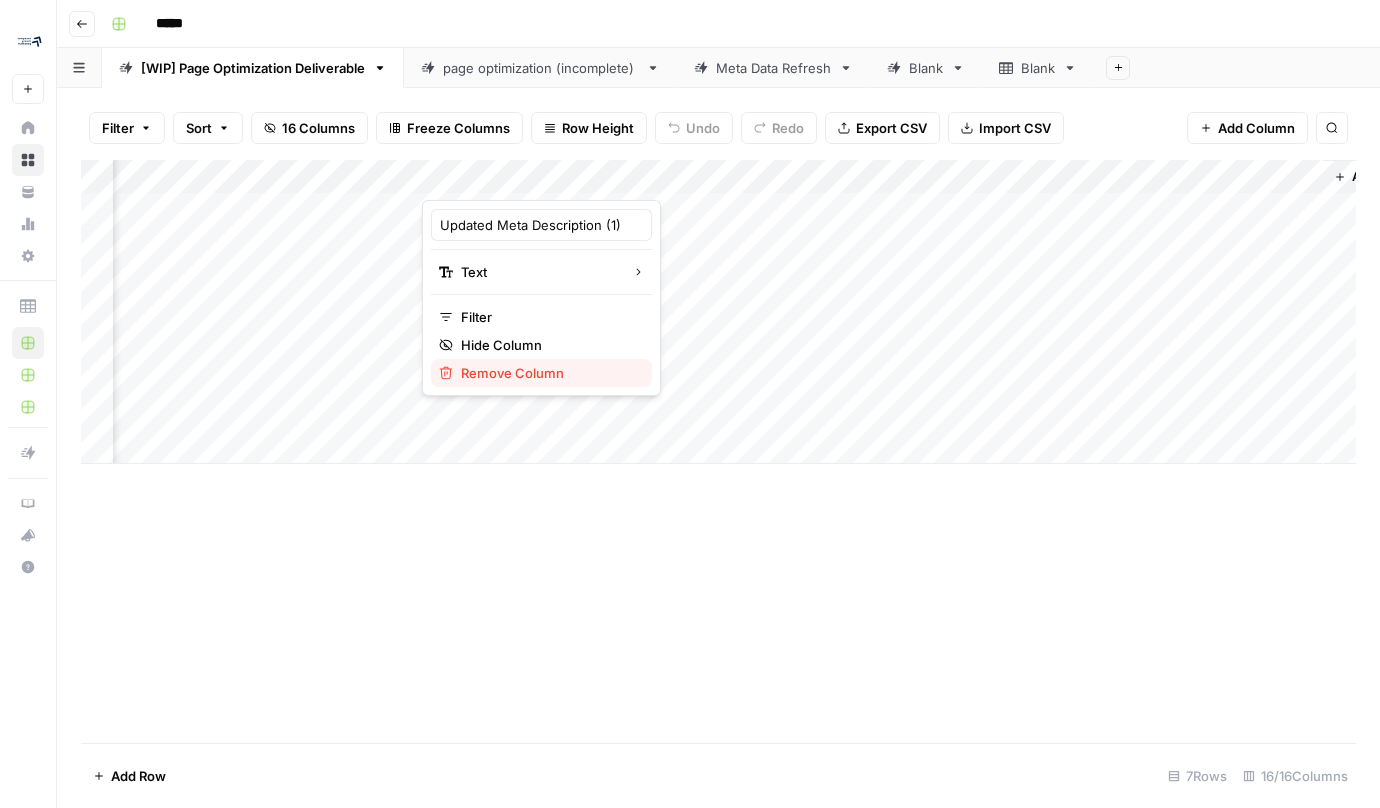 click on "Remove Column" at bounding box center [548, 373] 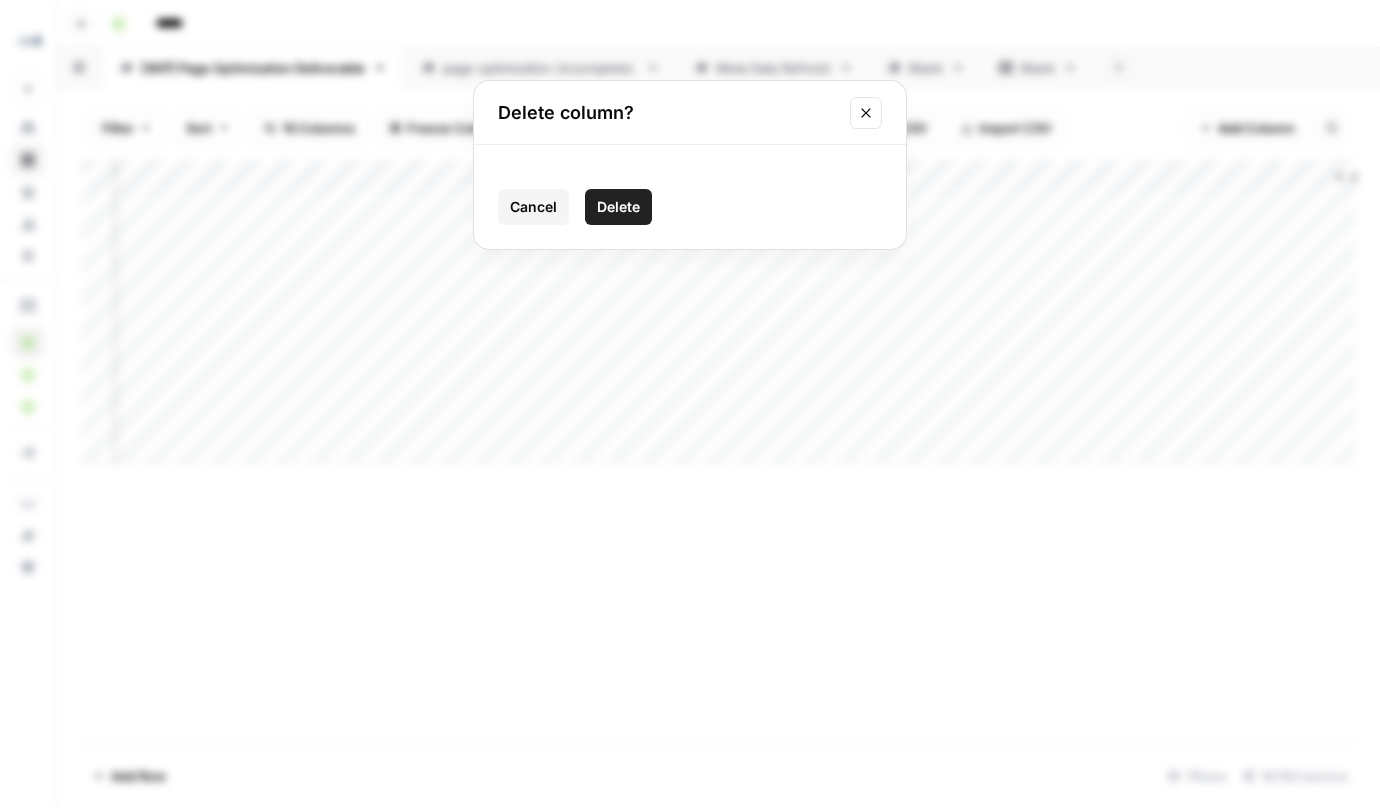 click on "Delete" at bounding box center (618, 207) 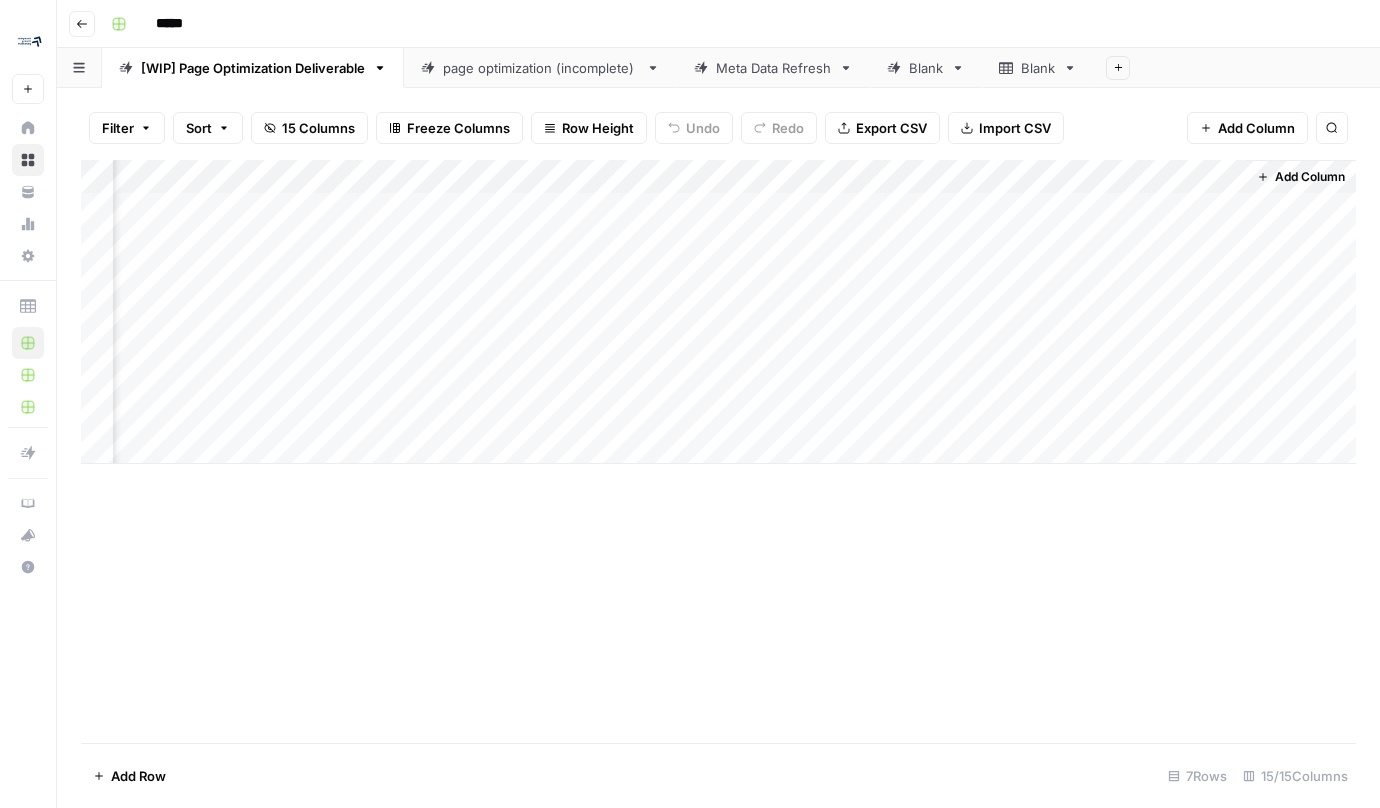 scroll, scrollTop: 0, scrollLeft: 1685, axis: horizontal 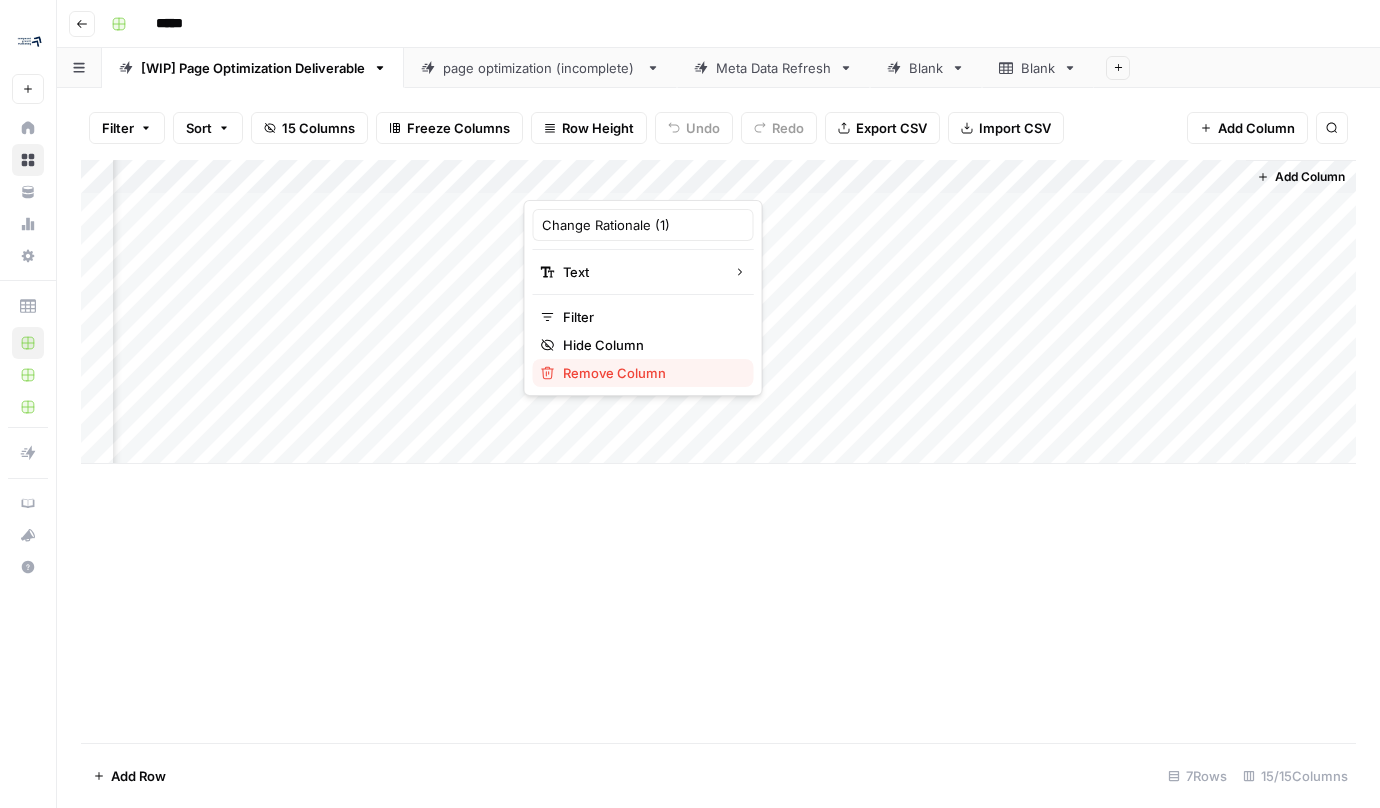 click on "Remove Column" at bounding box center (650, 373) 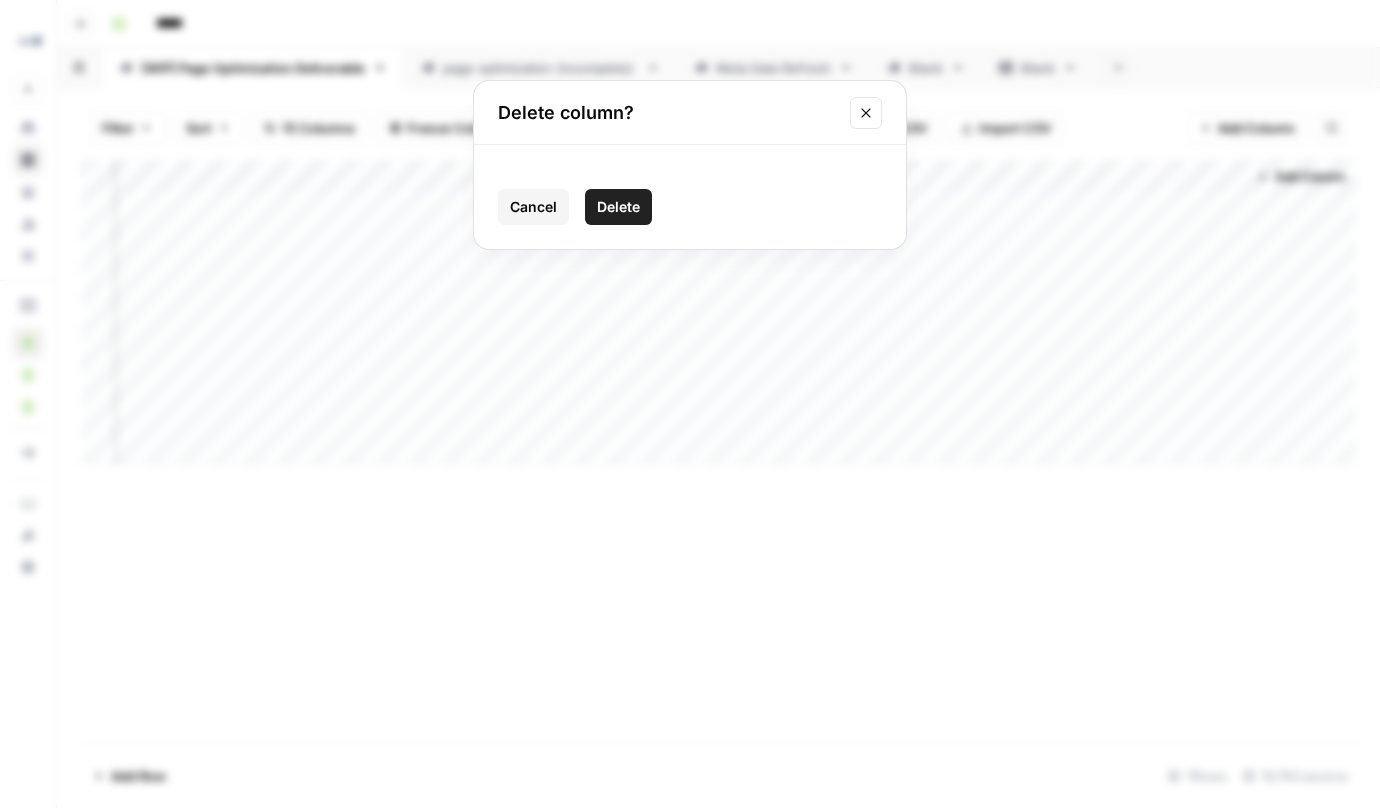 click on "Delete" at bounding box center [618, 207] 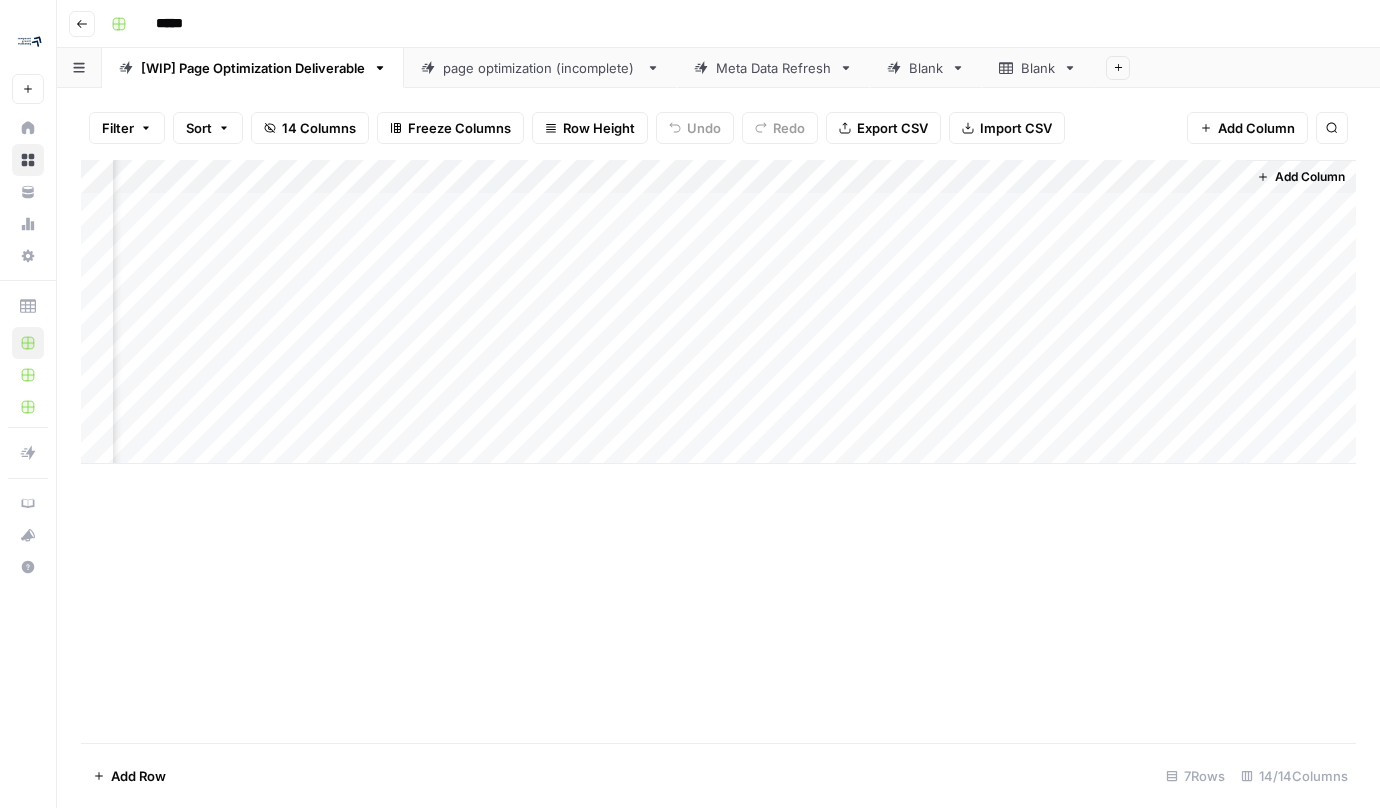 scroll, scrollTop: 0, scrollLeft: 1505, axis: horizontal 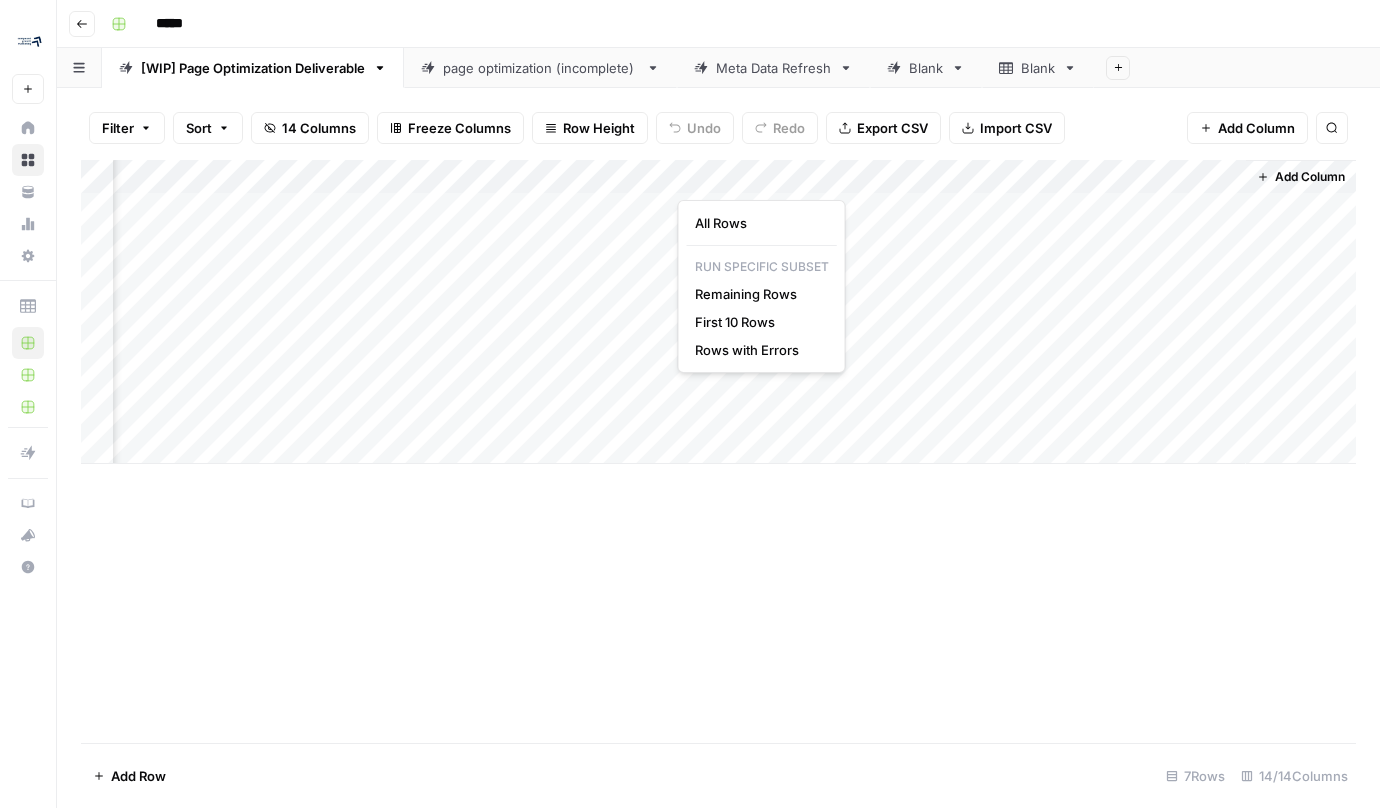 click at bounding box center (768, 180) 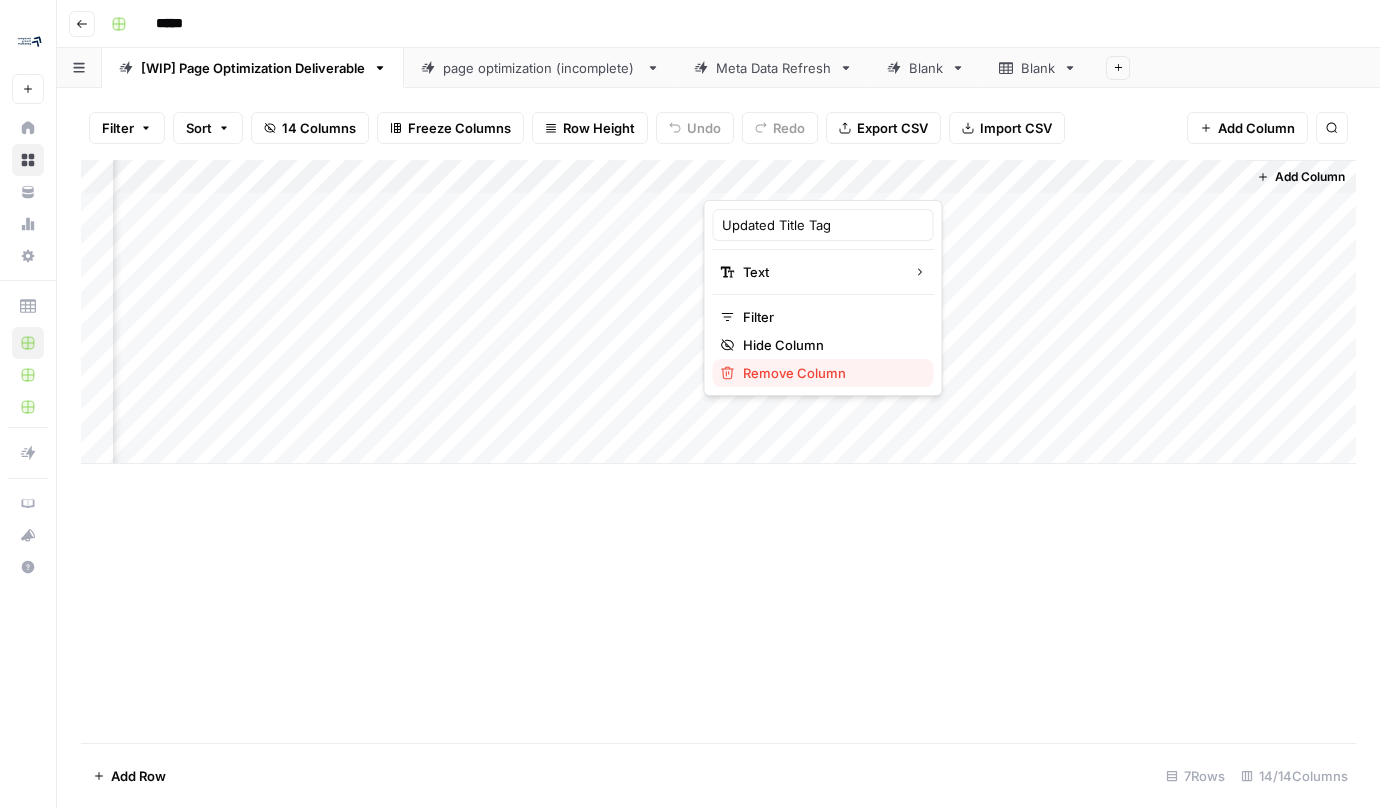 click on "Remove Column" at bounding box center [830, 373] 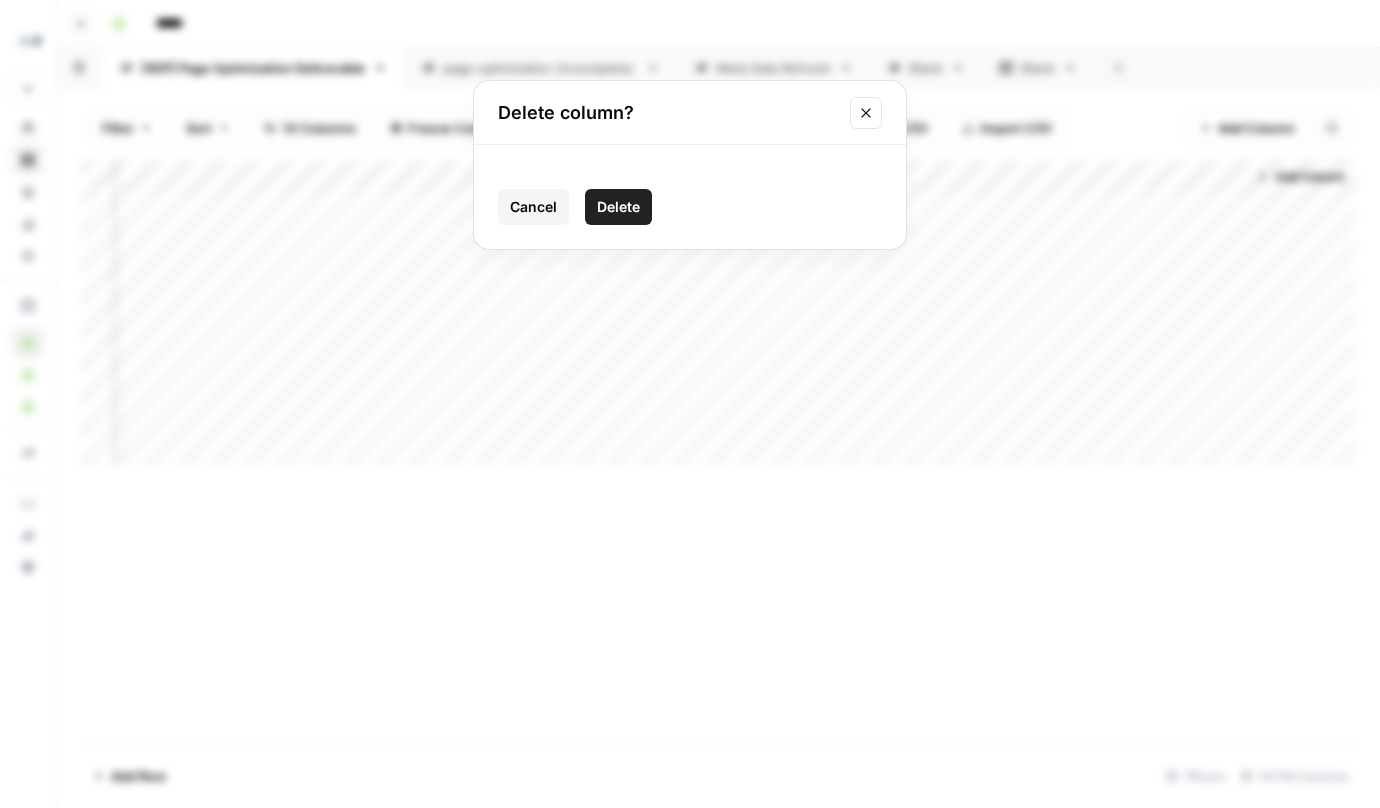 click on "Delete" at bounding box center (618, 207) 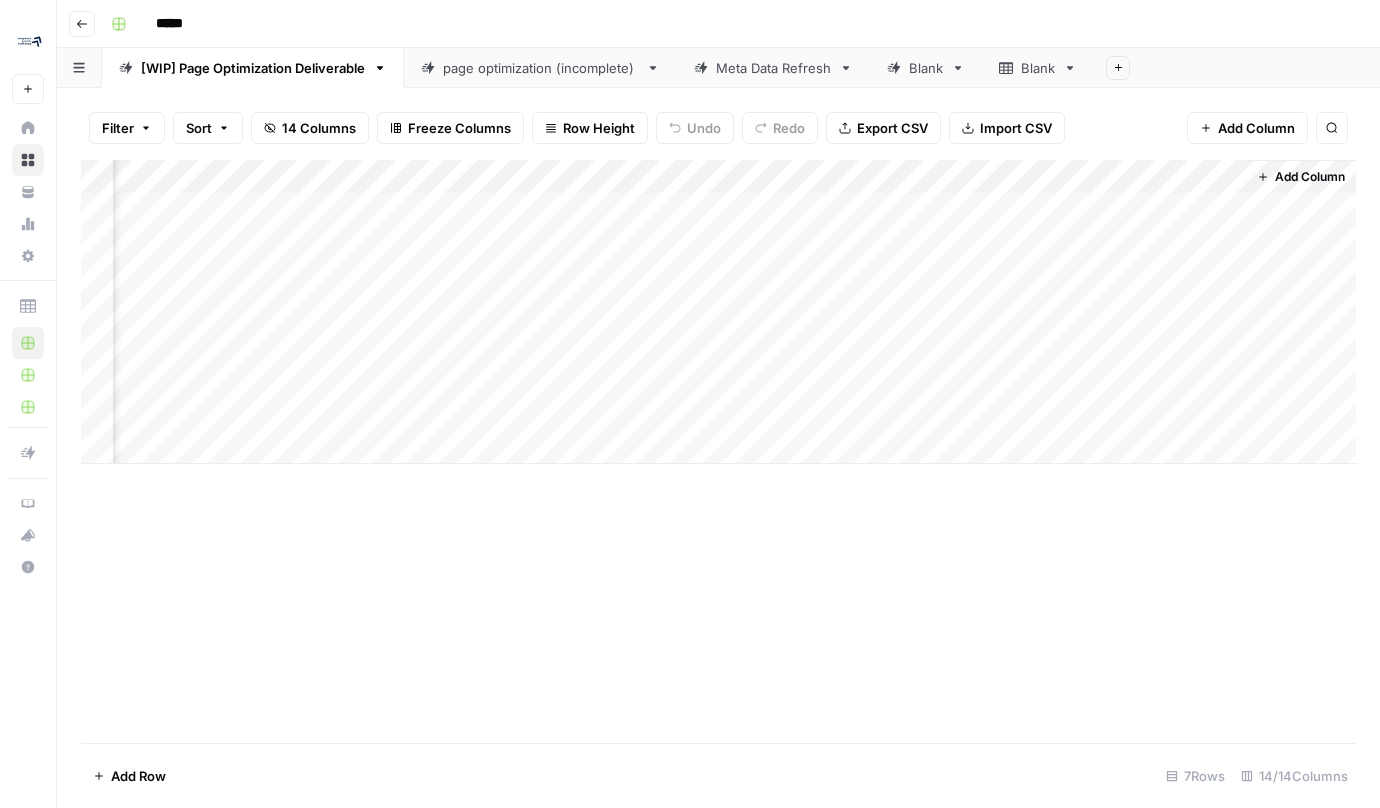 scroll, scrollTop: 0, scrollLeft: 1325, axis: horizontal 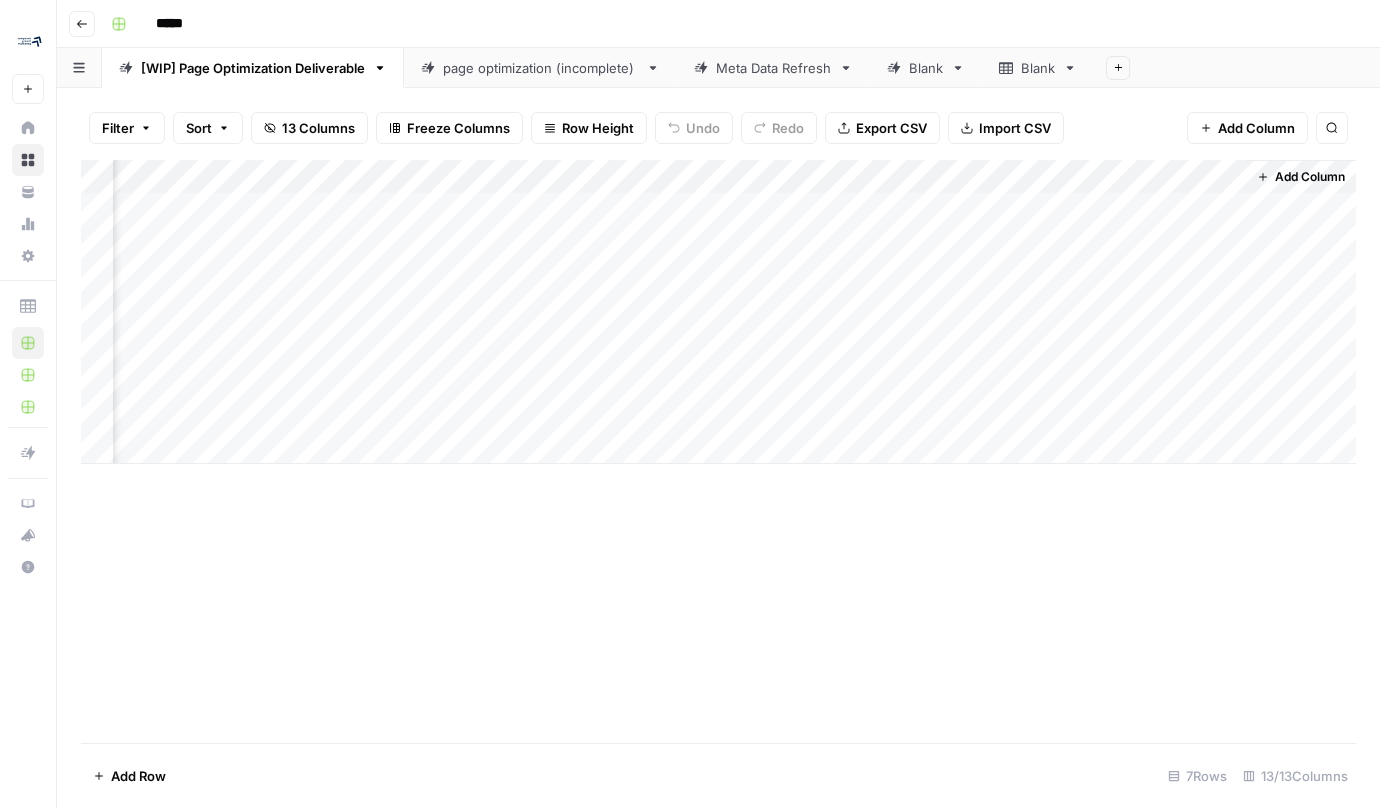click on "Add Column" at bounding box center [718, 312] 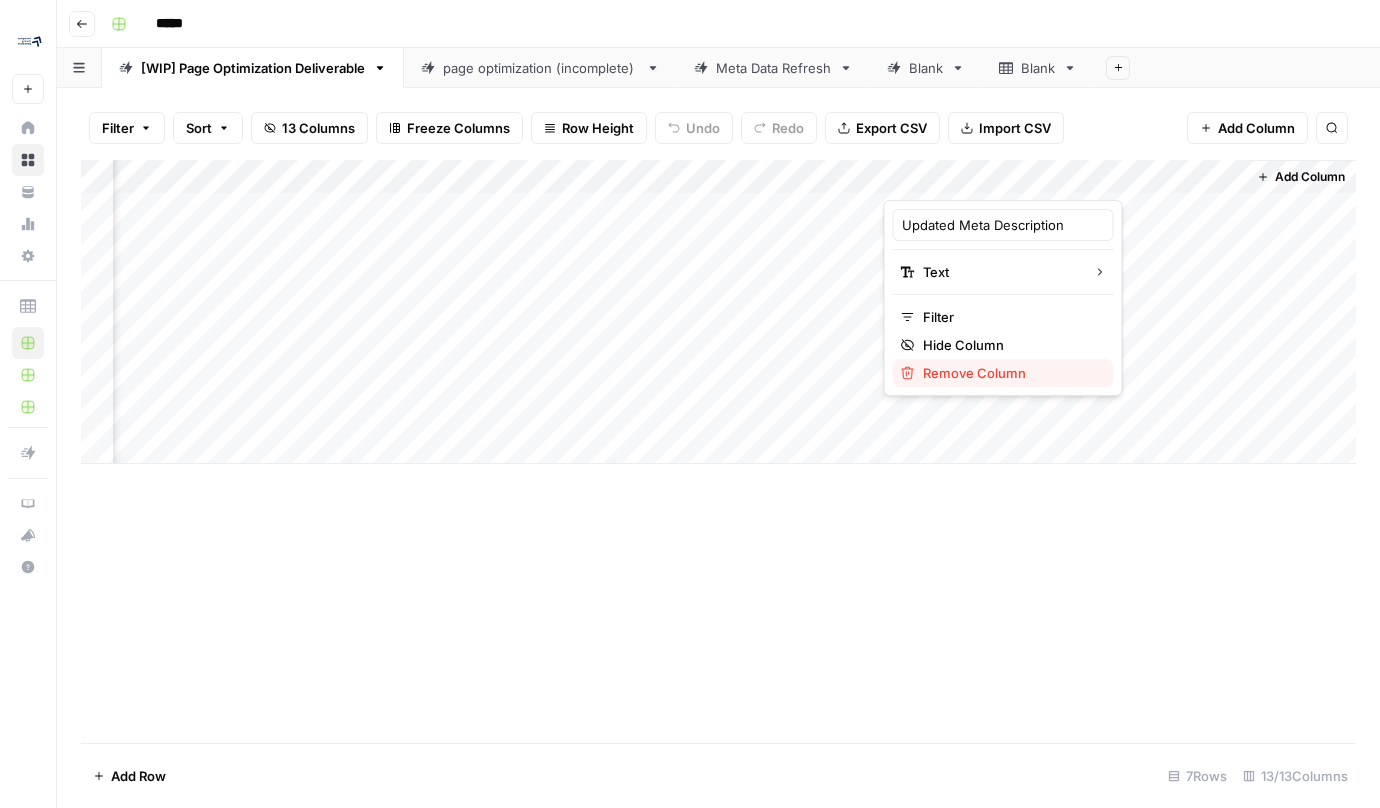 click on "Remove Column" at bounding box center [1010, 373] 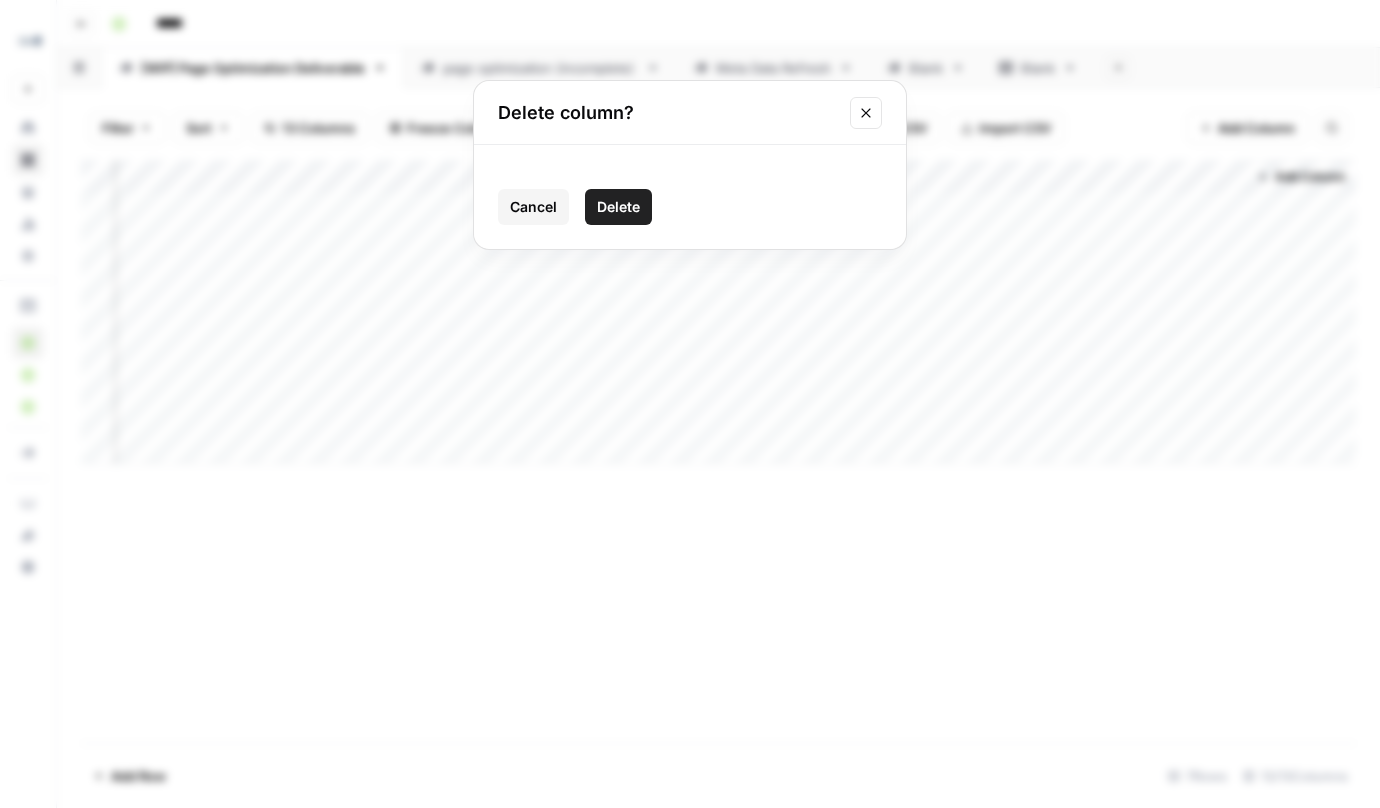click on "Delete" at bounding box center (618, 207) 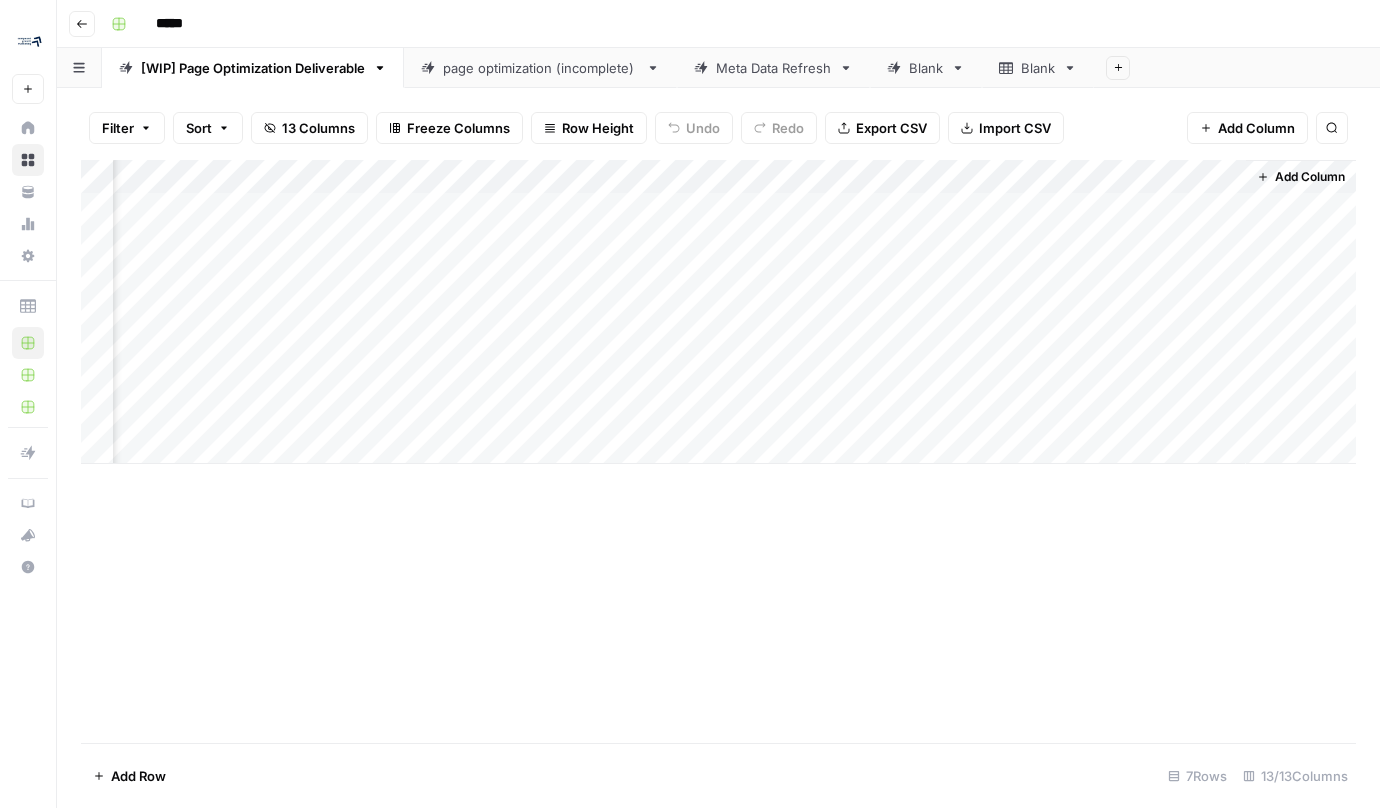 scroll, scrollTop: 0, scrollLeft: 1145, axis: horizontal 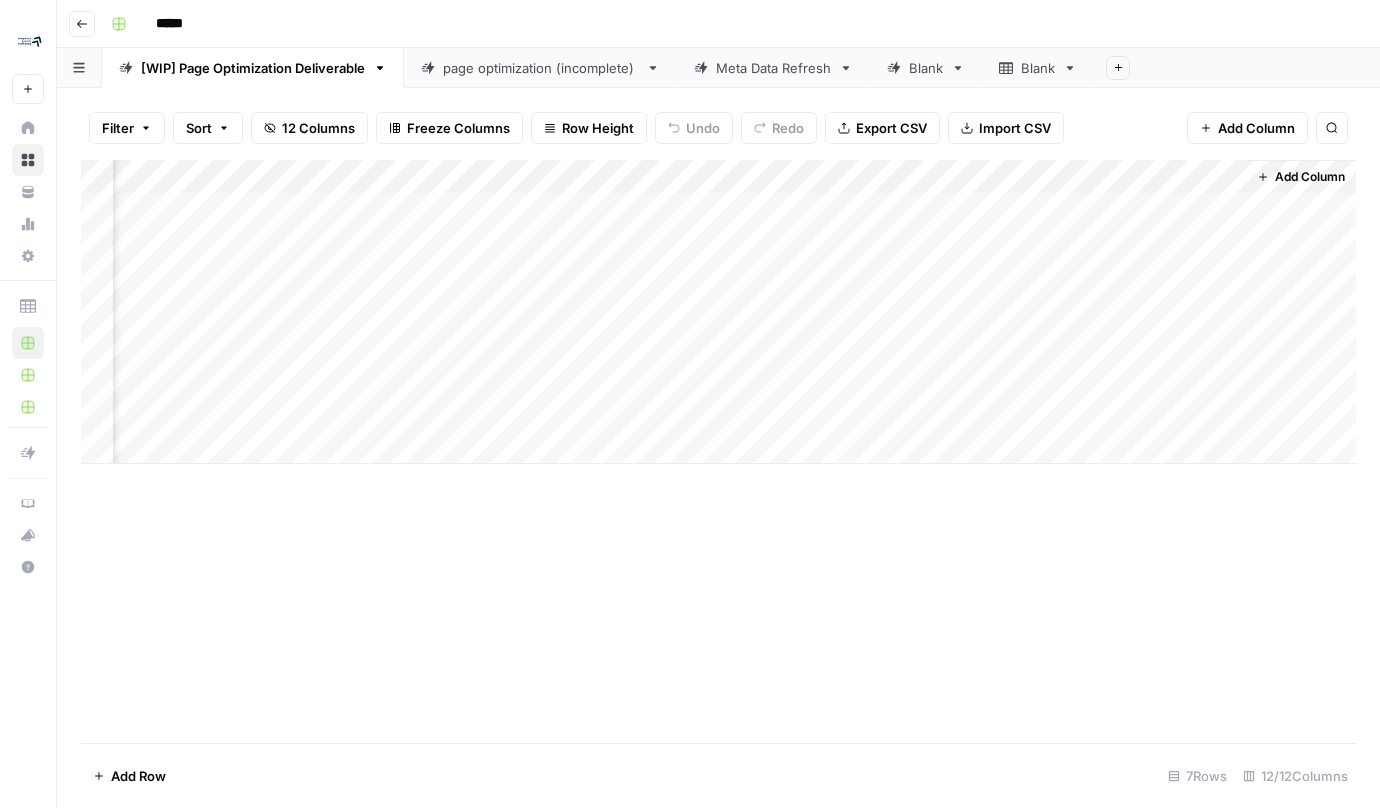 click on "Add Column" at bounding box center (718, 312) 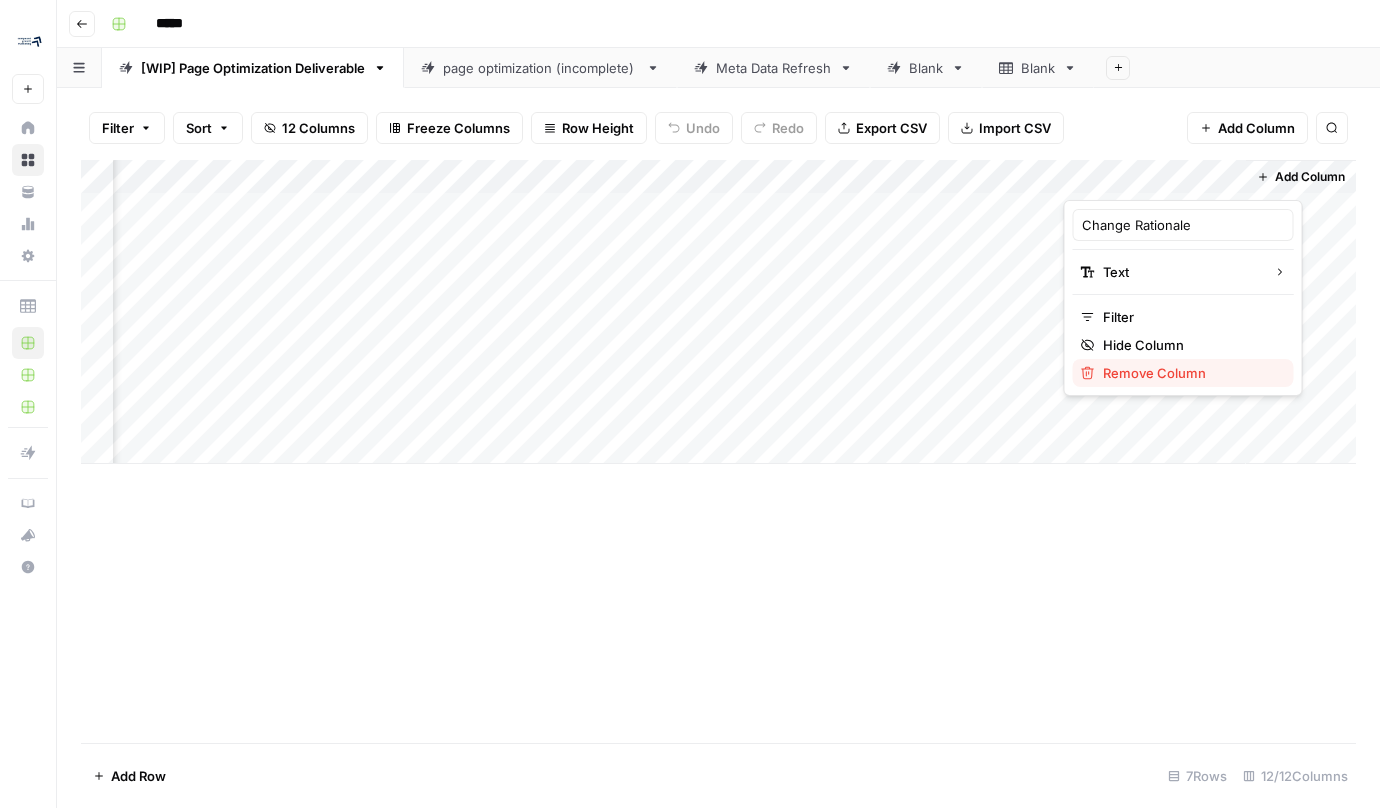 click on "Remove Column" at bounding box center [1190, 373] 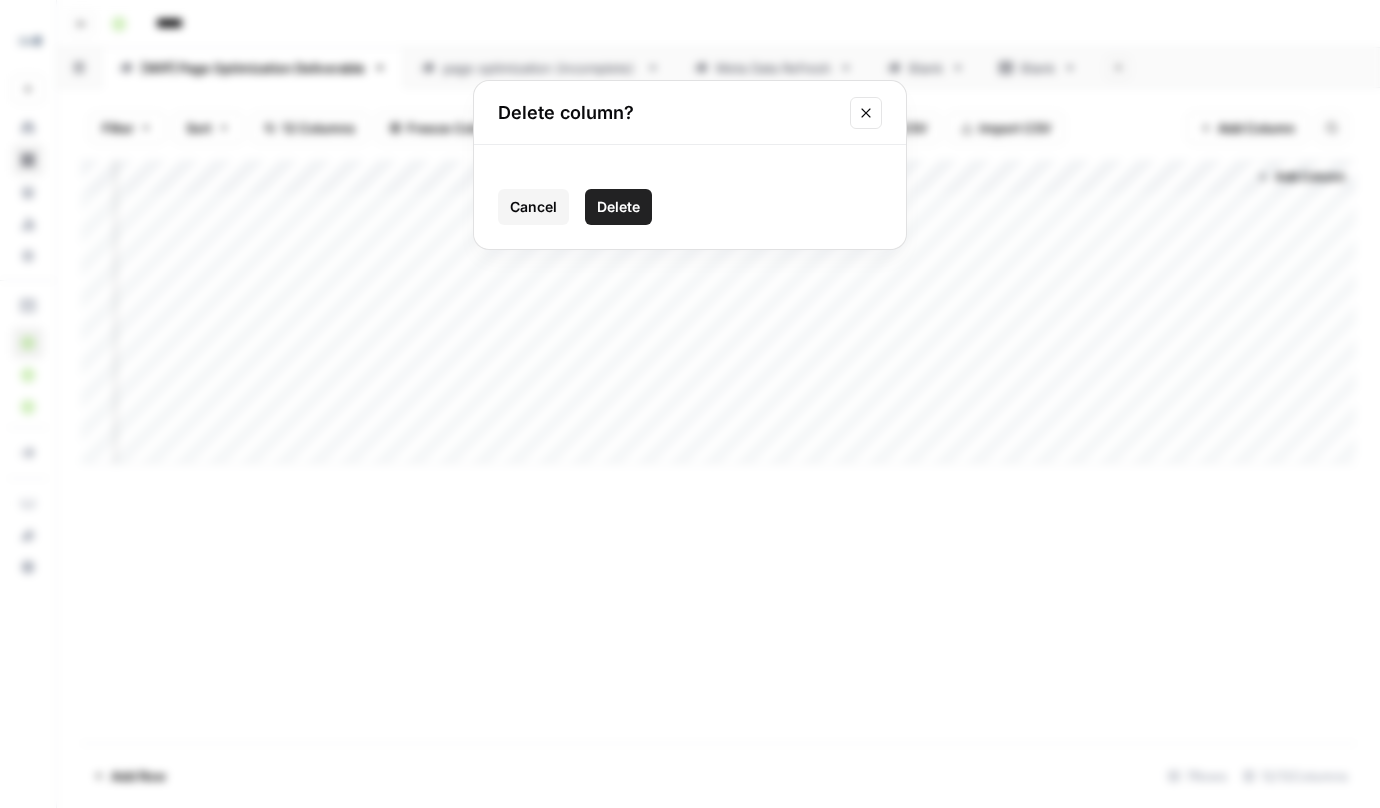 click on "Delete" at bounding box center (618, 207) 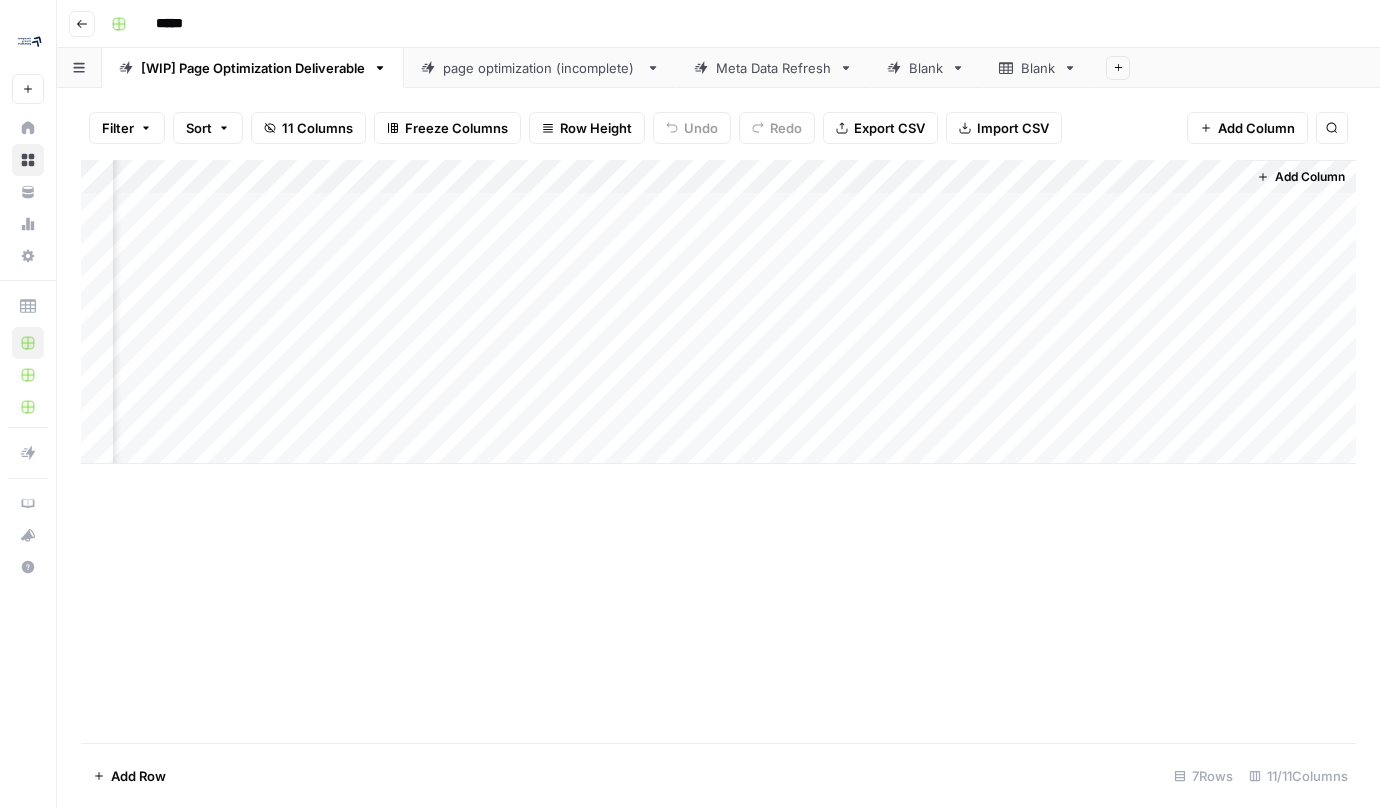 scroll, scrollTop: 0, scrollLeft: 965, axis: horizontal 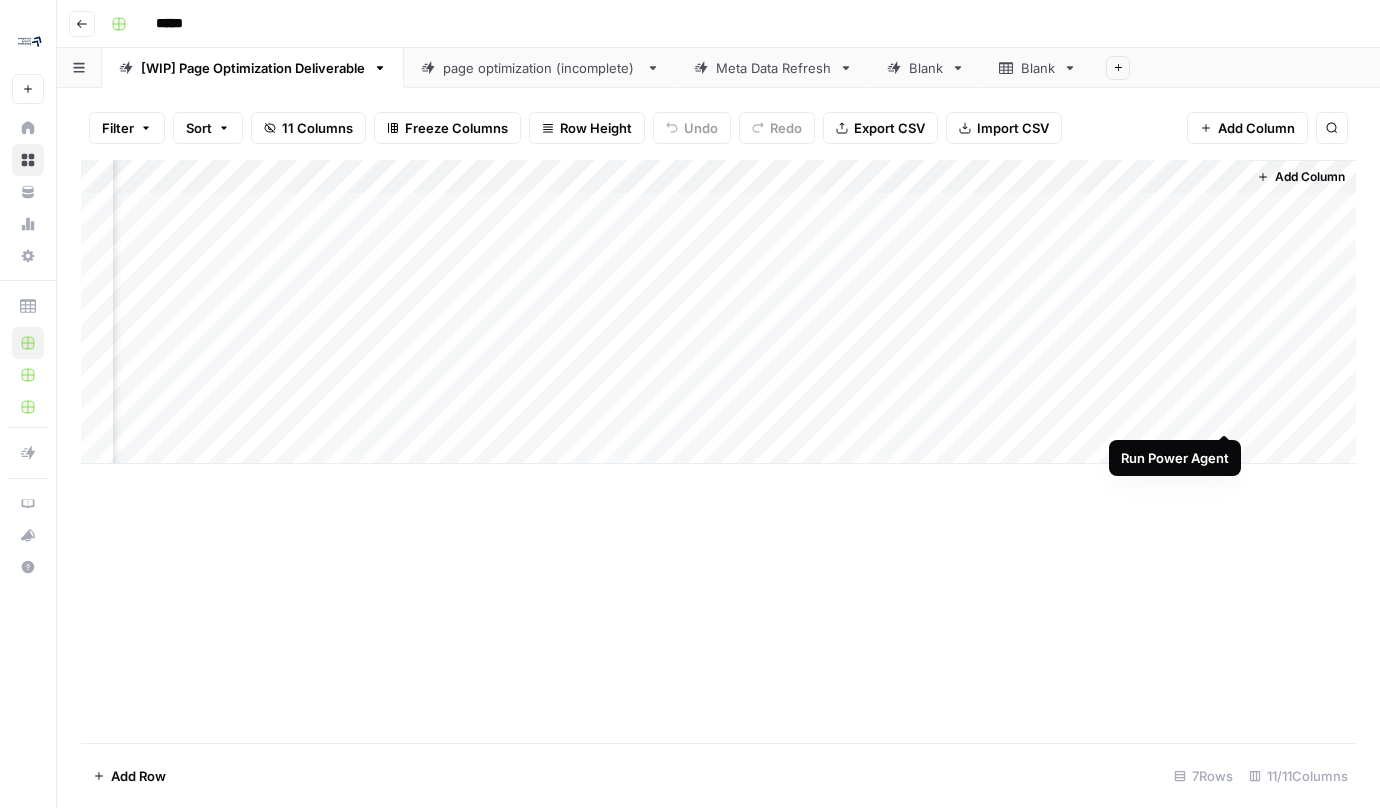 click on "Add Column" at bounding box center (718, 312) 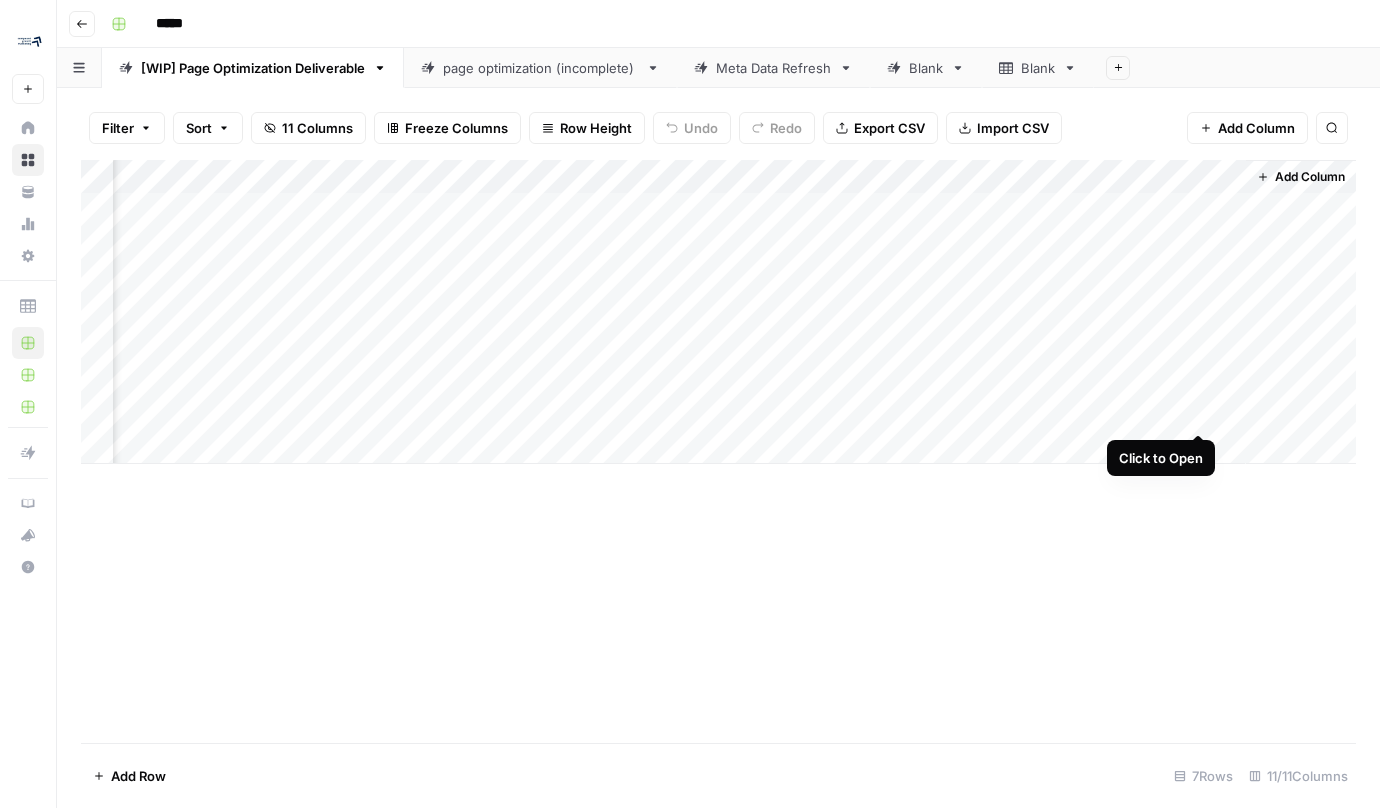 click on "Add Column" at bounding box center [718, 312] 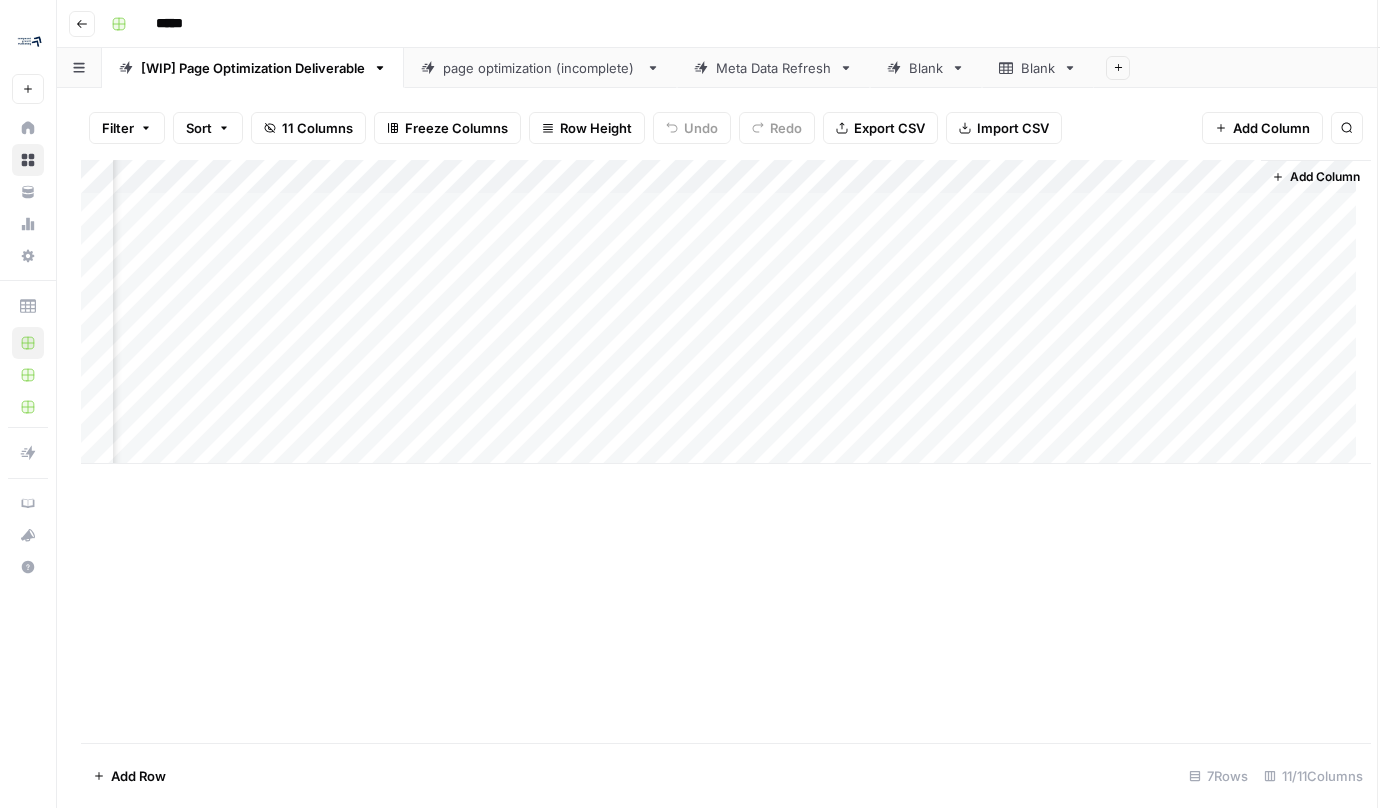 scroll, scrollTop: 0, scrollLeft: 950, axis: horizontal 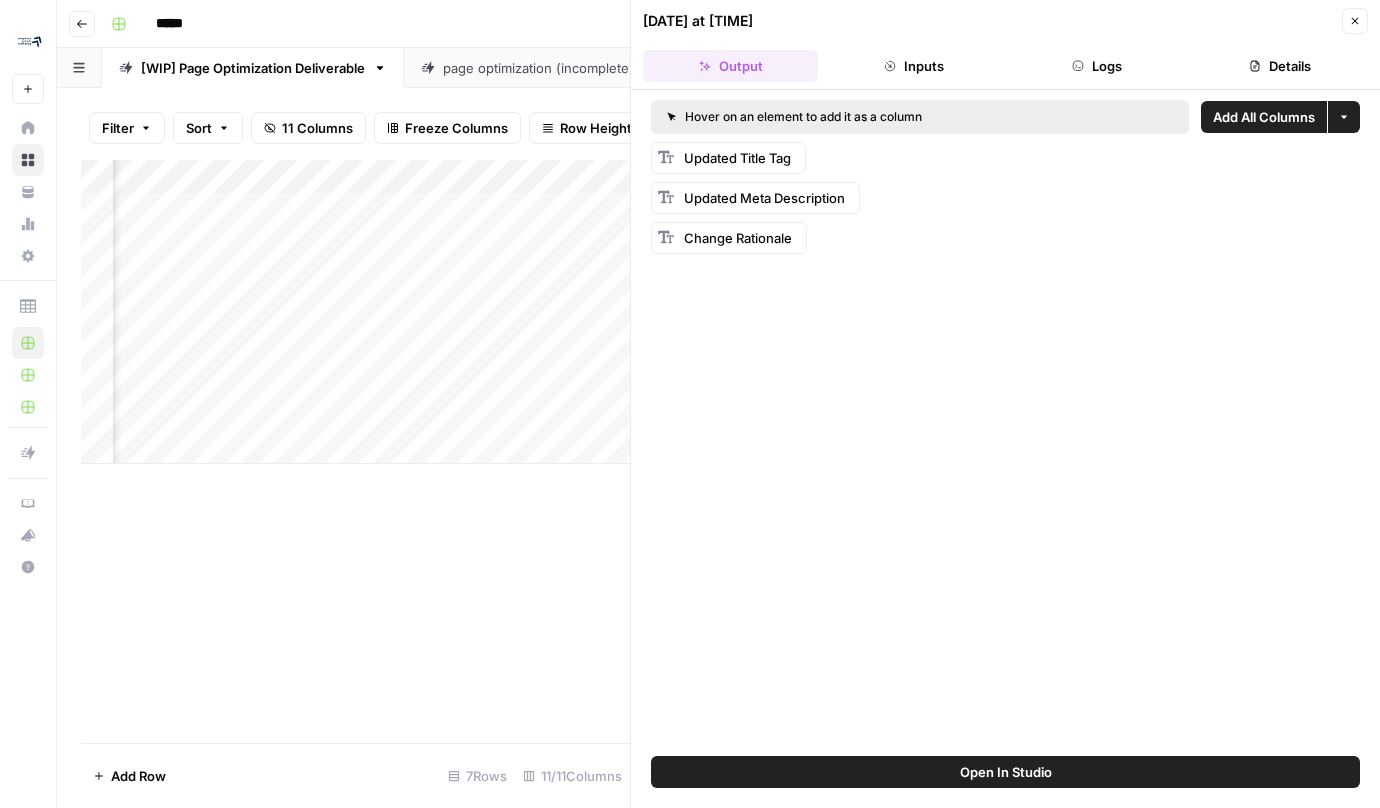 click on "Add All Columns" at bounding box center [1264, 117] 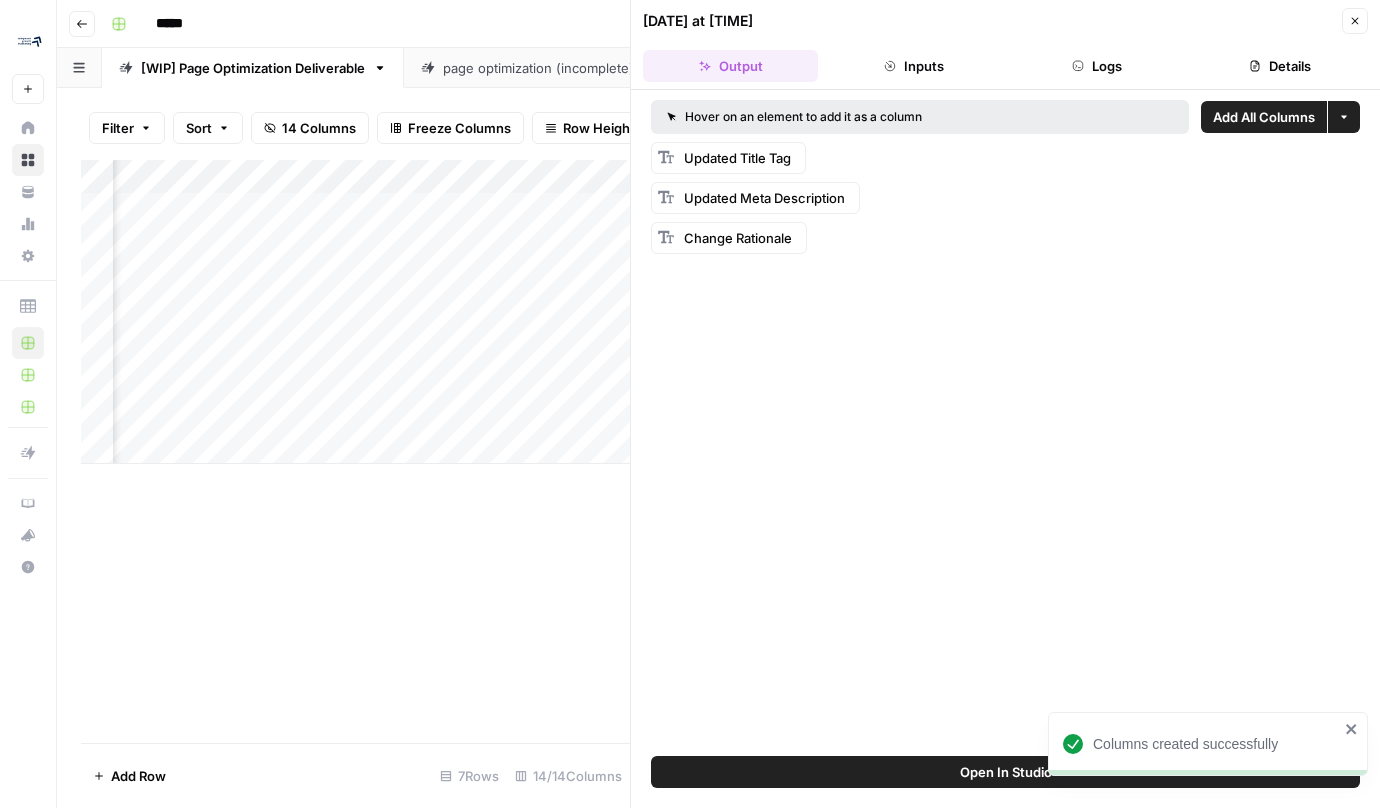scroll, scrollTop: 0, scrollLeft: 1910, axis: horizontal 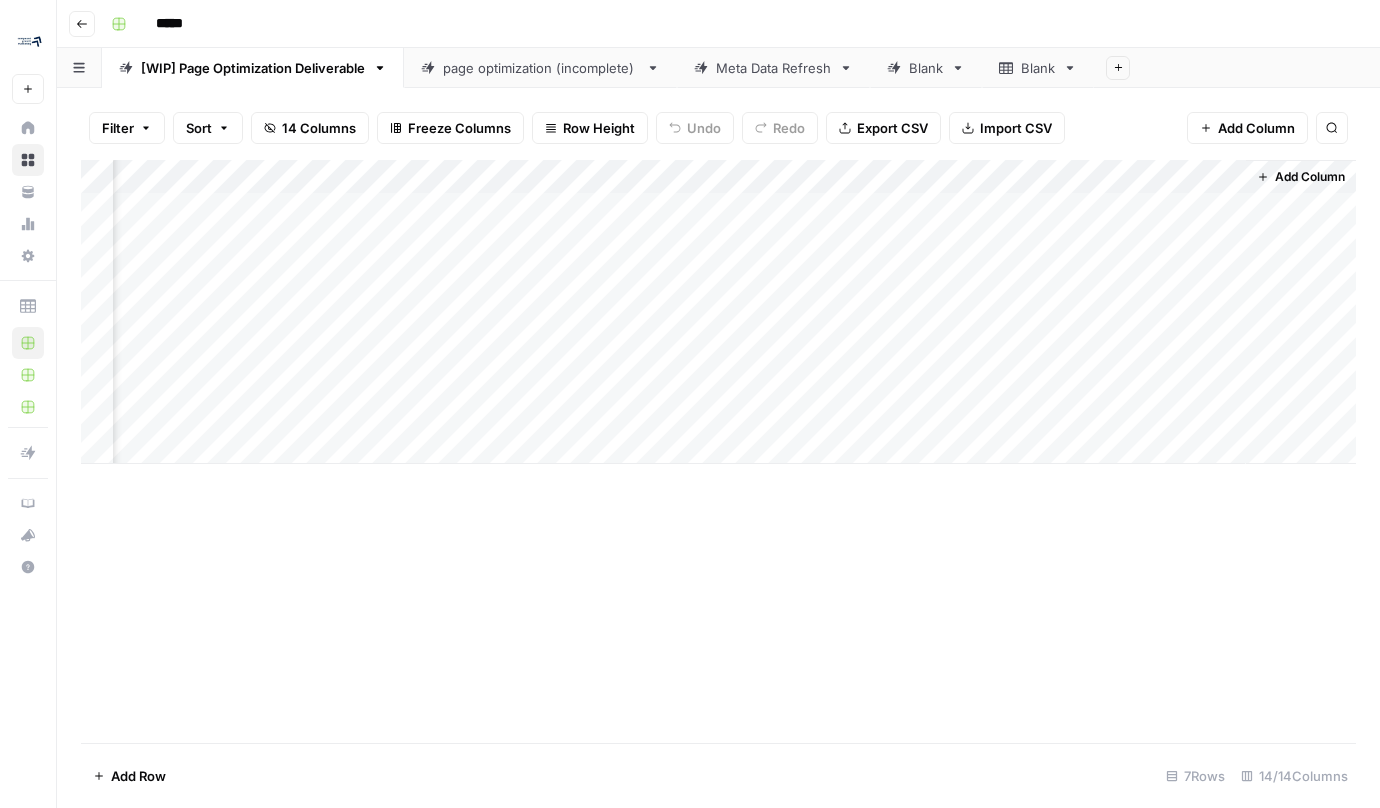 click on "Add Column" at bounding box center (718, 312) 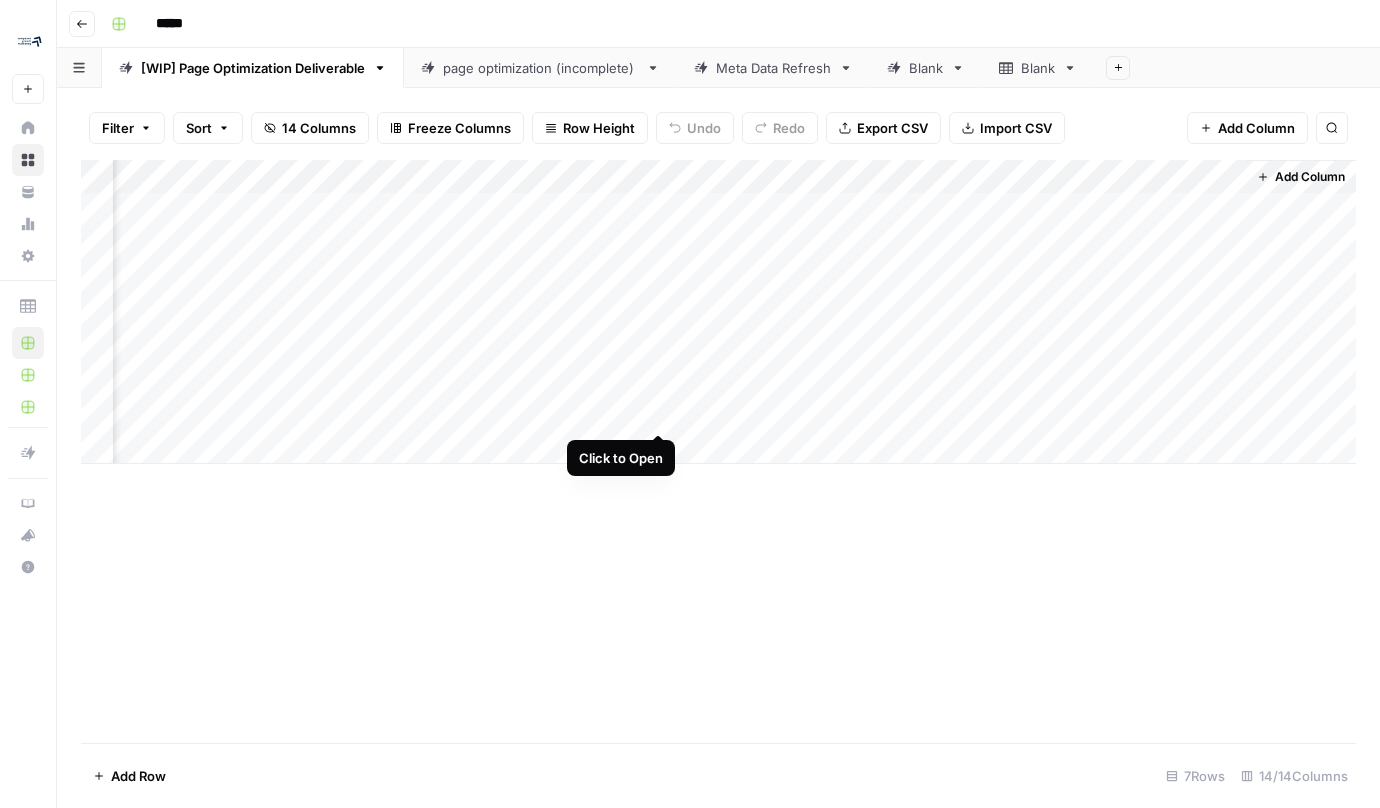 click on "Add Column" at bounding box center (718, 312) 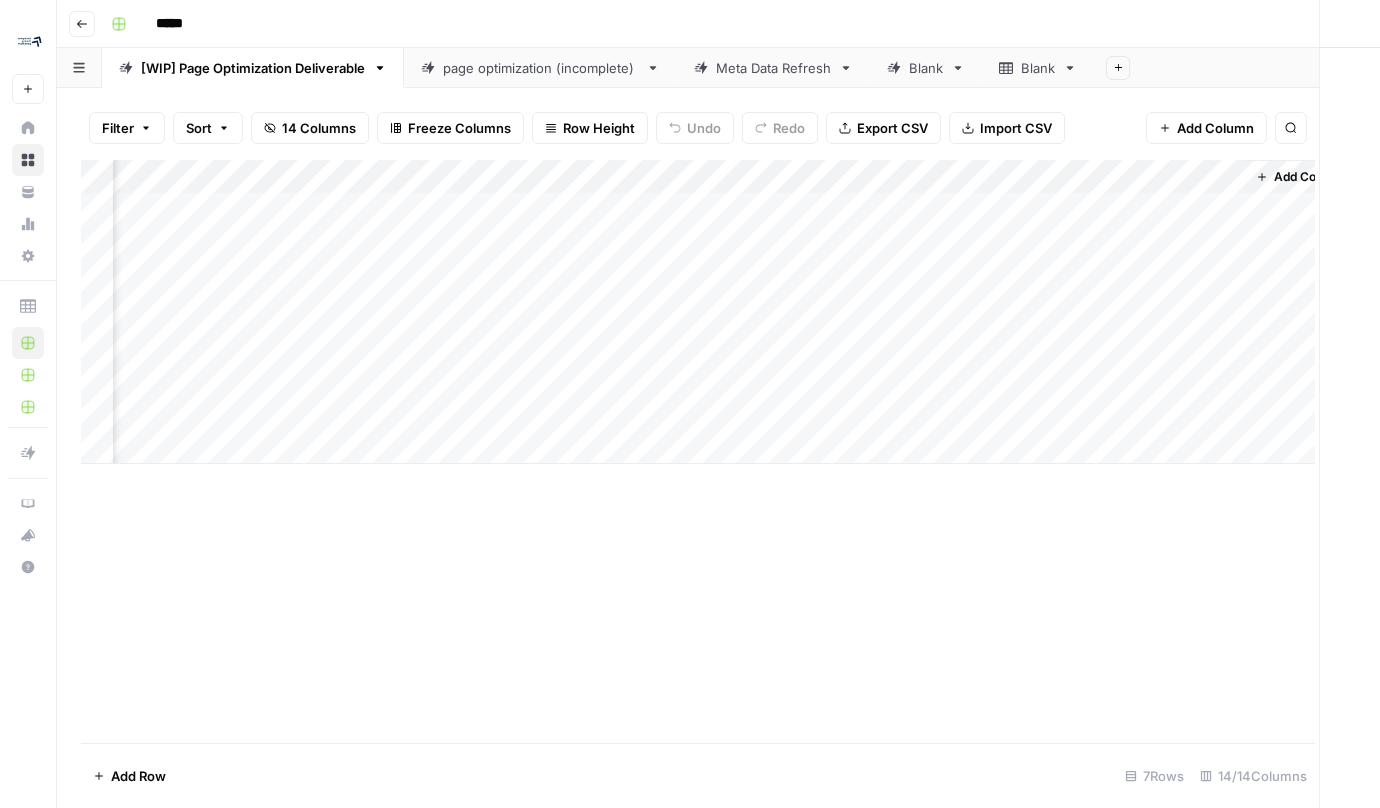 scroll, scrollTop: 0, scrollLeft: 1489, axis: horizontal 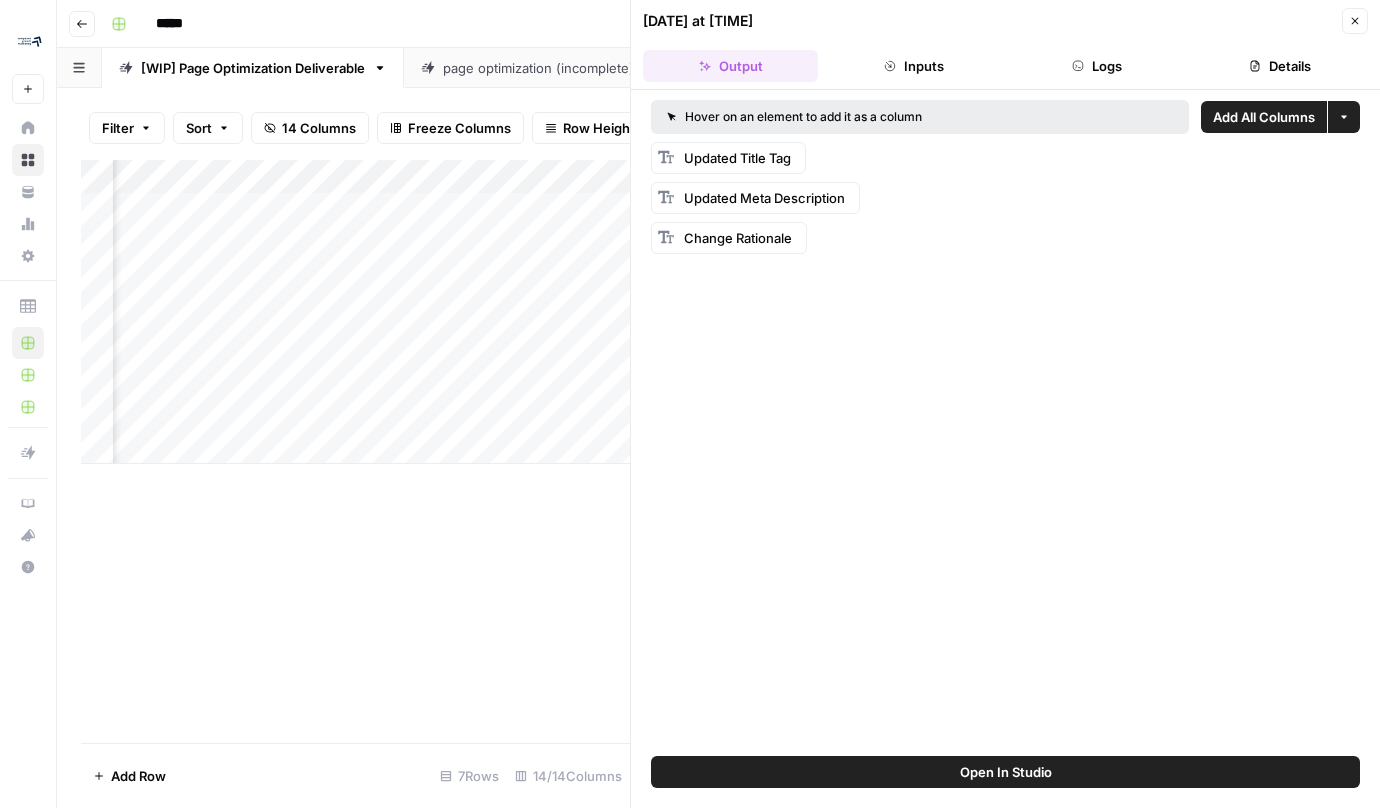 click on "Logs" at bounding box center (1097, 66) 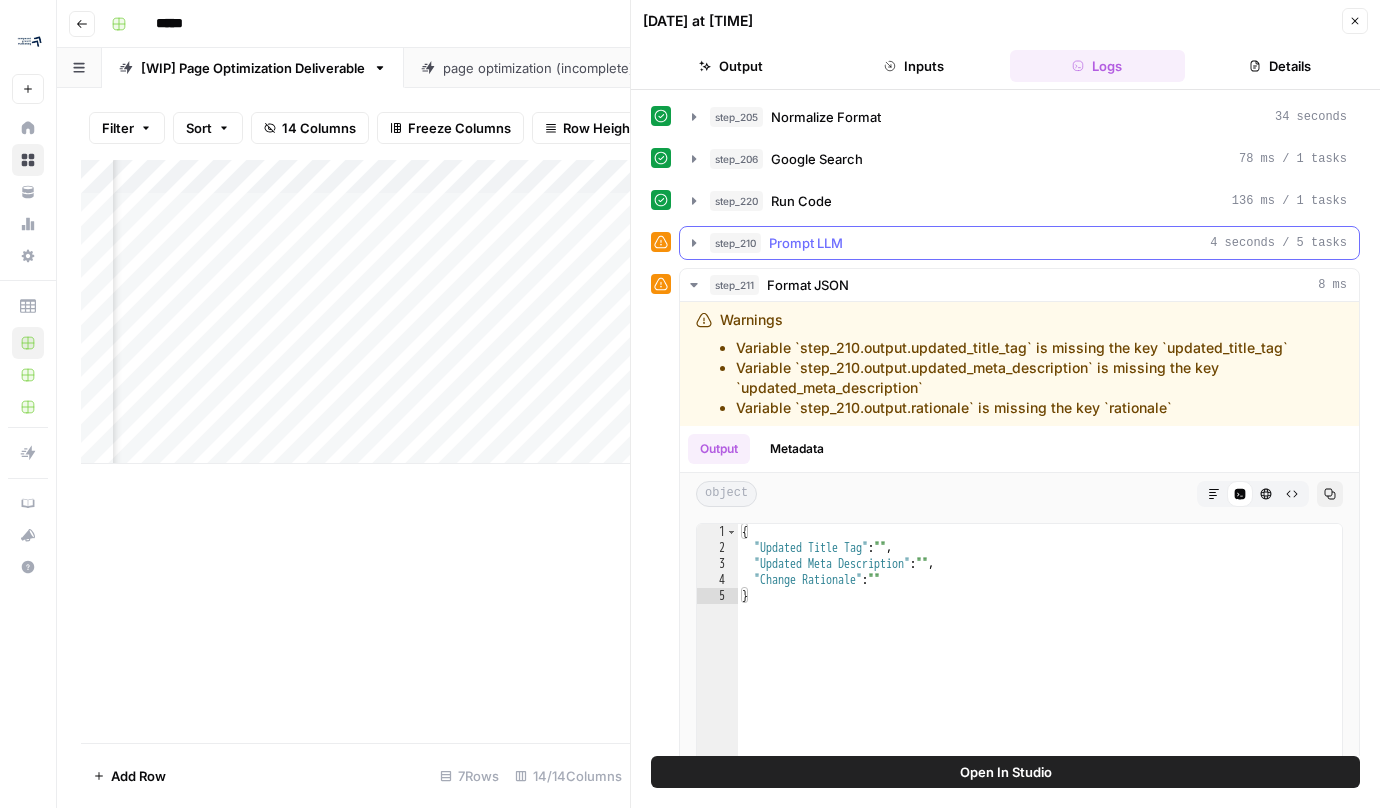 click on "Prompt LLM" at bounding box center [806, 243] 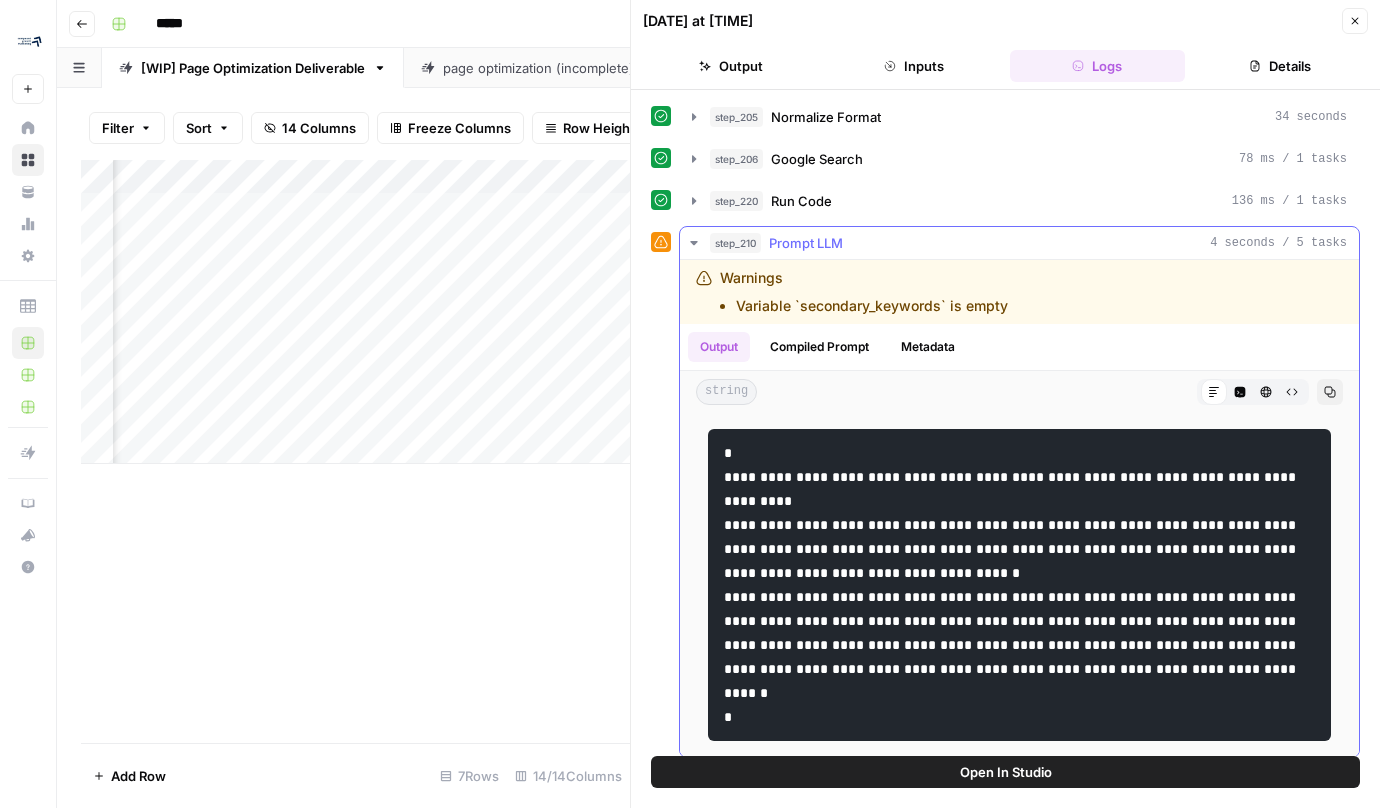 click on "Prompt LLM" at bounding box center [806, 243] 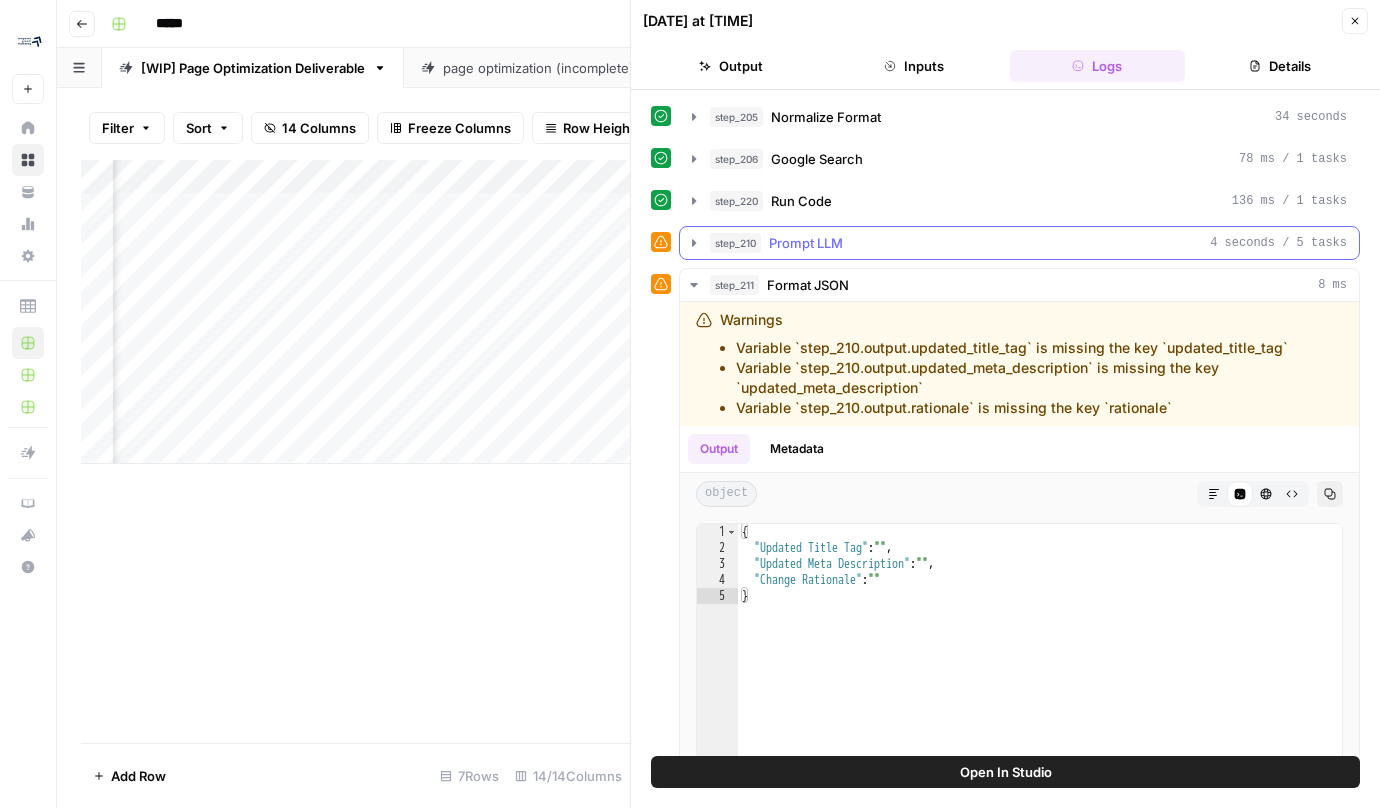click on "step_210 Prompt LLM 4 seconds / 5 tasks" at bounding box center [1028, 243] 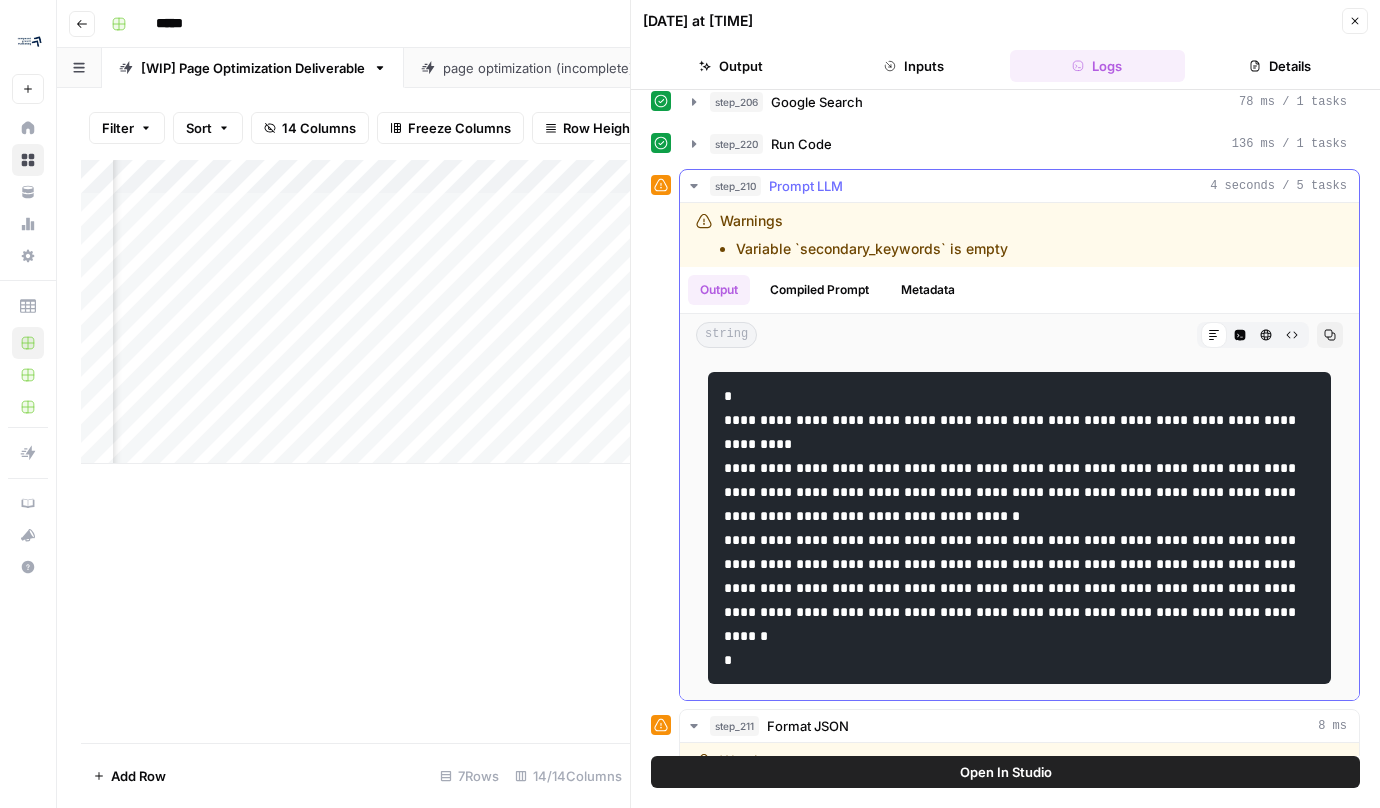 scroll, scrollTop: 87, scrollLeft: 0, axis: vertical 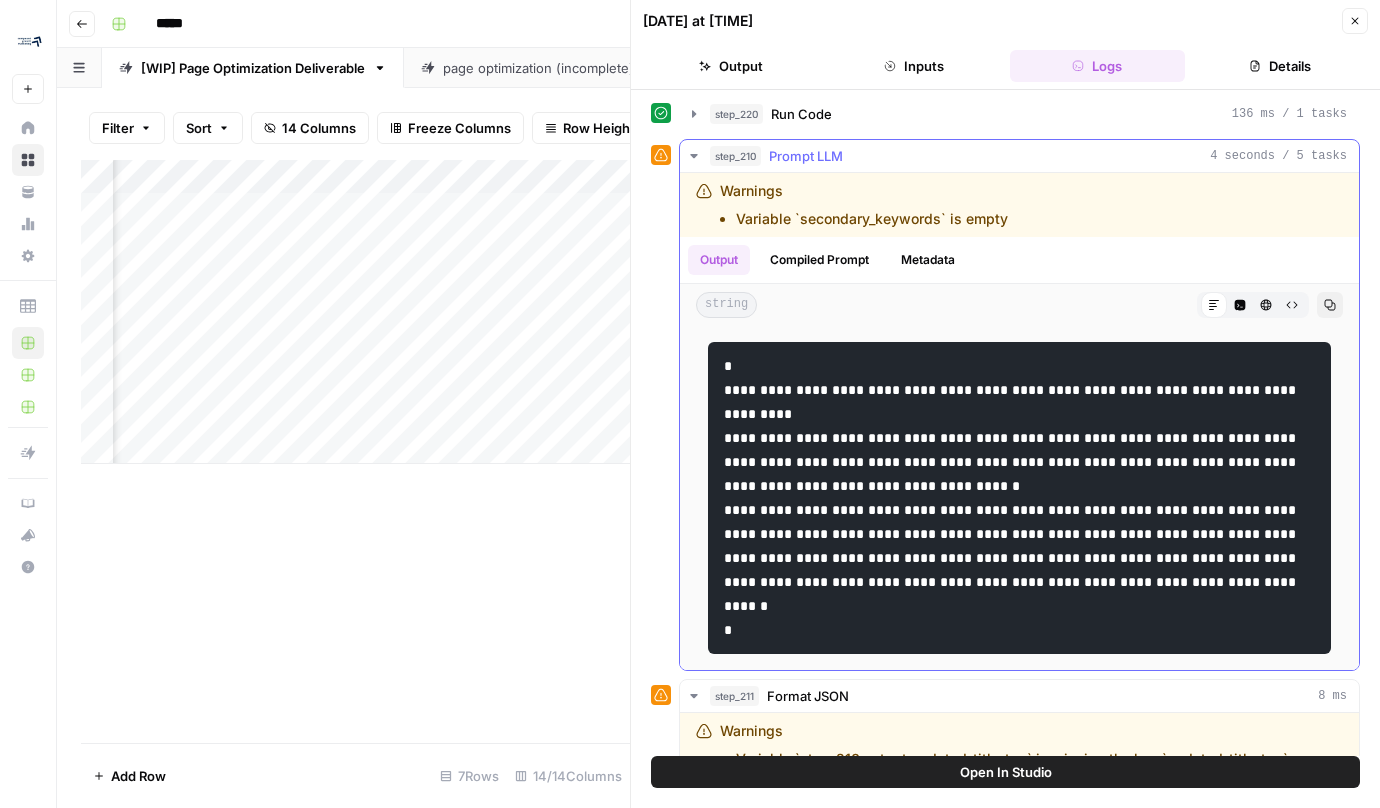 click on "Prompt LLM" at bounding box center [806, 156] 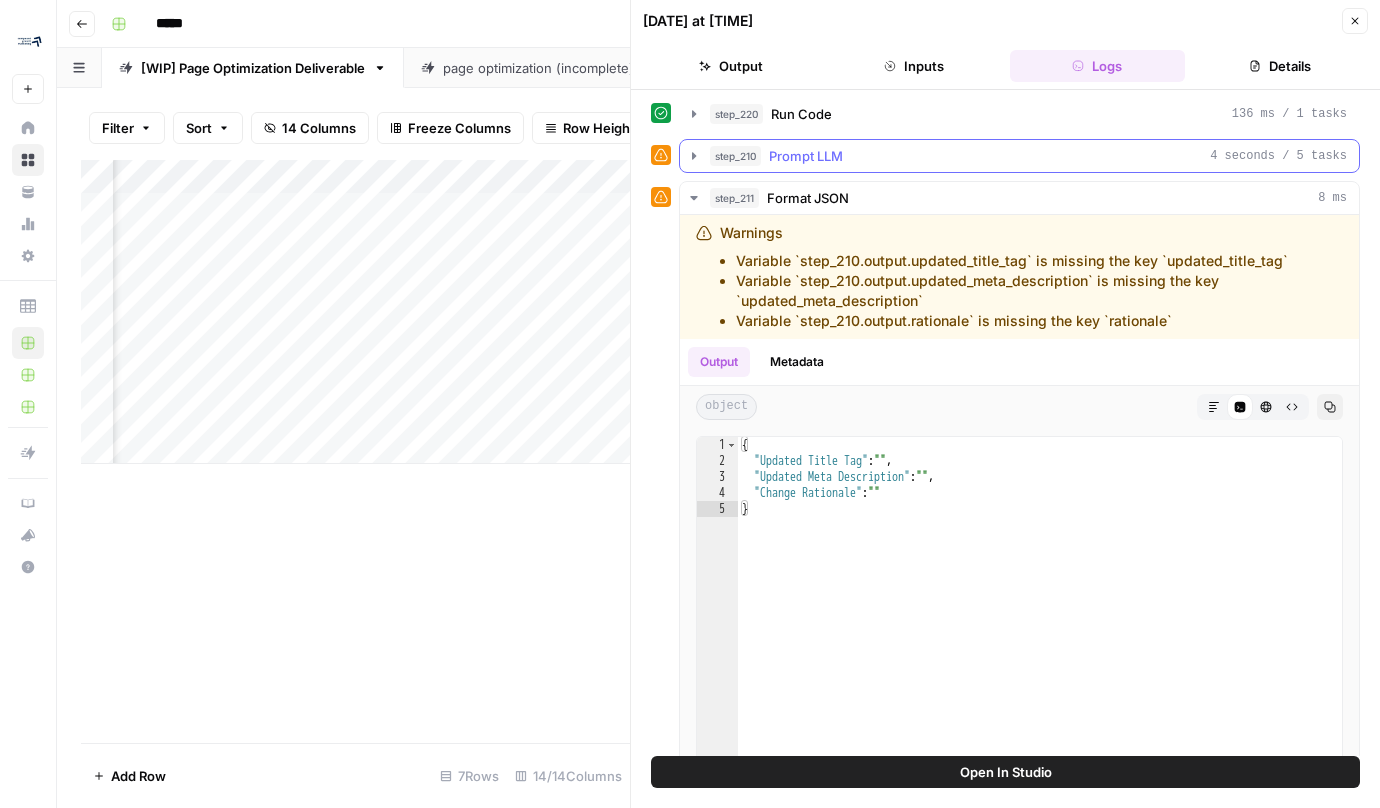 click on "Prompt LLM" at bounding box center (806, 156) 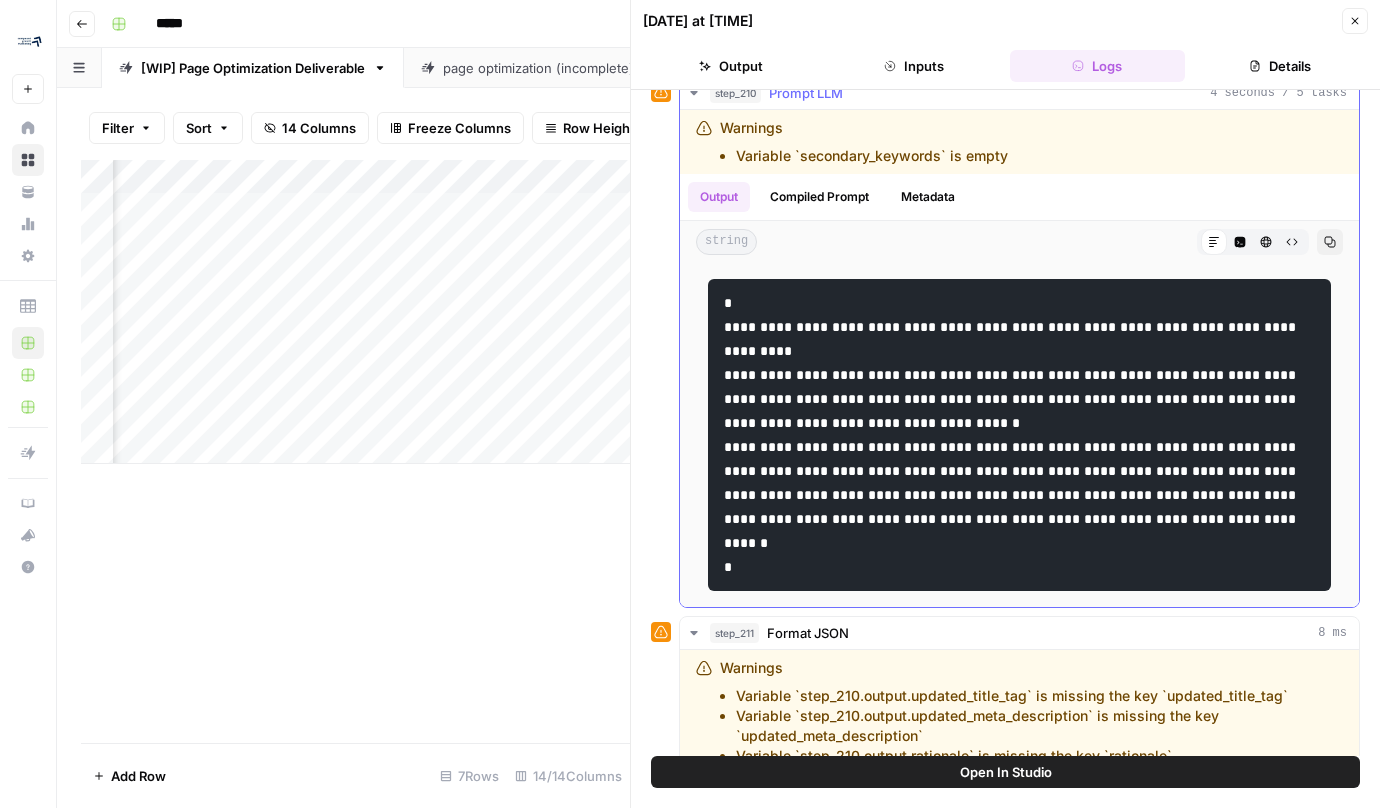 scroll, scrollTop: 90, scrollLeft: 0, axis: vertical 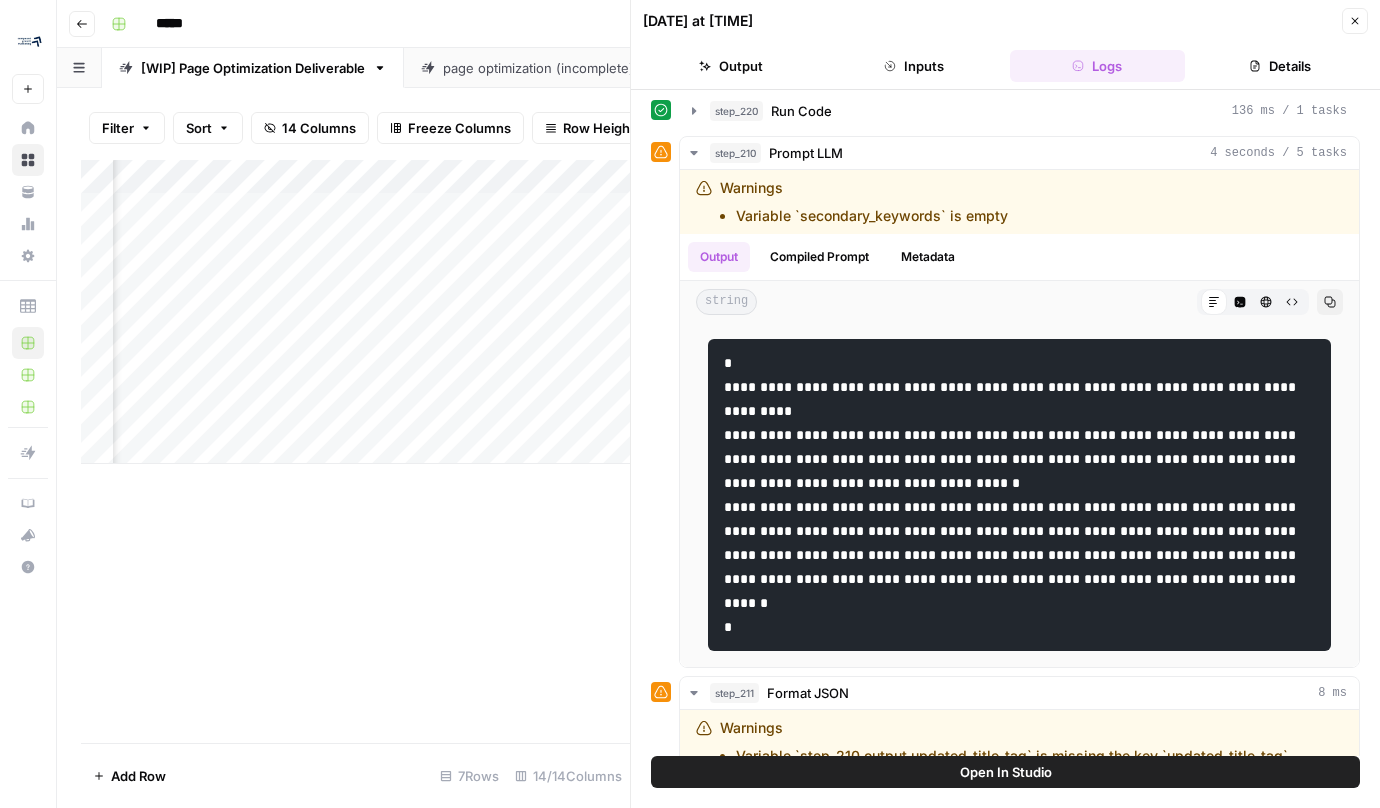 click on "Close" at bounding box center (1355, 21) 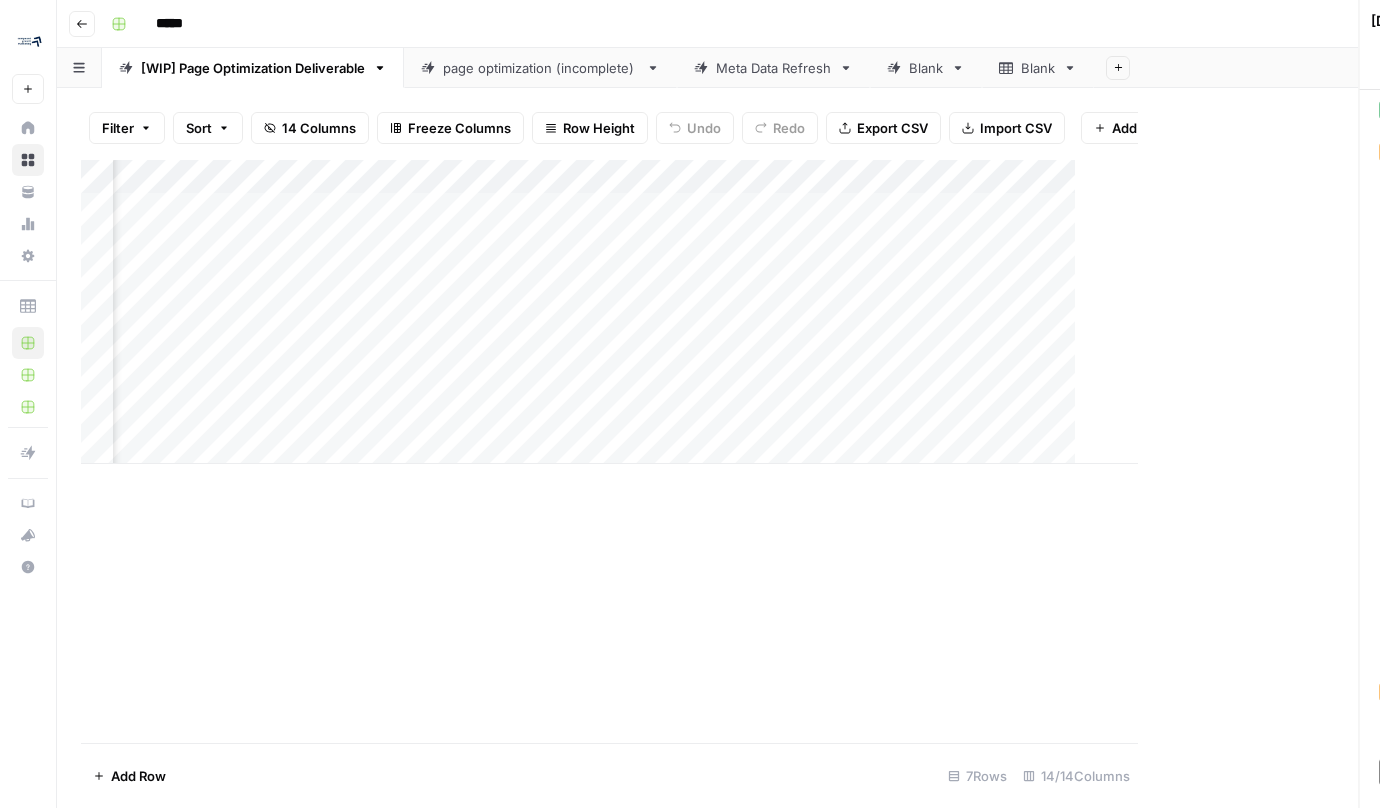 scroll, scrollTop: 0, scrollLeft: 1481, axis: horizontal 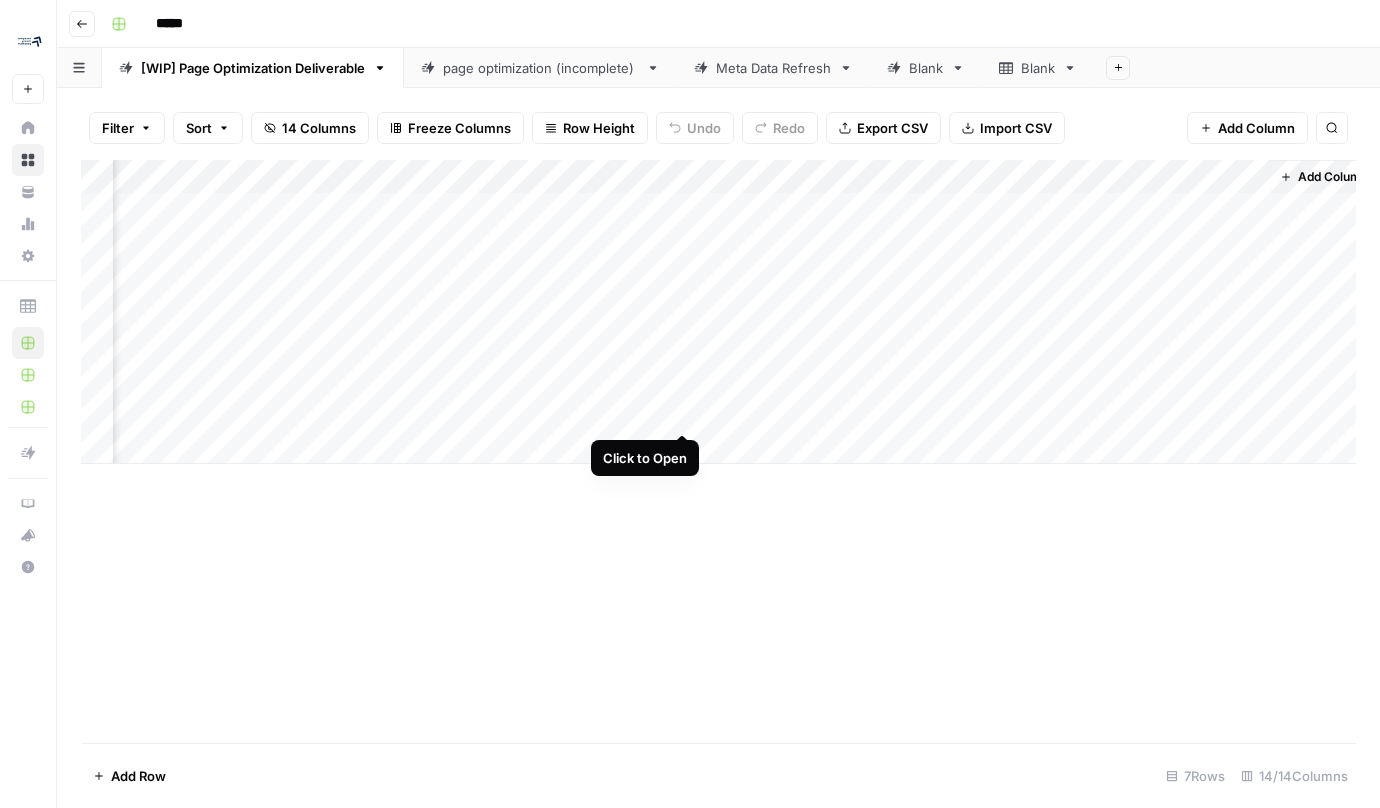 click on "Add Column" at bounding box center (718, 312) 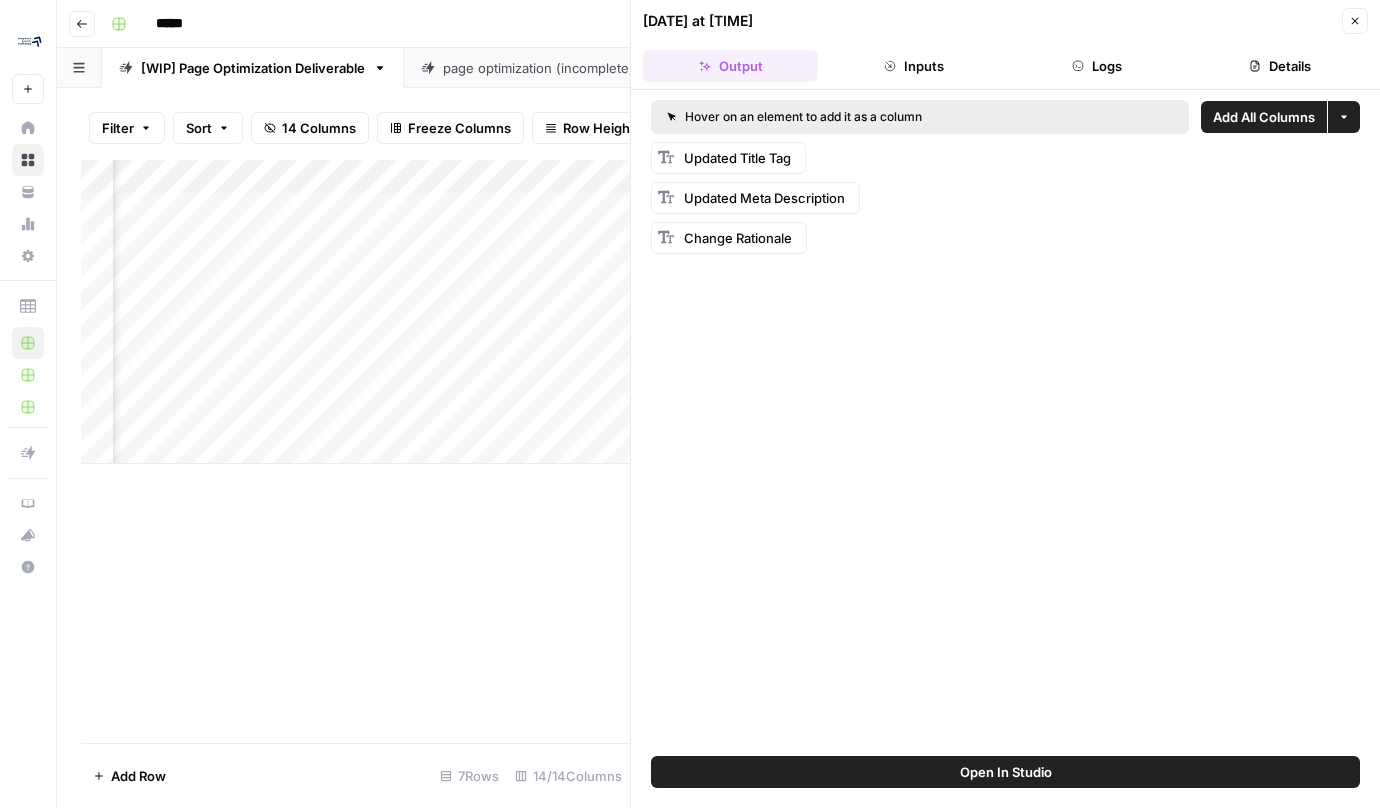 click 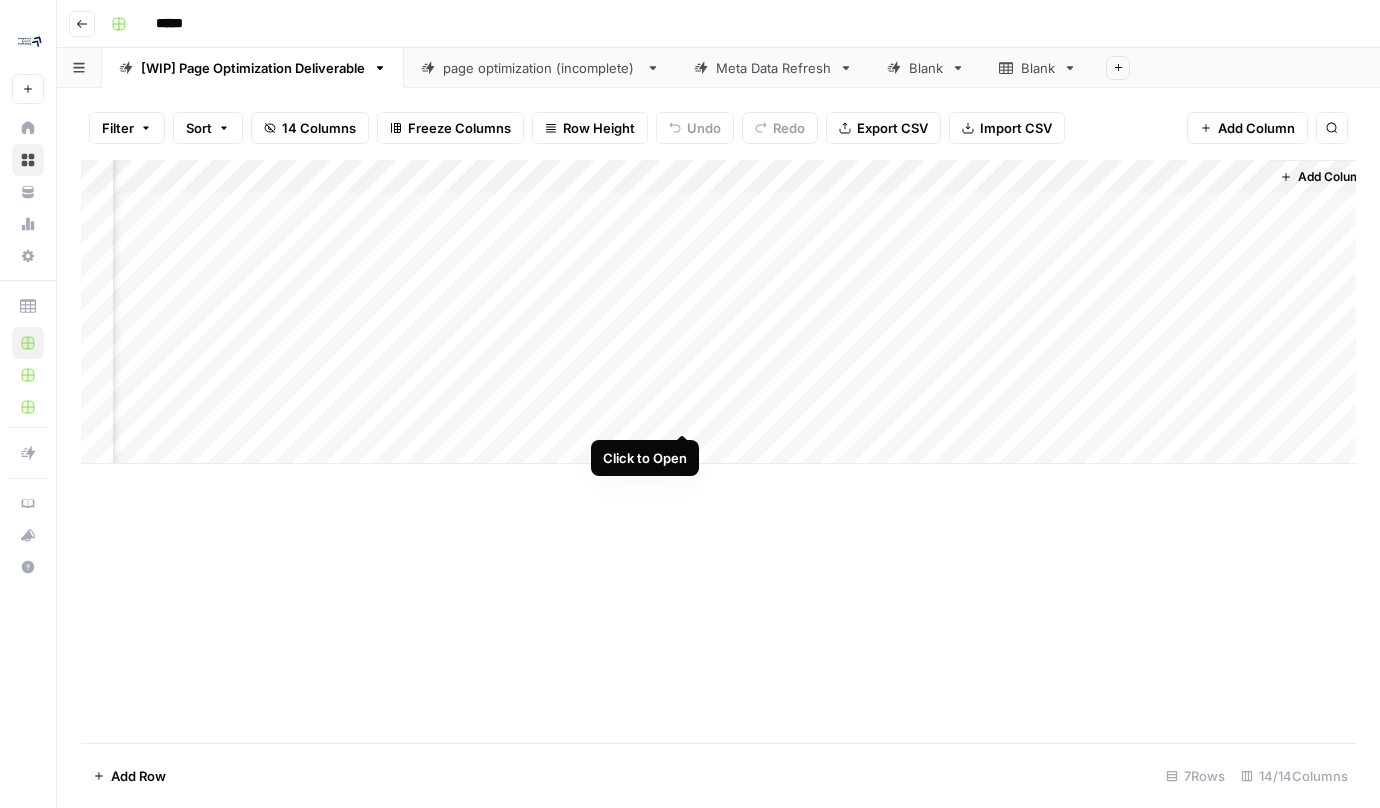 click on "Add Column" at bounding box center (718, 312) 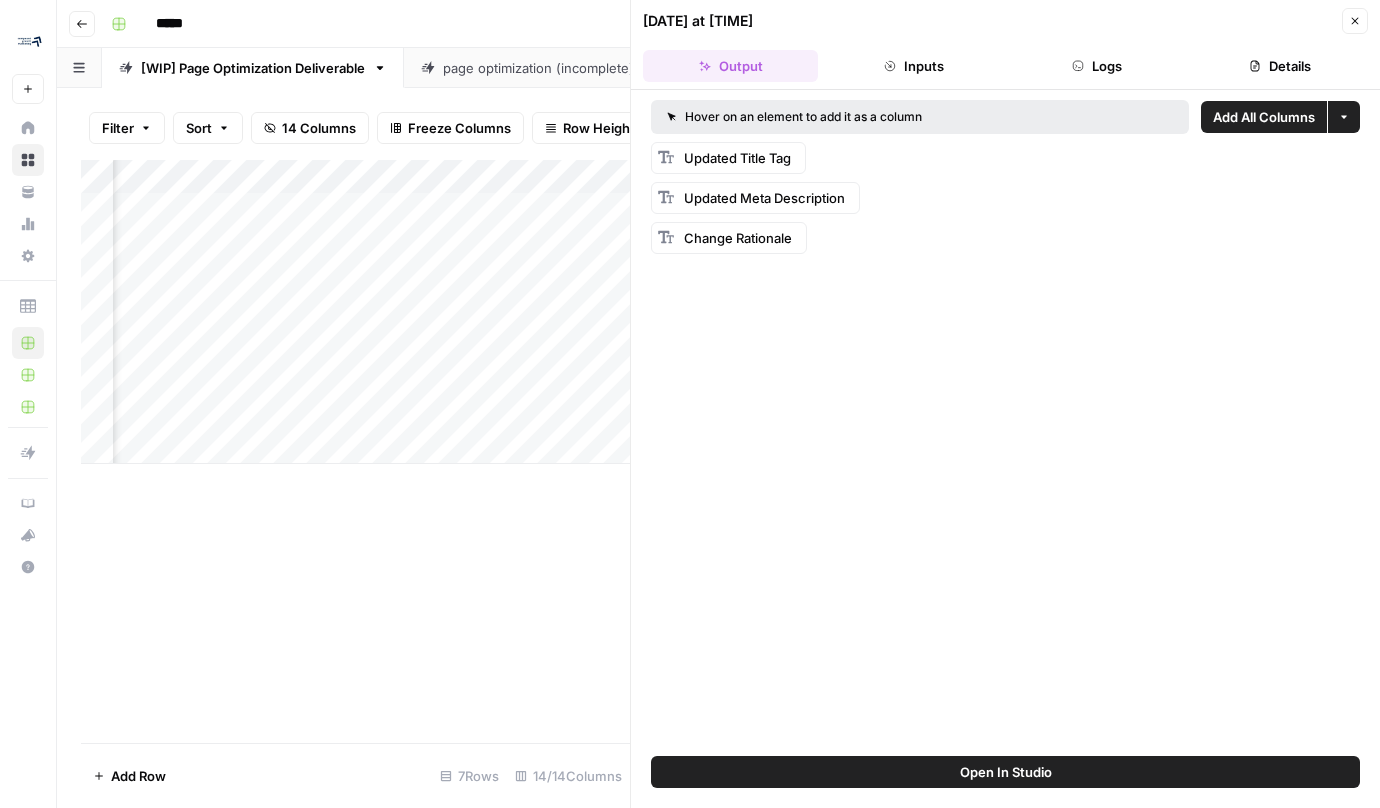 click on "Open In Studio" at bounding box center (1005, 772) 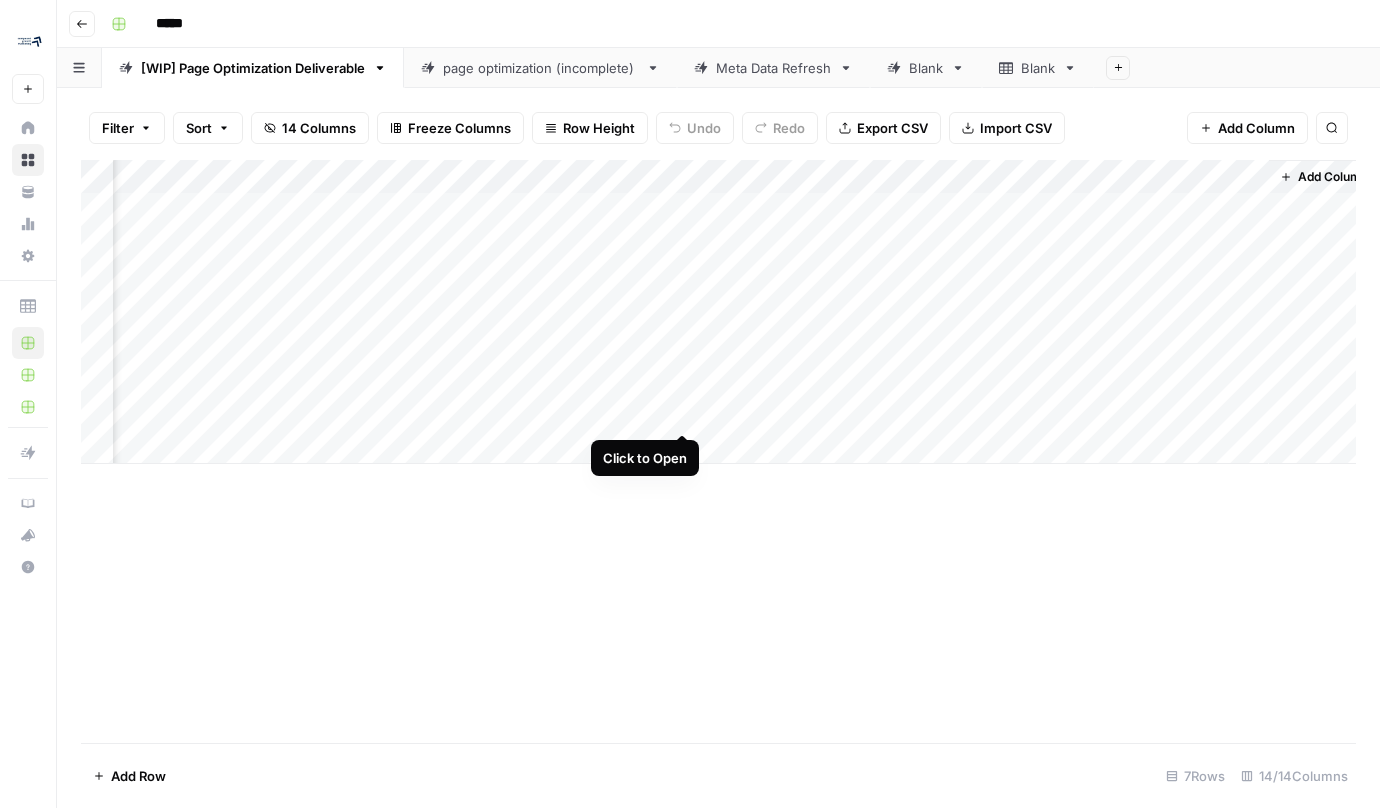 click on "Add Column" at bounding box center [718, 312] 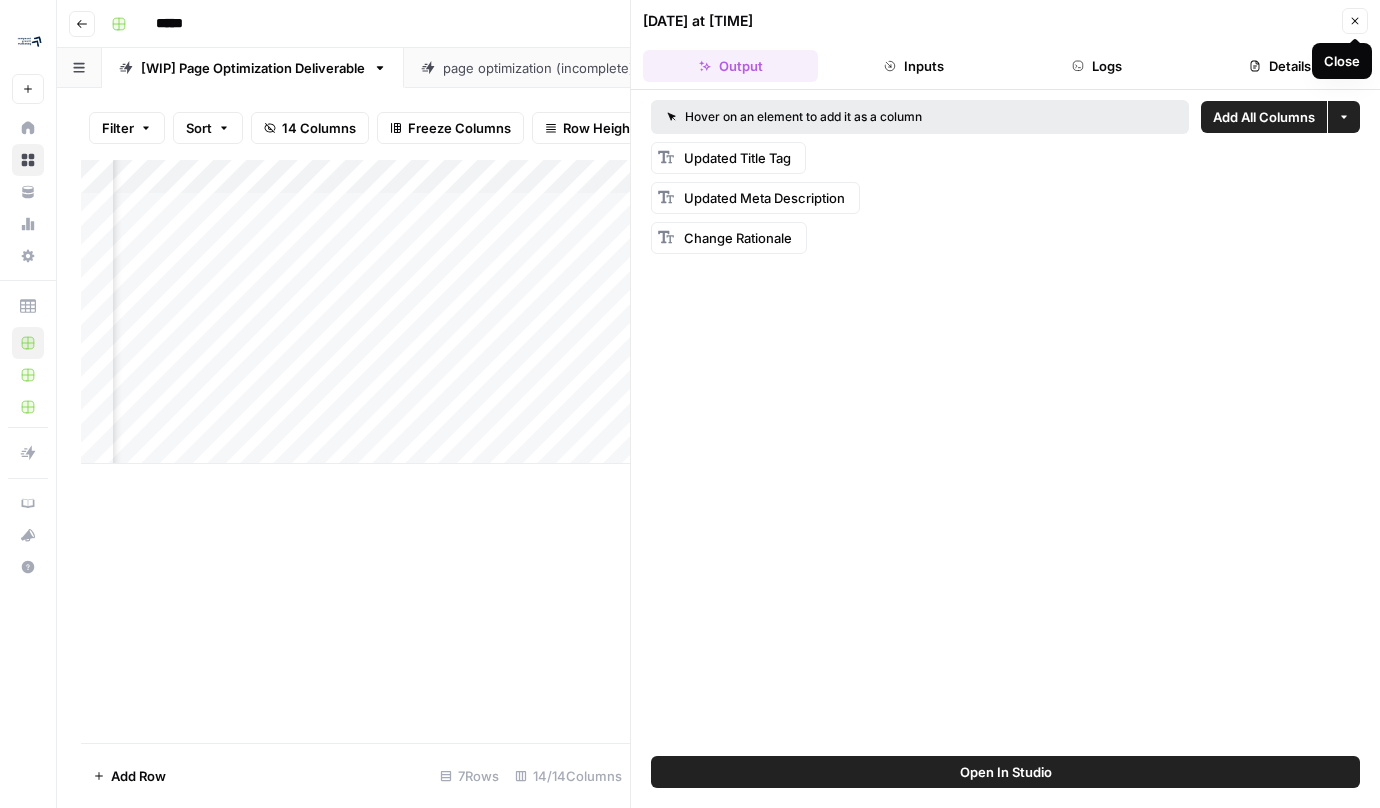 click 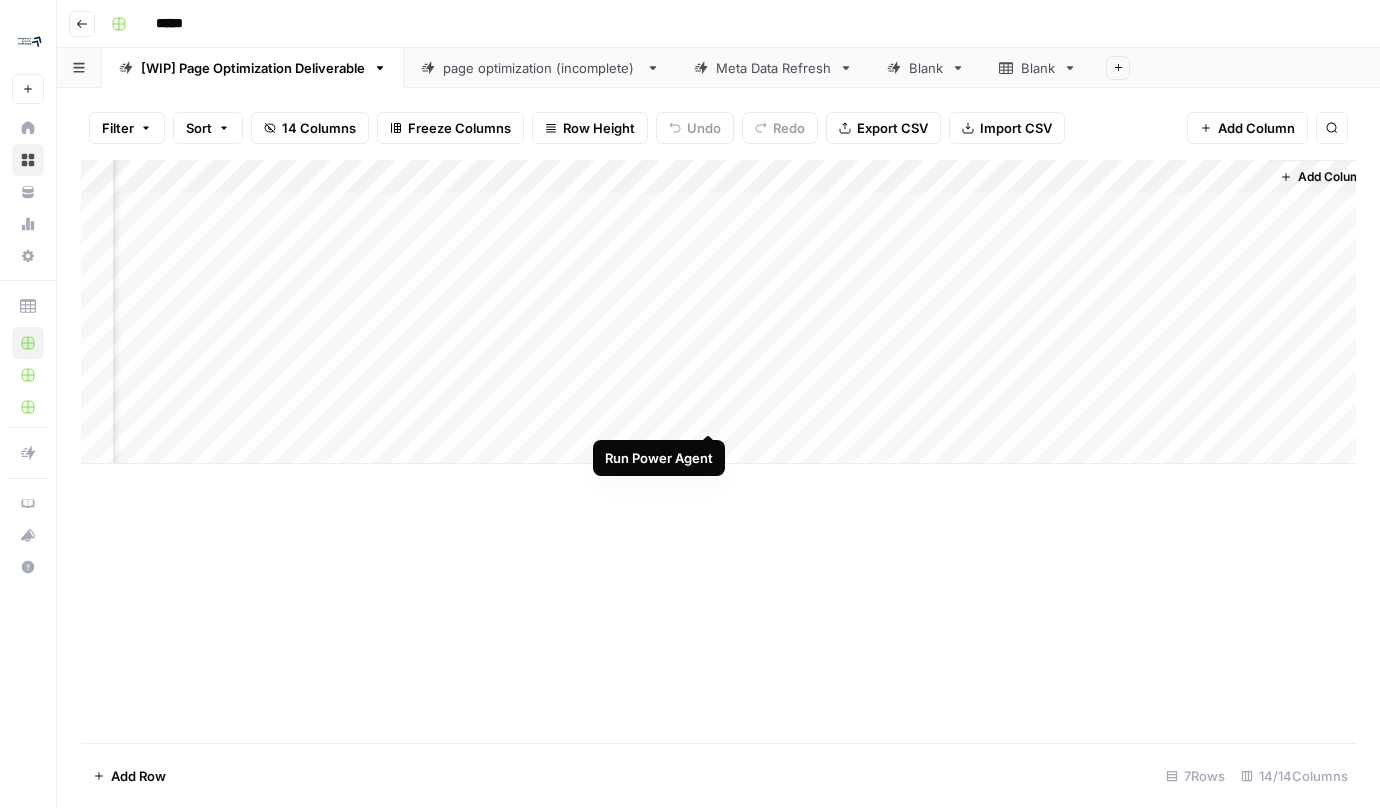 click on "Add Column" at bounding box center (718, 312) 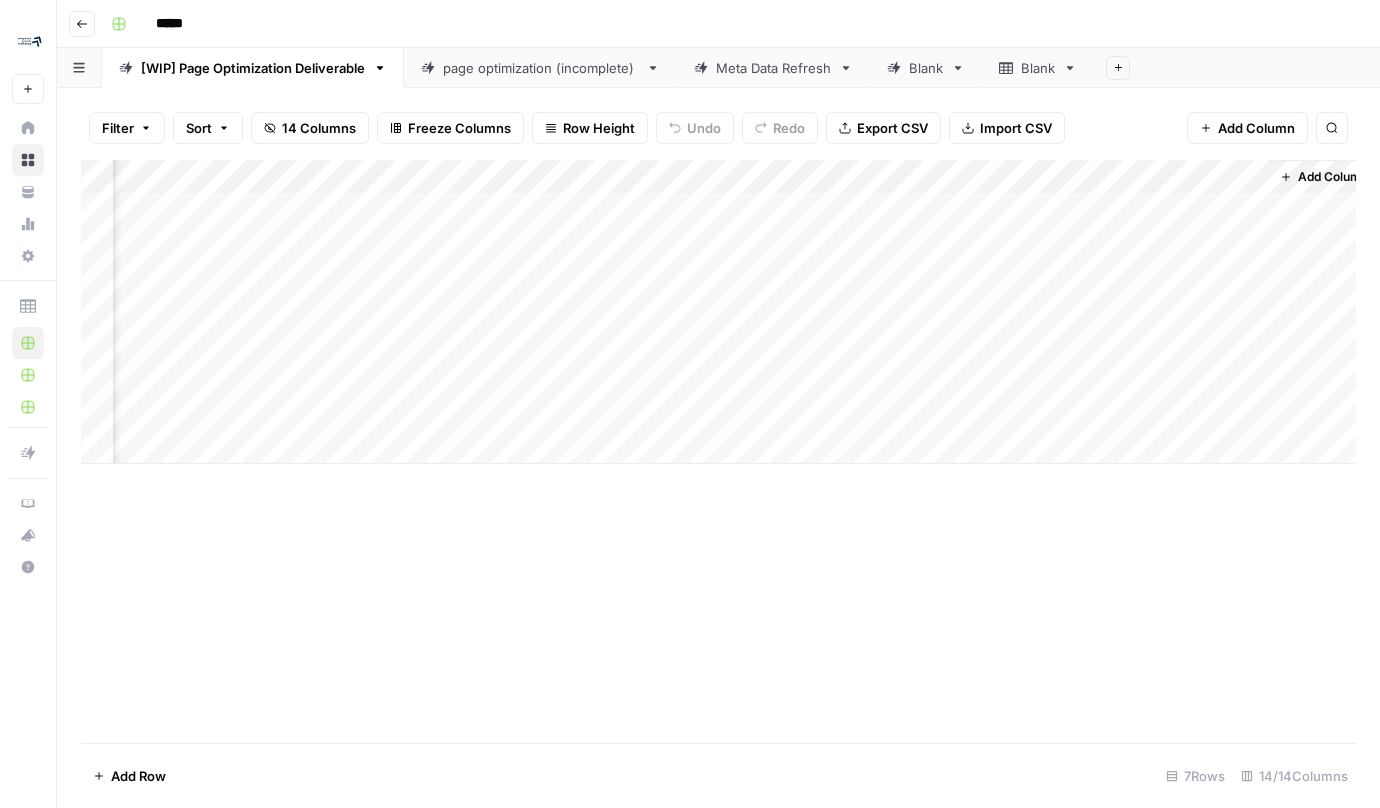 click on "Add Column" at bounding box center (718, 312) 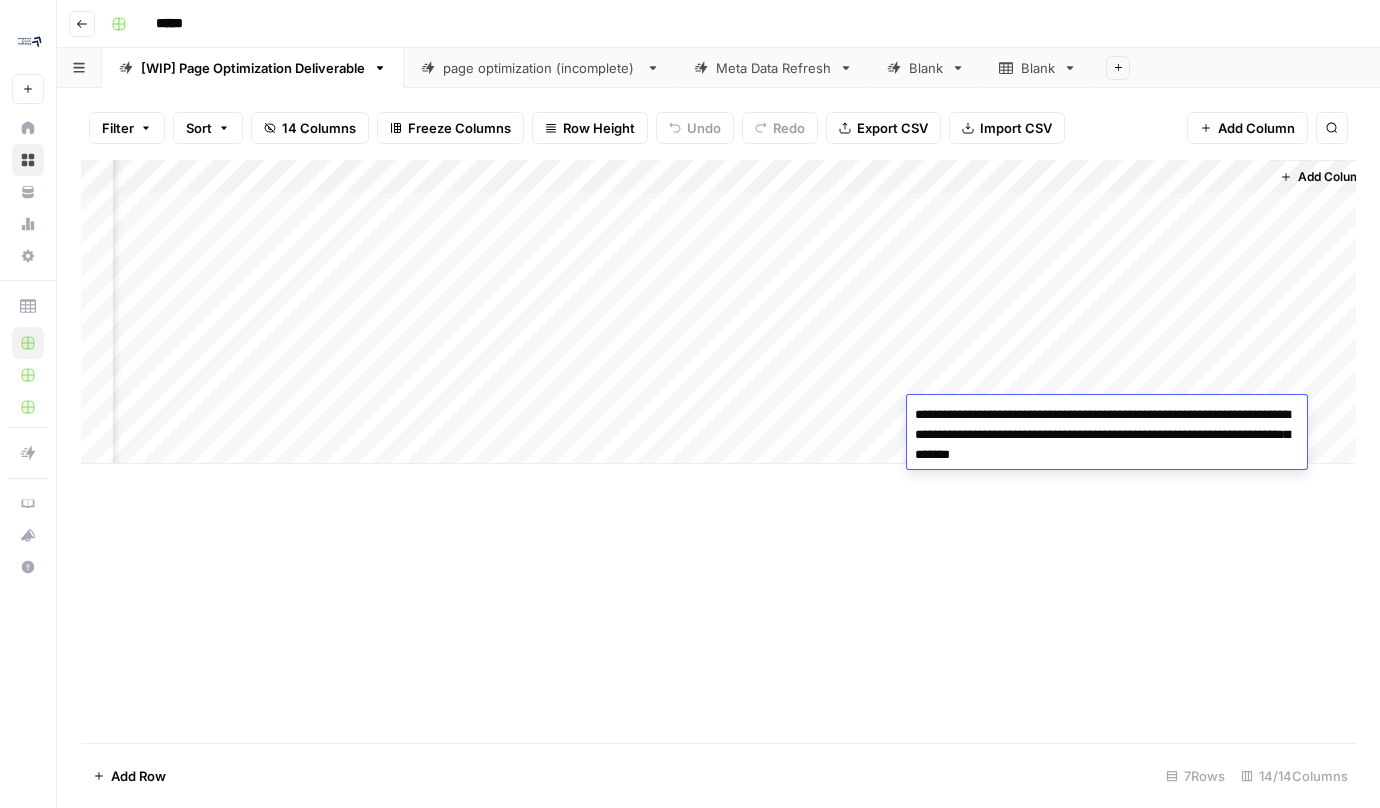 click on "Add Column" at bounding box center (718, 312) 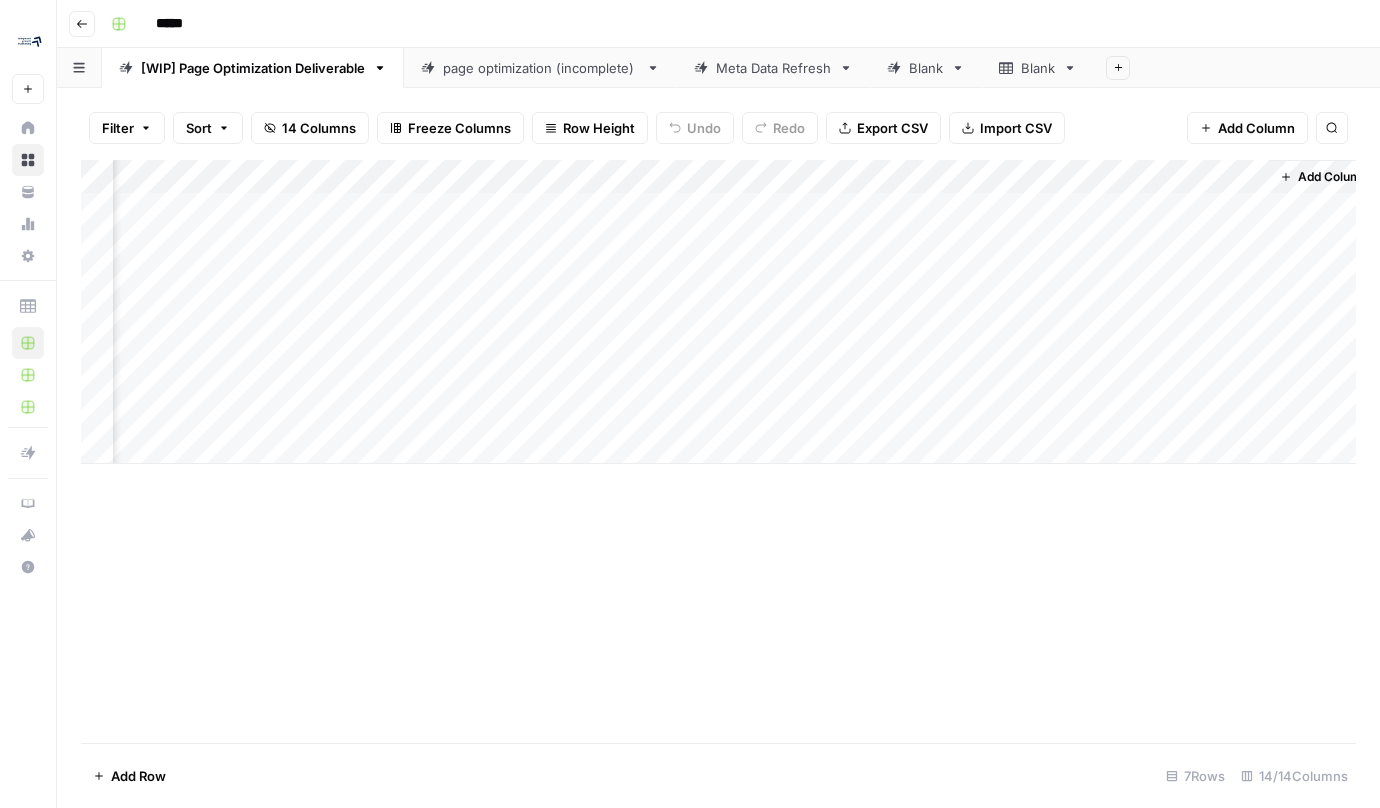 click on "Add Column" at bounding box center [718, 312] 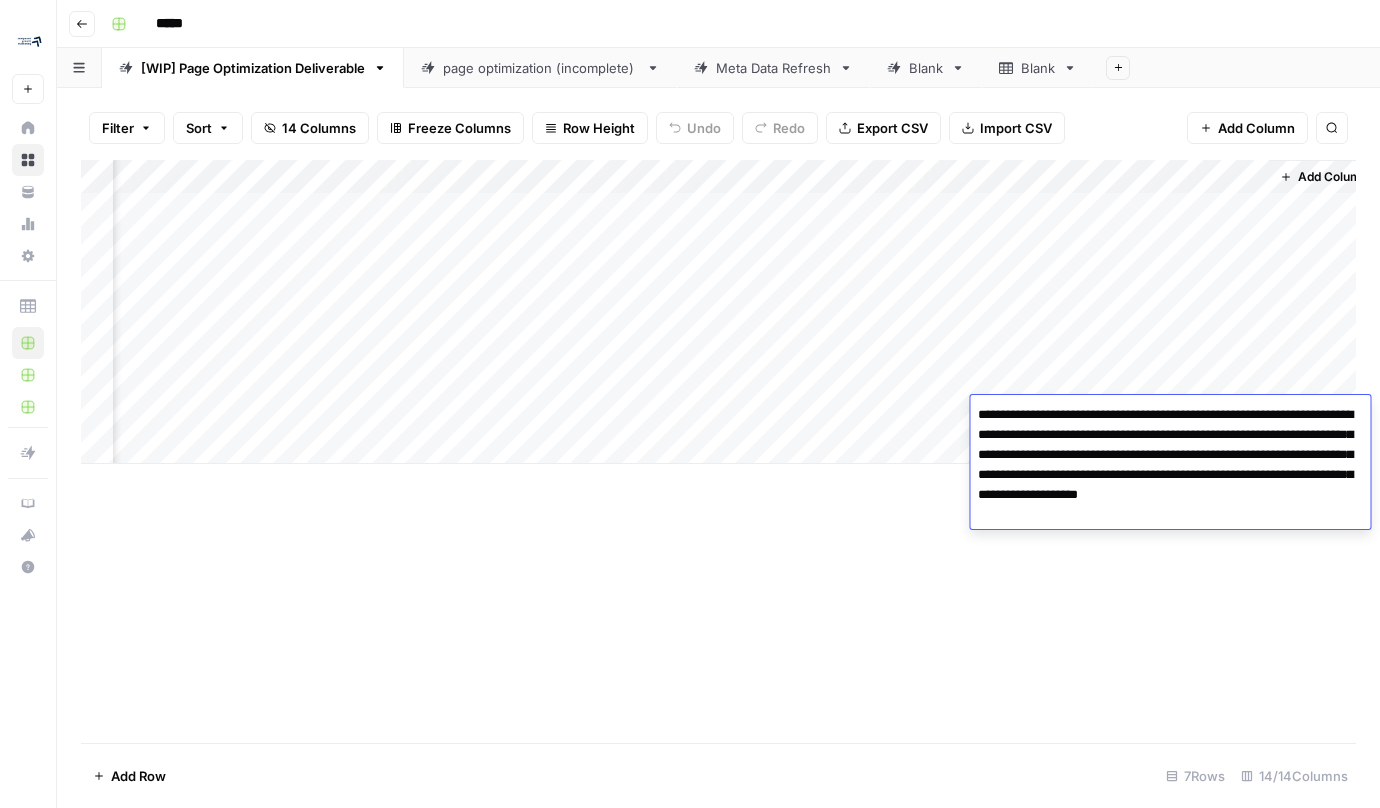 click on "Add Column" at bounding box center [718, 312] 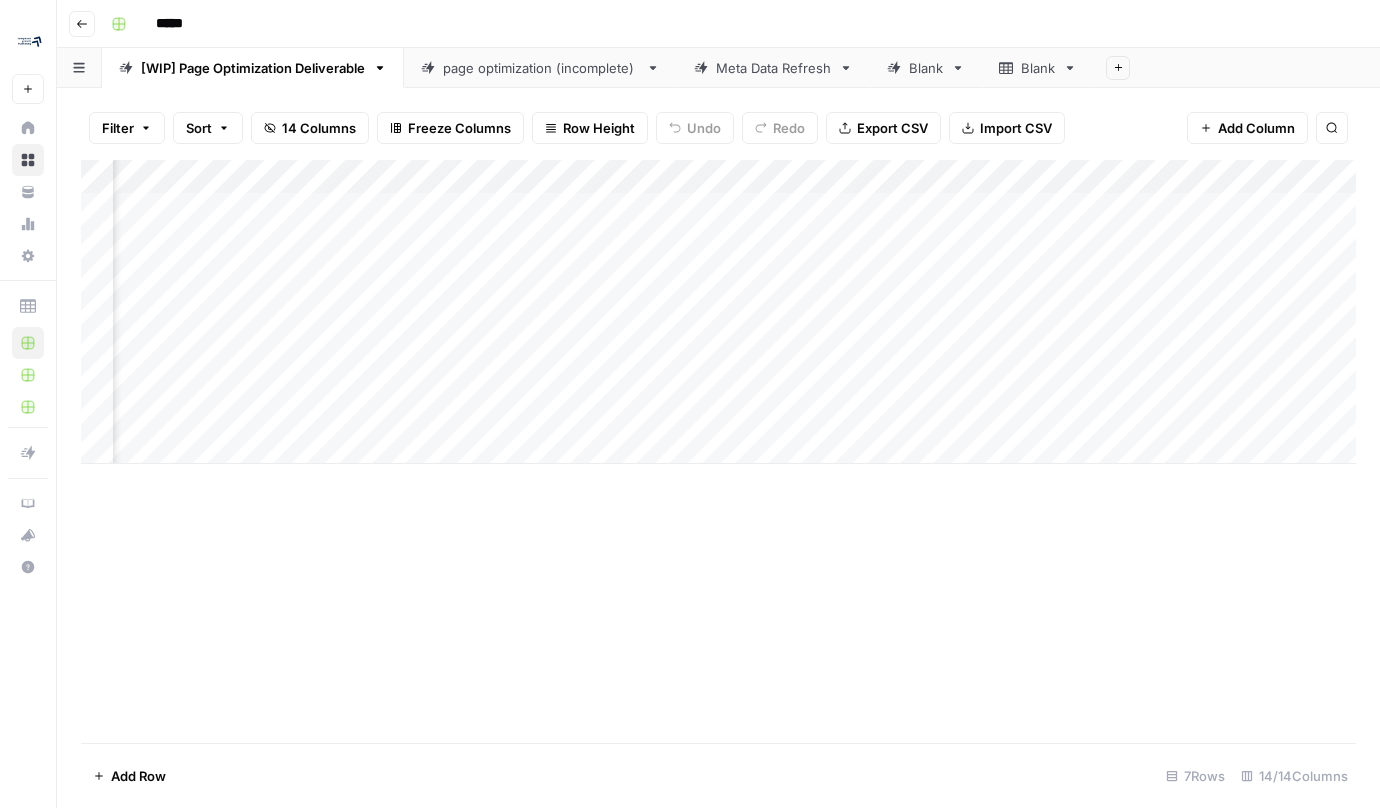 scroll, scrollTop: 0, scrollLeft: 1114, axis: horizontal 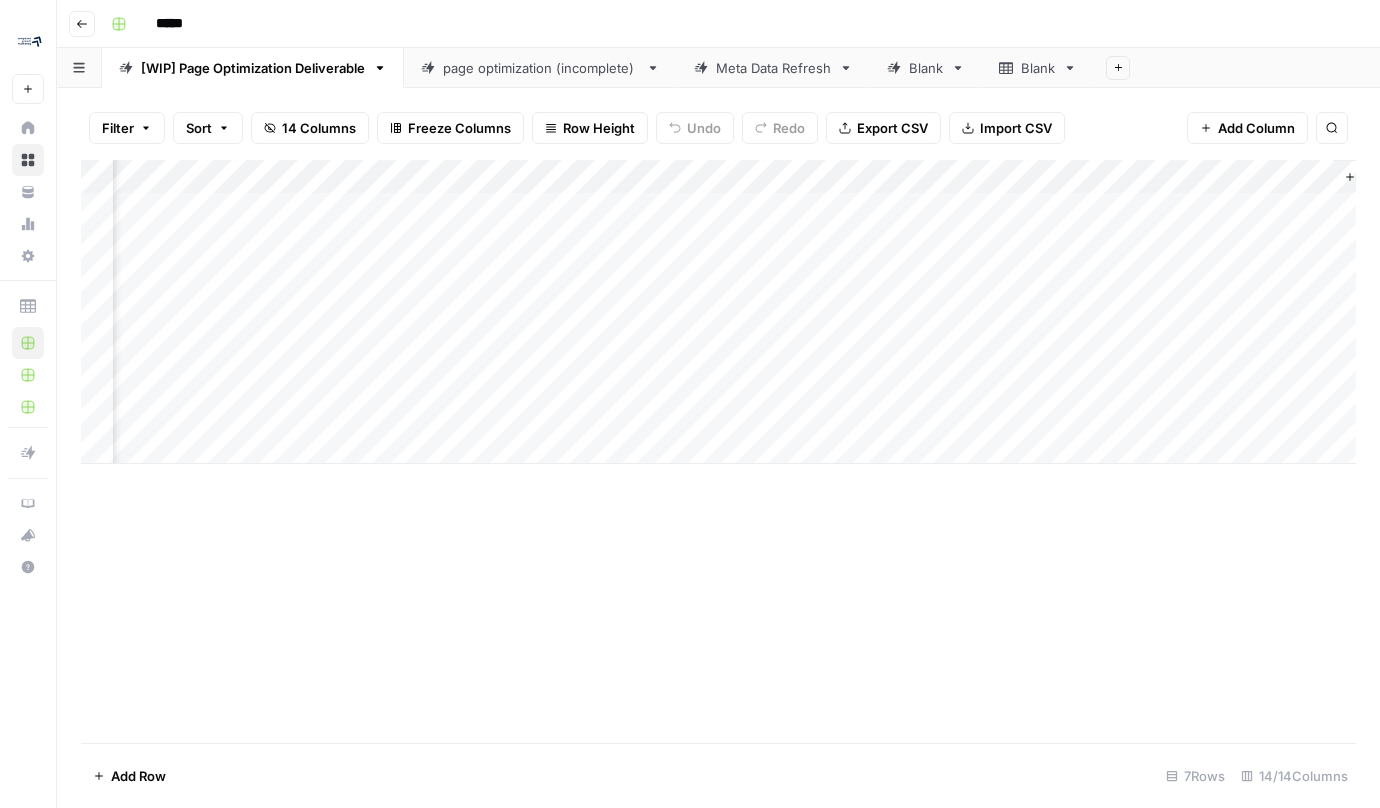 click on "Add Column" at bounding box center [718, 312] 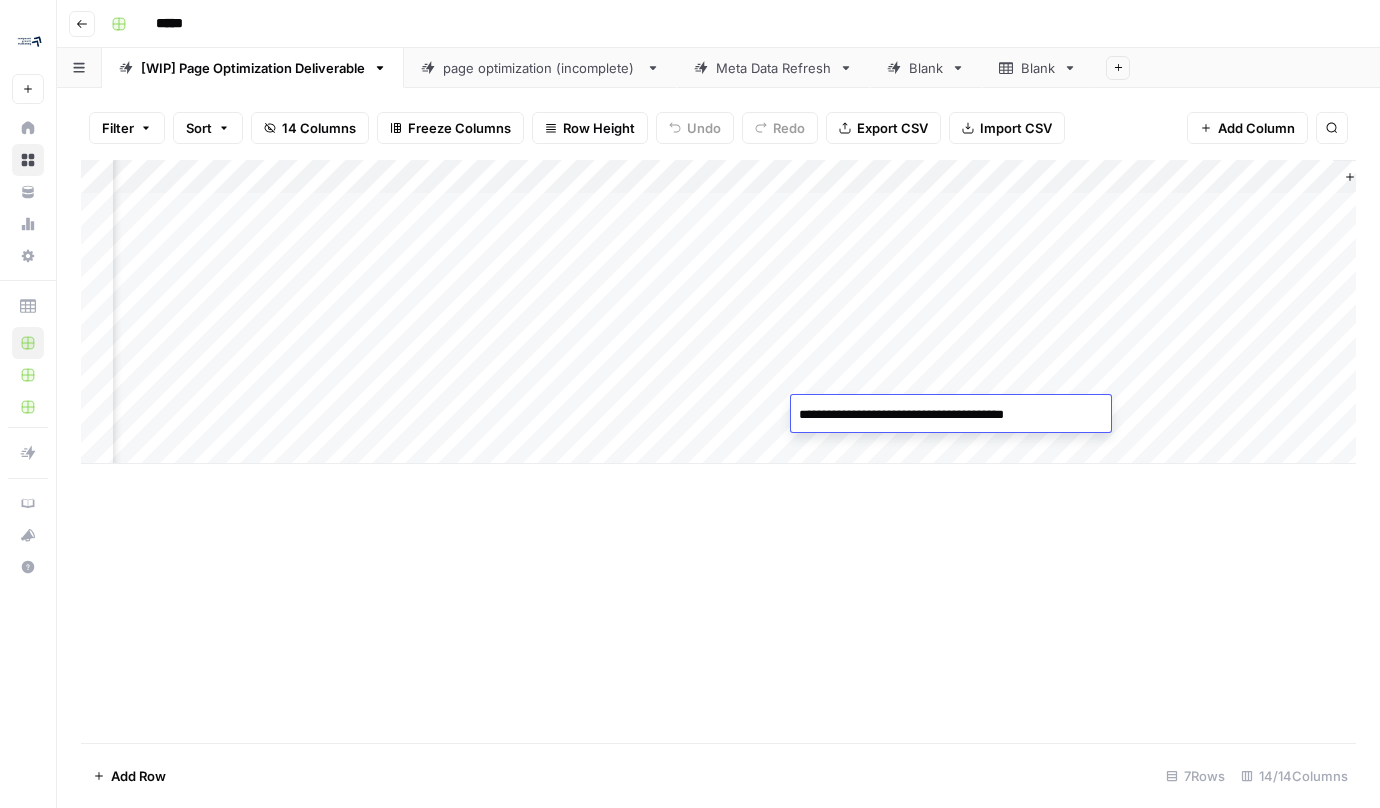 click on "**********" at bounding box center [951, 415] 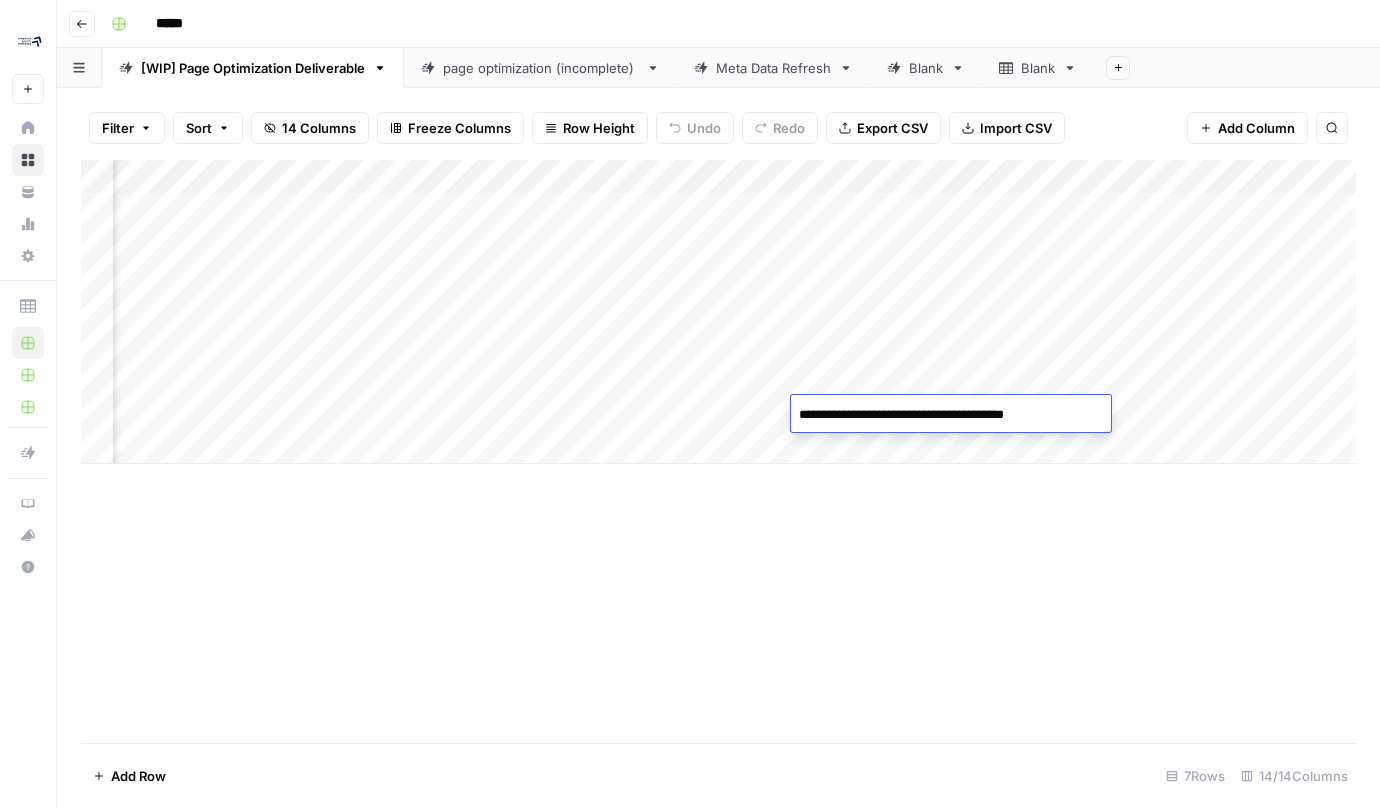 scroll, scrollTop: 0, scrollLeft: 1097, axis: horizontal 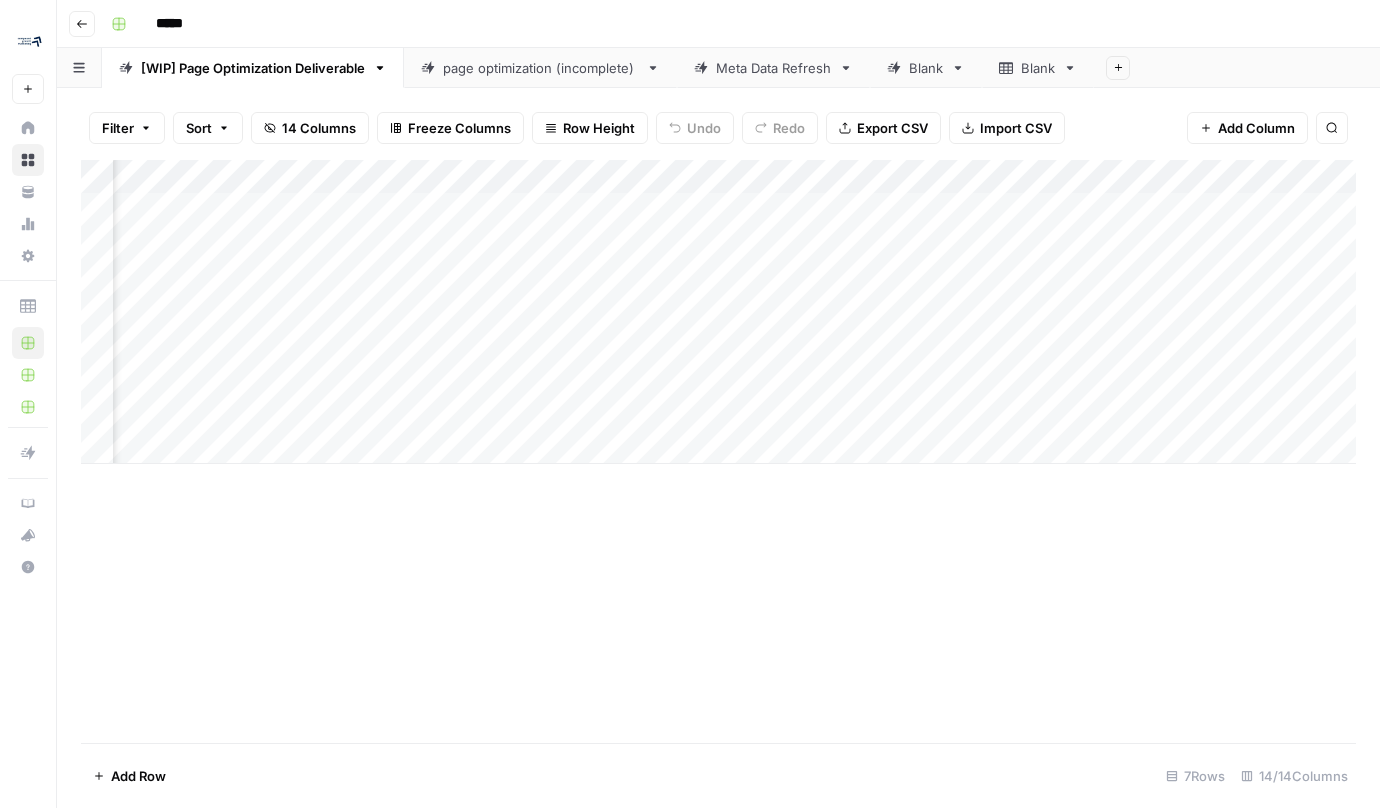 click on "Add Column" at bounding box center [718, 312] 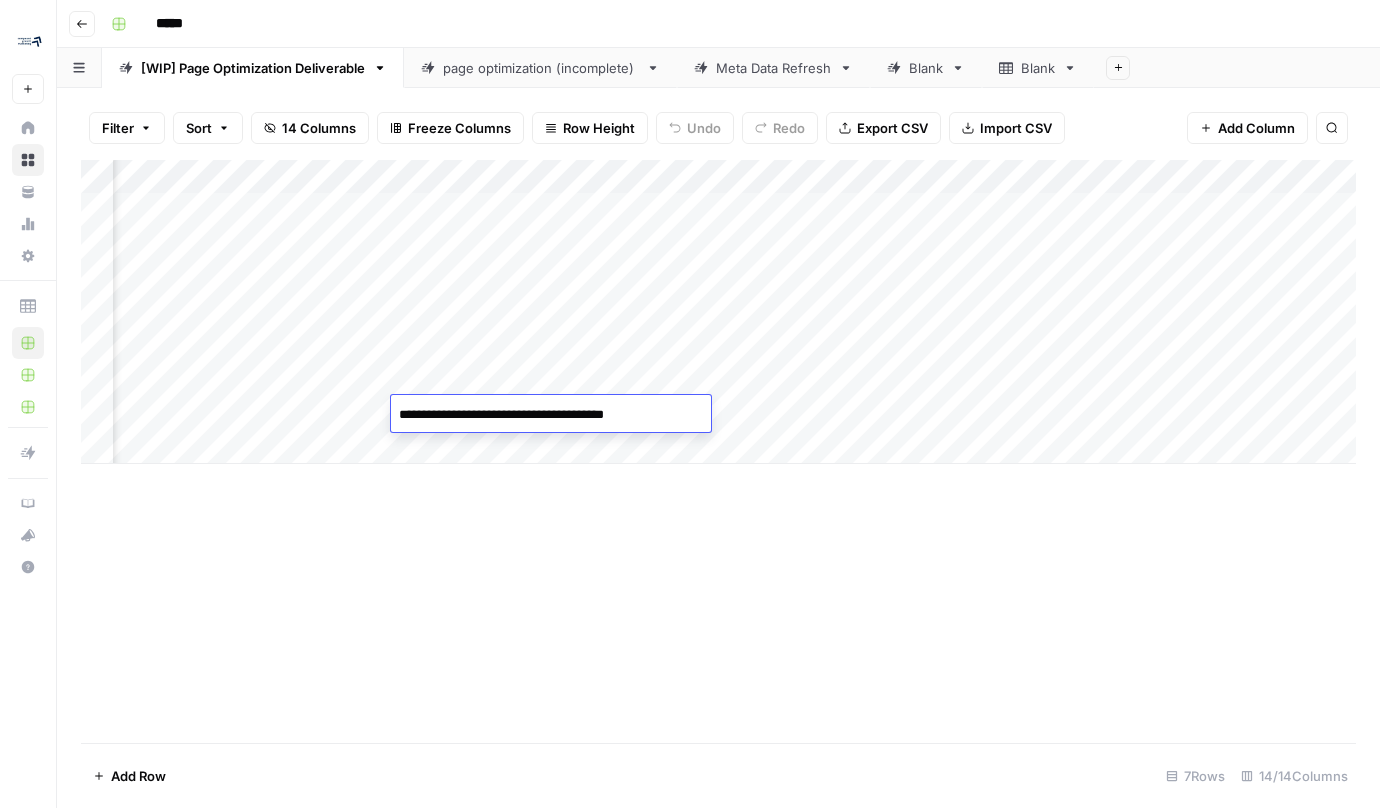 click on "**********" at bounding box center [551, 415] 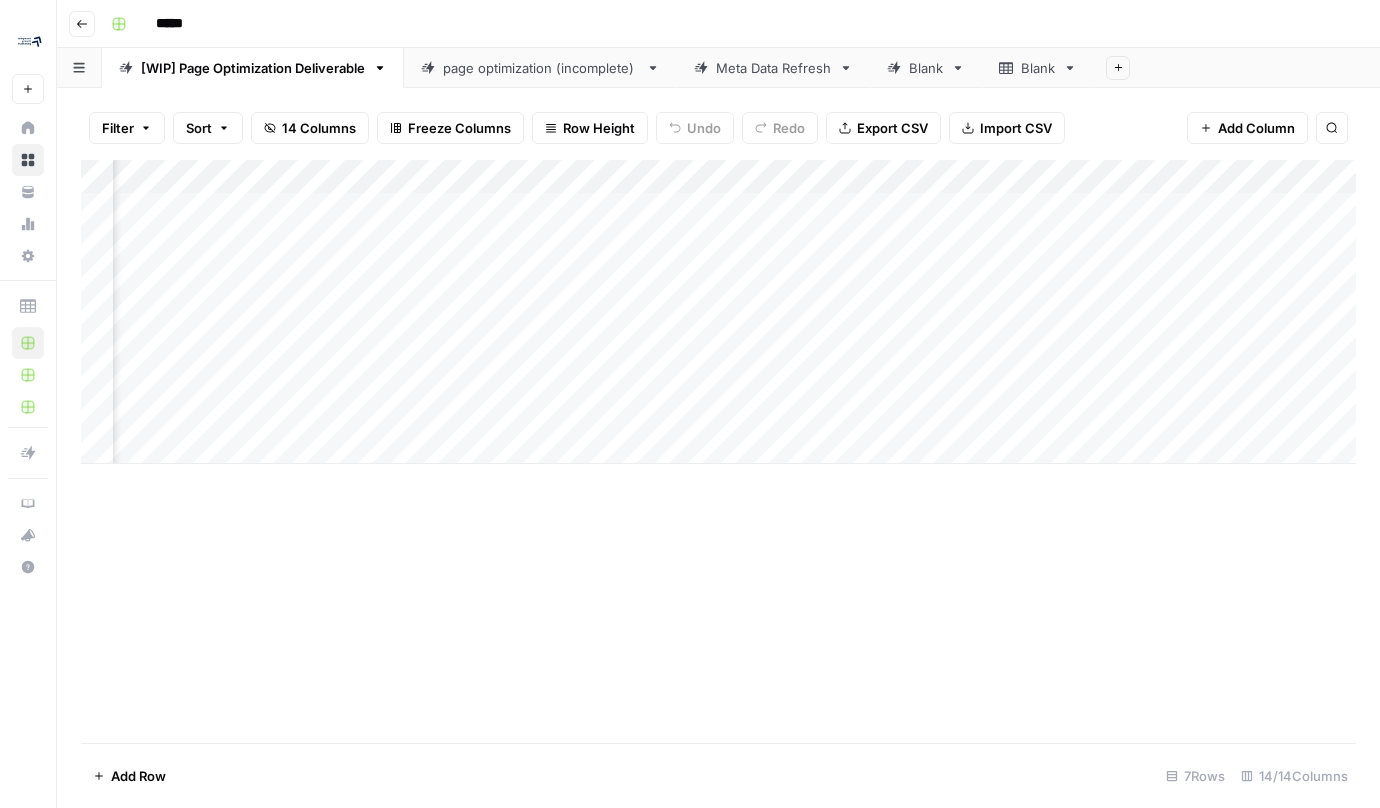click on "Add Column" at bounding box center [718, 312] 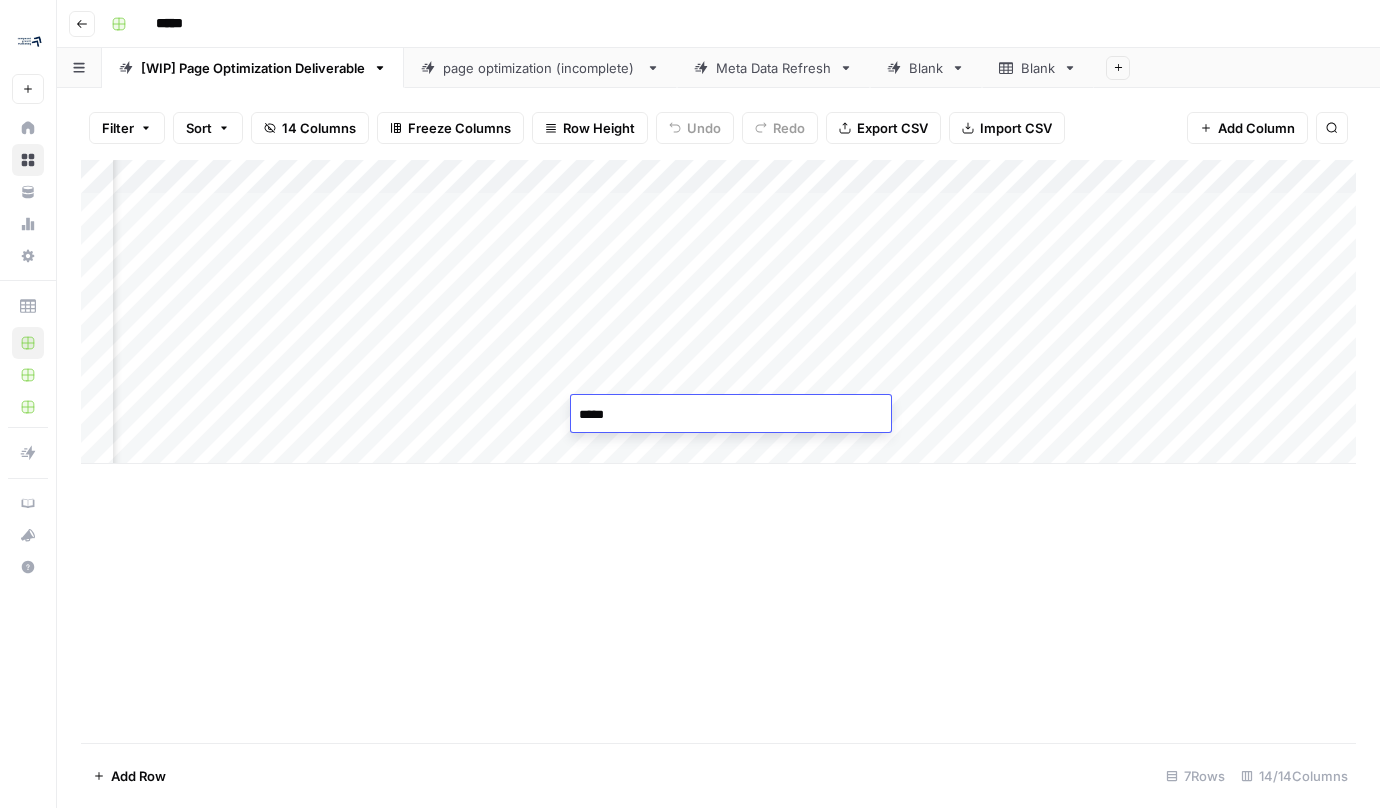 click on "*****" at bounding box center (731, 415) 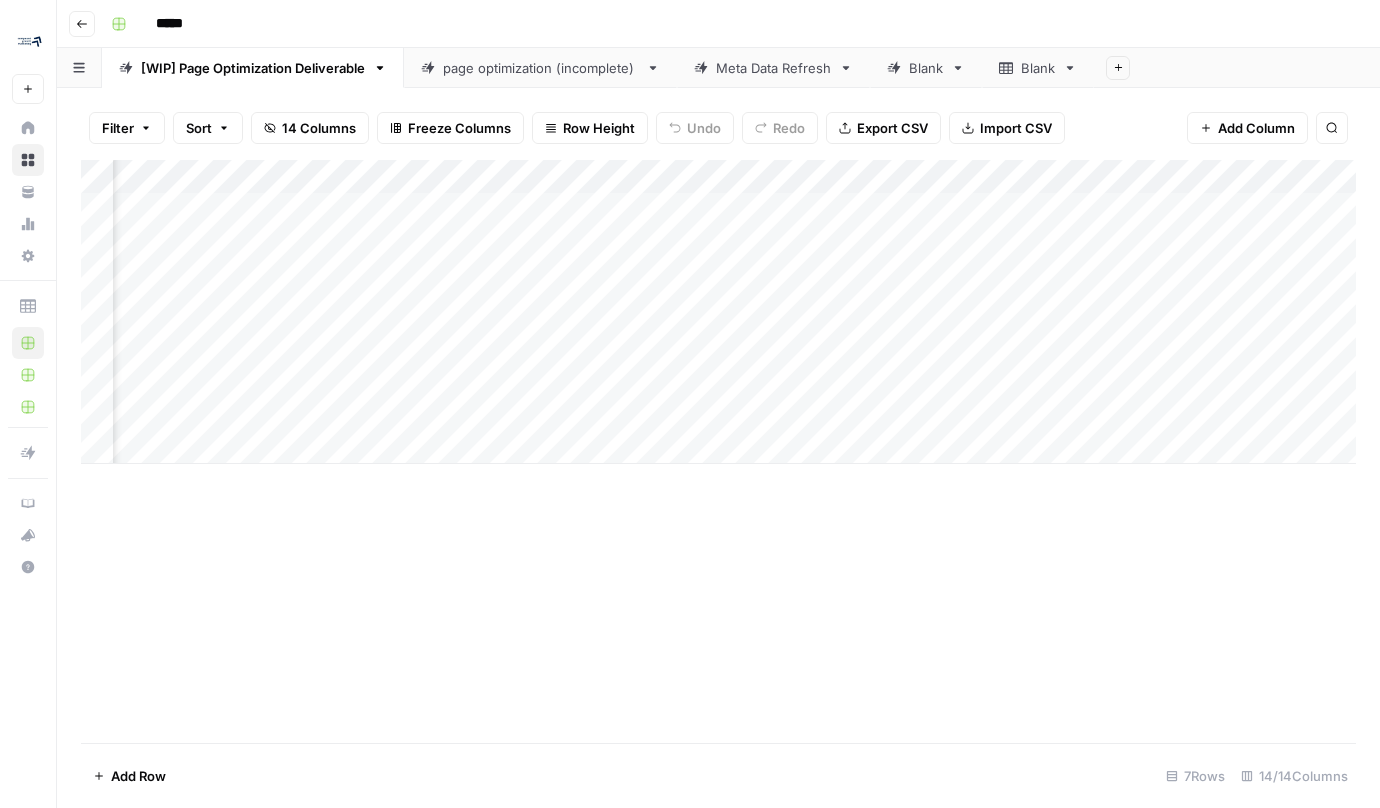 click on "Add Column" at bounding box center [718, 312] 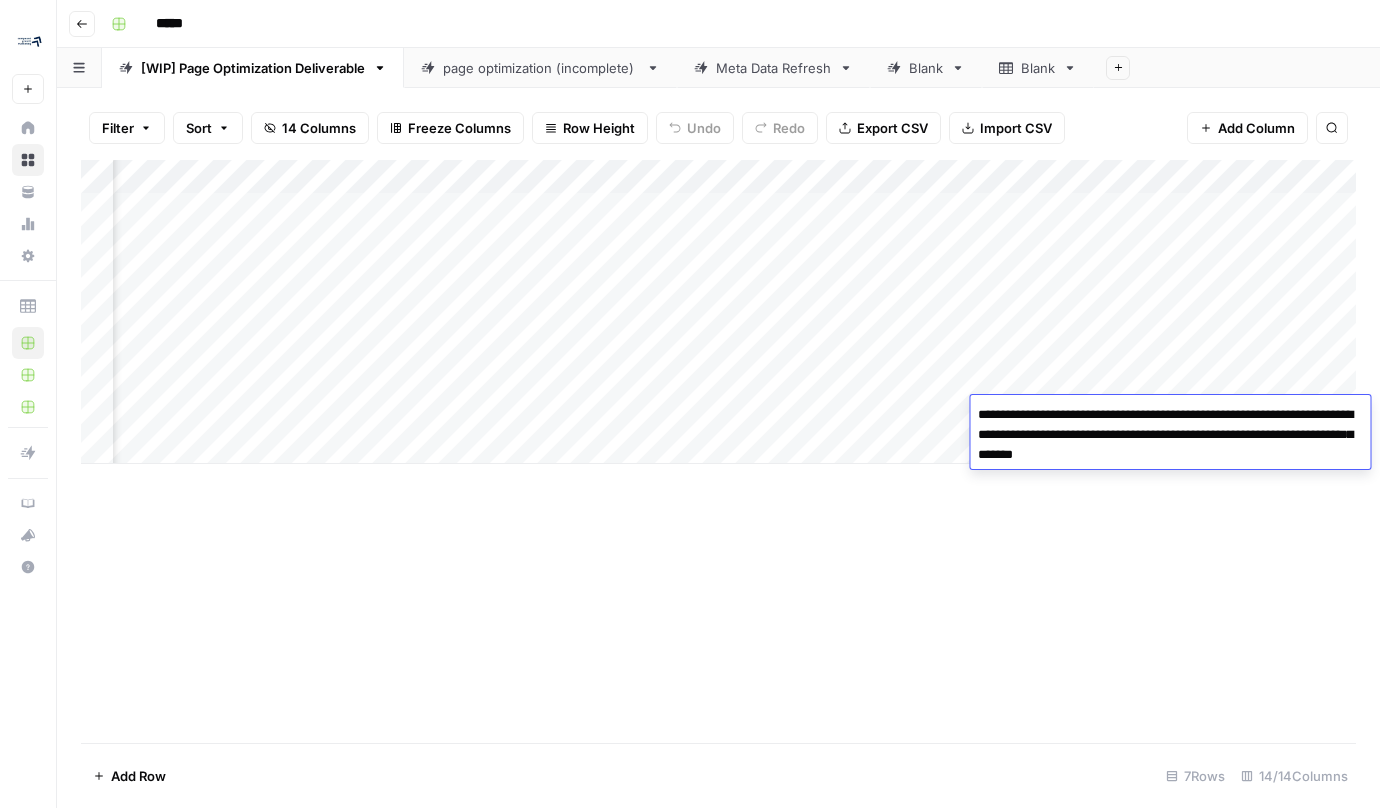 click on "**********" at bounding box center (1170, 435) 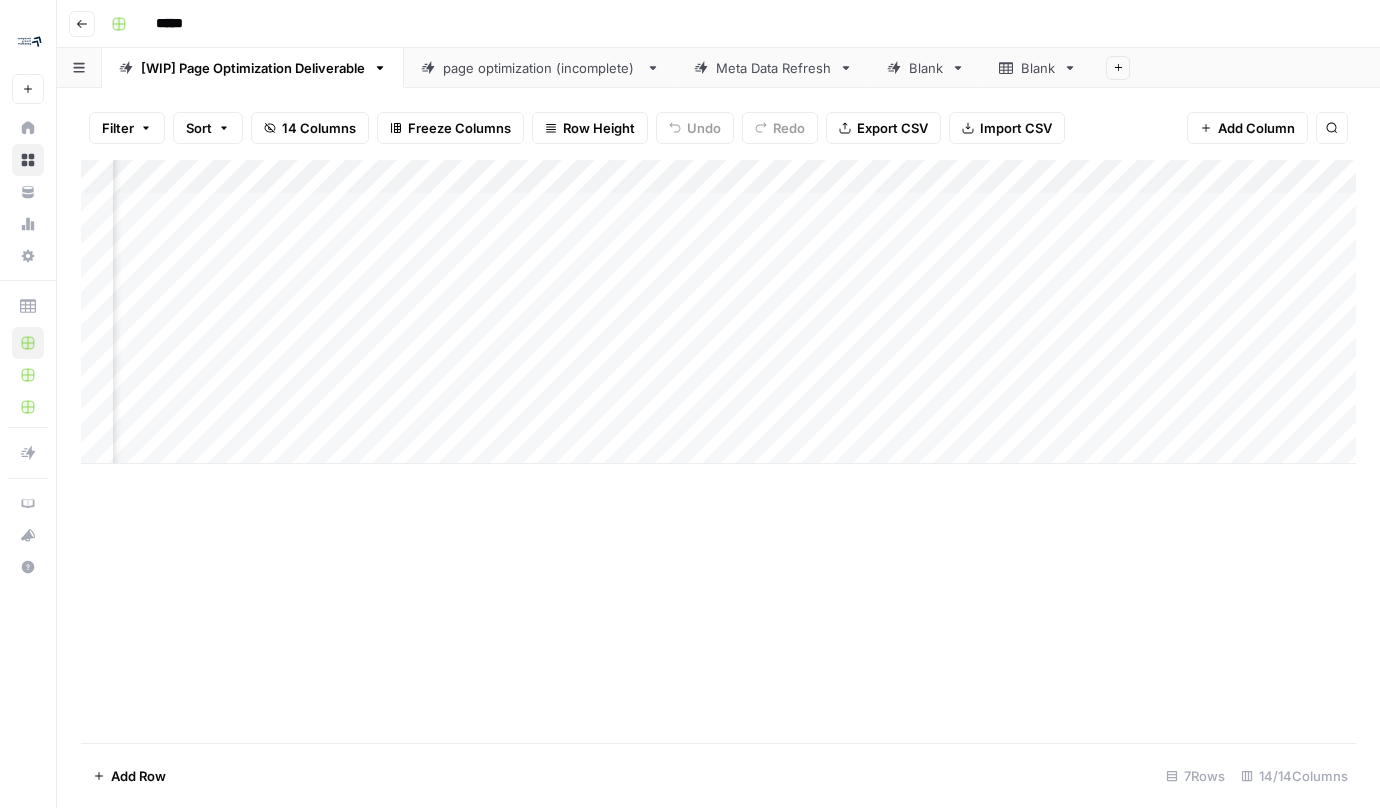 click on "Add Column" at bounding box center (718, 312) 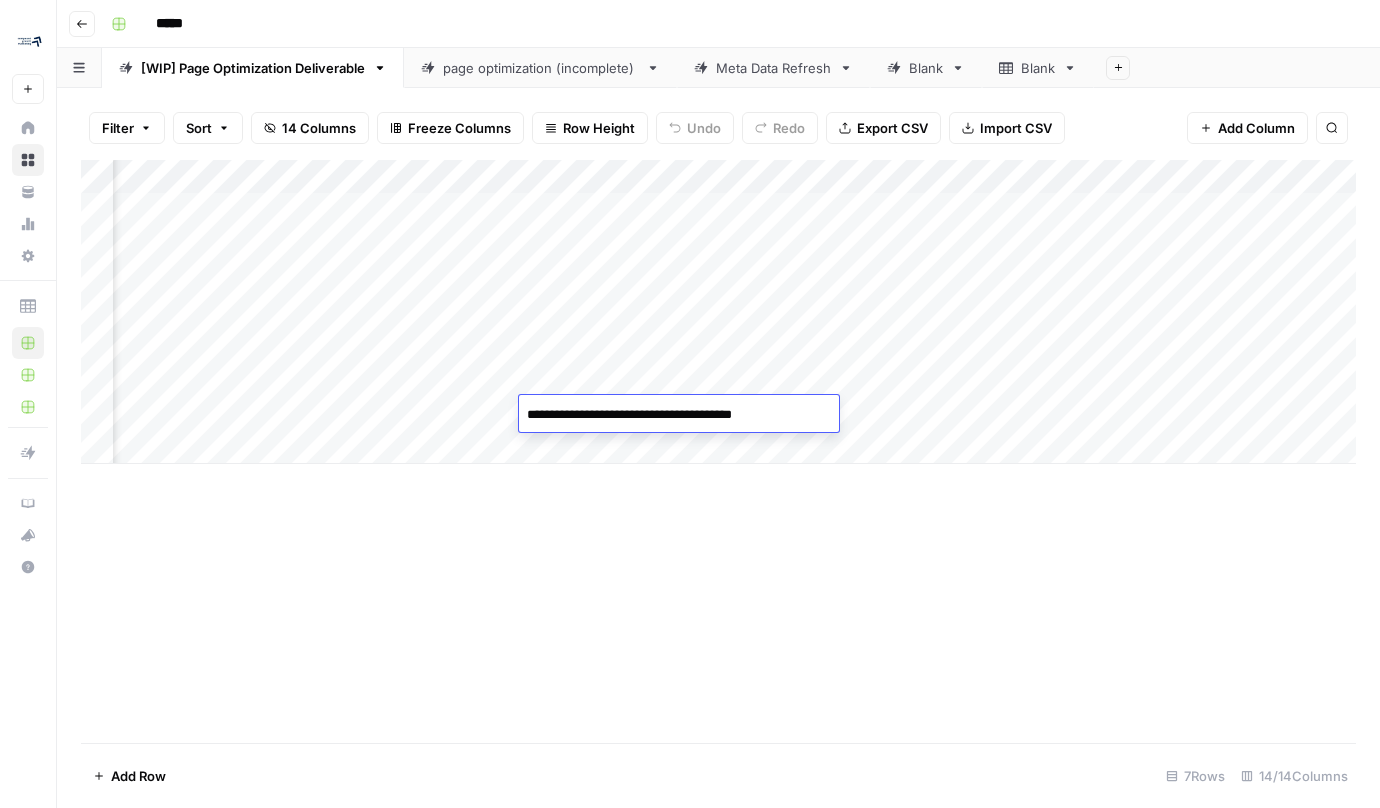 click on "Add Column" at bounding box center (718, 312) 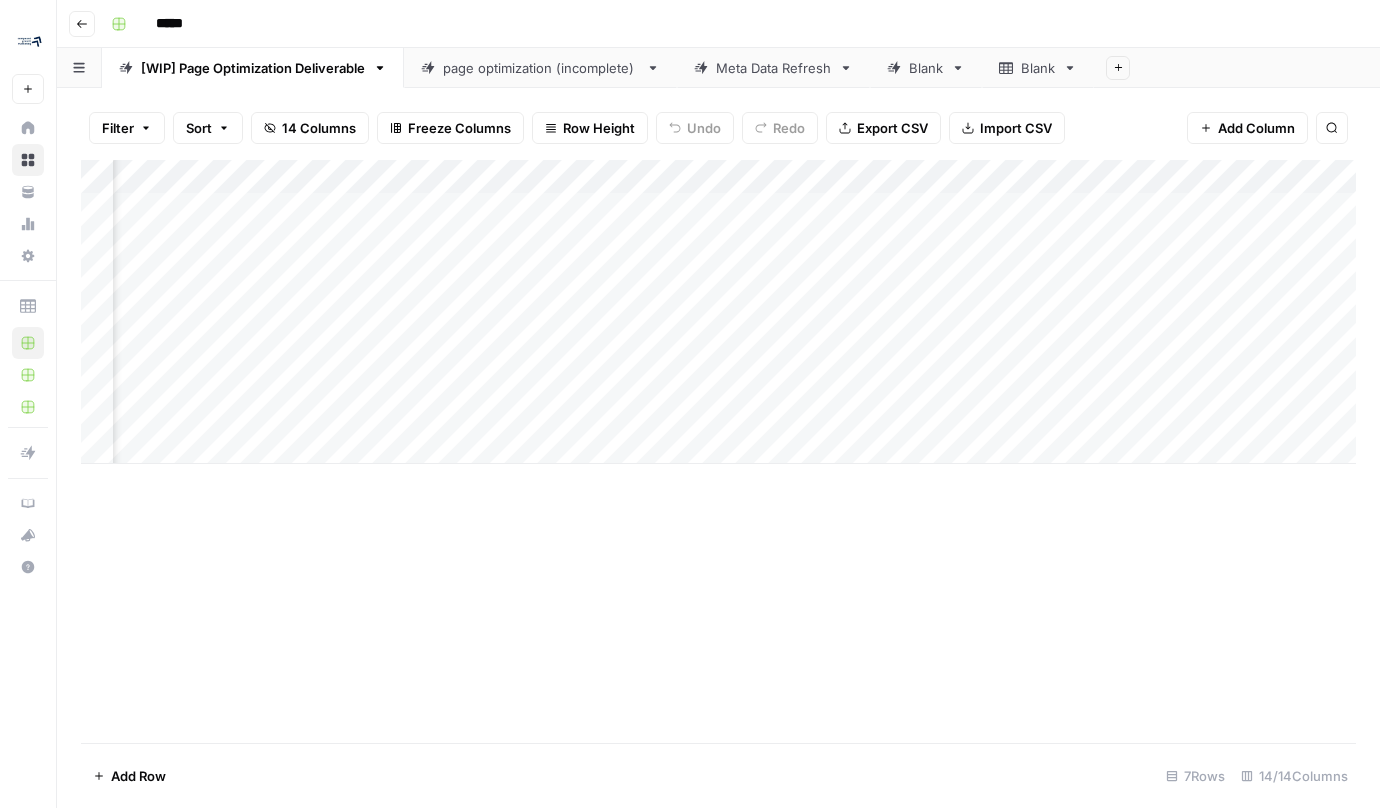 click on "Add Column" at bounding box center (718, 312) 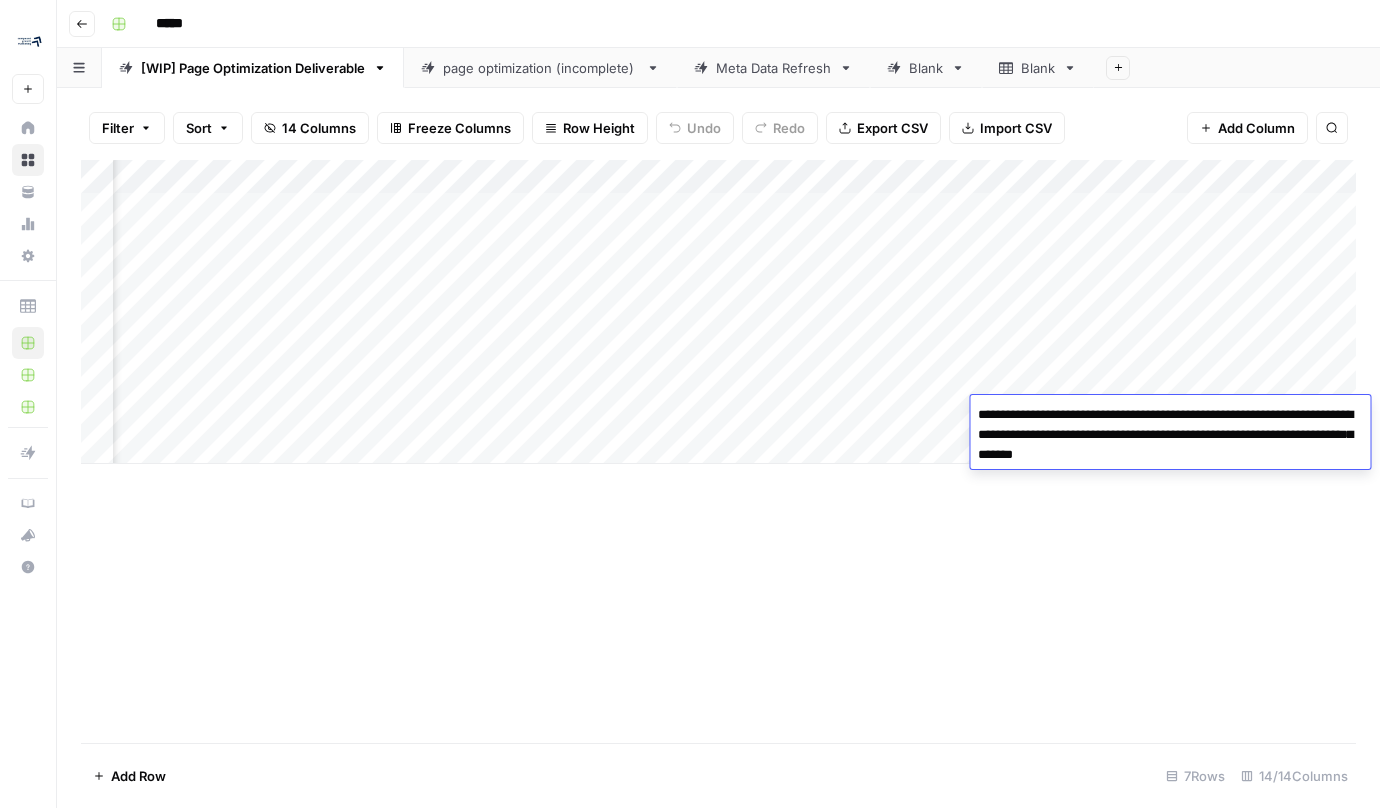 click on "**********" at bounding box center [1170, 435] 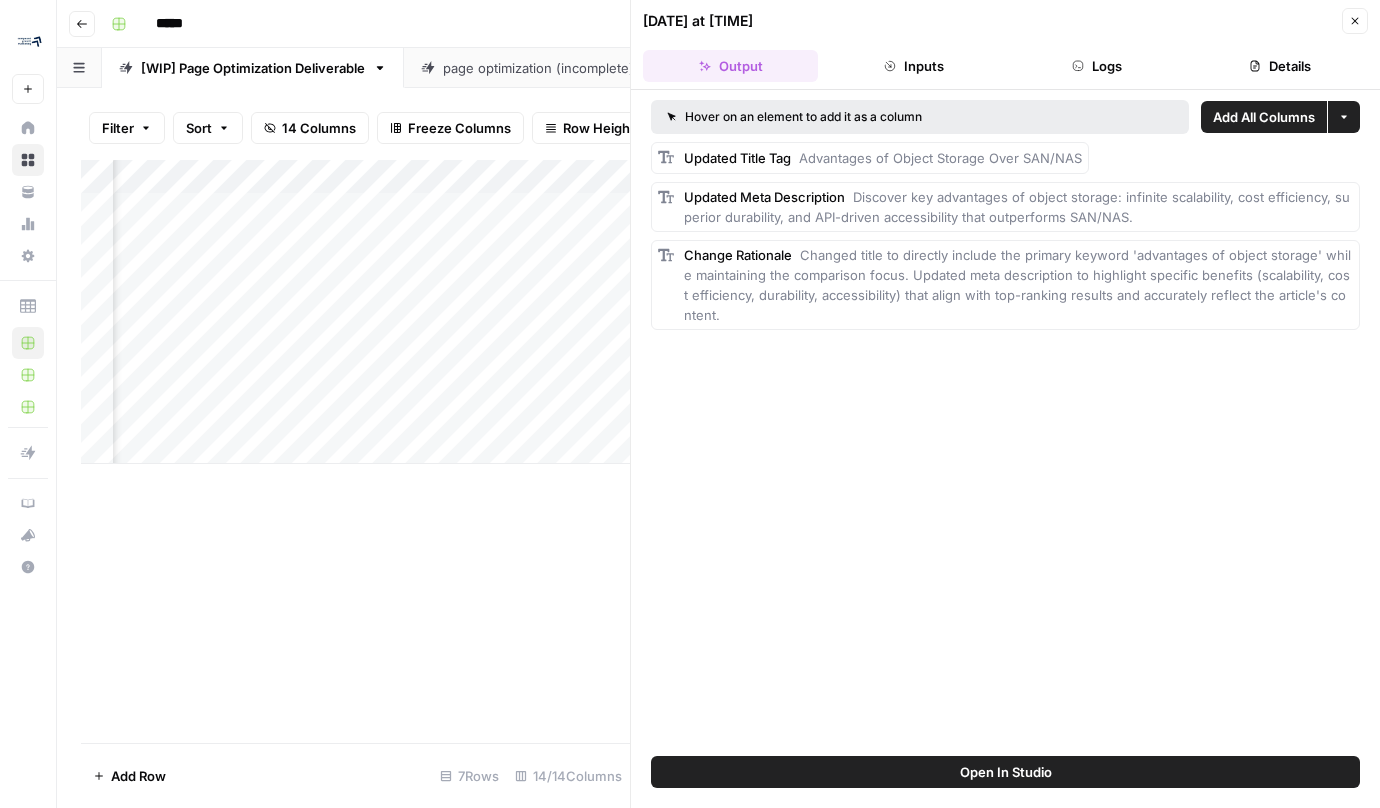 click on "Open In Studio" at bounding box center (1006, 772) 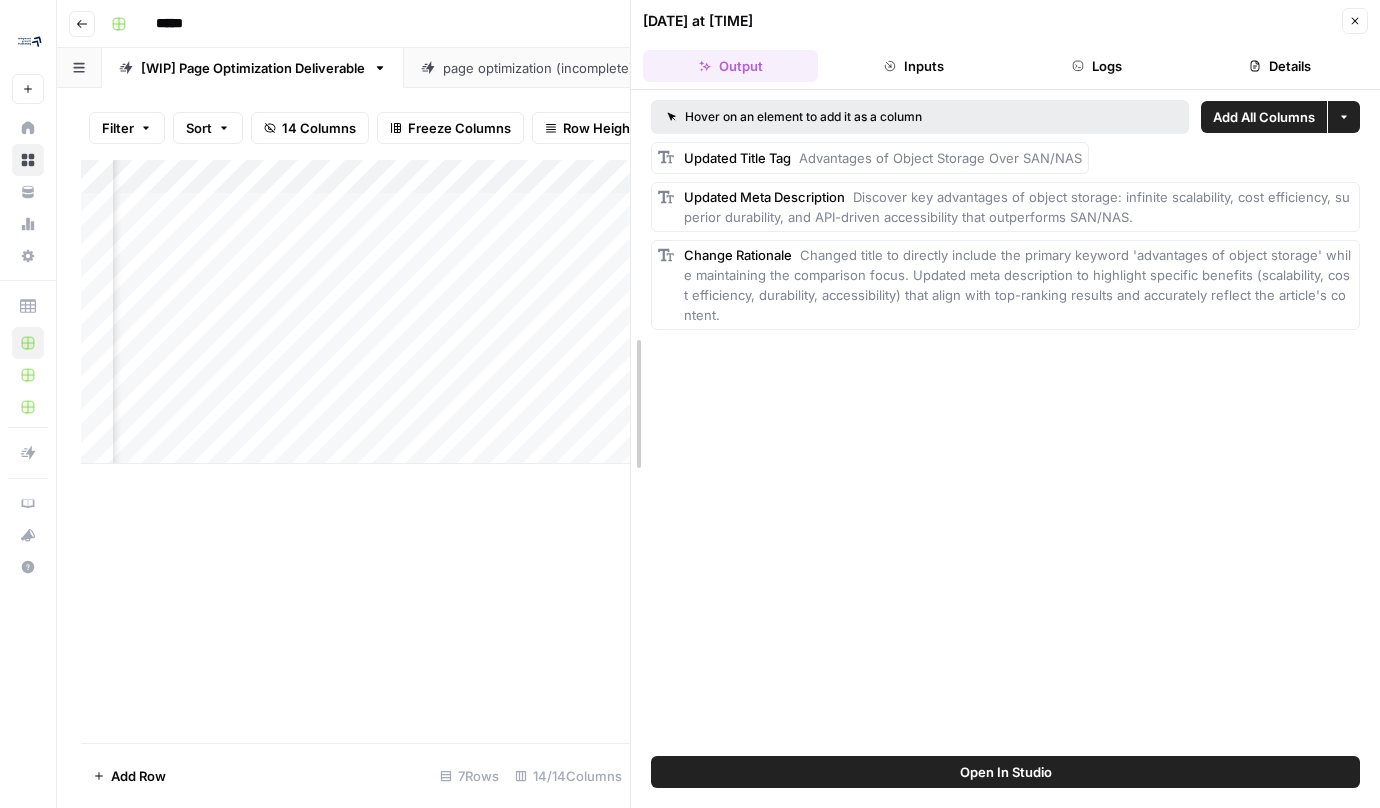 drag, startPoint x: 629, startPoint y: 282, endPoint x: 1062, endPoint y: 305, distance: 433.6104 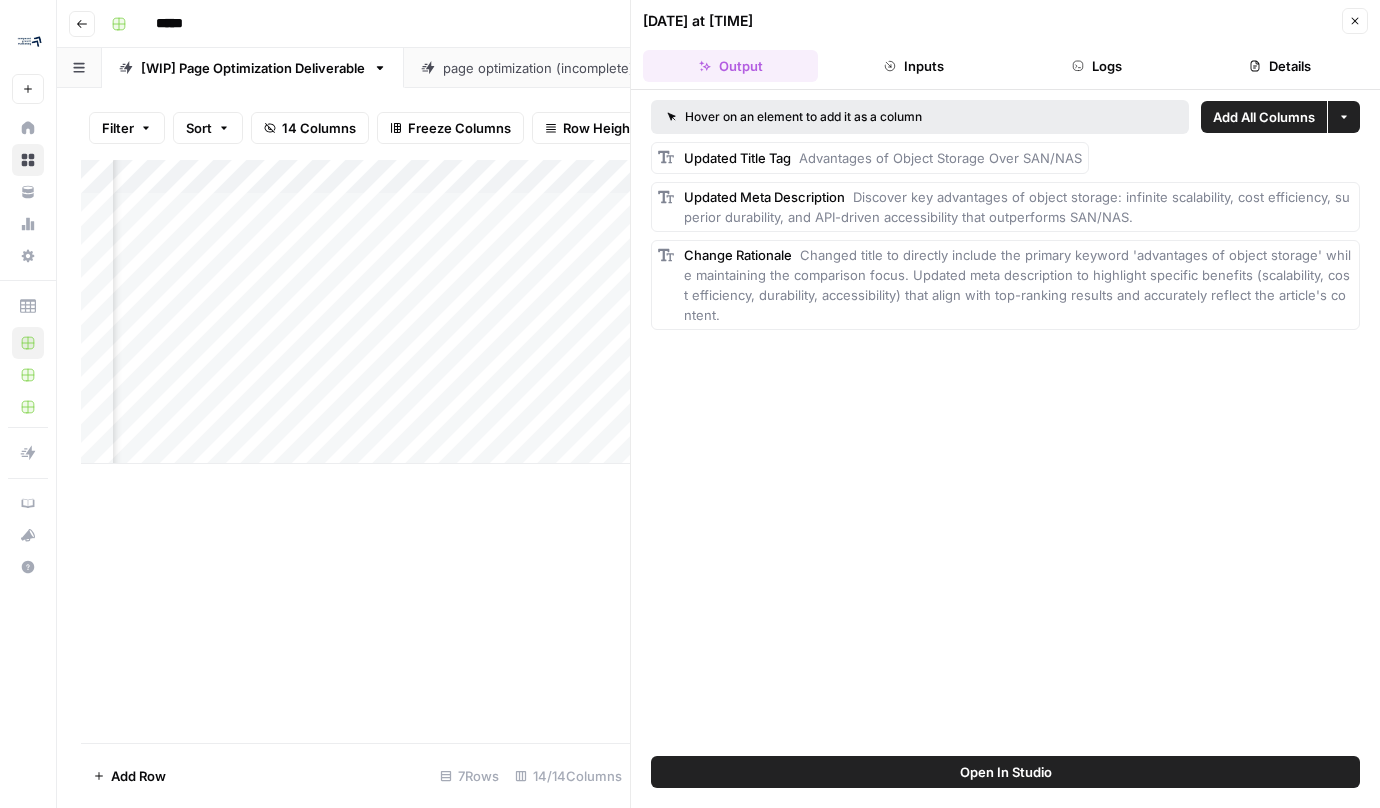 click on "Close" at bounding box center [1355, 21] 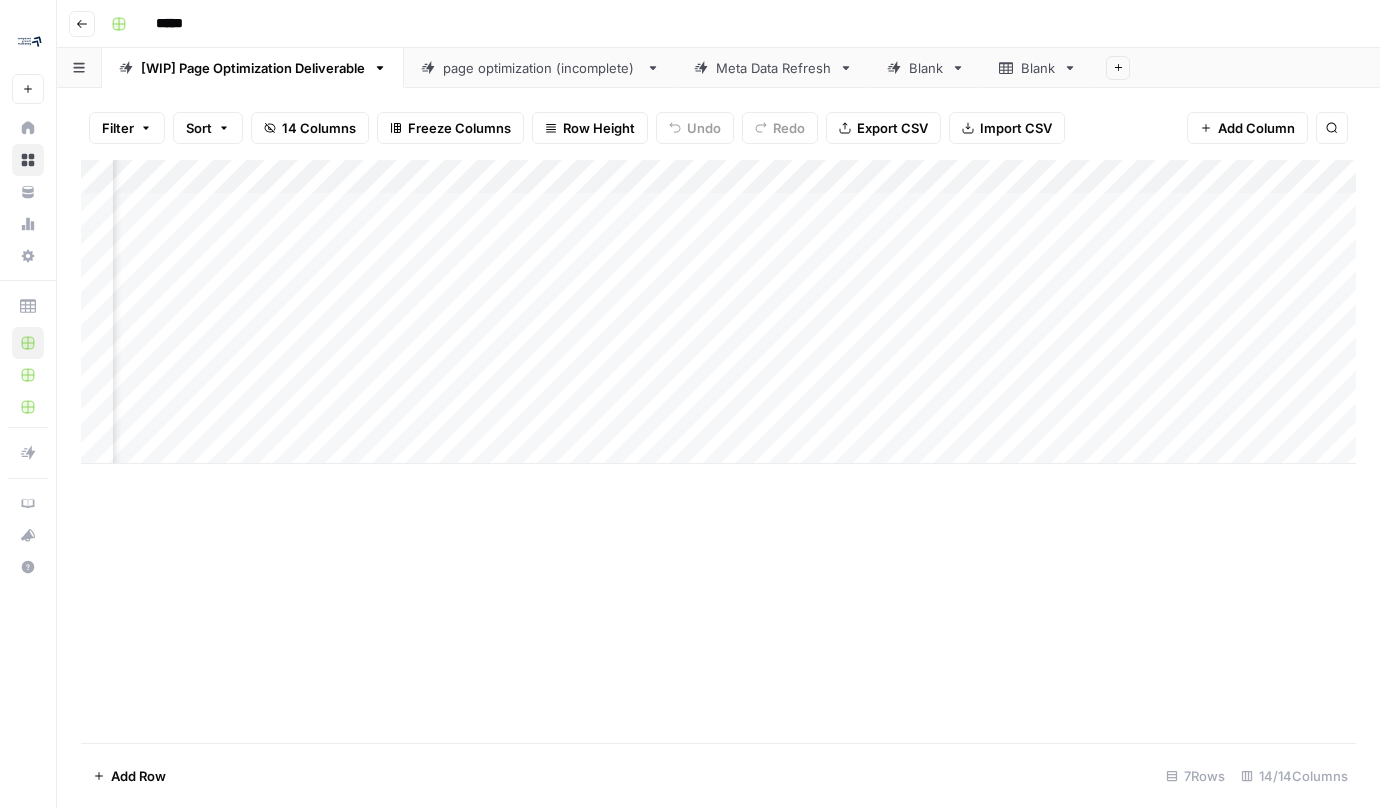 scroll, scrollTop: 0, scrollLeft: 1229, axis: horizontal 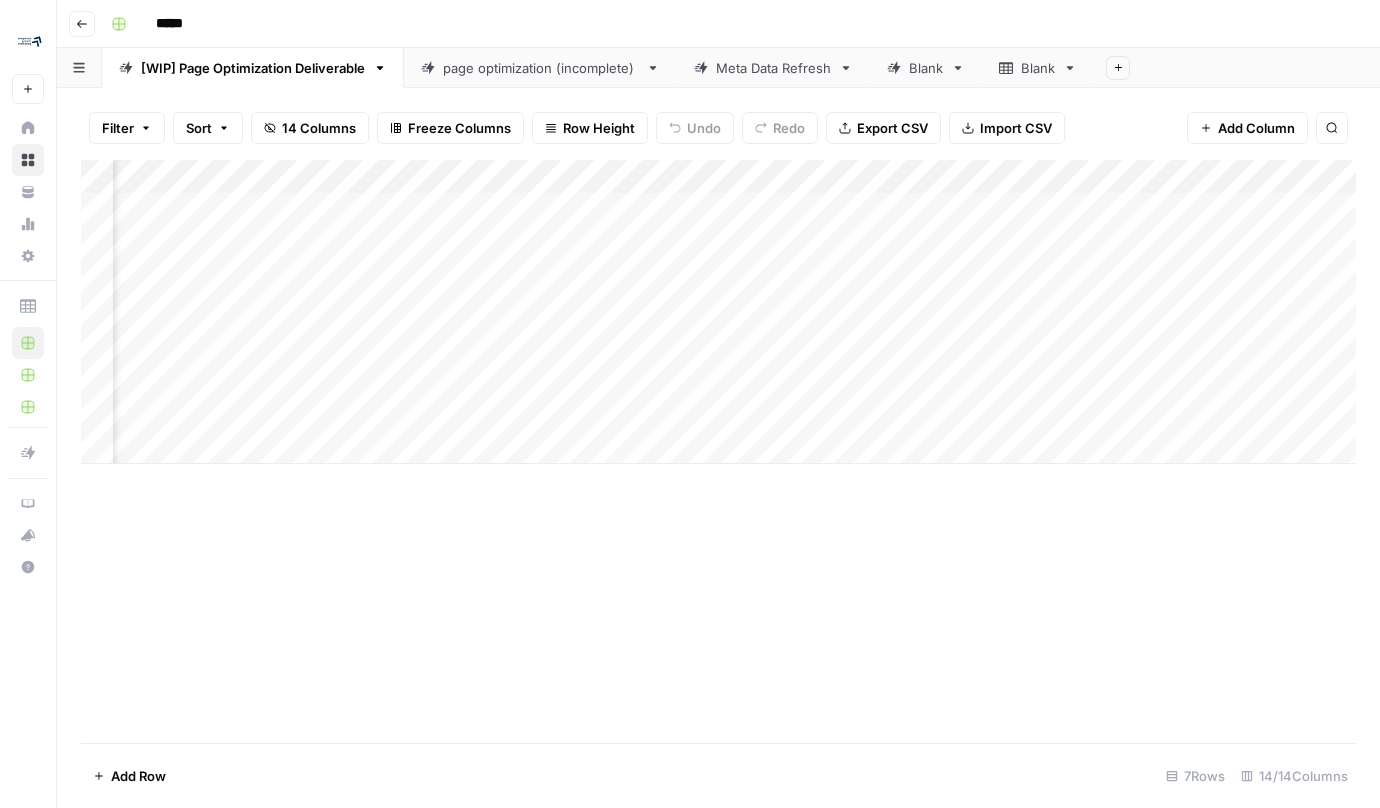 click on "Add Column" at bounding box center [718, 312] 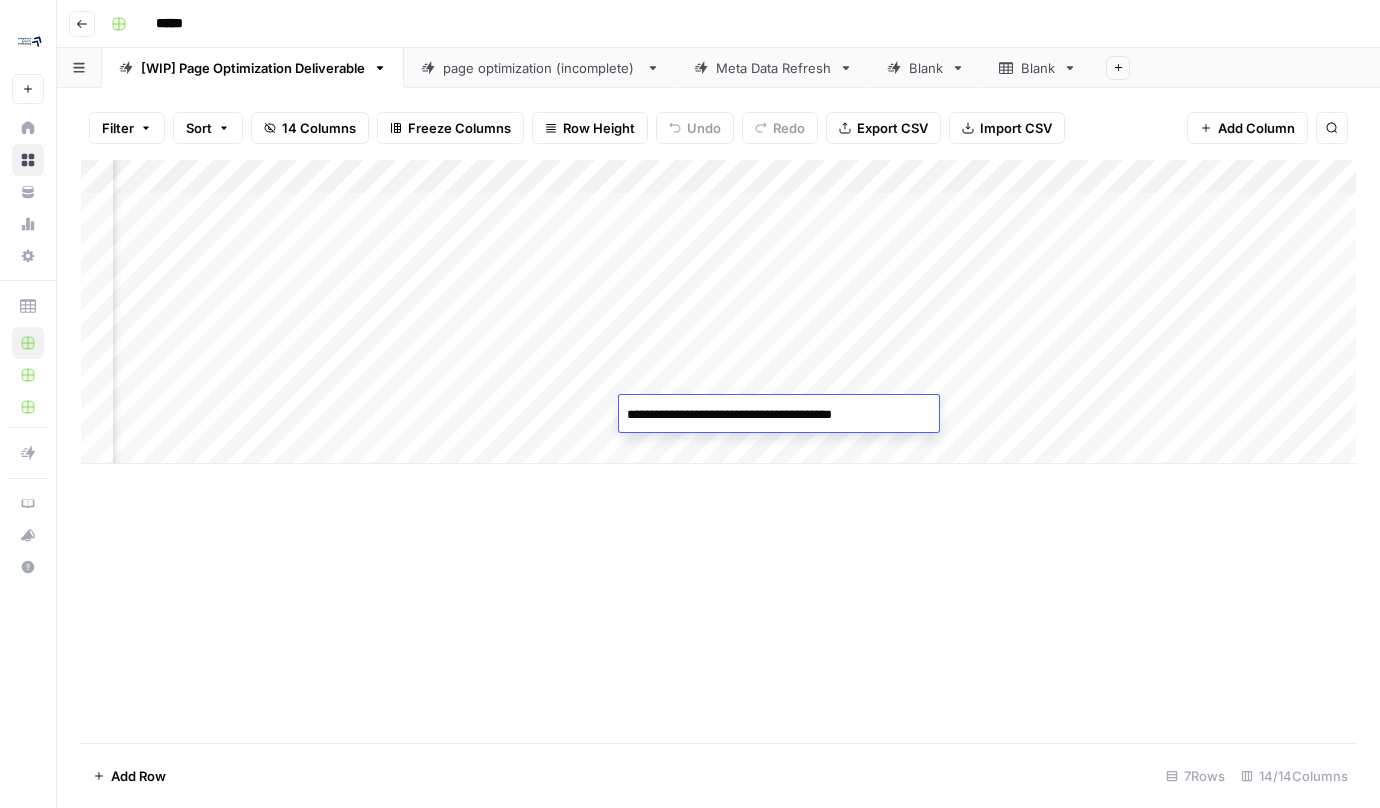 click on "**********" at bounding box center [779, 415] 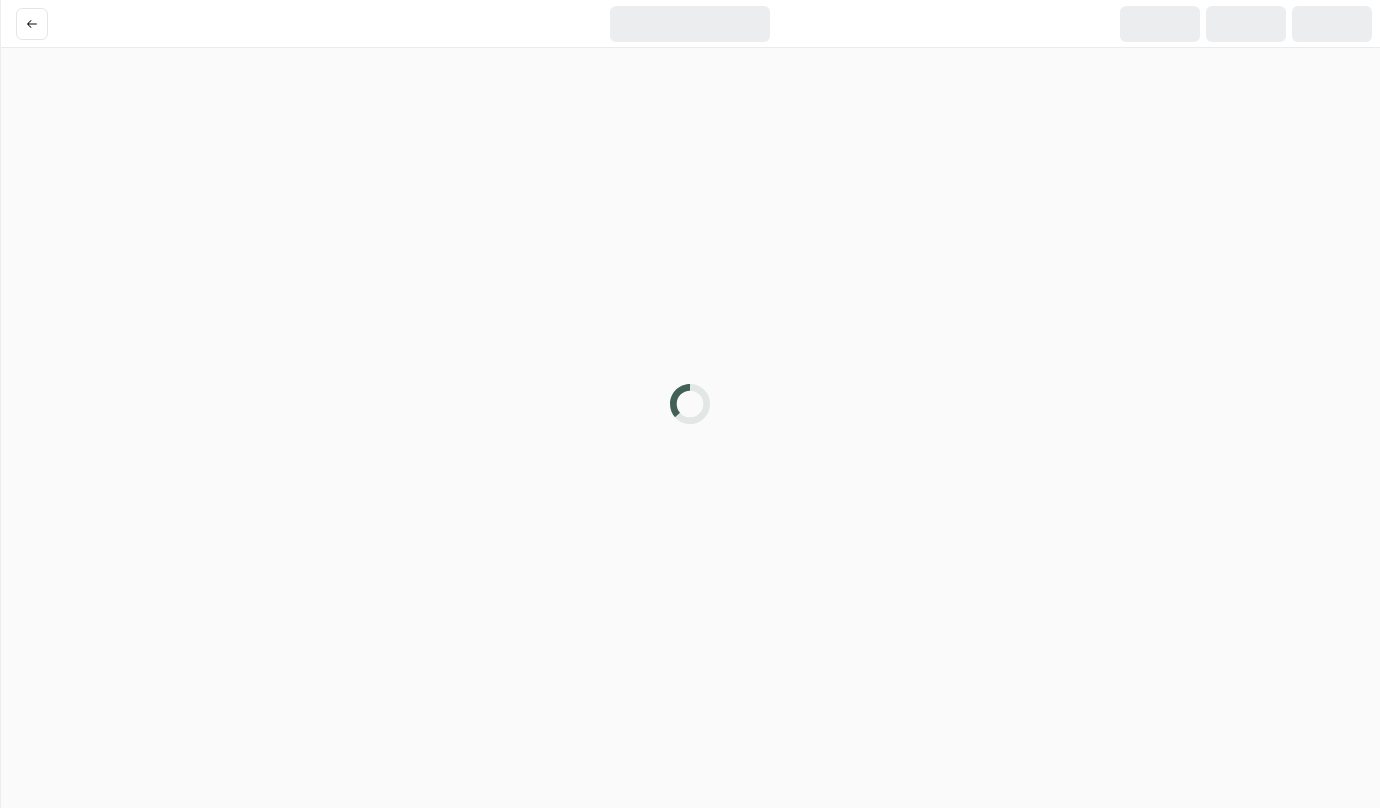 scroll, scrollTop: 0, scrollLeft: 0, axis: both 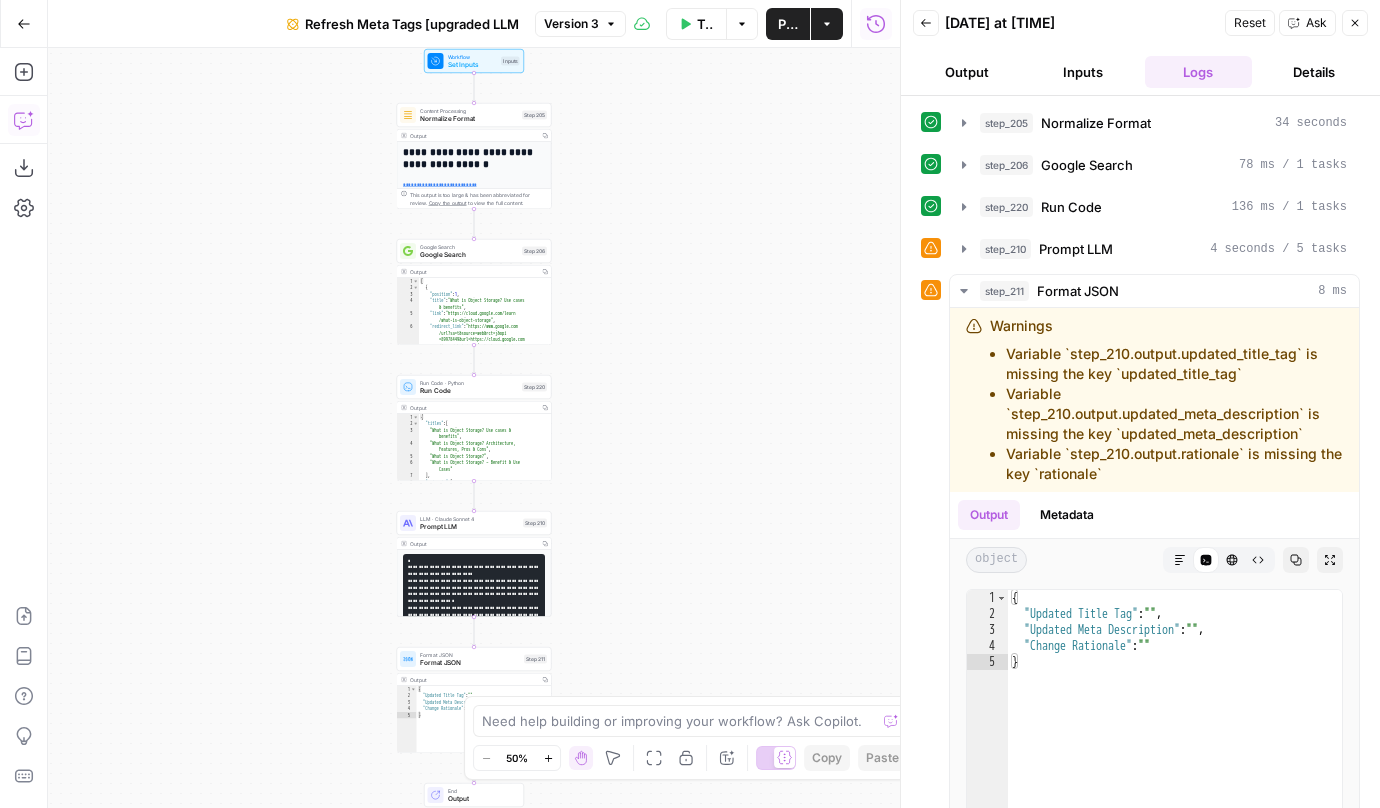 click 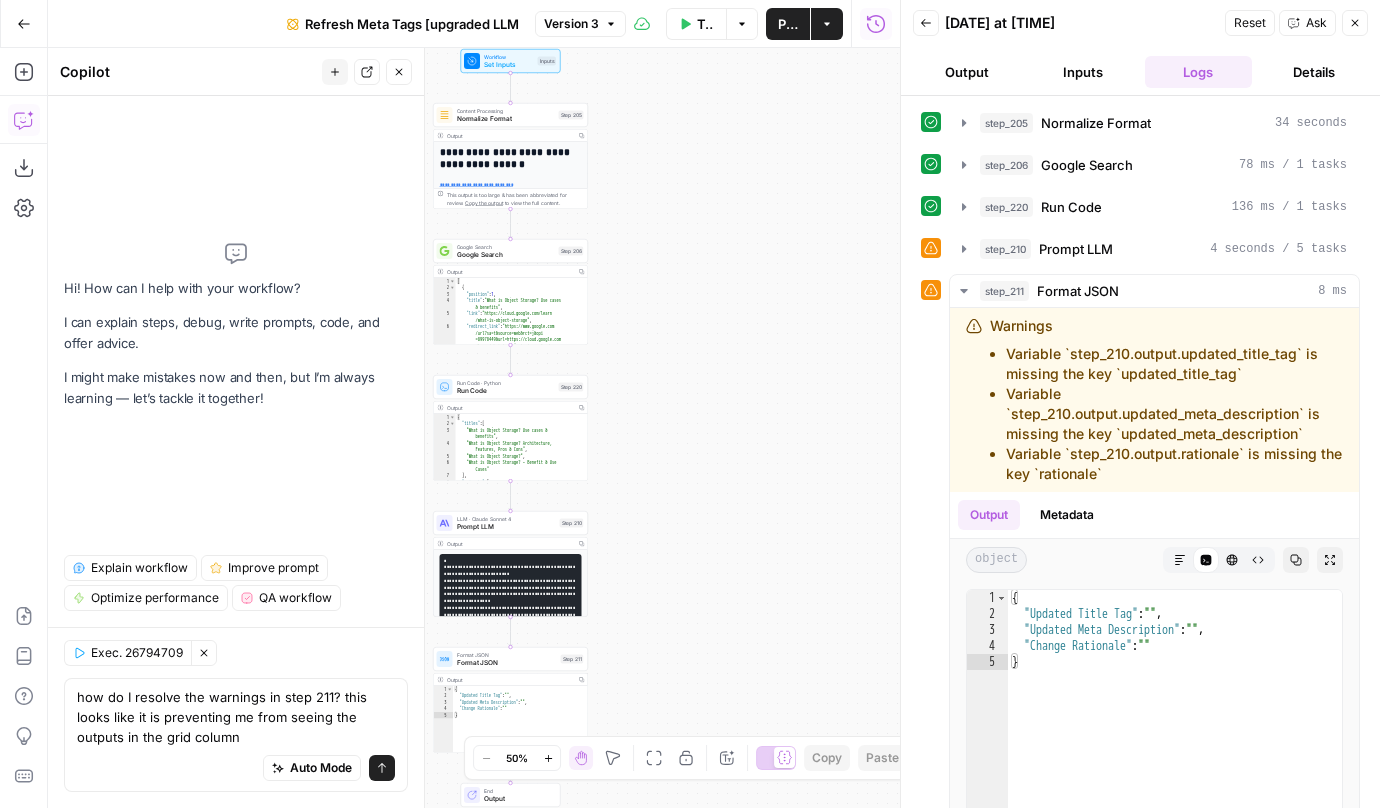 type on "how do I resolve the warnings in step 211? this looks like it is preventing me from seeing the outputs in the grid columns" 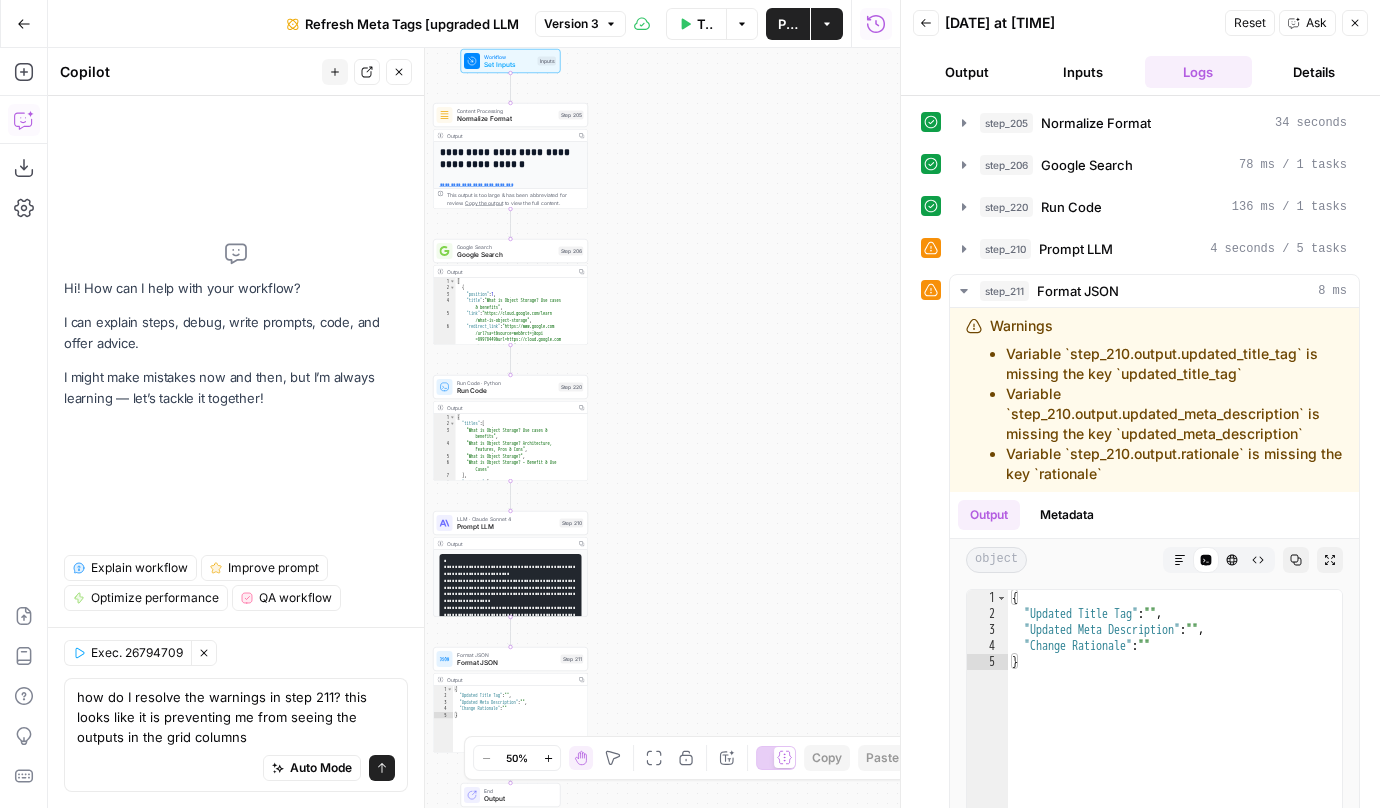 type 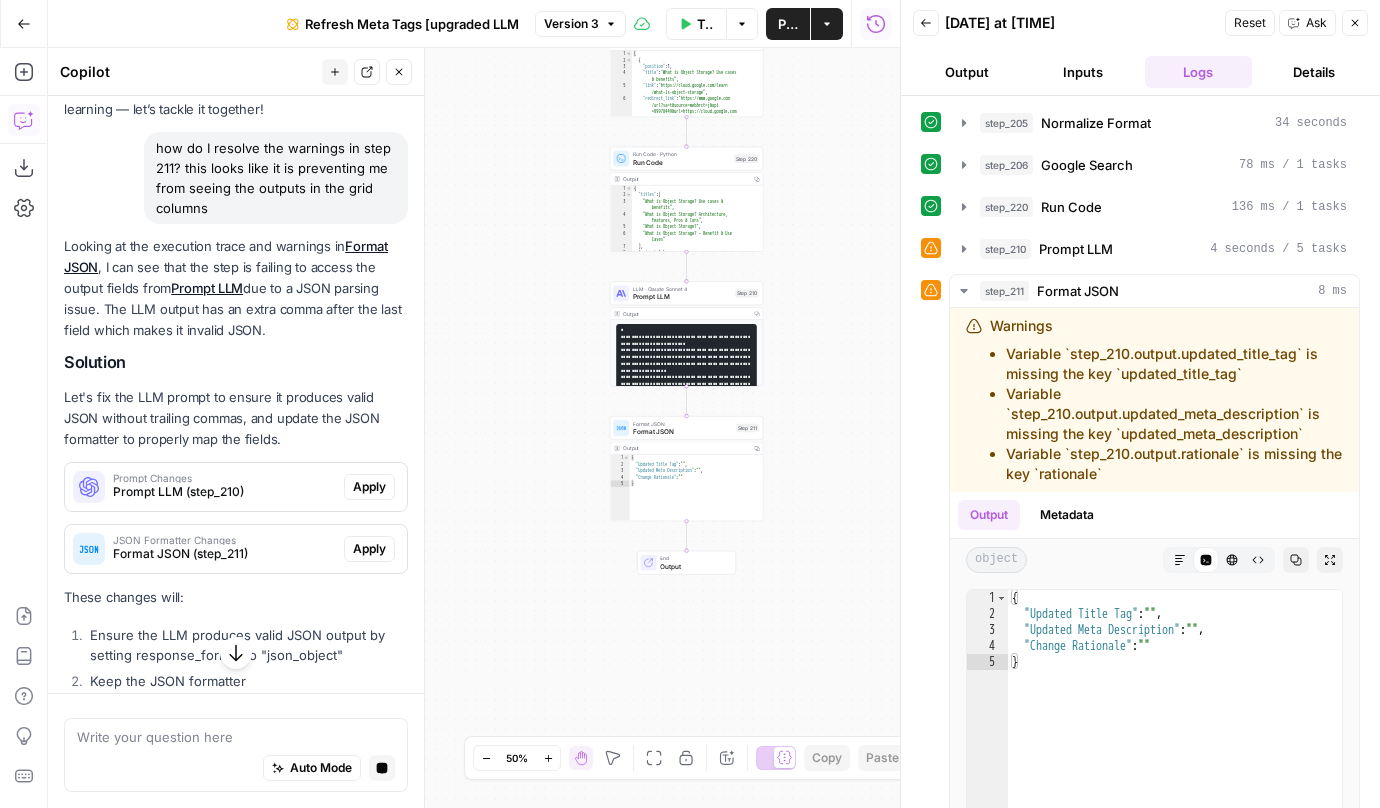 scroll, scrollTop: 112, scrollLeft: 0, axis: vertical 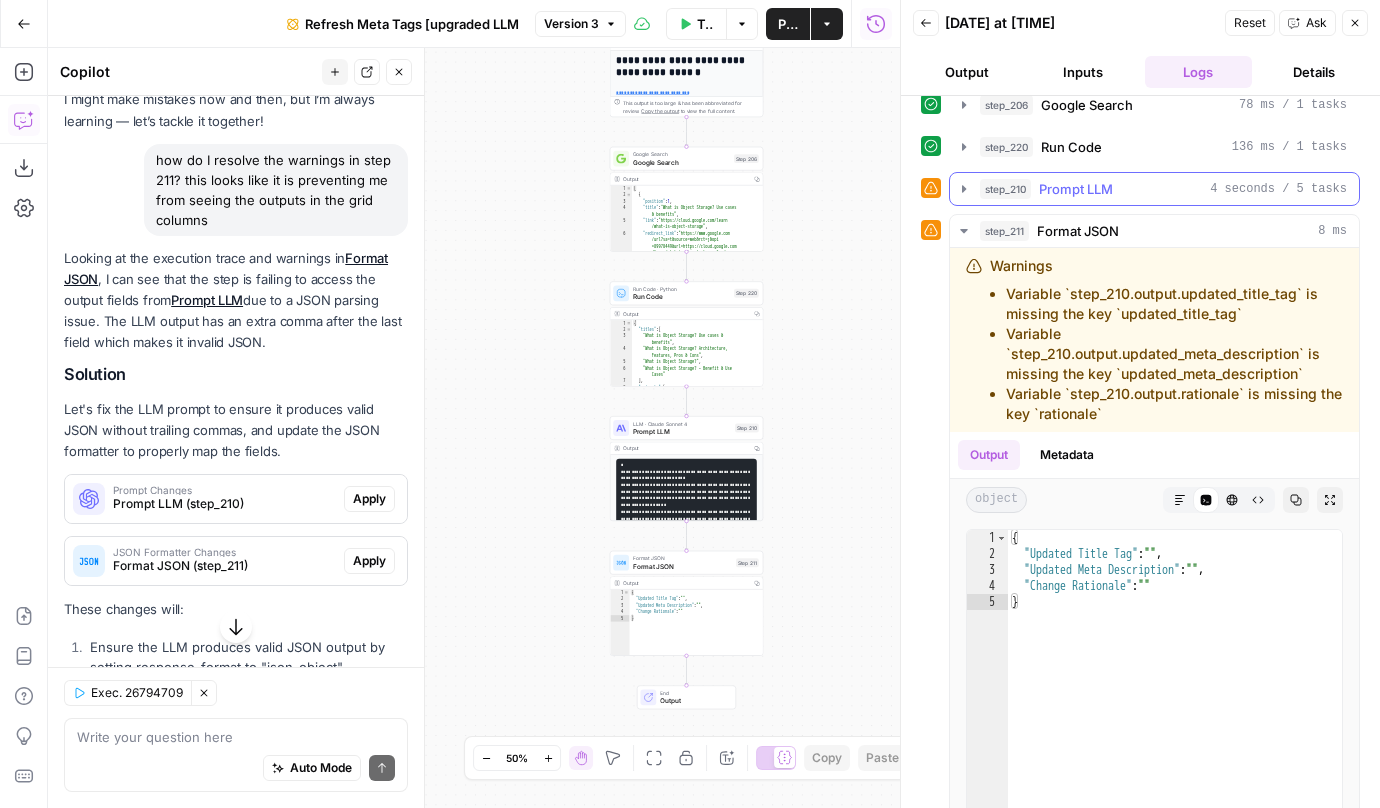 click on "Prompt LLM" at bounding box center [1076, 189] 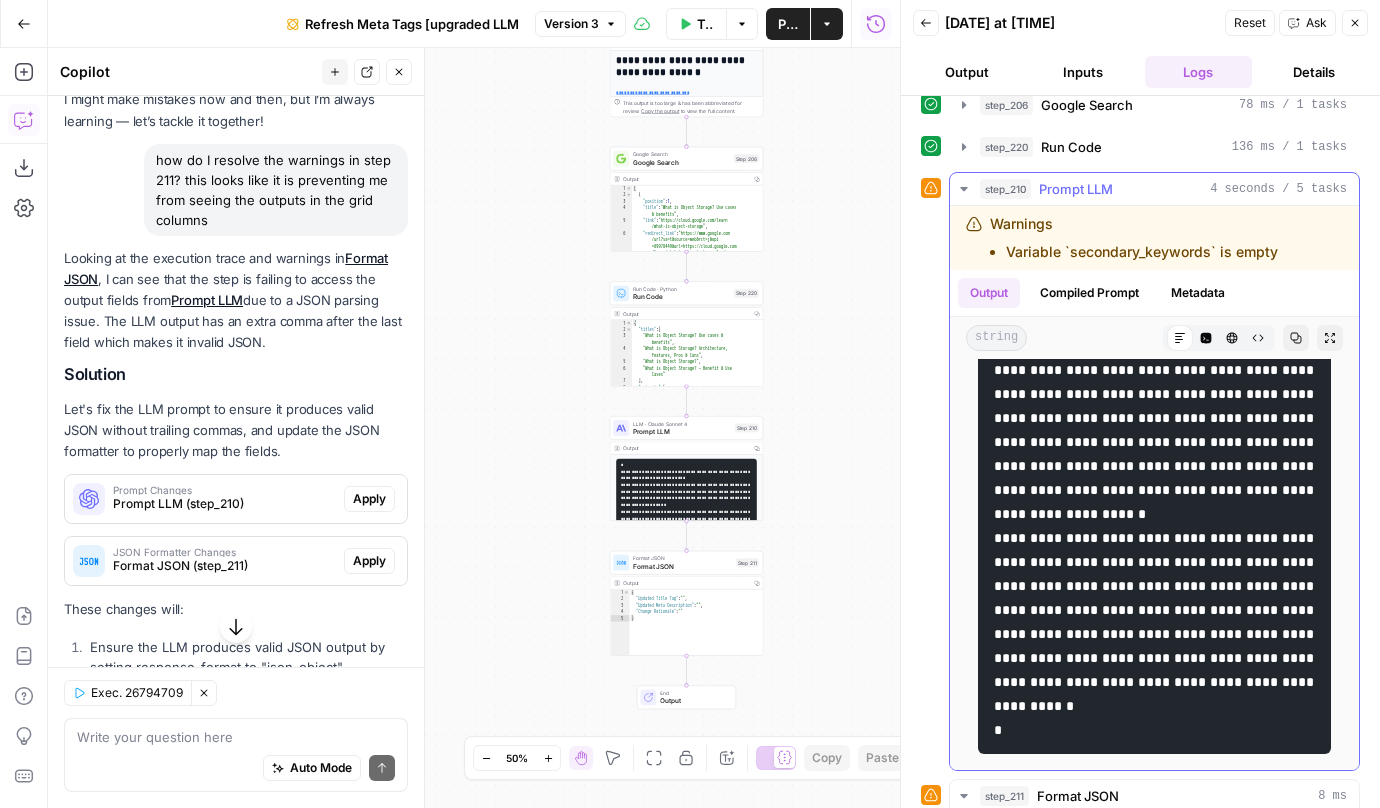 scroll, scrollTop: 173, scrollLeft: 0, axis: vertical 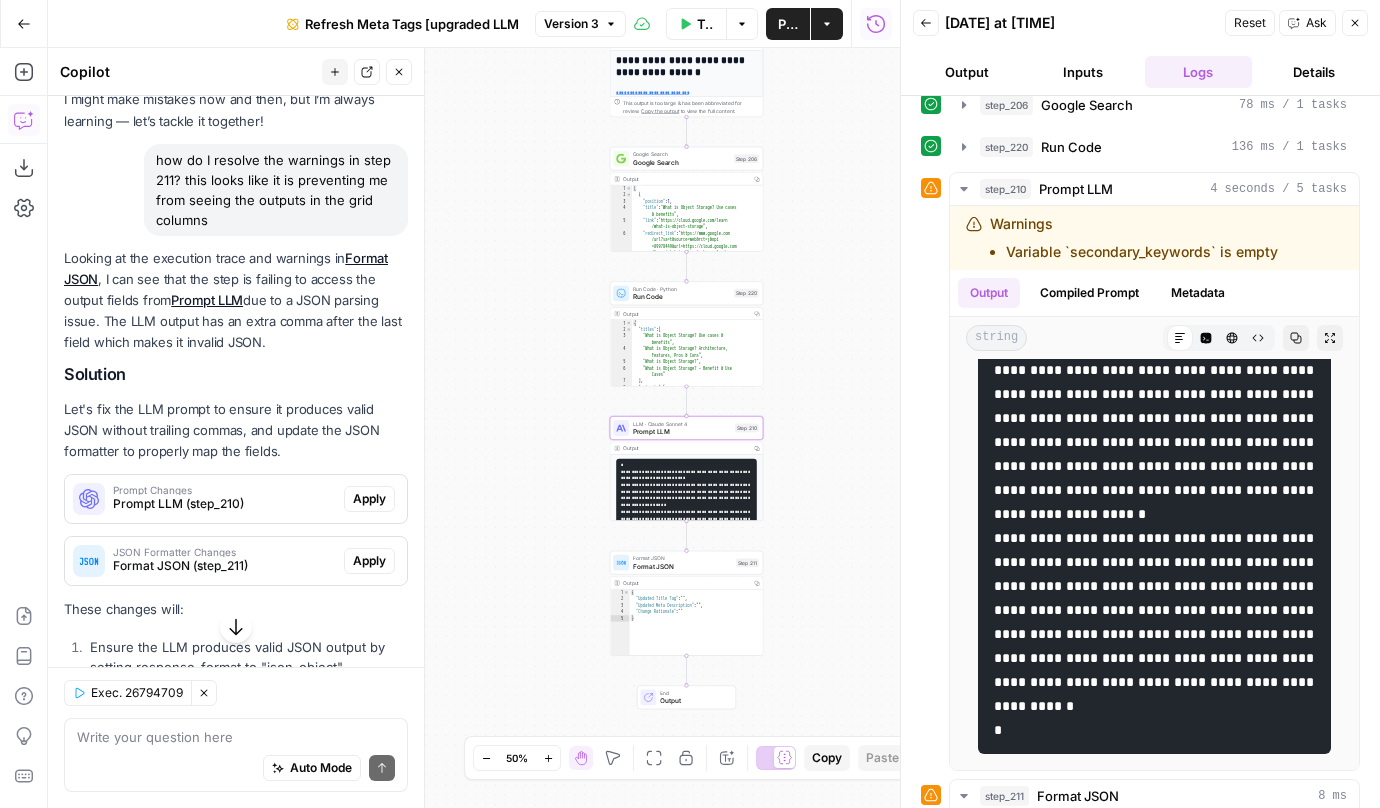 click on "Apply" at bounding box center [369, 499] 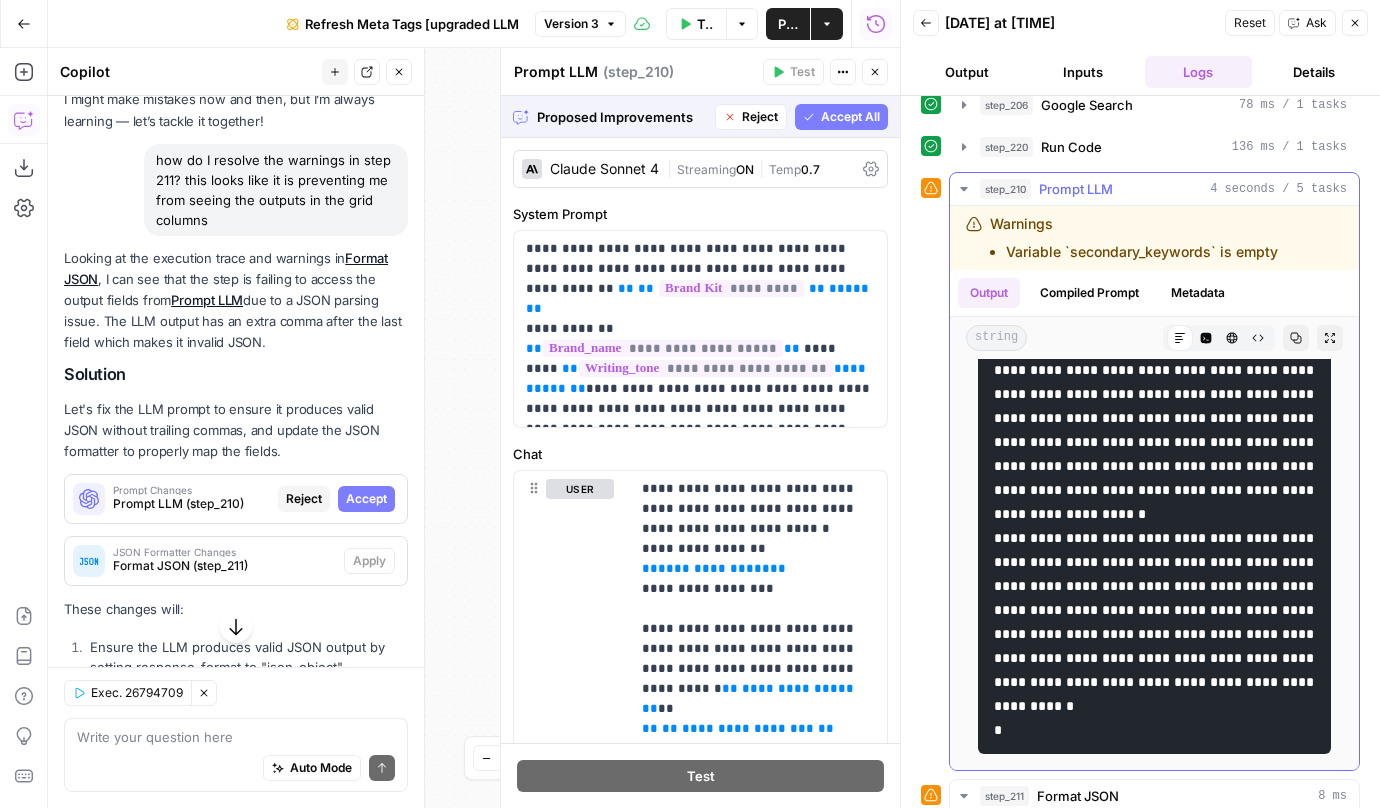 scroll, scrollTop: 75, scrollLeft: 0, axis: vertical 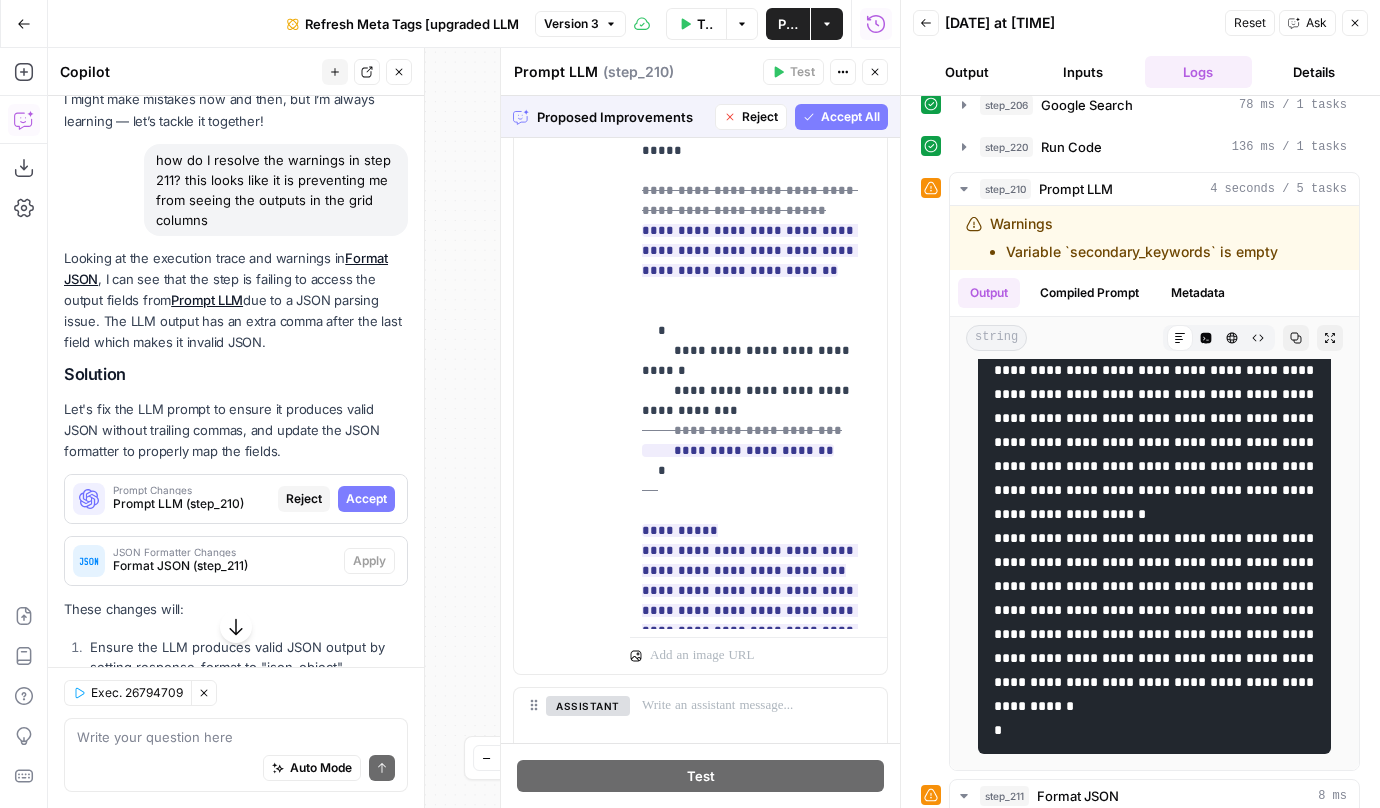 click on "Accept" at bounding box center [366, 499] 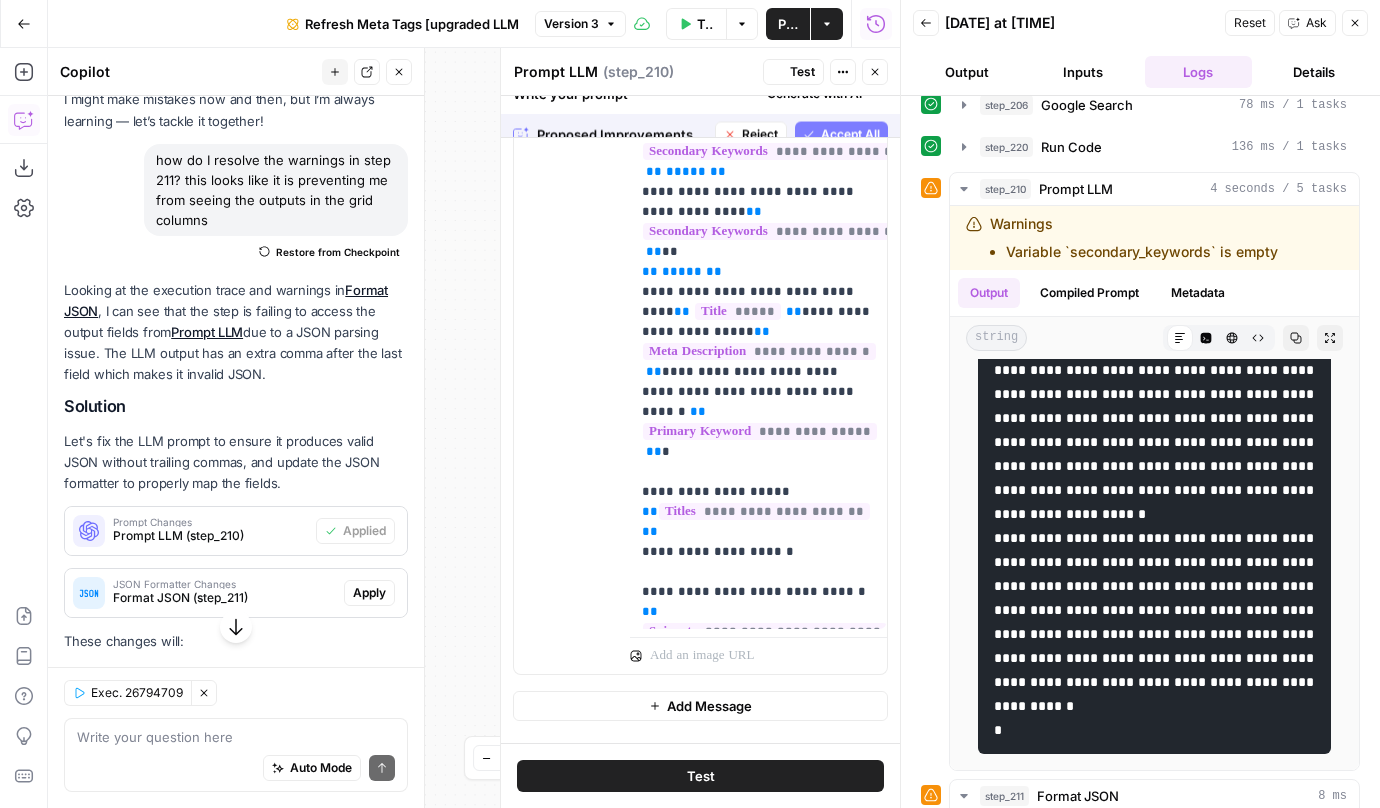 scroll, scrollTop: 0, scrollLeft: 0, axis: both 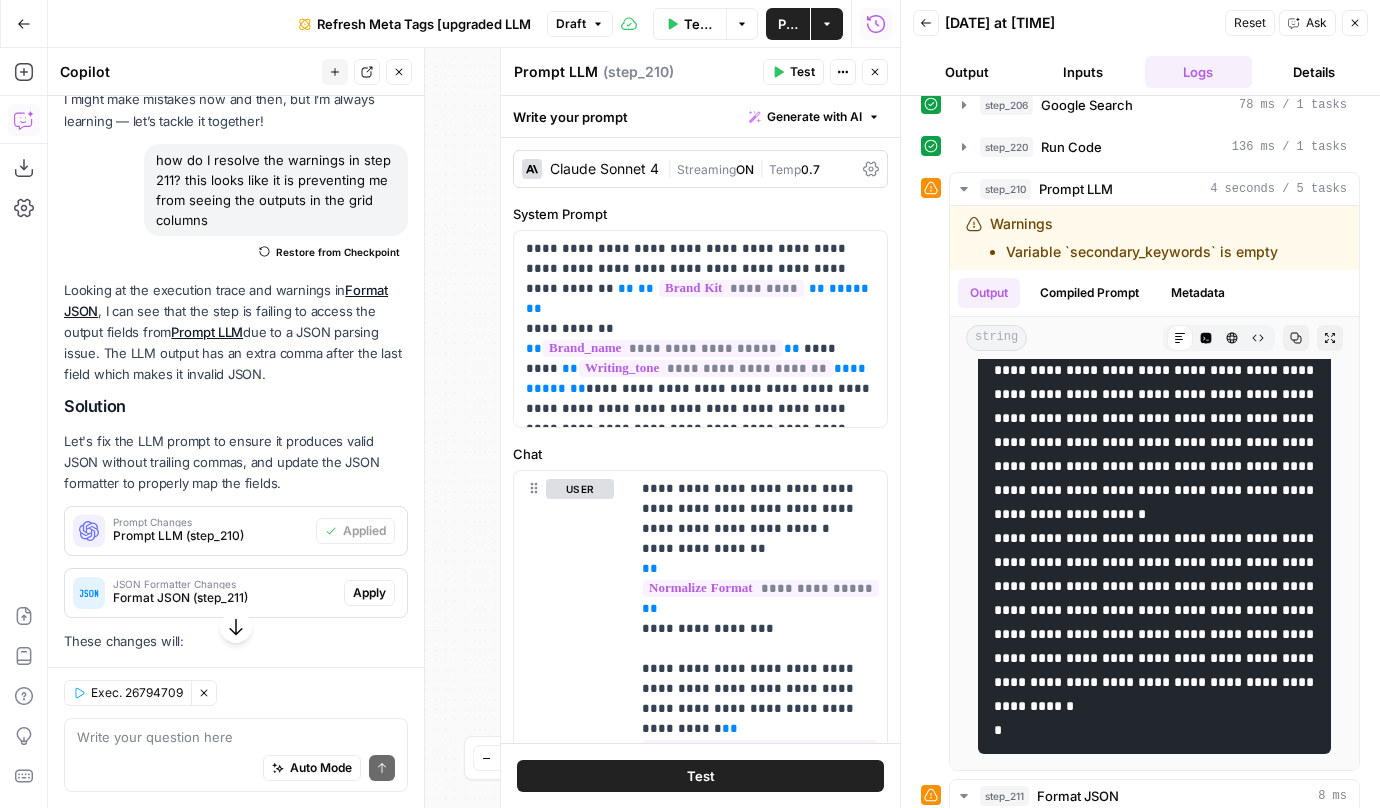 click on "Format JSON (step_211)" at bounding box center (224, 598) 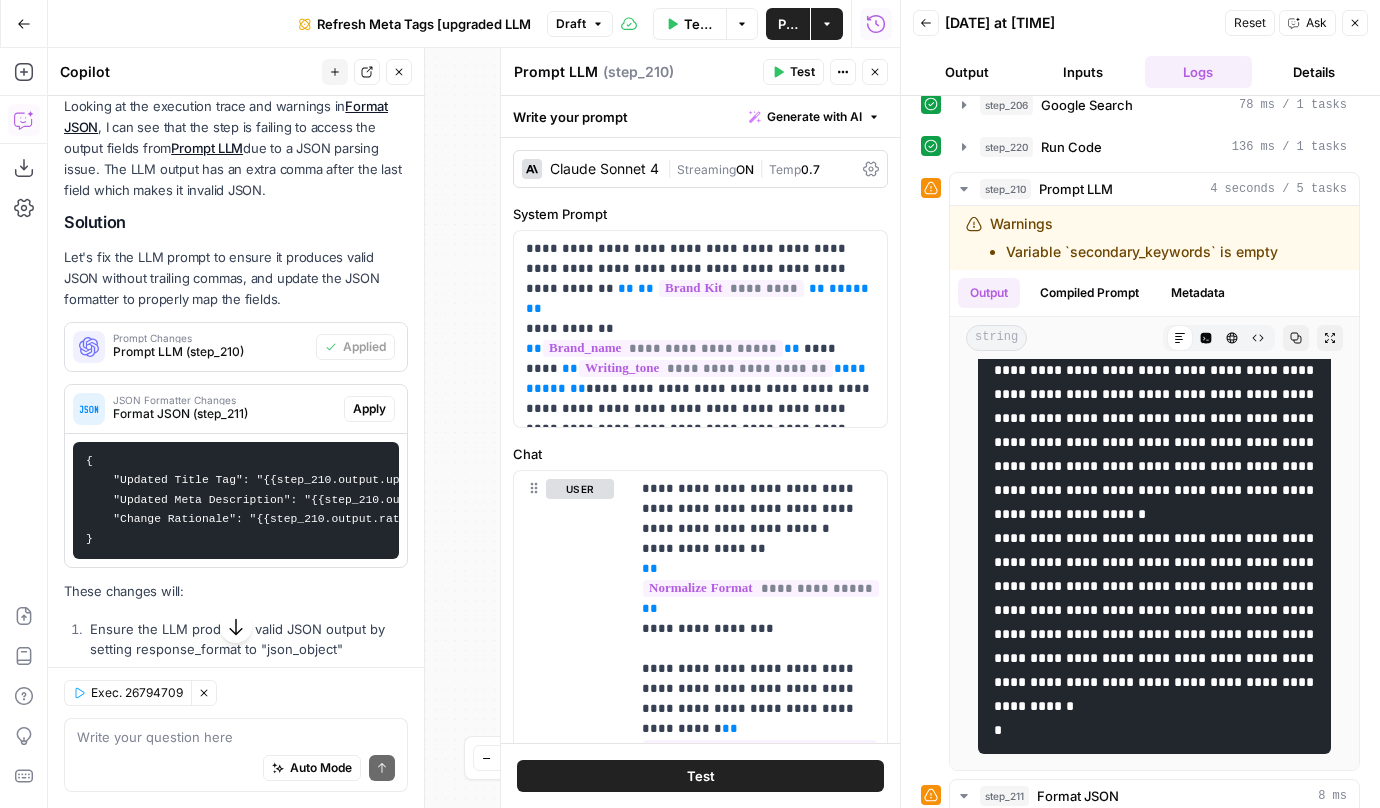 scroll, scrollTop: 344, scrollLeft: 0, axis: vertical 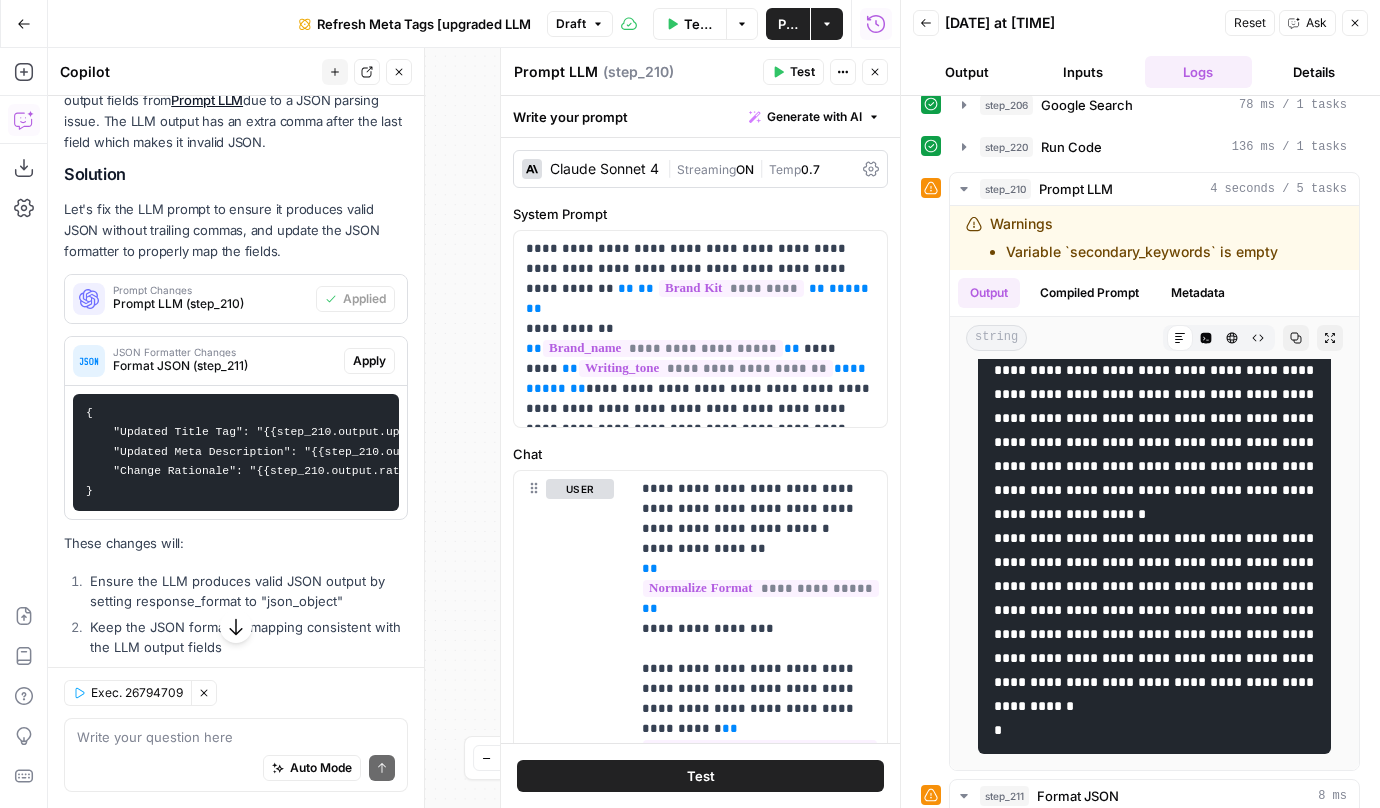 click on "Format JSON (step_211)" at bounding box center [224, 366] 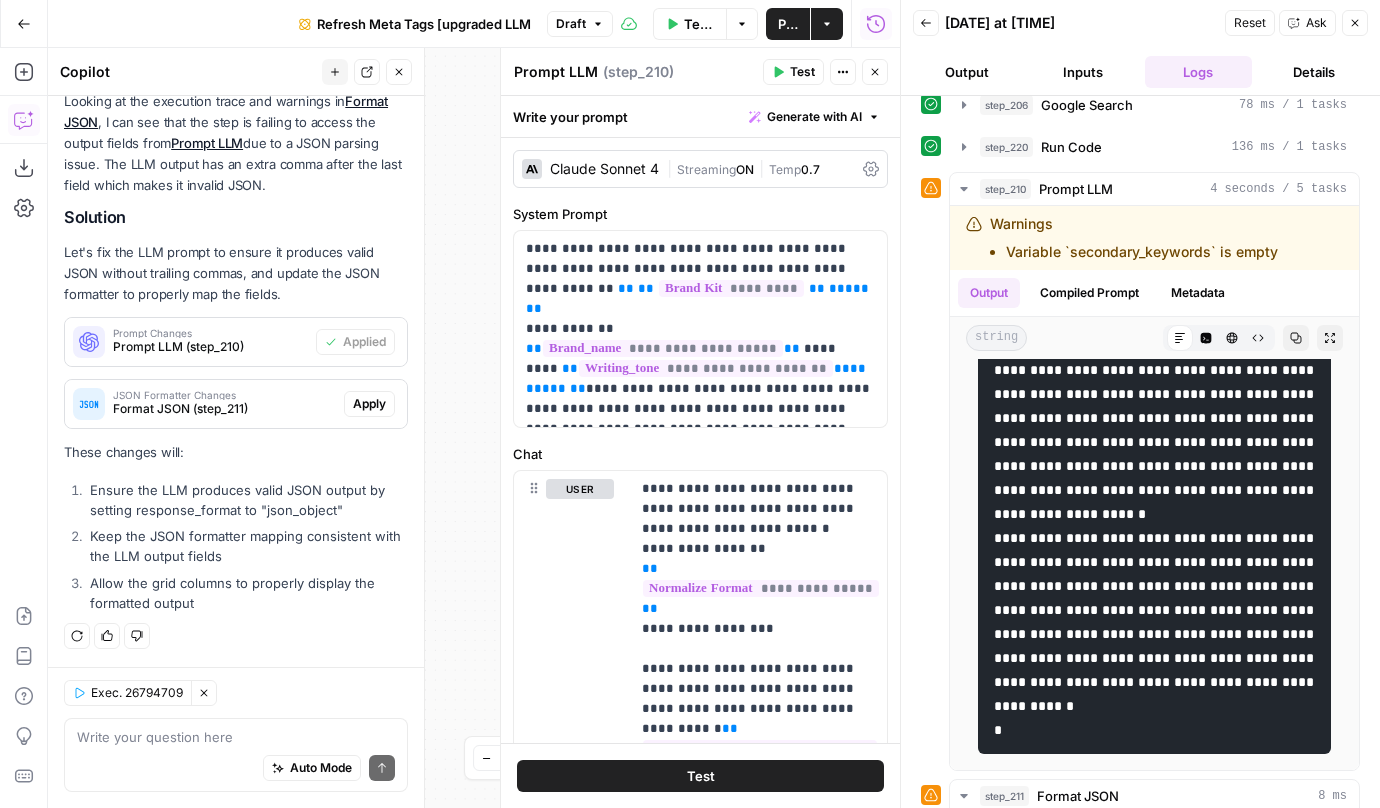 scroll, scrollTop: 301, scrollLeft: 0, axis: vertical 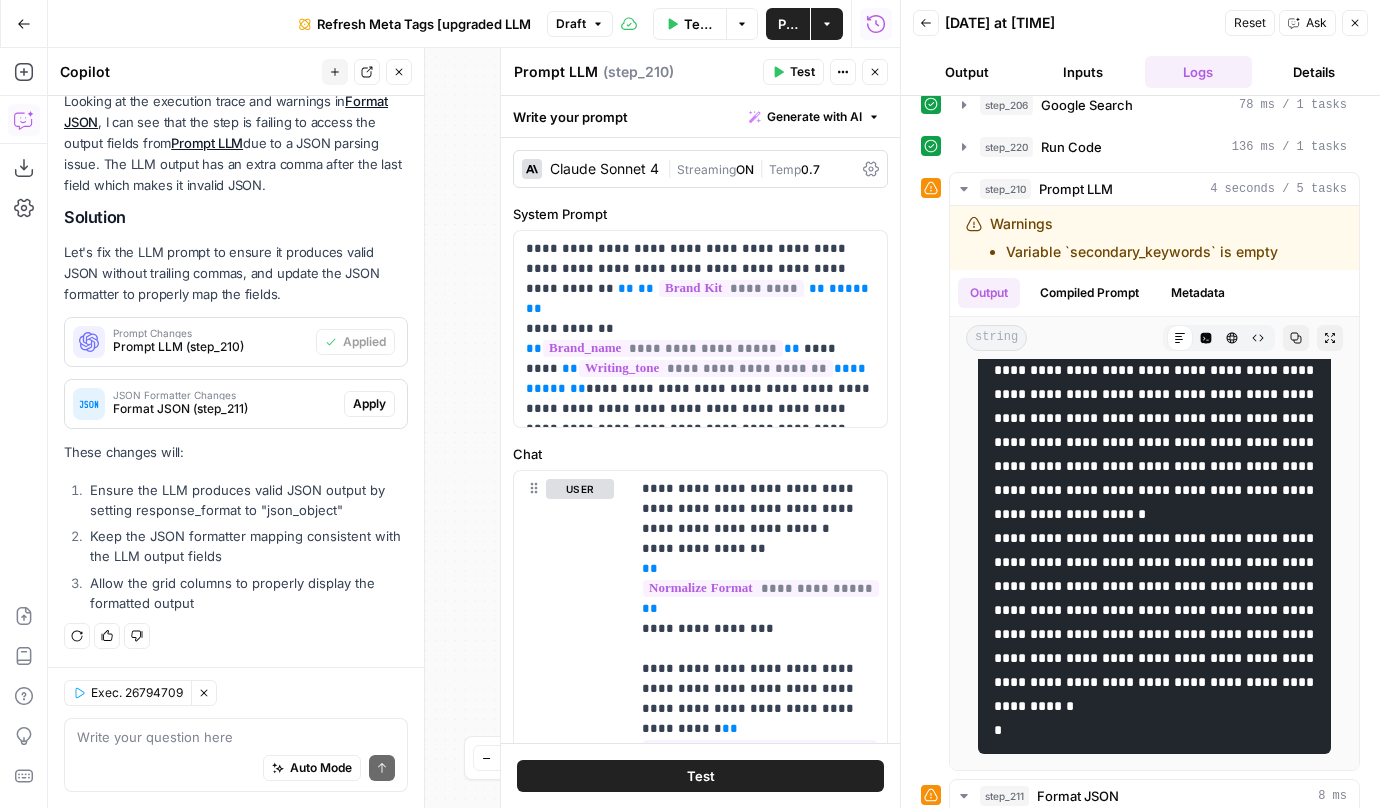 click on "JSON Formatter Changes Format JSON (step_211)" at bounding box center (204, 404) 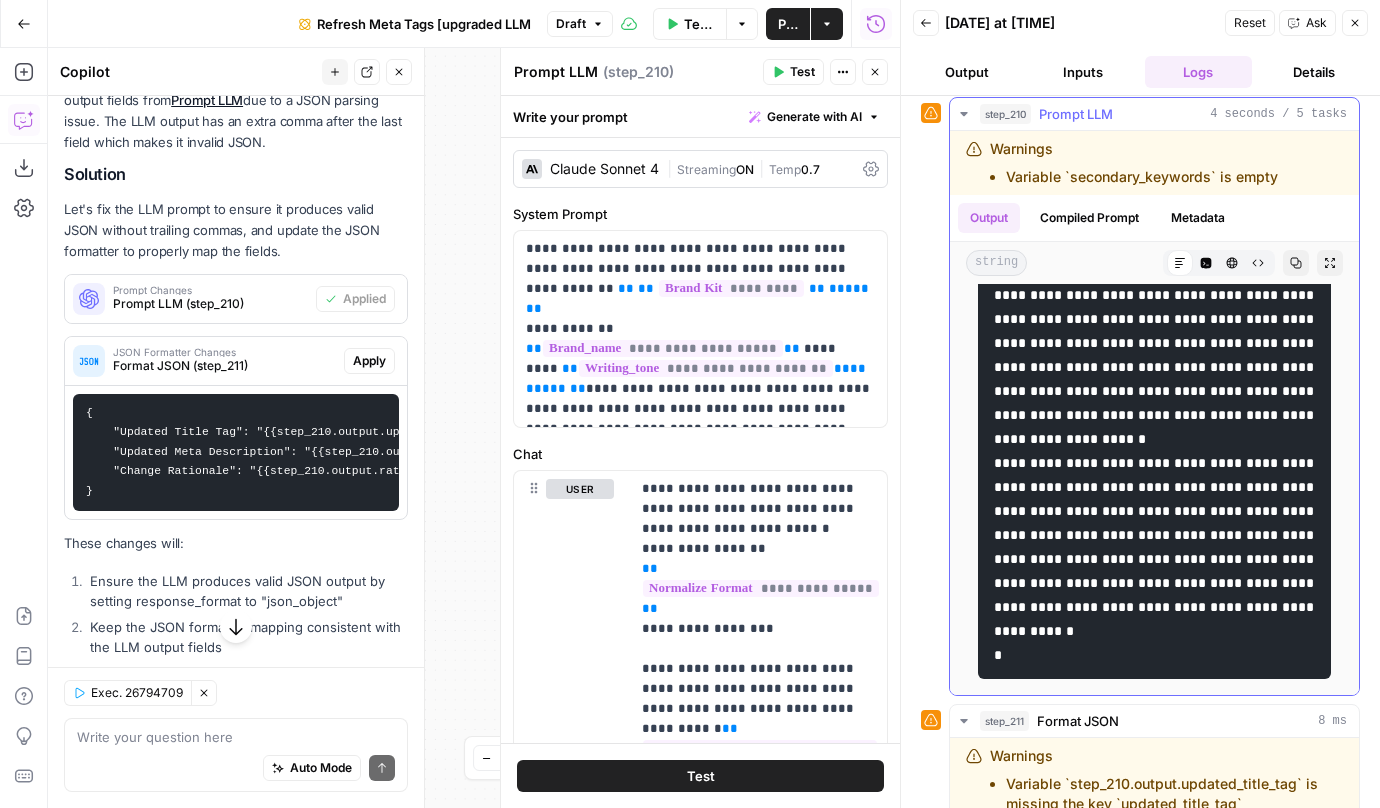 scroll, scrollTop: 164, scrollLeft: 0, axis: vertical 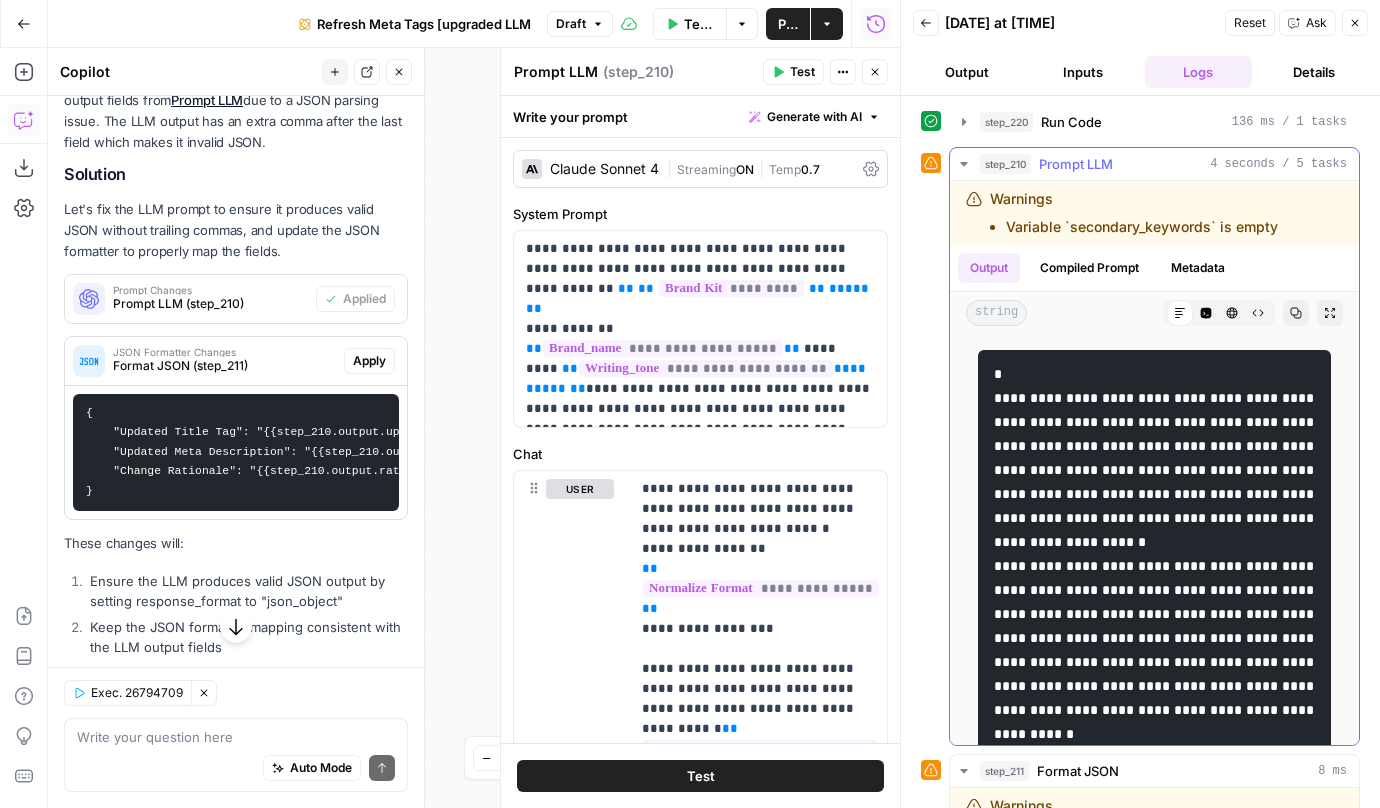 click on "Prompt LLM" at bounding box center (1076, 164) 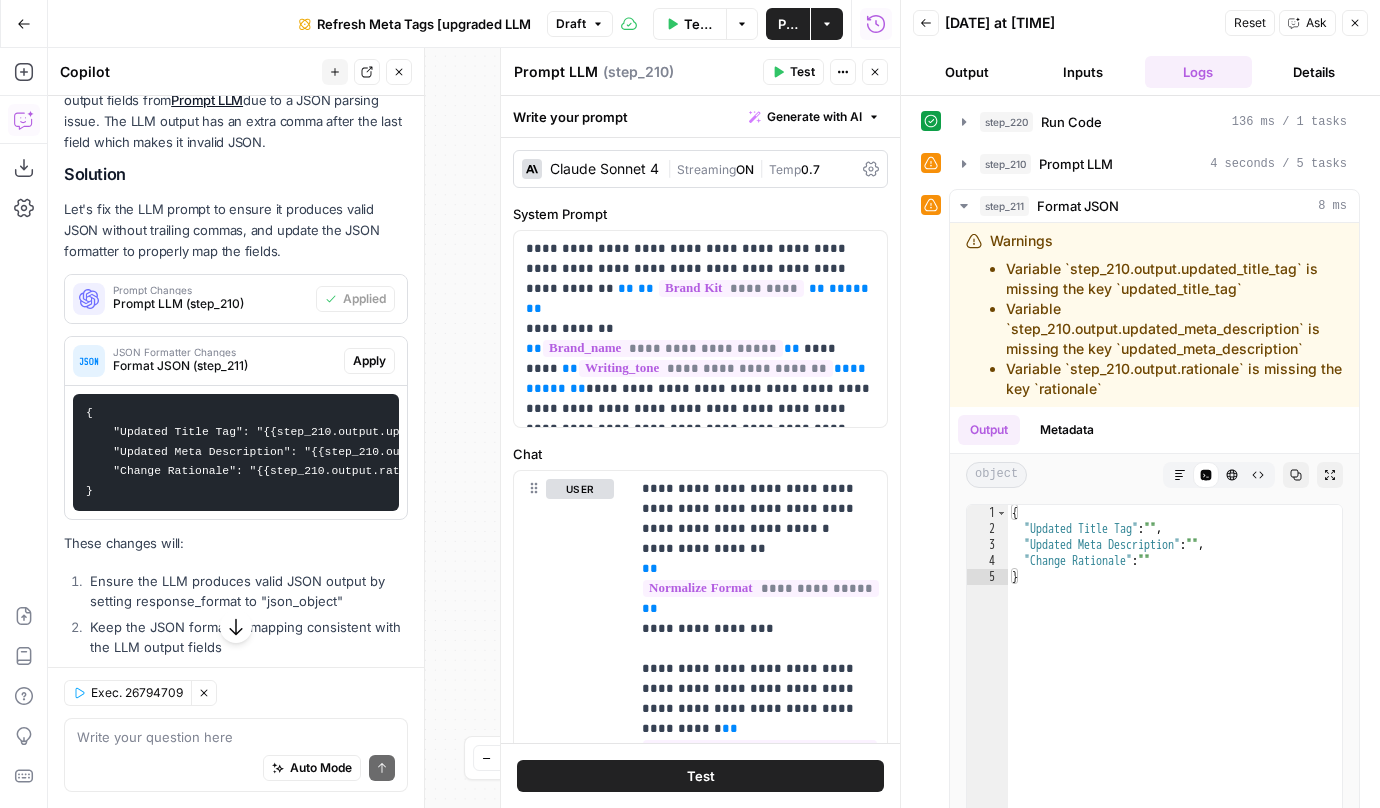 click on "Apply" at bounding box center [369, 361] 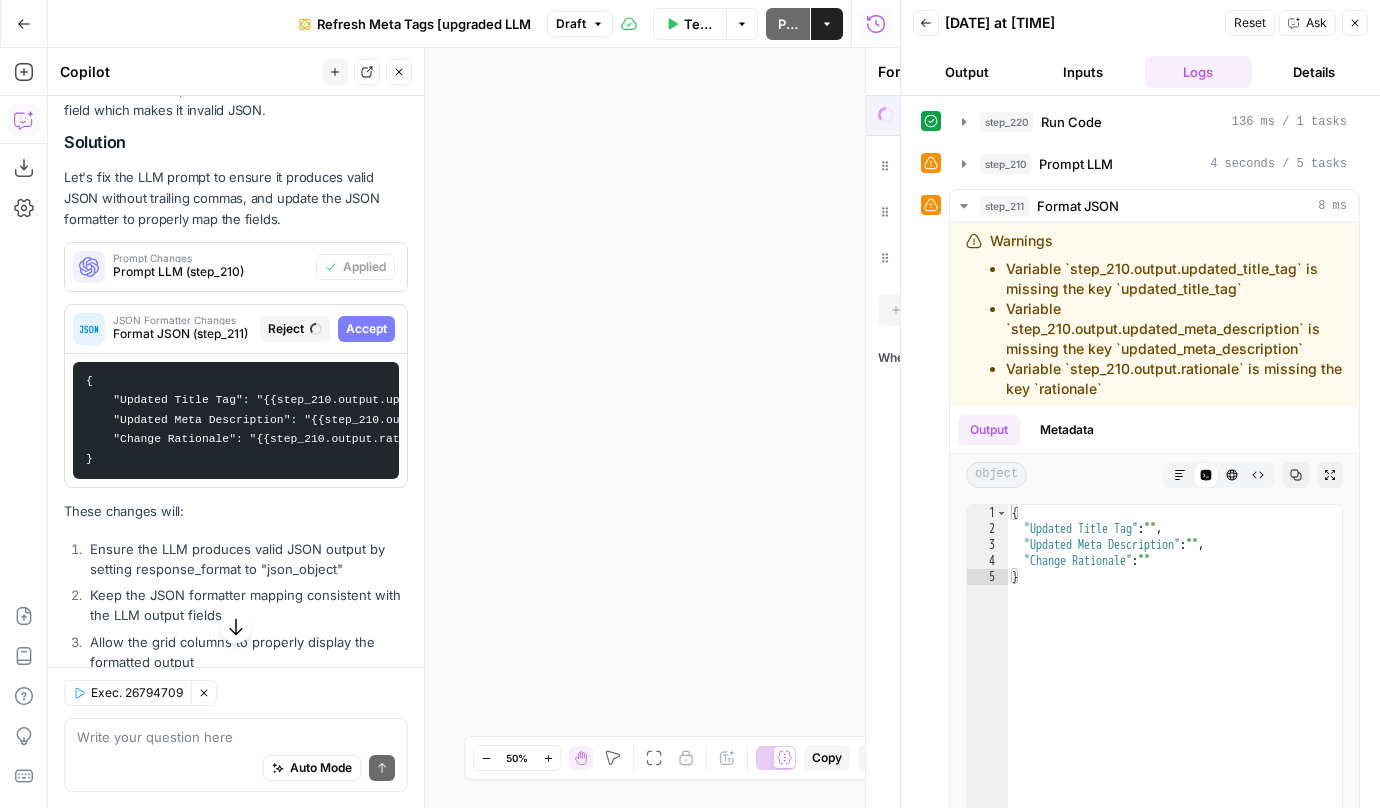 scroll, scrollTop: 312, scrollLeft: 0, axis: vertical 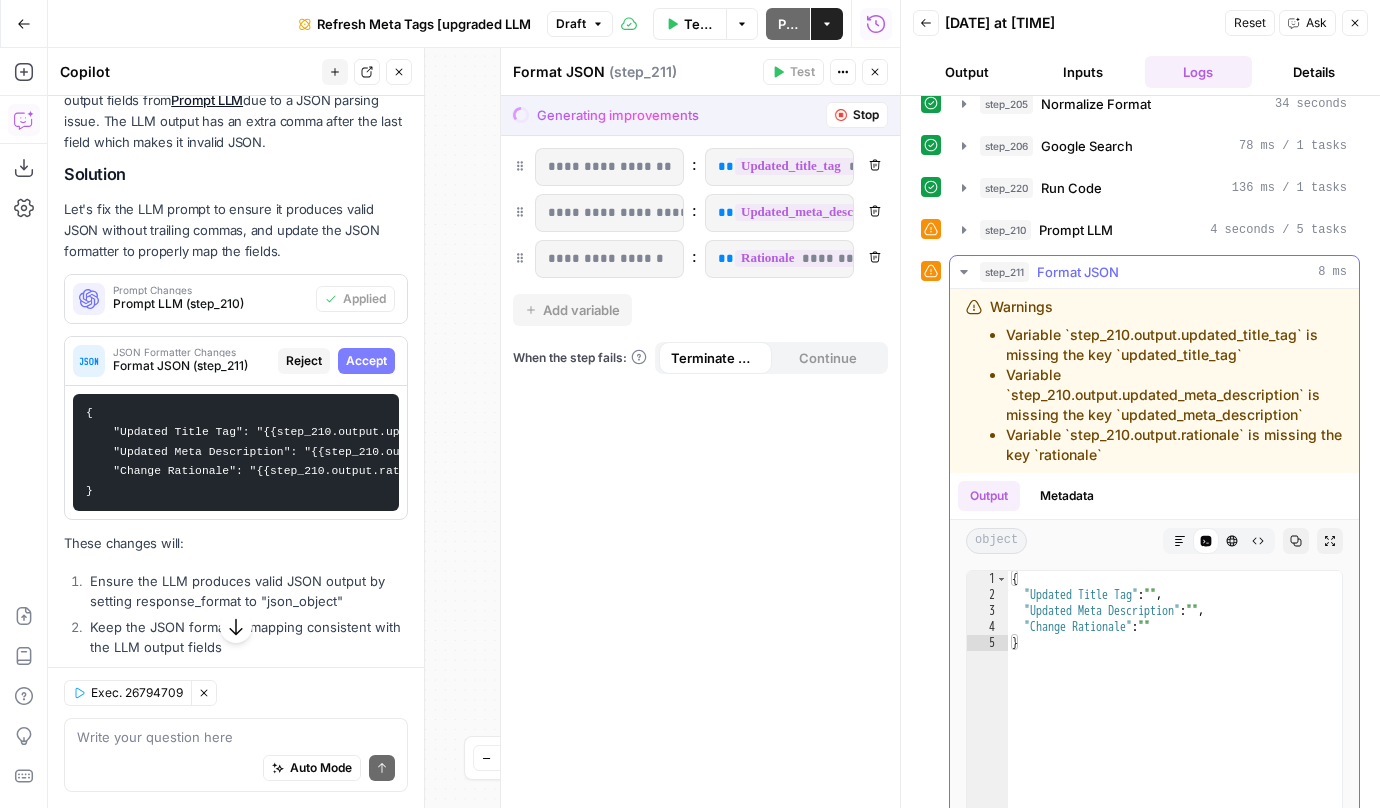 click on "Format JSON" at bounding box center (1078, 272) 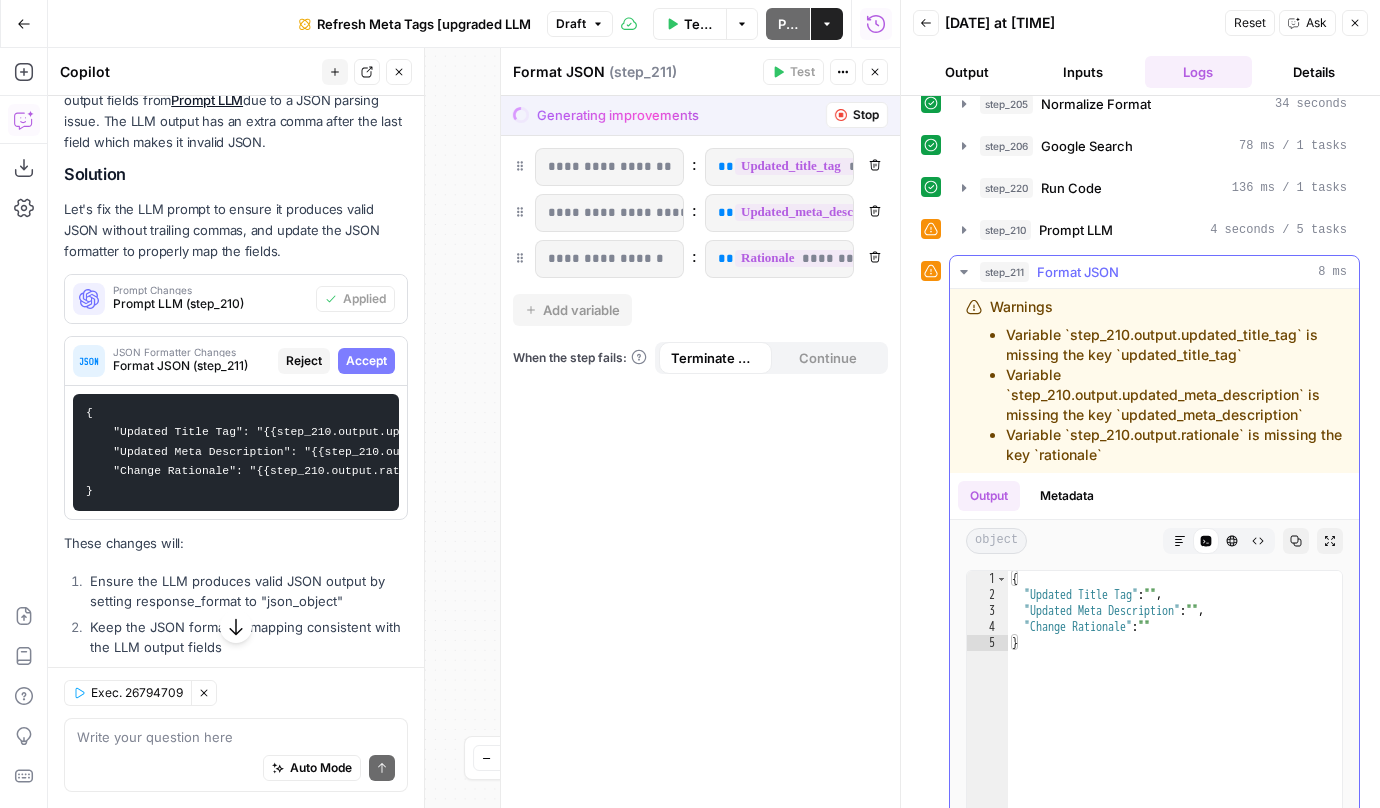 scroll, scrollTop: 0, scrollLeft: 0, axis: both 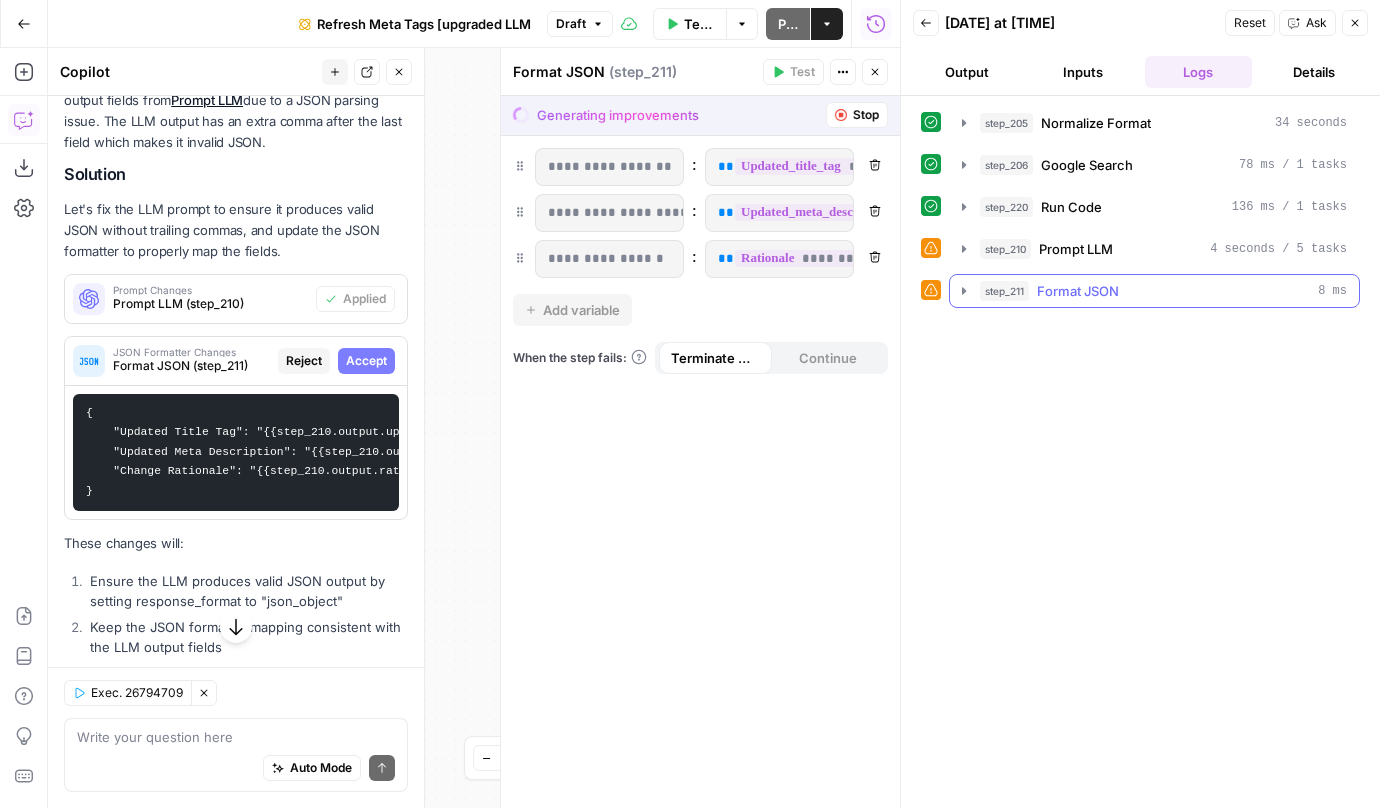 click on "Format JSON" at bounding box center [1078, 291] 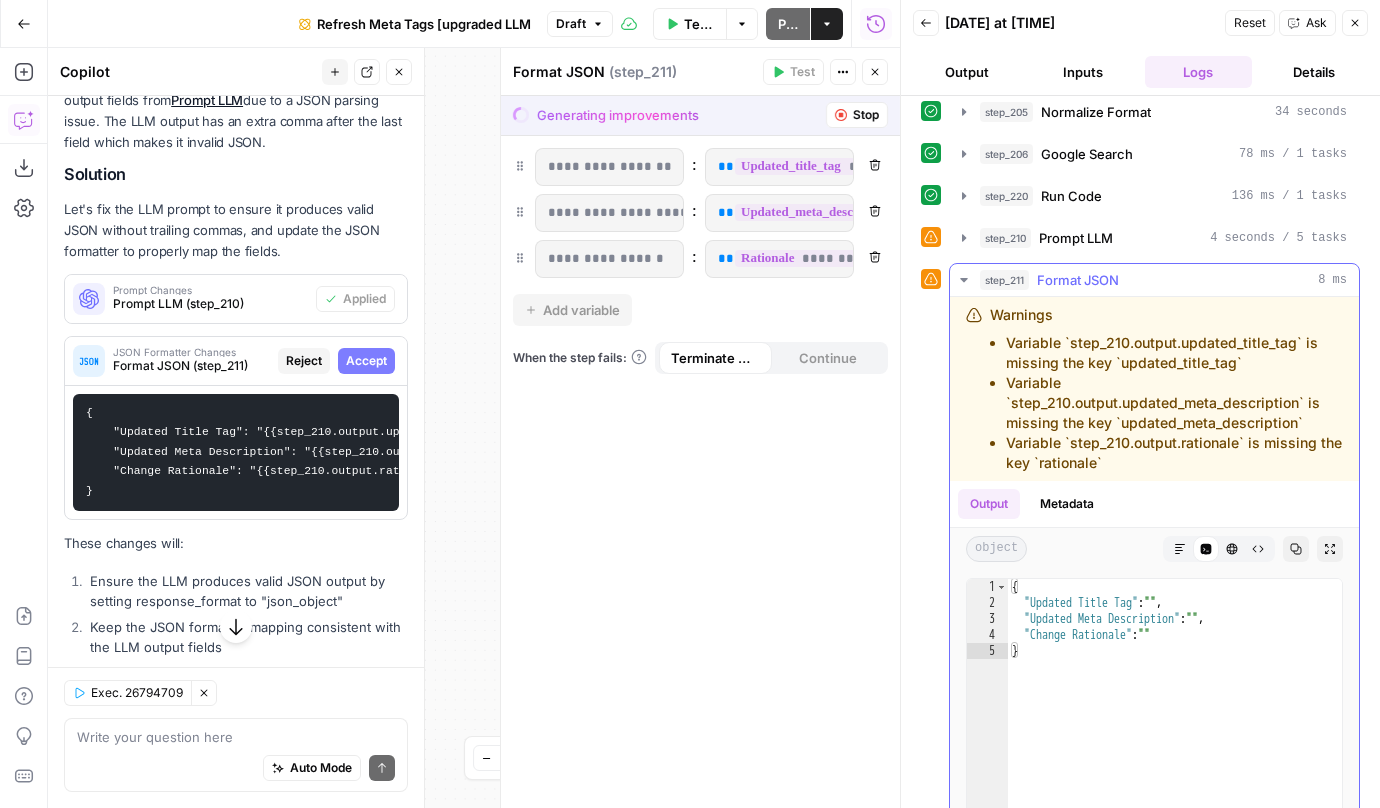 scroll, scrollTop: 0, scrollLeft: 0, axis: both 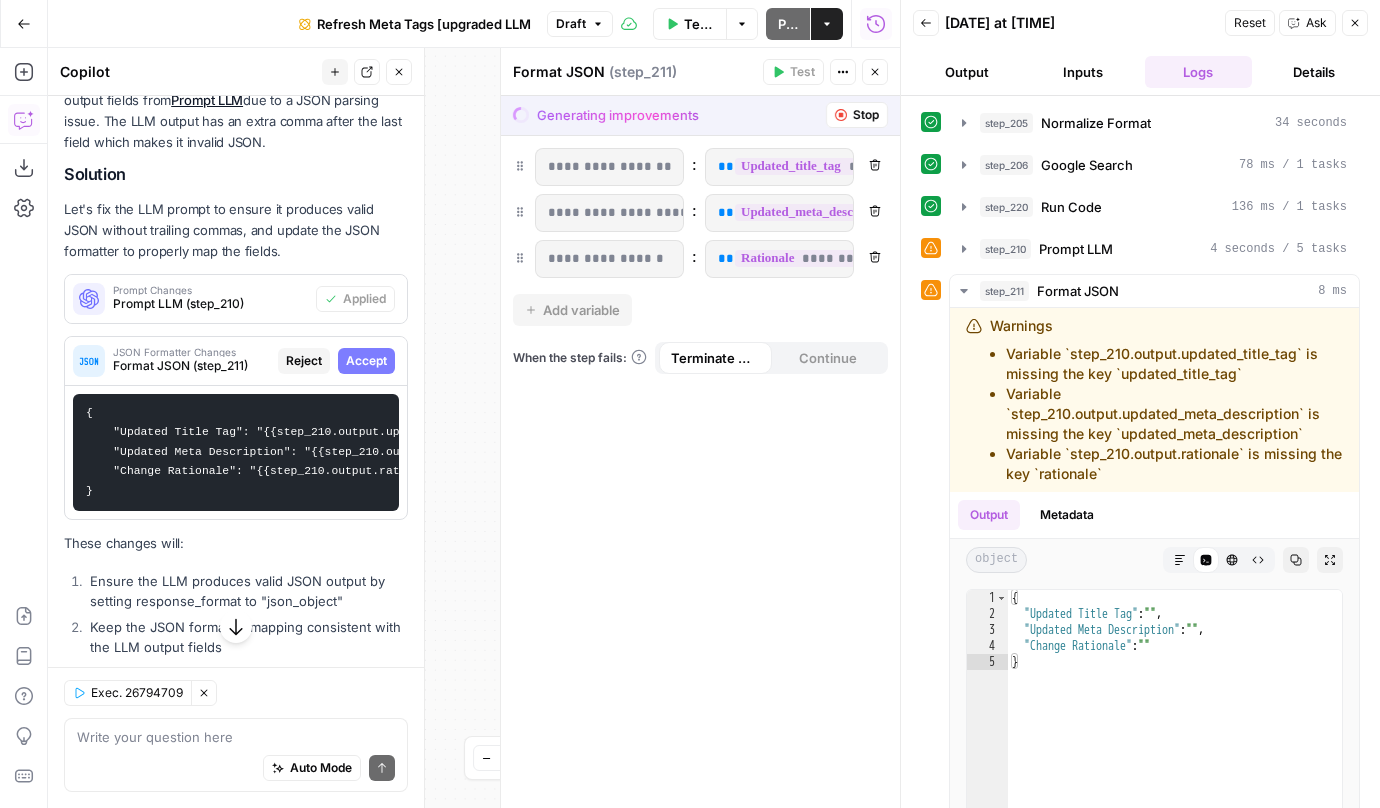 click on "Accept" at bounding box center (366, 361) 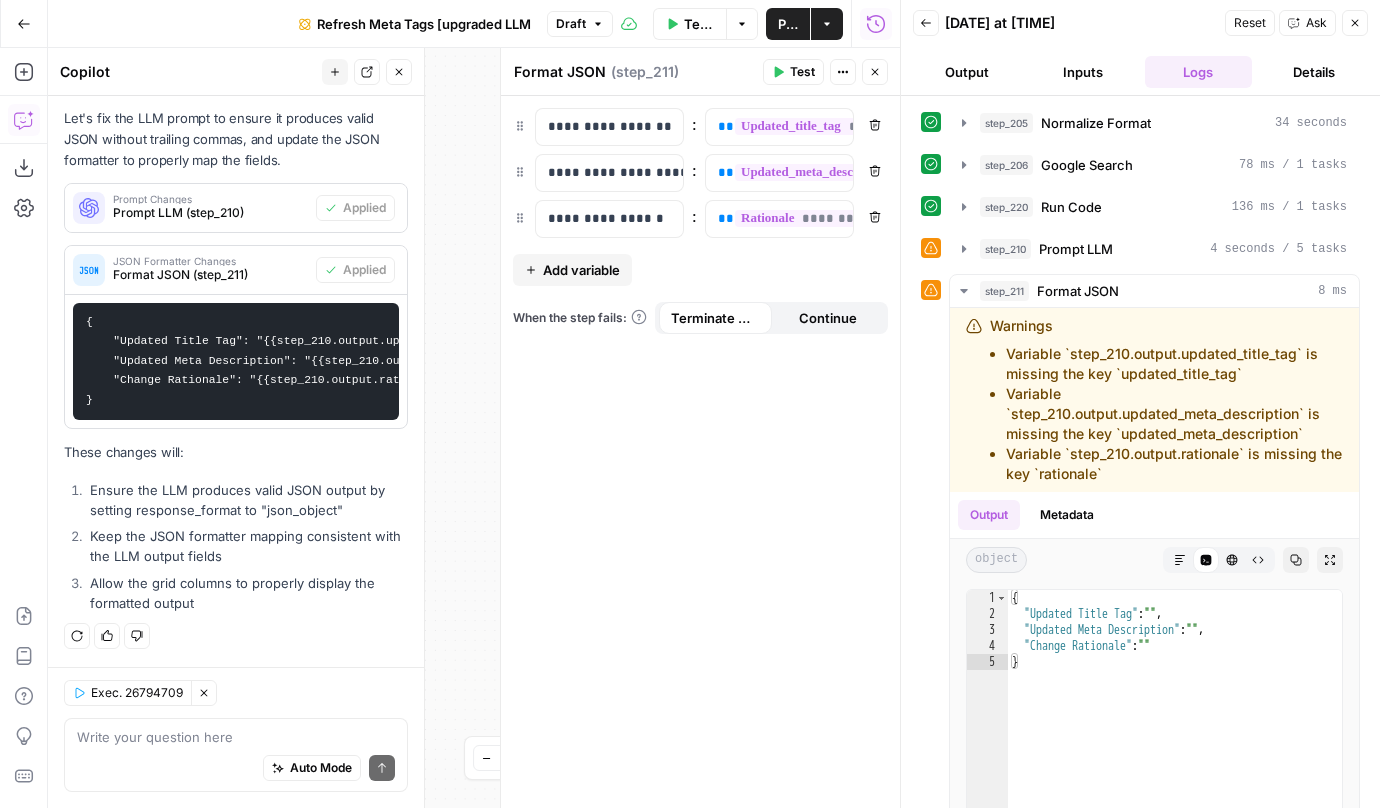 scroll, scrollTop: 0, scrollLeft: 0, axis: both 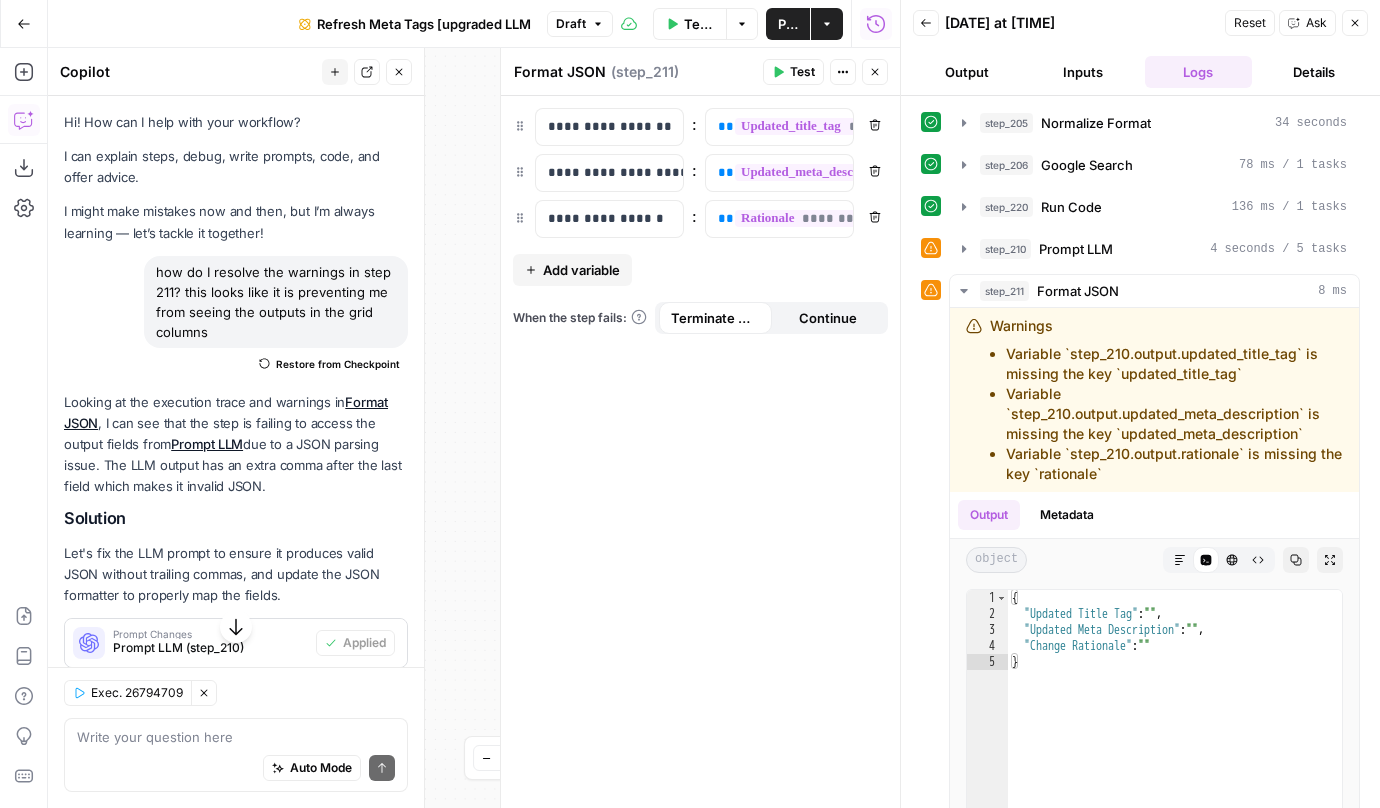 click 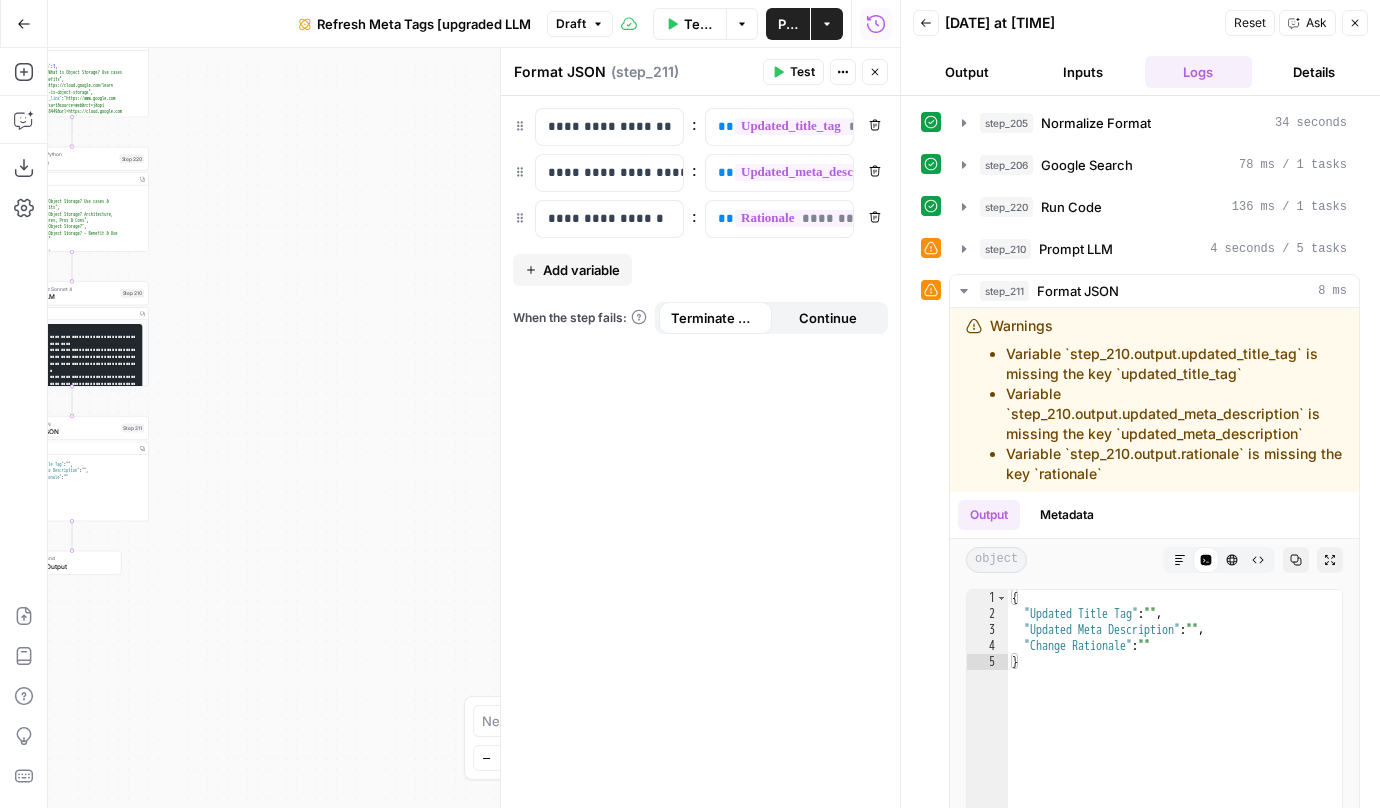 click on "Close" at bounding box center (1355, 23) 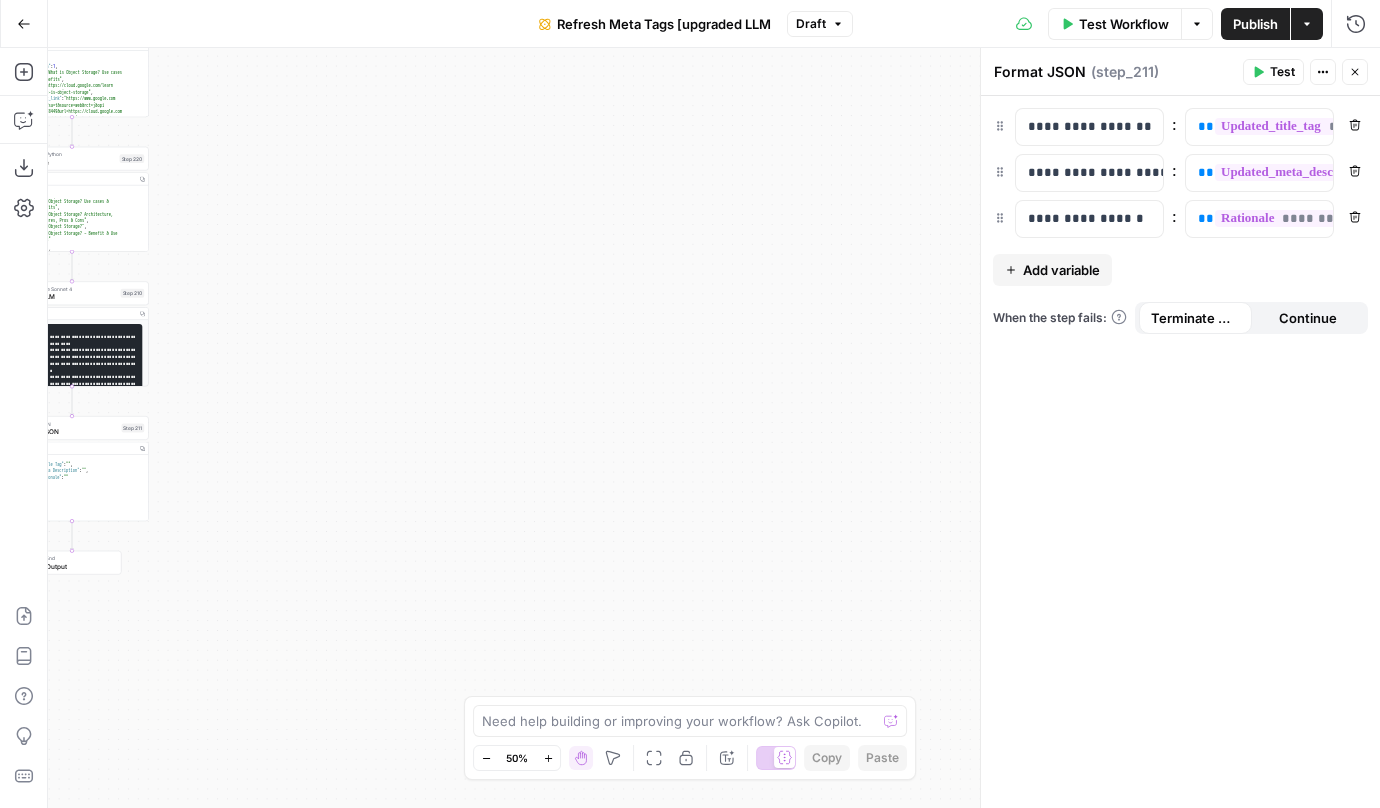 click on "Publish" at bounding box center [1255, 24] 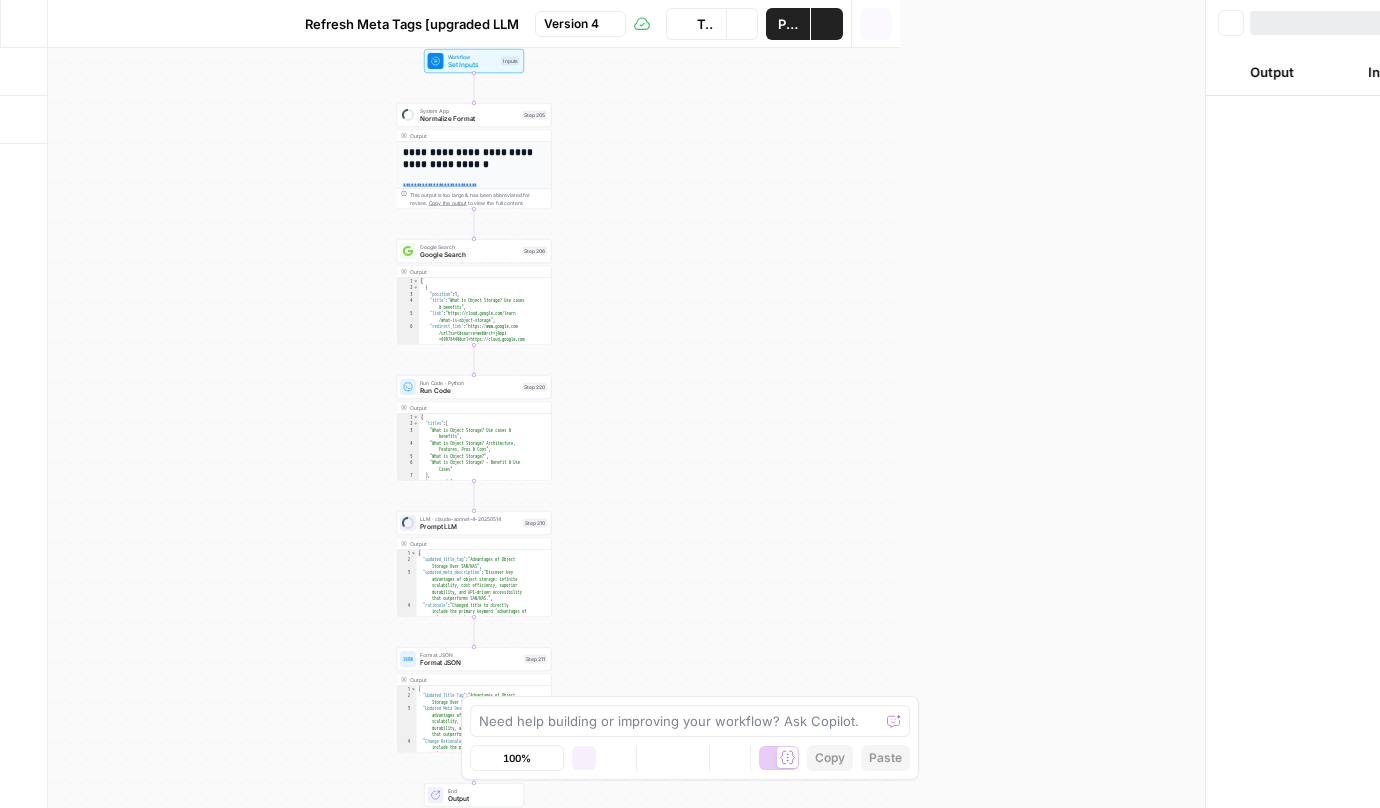 scroll, scrollTop: 0, scrollLeft: 0, axis: both 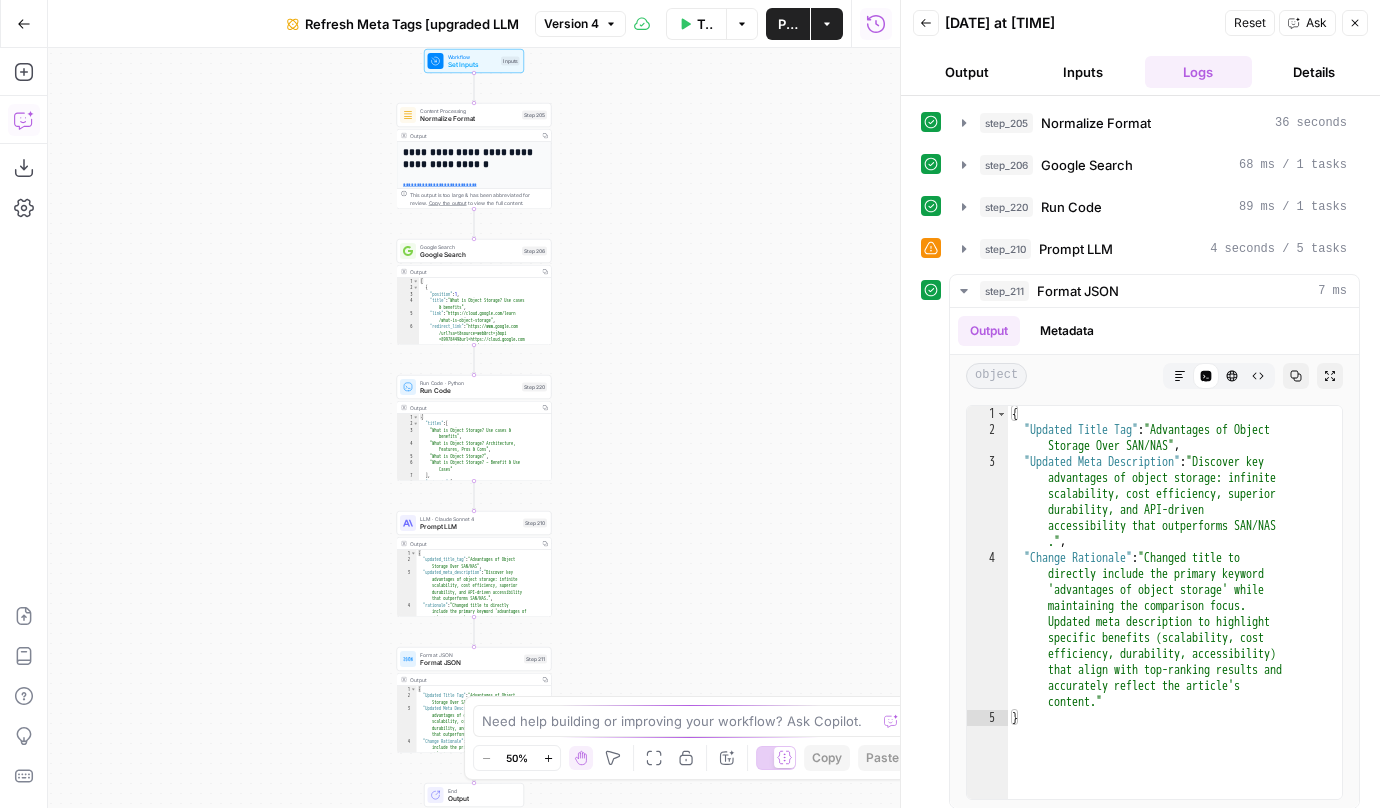 click 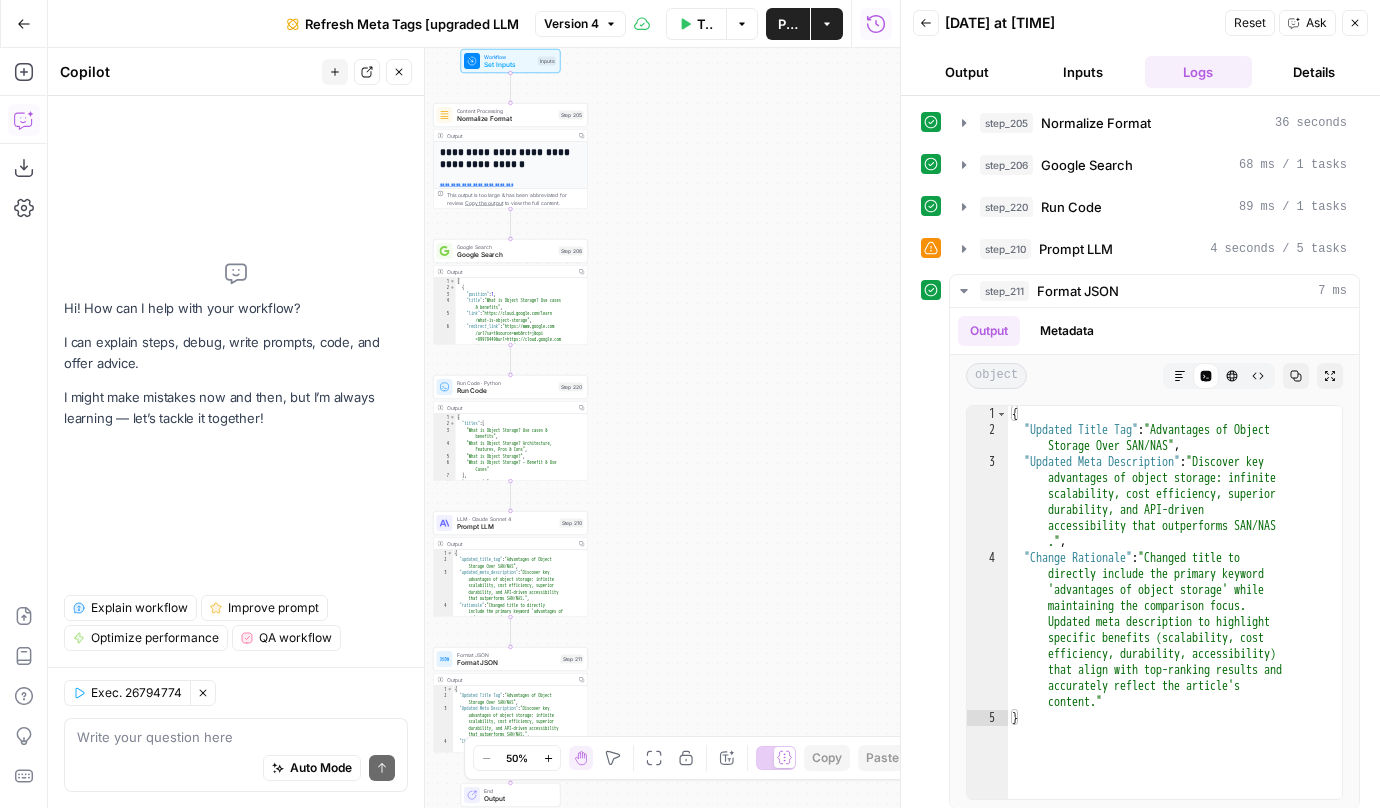 click at bounding box center (236, 737) 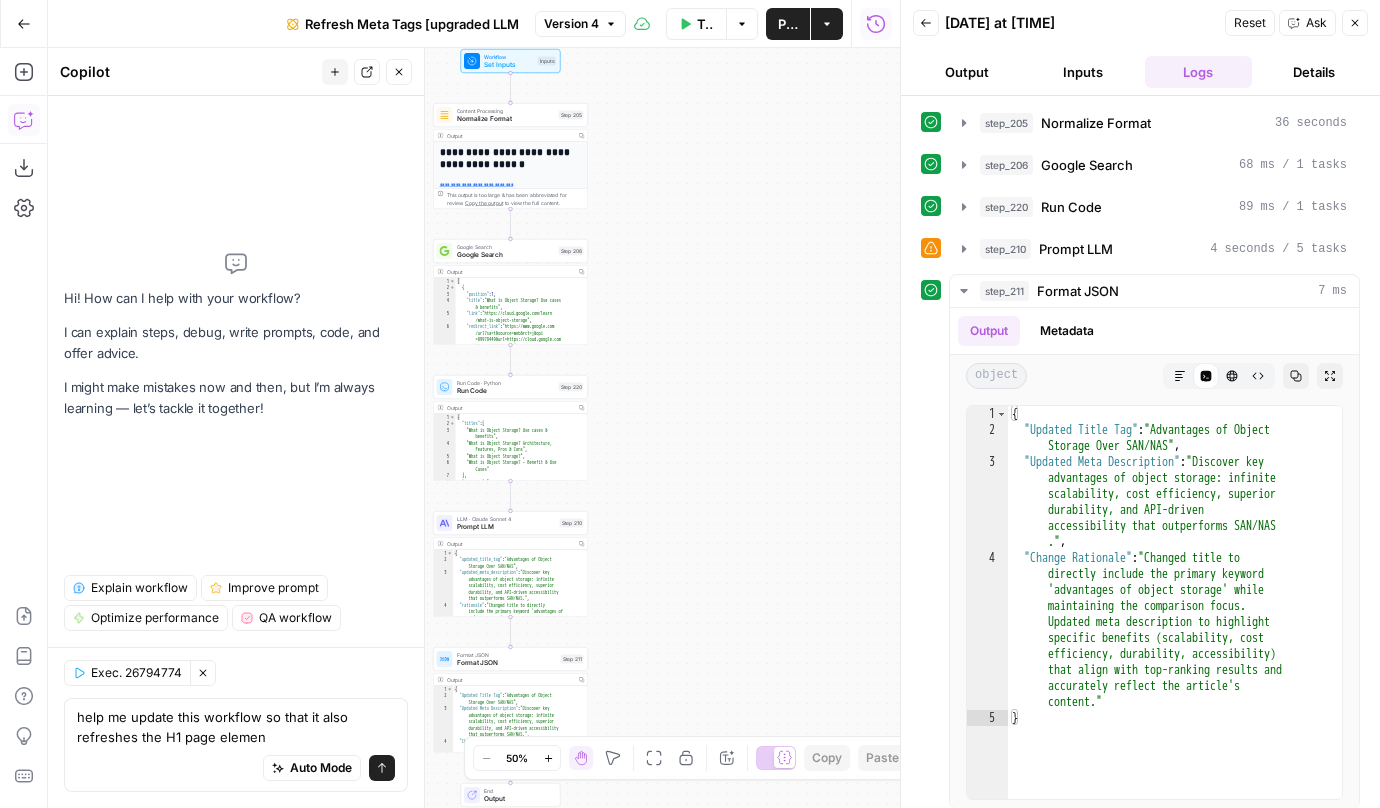type on "help me update this workflow so that it also refreshes the H1 page element" 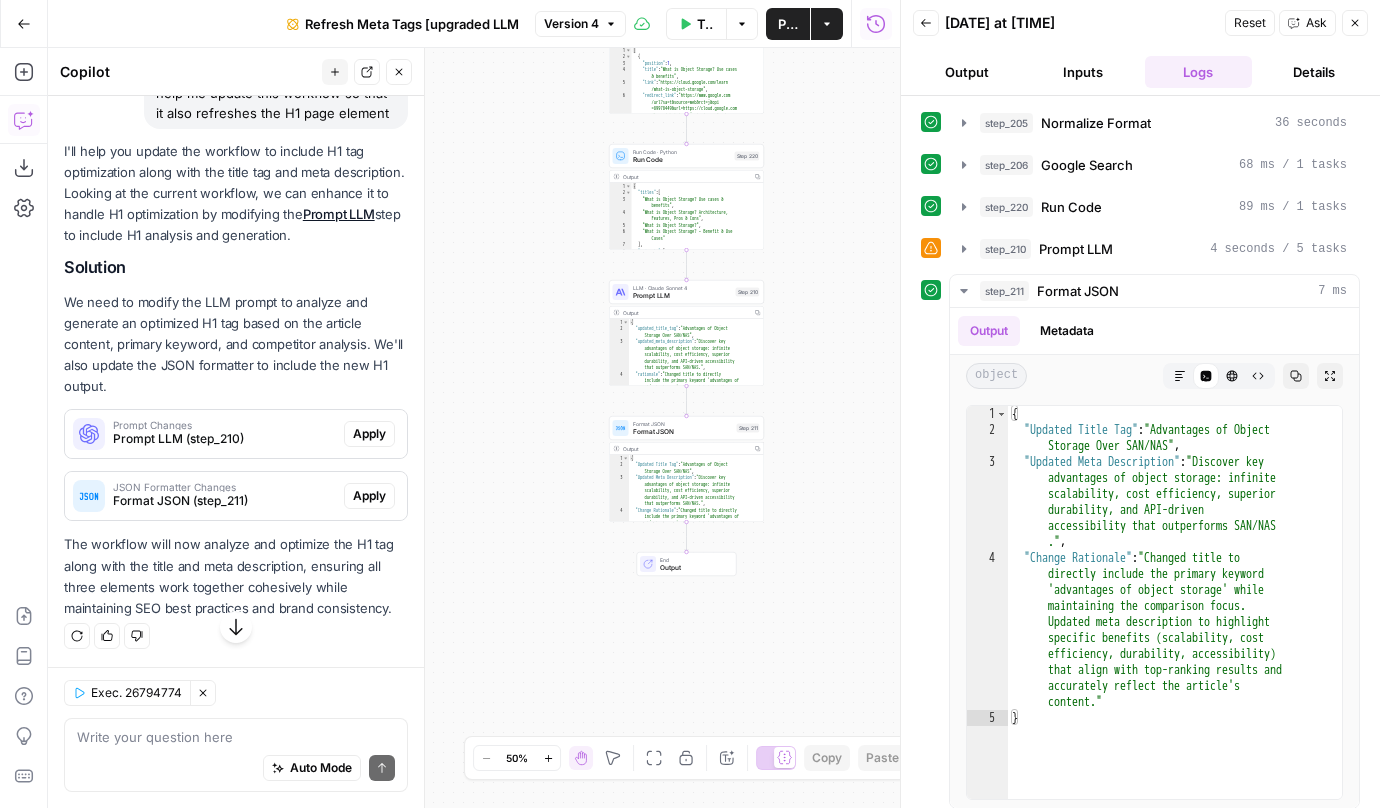 scroll, scrollTop: 179, scrollLeft: 0, axis: vertical 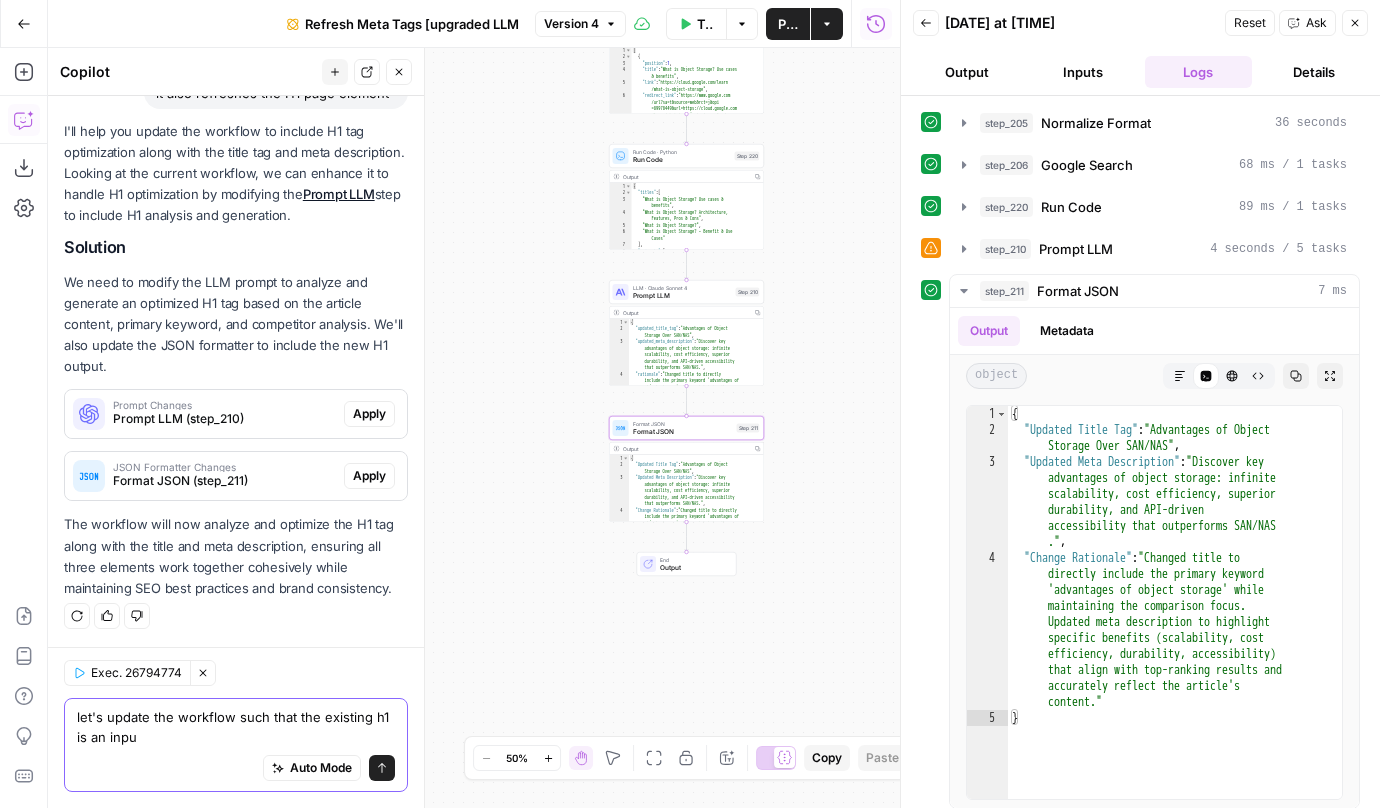 type on "let's update the workflow such that the existing h1 is an input" 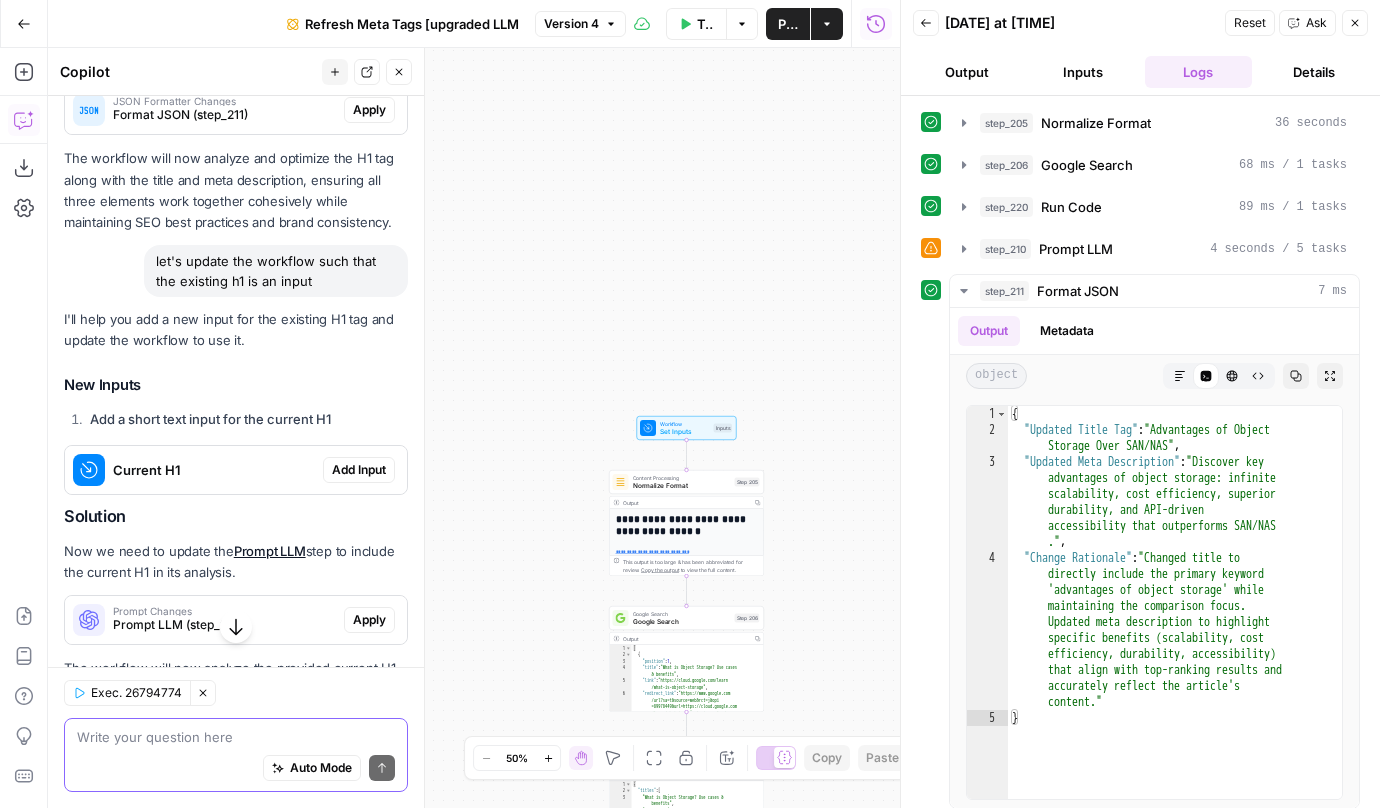 scroll, scrollTop: 581, scrollLeft: 0, axis: vertical 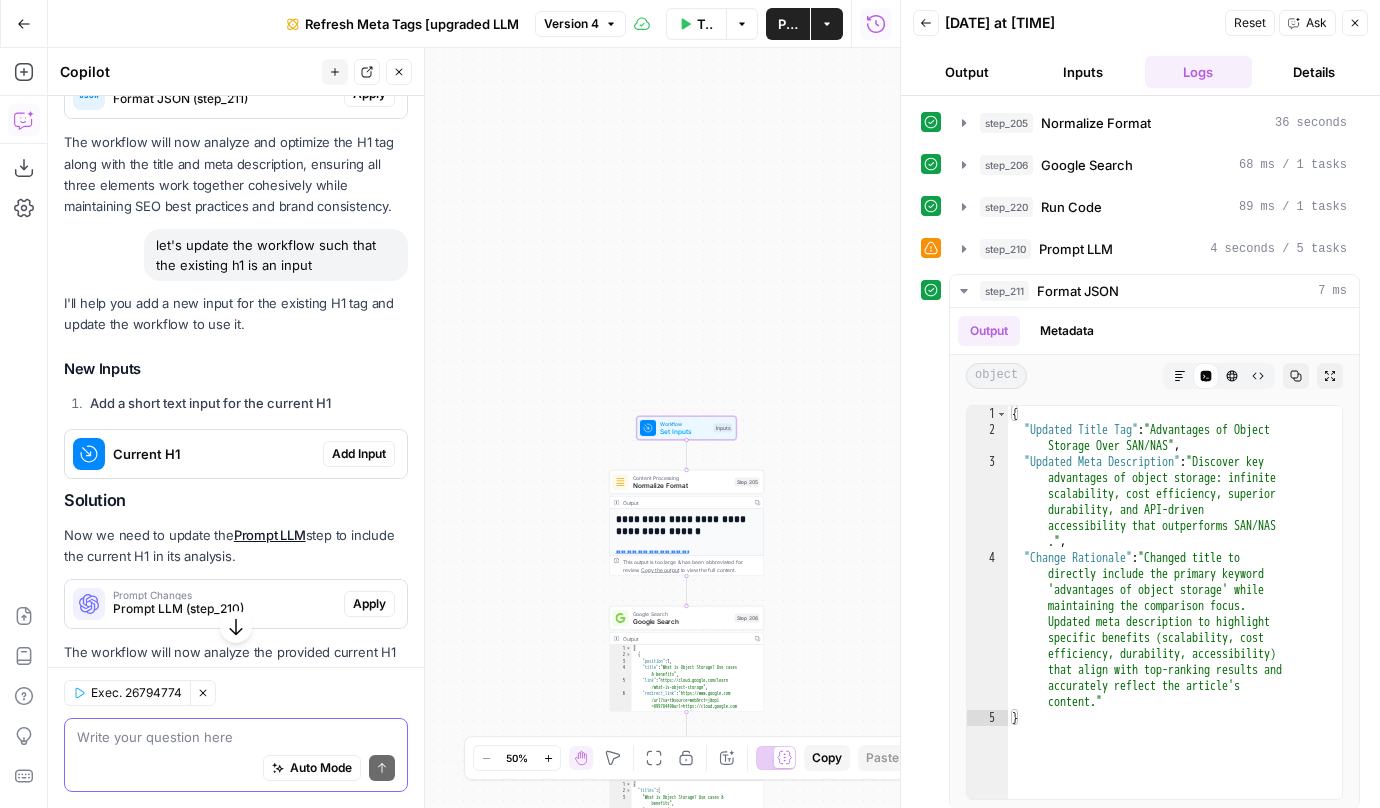 type 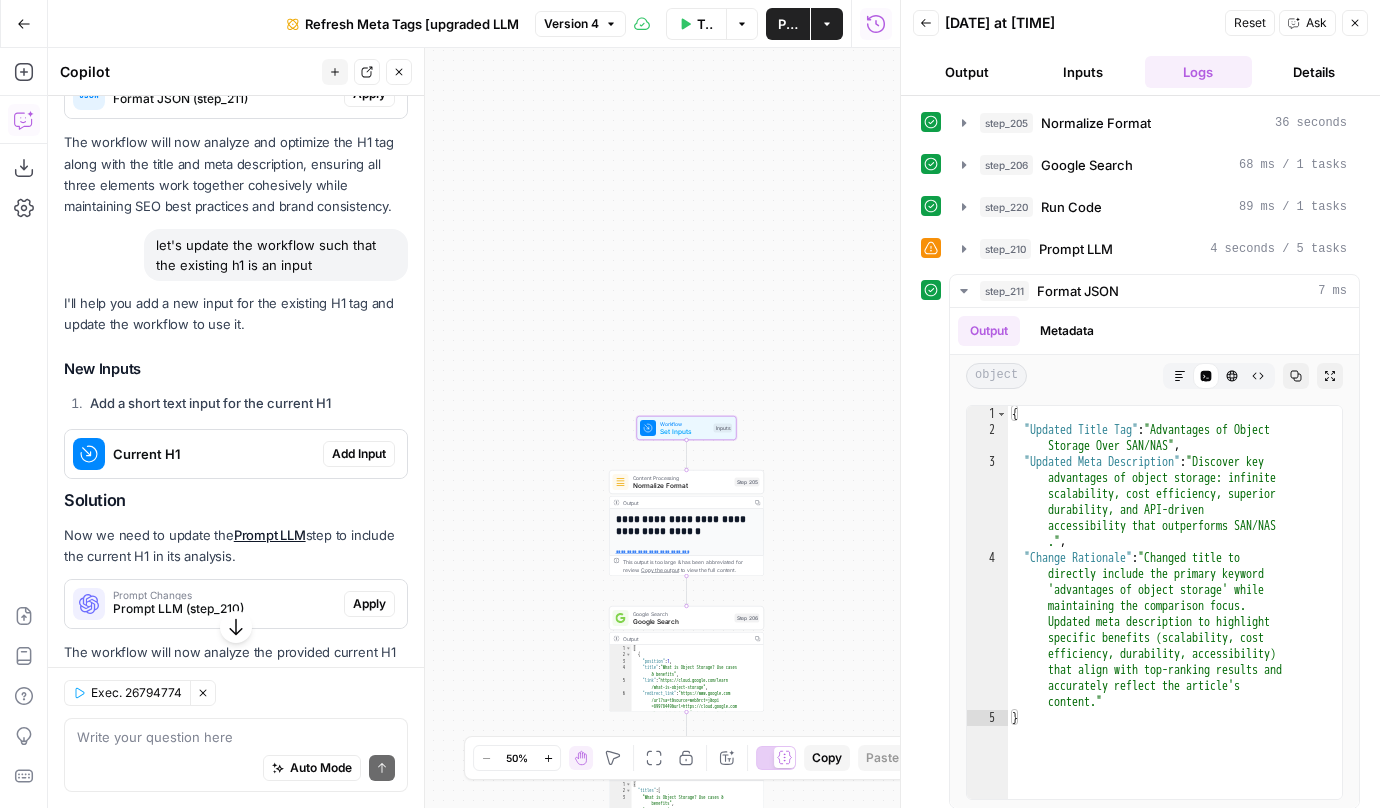 click on "Add Input" at bounding box center (359, 454) 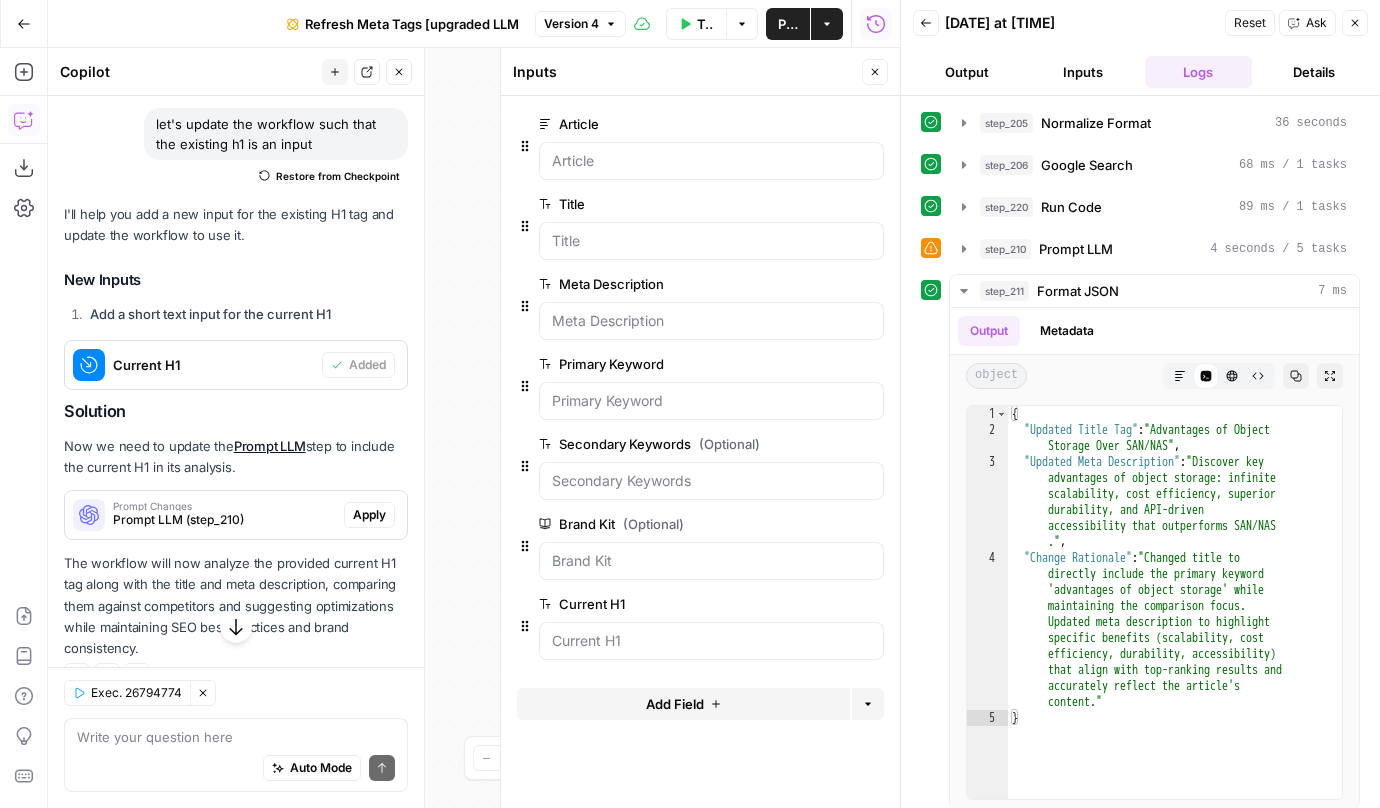scroll, scrollTop: 774, scrollLeft: 0, axis: vertical 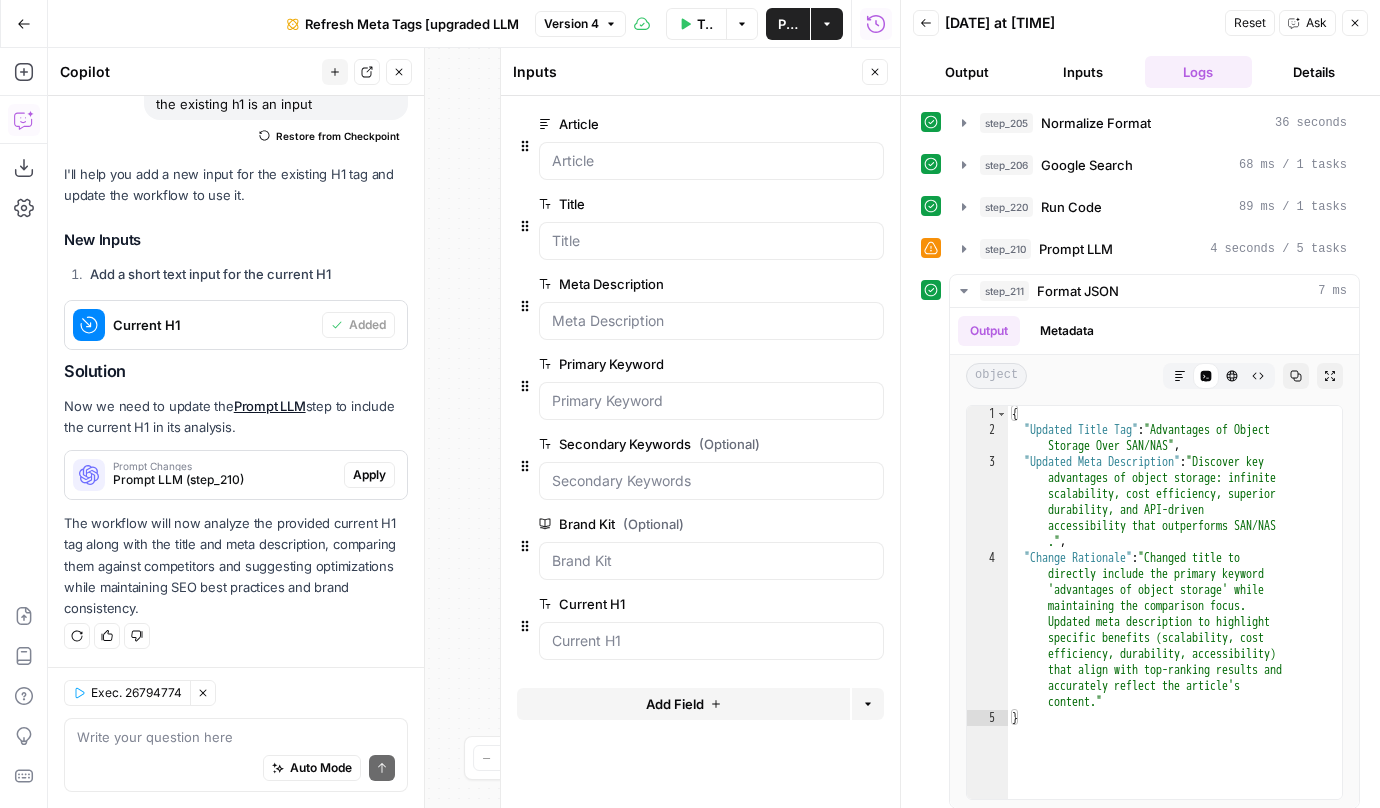 click on "Apply" at bounding box center [369, 475] 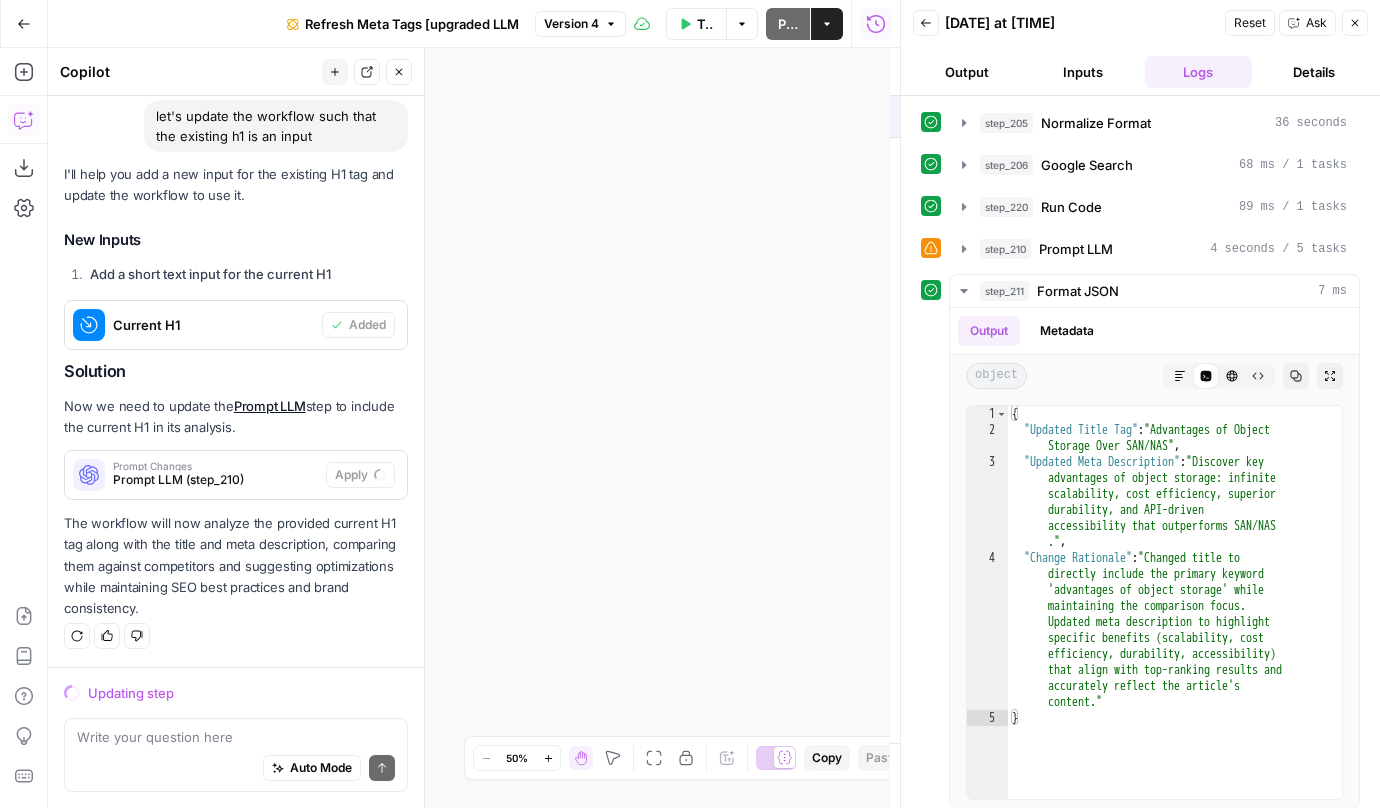 scroll, scrollTop: 710, scrollLeft: 0, axis: vertical 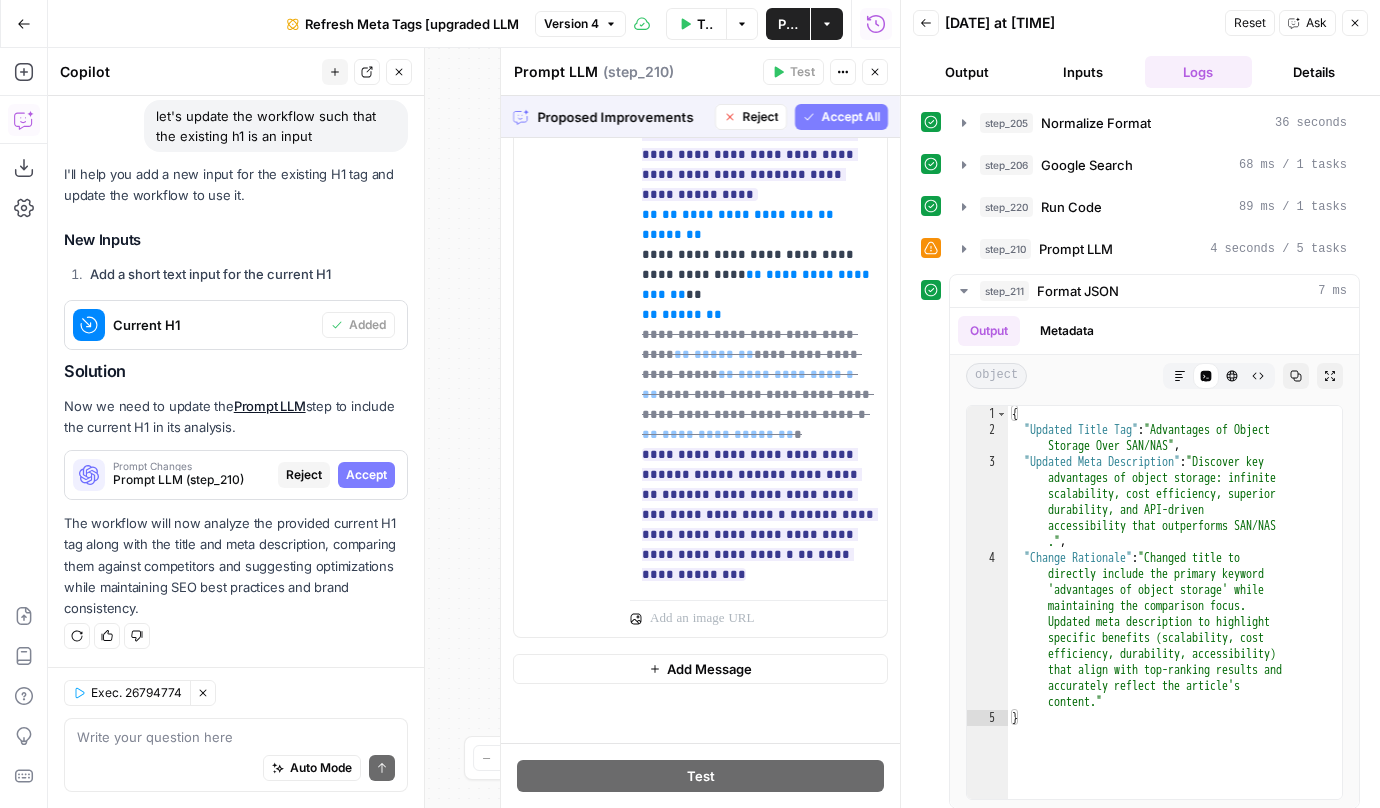 click on "Accept All" at bounding box center [850, 117] 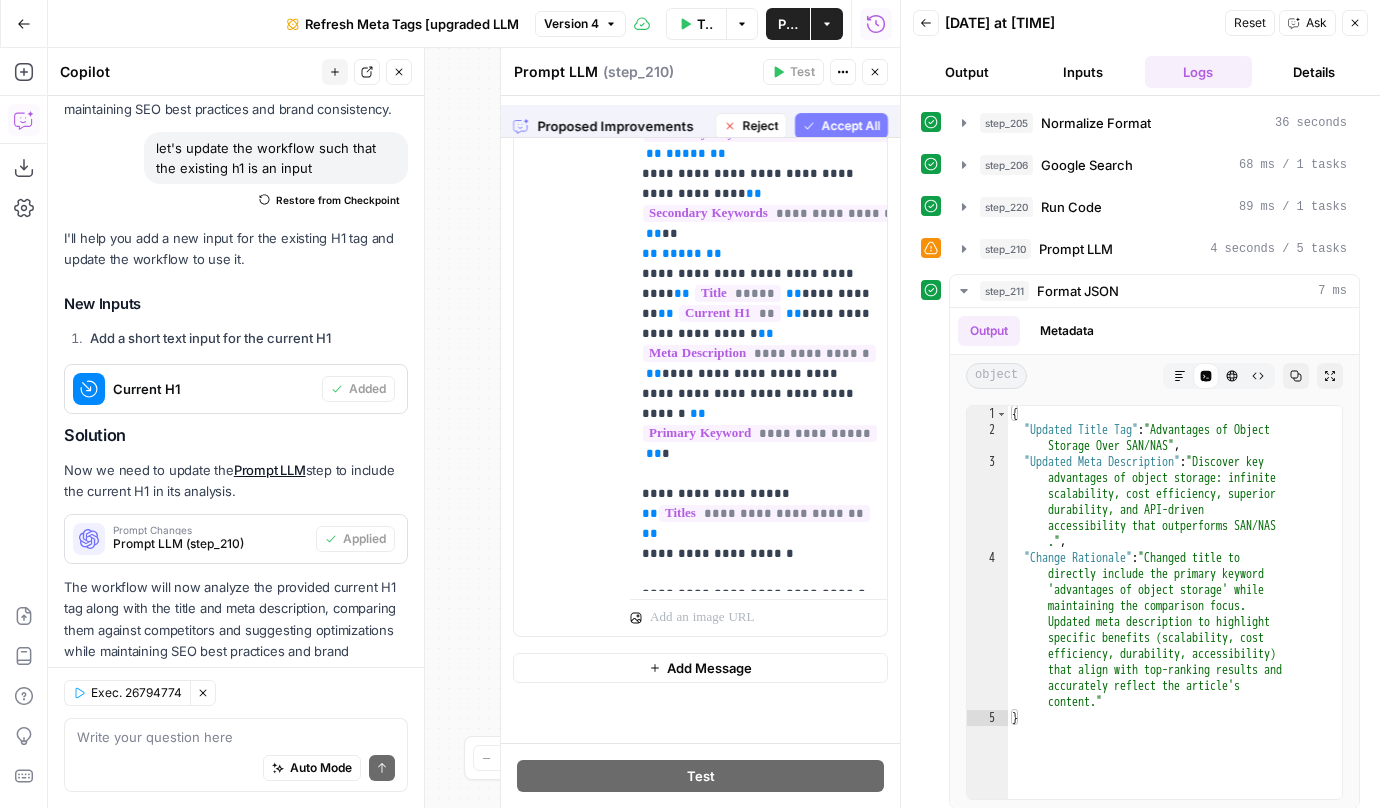 scroll, scrollTop: 774, scrollLeft: 0, axis: vertical 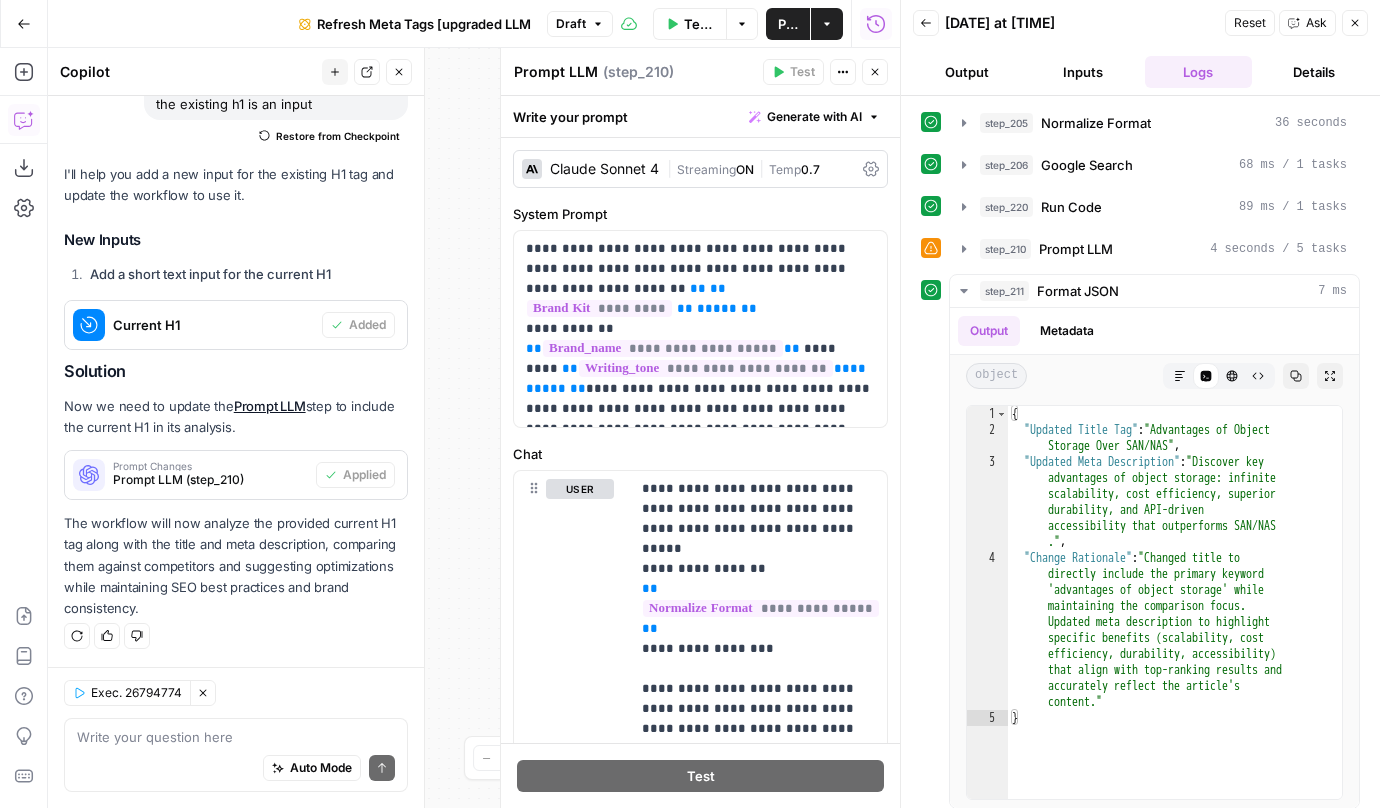 click 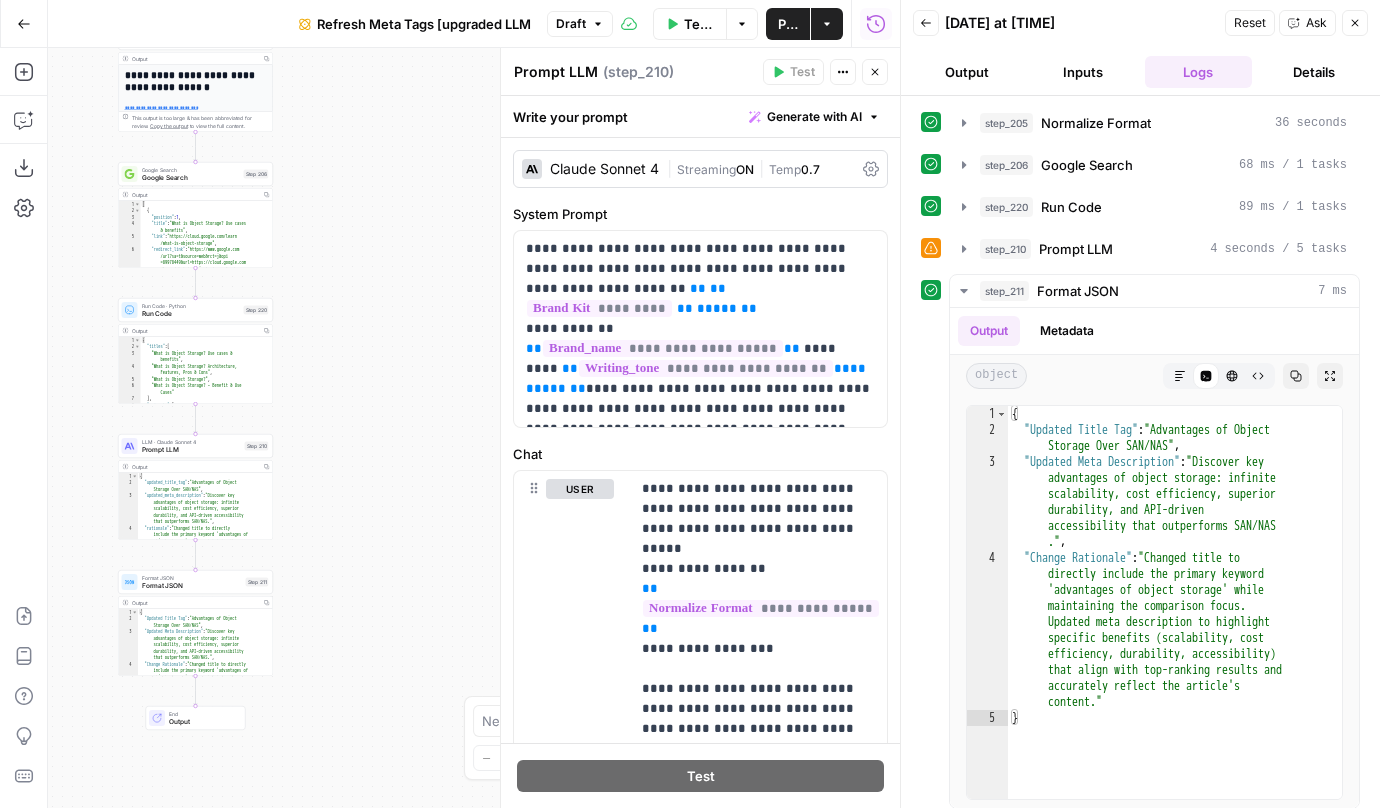 click 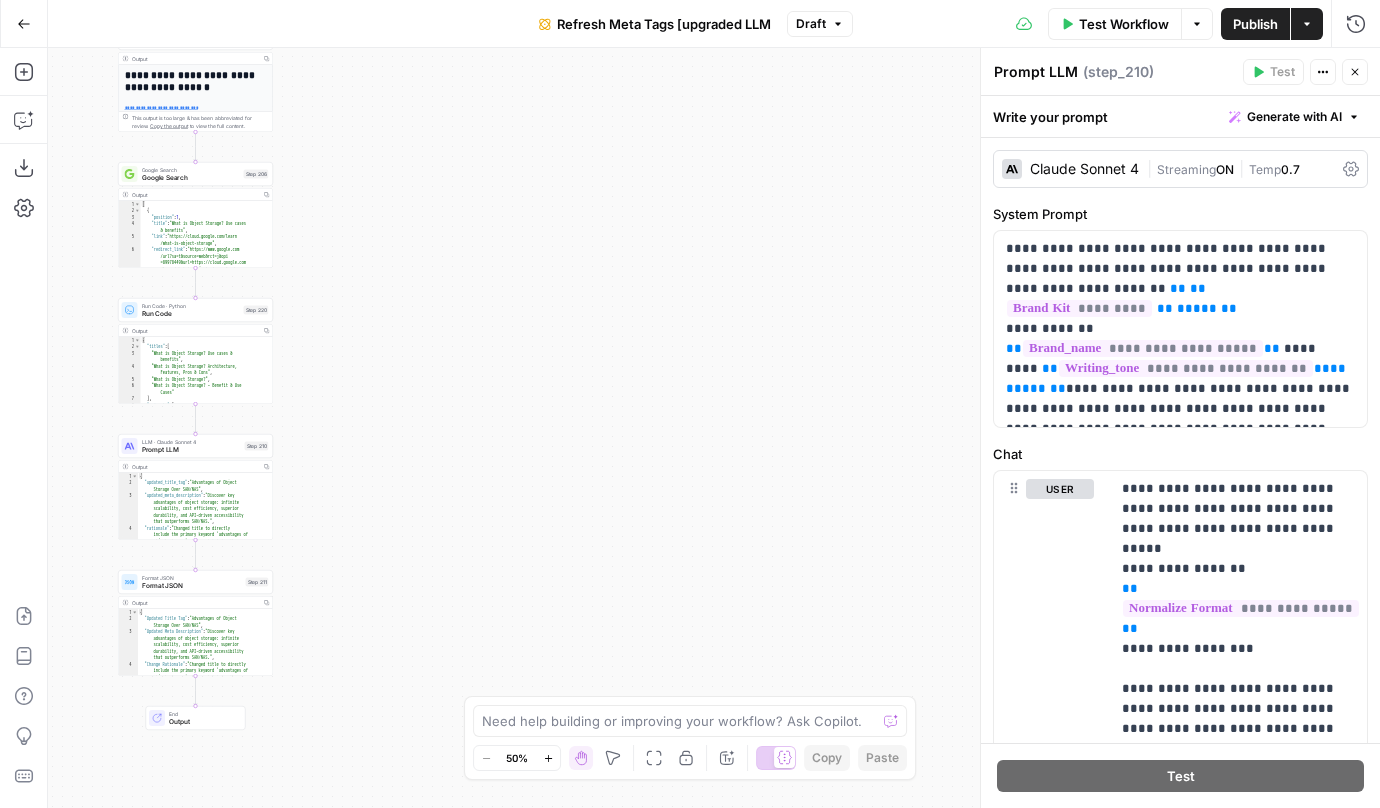 click on "Publish" at bounding box center [1255, 24] 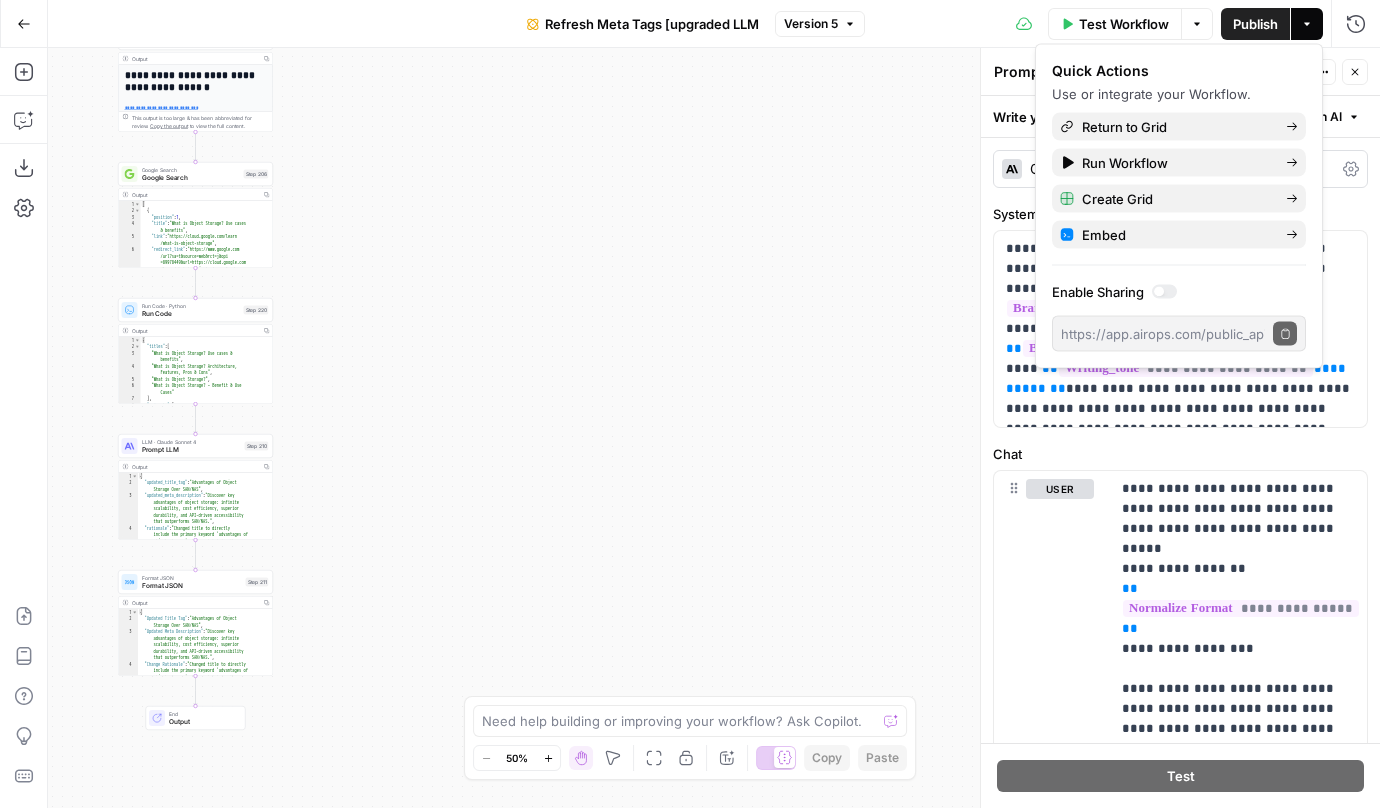 click on "**********" at bounding box center (714, 428) 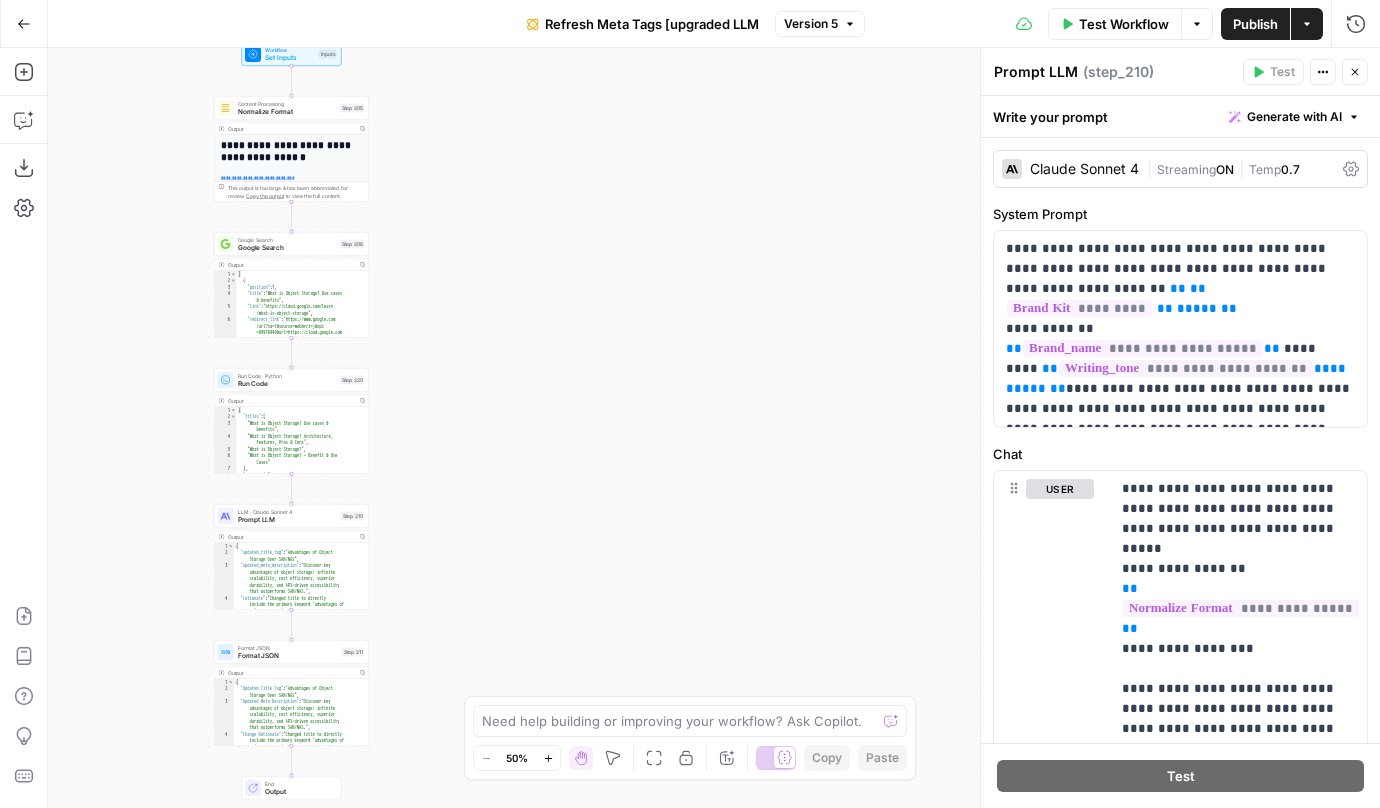 click on "Test Workflow" at bounding box center [1124, 24] 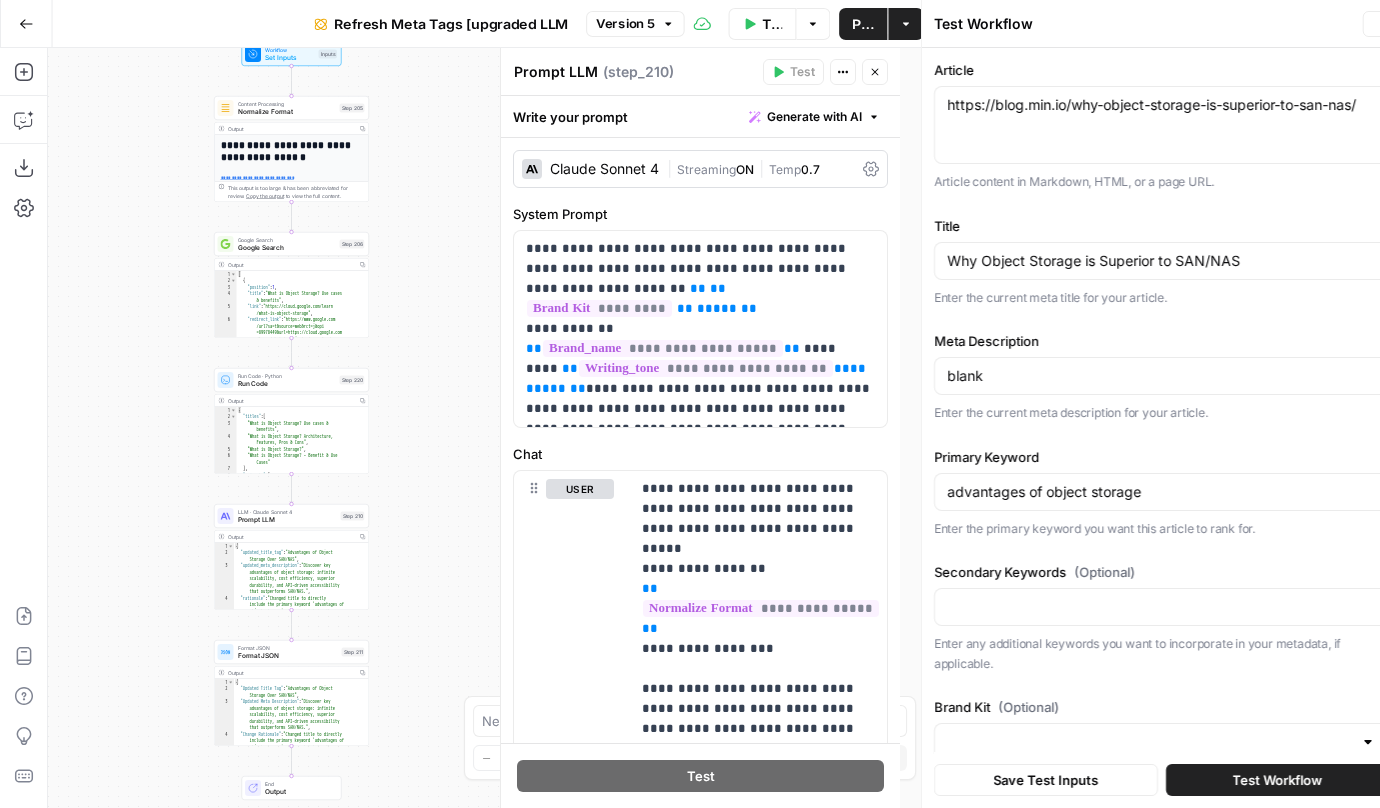 type on "MinIO Brand Kit" 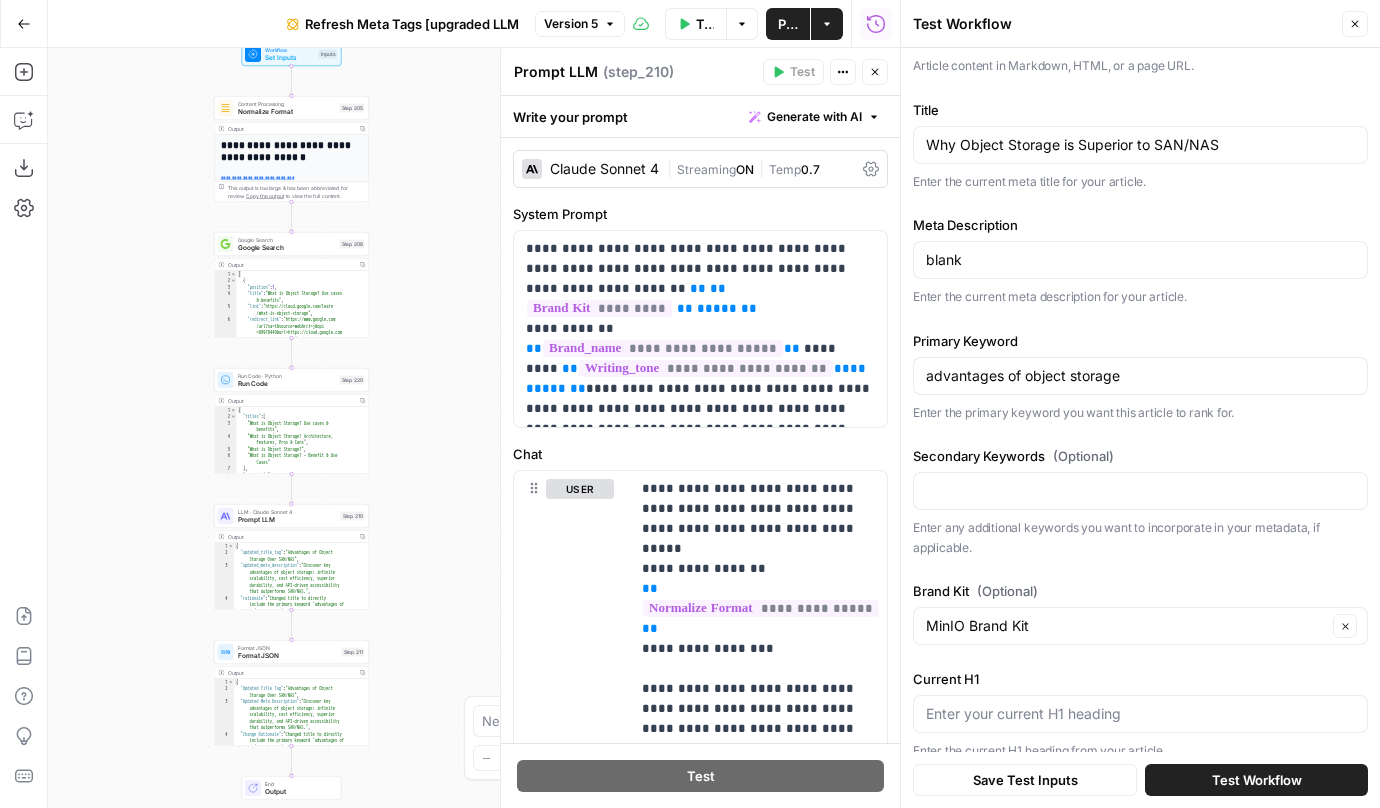 scroll, scrollTop: 136, scrollLeft: 0, axis: vertical 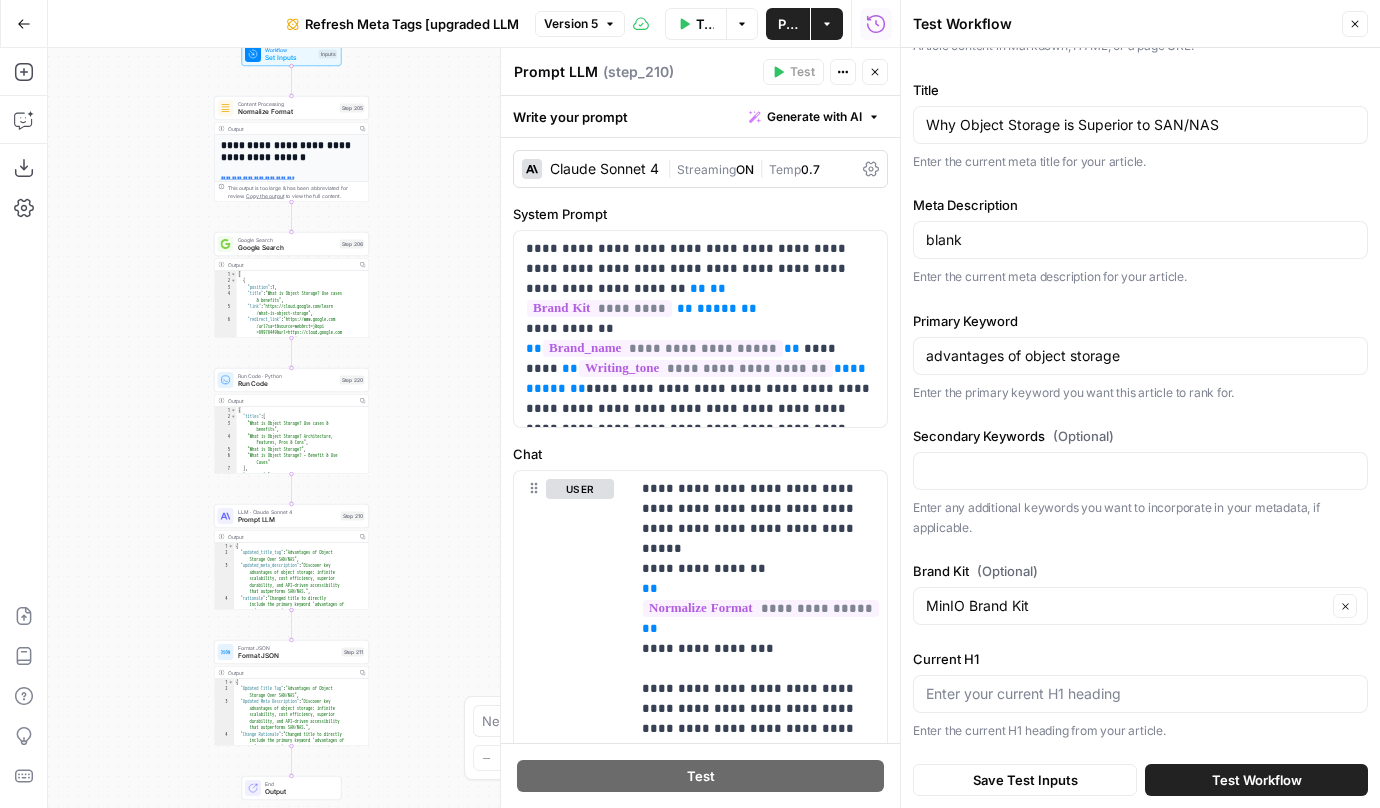 click on "Current H1 Enter the current H1 heading from your article." at bounding box center (1140, 695) 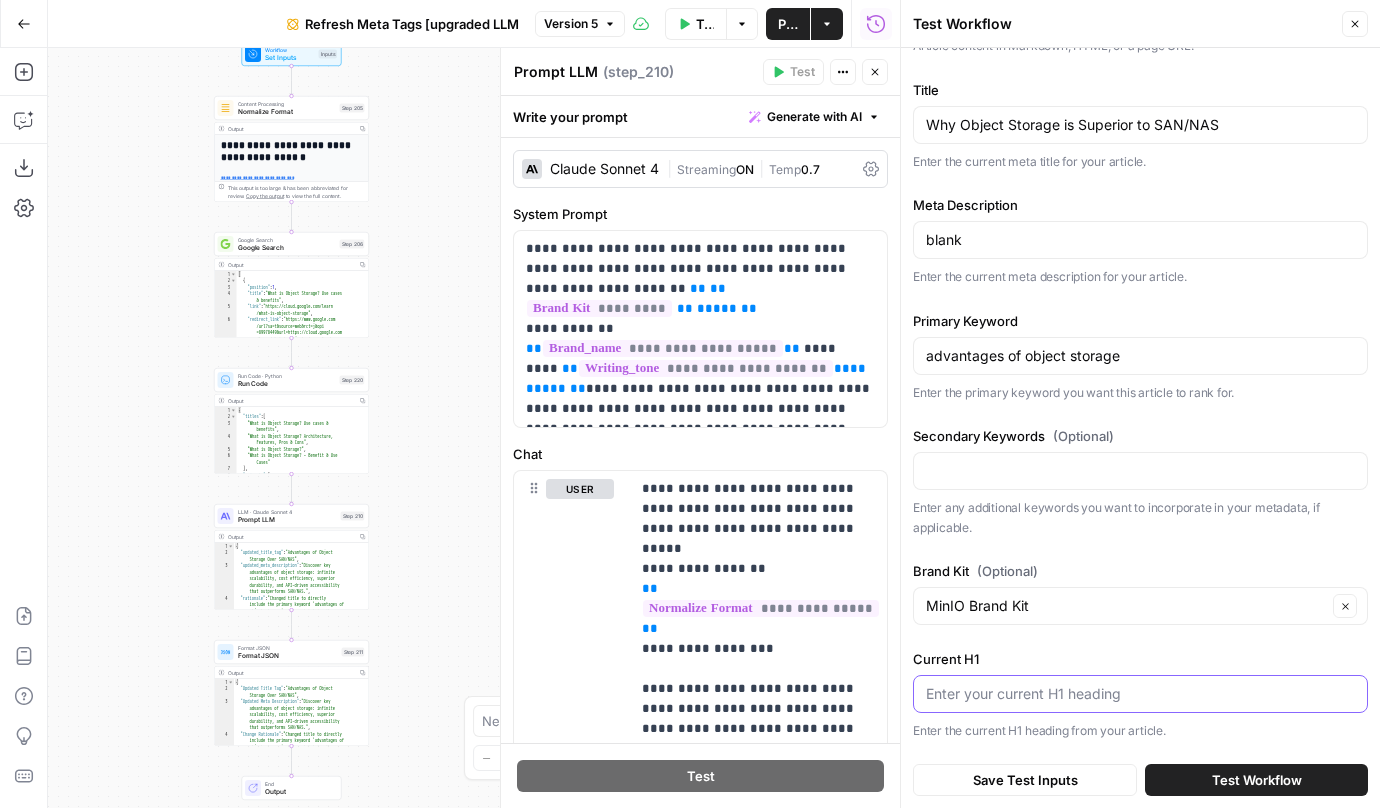 click on "Current H1" at bounding box center [1140, 694] 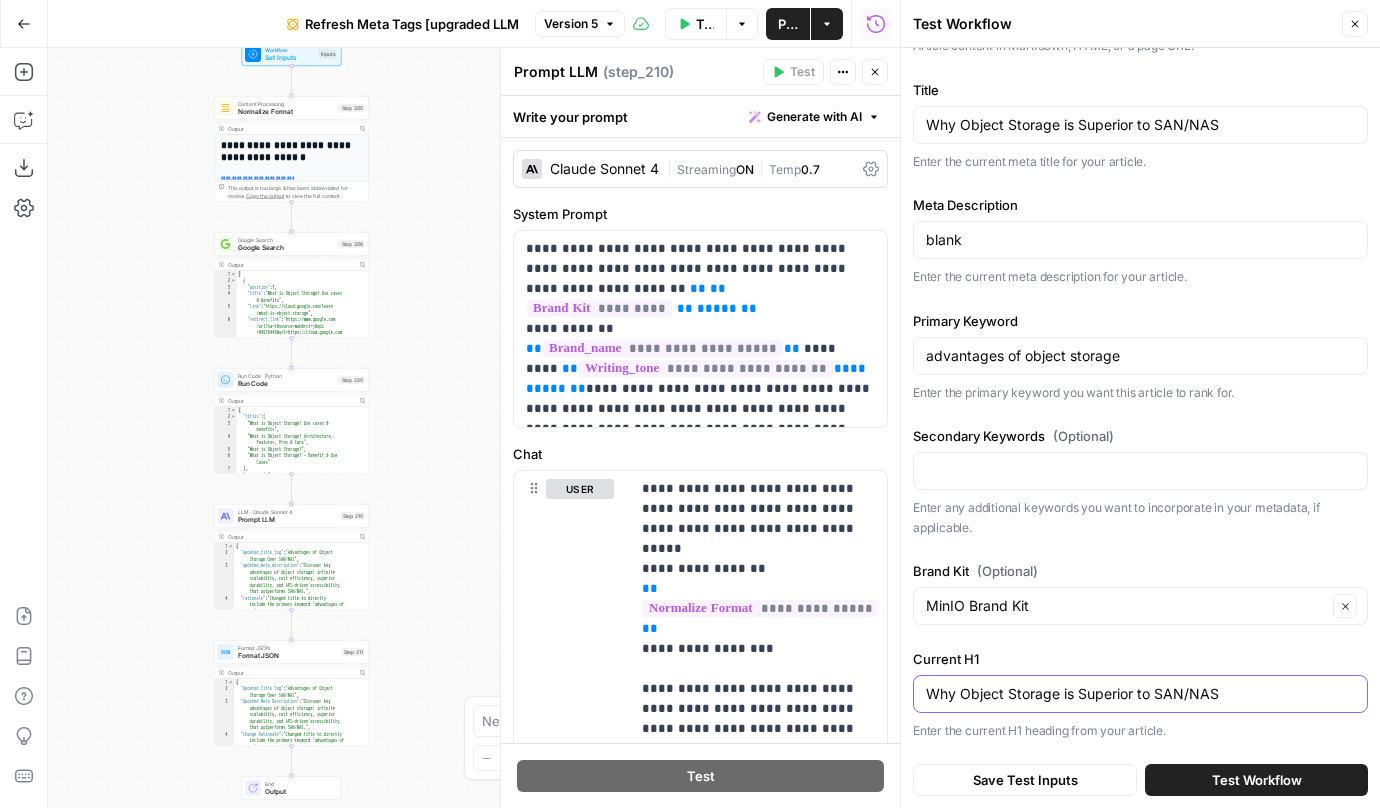 type on "Why Object Storage is Superior to SAN/NAS" 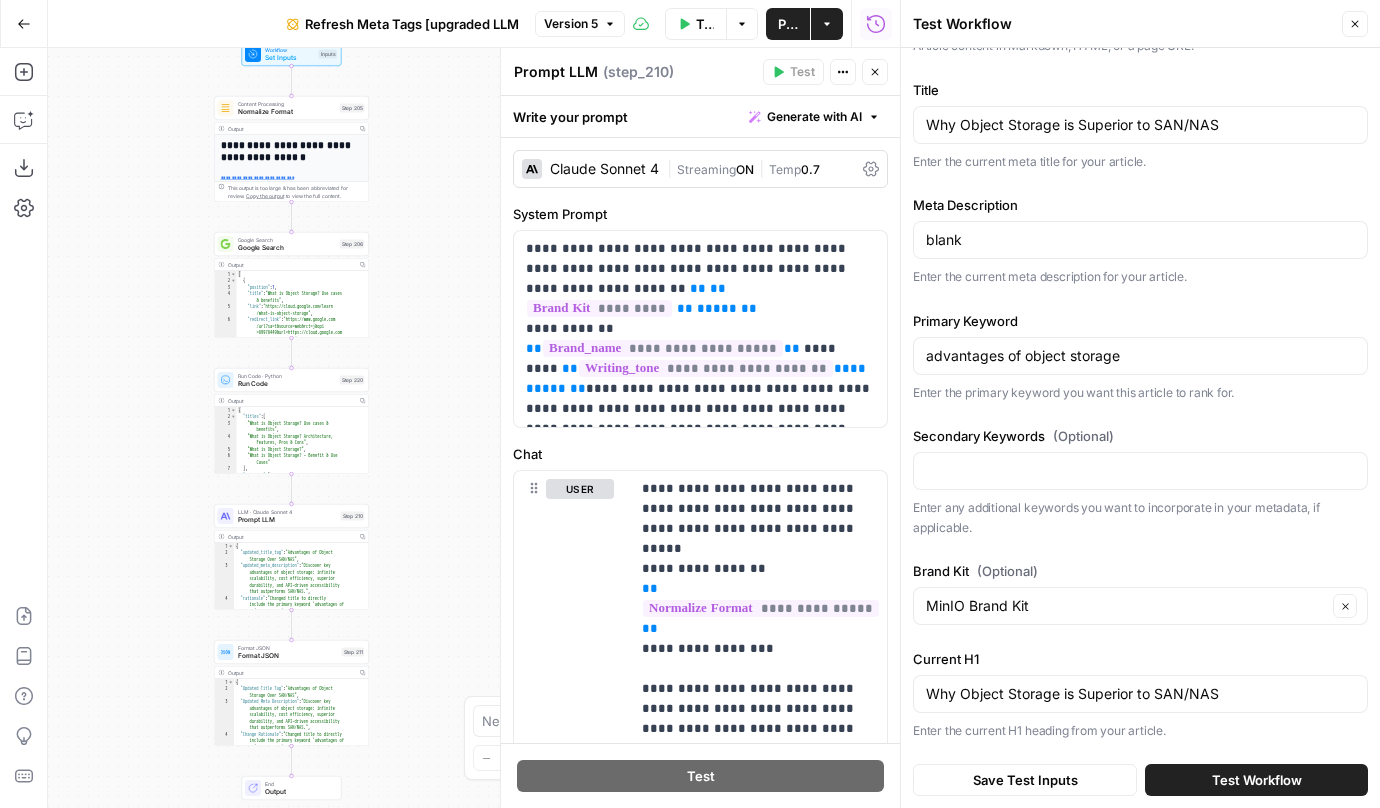 click on "Test Workflow" at bounding box center (1256, 780) 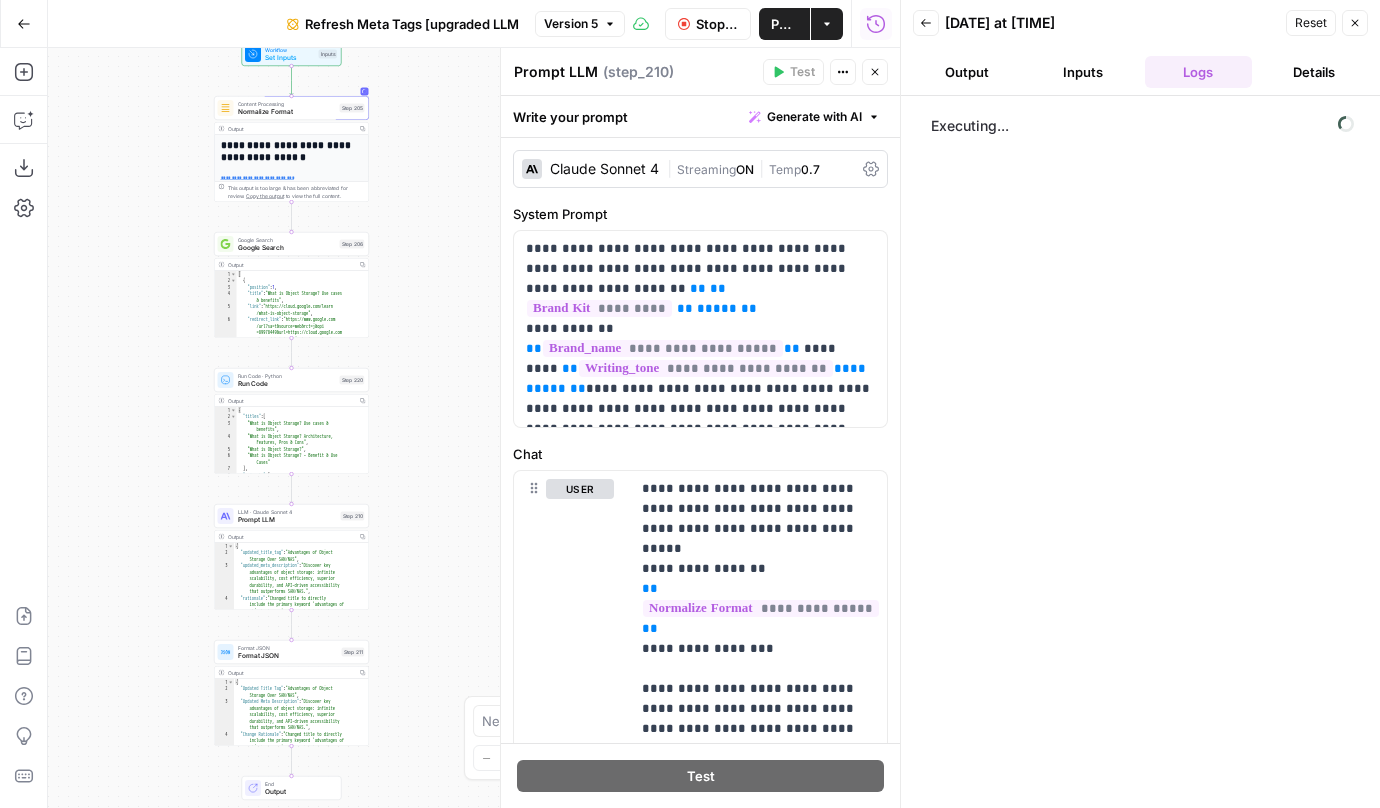 click 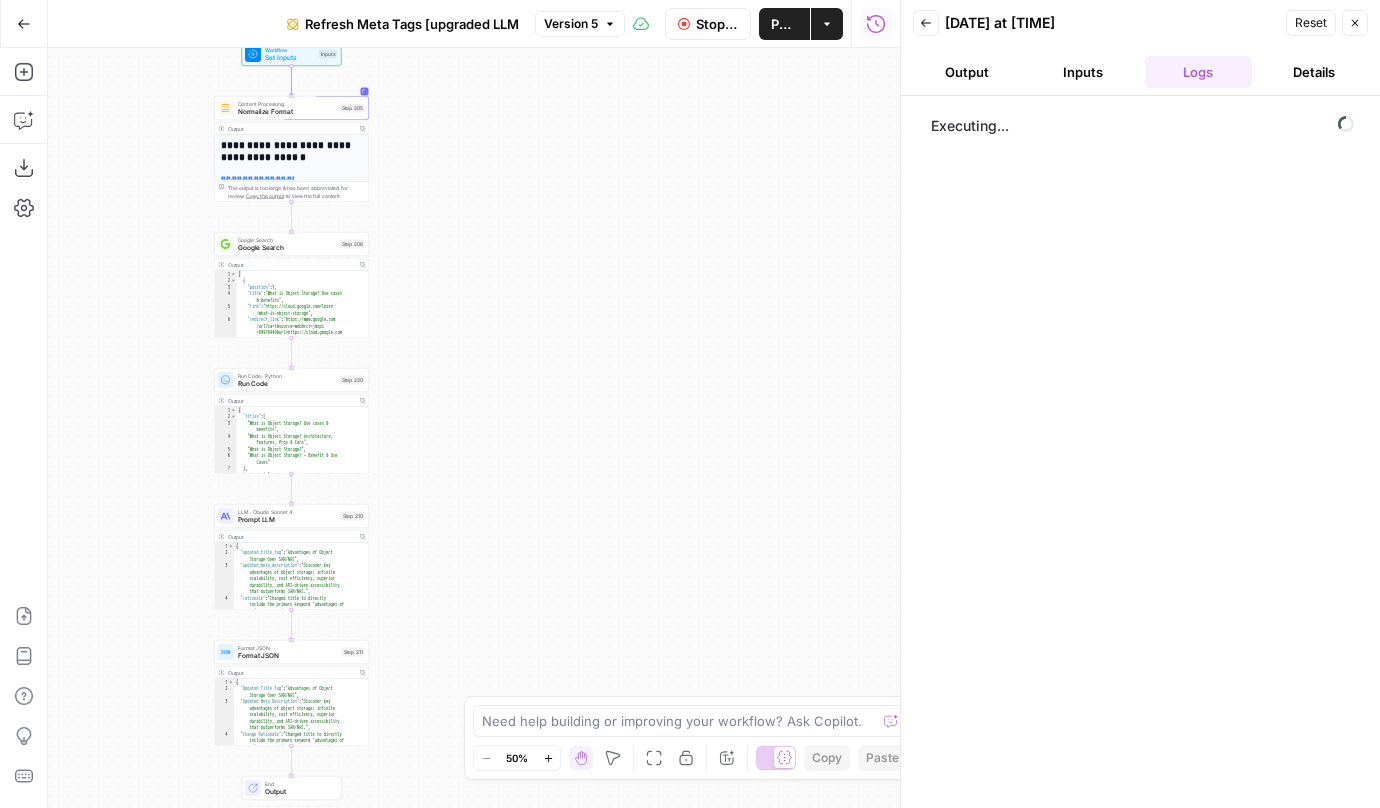 click on "Output" at bounding box center (967, 72) 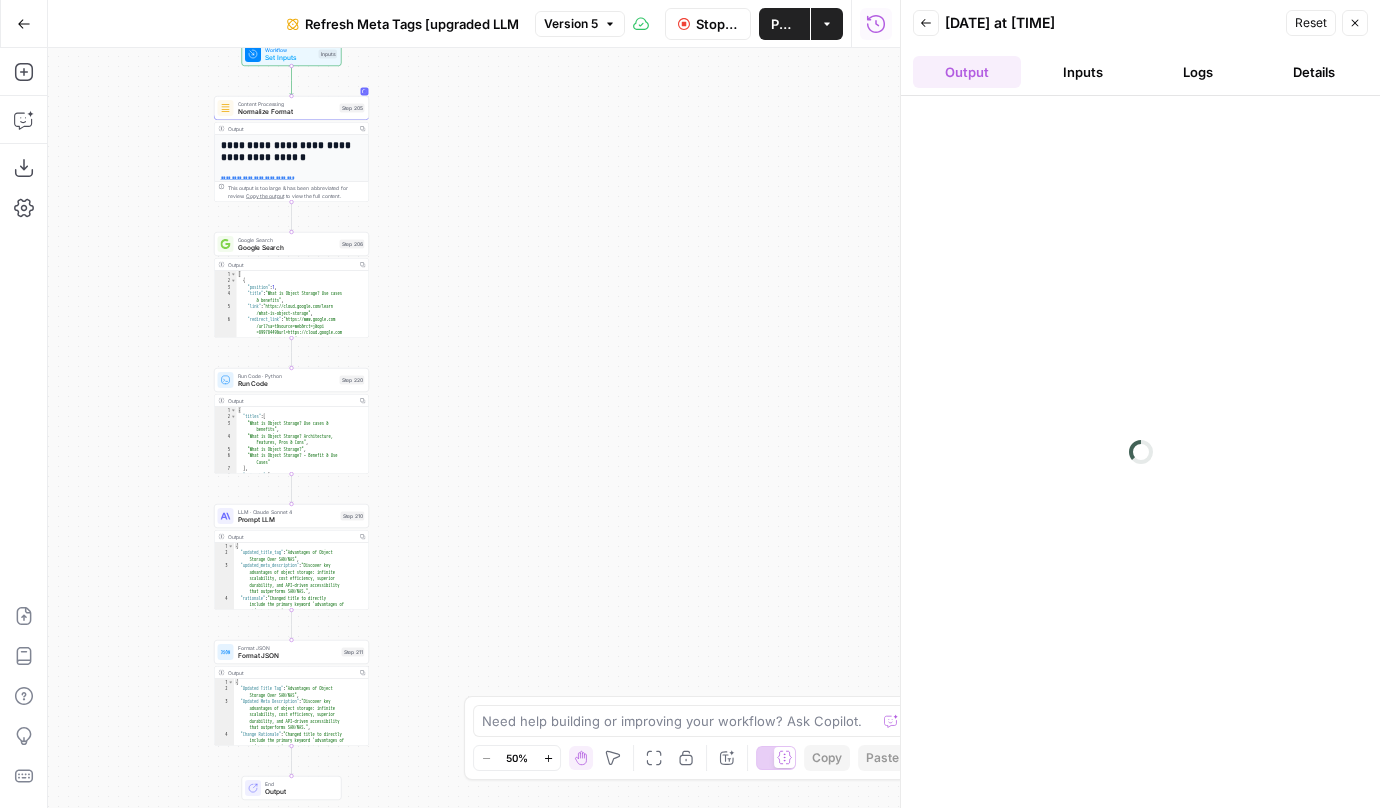 click on "Inputs" at bounding box center (1083, 72) 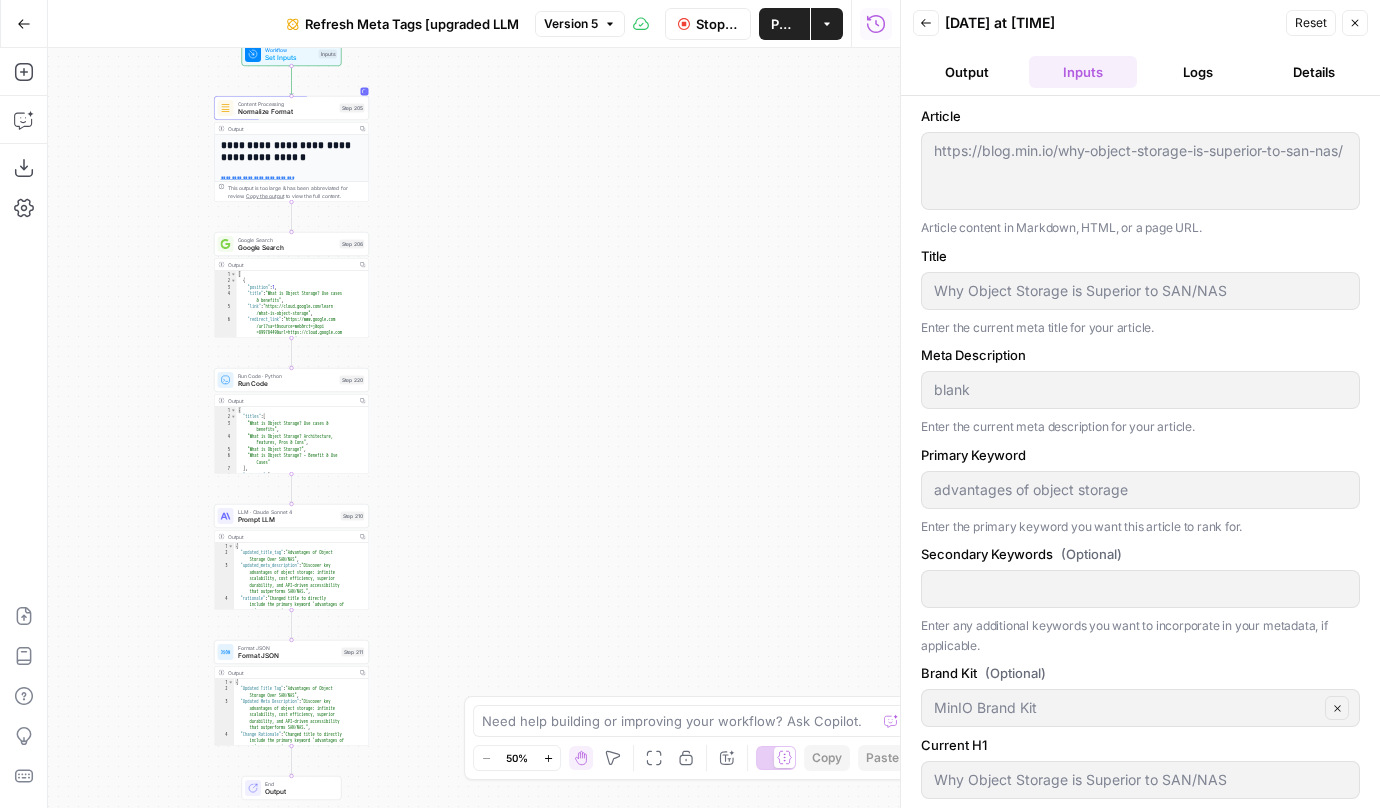 click on "Logs" at bounding box center [1199, 72] 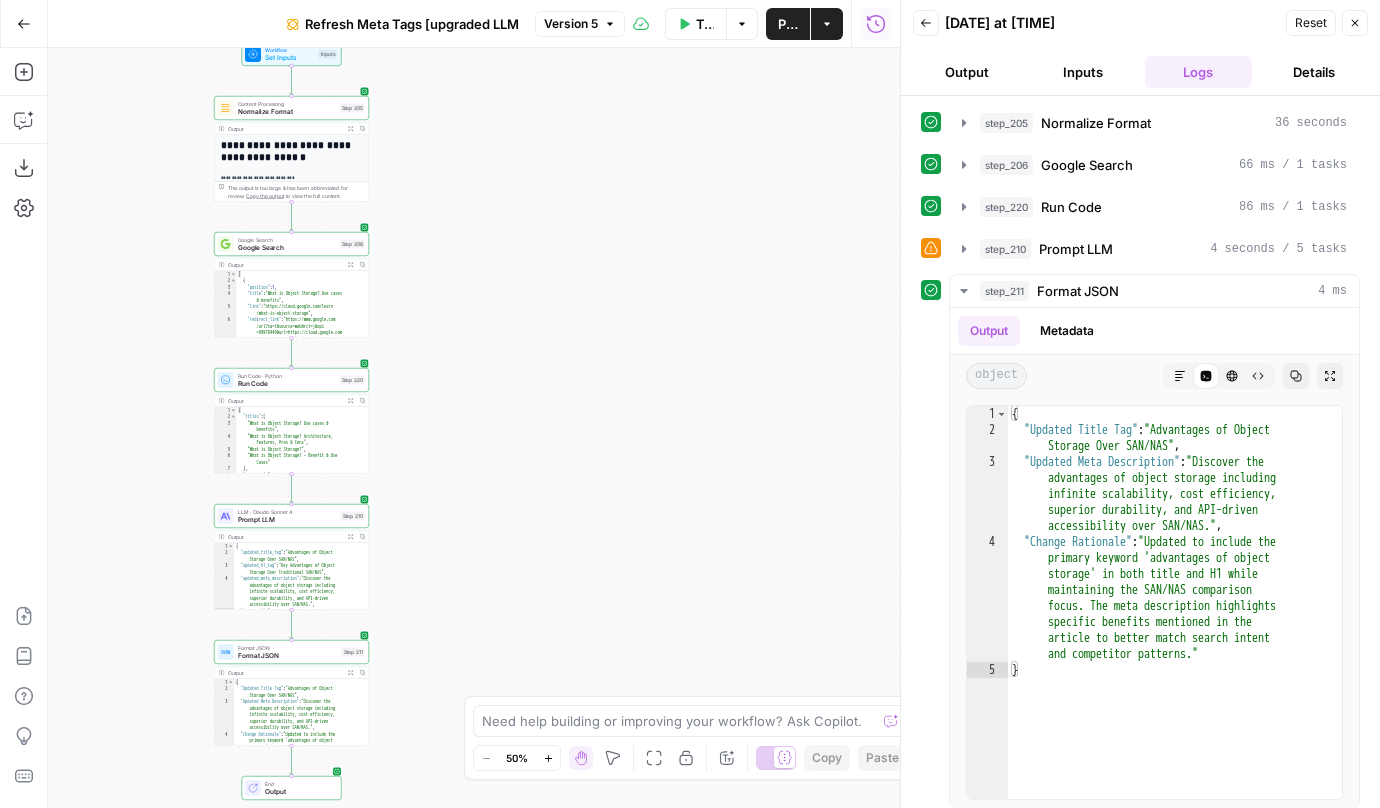 scroll, scrollTop: 11, scrollLeft: 0, axis: vertical 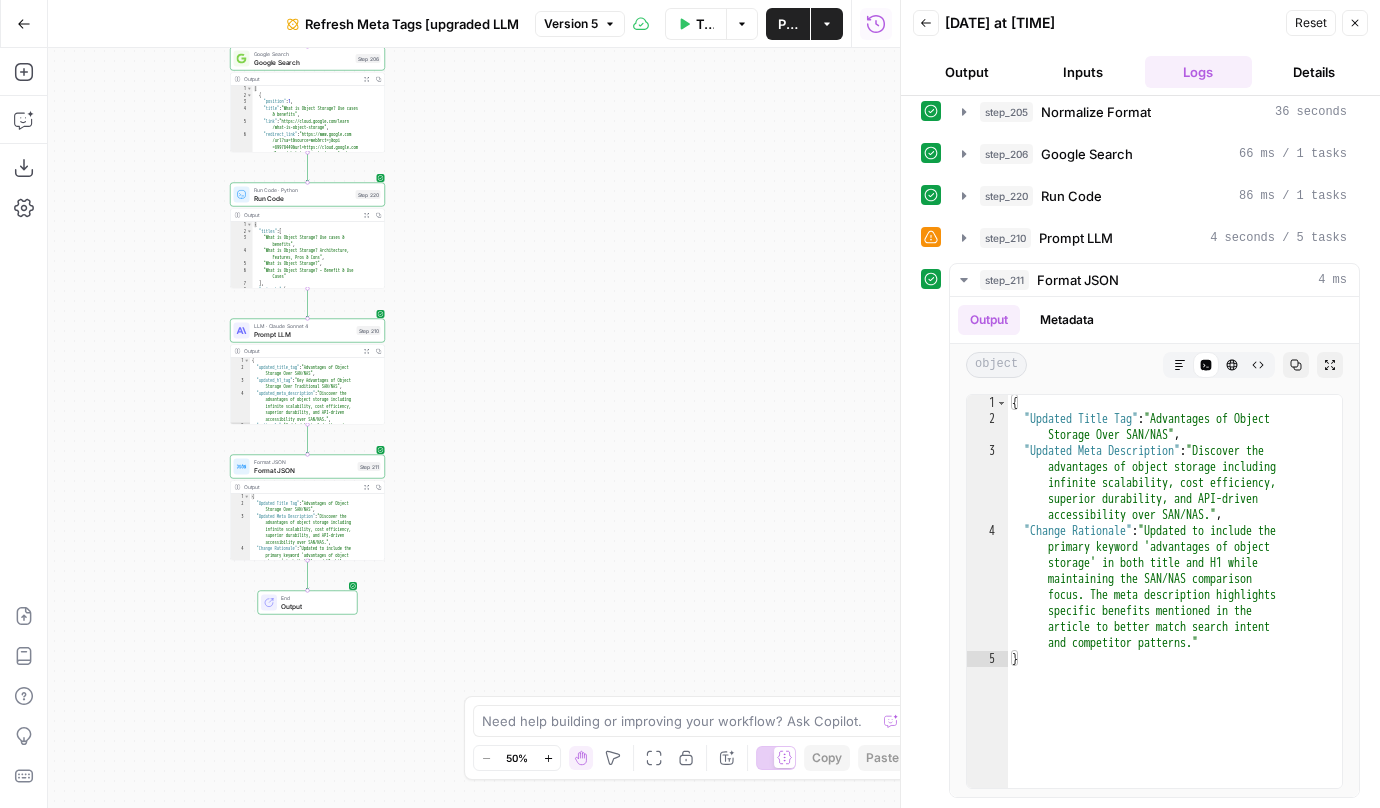 click on "End" at bounding box center (315, 598) 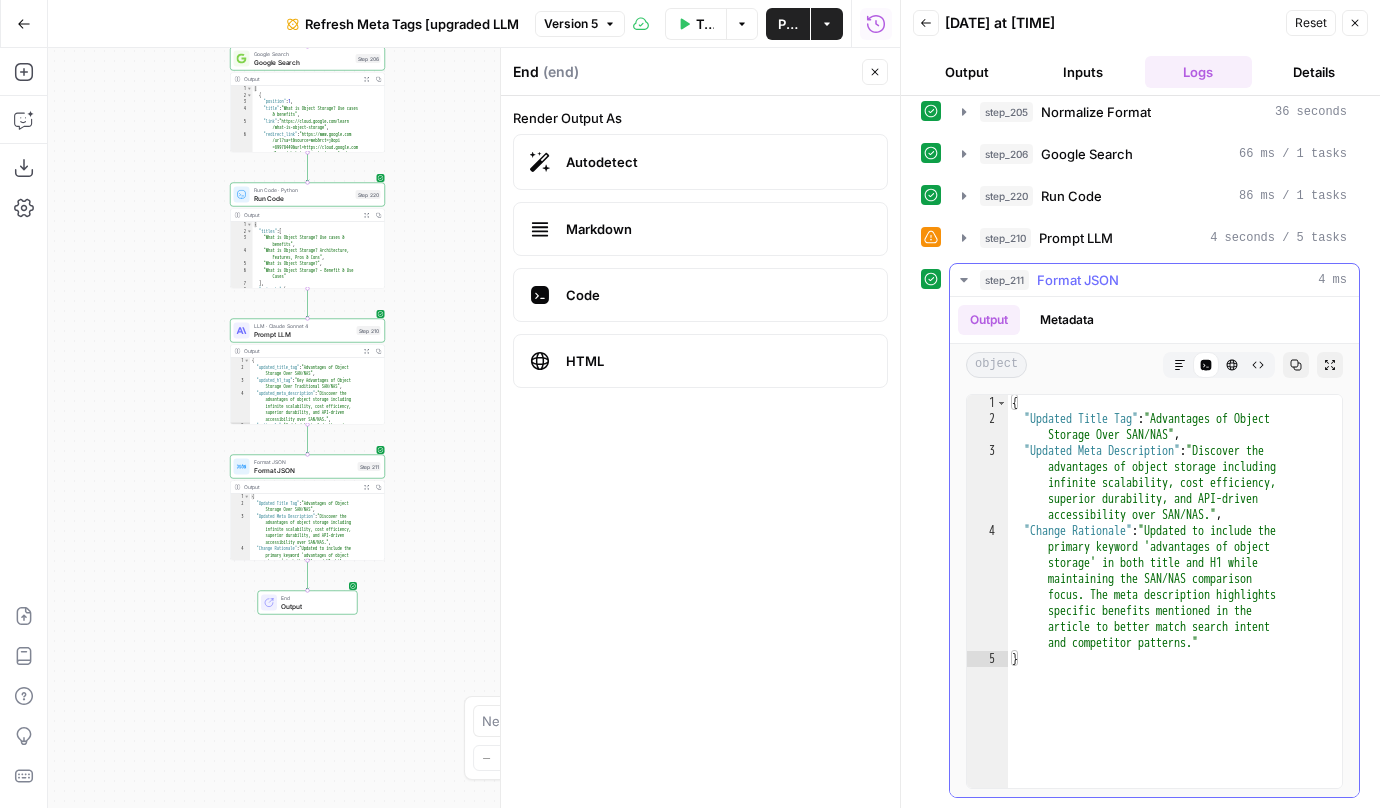 click on "Format JSON" at bounding box center (1078, 280) 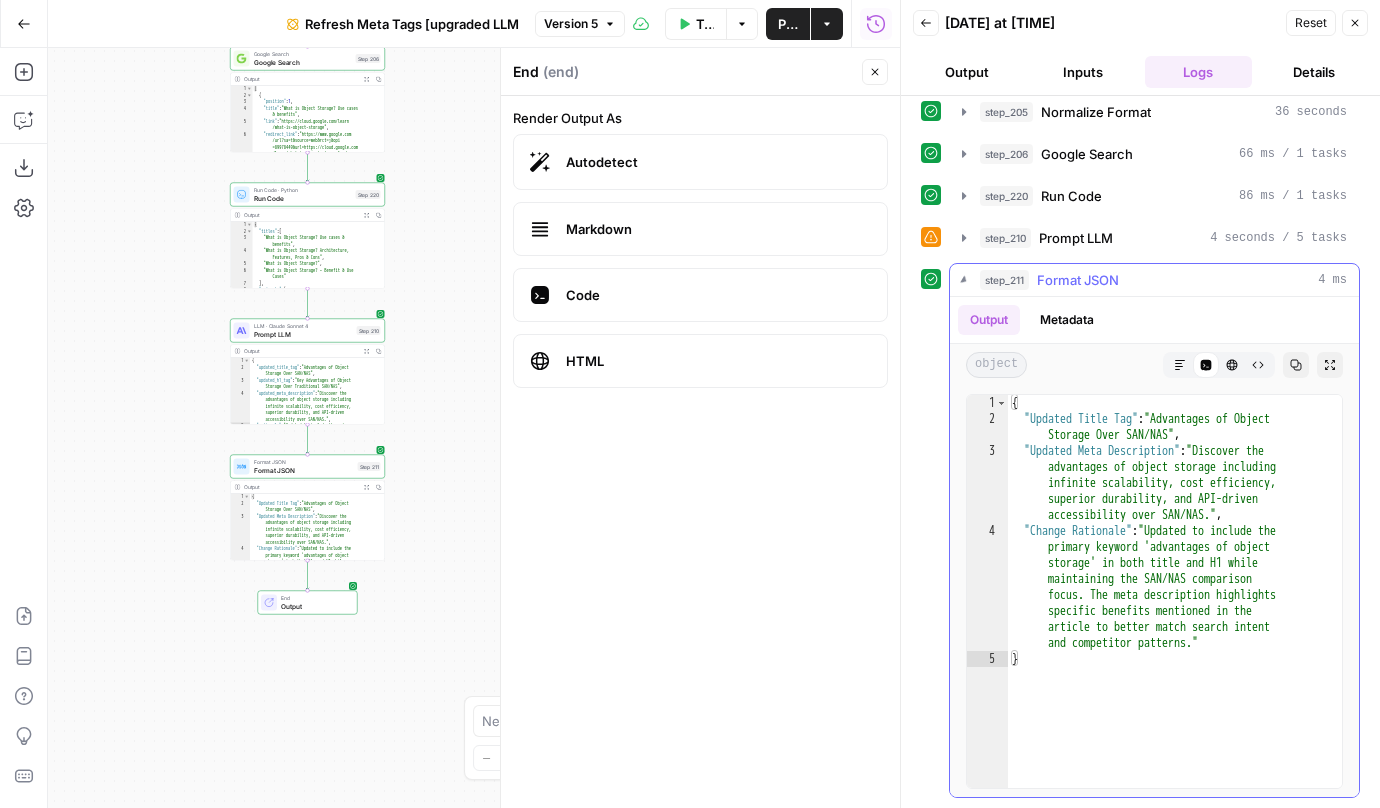 scroll, scrollTop: 0, scrollLeft: 0, axis: both 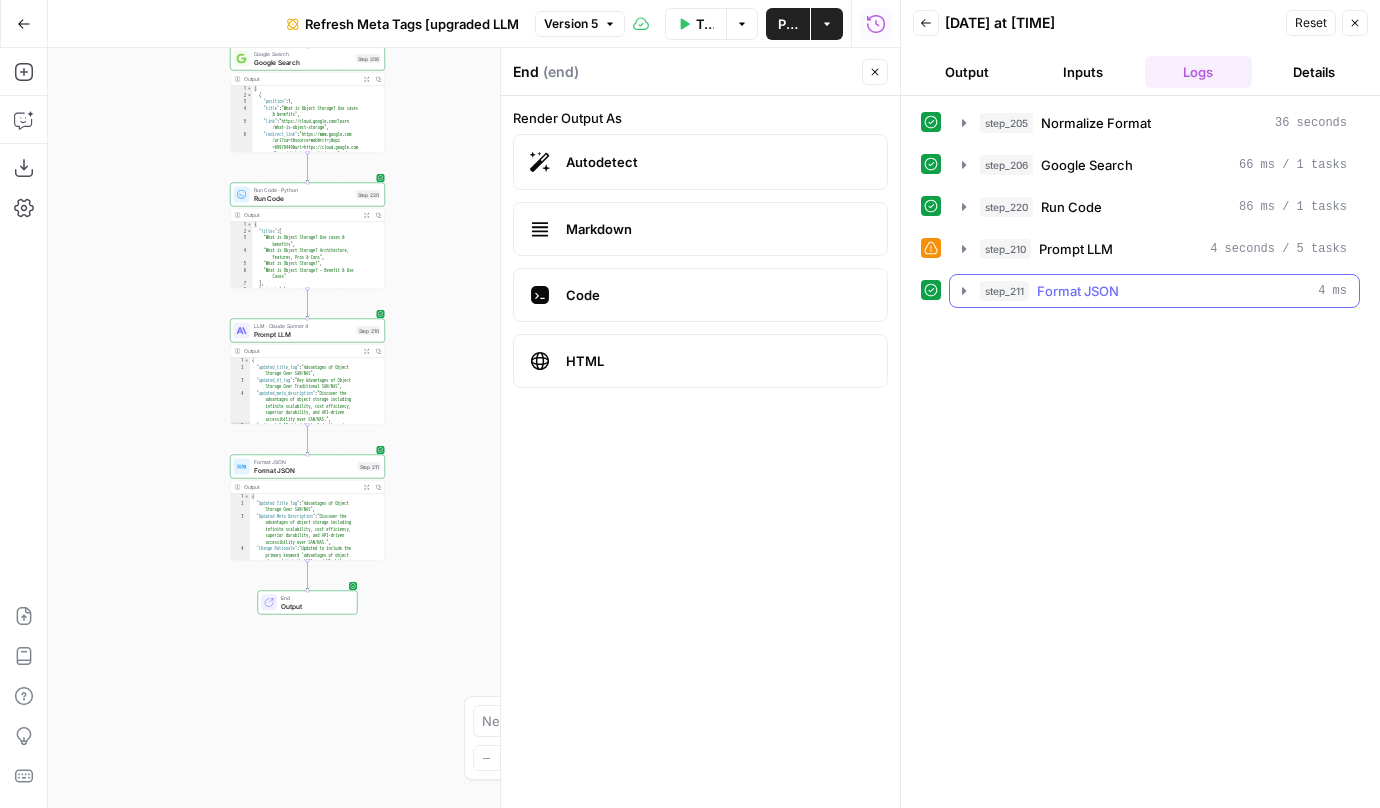 click on "Format JSON" at bounding box center (1078, 291) 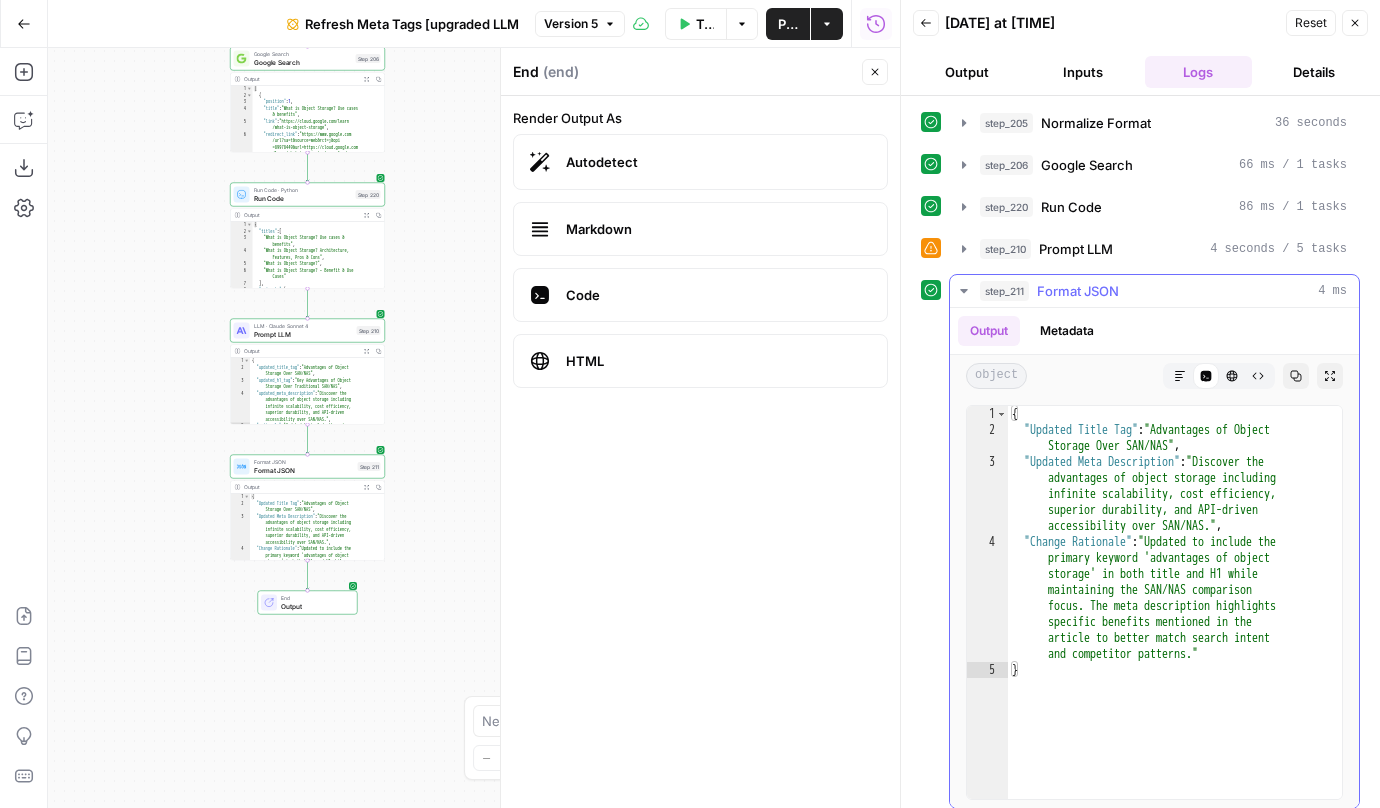 scroll, scrollTop: 11, scrollLeft: 0, axis: vertical 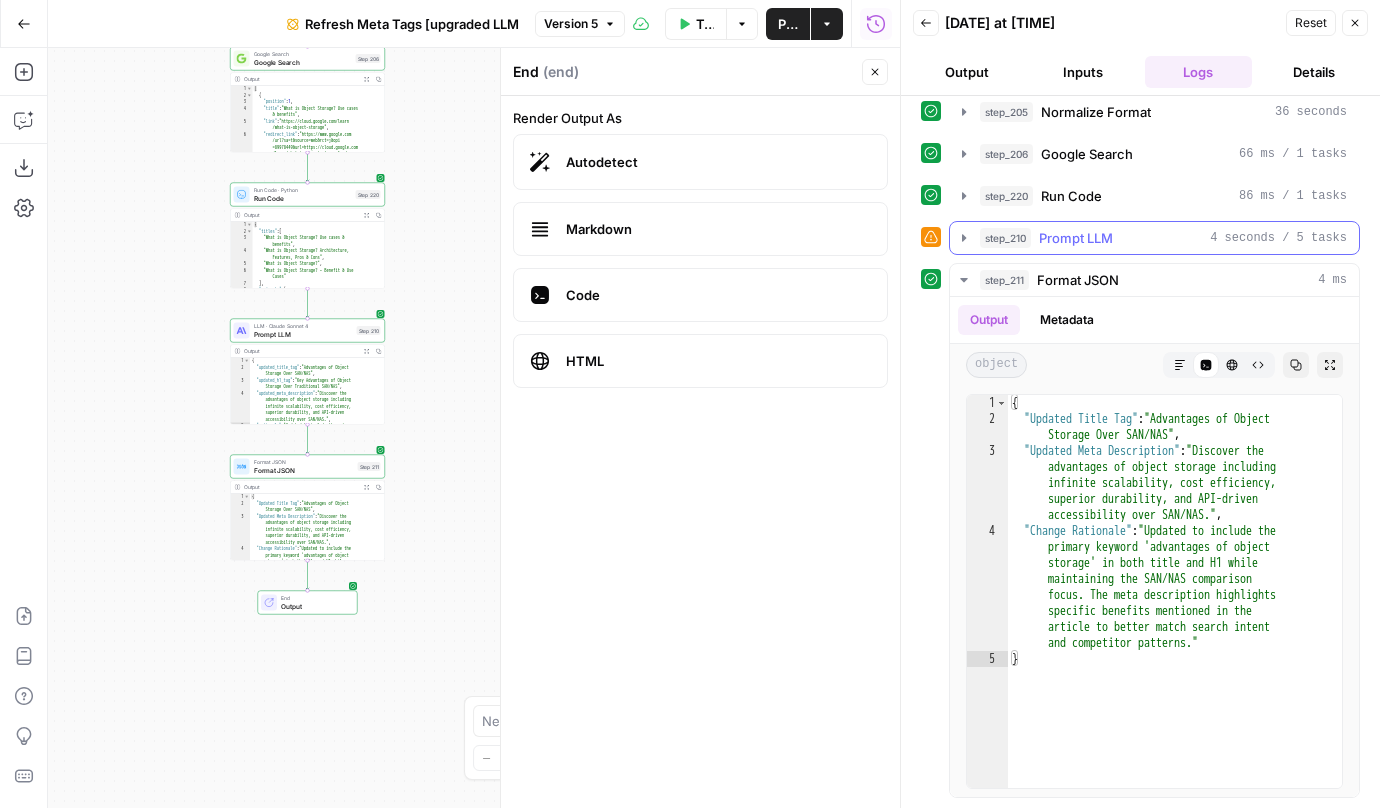 click on "Prompt LLM" at bounding box center [1076, 238] 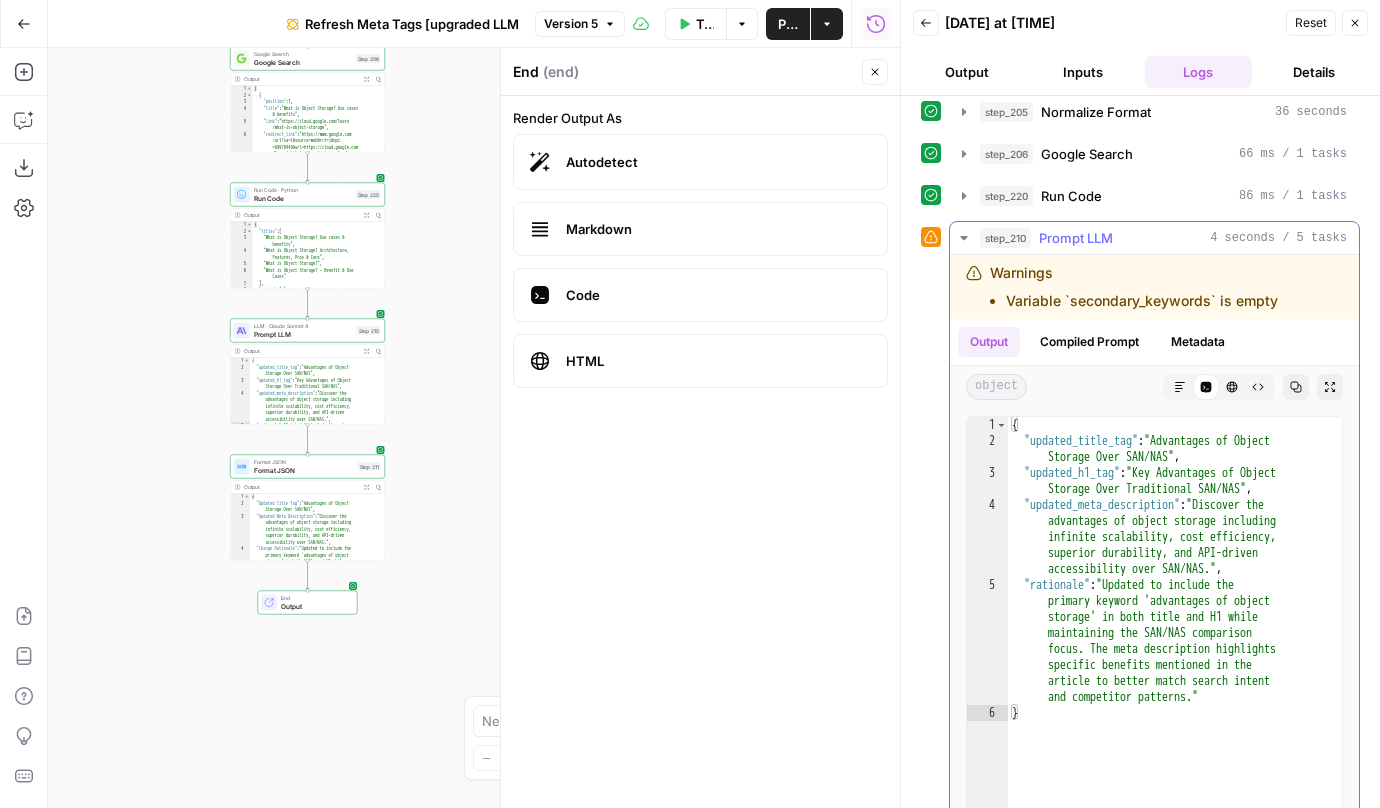 click on "Prompt LLM" at bounding box center (1076, 238) 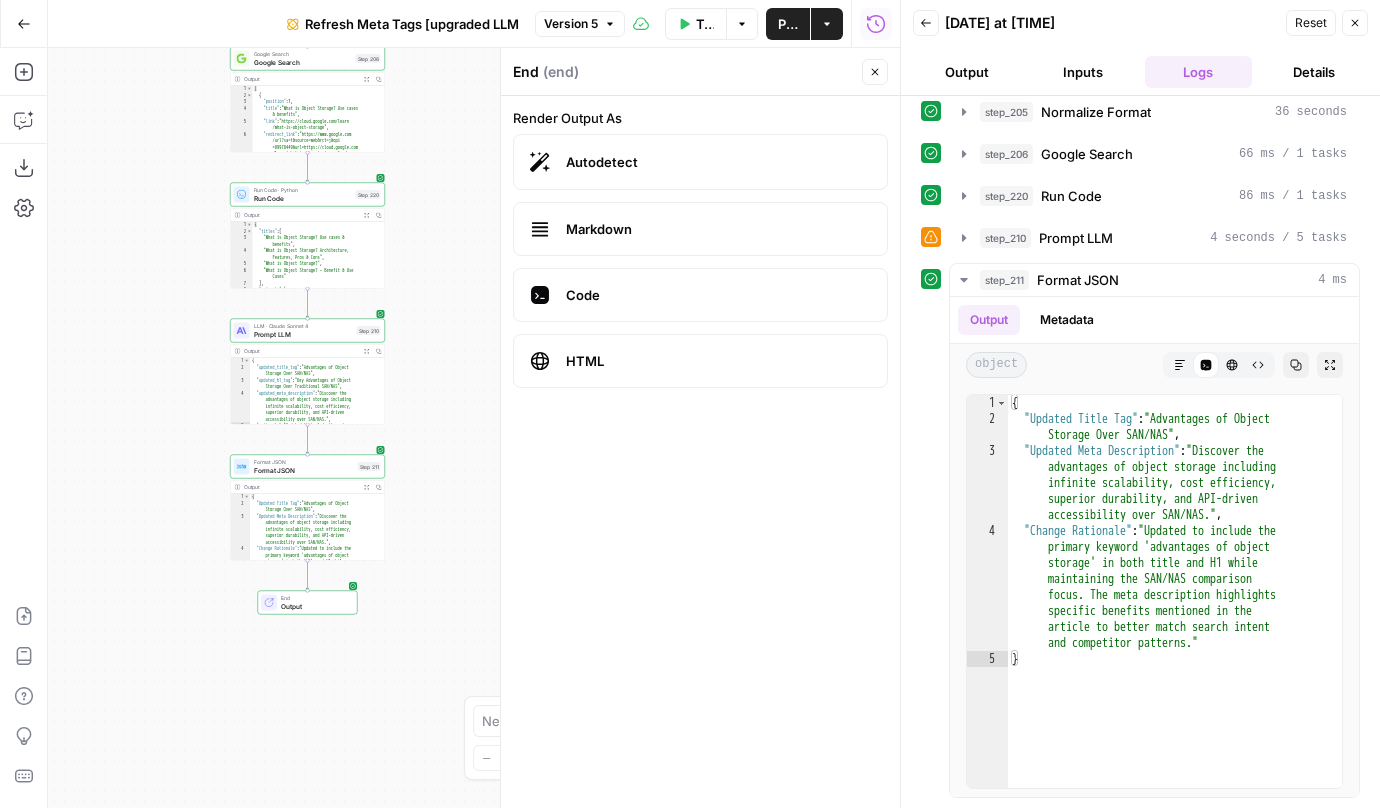 click on "Output" at bounding box center [315, 606] 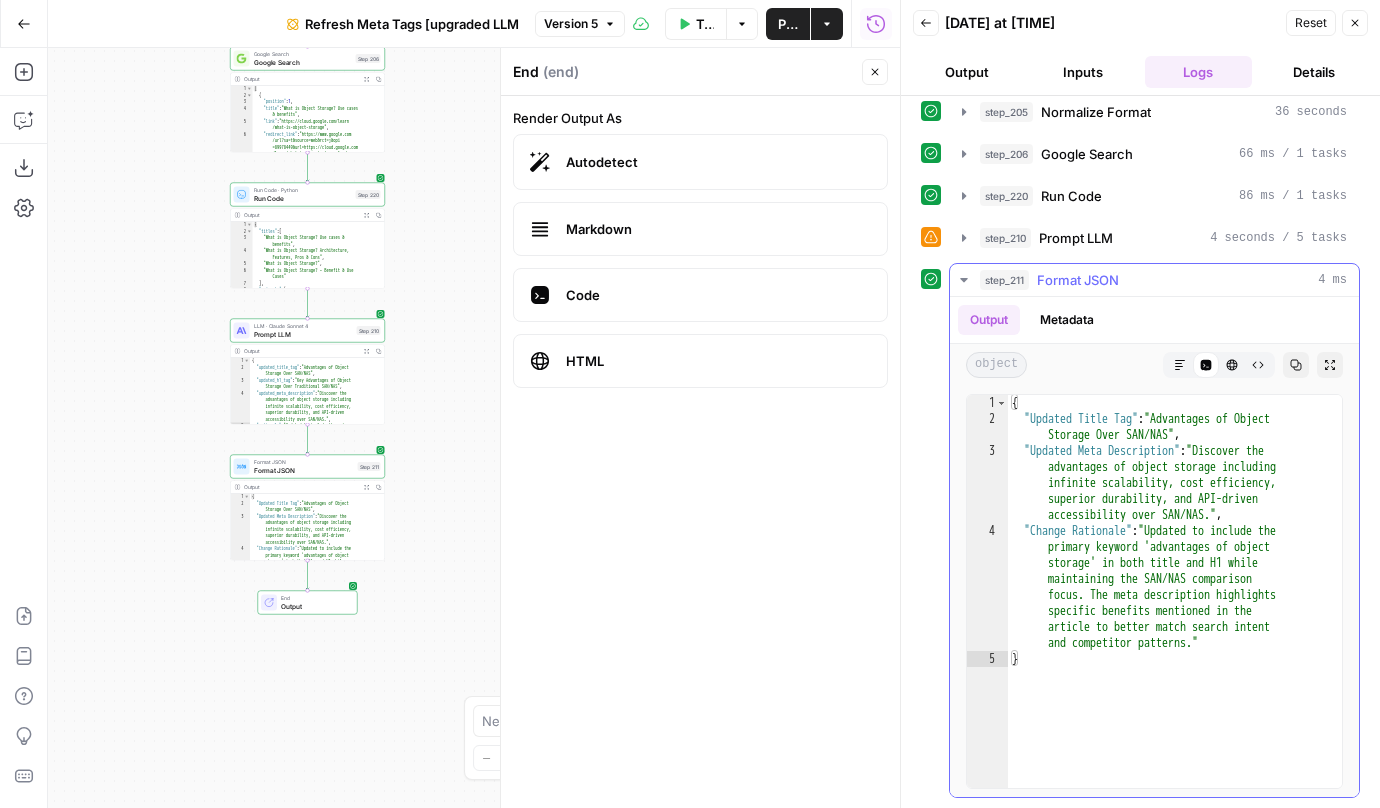 click on "Format JSON" at bounding box center (1078, 280) 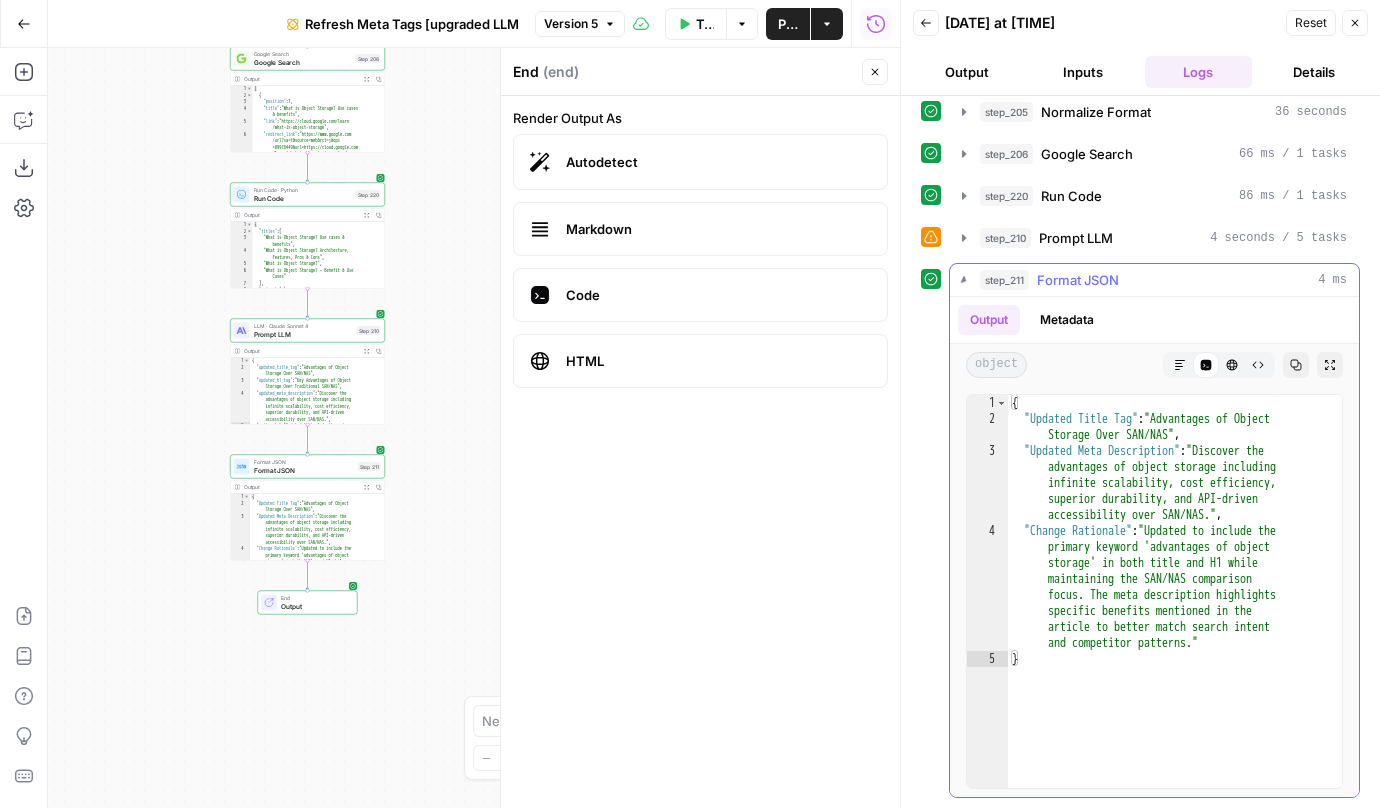 scroll, scrollTop: 0, scrollLeft: 0, axis: both 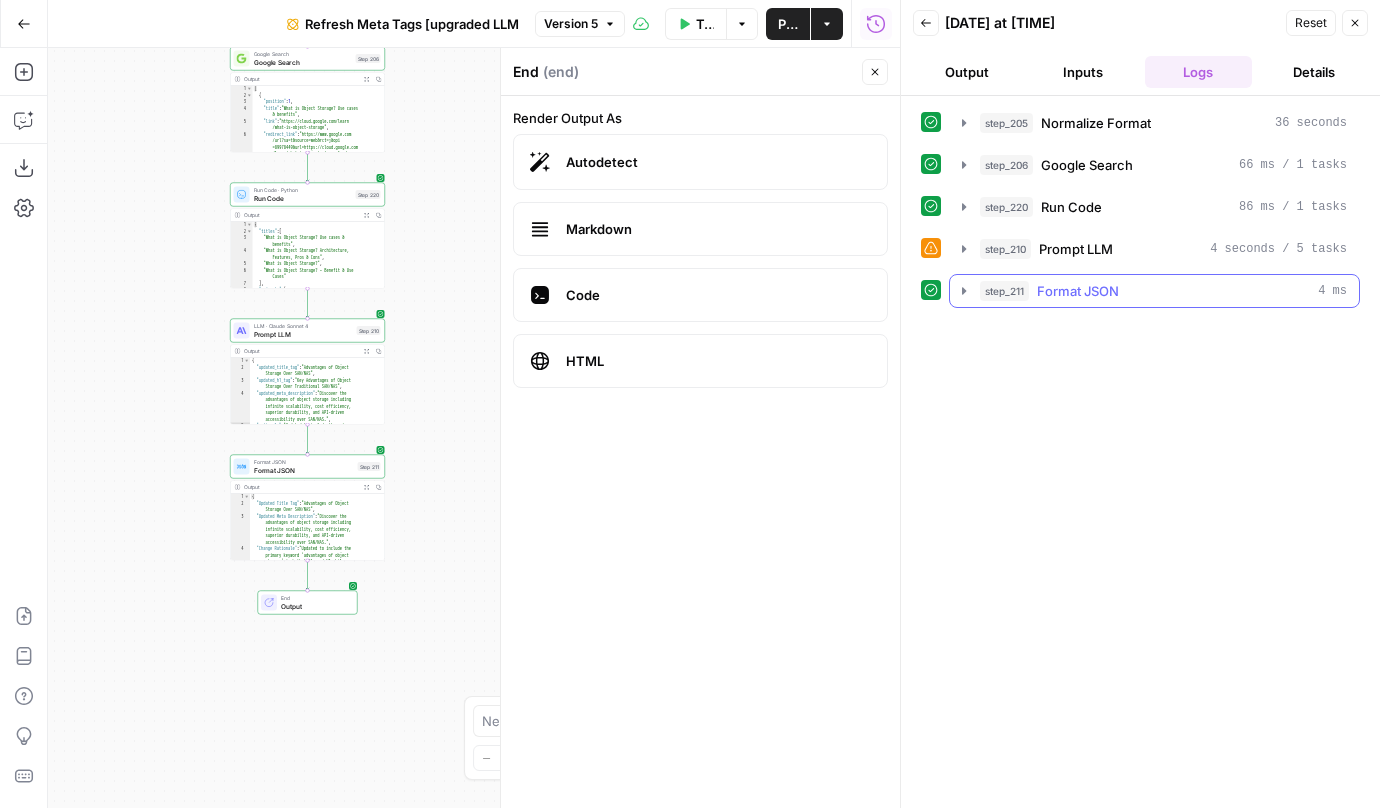 click on "Format JSON" at bounding box center [1078, 291] 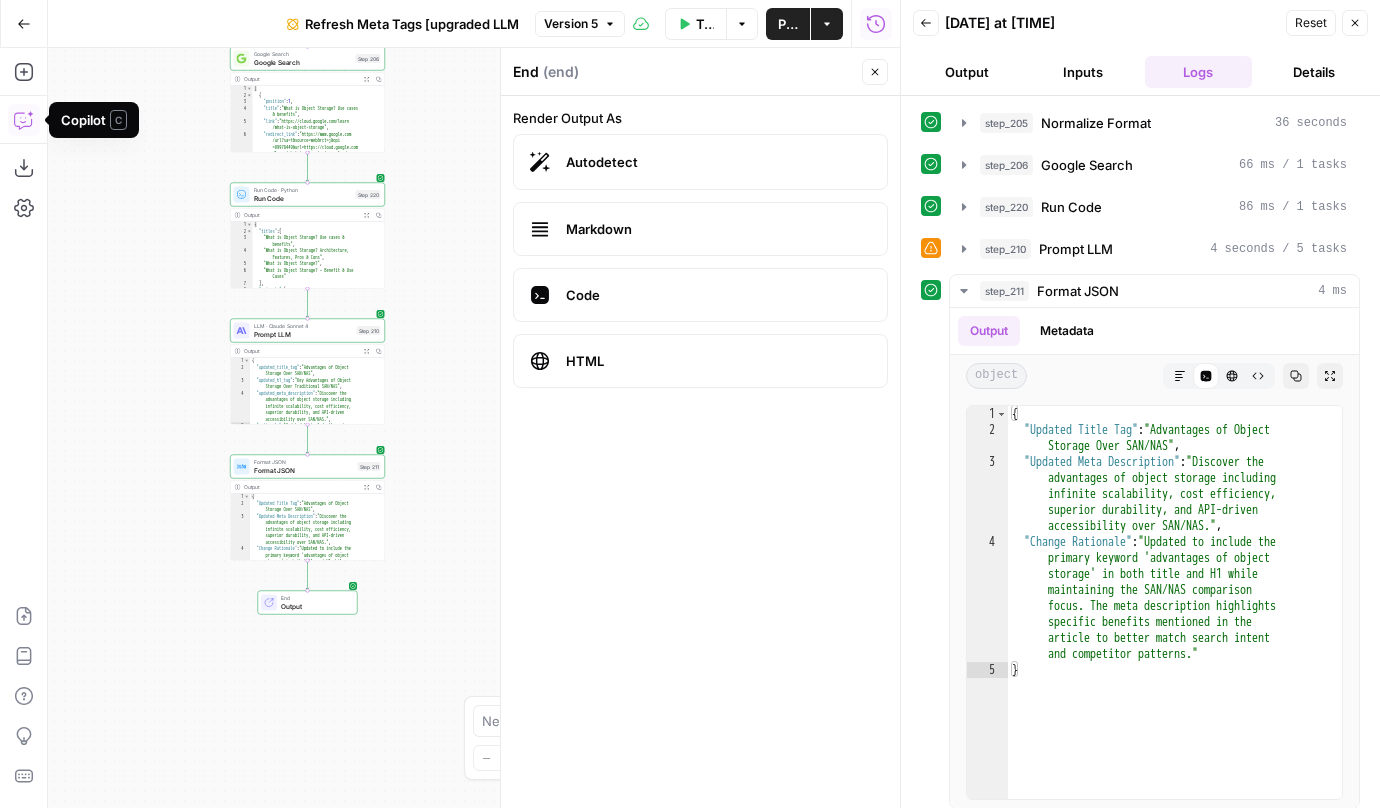 click 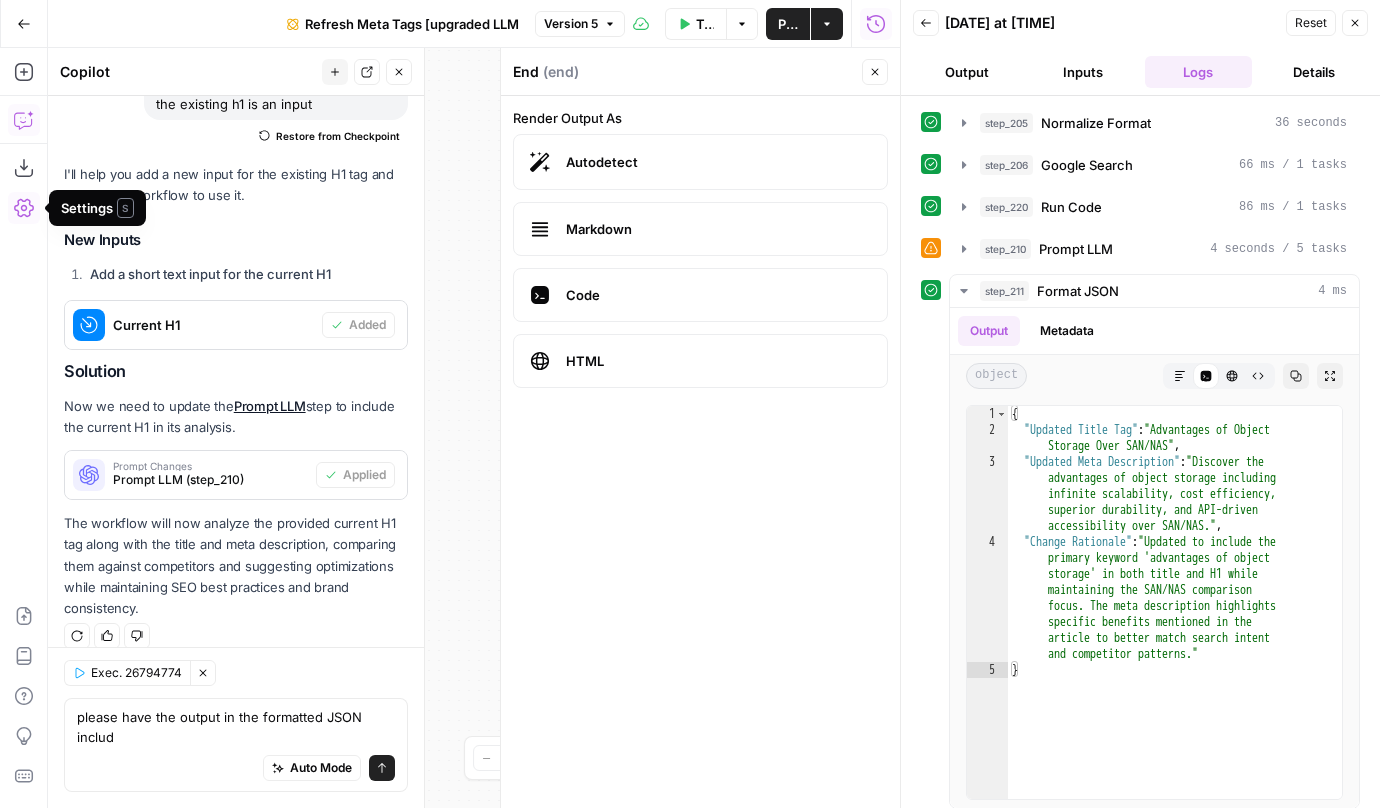 scroll, scrollTop: 794, scrollLeft: 0, axis: vertical 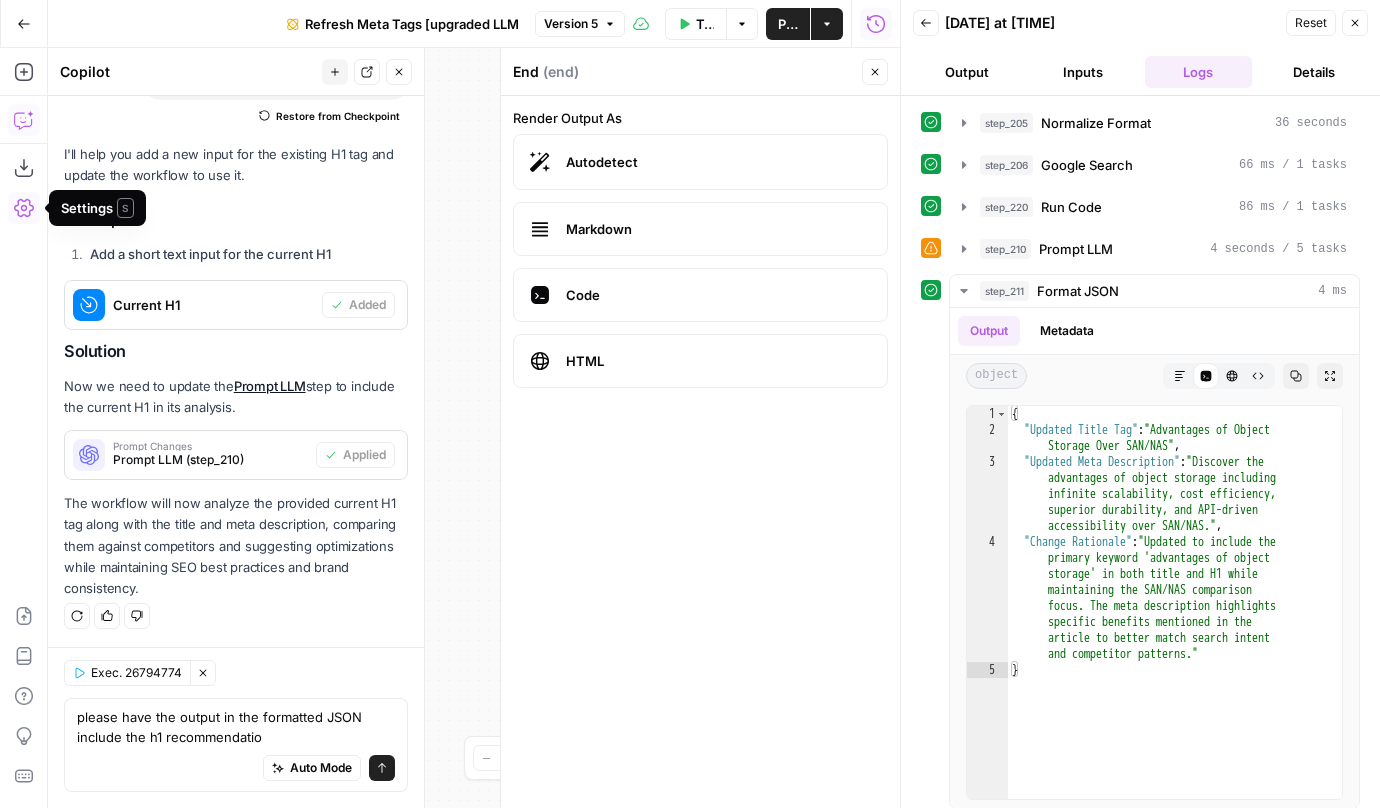 type on "please have the output in the formatted JSON include the h1 recommendation" 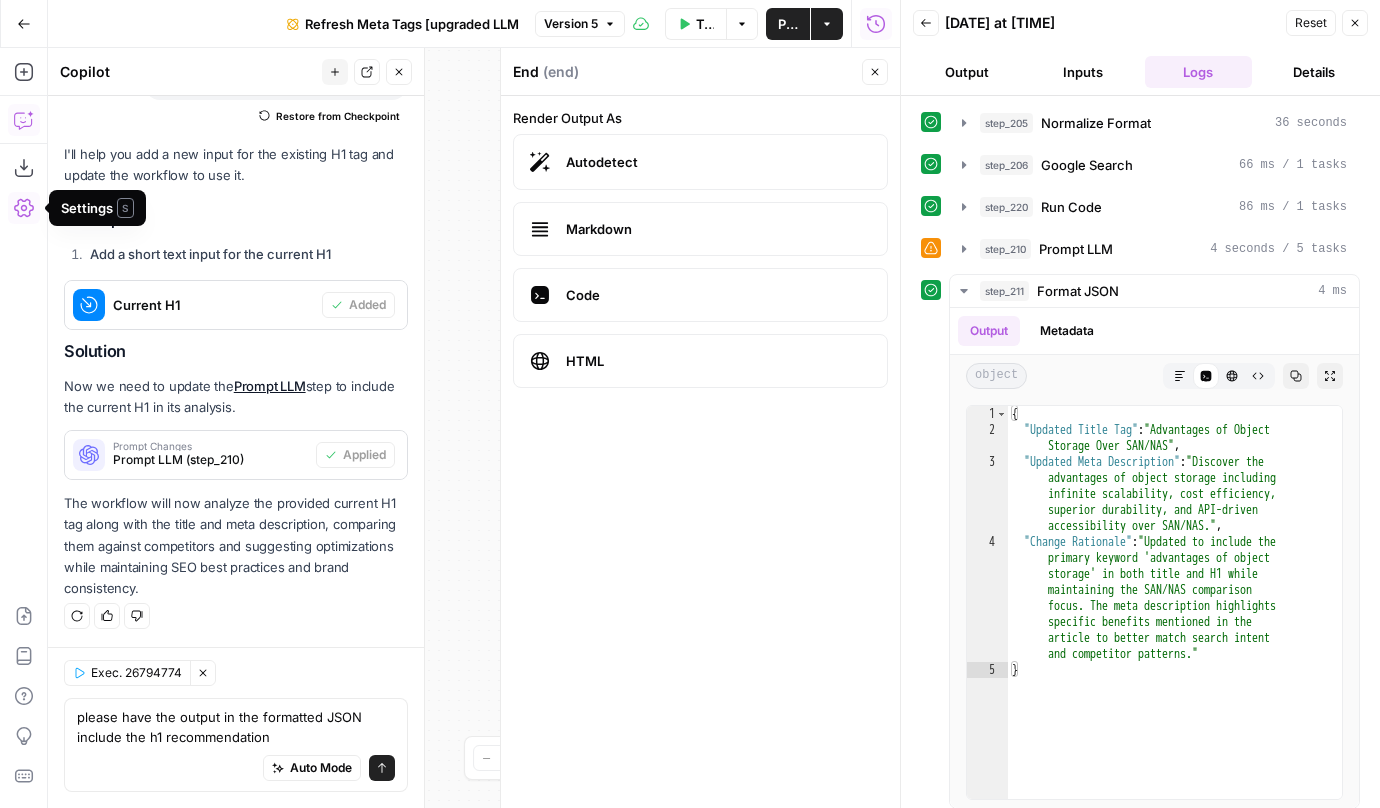 type 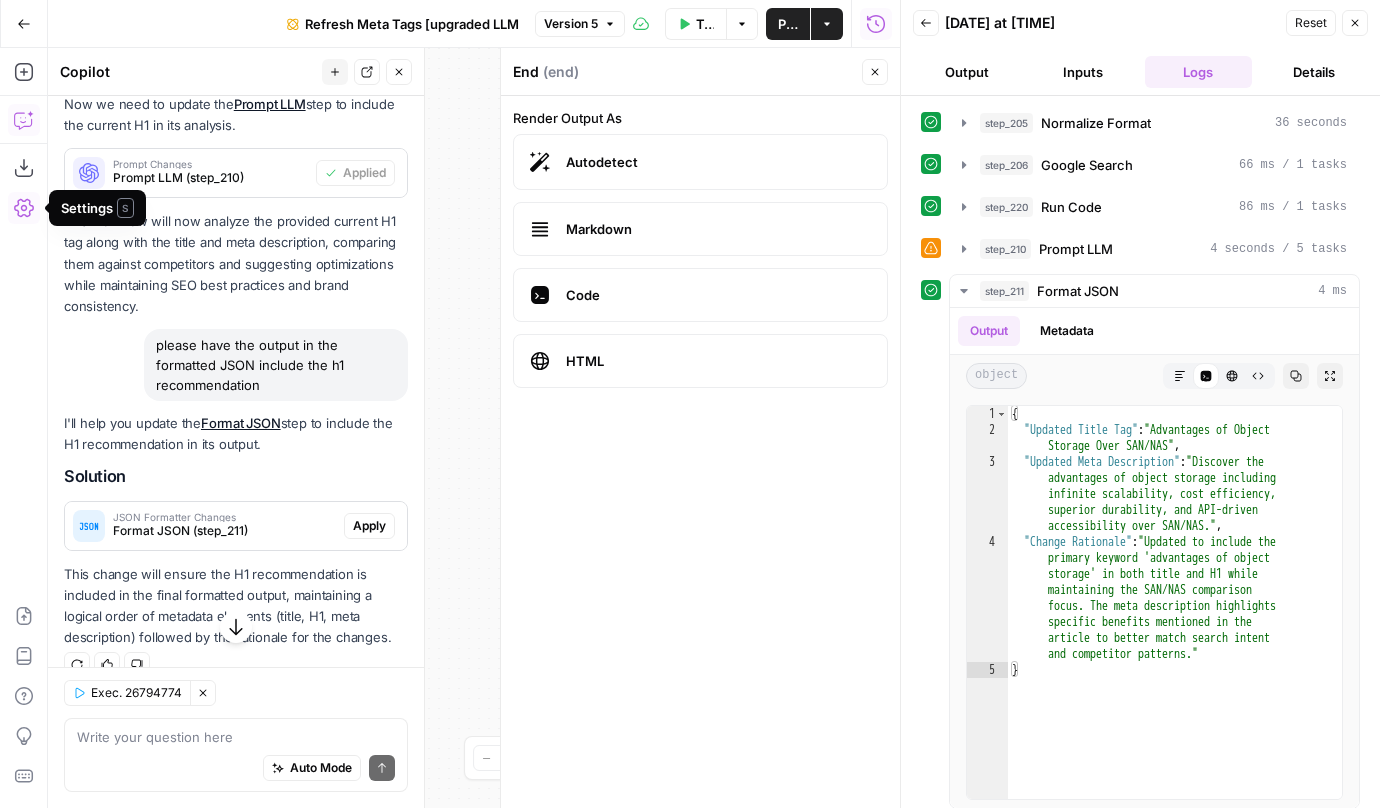 scroll, scrollTop: 1105, scrollLeft: 0, axis: vertical 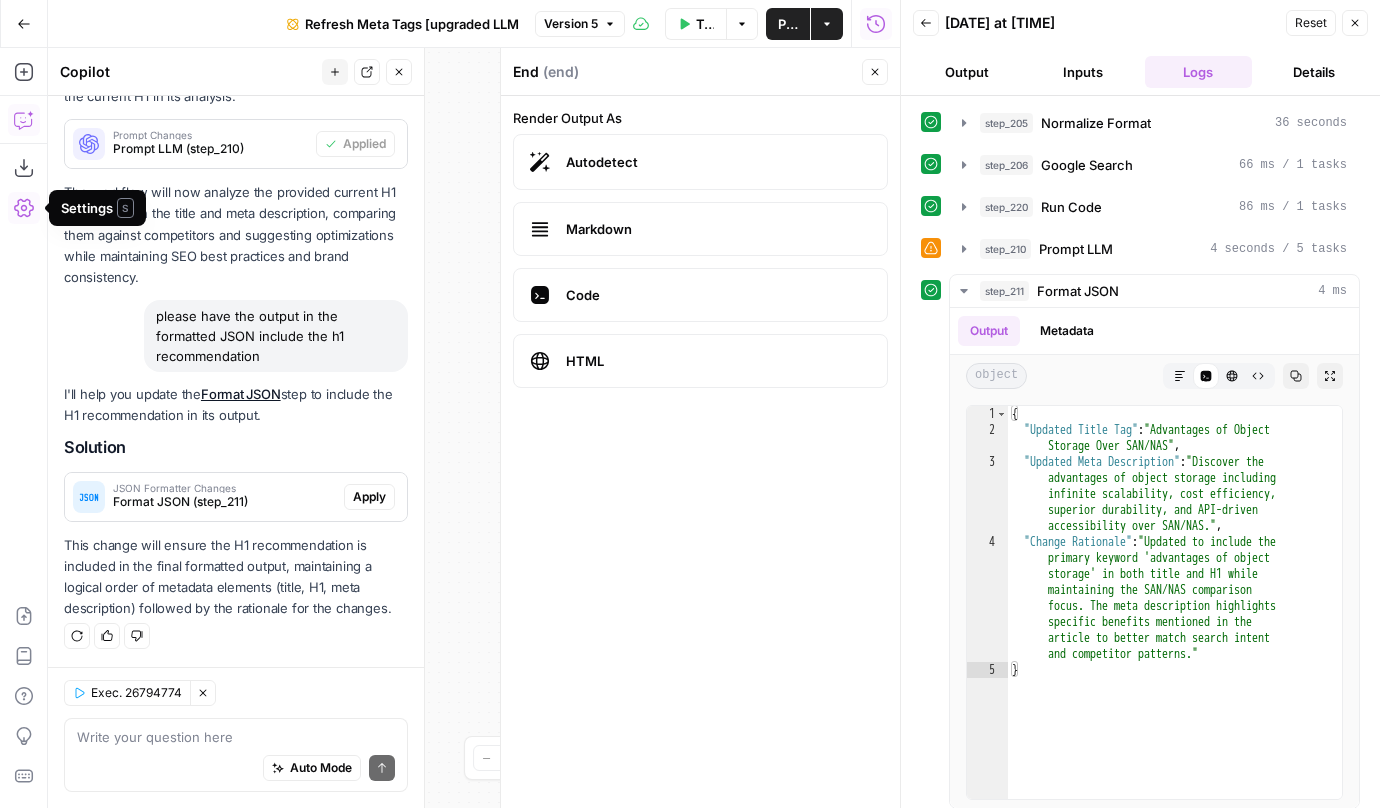 click on "Apply" at bounding box center [369, 497] 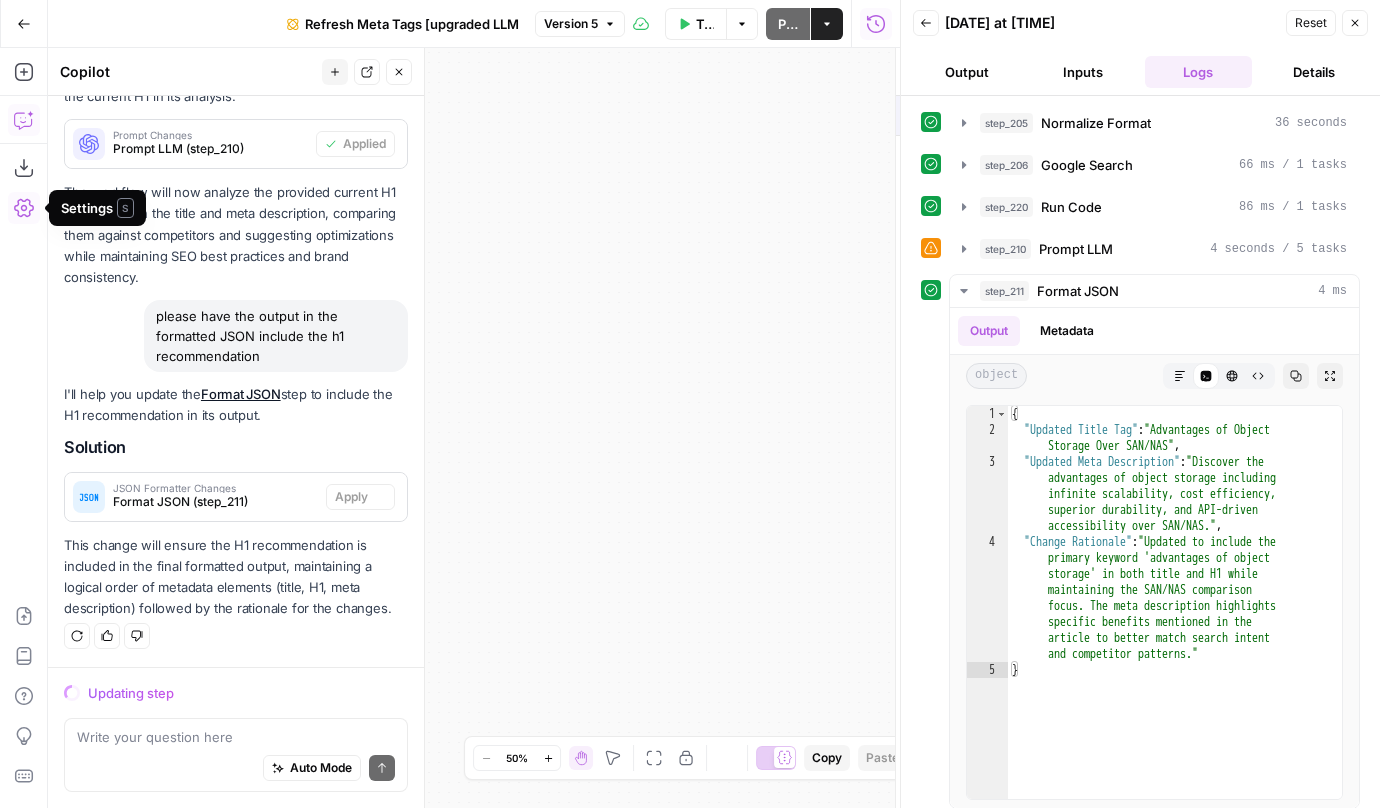 scroll, scrollTop: 1041, scrollLeft: 0, axis: vertical 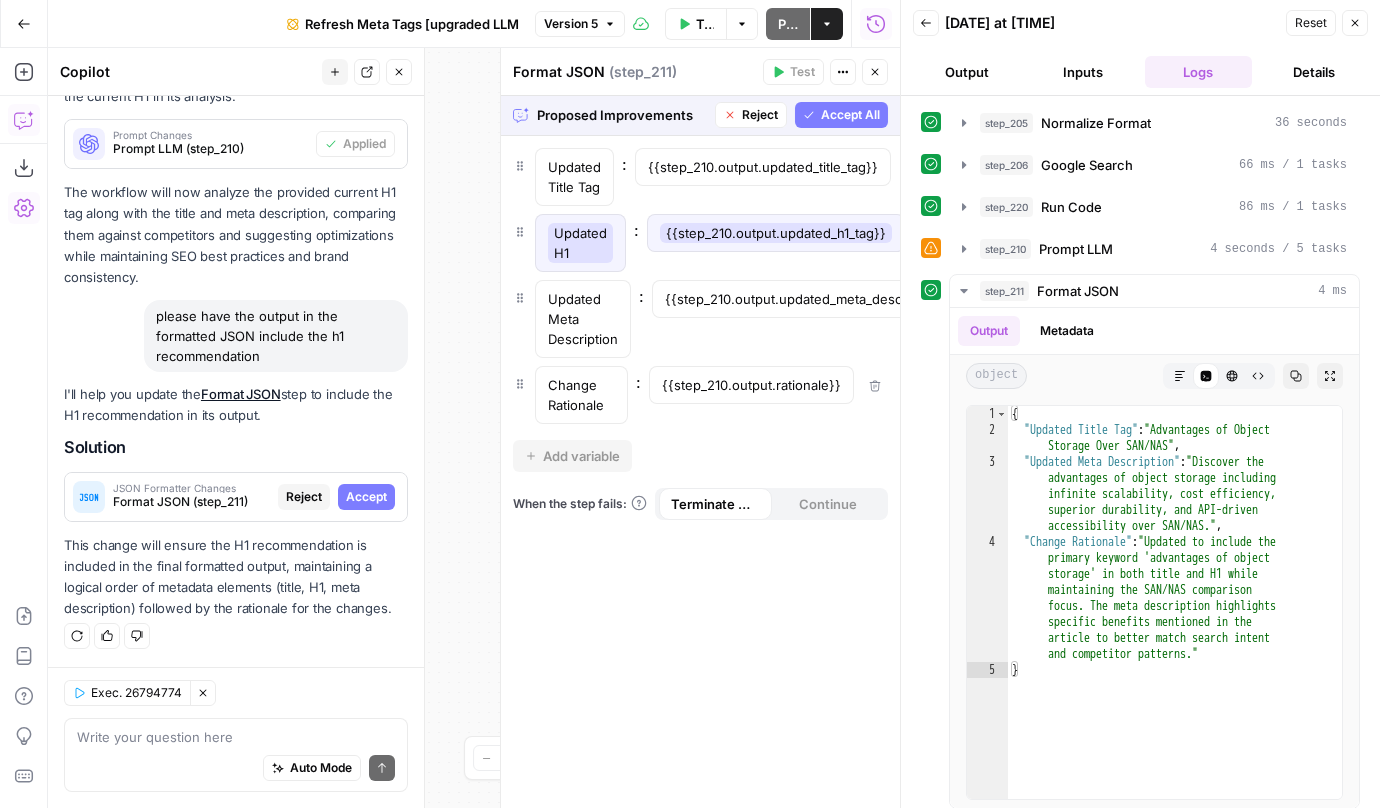 click on "Accept All" at bounding box center [850, 115] 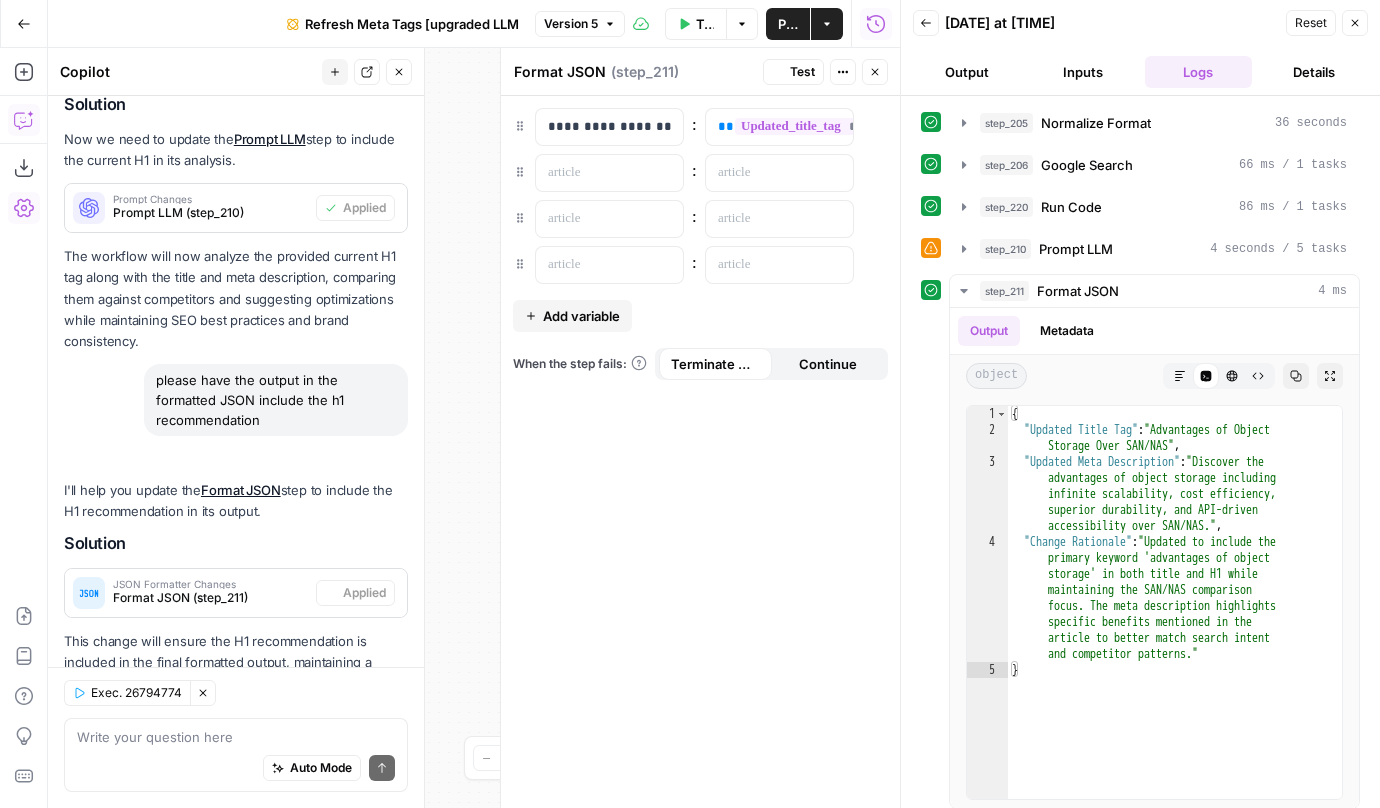 scroll, scrollTop: 1137, scrollLeft: 0, axis: vertical 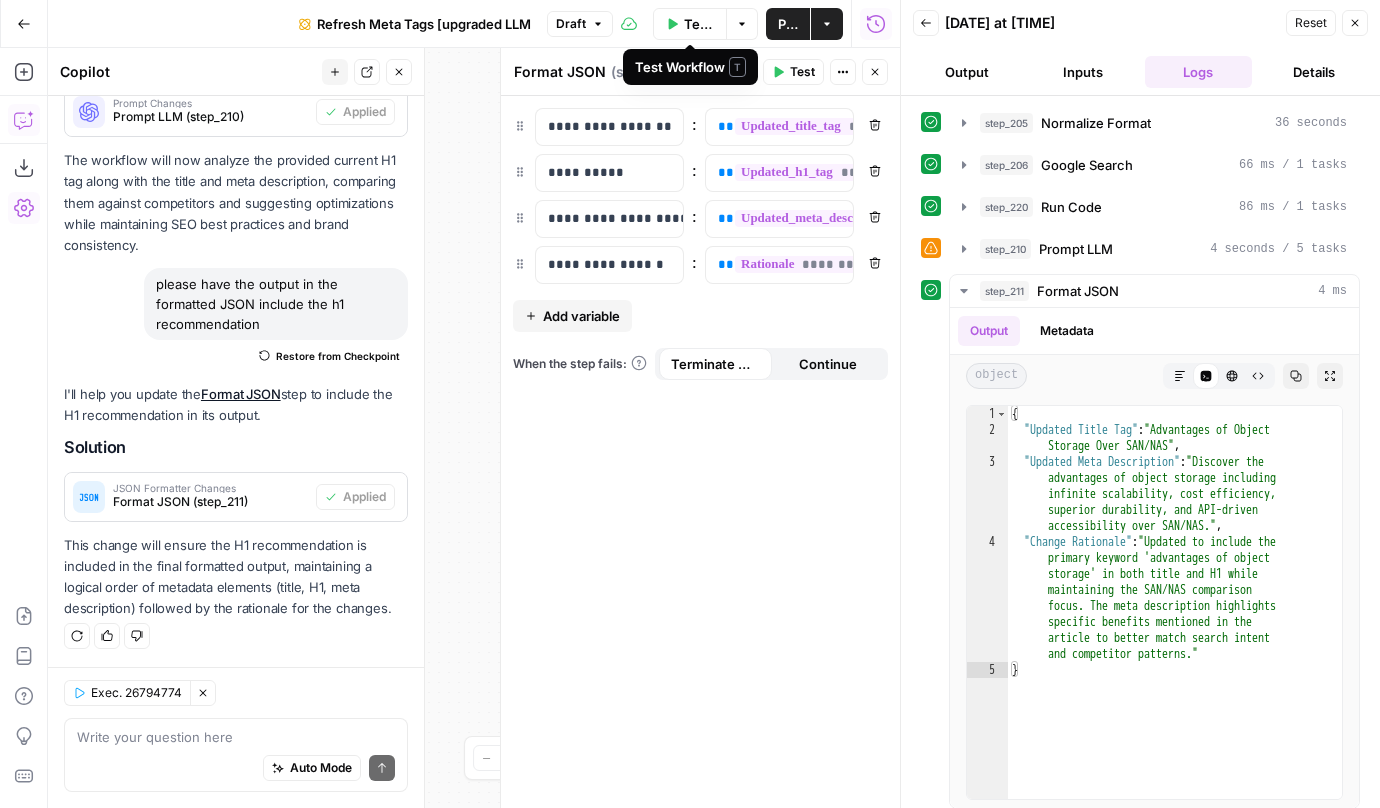 click on "Test Workflow" at bounding box center (699, 24) 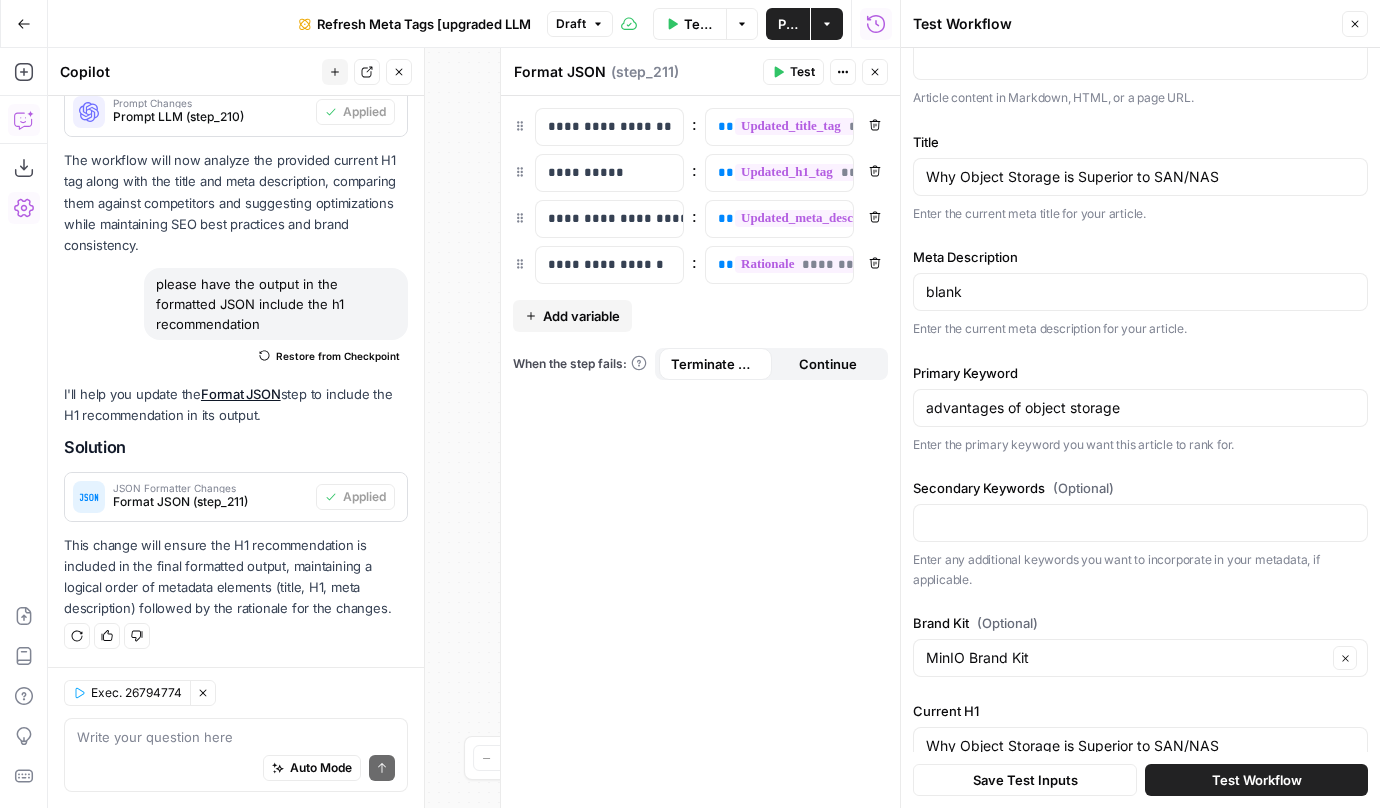scroll, scrollTop: 136, scrollLeft: 0, axis: vertical 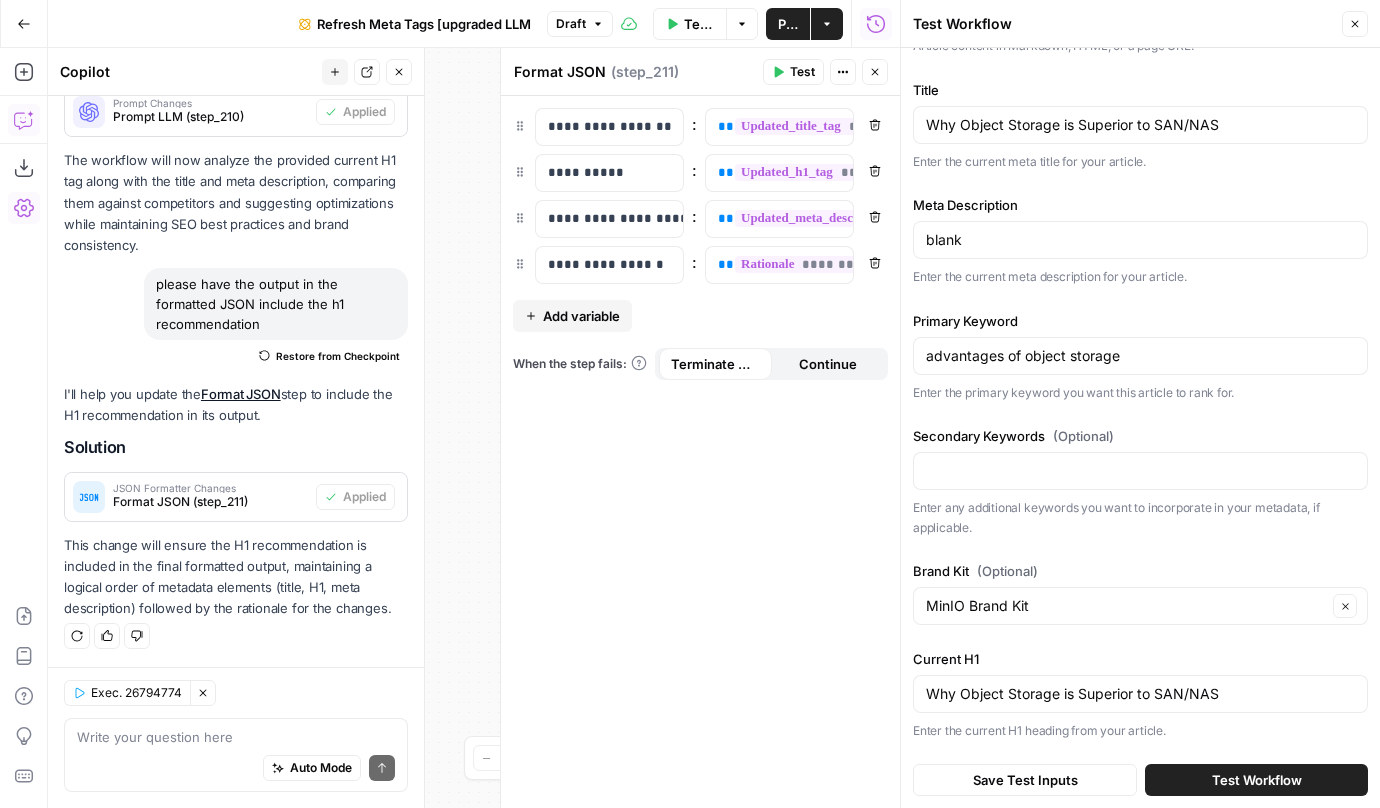 click on "Test Workflow" at bounding box center (1257, 780) 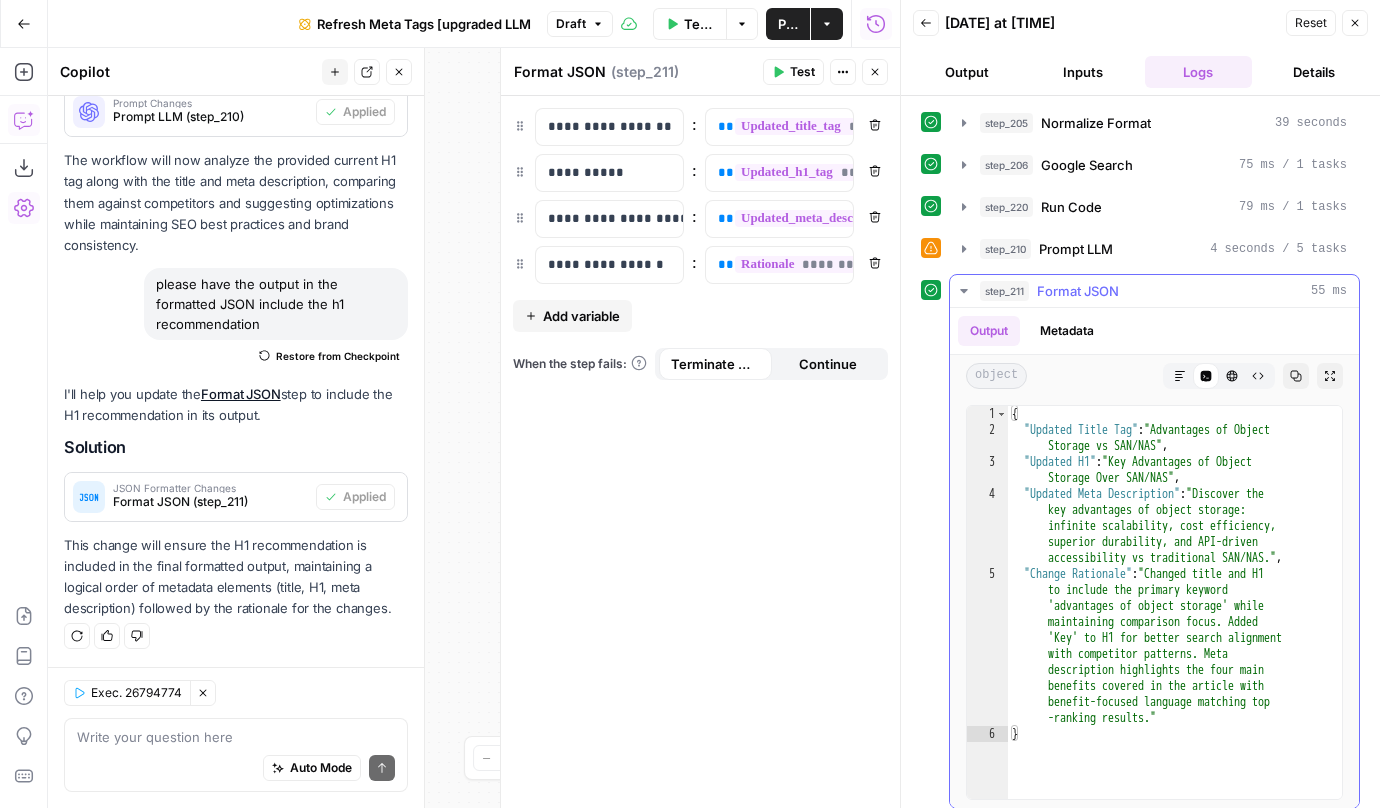 scroll, scrollTop: 11, scrollLeft: 0, axis: vertical 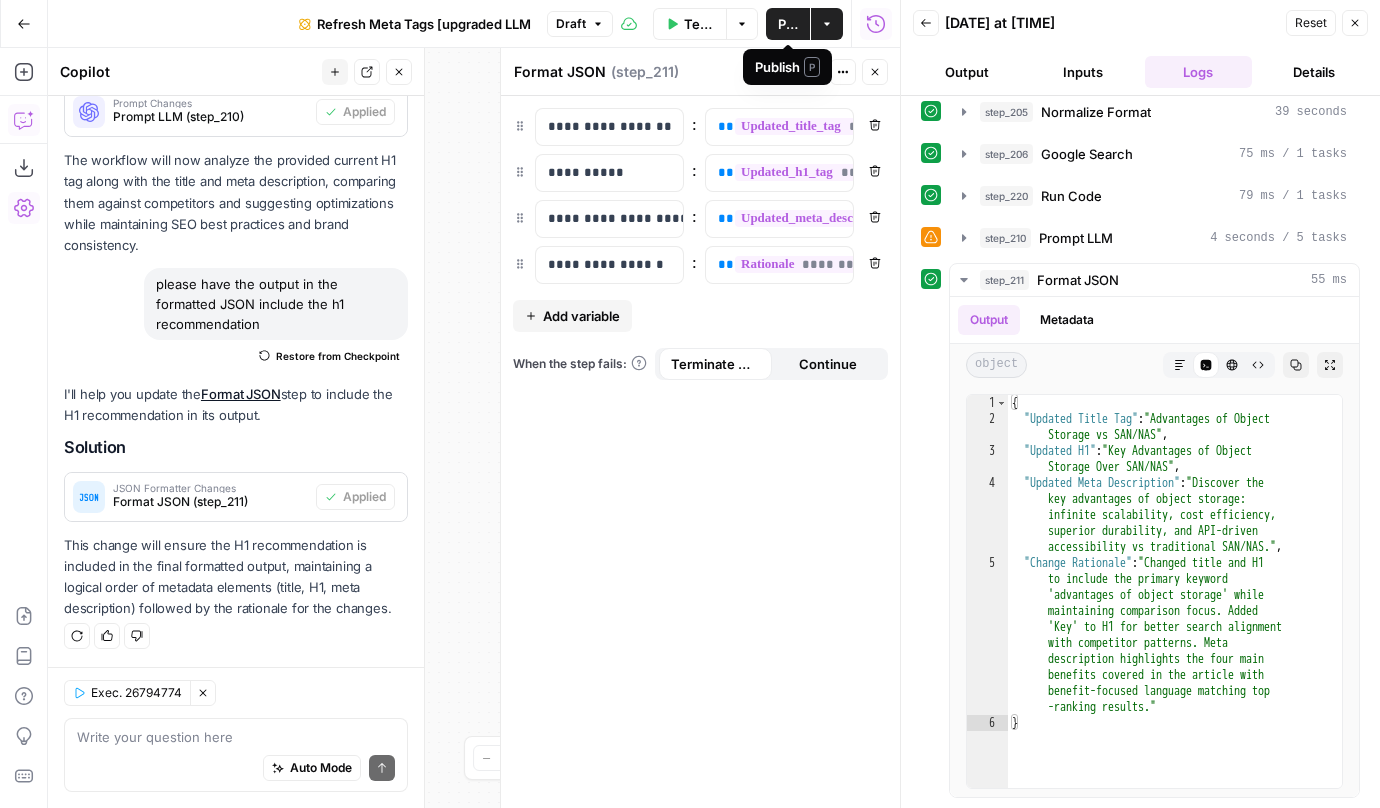 click on "Publish" at bounding box center (788, 24) 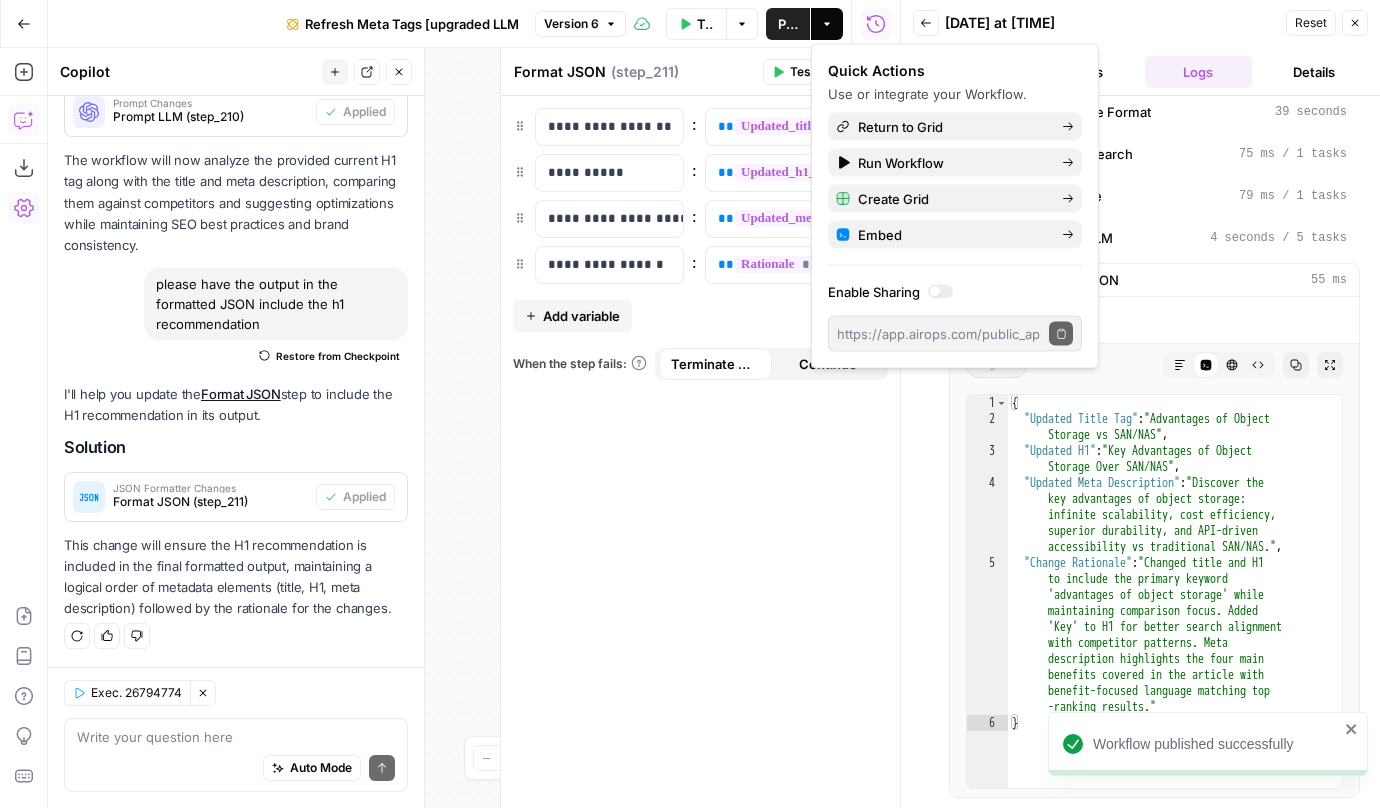 scroll, scrollTop: 1137, scrollLeft: 0, axis: vertical 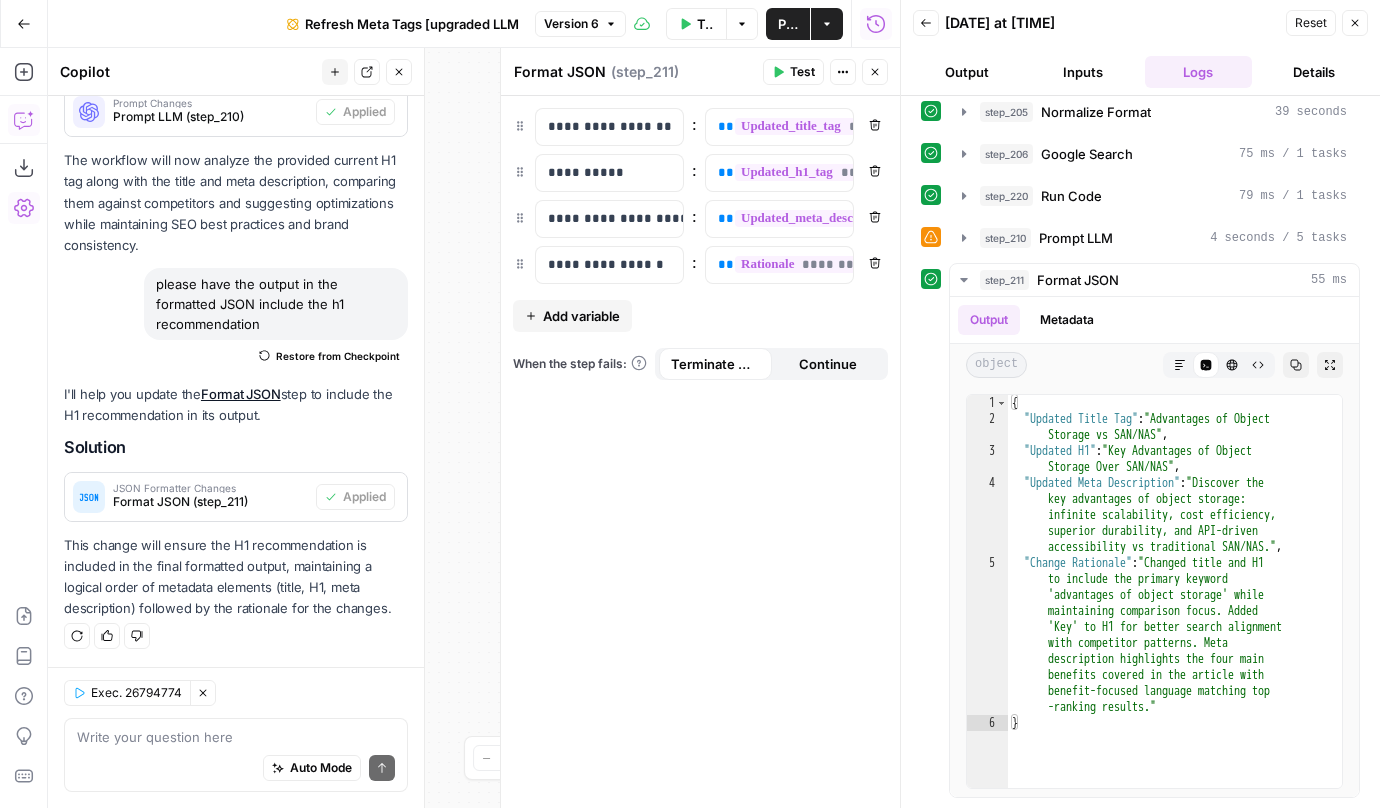 click on "Actions" at bounding box center [827, 24] 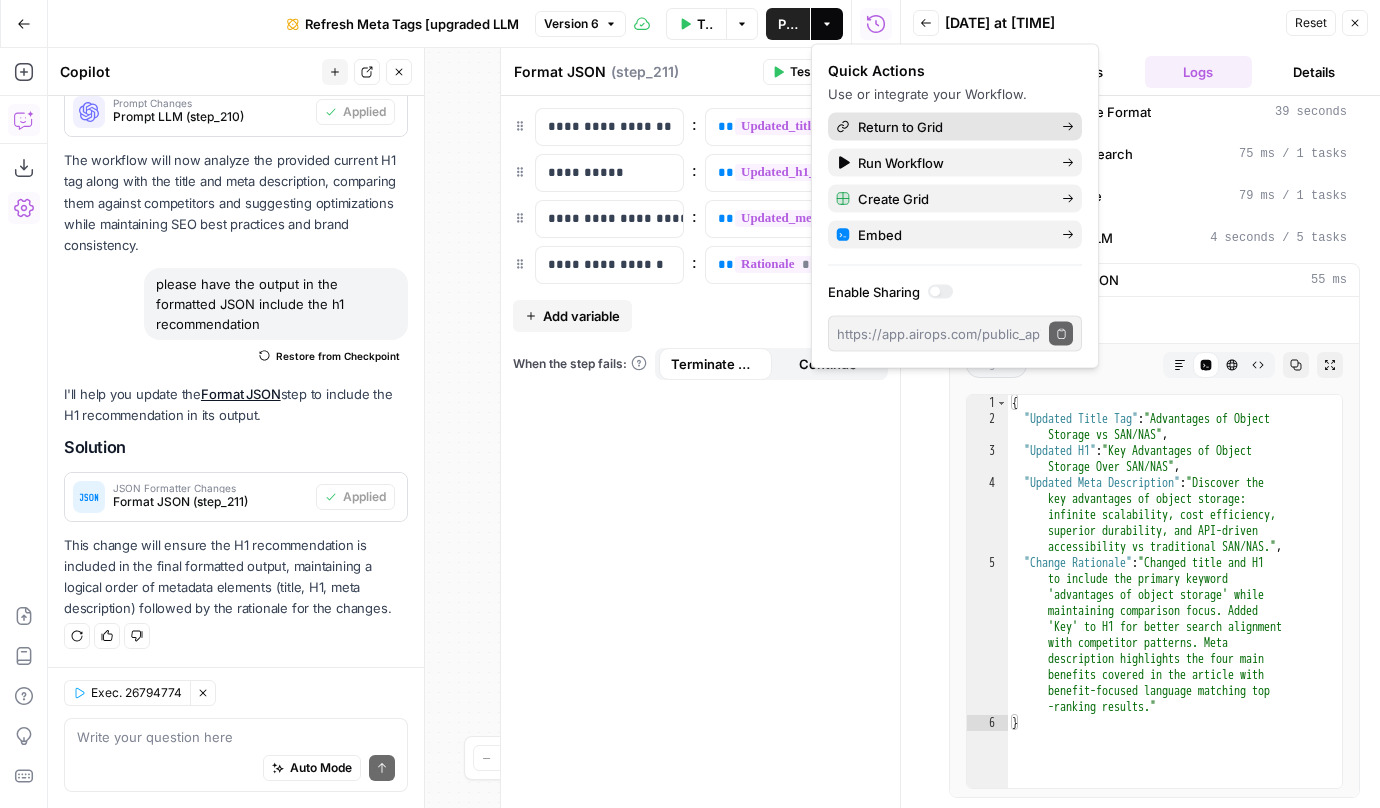 click on "Return to Grid" at bounding box center [952, 127] 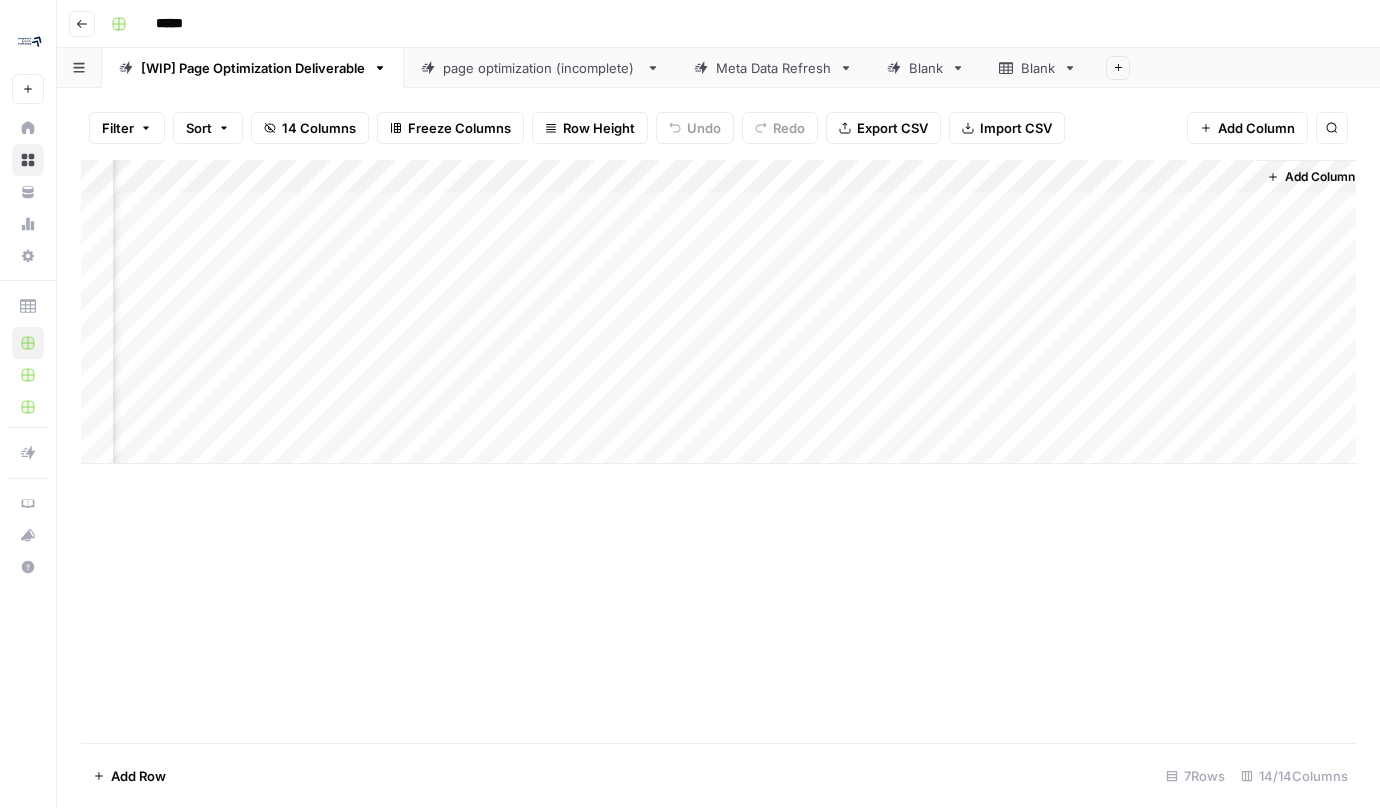 scroll, scrollTop: 0, scrollLeft: 1505, axis: horizontal 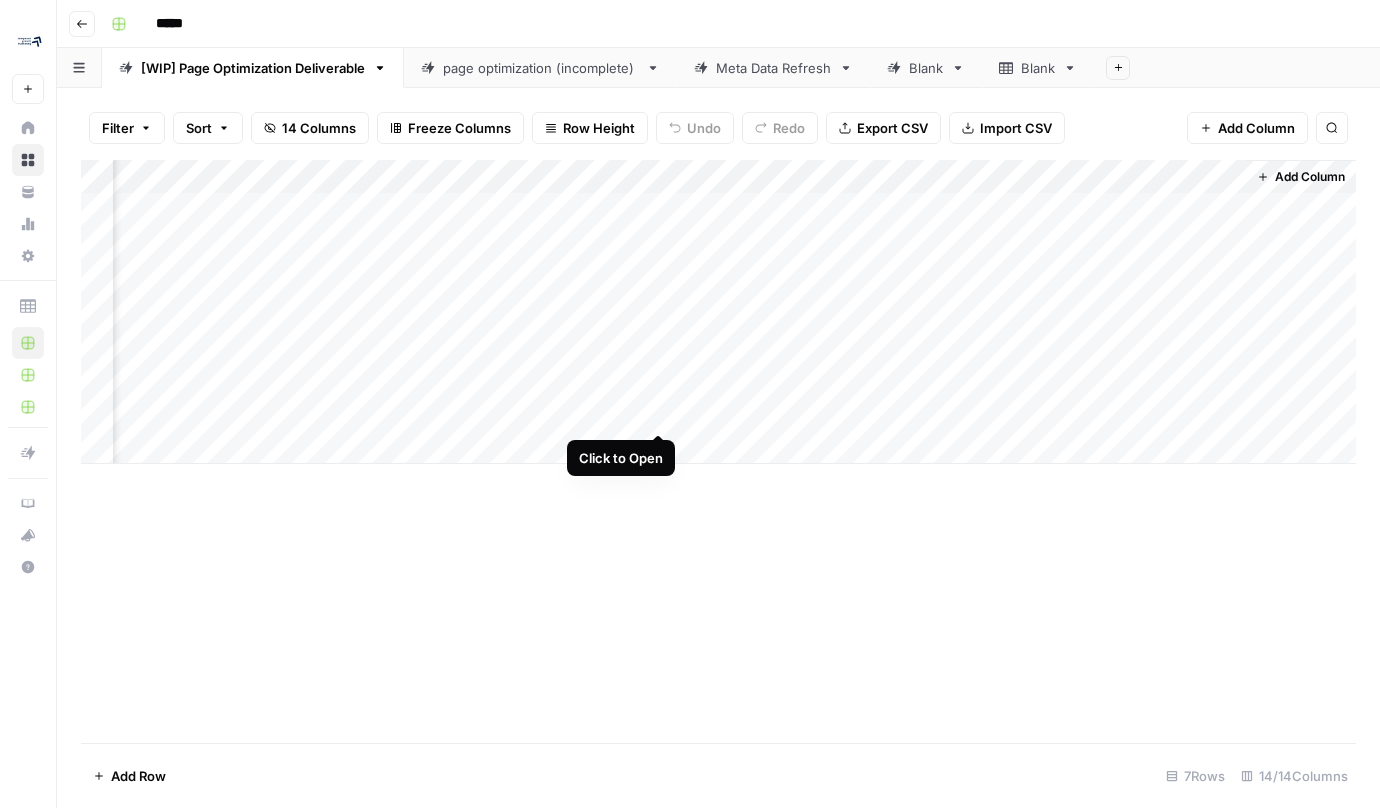 click on "Add Column" at bounding box center (718, 312) 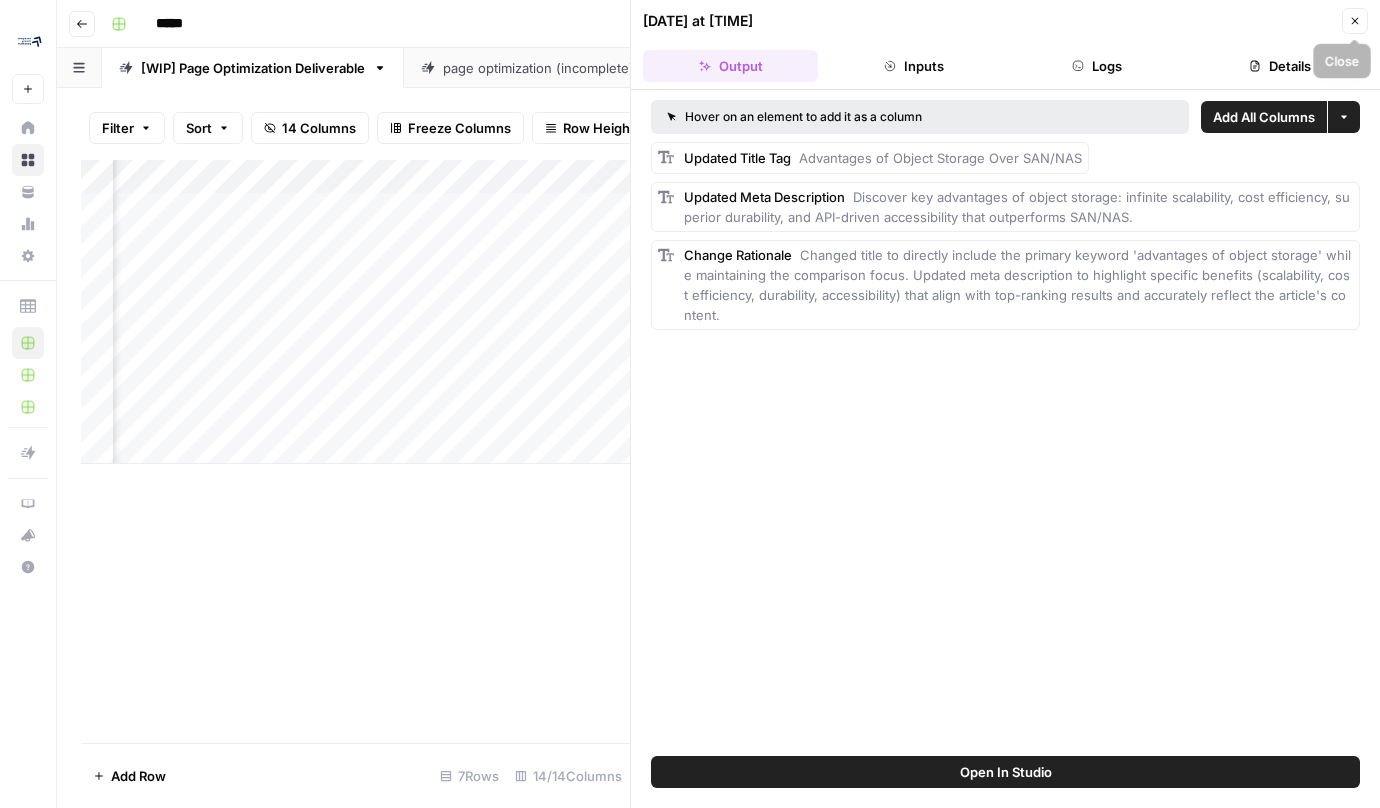 click 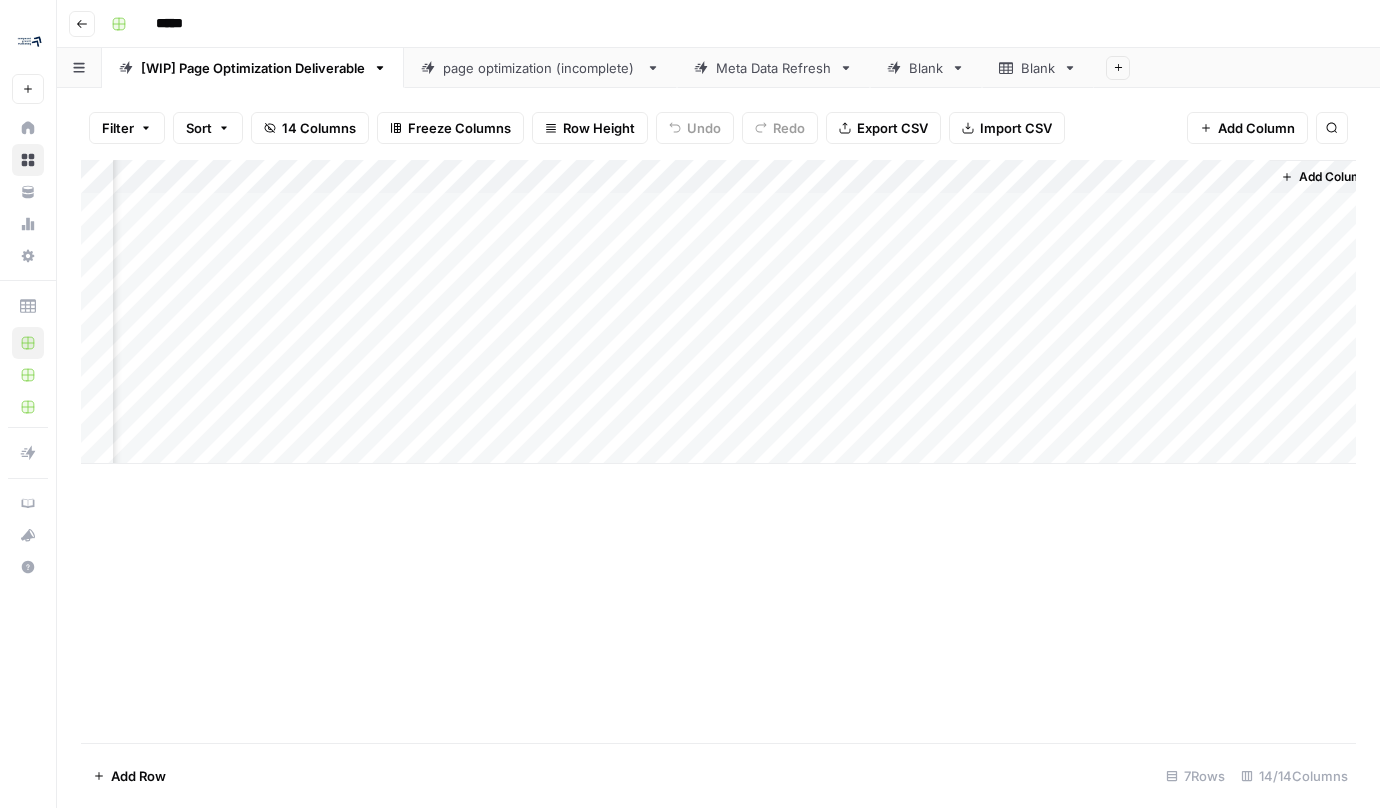 scroll, scrollTop: 0, scrollLeft: 1481, axis: horizontal 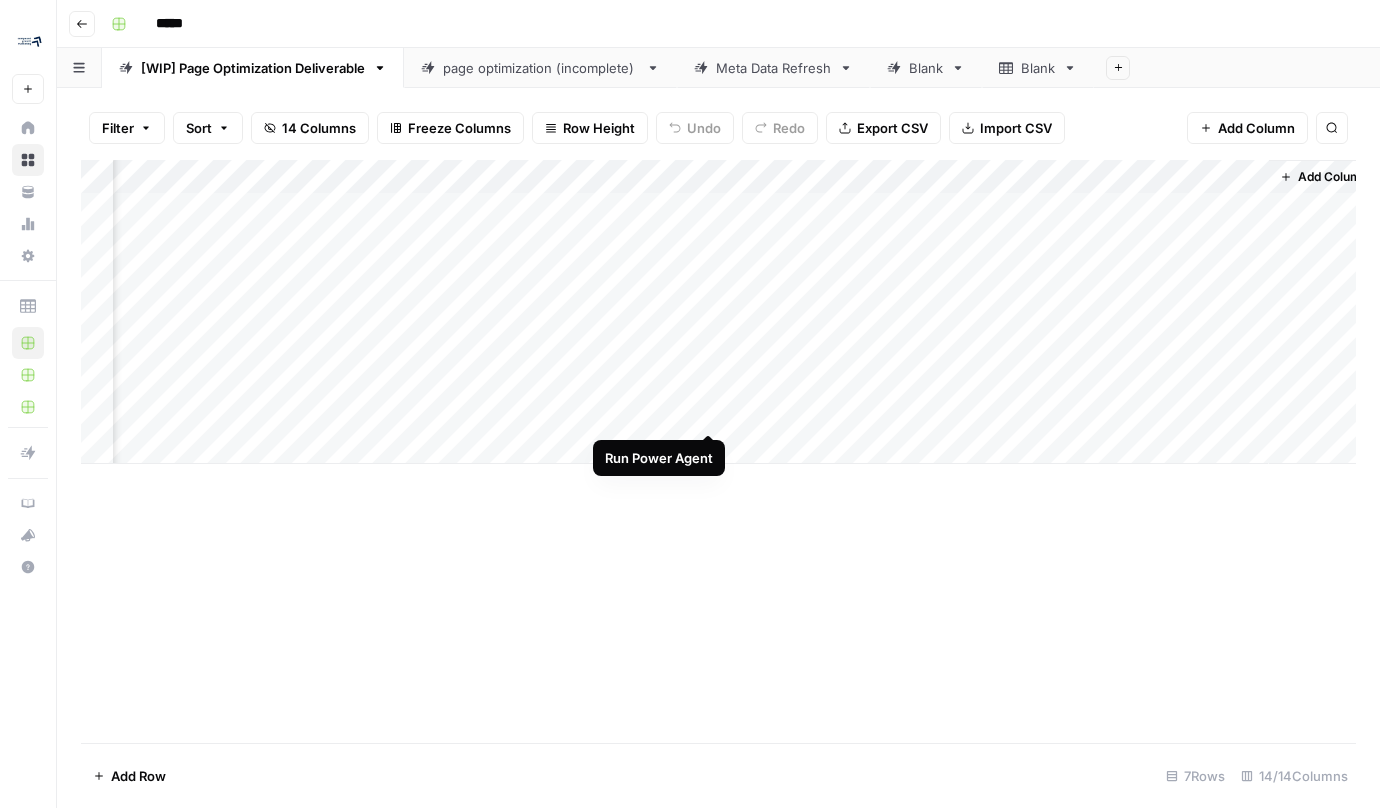 click on "Add Column" at bounding box center (718, 312) 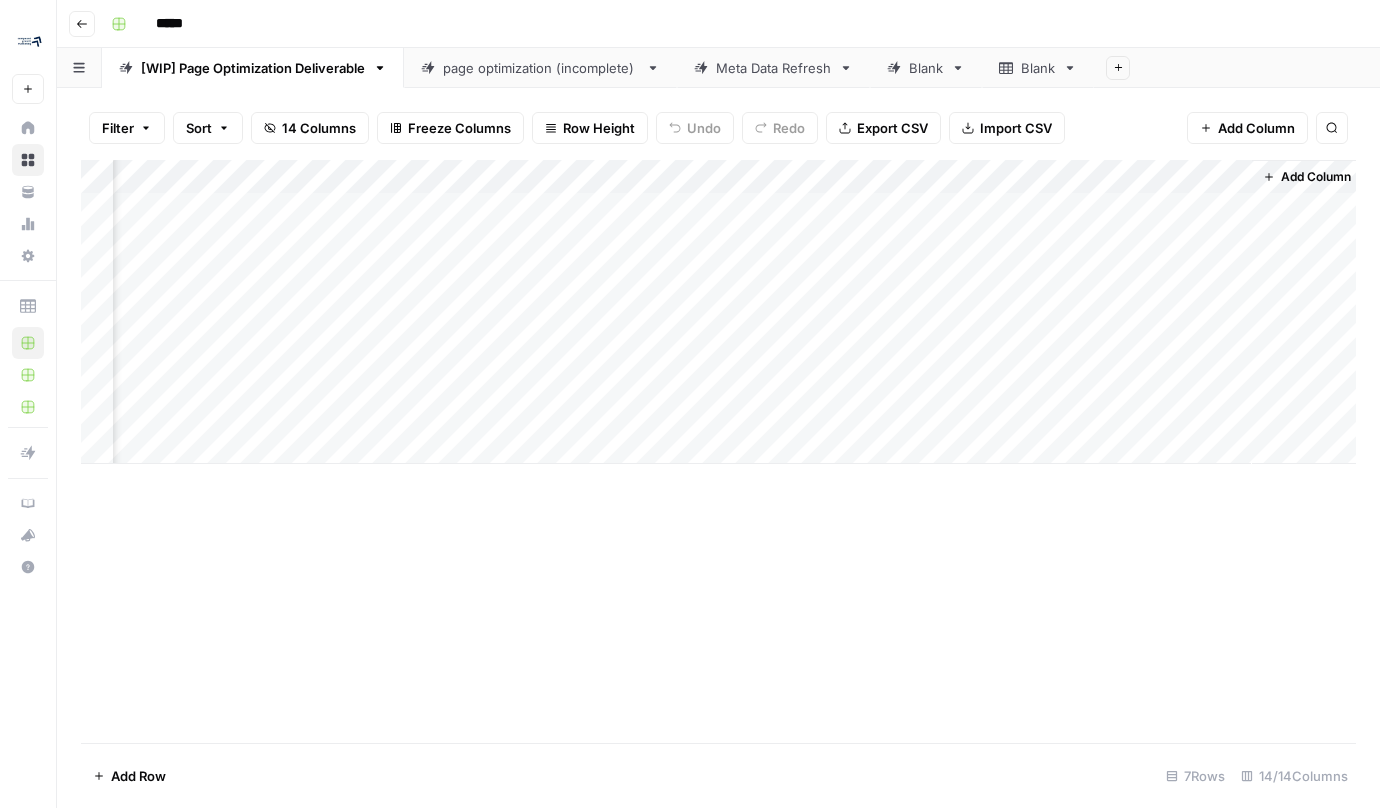 scroll, scrollTop: 0, scrollLeft: 1505, axis: horizontal 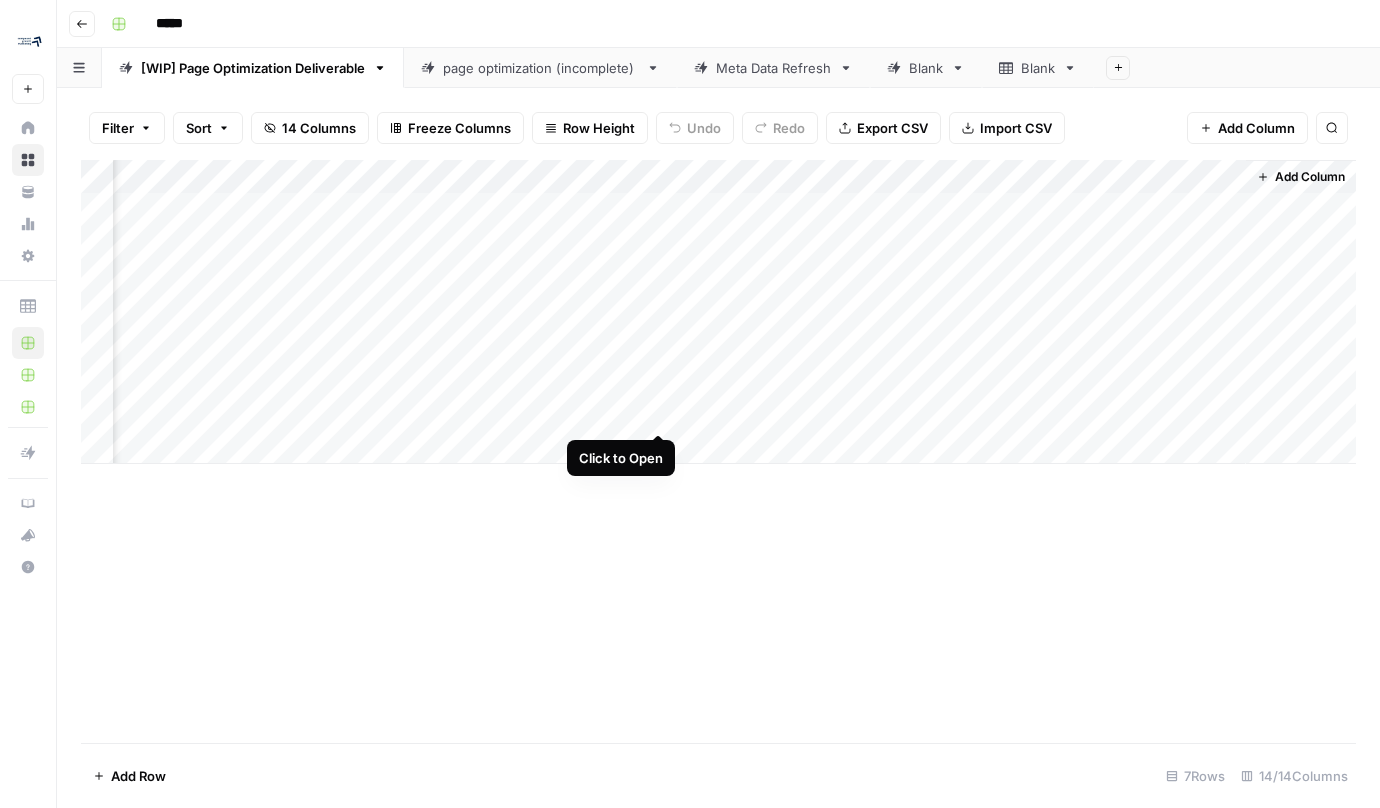 click on "Add Column" at bounding box center (718, 312) 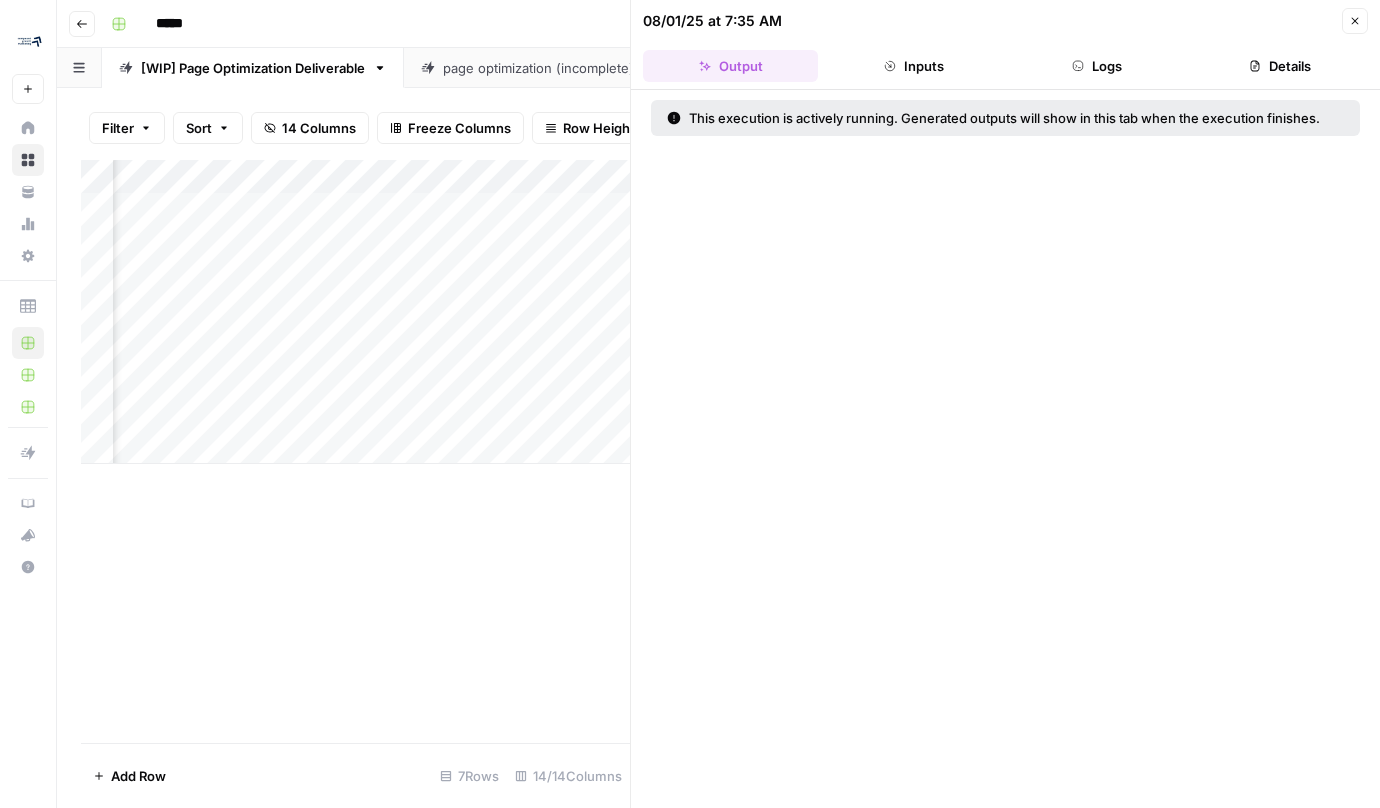 click on "Logs" at bounding box center (1097, 66) 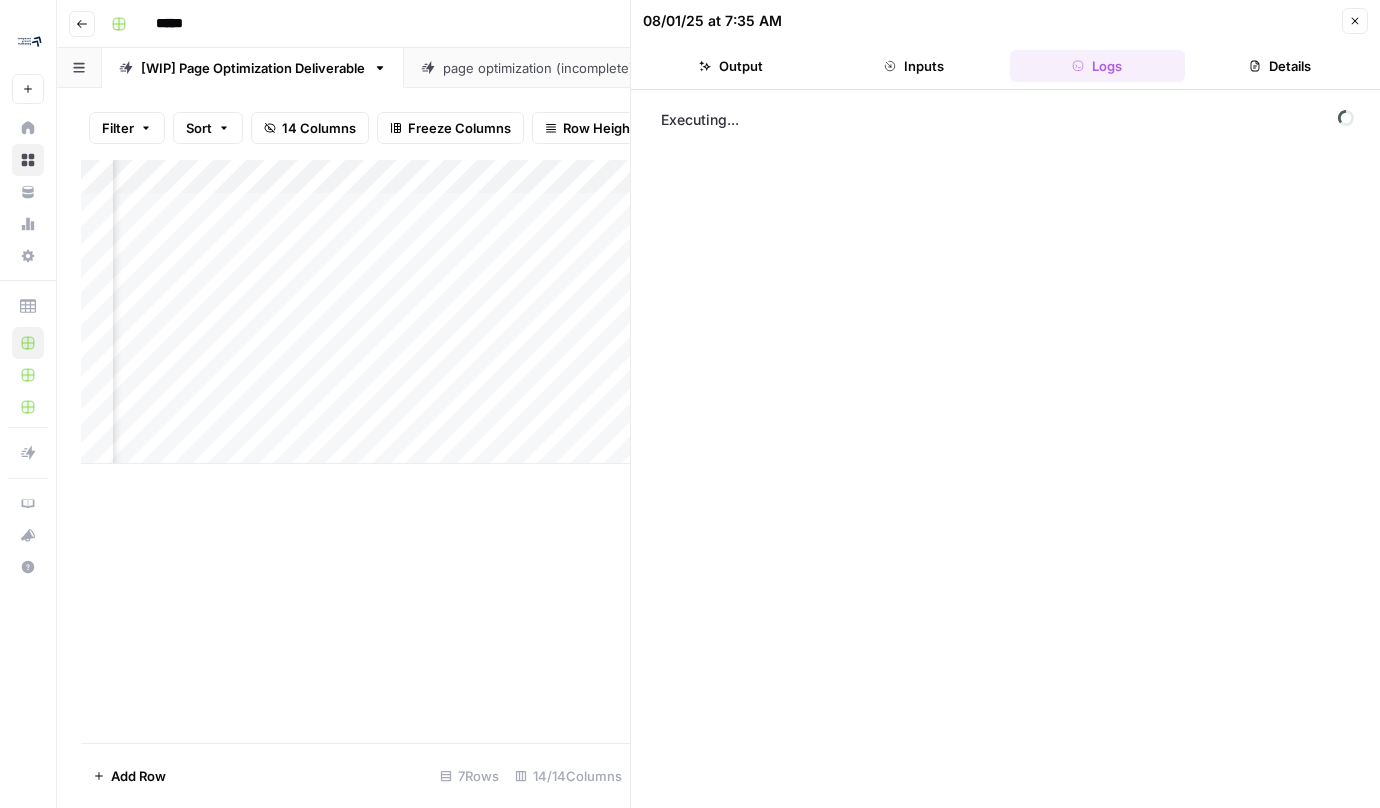 click 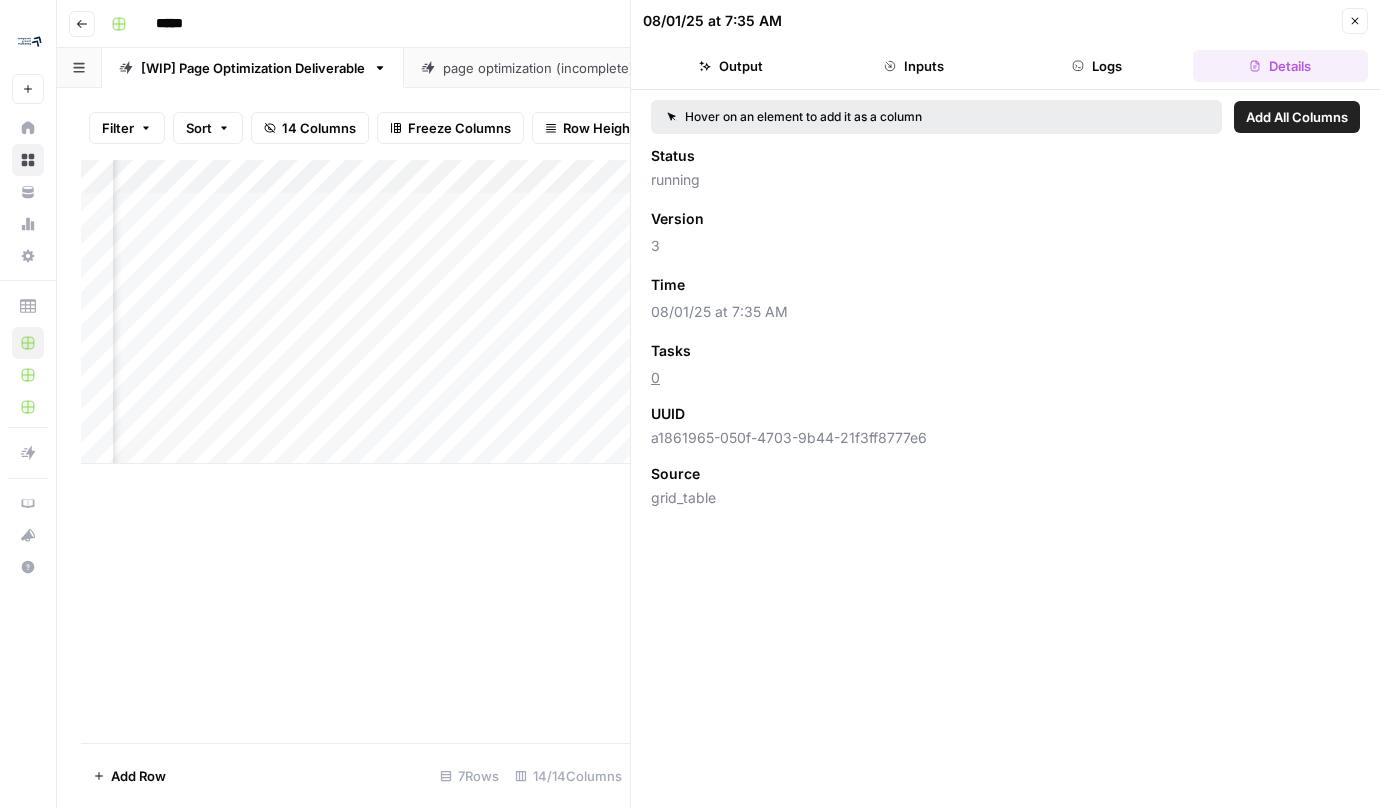 click on "Logs" at bounding box center [1097, 66] 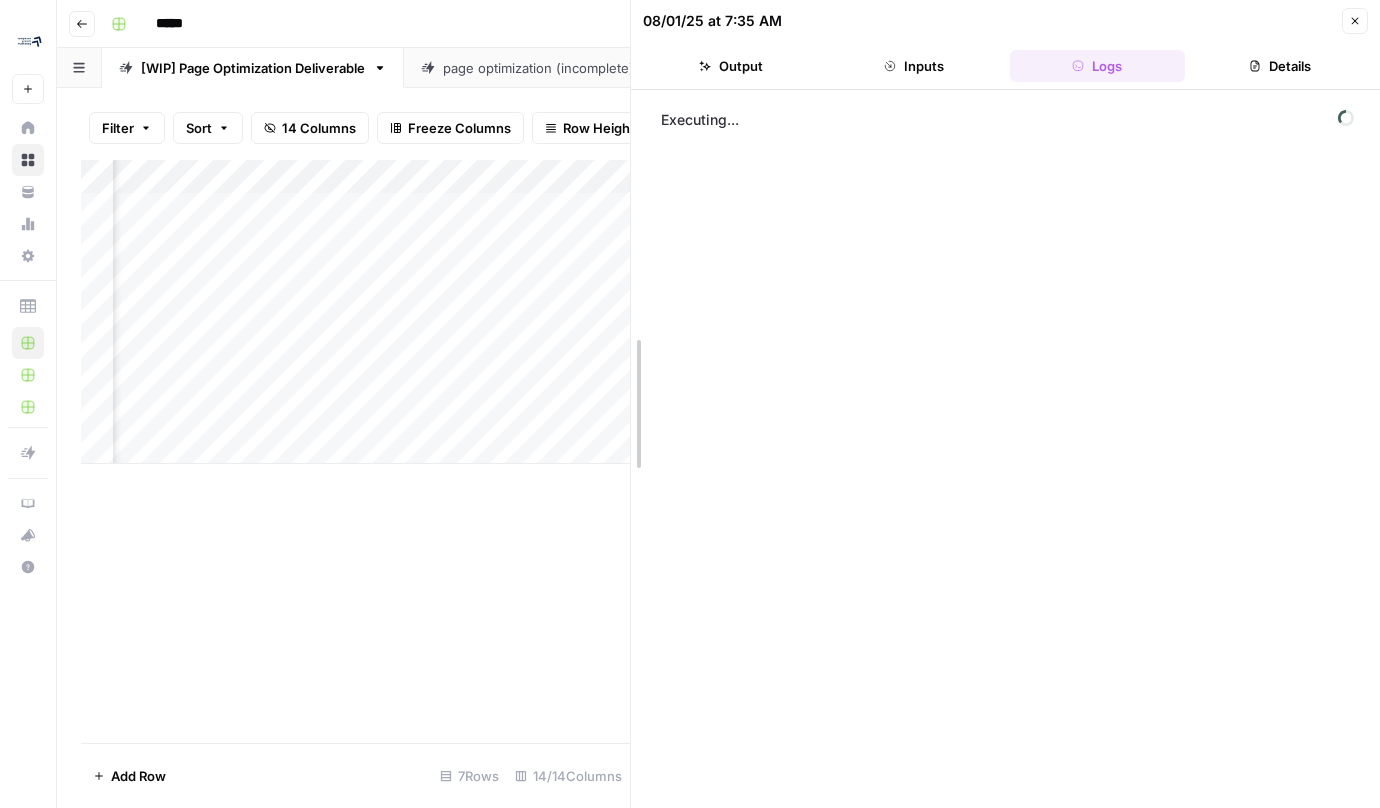 drag, startPoint x: 636, startPoint y: 248, endPoint x: 906, endPoint y: 290, distance: 273.24713 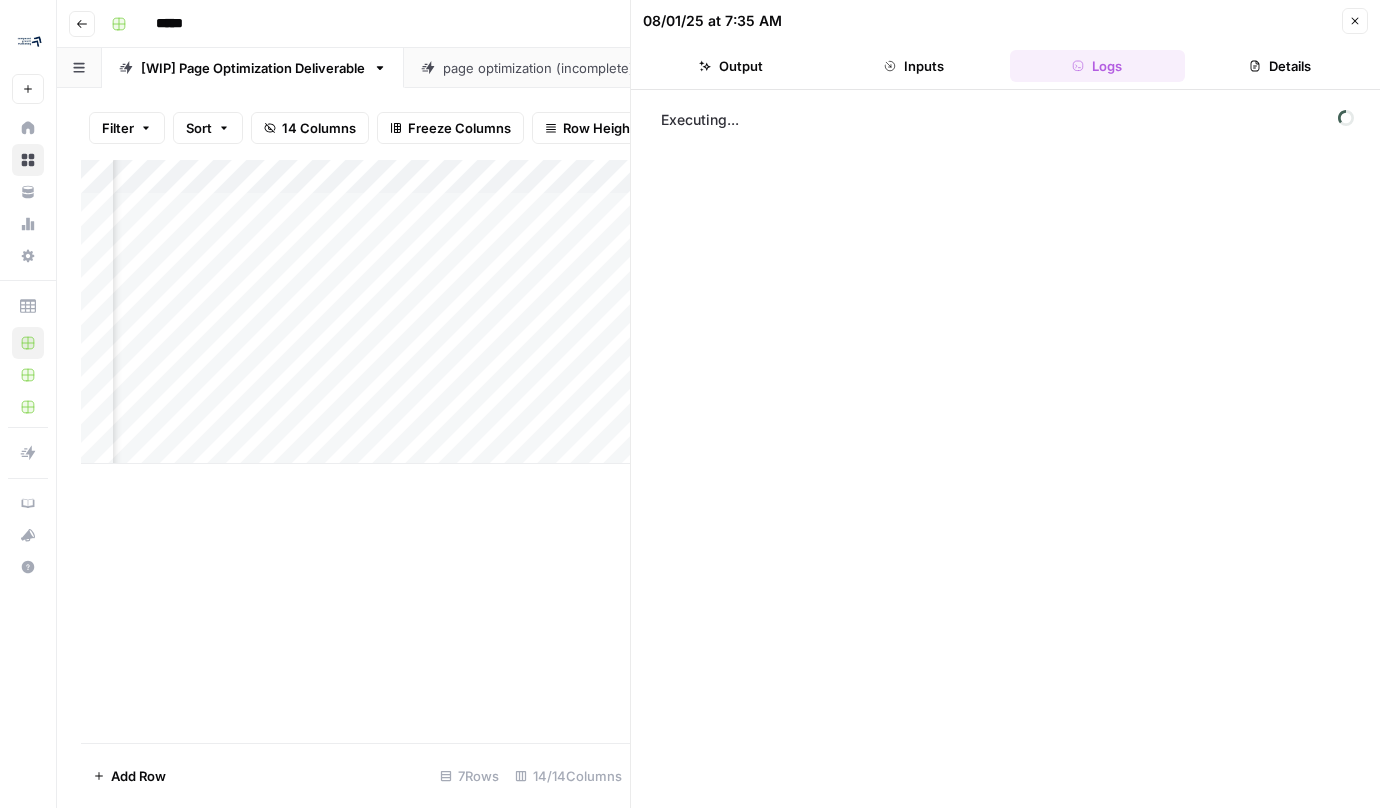 click on "Inputs" at bounding box center (913, 66) 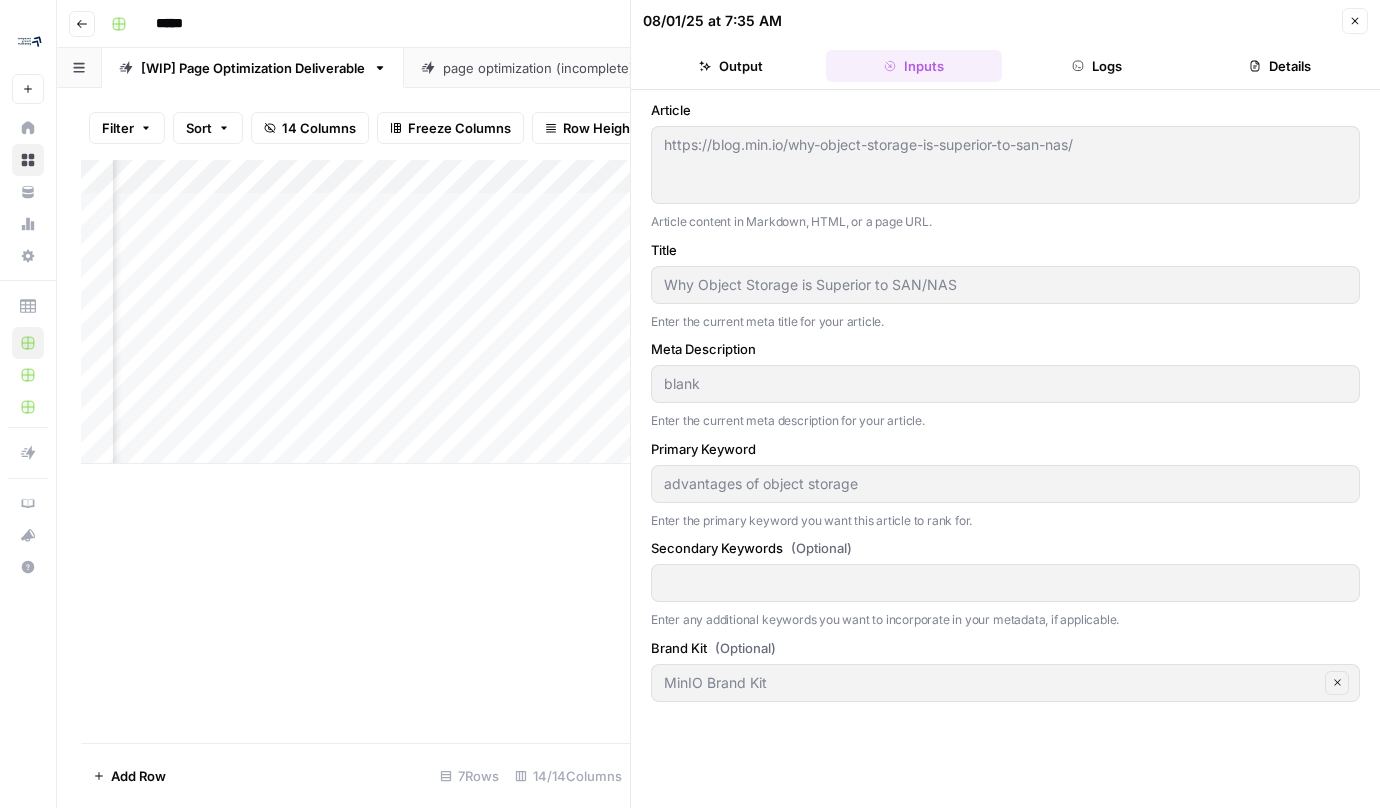 click on "Logs" at bounding box center [1097, 66] 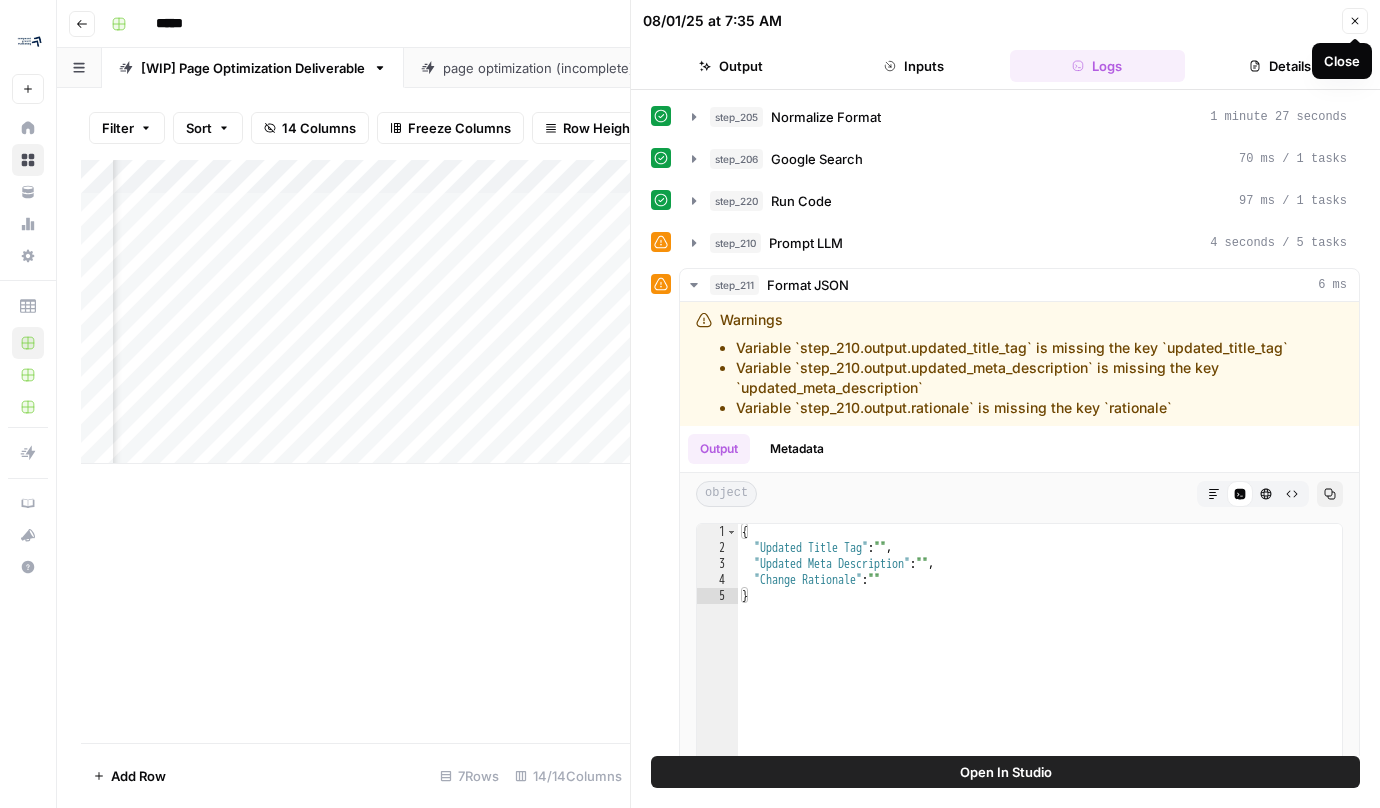 click 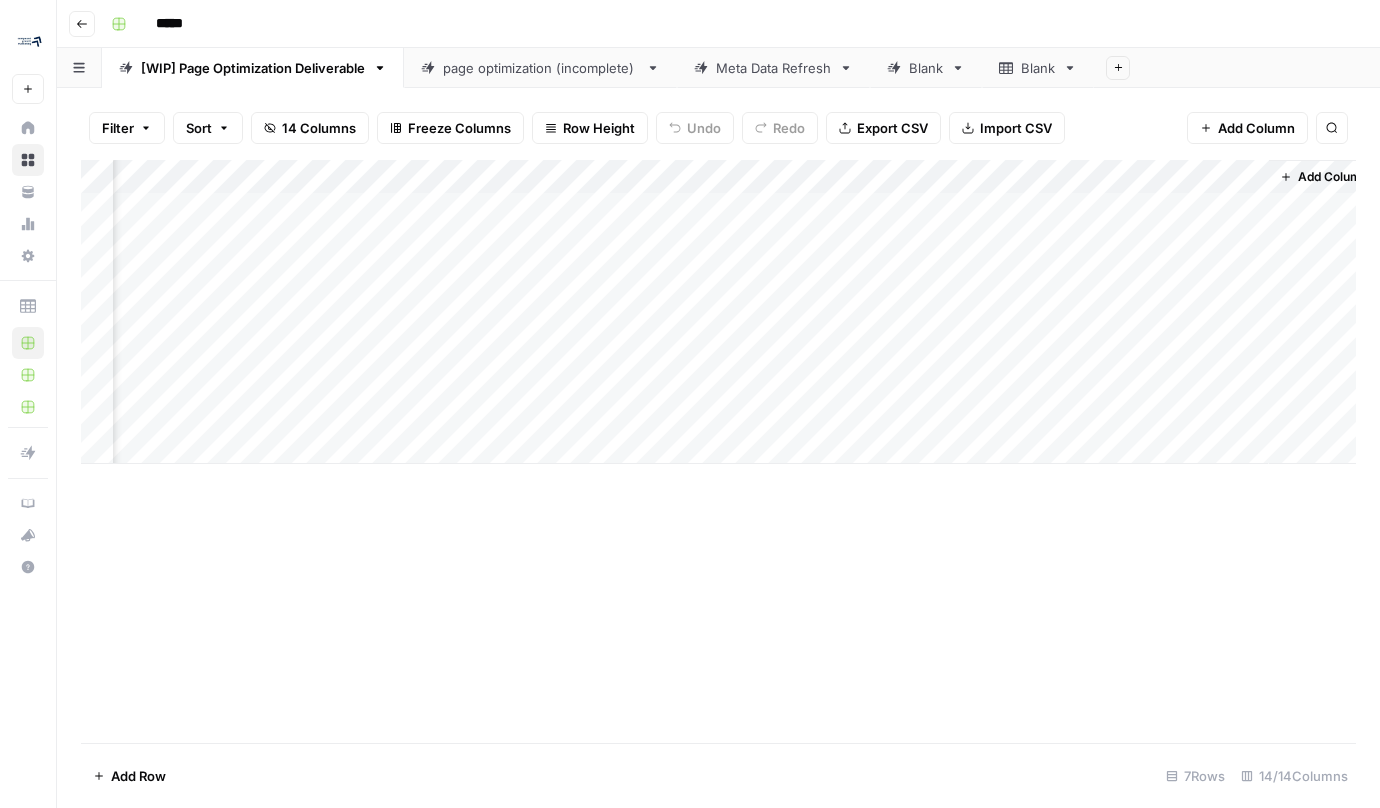 scroll, scrollTop: 0, scrollLeft: 1505, axis: horizontal 